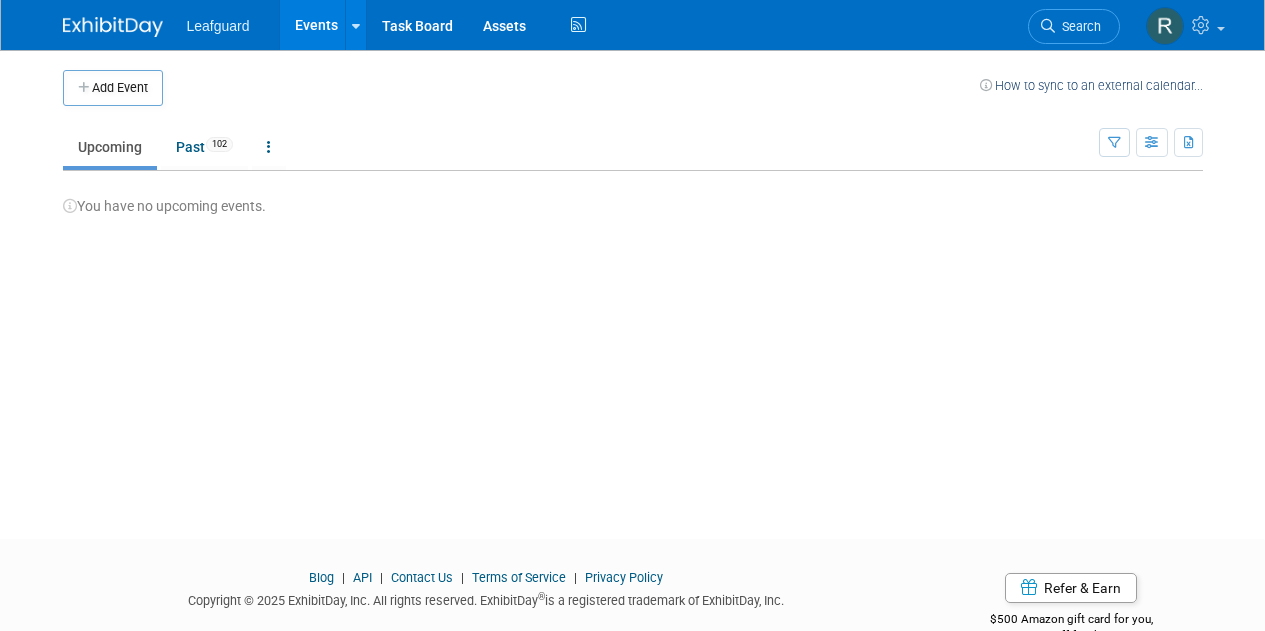scroll, scrollTop: 0, scrollLeft: 0, axis: both 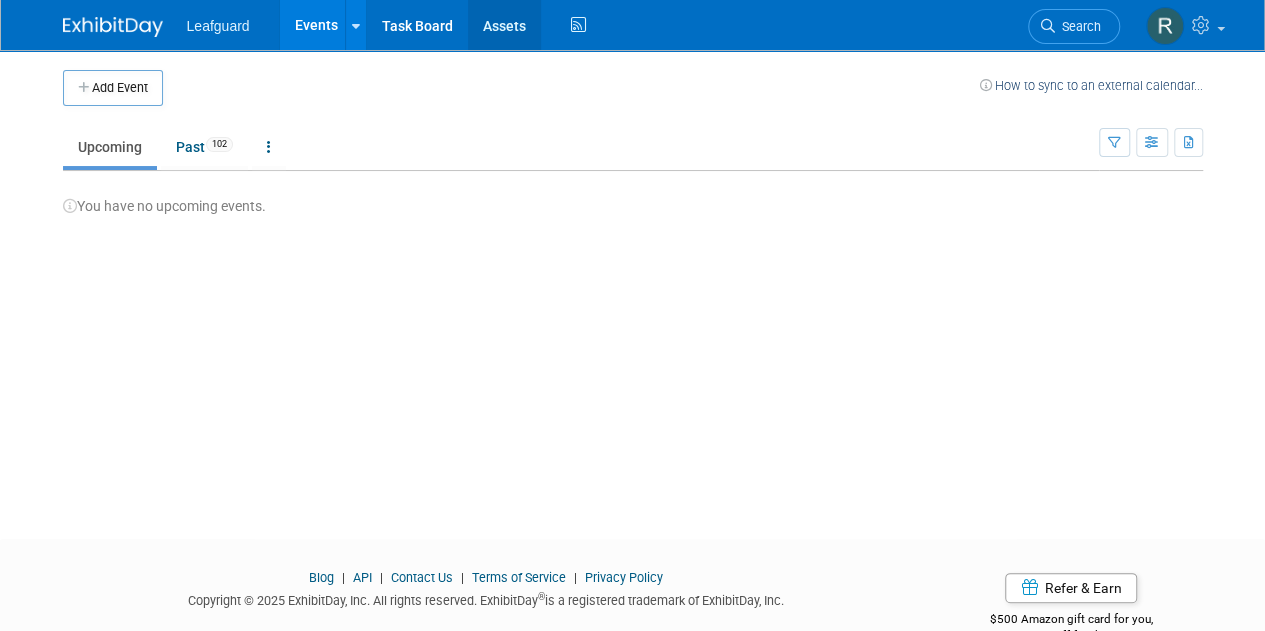 click on "Assets" at bounding box center (504, 25) 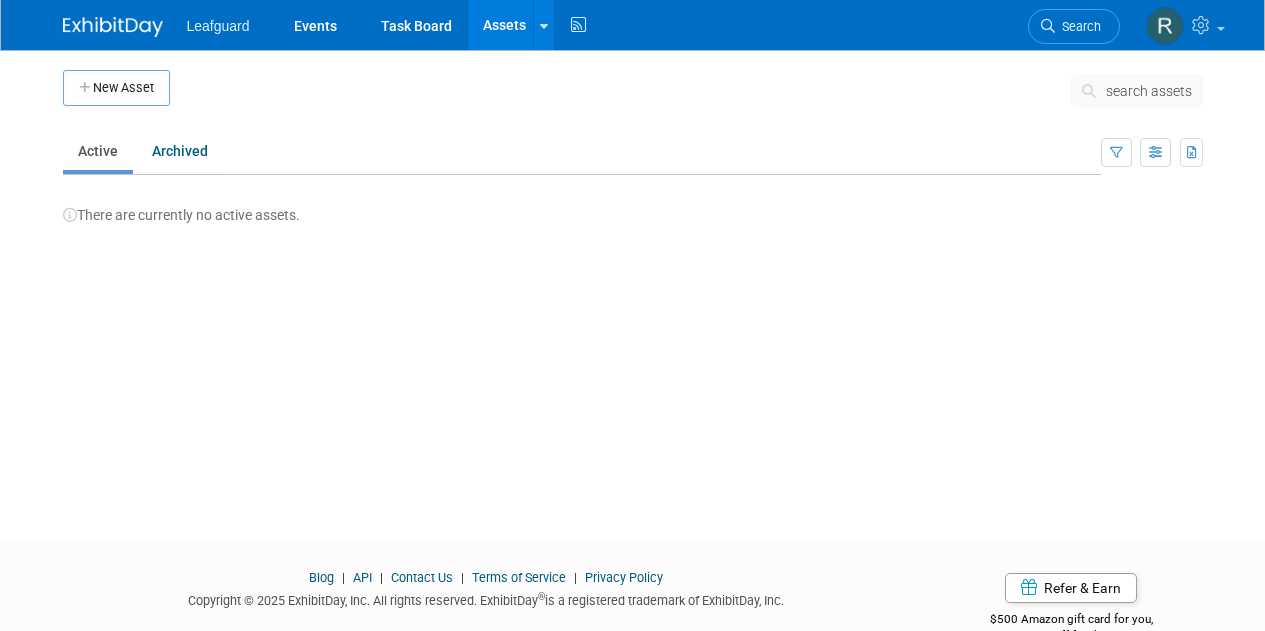 scroll, scrollTop: 0, scrollLeft: 0, axis: both 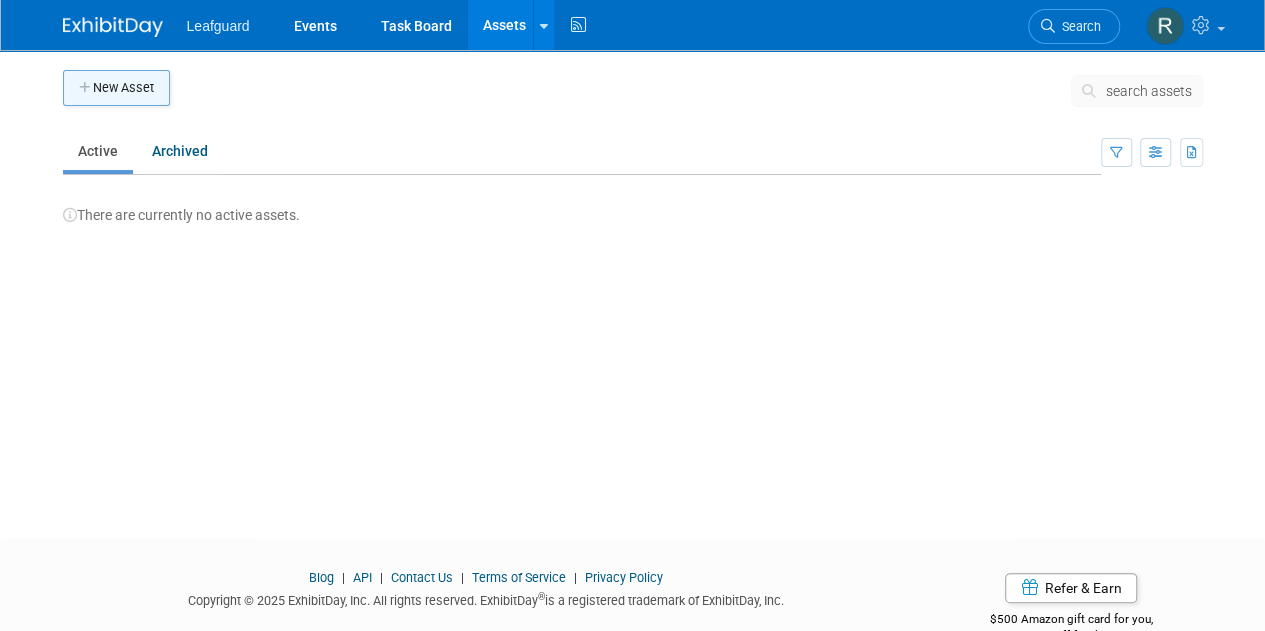 click on "New Asset" at bounding box center (116, 88) 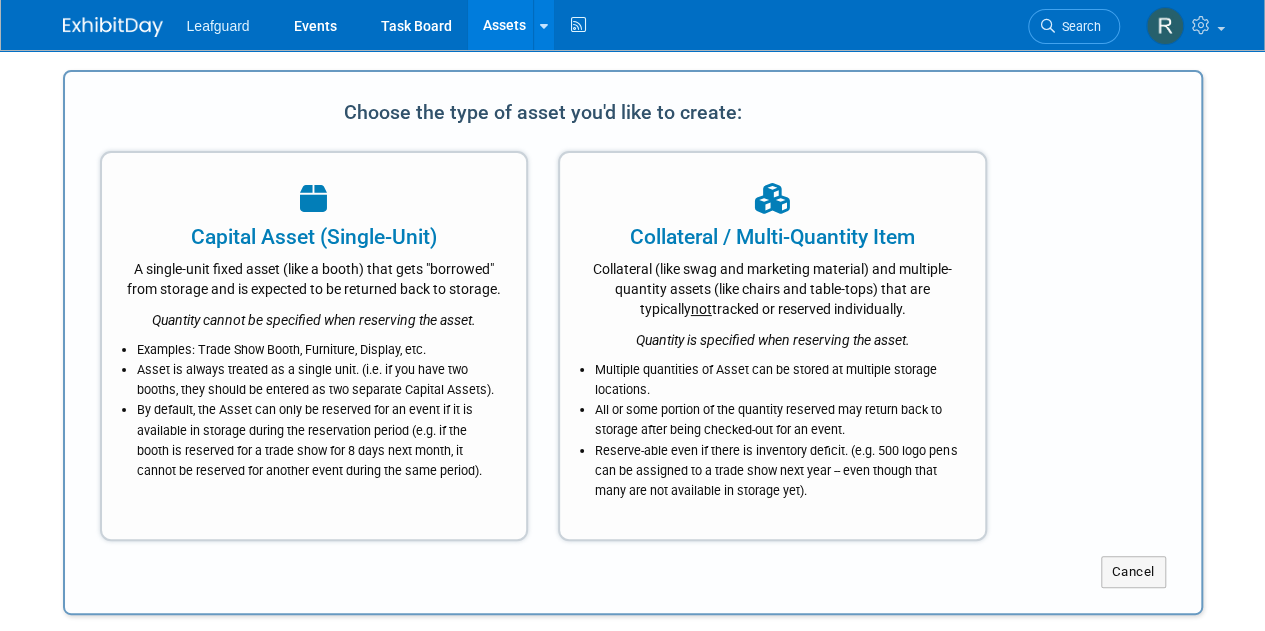 scroll, scrollTop: 0, scrollLeft: 0, axis: both 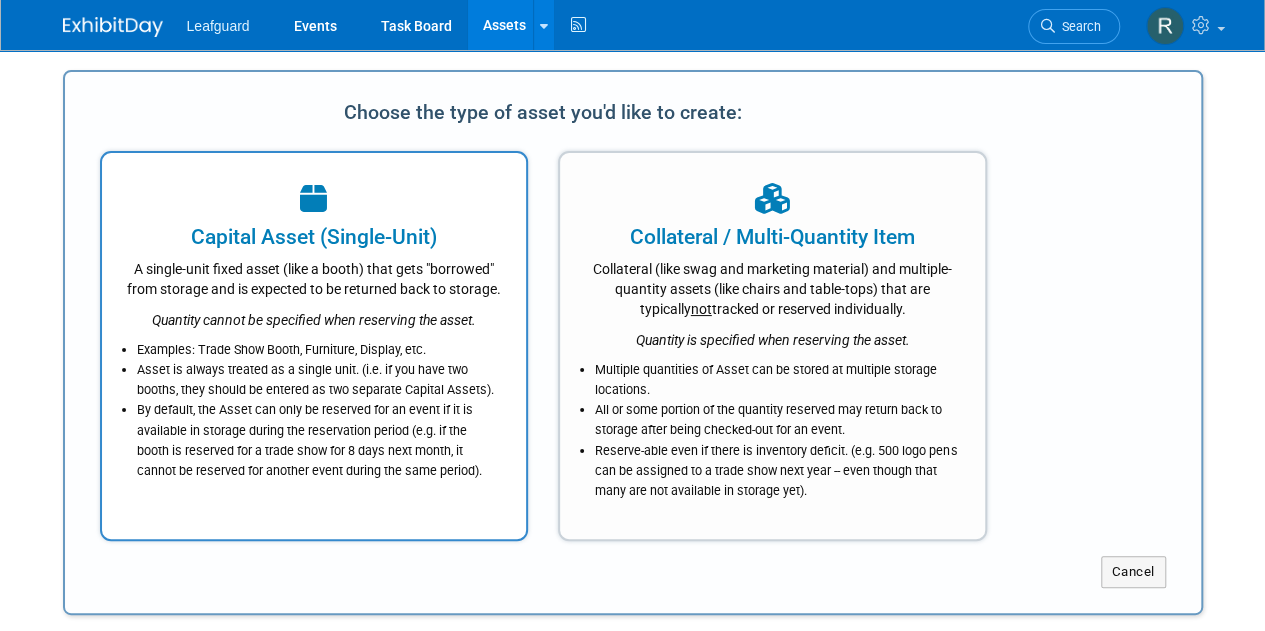 click on "Capital Asset (Single-Unit)" at bounding box center (314, 237) 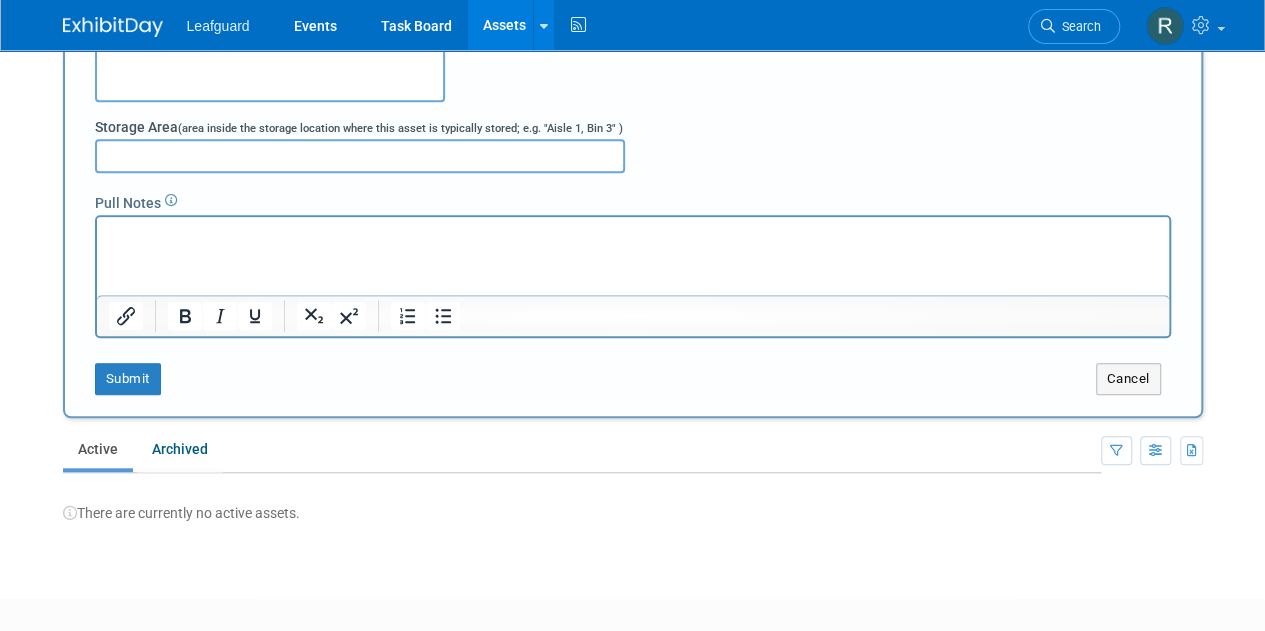 scroll, scrollTop: 669, scrollLeft: 0, axis: vertical 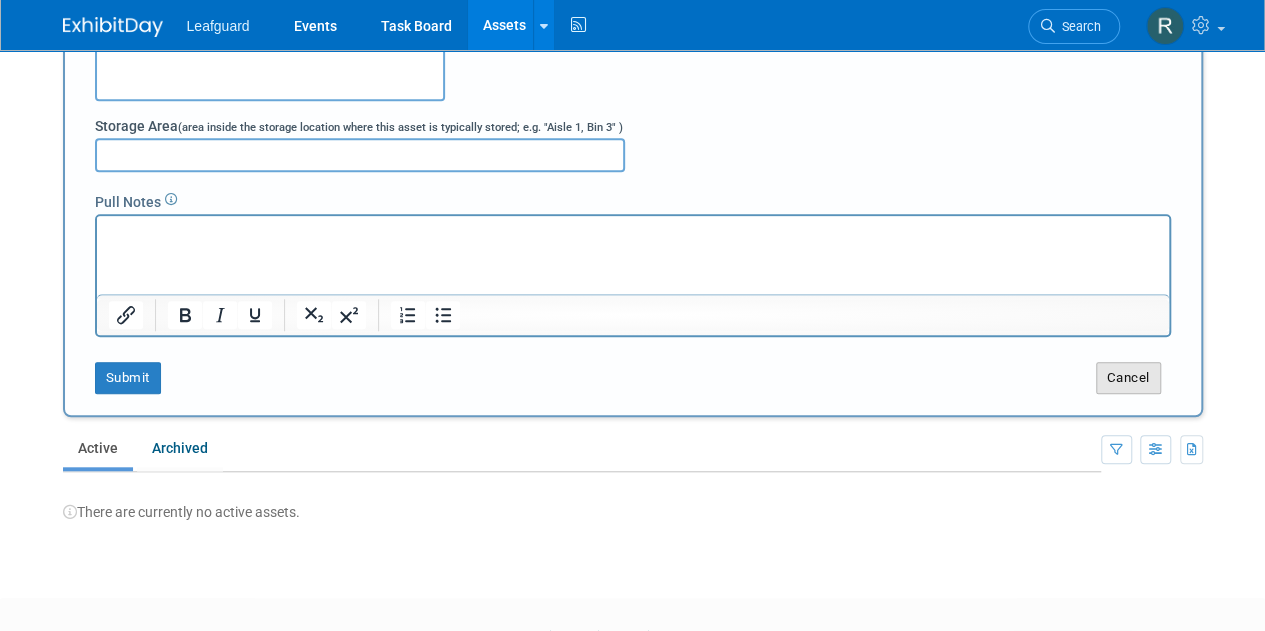 click on "Cancel" at bounding box center (1128, 378) 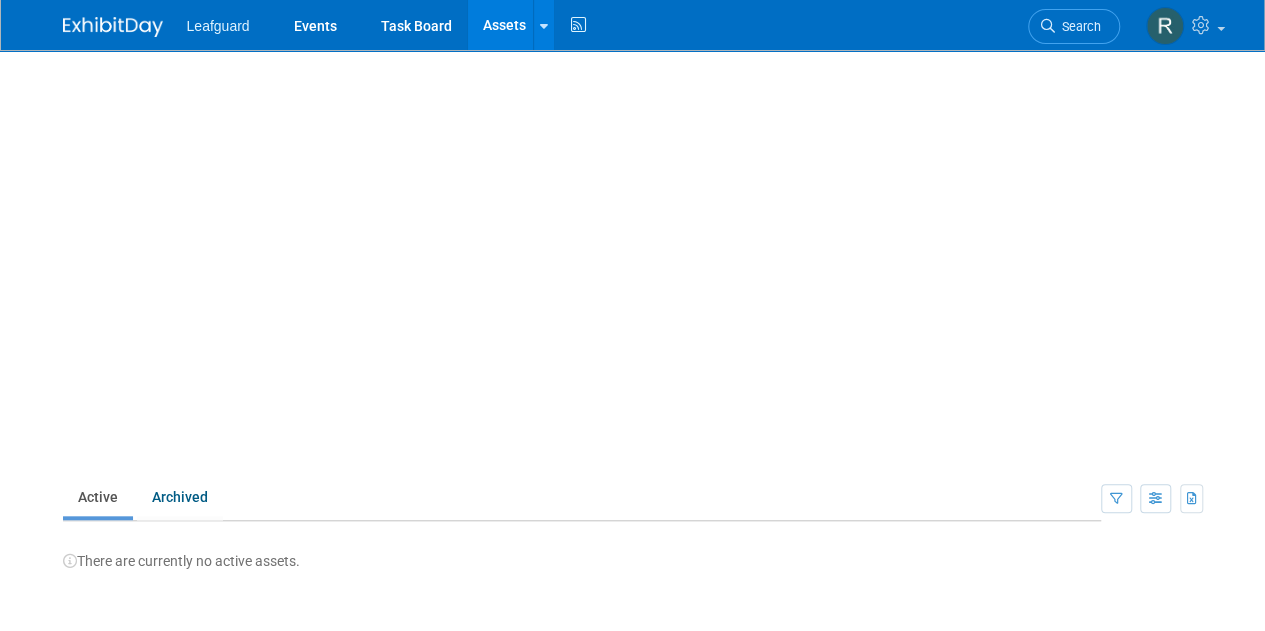 scroll, scrollTop: 0, scrollLeft: 0, axis: both 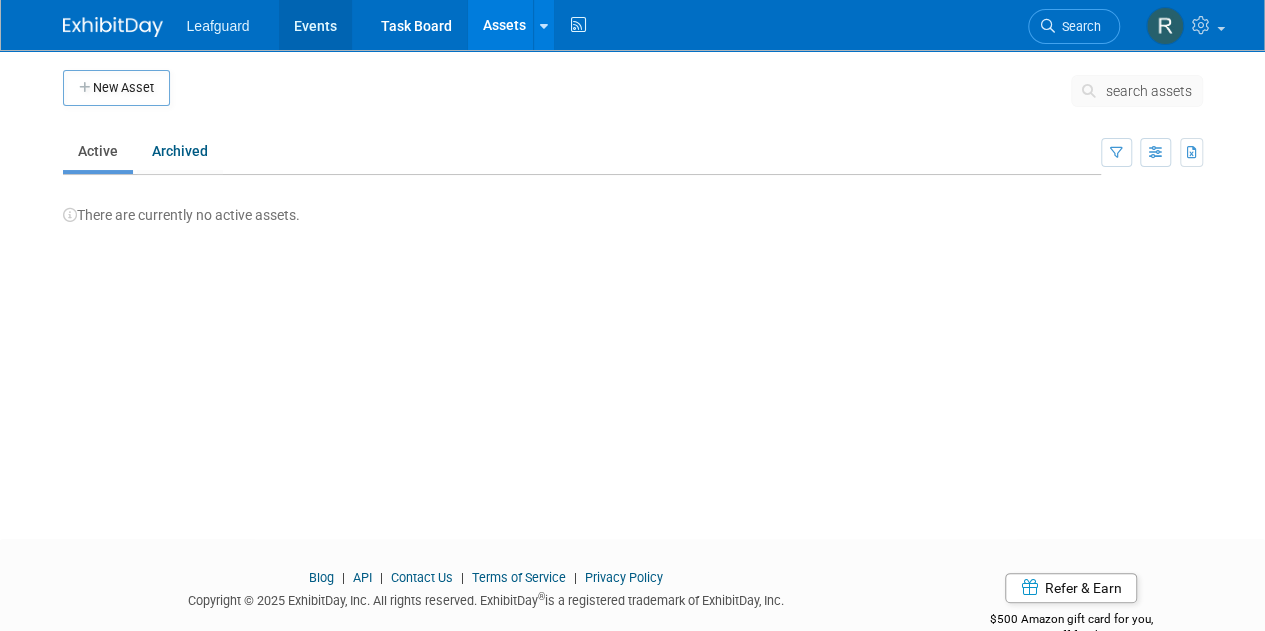 click on "Events" at bounding box center (315, 25) 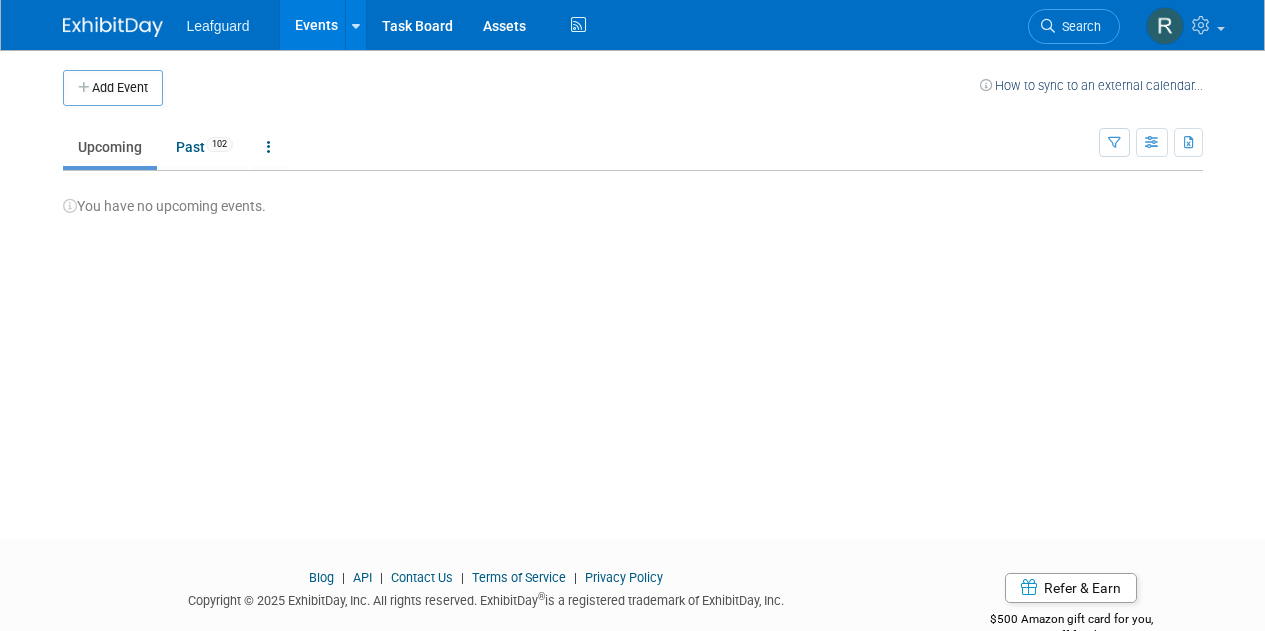 scroll, scrollTop: 0, scrollLeft: 0, axis: both 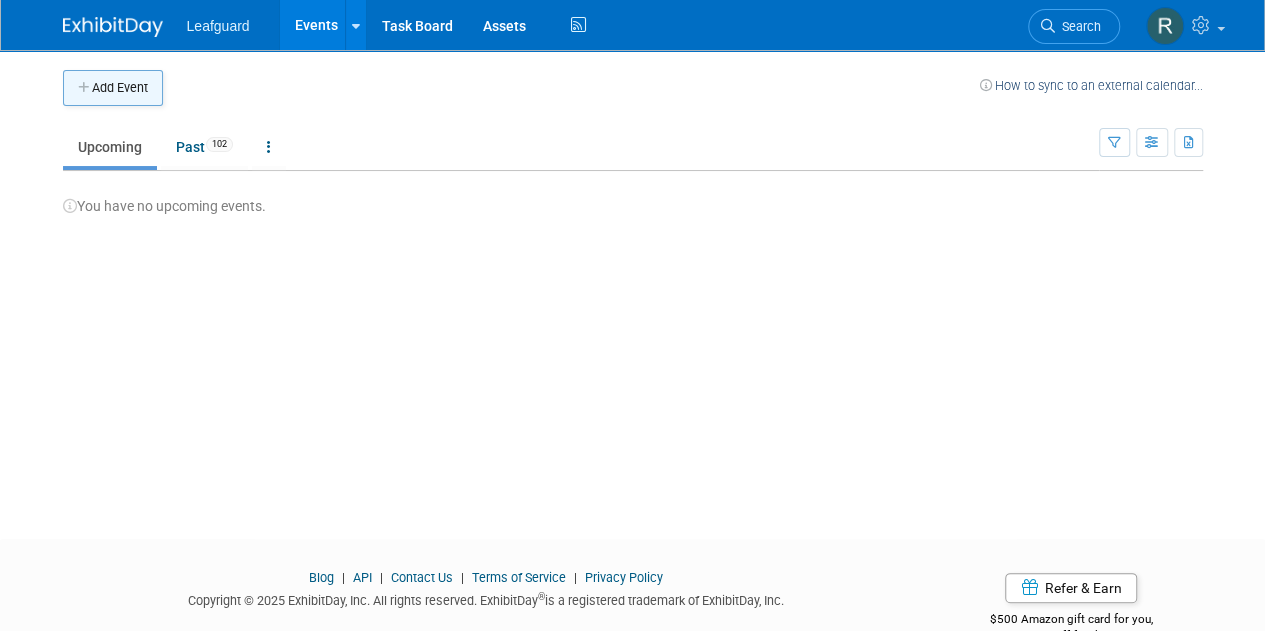 click on "Add Event" at bounding box center [113, 88] 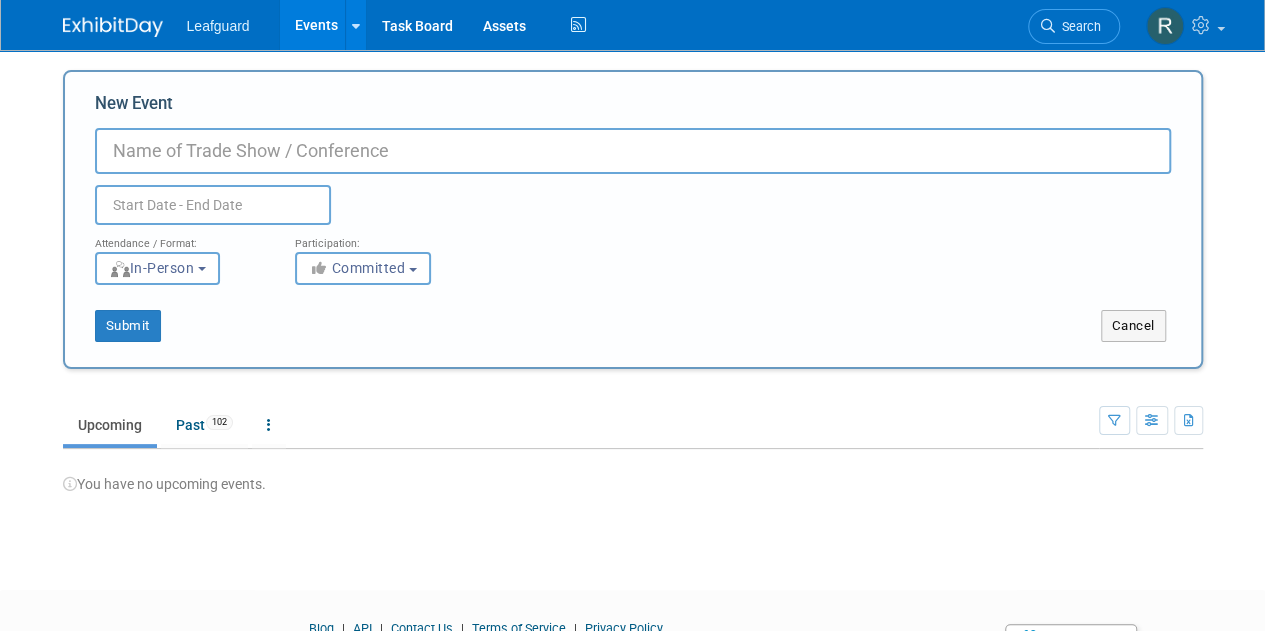 click at bounding box center (213, 205) 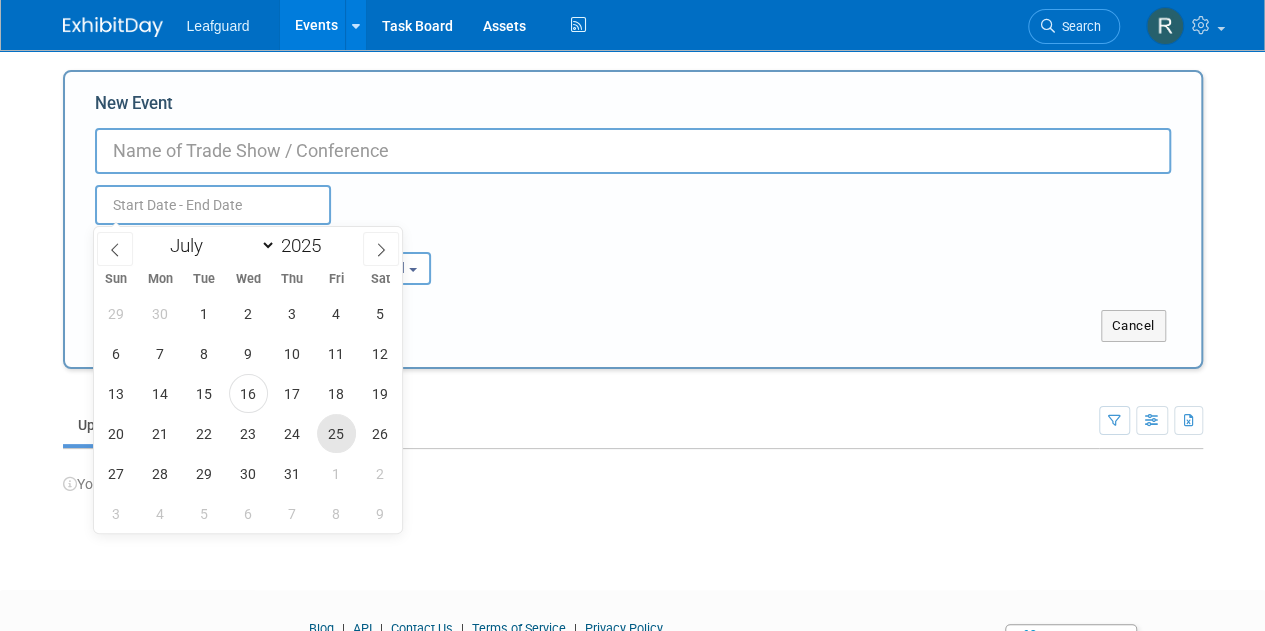 click on "25" at bounding box center (336, 433) 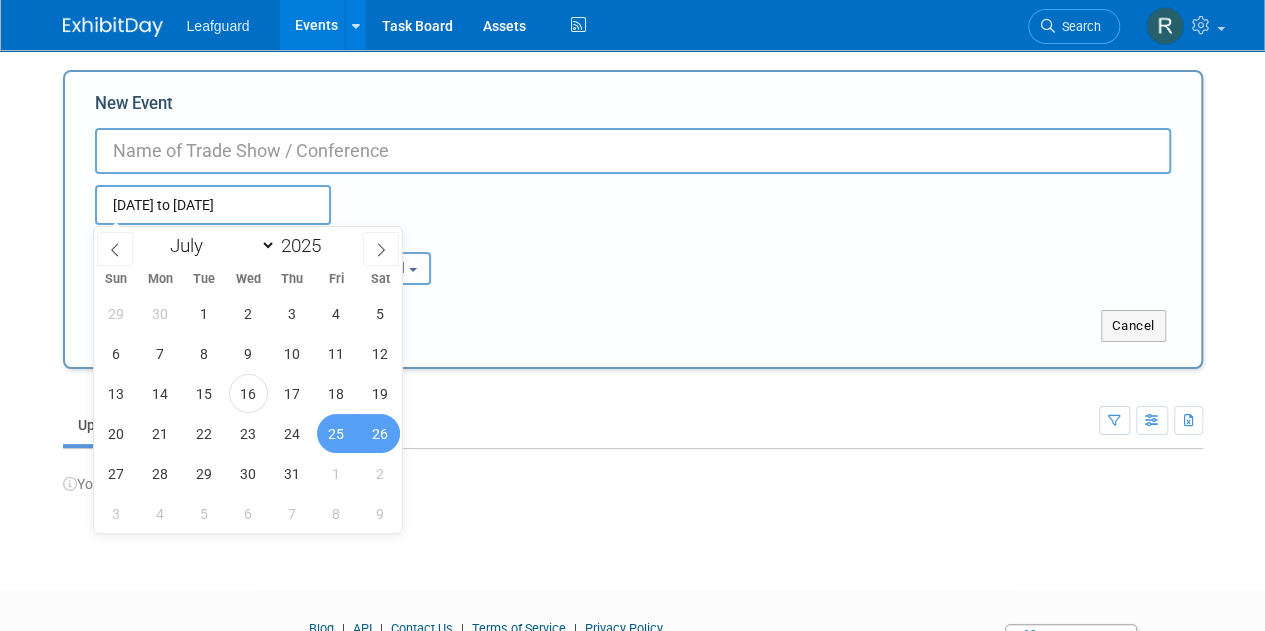 click on "26" at bounding box center [380, 433] 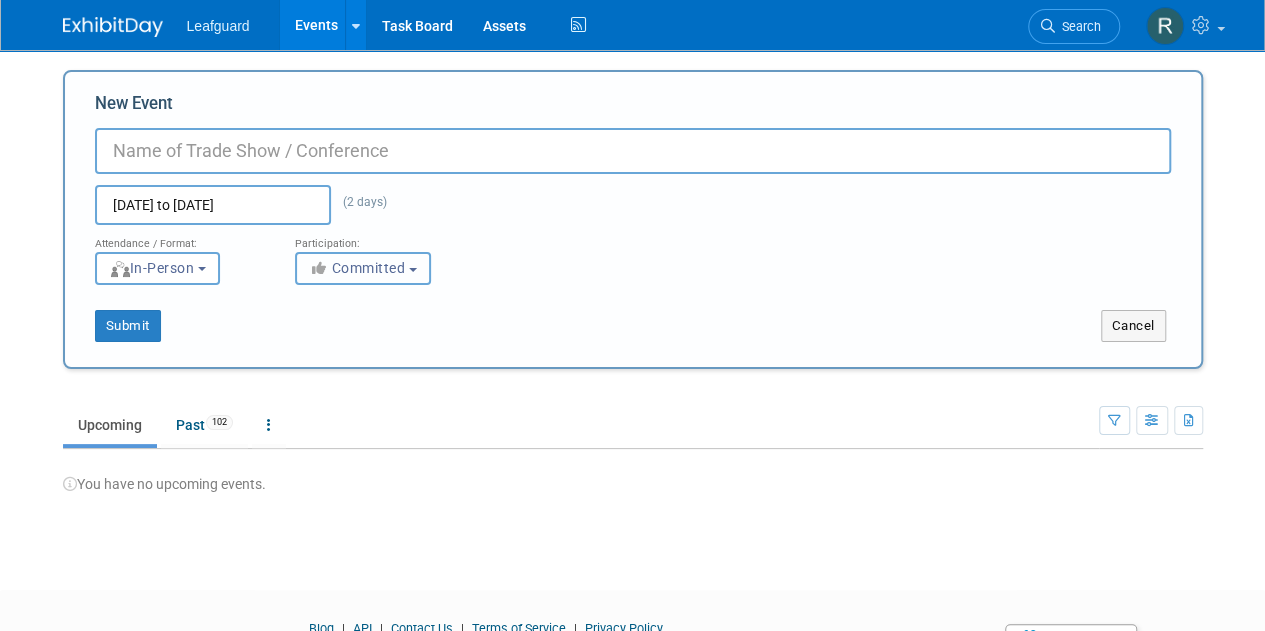 click on "Committed" at bounding box center (363, 268) 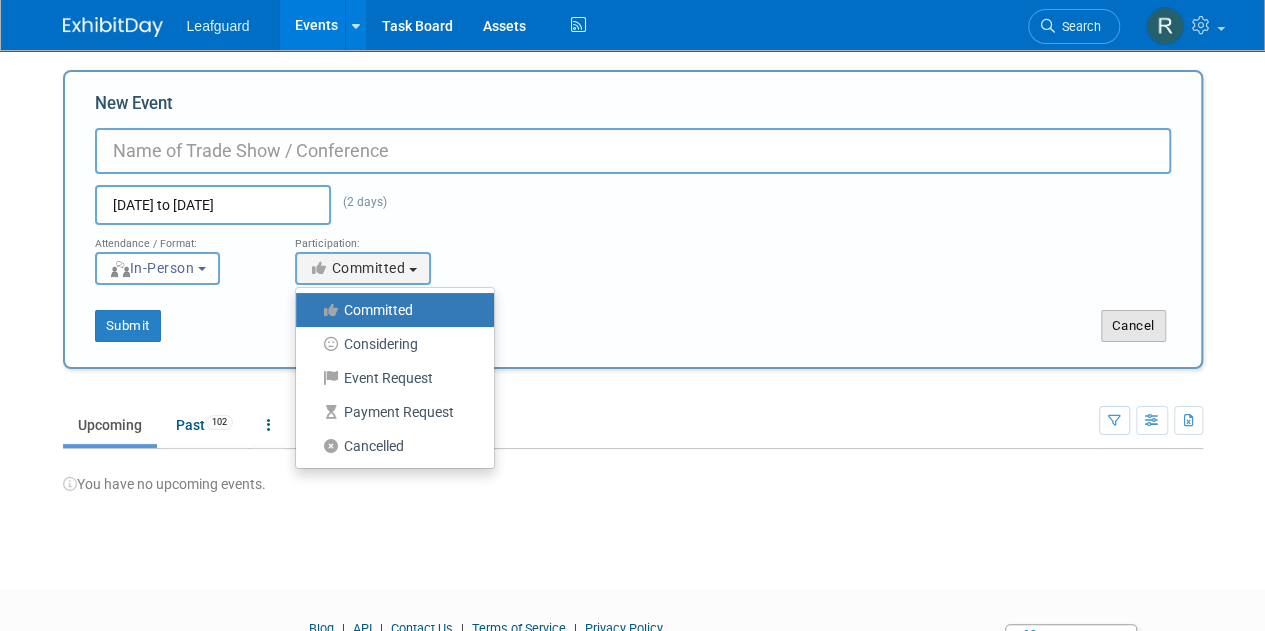 click on "Cancel" at bounding box center [1133, 326] 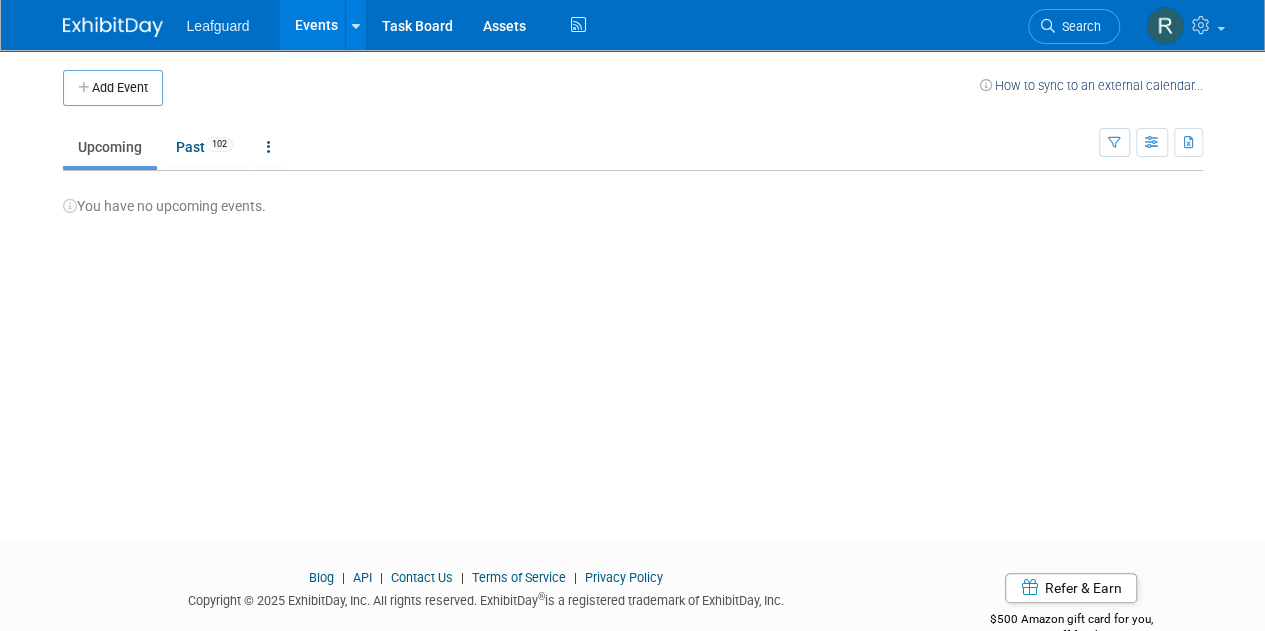 click on "Events" at bounding box center (316, 25) 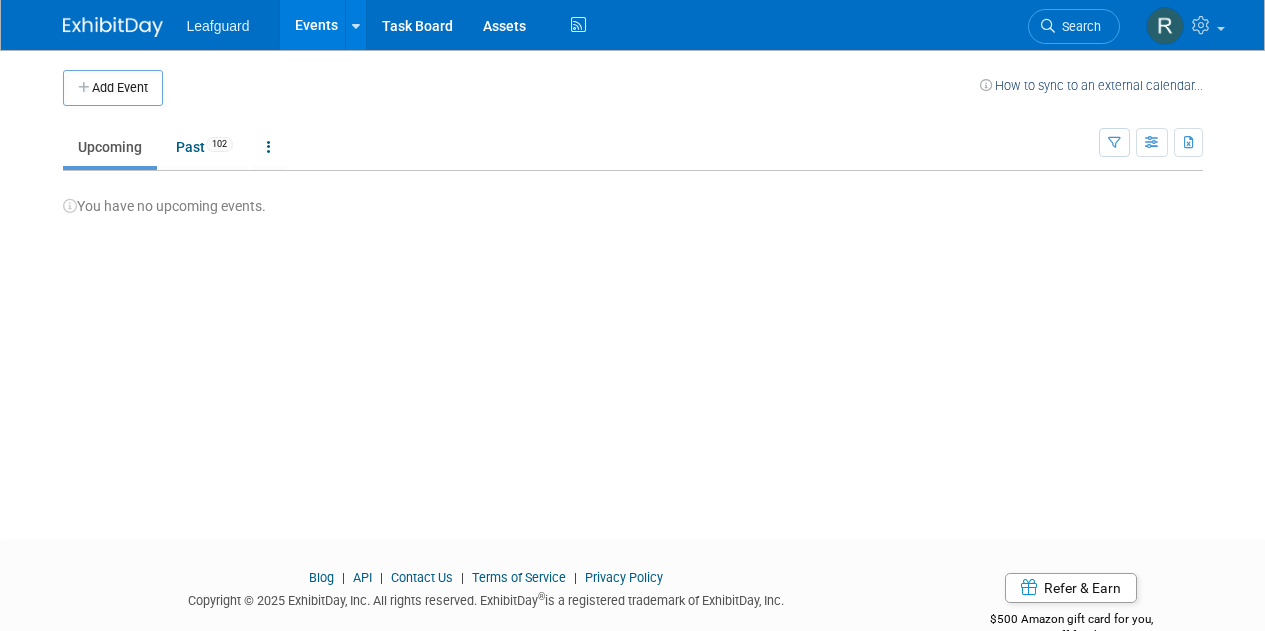 scroll, scrollTop: 0, scrollLeft: 0, axis: both 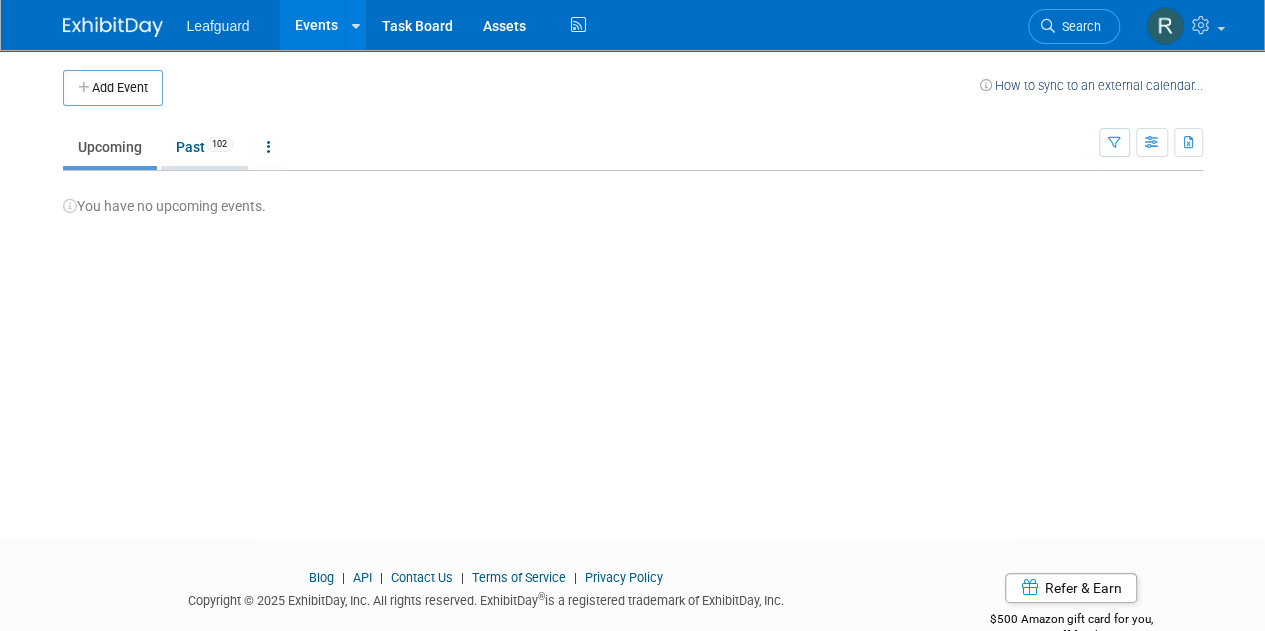 click on "Past
102" at bounding box center (204, 147) 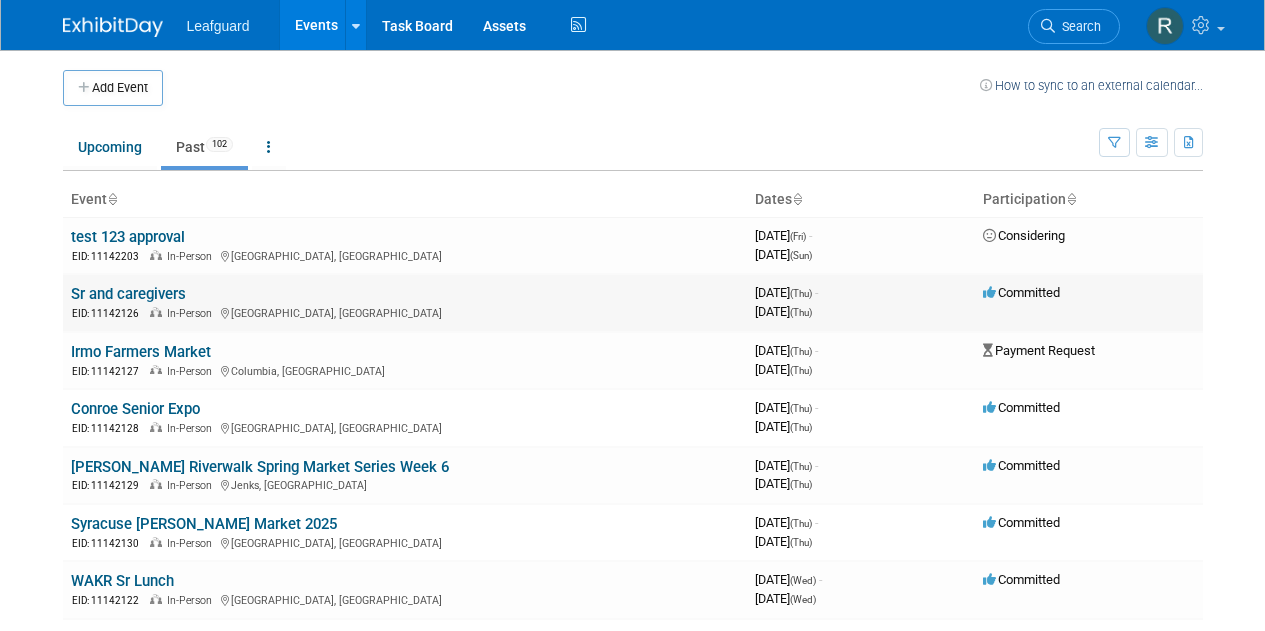 scroll, scrollTop: 0, scrollLeft: 0, axis: both 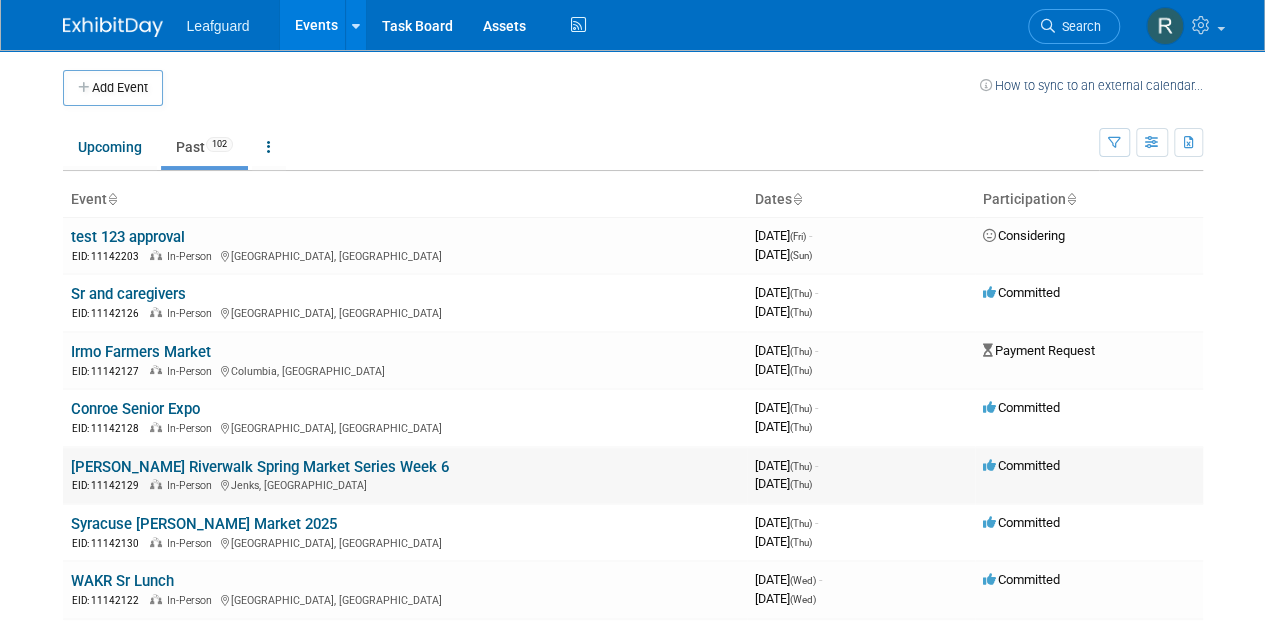 click on "[PERSON_NAME] Riverwalk Spring Market Series Week 6" at bounding box center (260, 467) 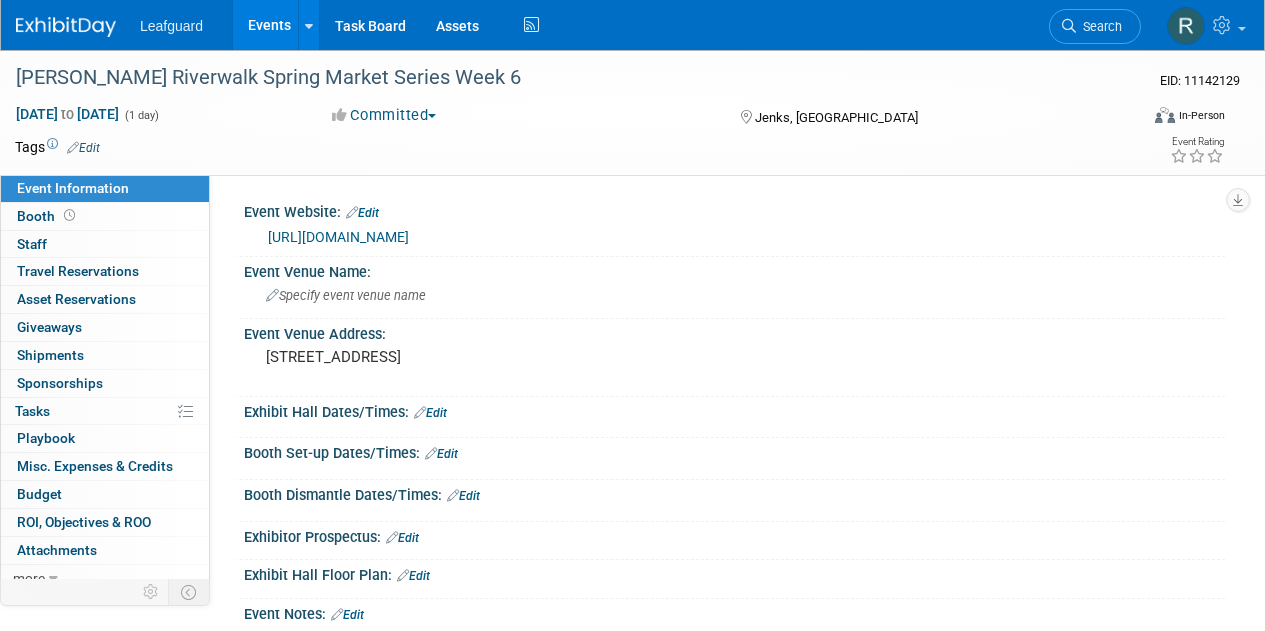 scroll, scrollTop: 0, scrollLeft: 0, axis: both 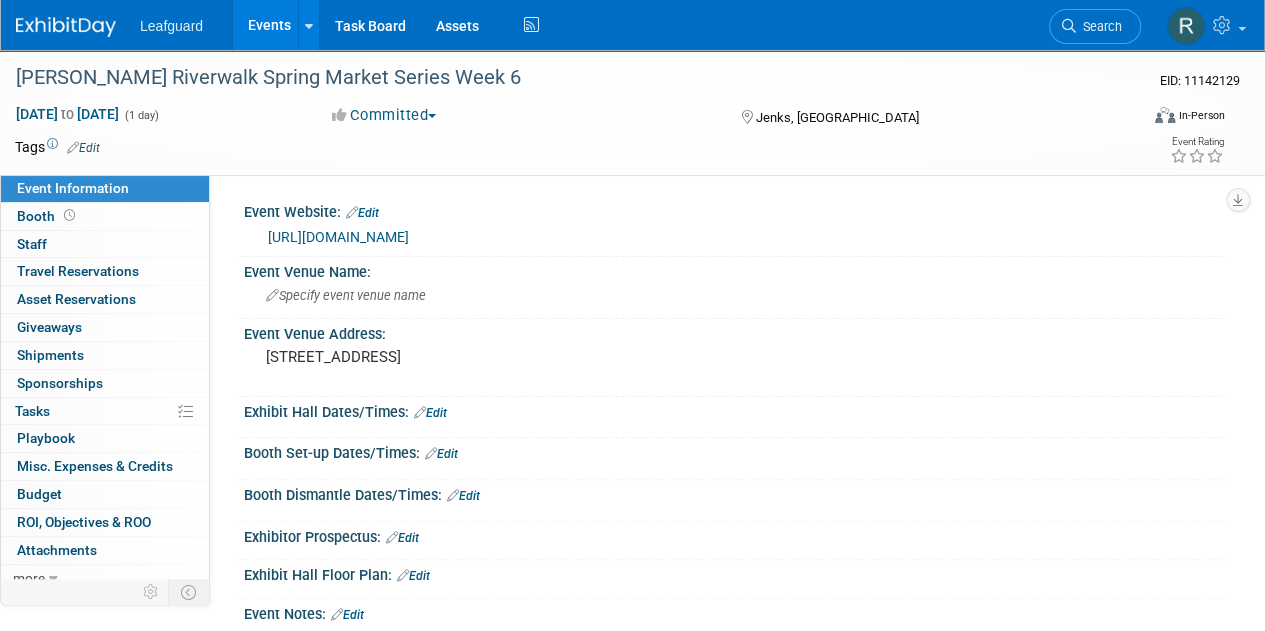 click on "https://englert2-my.sharepoint.com/personal/cstackpole_leafguard_com/Documents/recap-forecast/Event%20Agreements%20and%20Contracts/Jenk%27s%20Riverwalk%20Spring%20Market%20Week%206%20Check%20R_Kerri%20Dailey.pdf" at bounding box center [338, 237] 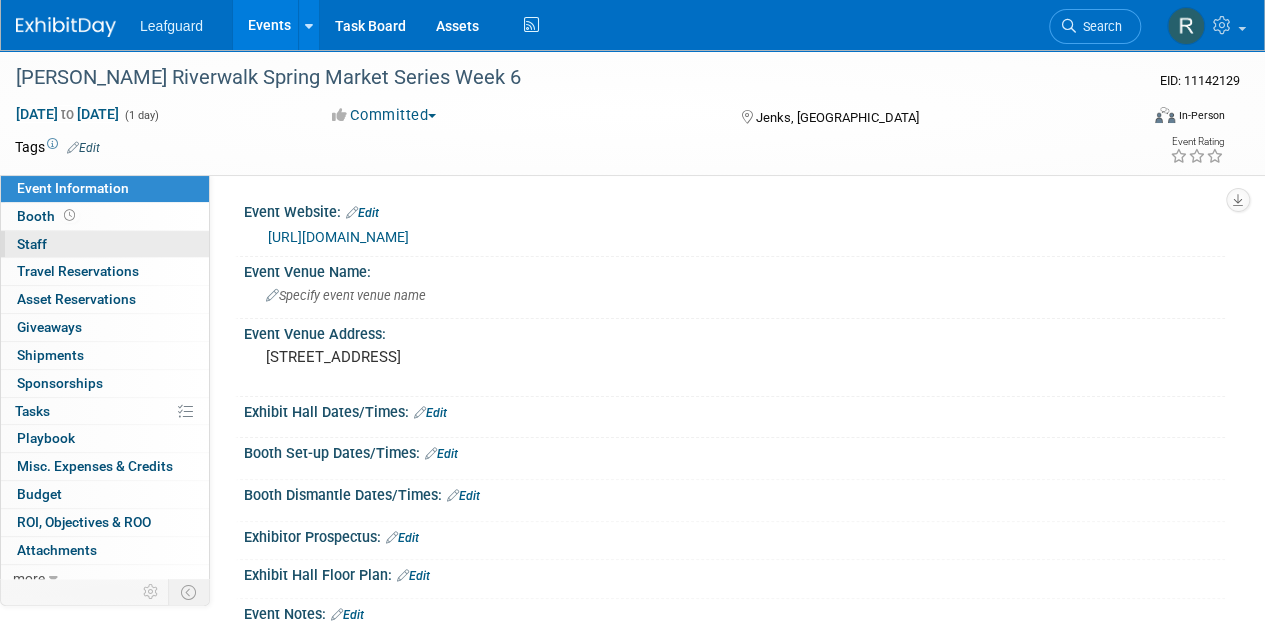 click on "Staff 0" at bounding box center [32, 244] 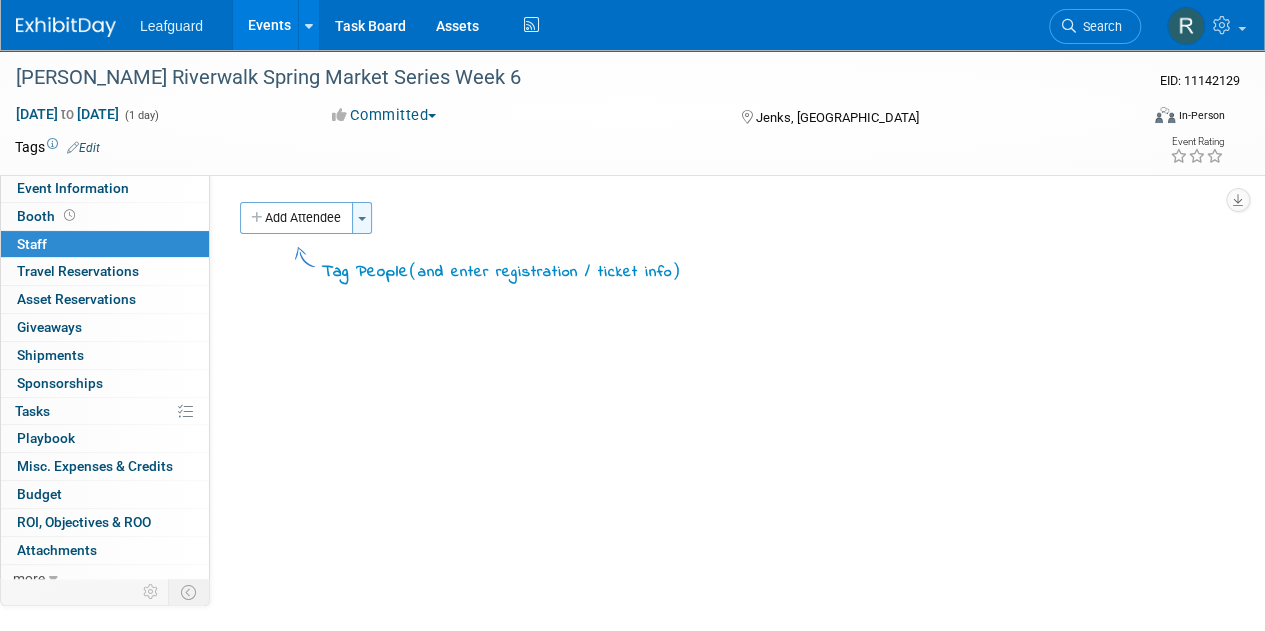 click on "Toggle Dropdown" at bounding box center [362, 218] 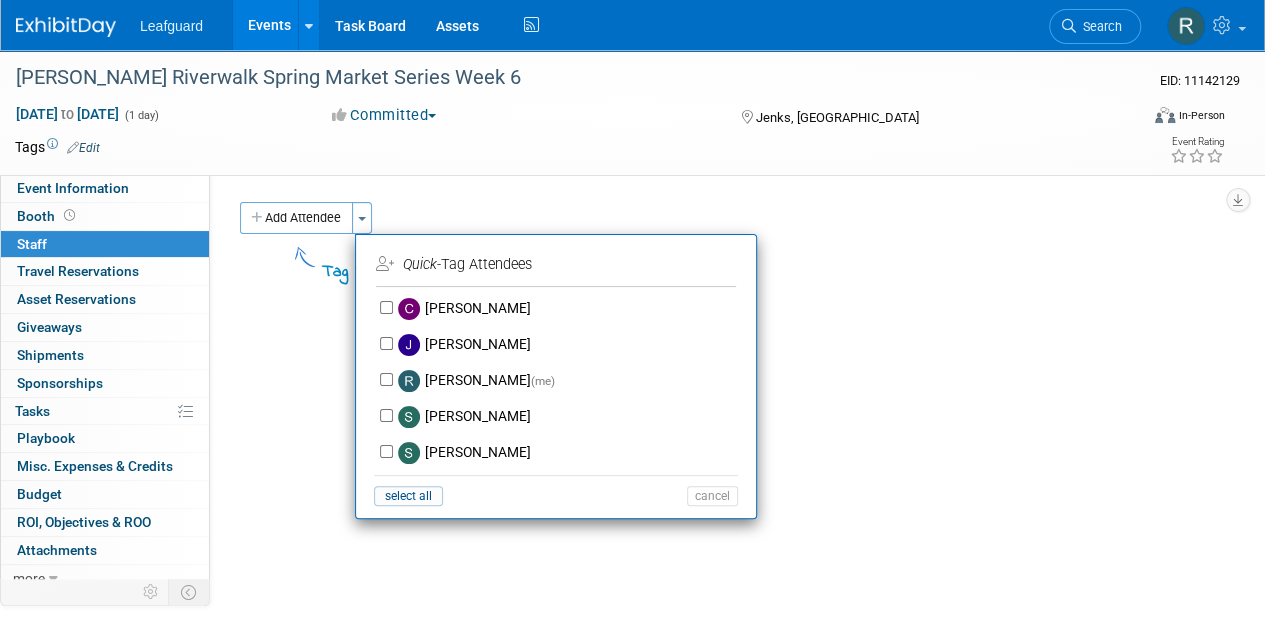 click on "Event Website:
Edit
https://englert2-my.sharepoint.com/personal/cstackpole_leafguard_com/Documents/recap-forecast/Event%20Agreements%20and%20Contracts/Jenk%27s%20Riverwalk%20Spring%20Market%20Week%206%20Check%20R_Kerri%20Dailey.pdf
Event Venue Name:
Specify event venue name
Event Venue Address:
300 Riverwalk Terrace, Suite #280  Jenks, OK 74037
Exhibit Hall Dates/Times:
Edit
Save Changes
Cancel
Booth Set-up Dates/Times:
Edit
Save Changes
Cancel
Booth Dismantle Dates/Times:
Edit
Save Changes
Cancel
Exhibitor Prospectus:
Edit
Exhibit Hall Floor Plan:
Edit
Event Notes:
Edit
24225 Carrier Rd.,
X
Booth Reservation & Invoice:
Edit
Need to Reserve
Booth Number:" at bounding box center [717, 381] 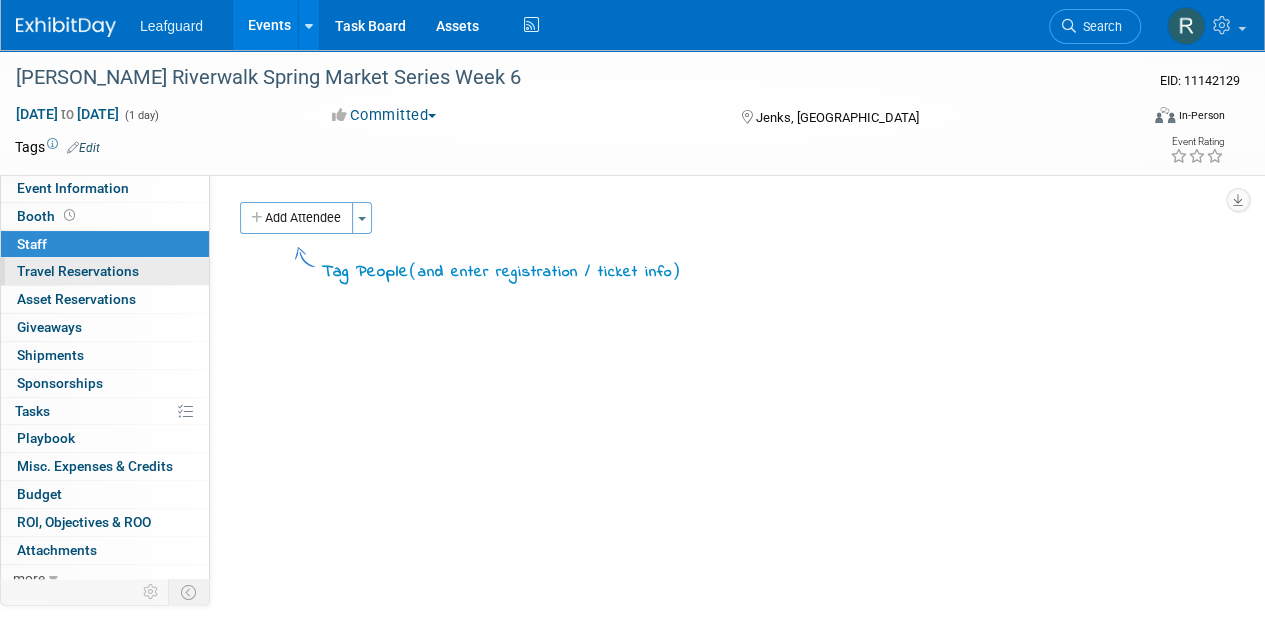 click on "Travel Reservations 0" at bounding box center [78, 271] 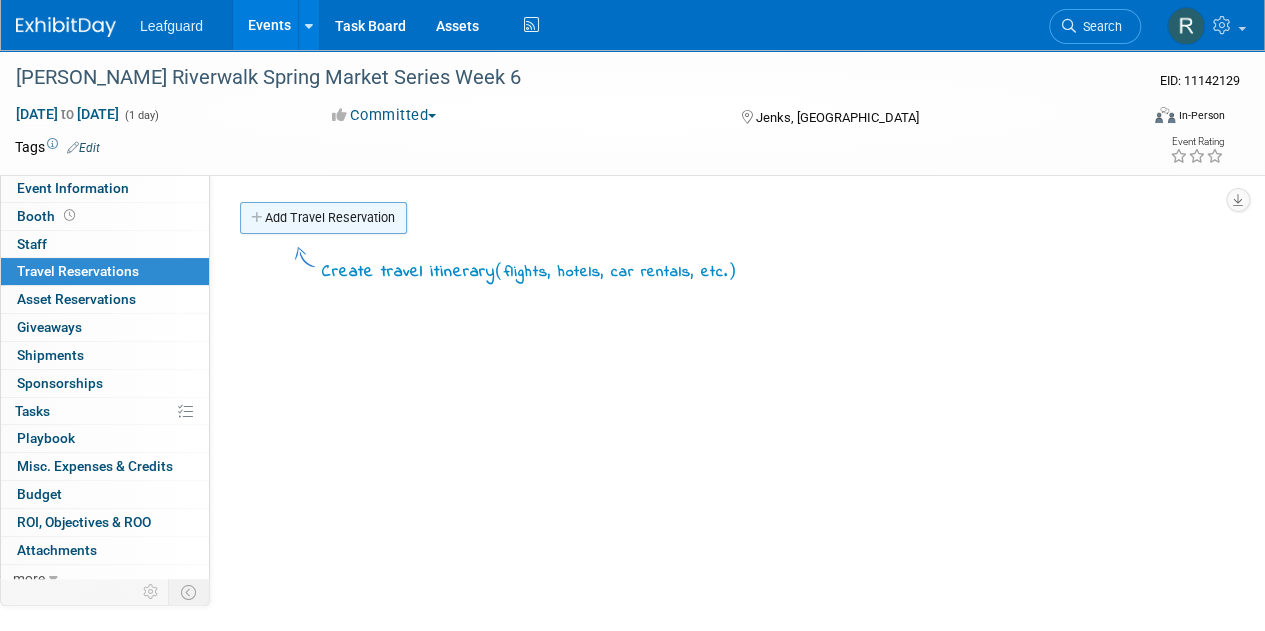 click on "Add Travel Reservation" at bounding box center [323, 218] 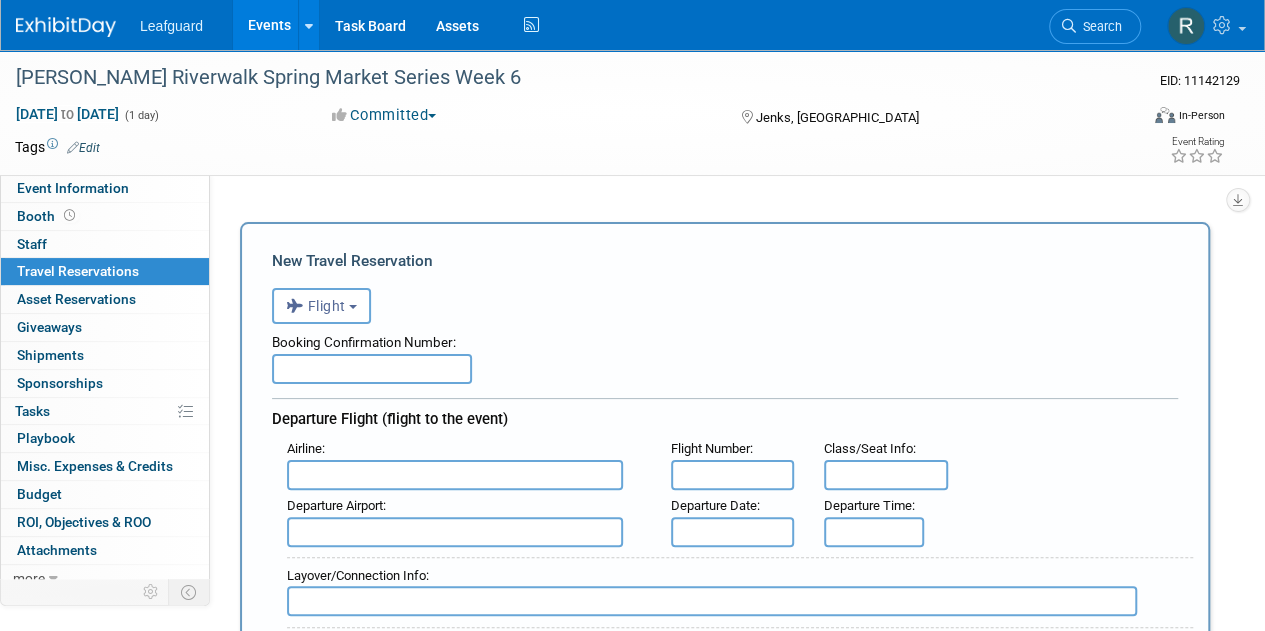 scroll, scrollTop: 0, scrollLeft: 0, axis: both 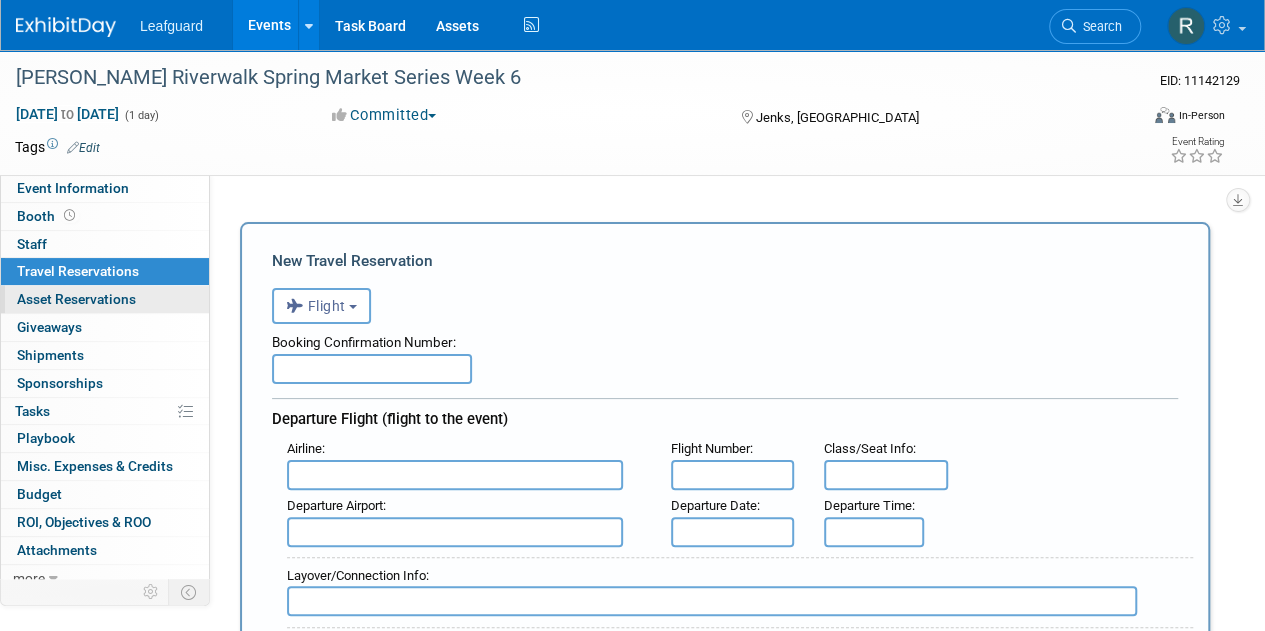 click on "Asset Reservations 0" at bounding box center [76, 299] 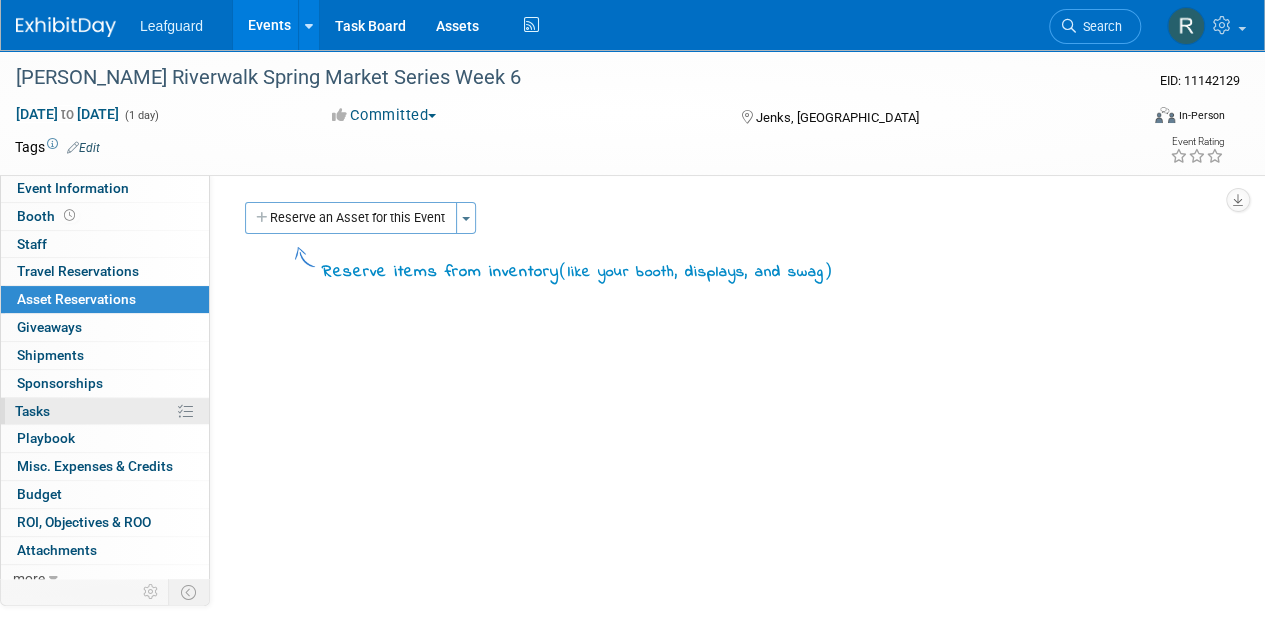 click on "Tasks 0%" at bounding box center [32, 411] 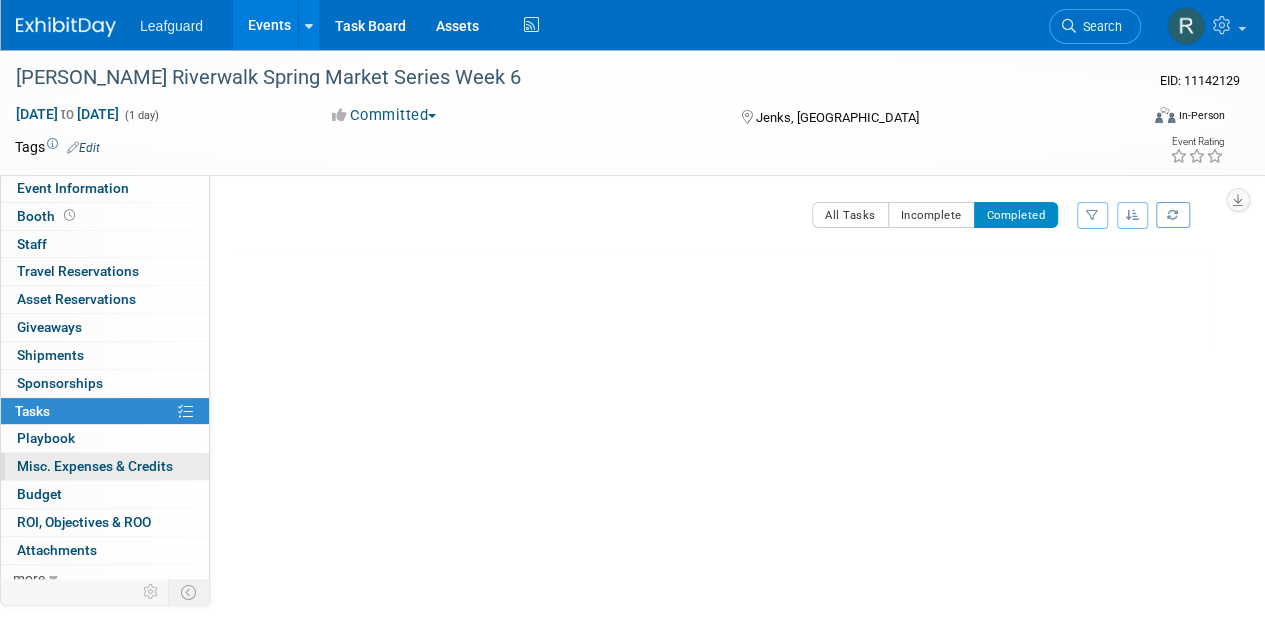 click on "Misc. Expenses & Credits 0" at bounding box center [95, 466] 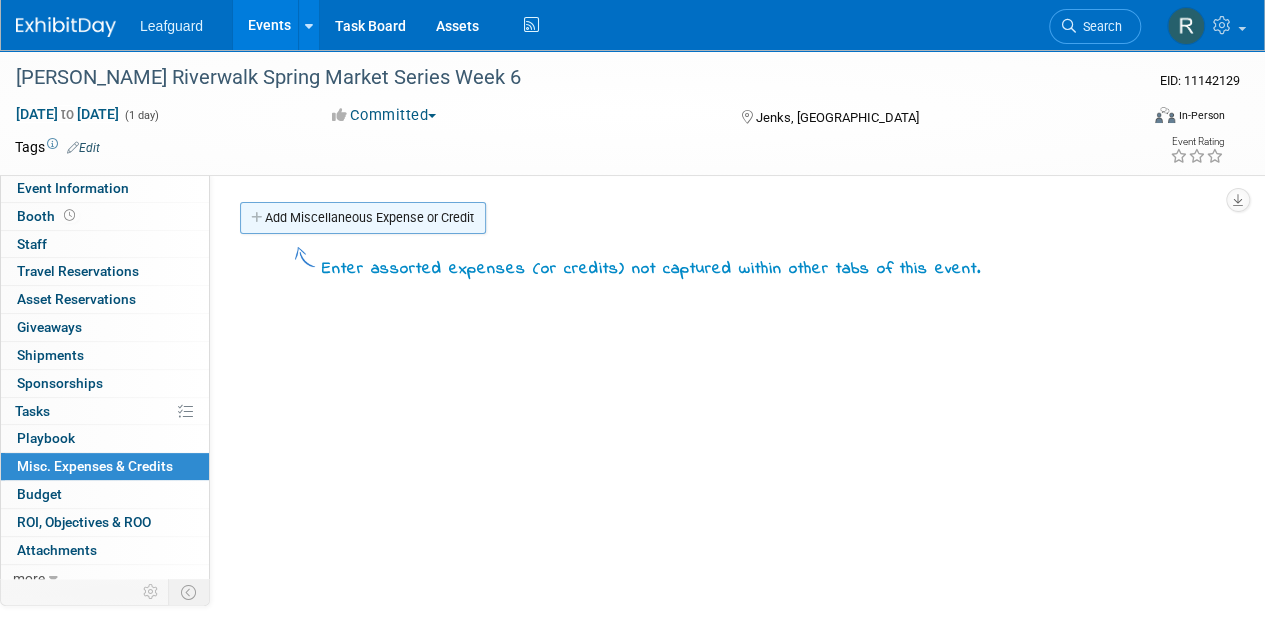 click on "Add Miscellaneous Expense or Credit" at bounding box center [363, 218] 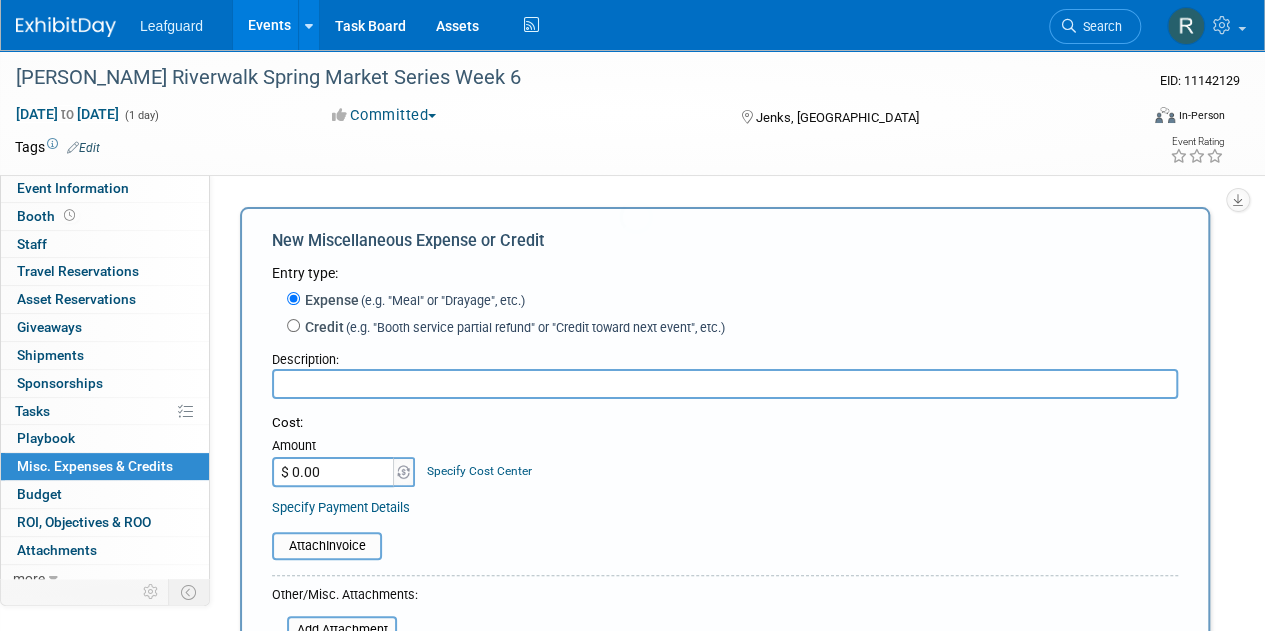 scroll, scrollTop: 0, scrollLeft: 0, axis: both 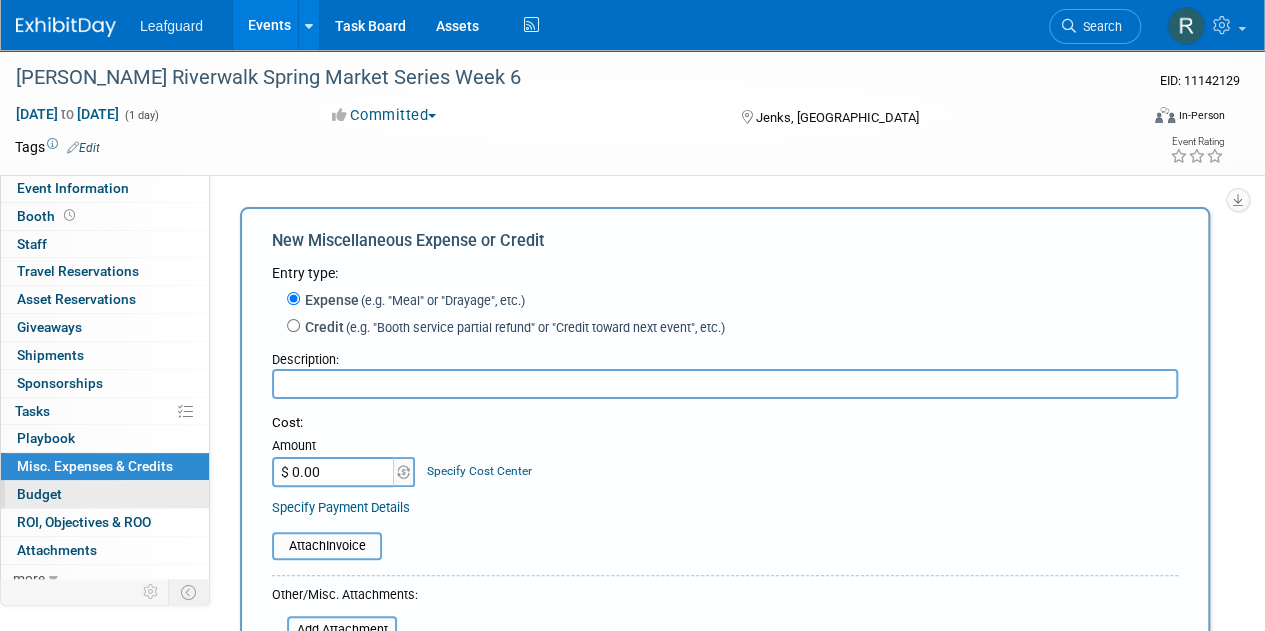 click on "Budget" at bounding box center [39, 494] 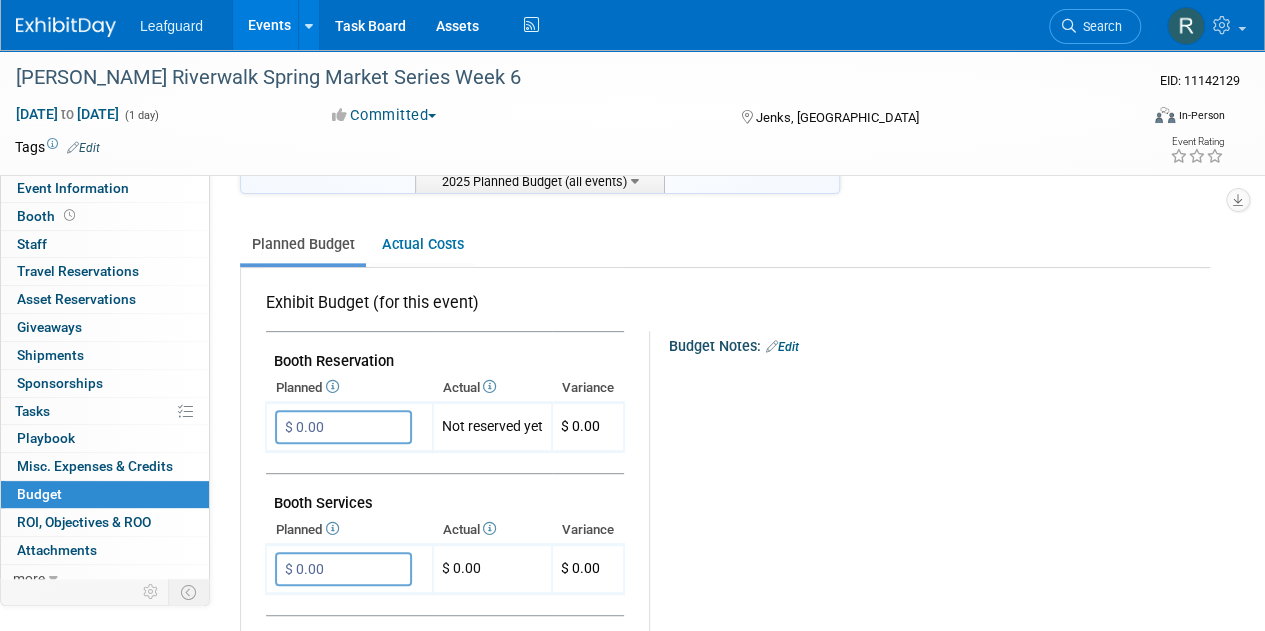 scroll, scrollTop: 230, scrollLeft: 0, axis: vertical 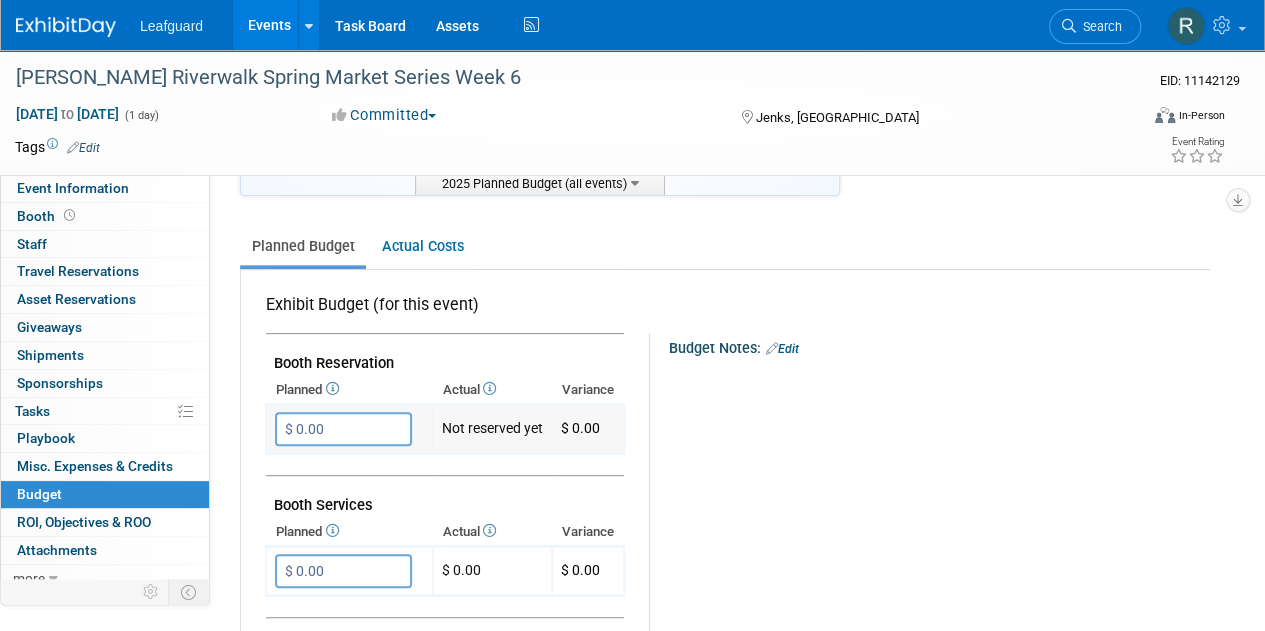 click on "$ 0.00" at bounding box center (343, 429) 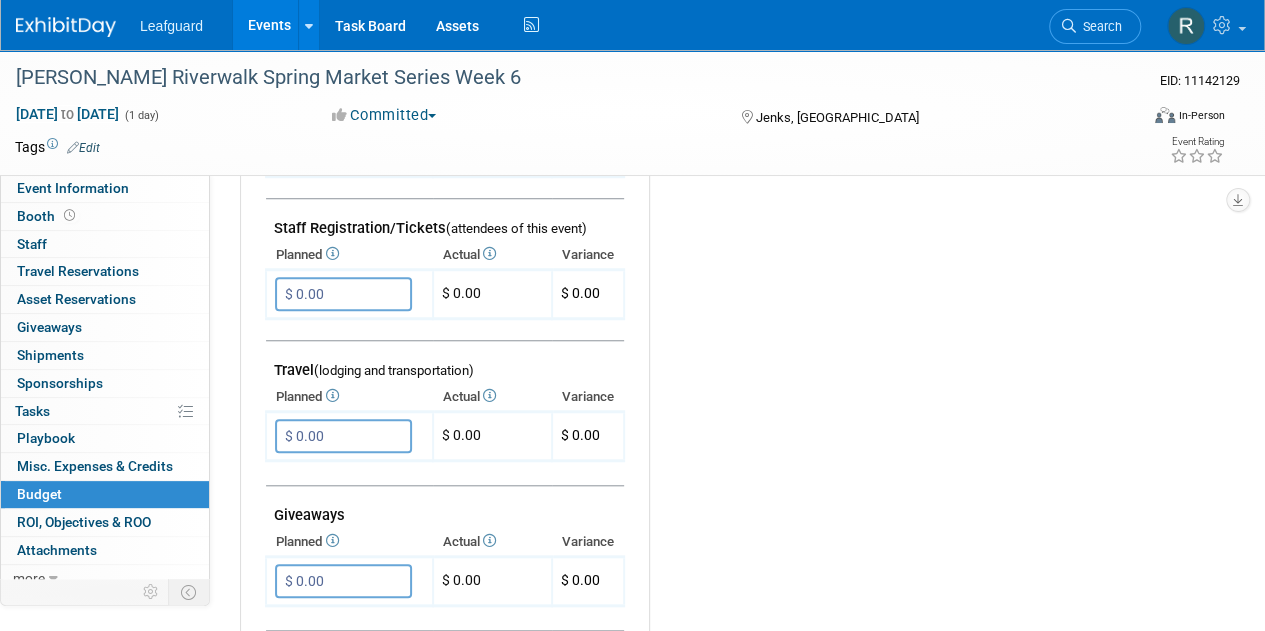scroll, scrollTop: 696, scrollLeft: 0, axis: vertical 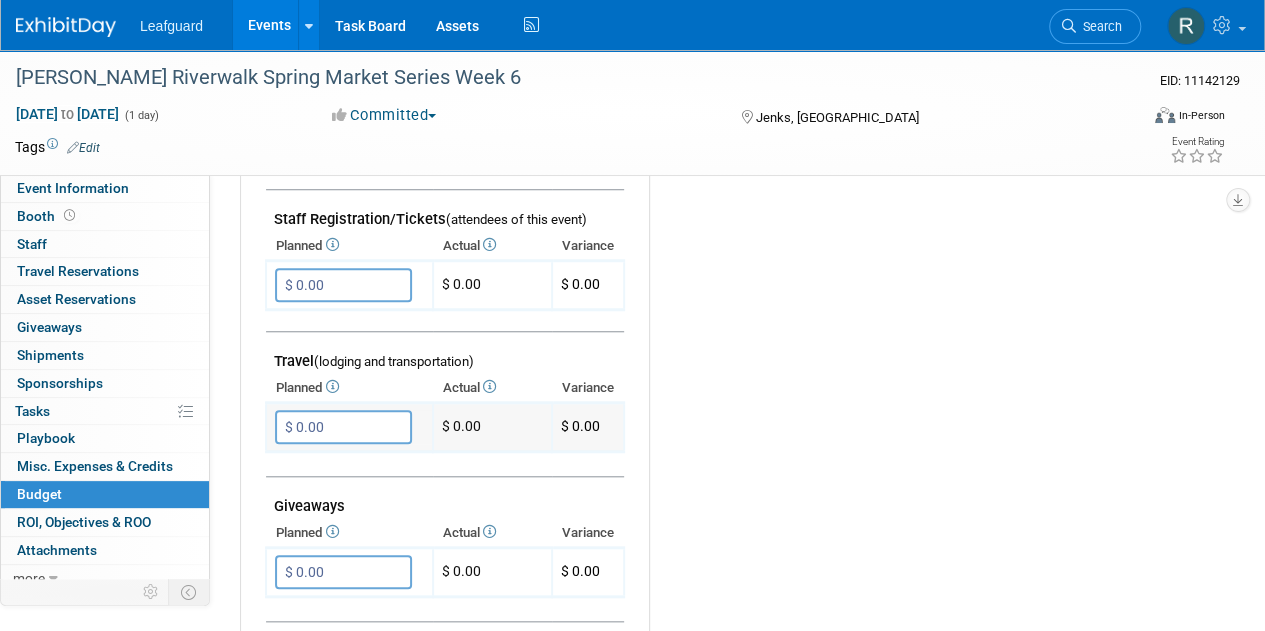type on "$ 500.00" 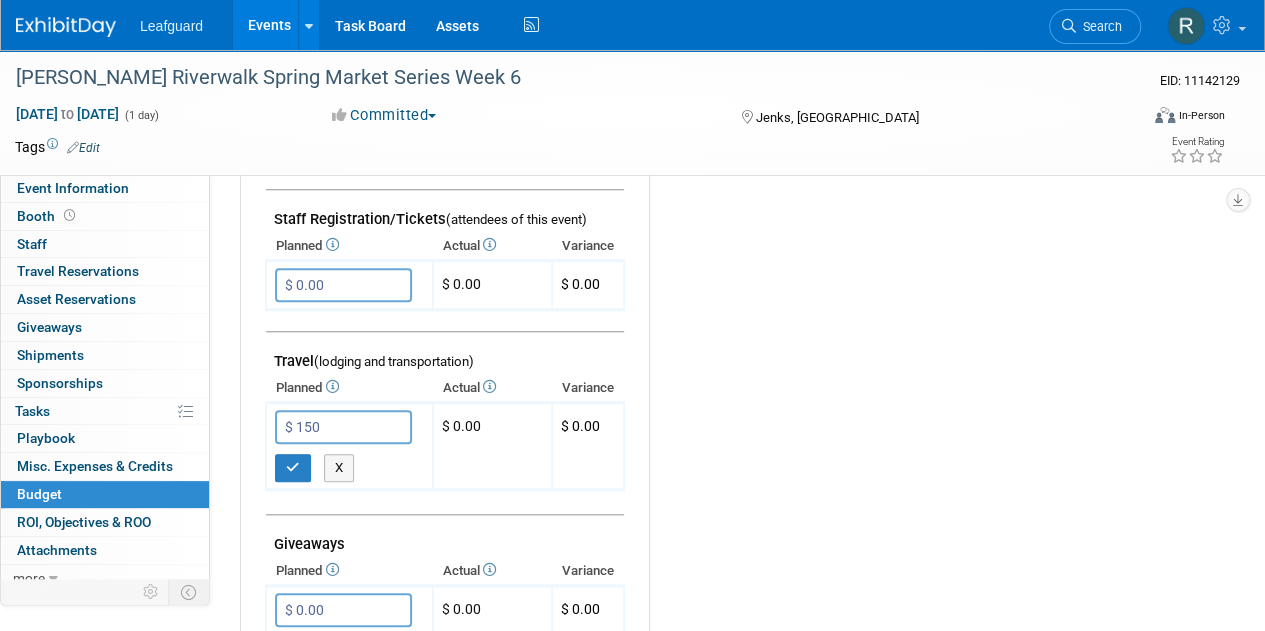 type on "$ 150.00" 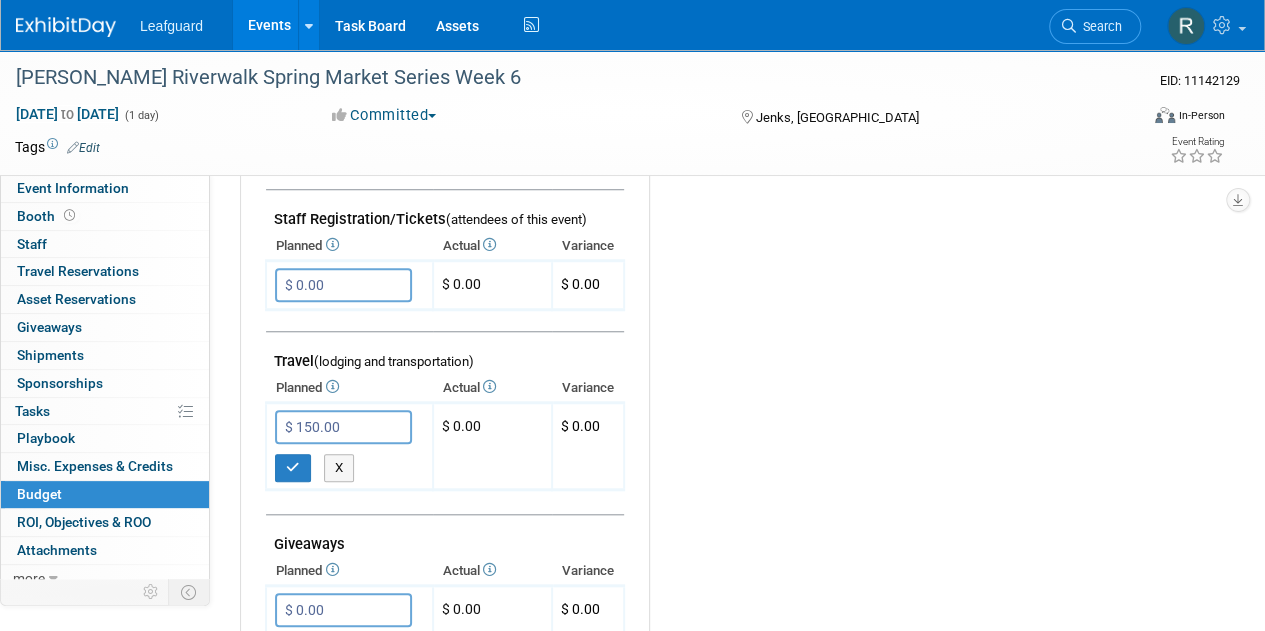 drag, startPoint x: 1270, startPoint y: 255, endPoint x: 778, endPoint y: 327, distance: 497.2404 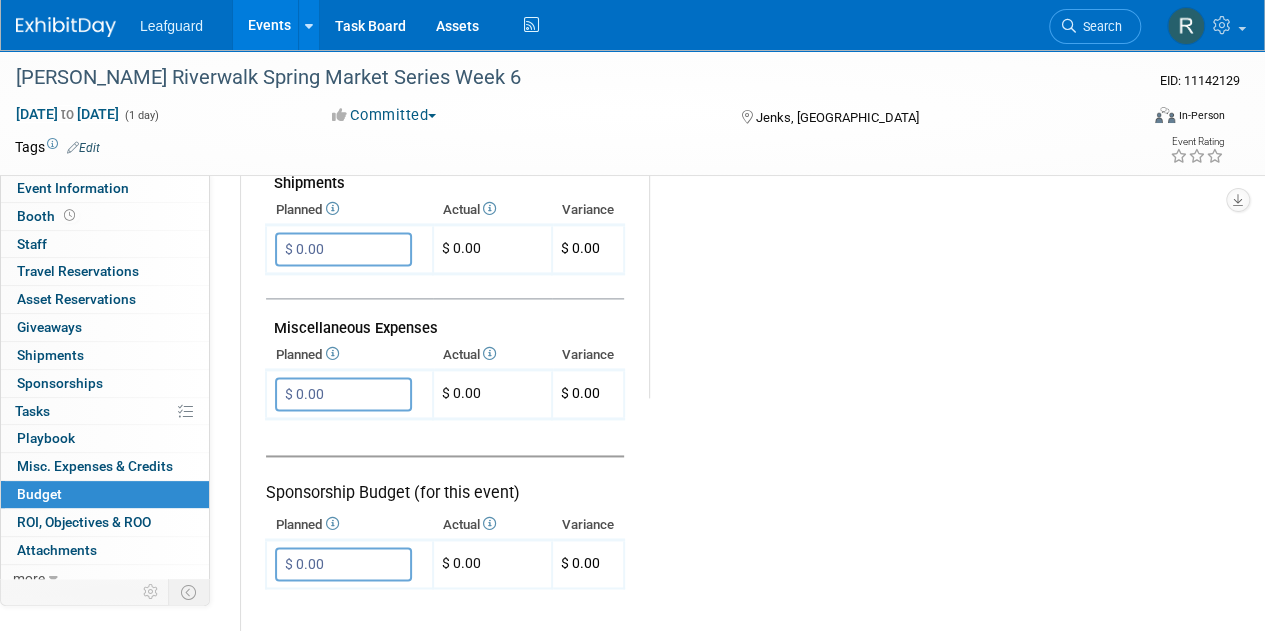 scroll, scrollTop: 1204, scrollLeft: 0, axis: vertical 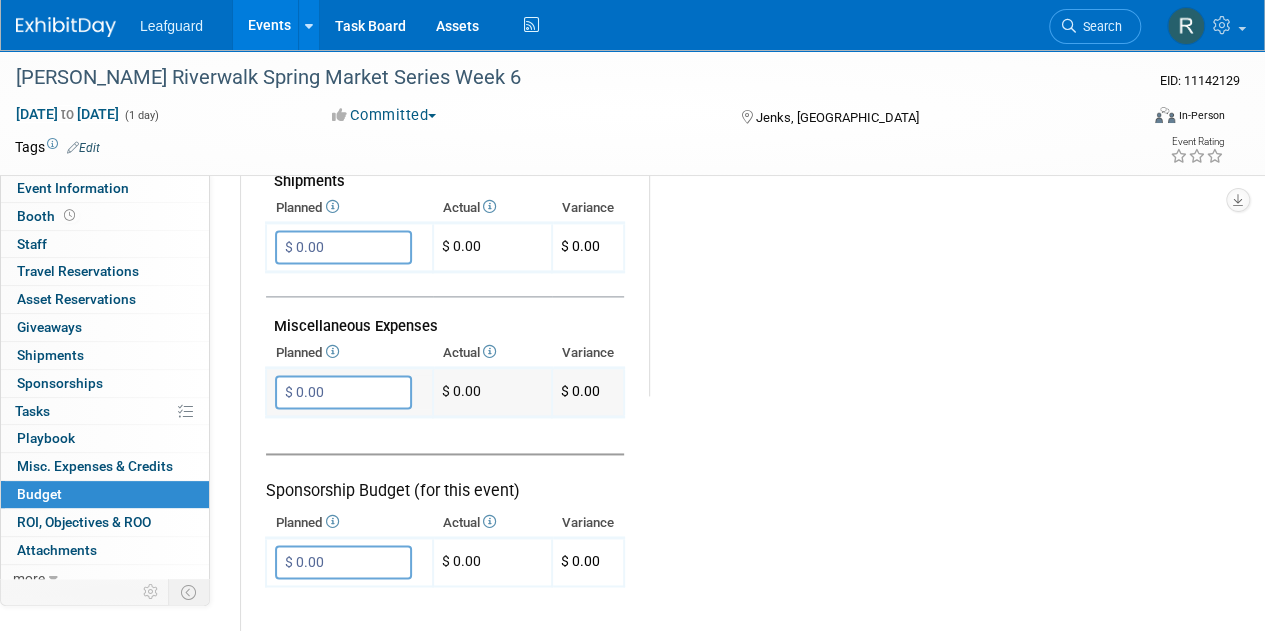 click on "$ 0.00" at bounding box center (343, 392) 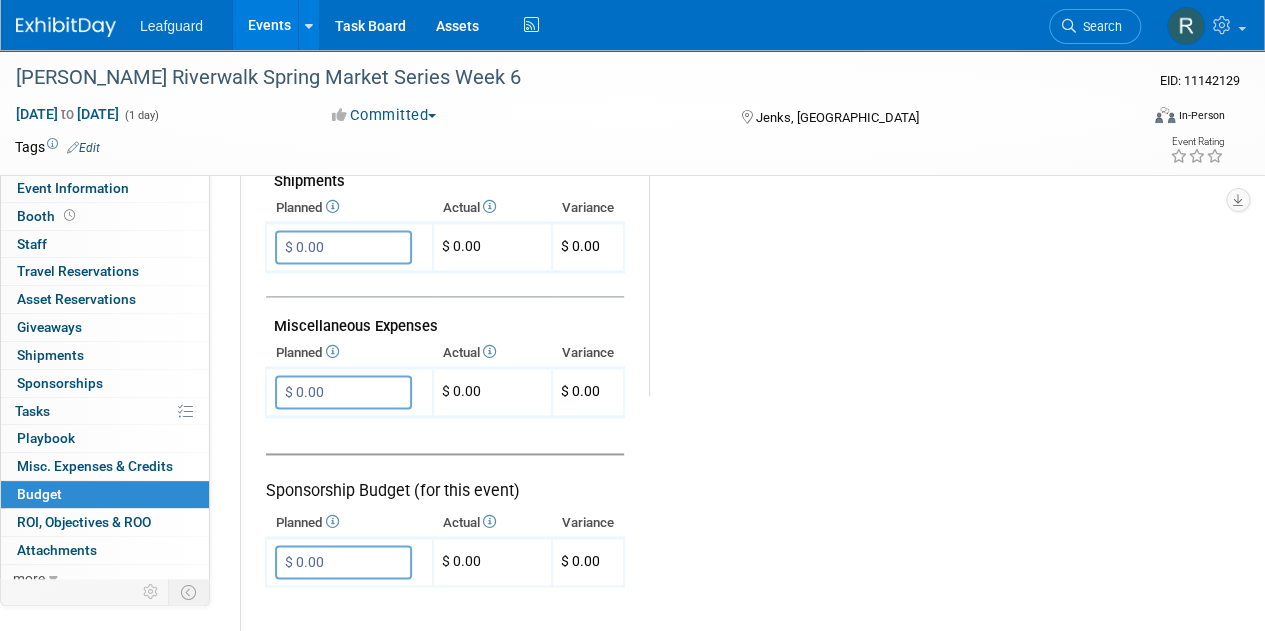 click on "Budget Notes:
Edit
X" at bounding box center (921, -123) 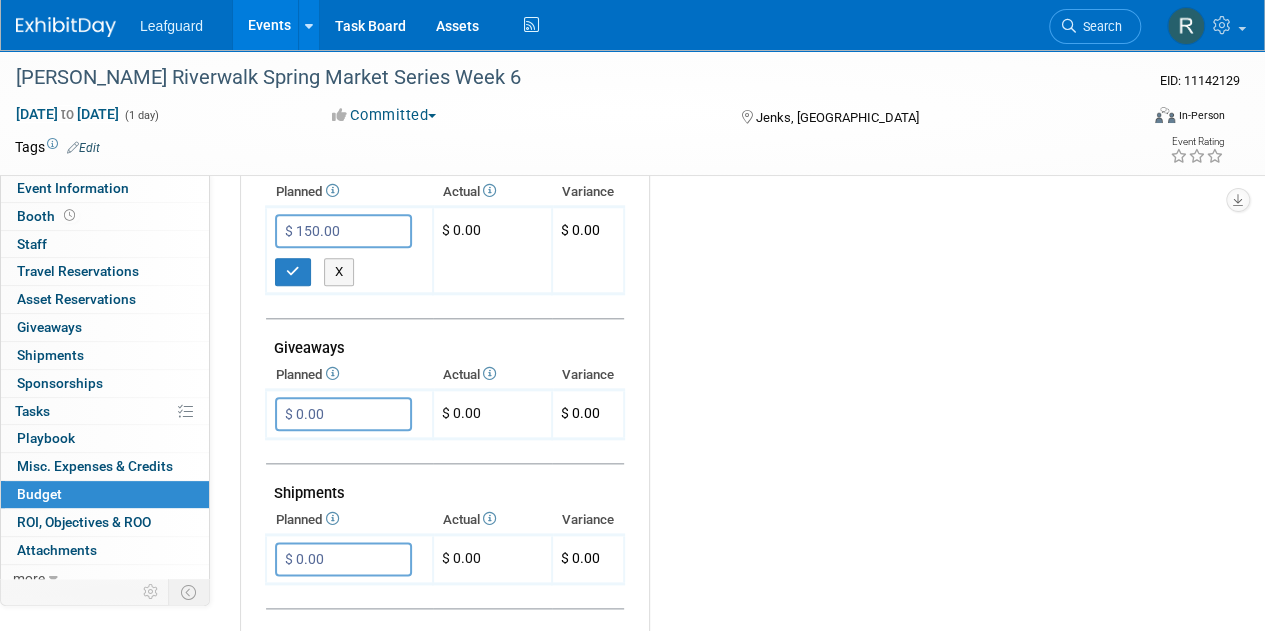 scroll, scrollTop: 882, scrollLeft: 0, axis: vertical 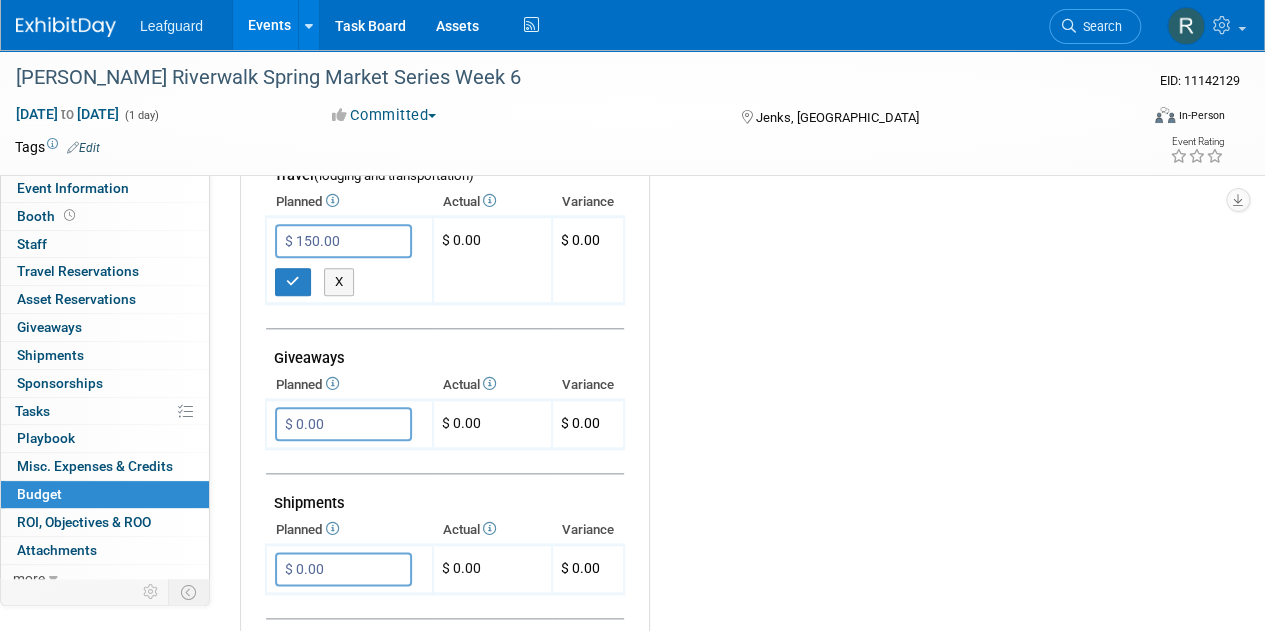 click on "Budget Notes:
Edit
X" at bounding box center (921, 199) 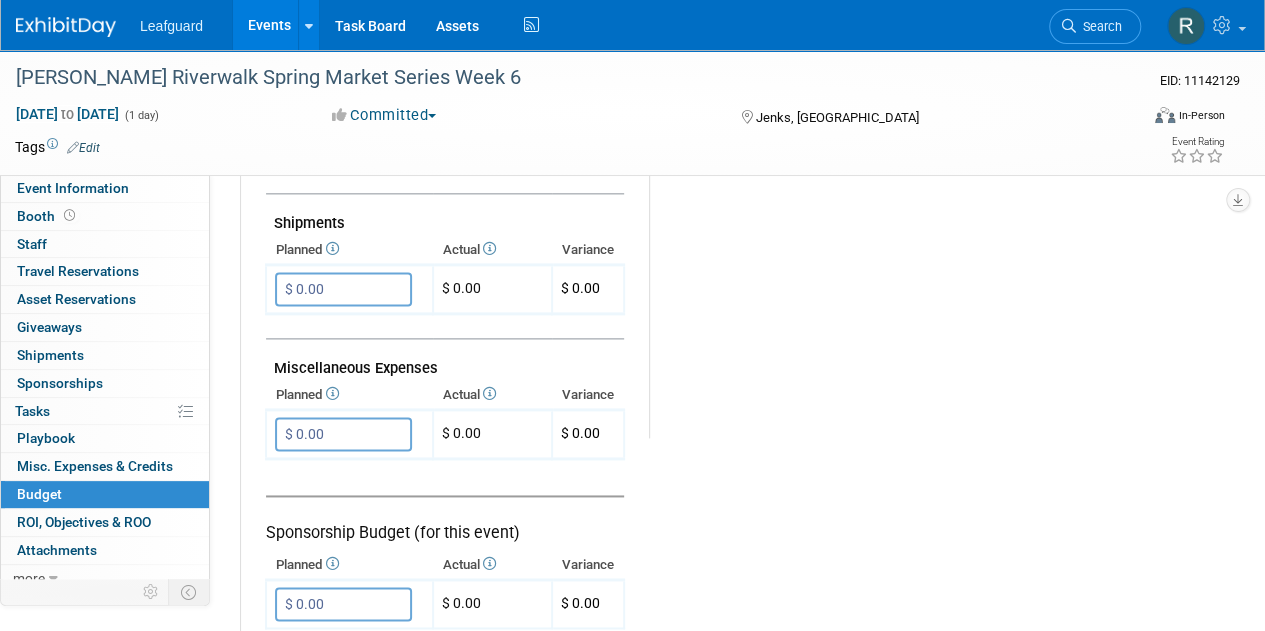 scroll, scrollTop: 1171, scrollLeft: 0, axis: vertical 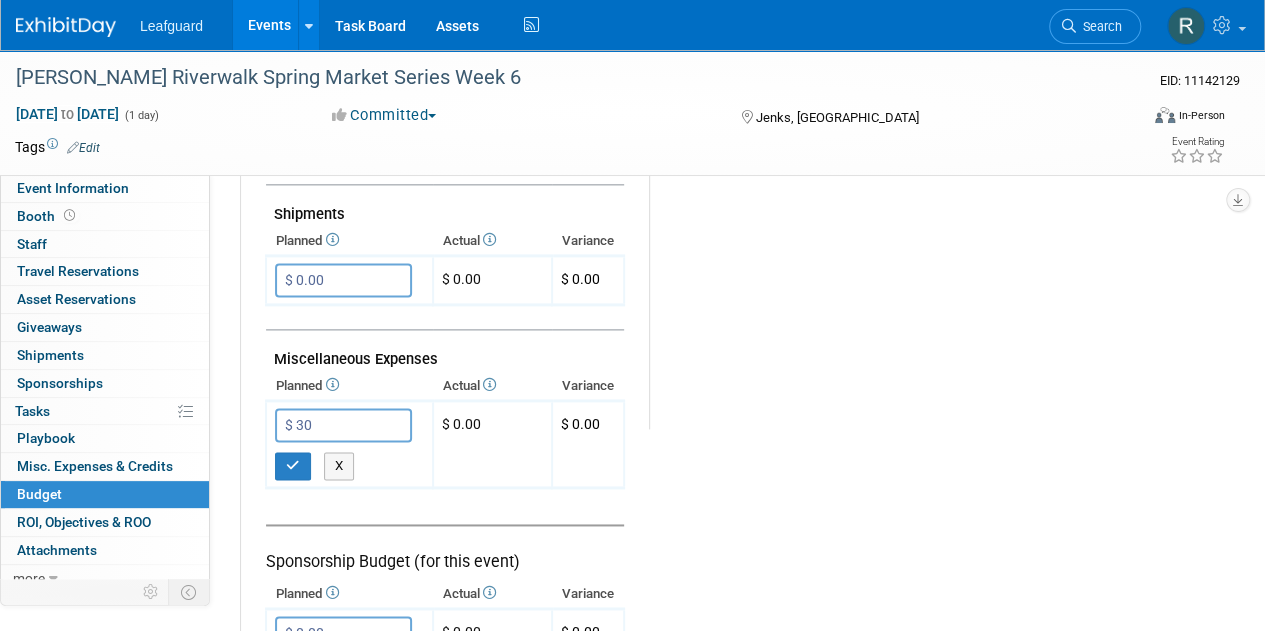 type on "$ 30.00" 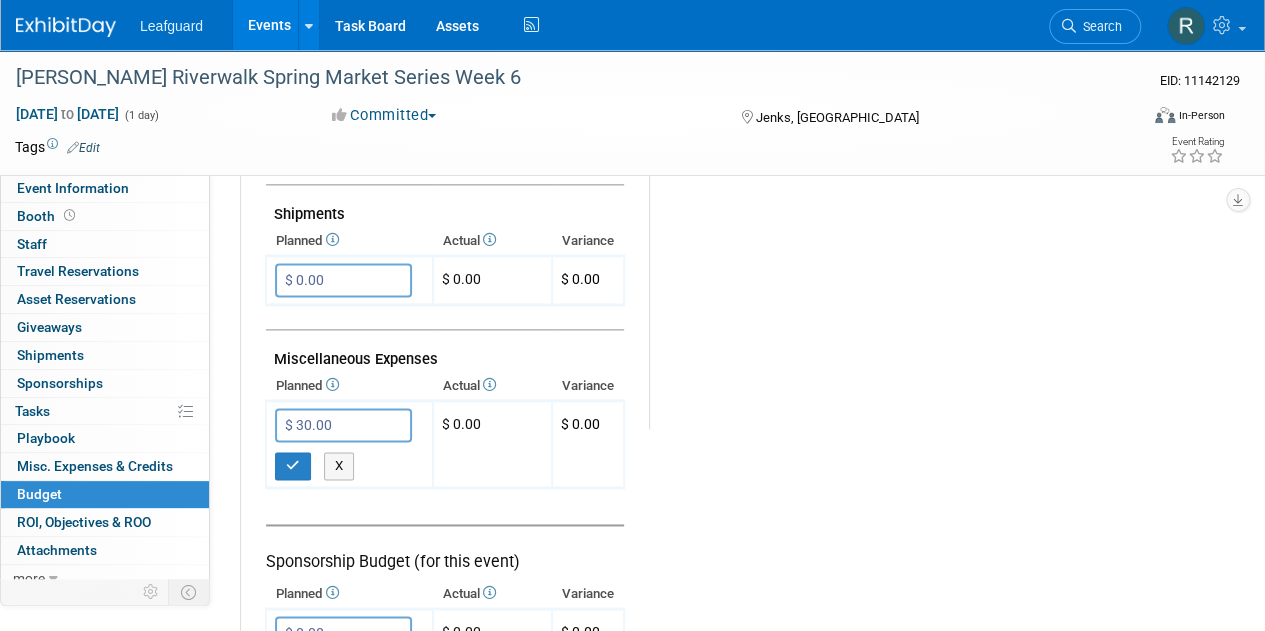 click on "Exhibit Budget (for this event)
Booth Reservation
$ 500.00 X $ 0.00 X" at bounding box center (732, 41) 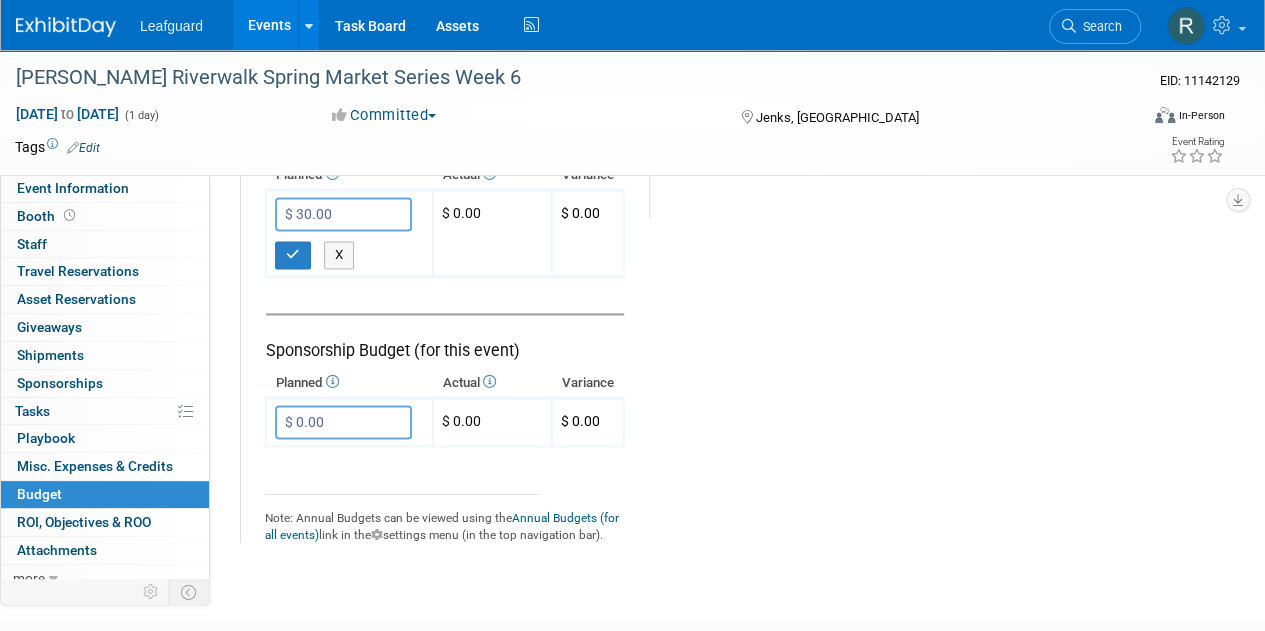 scroll, scrollTop: 1501, scrollLeft: 0, axis: vertical 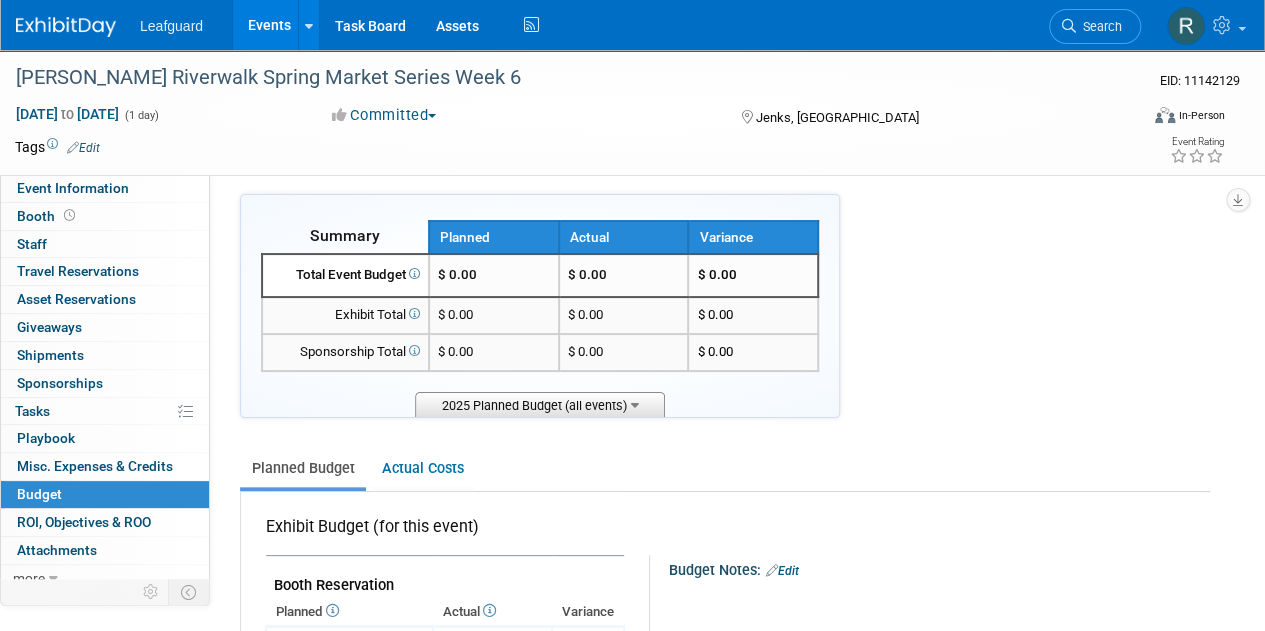 click at bounding box center [635, 403] 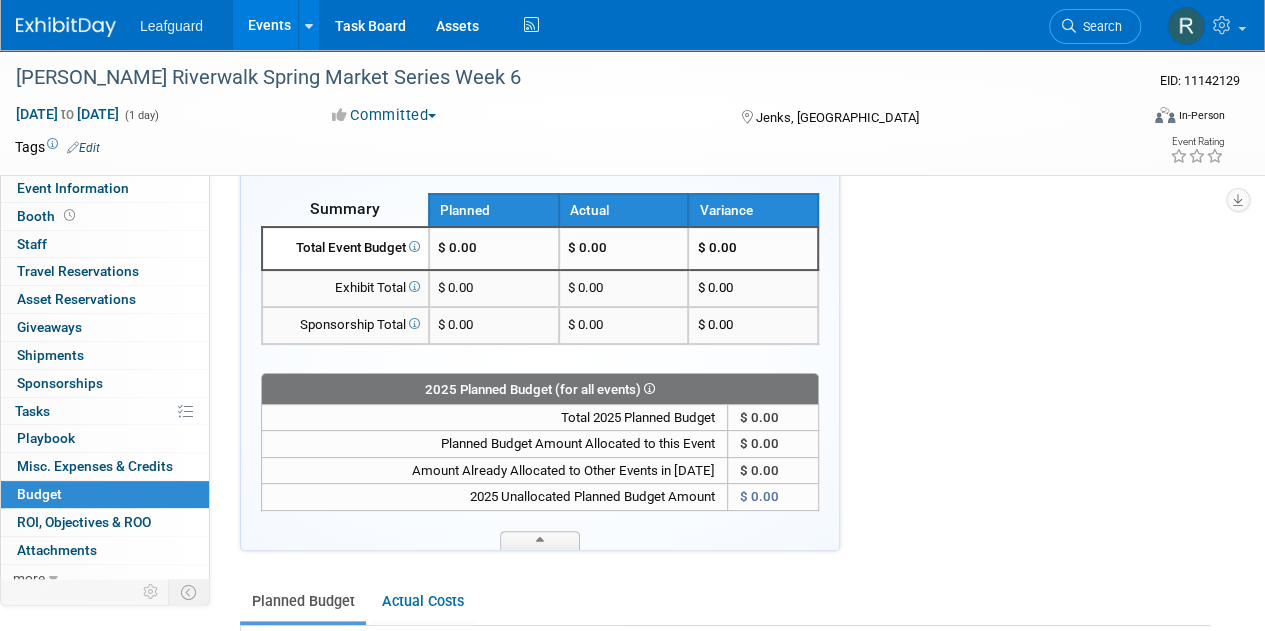scroll, scrollTop: 0, scrollLeft: 0, axis: both 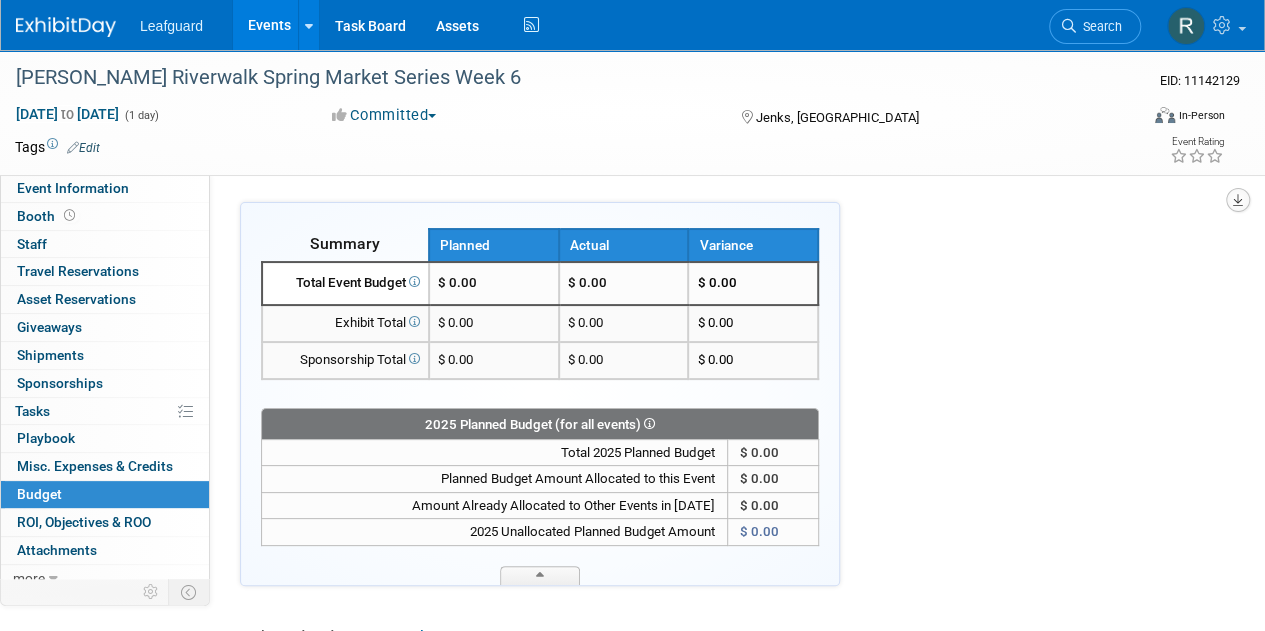 click at bounding box center [1238, 200] 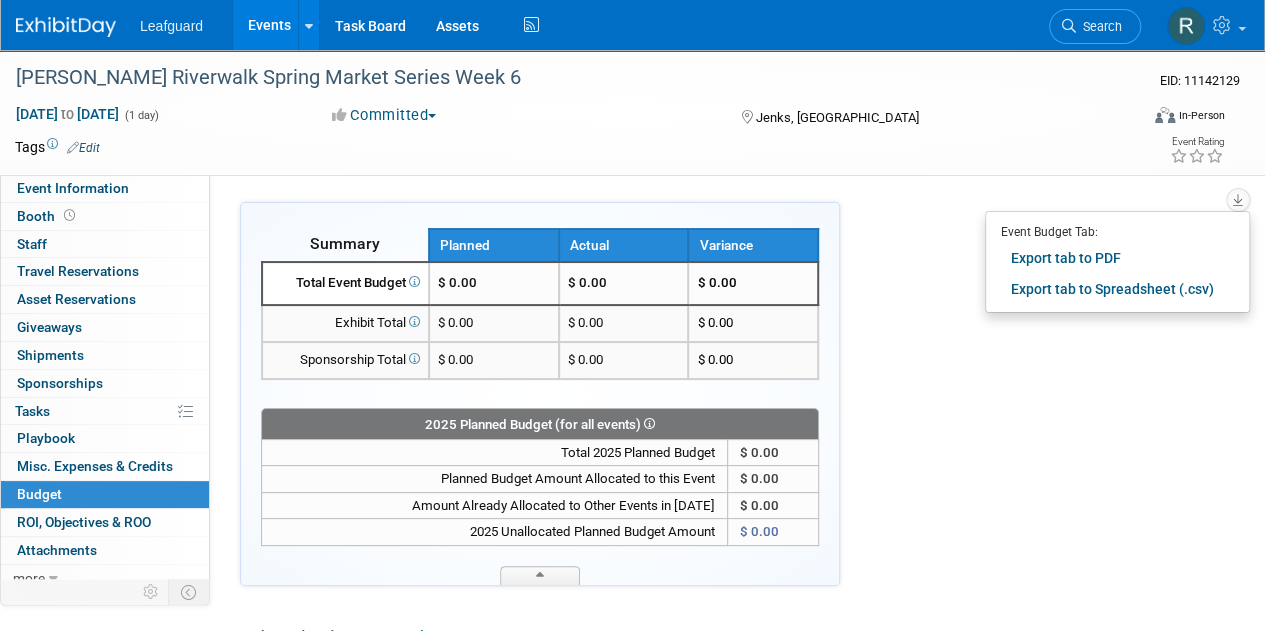 click on "Summary
Planned
Actual
Variance
X" at bounding box center (725, 1143) 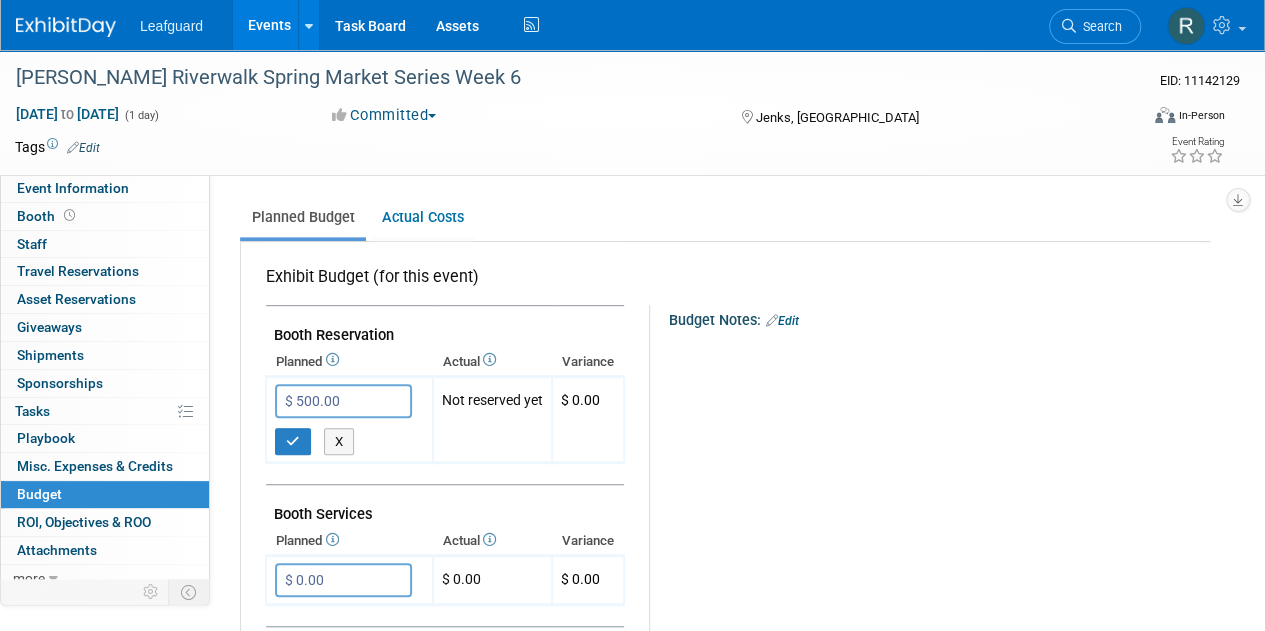 scroll, scrollTop: 417, scrollLeft: 0, axis: vertical 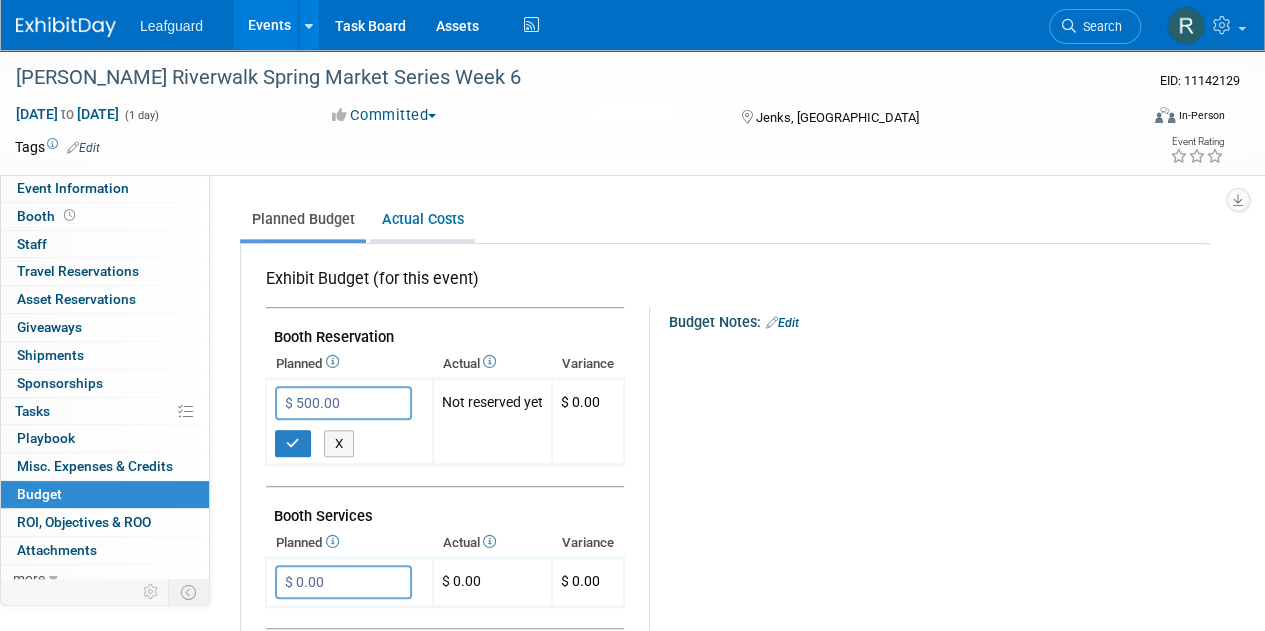 click on "Actual Costs" at bounding box center [422, 219] 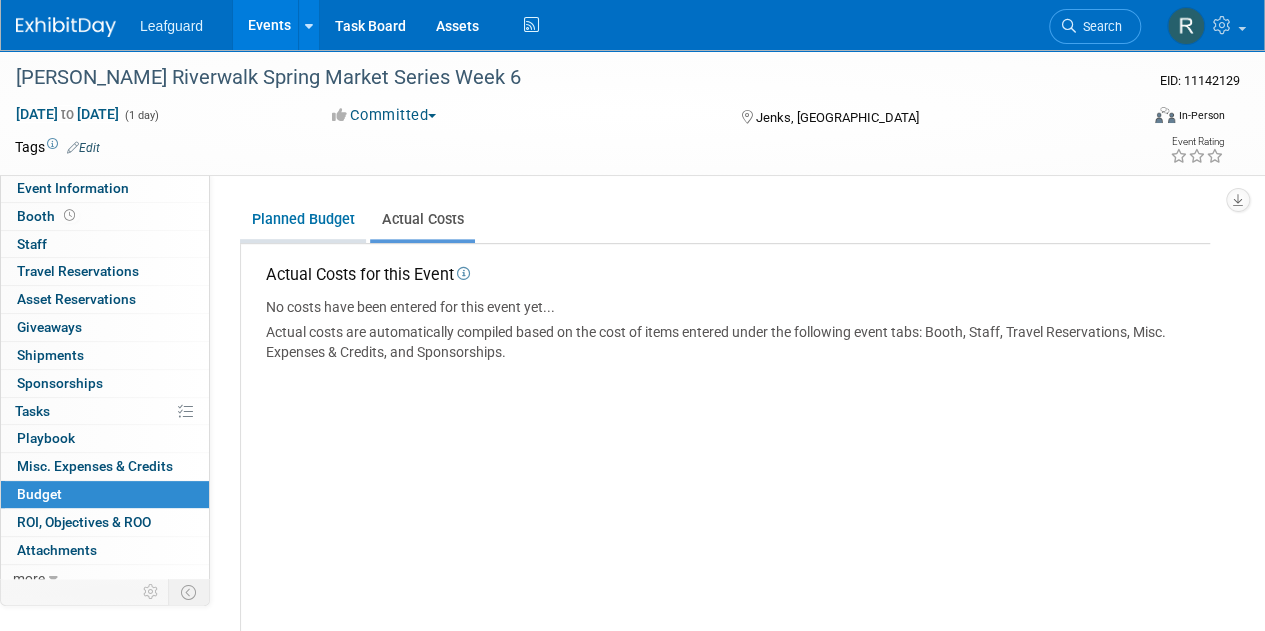 click on "Planned Budget" at bounding box center (303, 219) 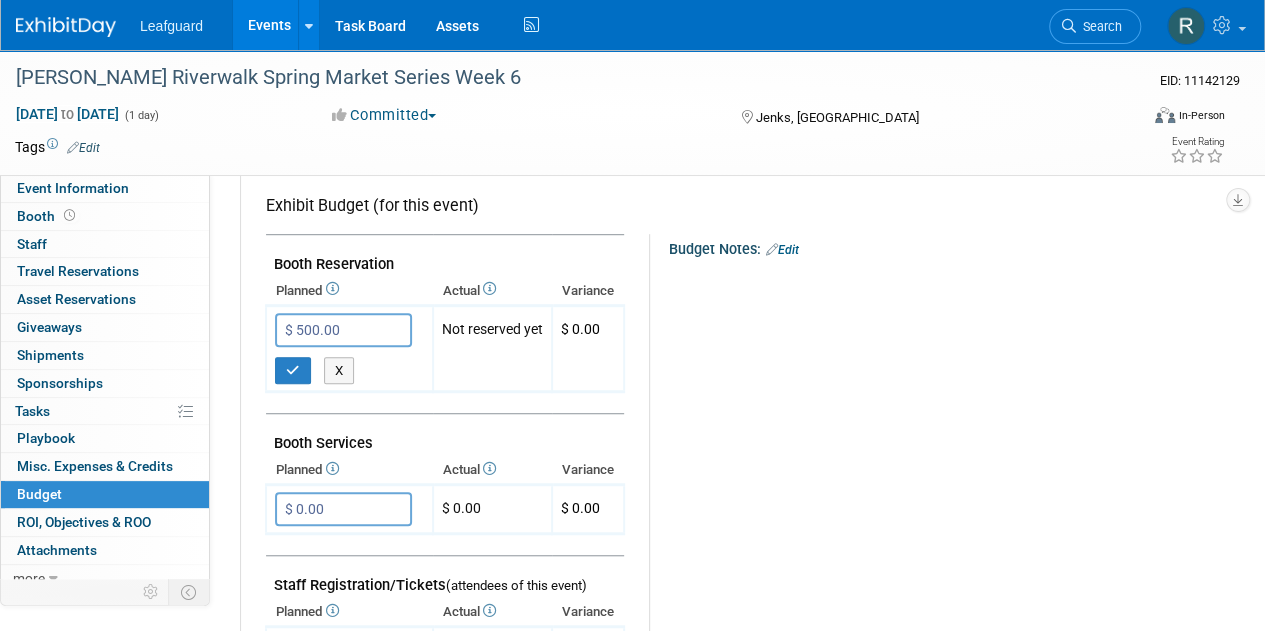 scroll, scrollTop: 488, scrollLeft: 0, axis: vertical 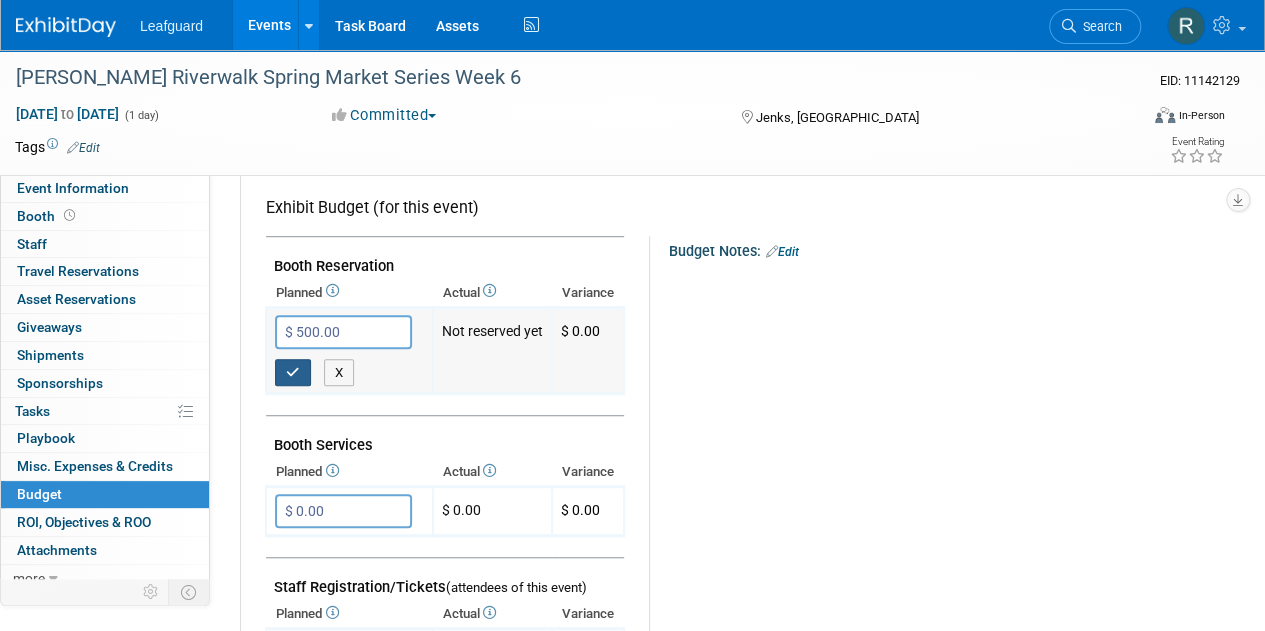click at bounding box center (293, 372) 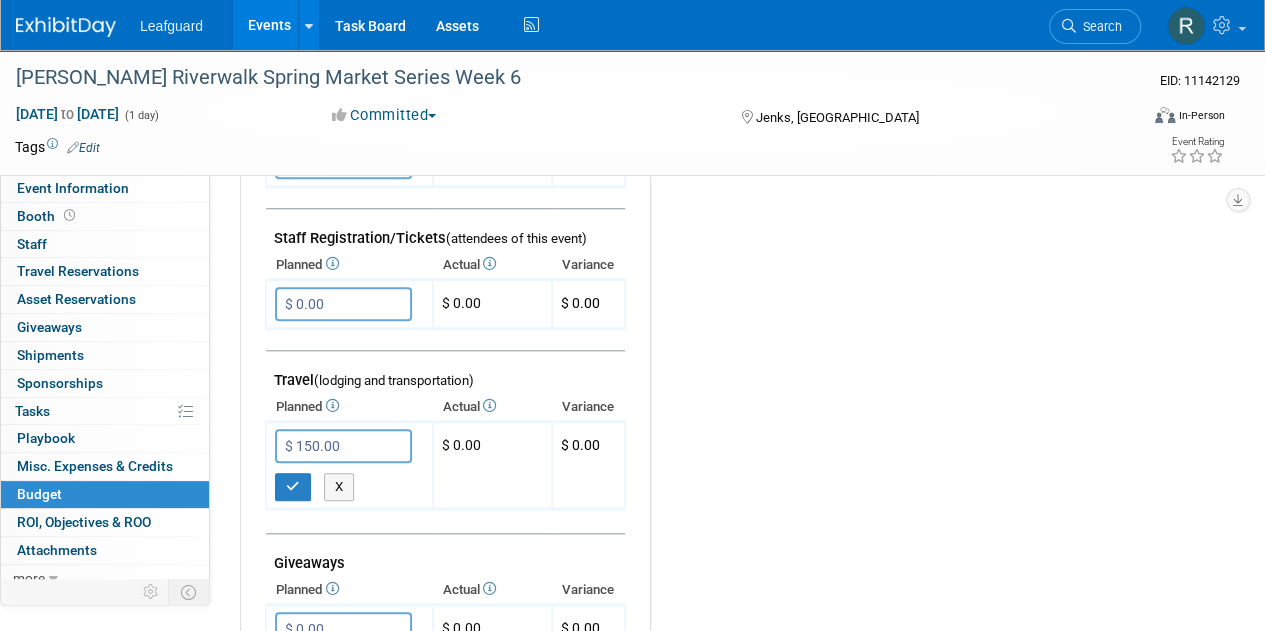 scroll, scrollTop: 847, scrollLeft: 0, axis: vertical 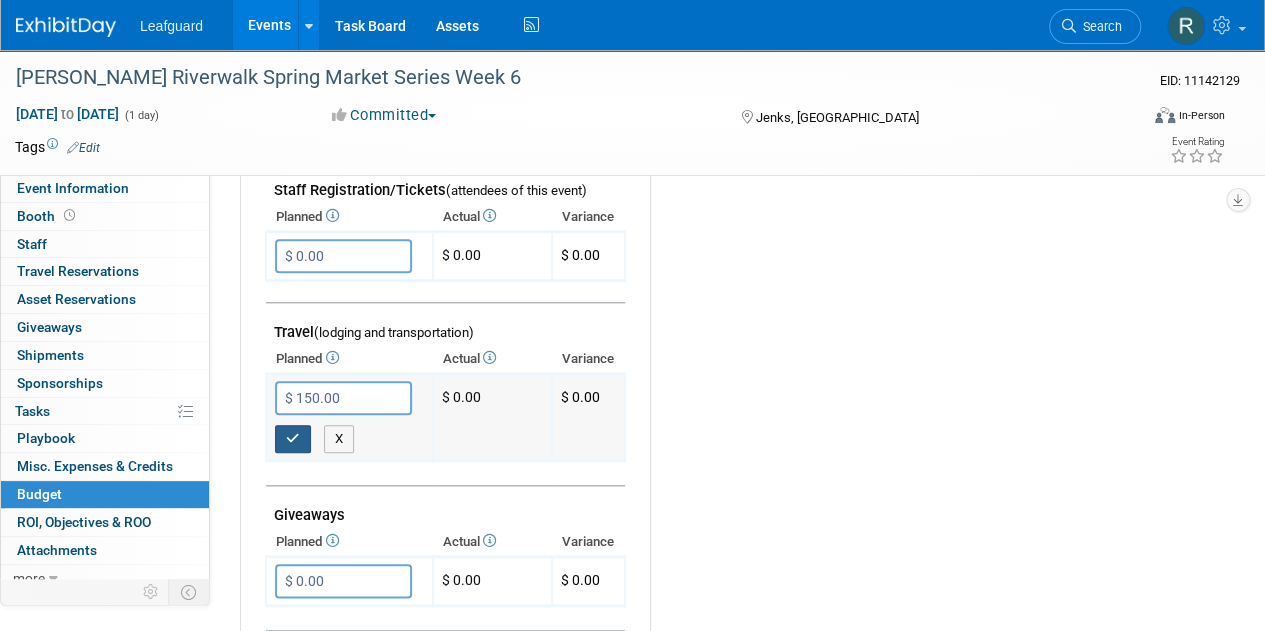 click at bounding box center [293, 438] 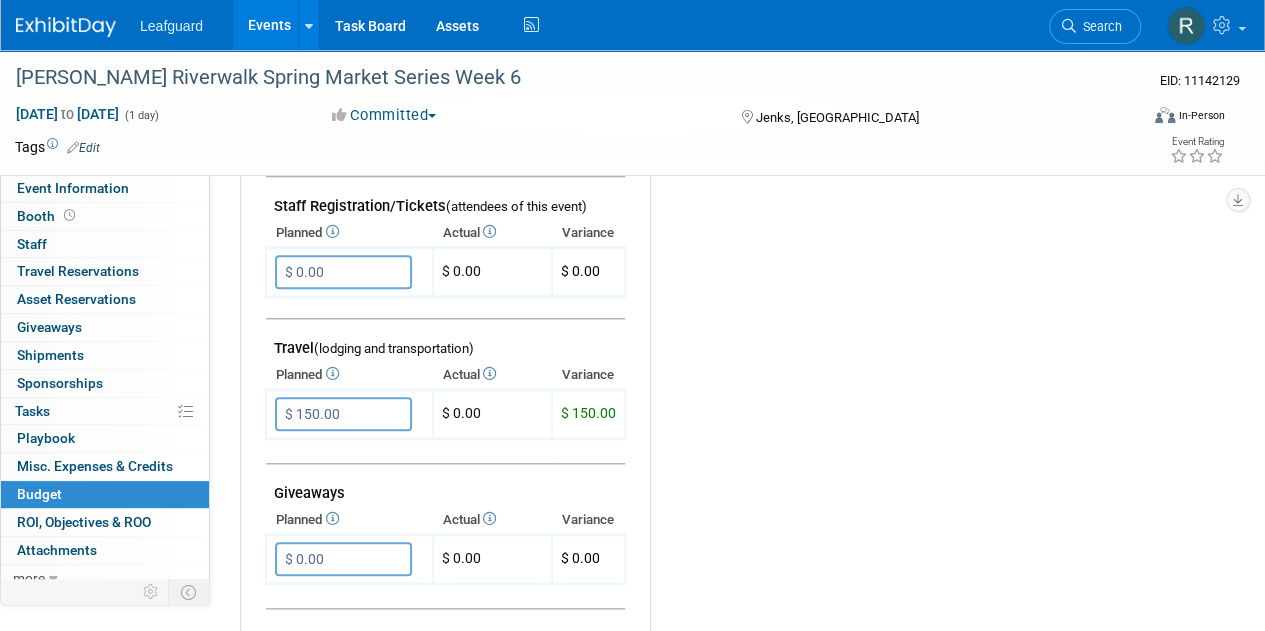 scroll, scrollTop: 836, scrollLeft: 0, axis: vertical 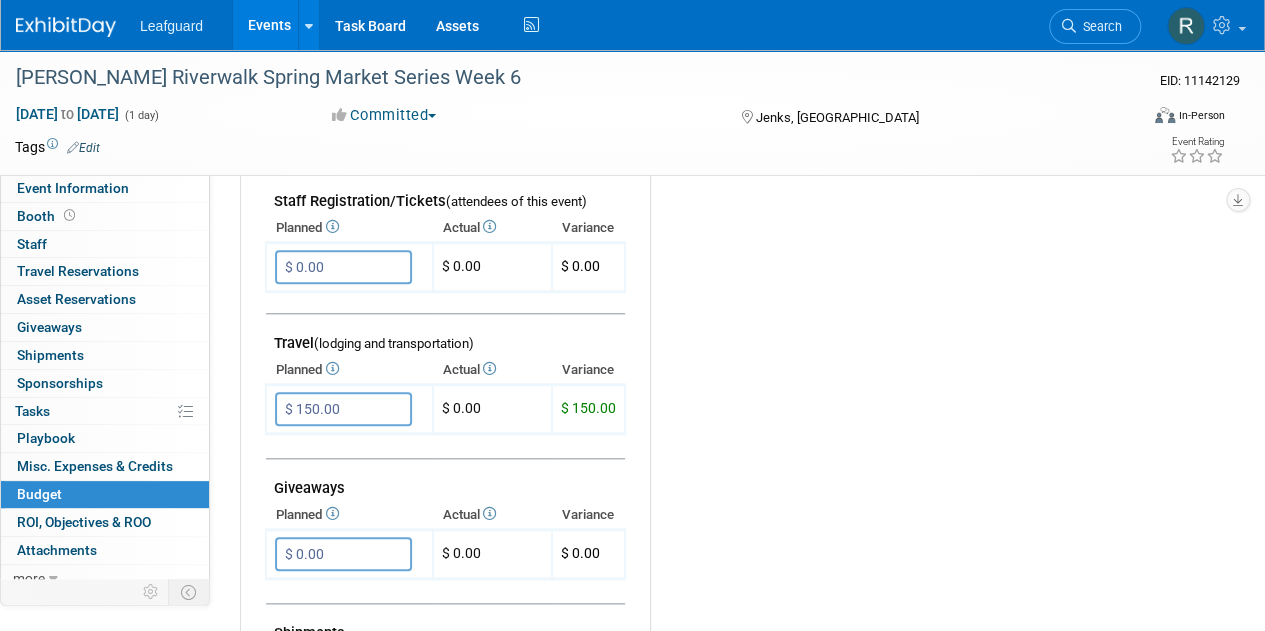 click on "Event Information
Event Info
Booth
Booth
0
Staff 0
Staff
0
Travel Reservations 0
Travel Reservations
0
Asset Reservations 0
Asset Reservations
0
Giveaways 0
Giveaways
0
Shipments 0
Shipments
0
Sponsorships 0
Sponsorships
0%
Tasks 0%
Tasks
0
Playbook 0
Playbook
0
Misc. Expenses & Credits 0
Misc. Expenses & Credits
Budget
Budget
0
ROI, Objectives & ROO 0
ROI, Objectives & ROO
0
Attachments 0
Attachments
more
more...
Event Binder (.pdf export)
Event Binder (.pdf export)
Copy/Duplicate Event
Copy/Duplicate Event
Event Settings
Event Settings
Logs
Logs
Delete Event
Delete Event
Event Website:
Edit
Event Venue Name:
Specify event venue name" at bounding box center [632, 193] 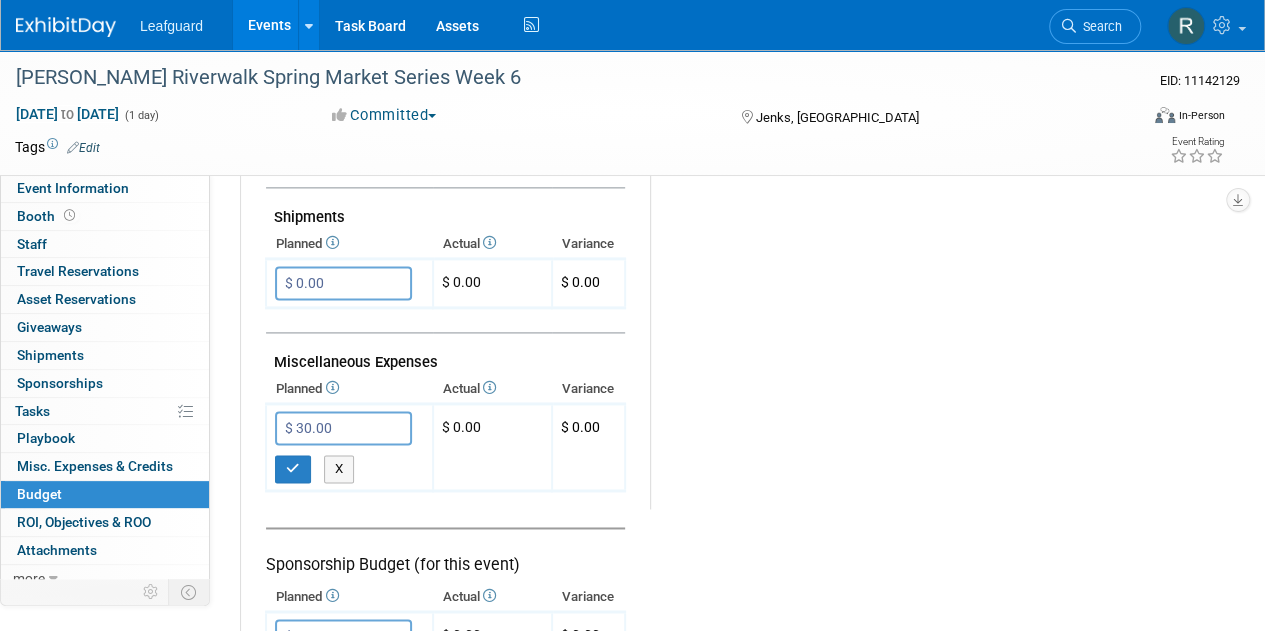 scroll, scrollTop: 1254, scrollLeft: 0, axis: vertical 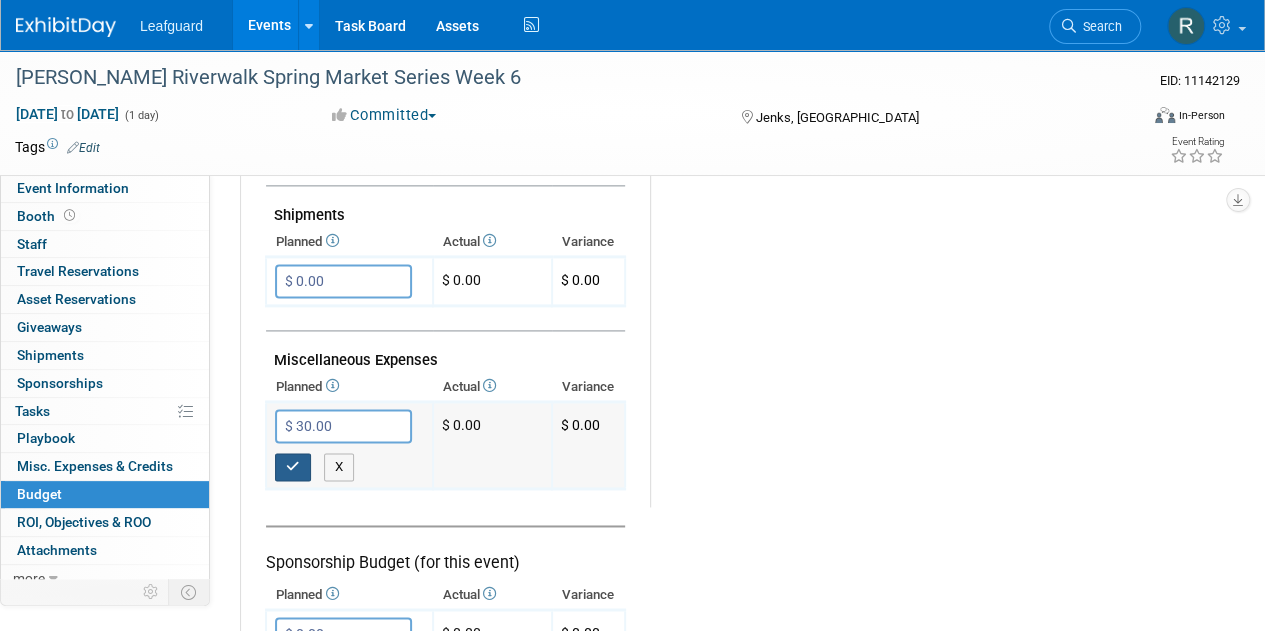 click at bounding box center [293, 467] 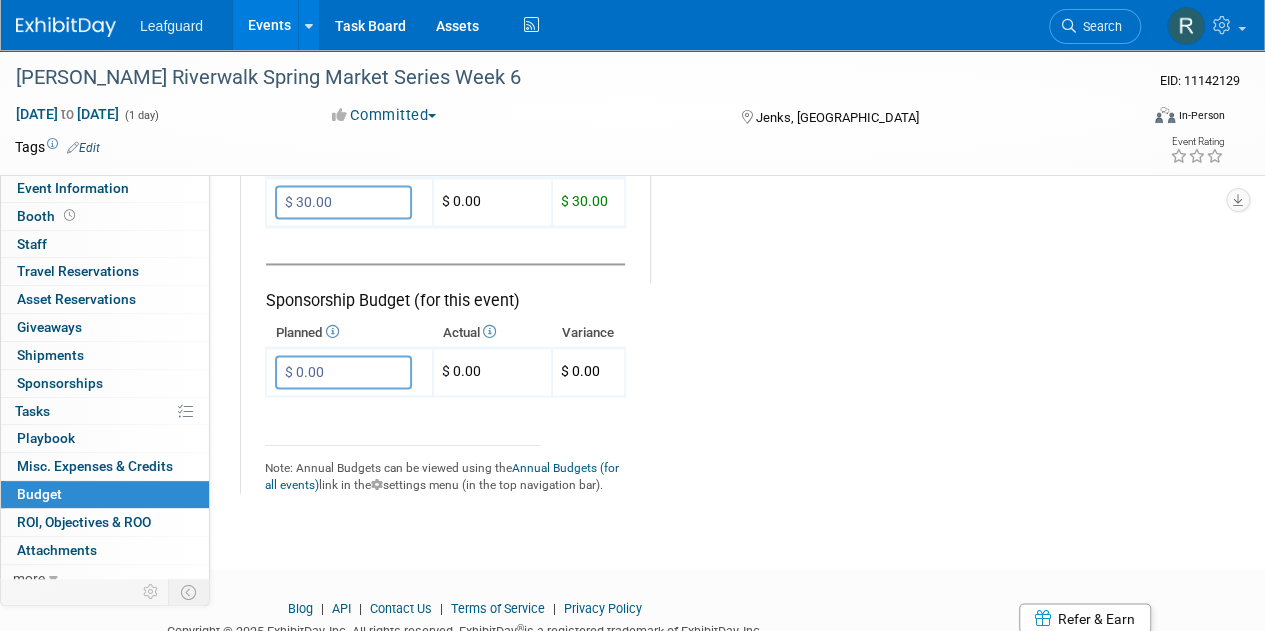 scroll, scrollTop: 1526, scrollLeft: 0, axis: vertical 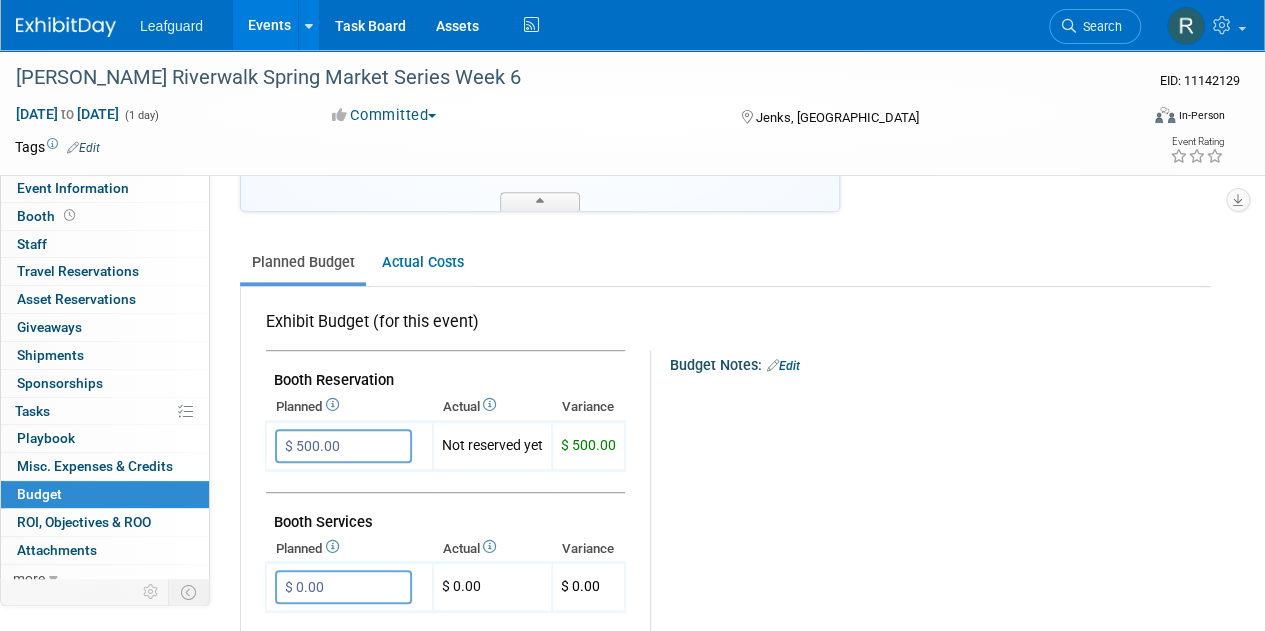 click at bounding box center (488, 404) 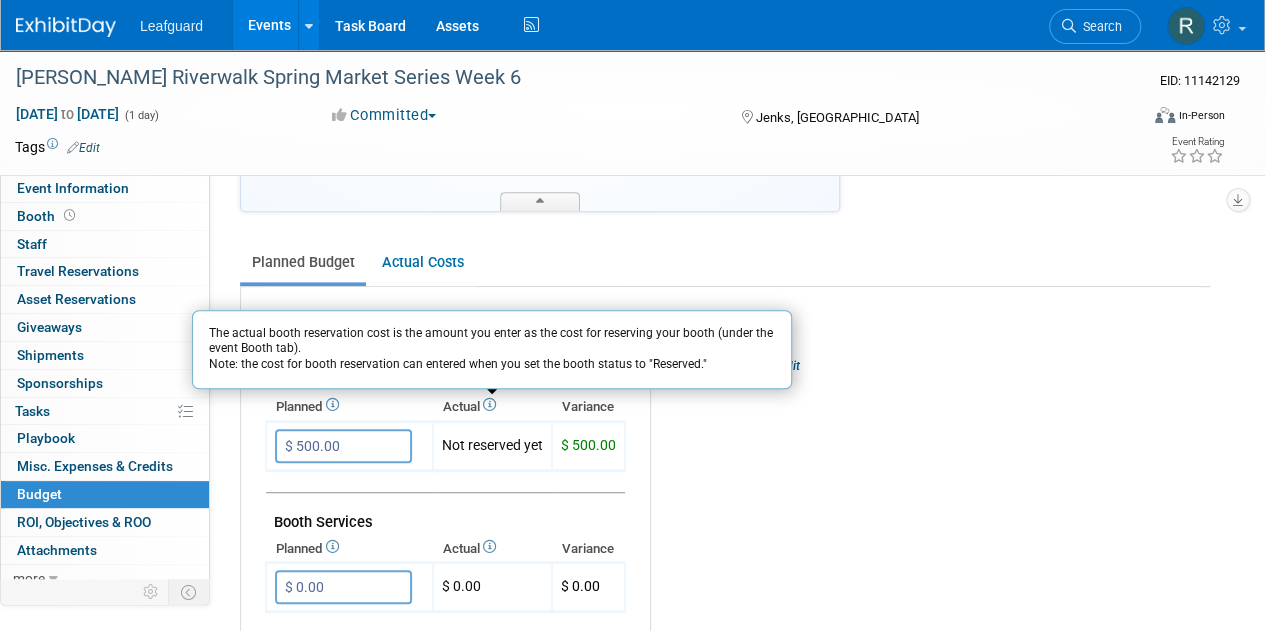 click at bounding box center (488, 404) 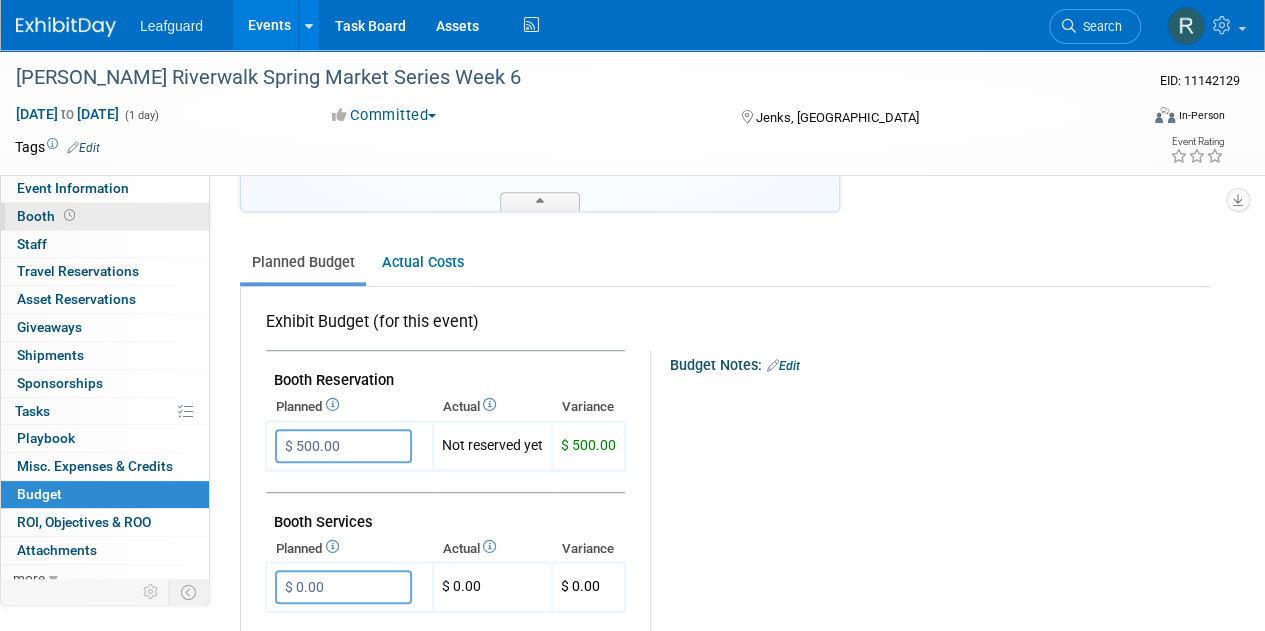click on "Booth" at bounding box center (48, 216) 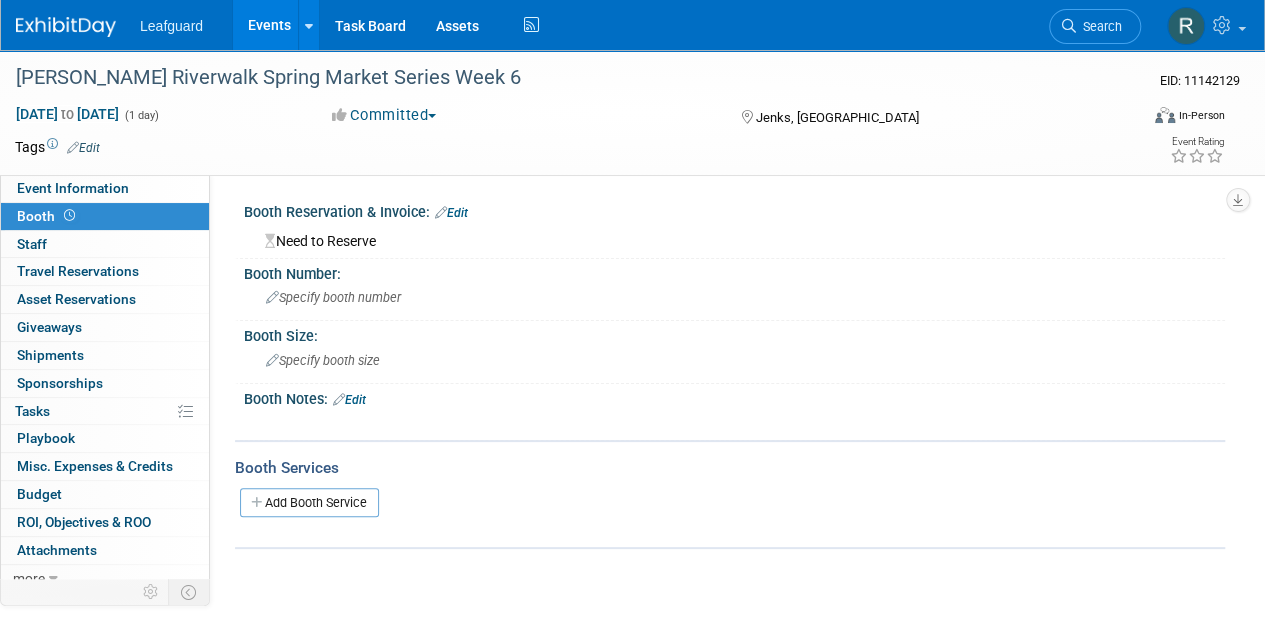 click on "Edit" at bounding box center (451, 213) 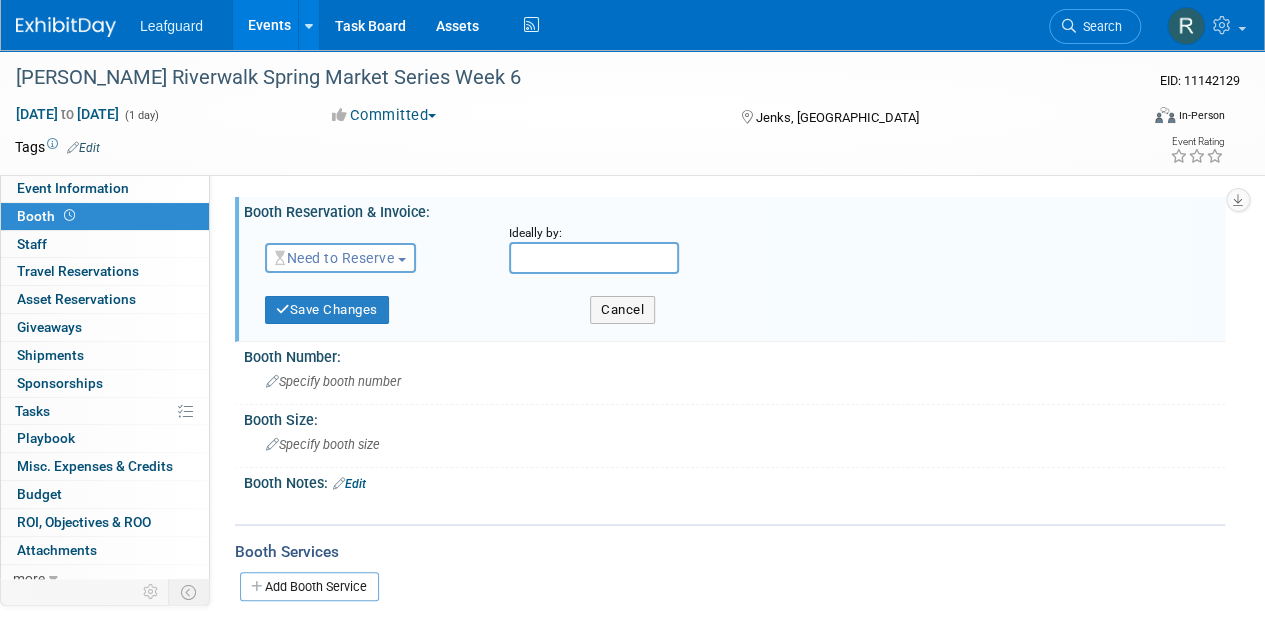 click at bounding box center (402, 260) 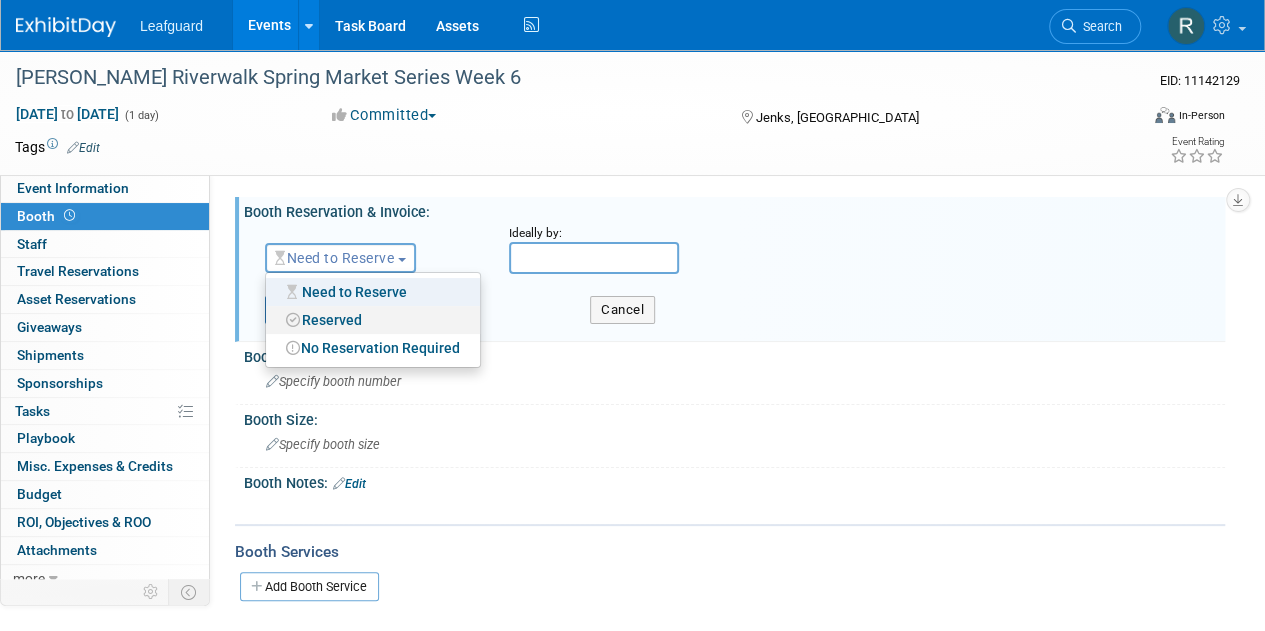click on "Reserved" at bounding box center [373, 320] 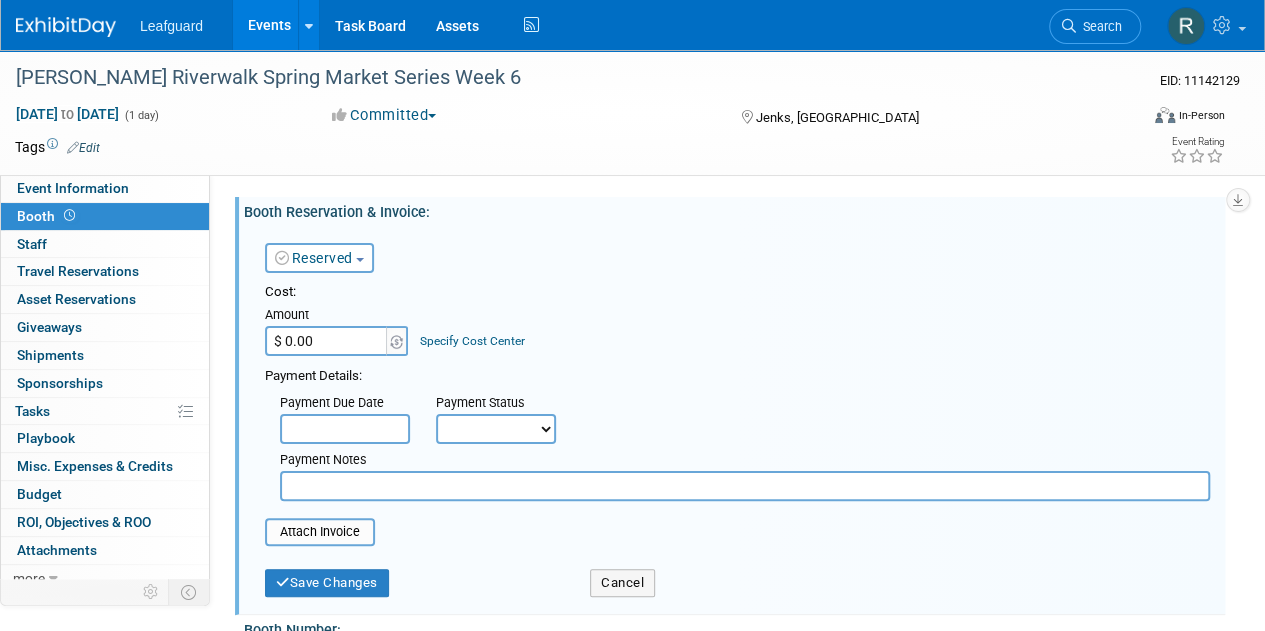 click on "$ 0.00" at bounding box center [327, 341] 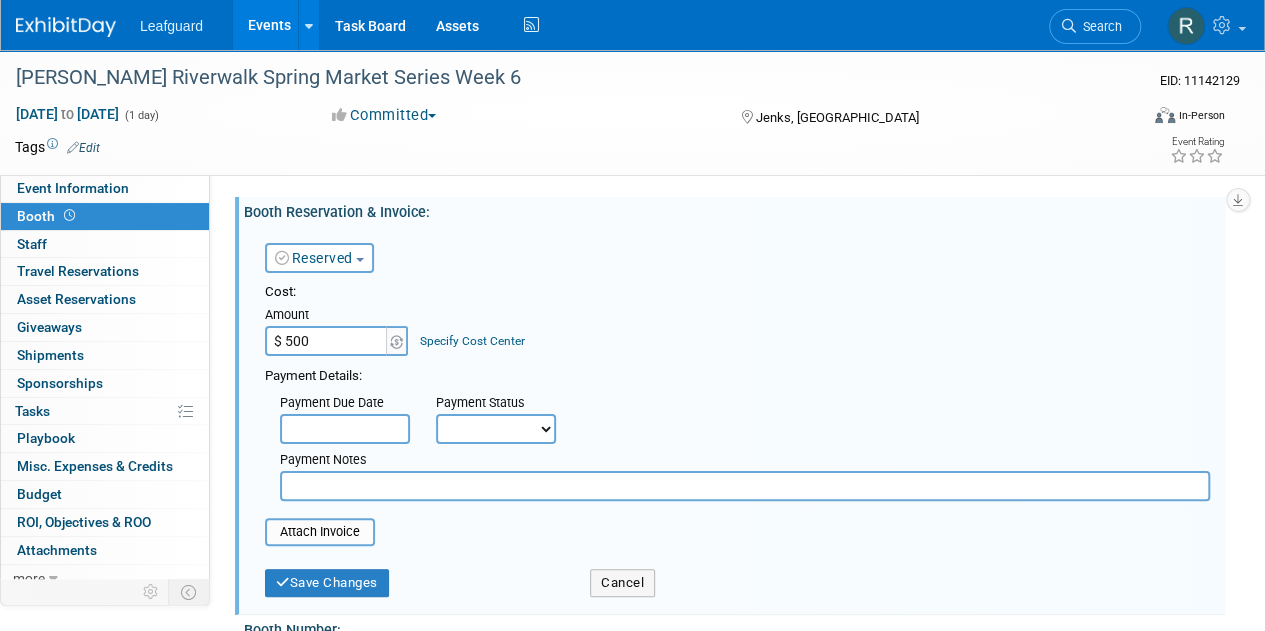 type on "$ 500.00" 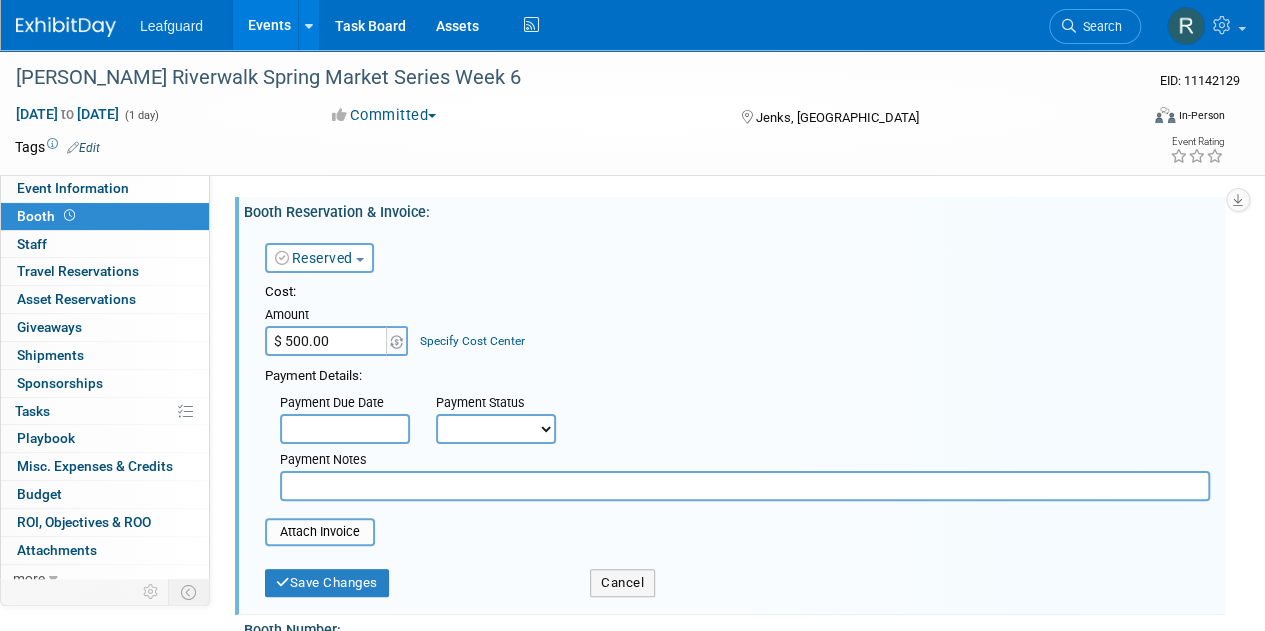 click on "Payment Details:" at bounding box center (737, 374) 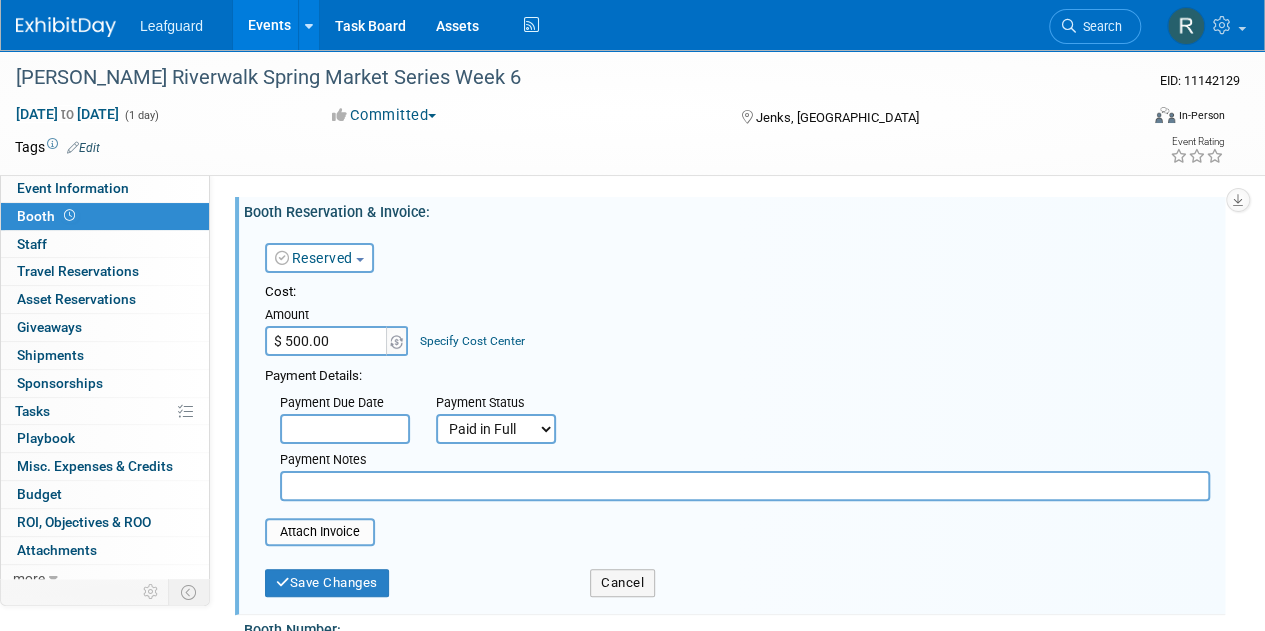 click on "Not Paid Yet
Partially Paid
Paid in Full" at bounding box center (496, 429) 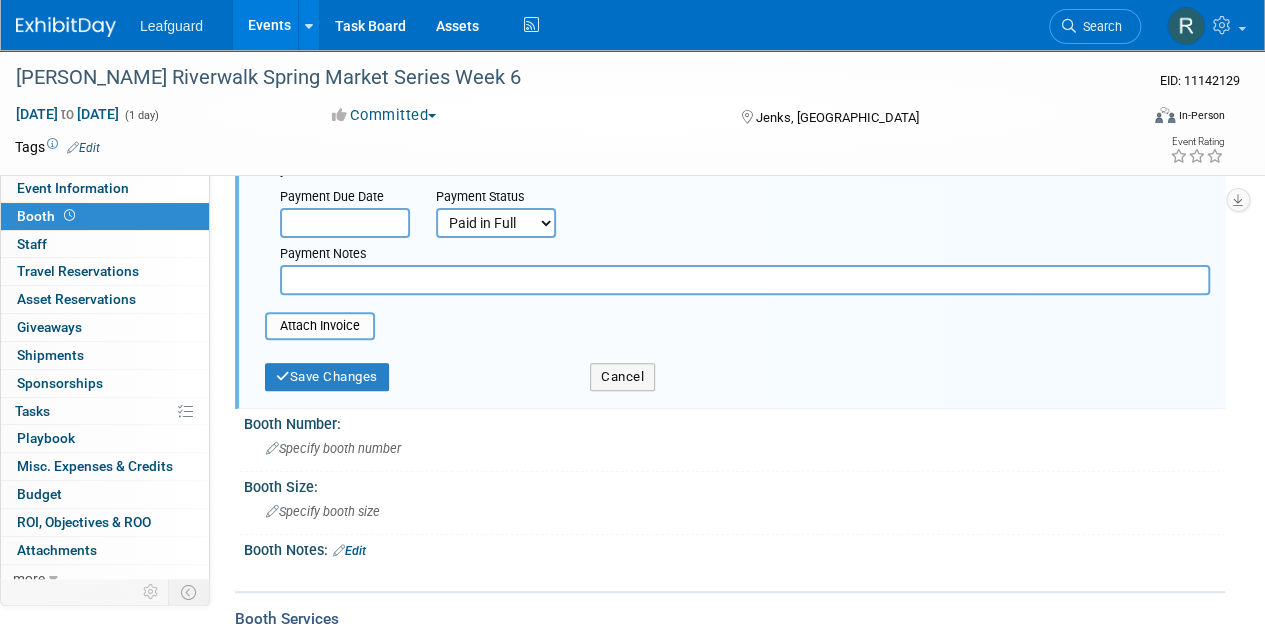 scroll, scrollTop: 213, scrollLeft: 0, axis: vertical 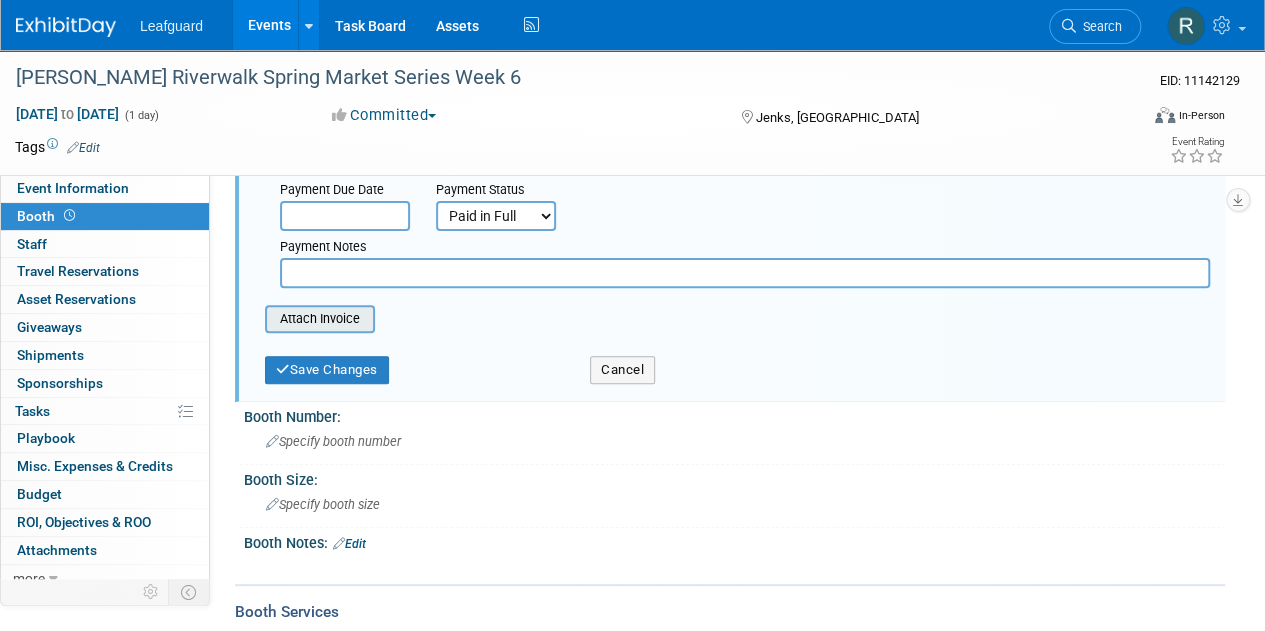 click at bounding box center [254, 319] 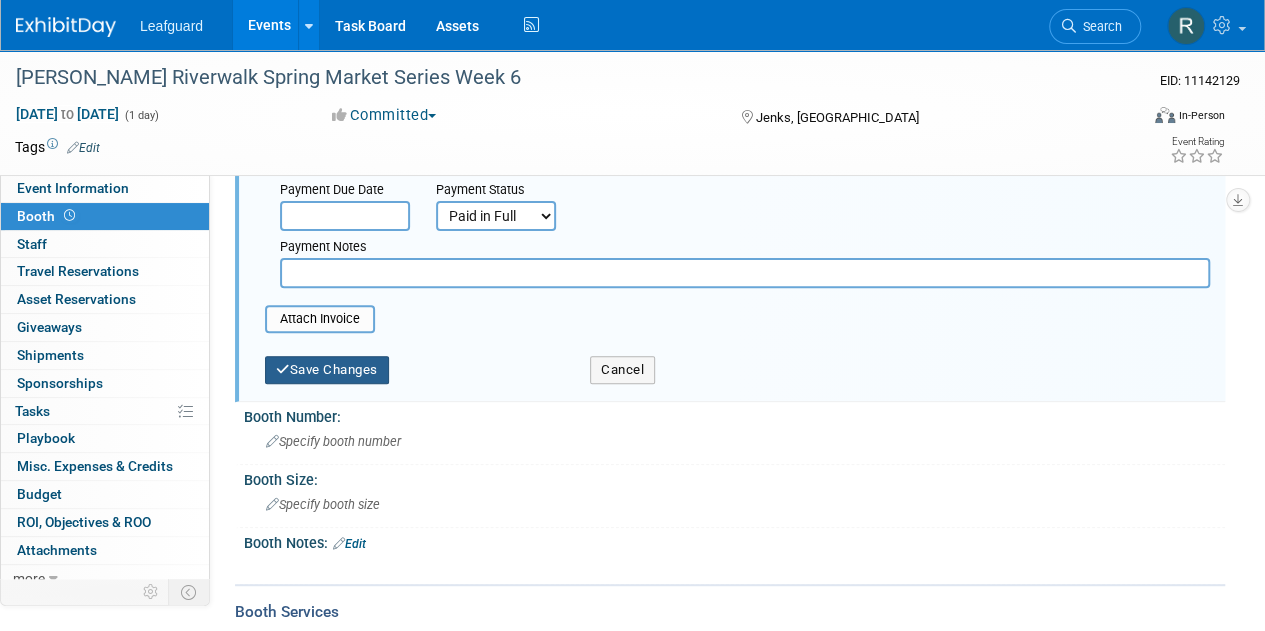 click on "Save Changes" at bounding box center (327, 370) 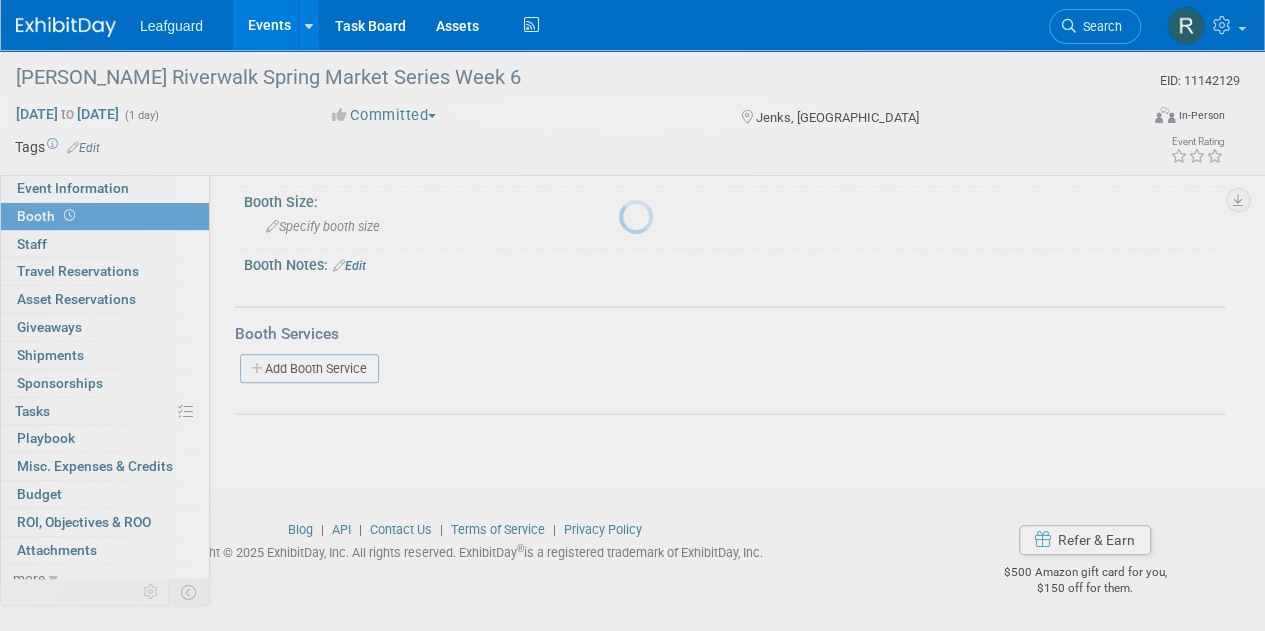 scroll, scrollTop: 176, scrollLeft: 0, axis: vertical 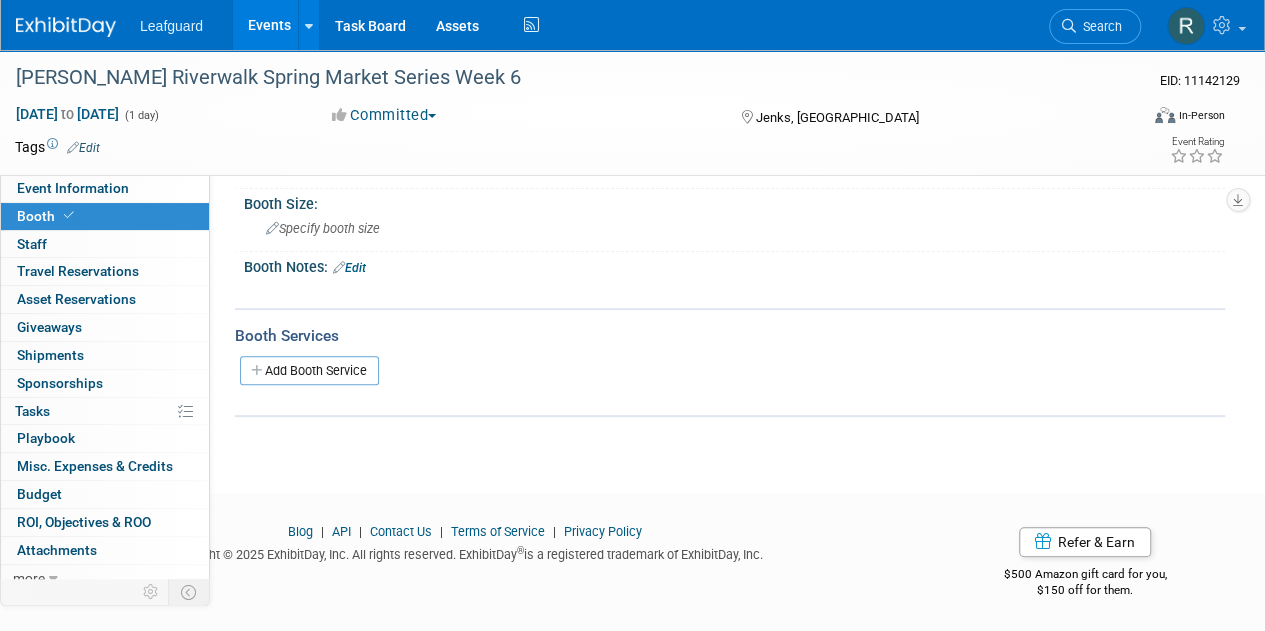 click on "Edit" at bounding box center (349, 268) 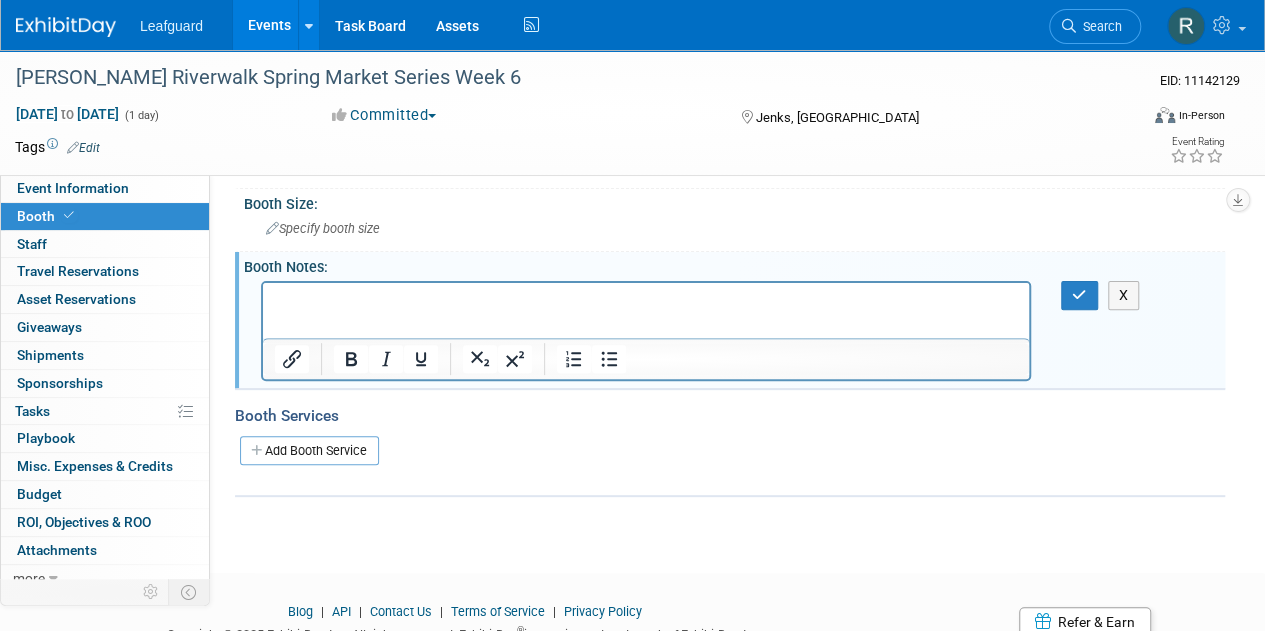 scroll, scrollTop: 0, scrollLeft: 0, axis: both 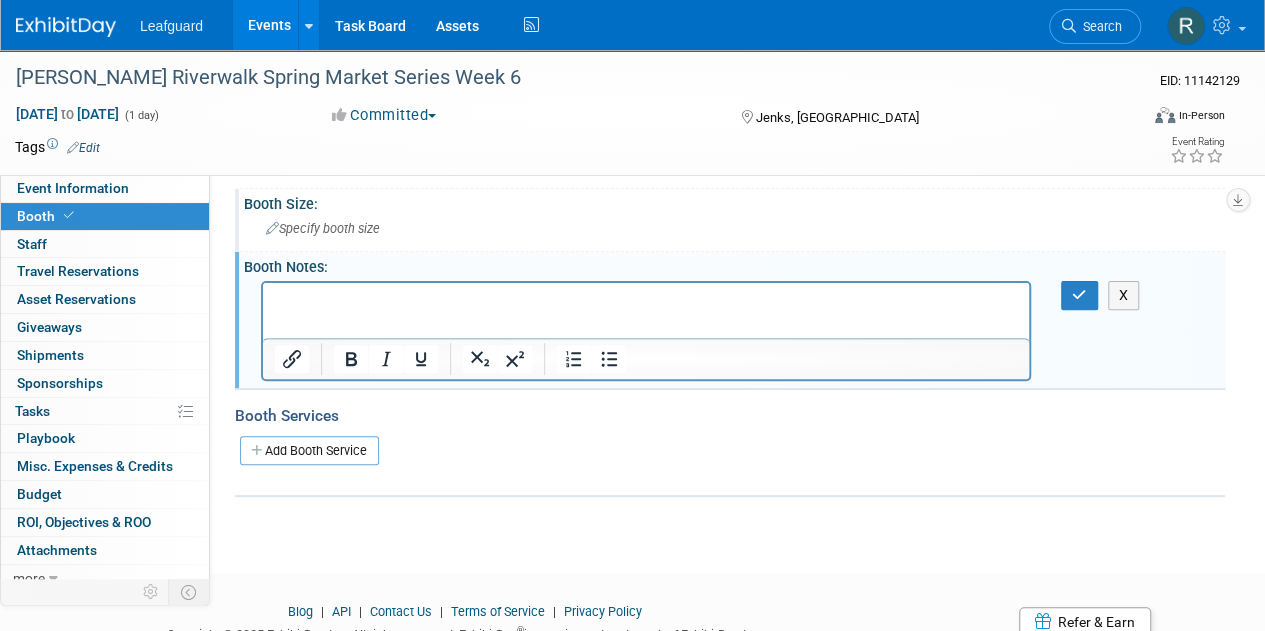 click on "Booth Size:
Specify booth size" at bounding box center [730, 220] 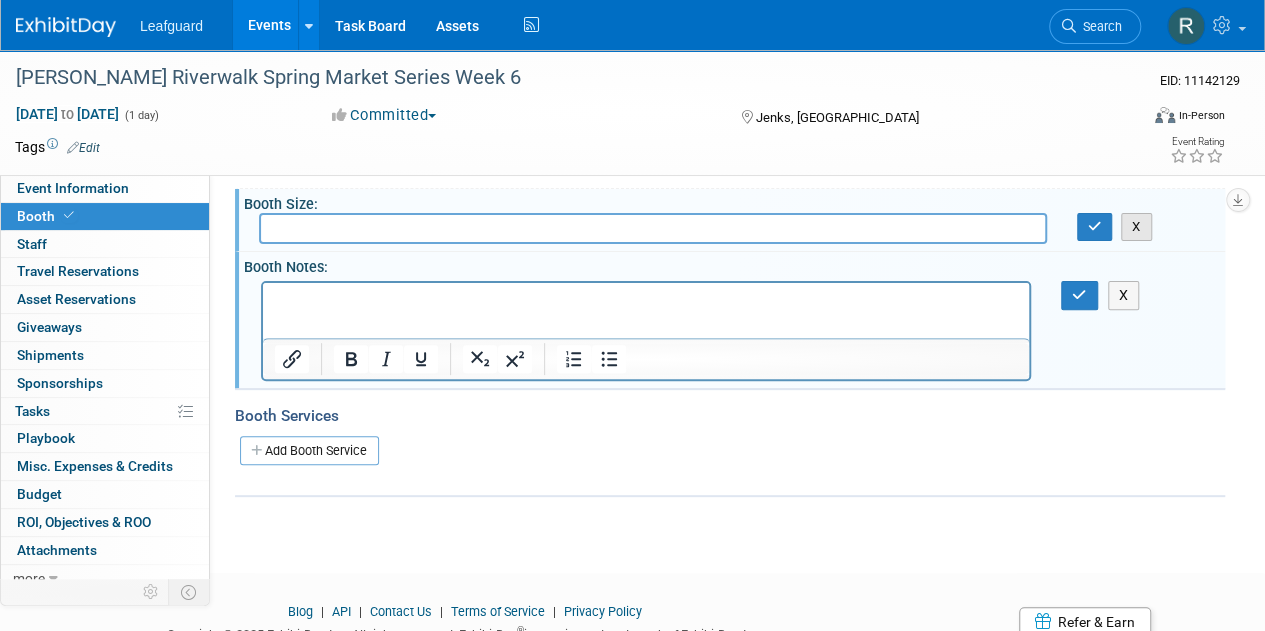click on "X" at bounding box center [1136, 227] 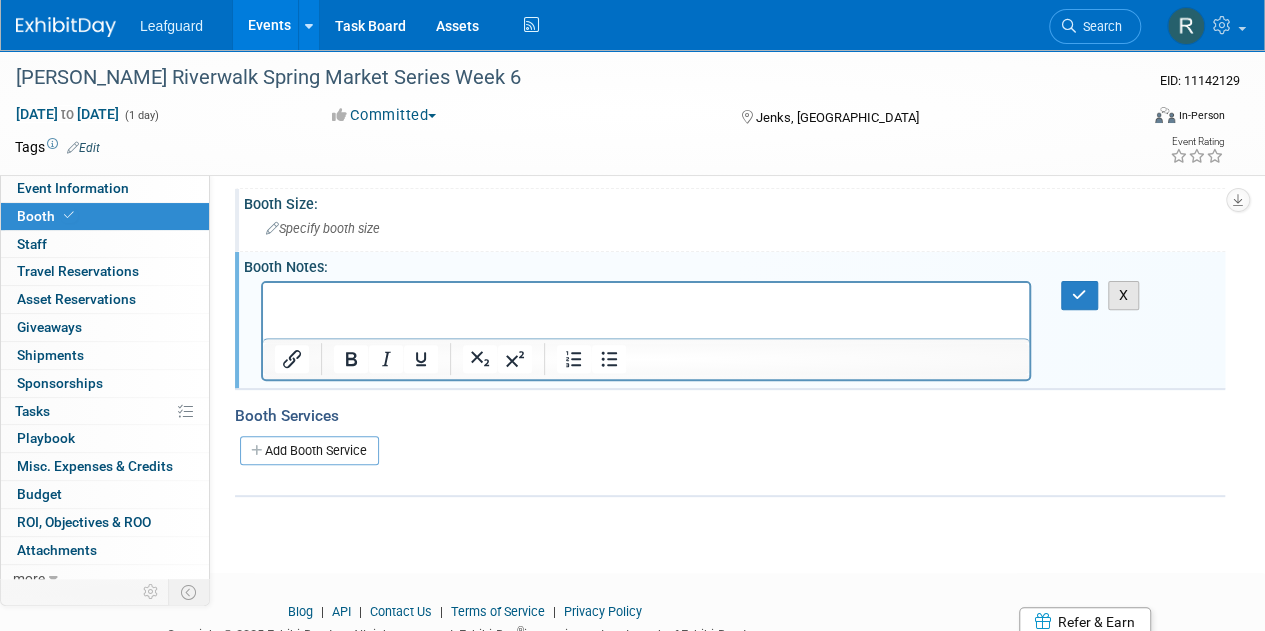 click on "X" at bounding box center (1124, 295) 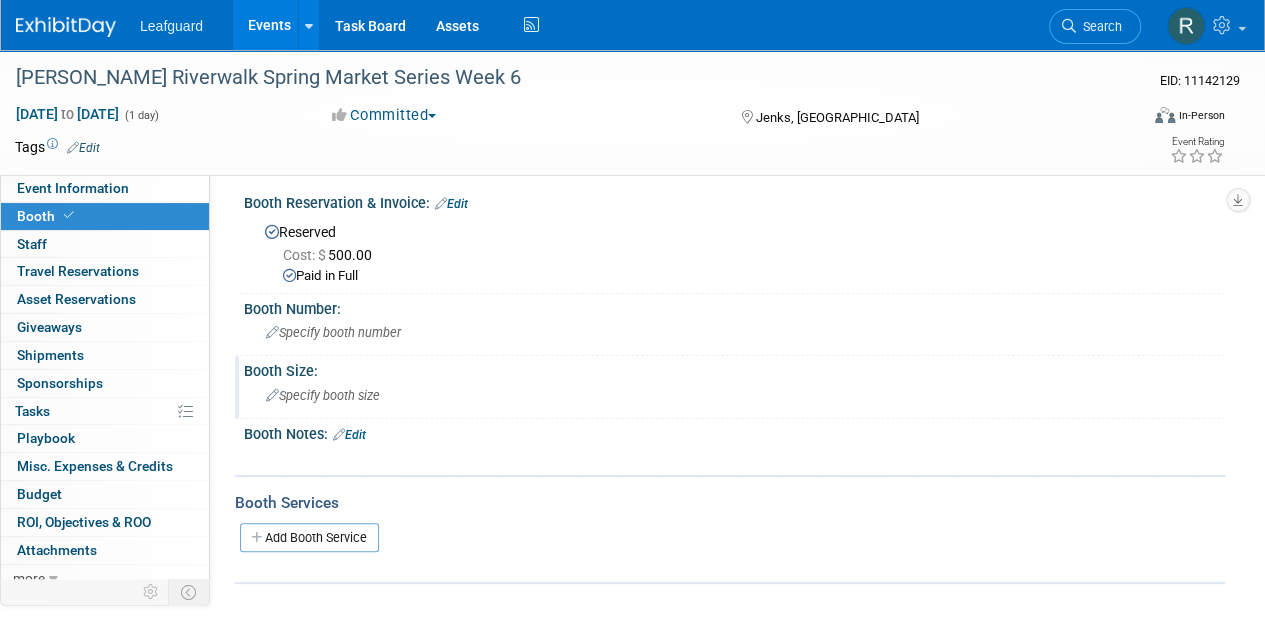 scroll, scrollTop: 0, scrollLeft: 0, axis: both 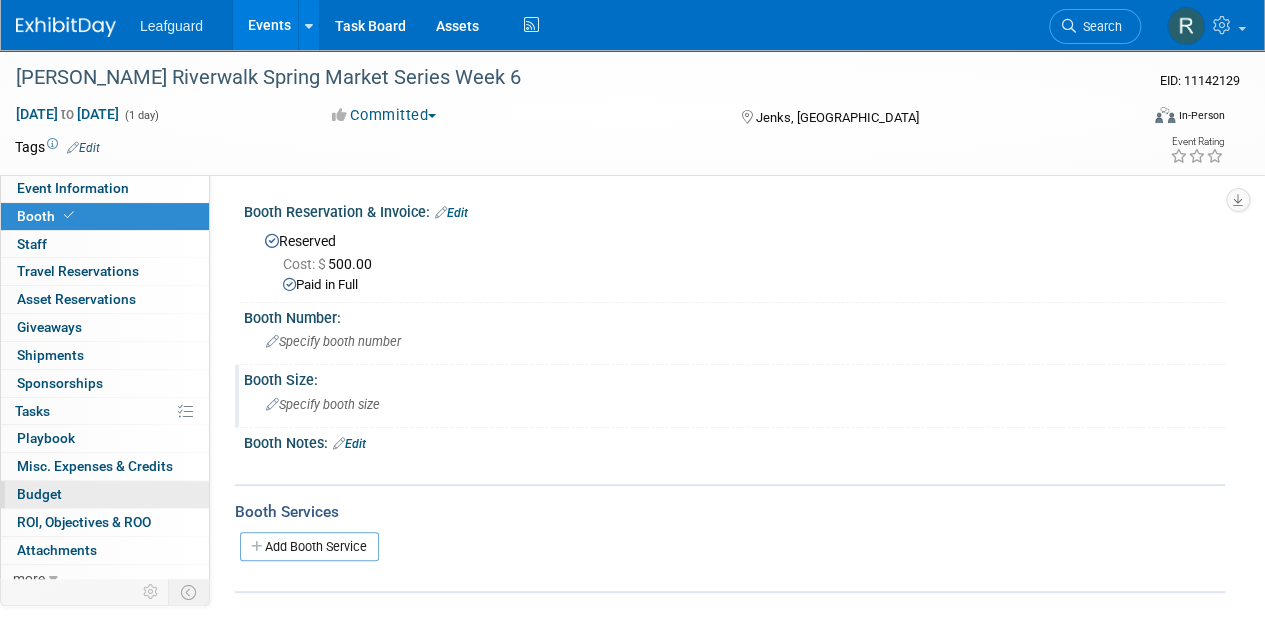click on "Budget" at bounding box center [39, 494] 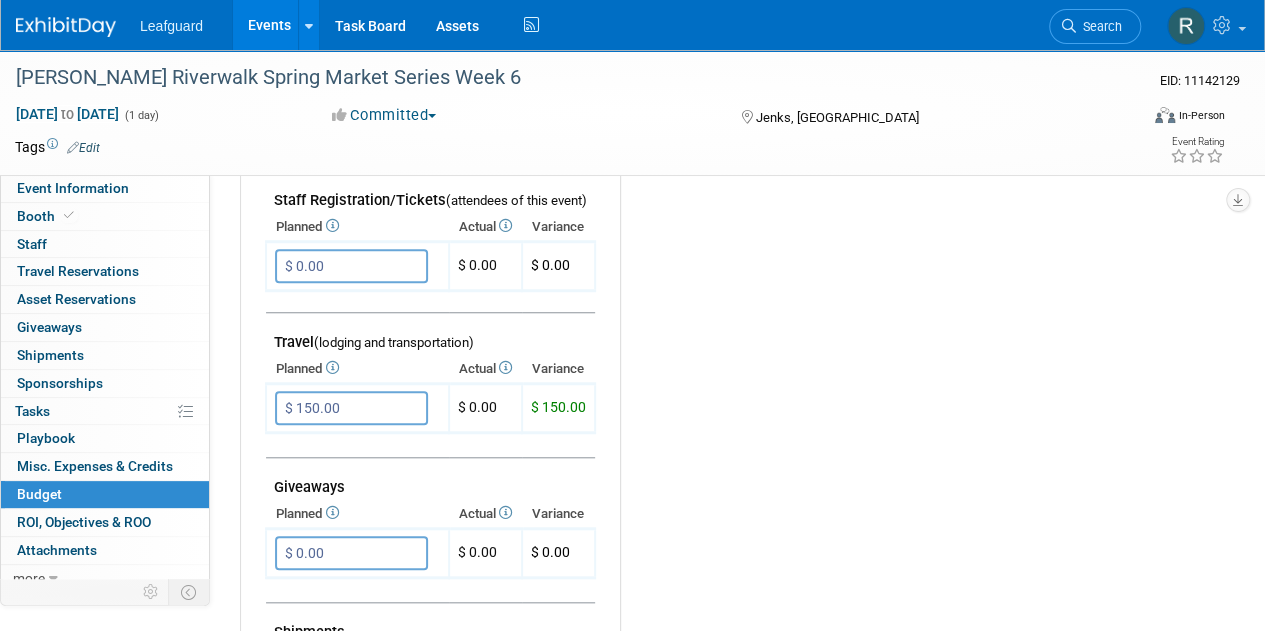 scroll, scrollTop: 695, scrollLeft: 0, axis: vertical 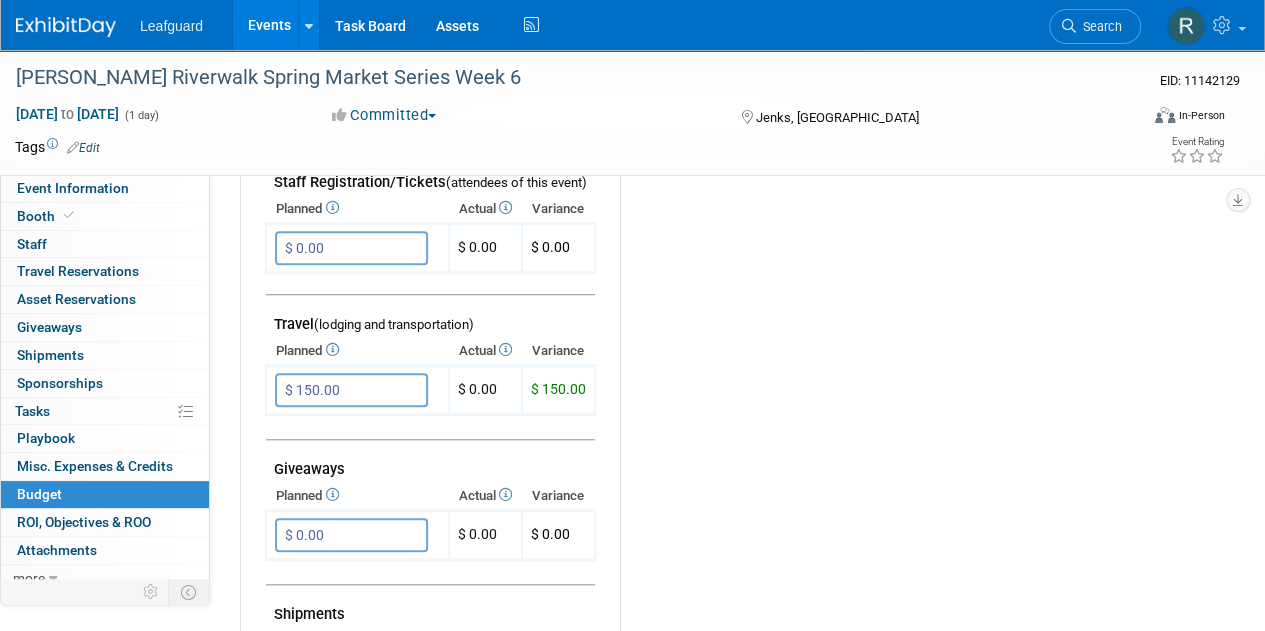 click at bounding box center (504, 349) 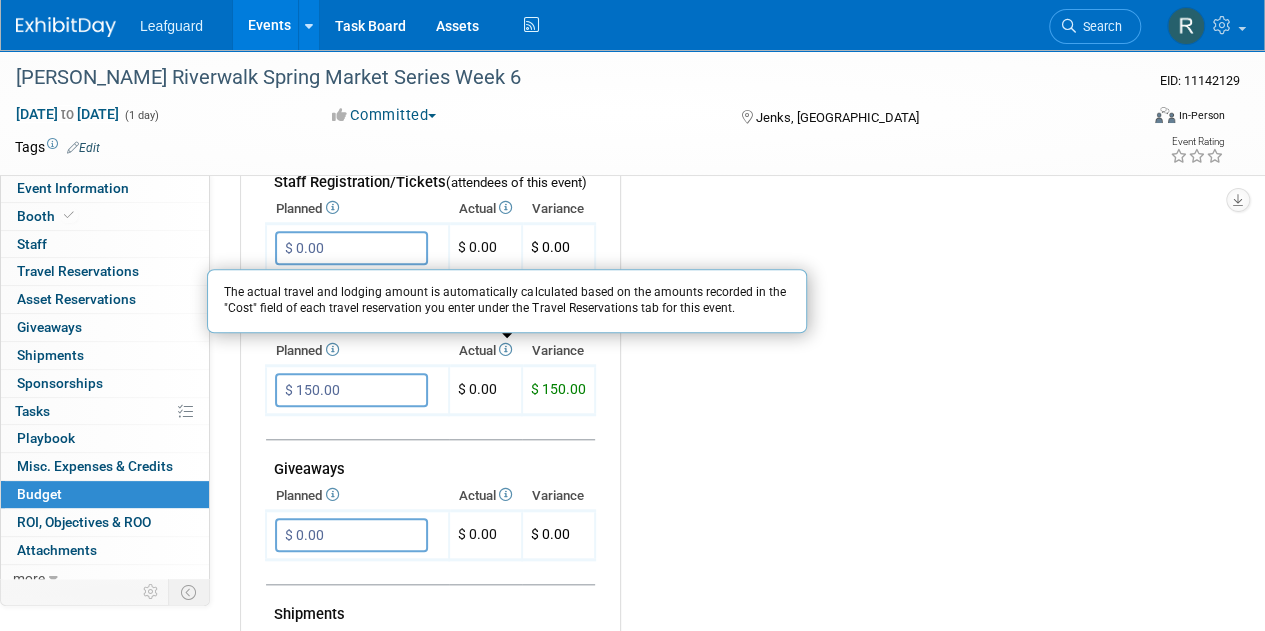 click on "Budget Notes:
Edit
X" at bounding box center [907, 386] 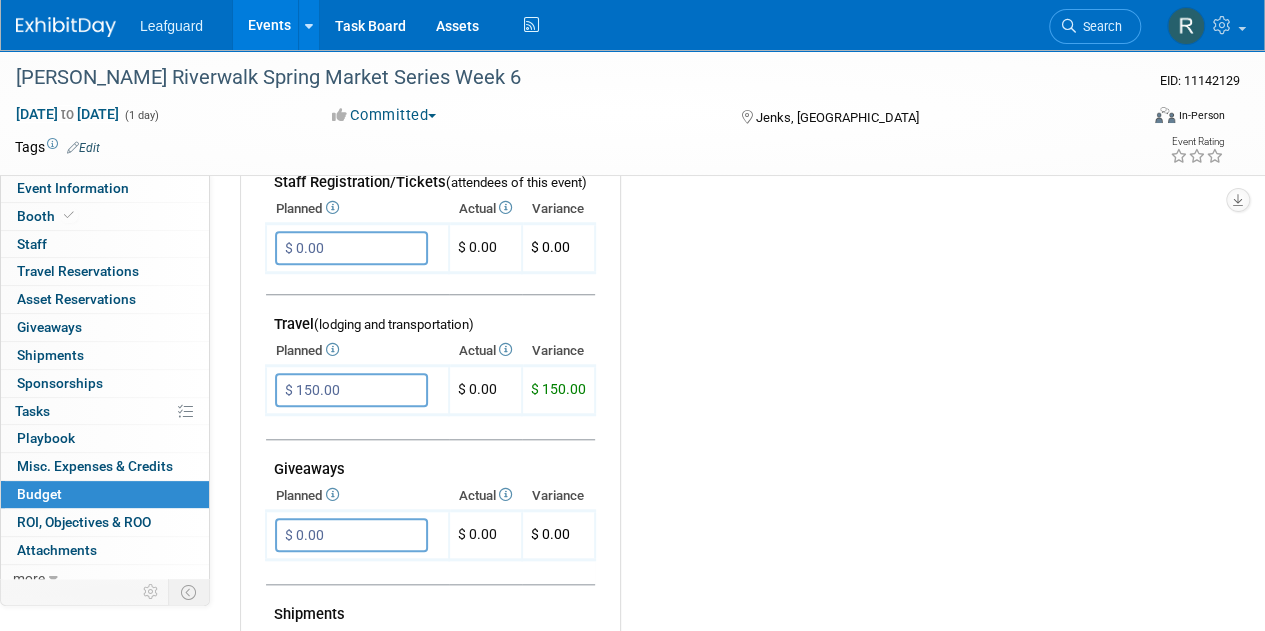 drag, startPoint x: 344, startPoint y: 567, endPoint x: 314, endPoint y: 560, distance: 30.805843 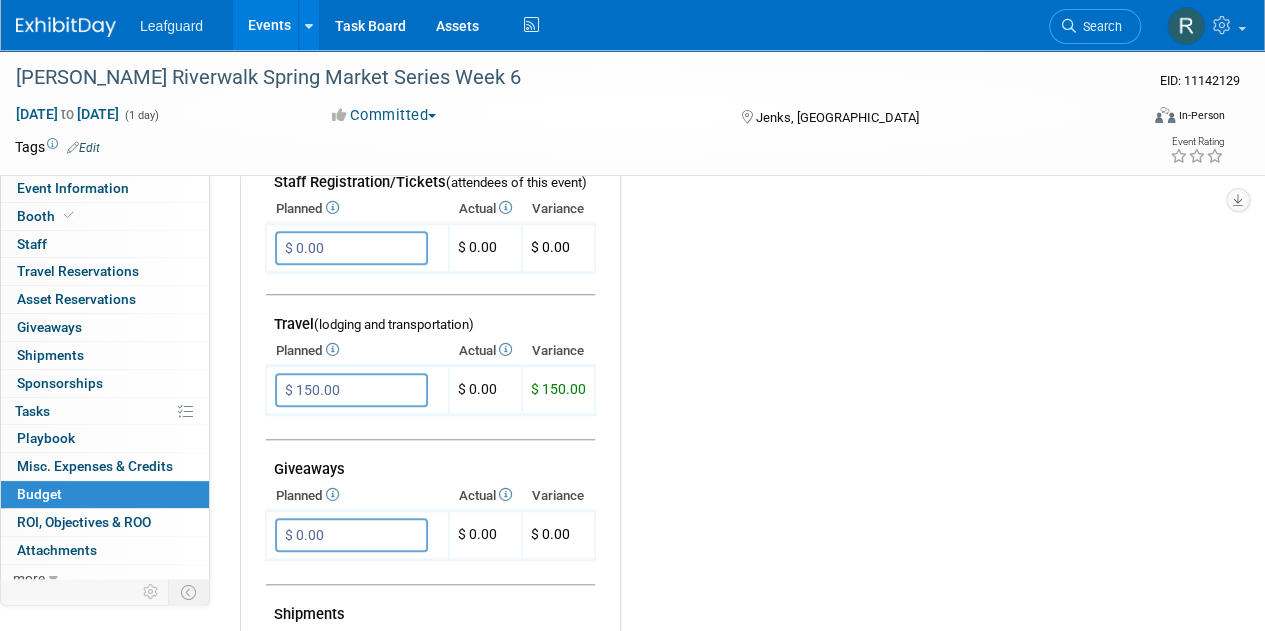 scroll, scrollTop: 8, scrollLeft: 0, axis: vertical 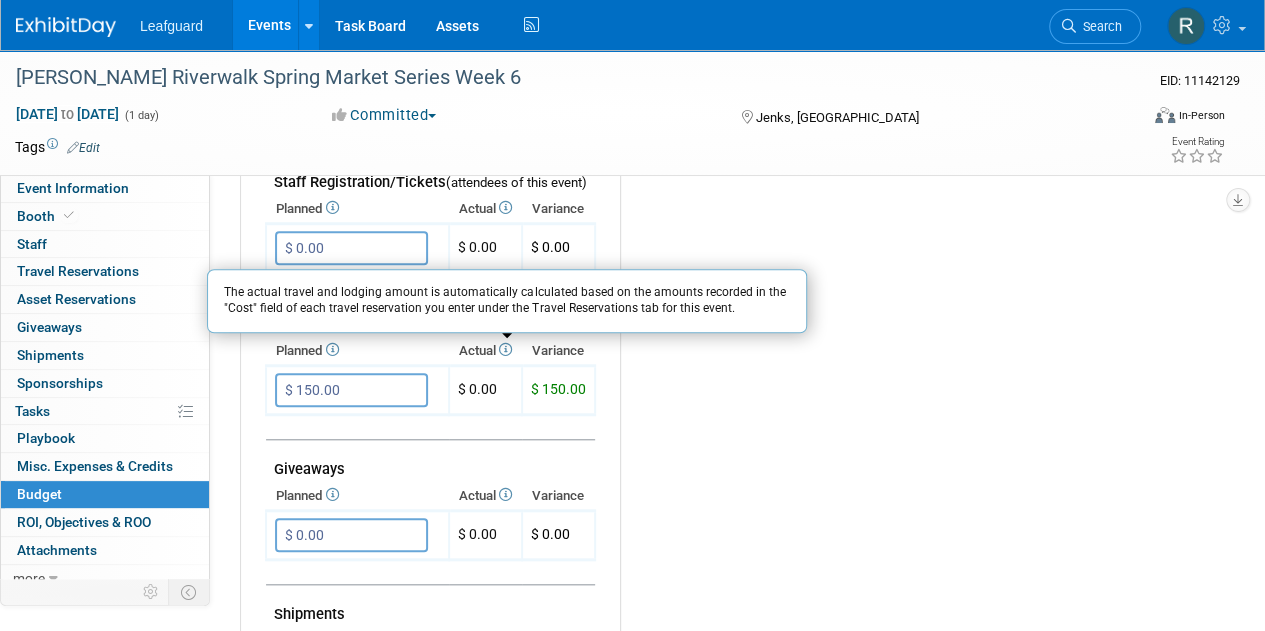 click on "Budget Notes:
Edit
X" at bounding box center (907, 386) 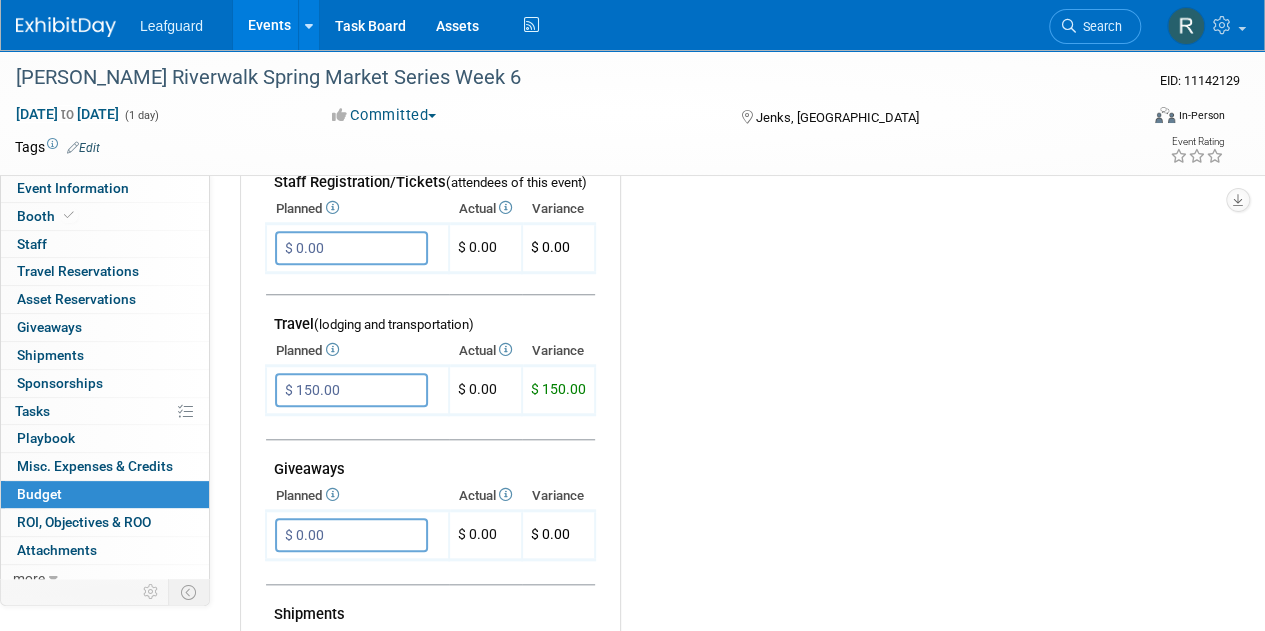 scroll, scrollTop: 8, scrollLeft: 0, axis: vertical 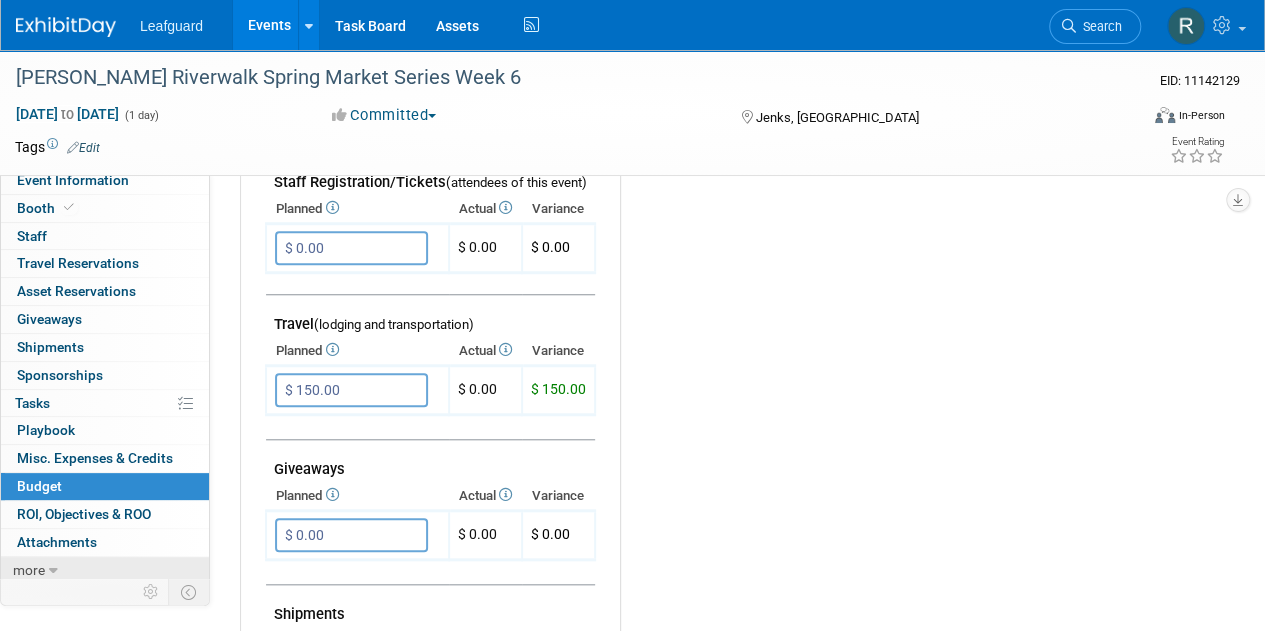 click on "more" at bounding box center (29, 570) 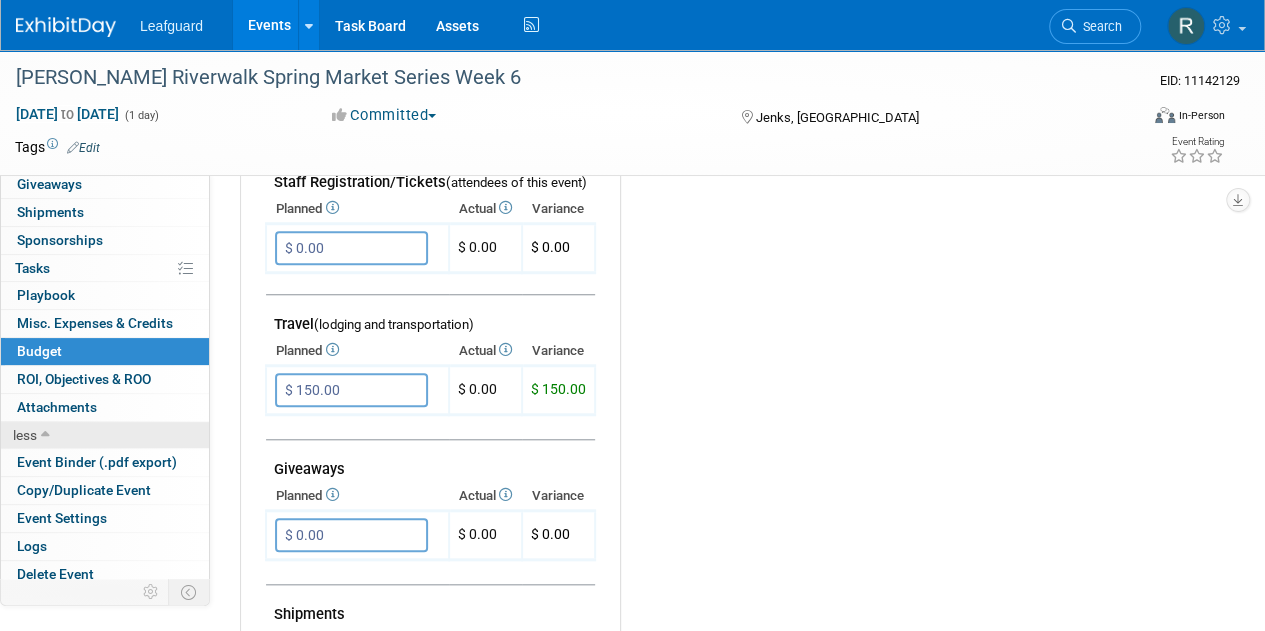 scroll, scrollTop: 146, scrollLeft: 0, axis: vertical 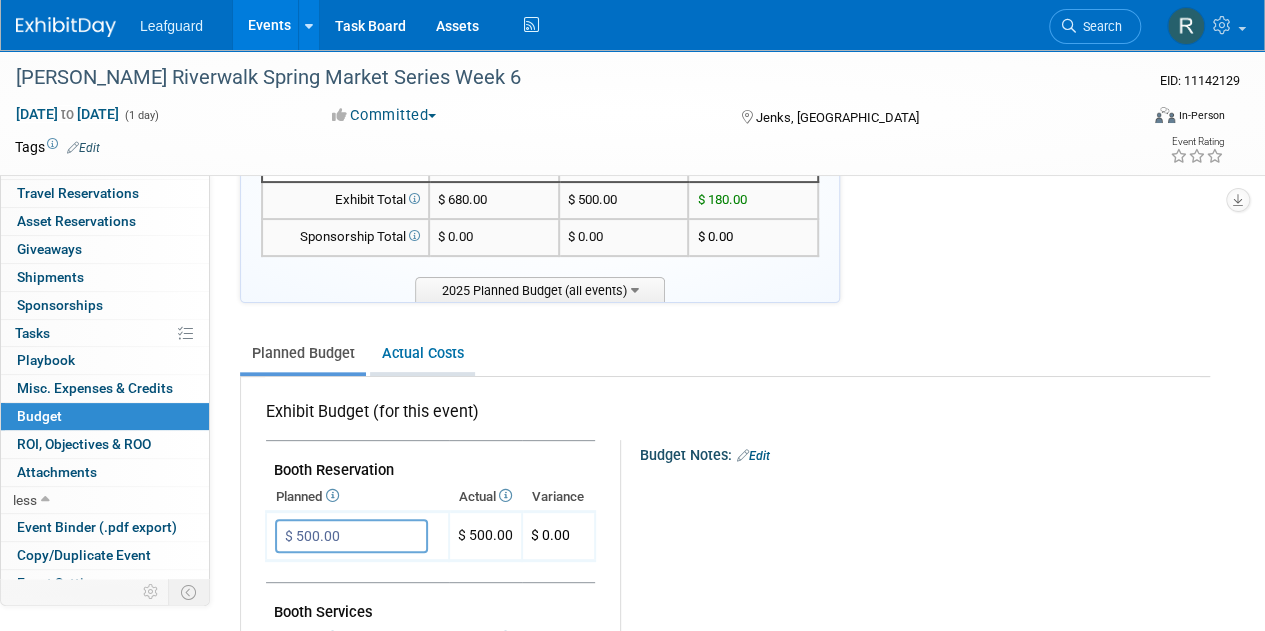 click on "Actual Costs" at bounding box center (422, 353) 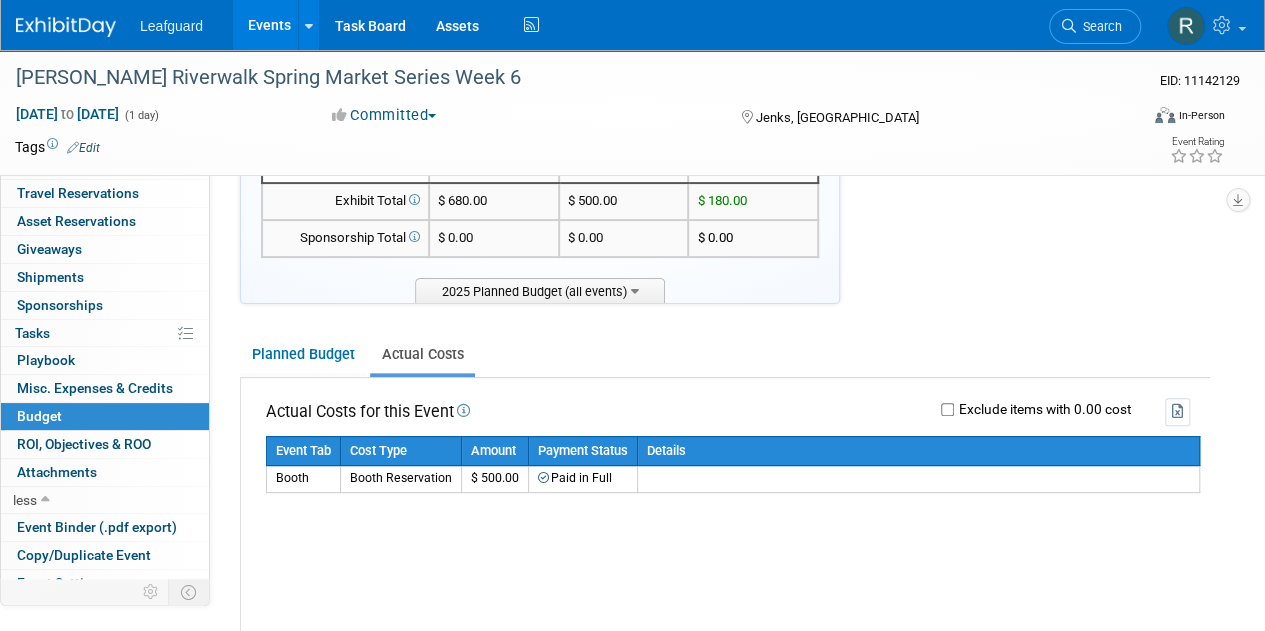 scroll, scrollTop: 0, scrollLeft: 0, axis: both 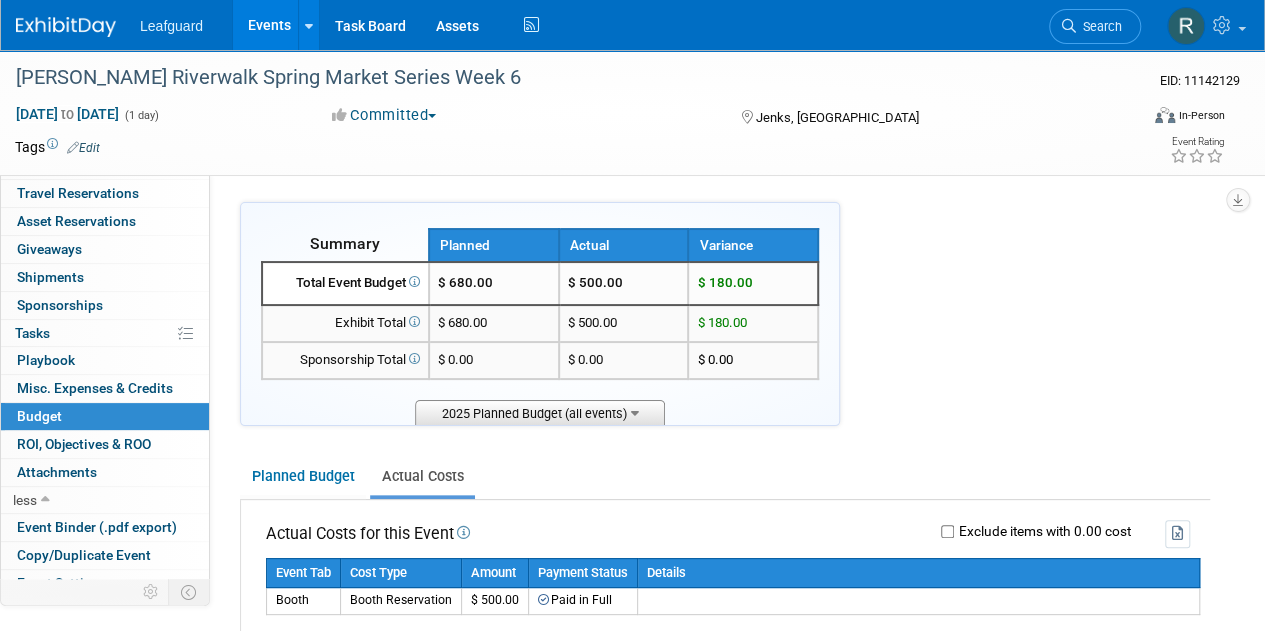 click on "2025 Planned Budget (all events)" at bounding box center [540, 412] 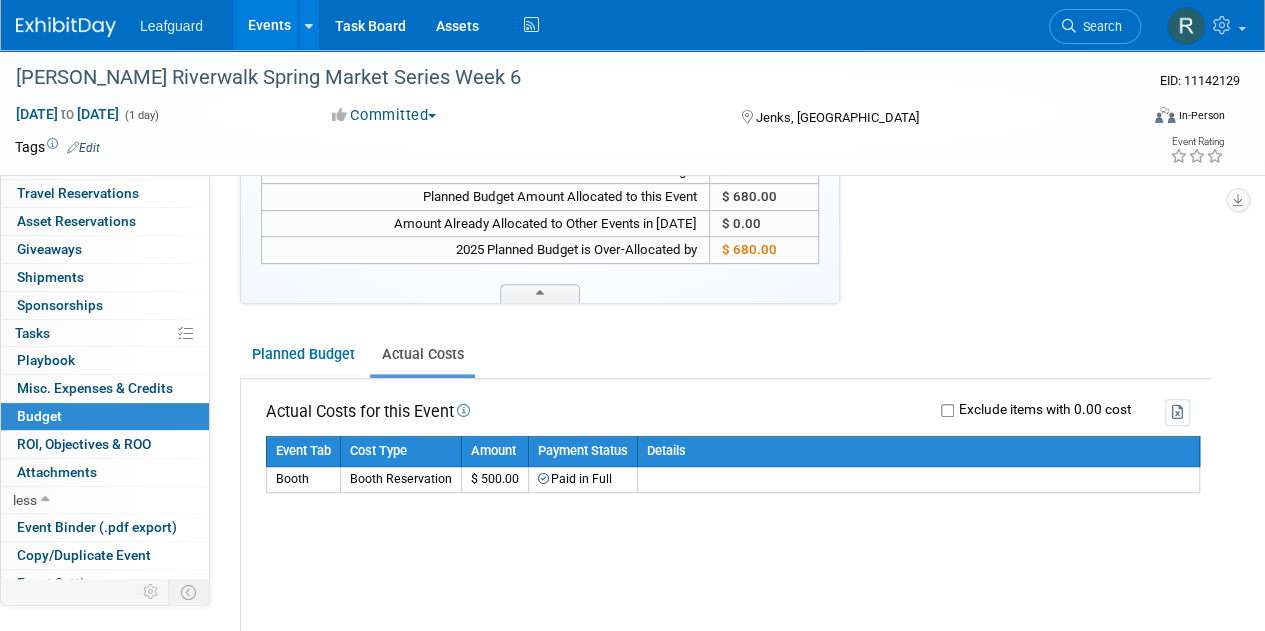 scroll, scrollTop: 301, scrollLeft: 0, axis: vertical 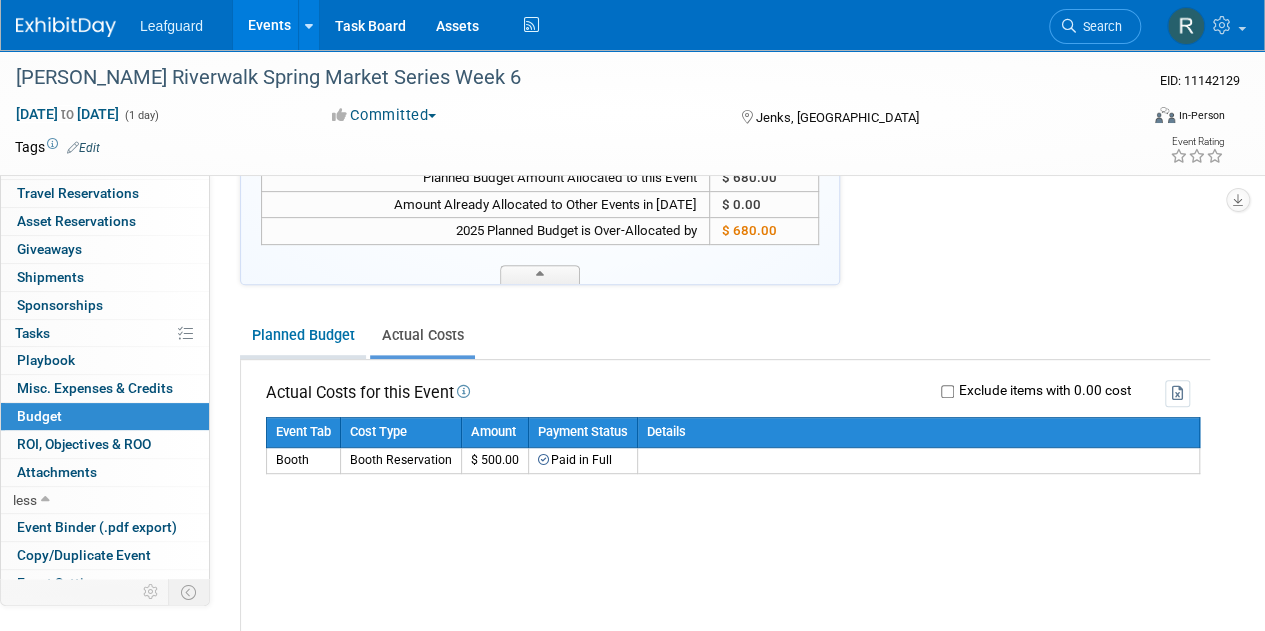 click on "Planned Budget" at bounding box center [303, 335] 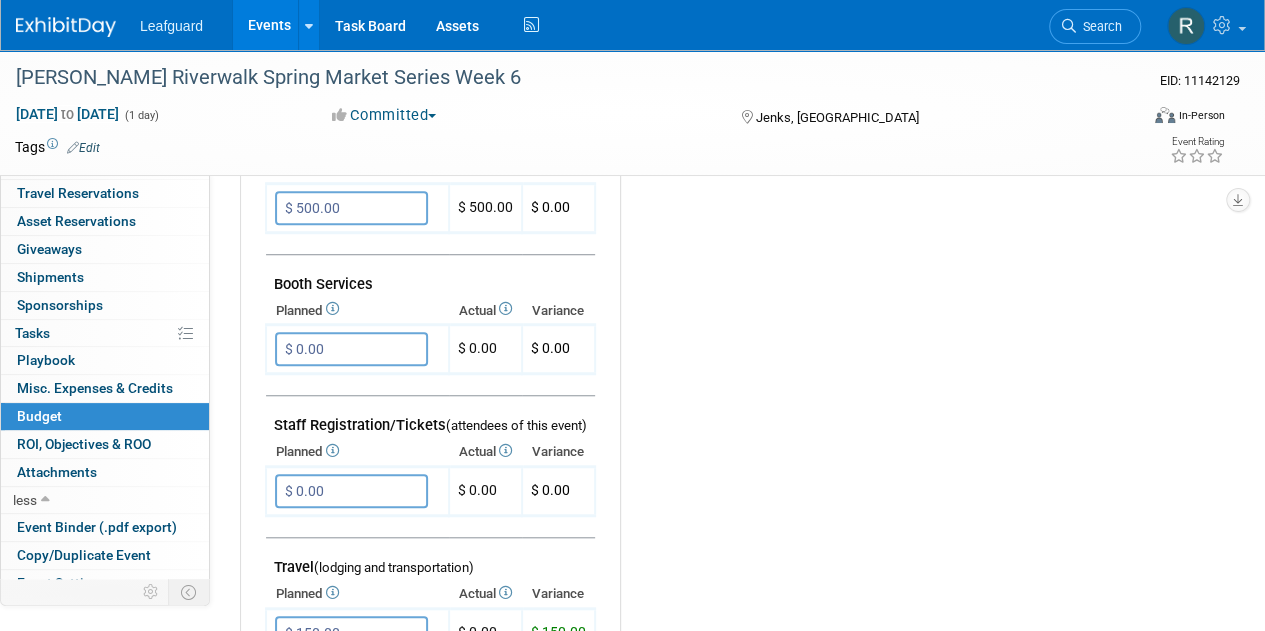 scroll, scrollTop: 637, scrollLeft: 0, axis: vertical 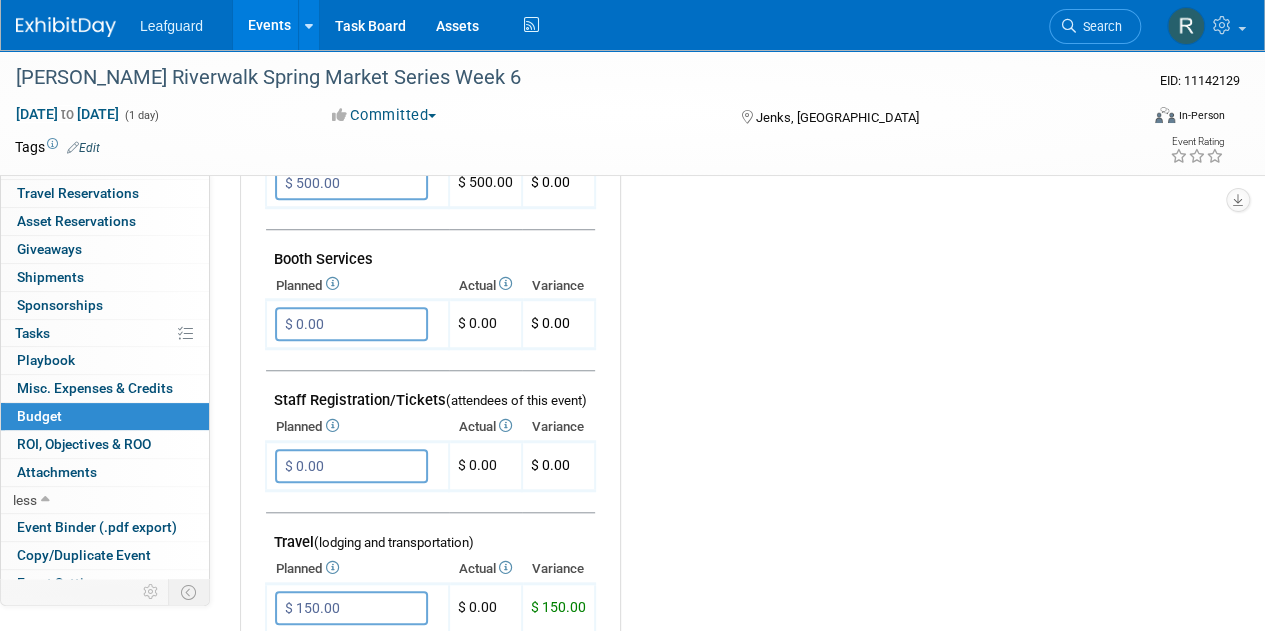 click at bounding box center [504, 567] 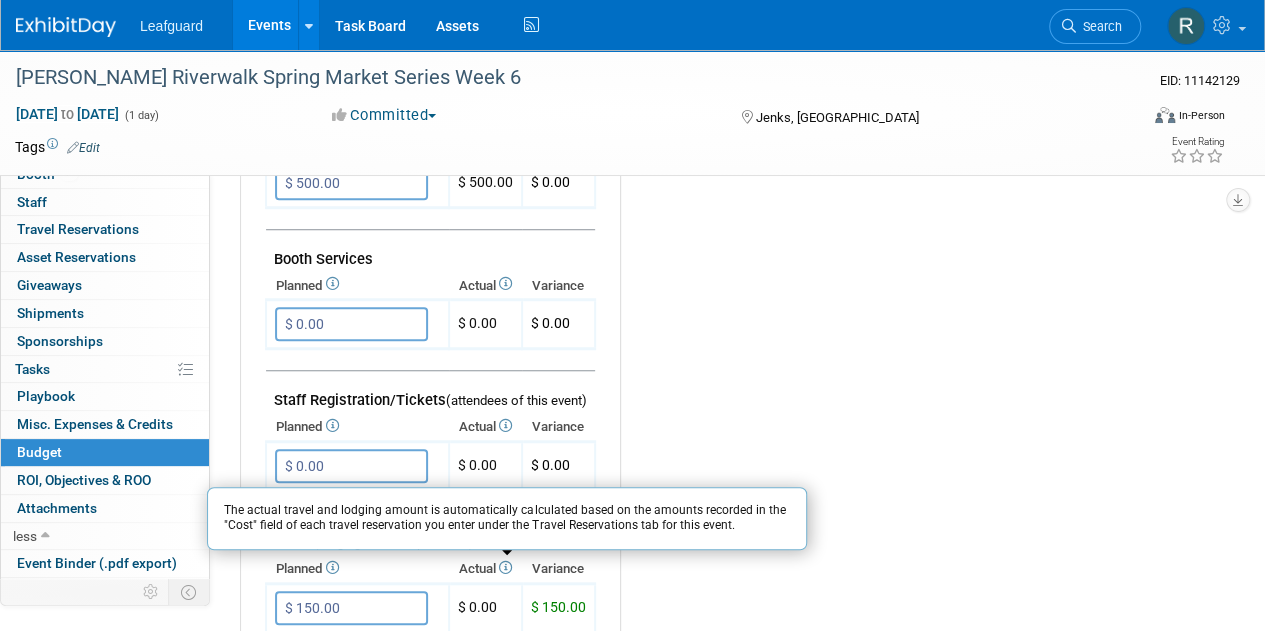 scroll, scrollTop: 30, scrollLeft: 0, axis: vertical 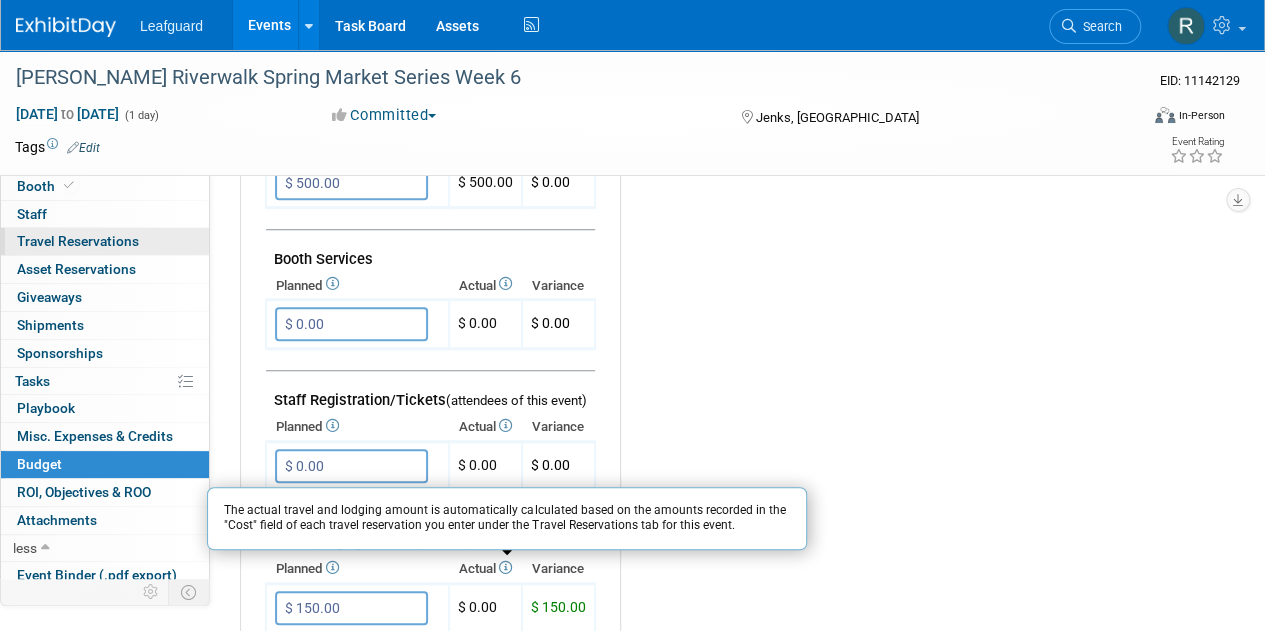 click on "Travel Reservations 0" at bounding box center (78, 241) 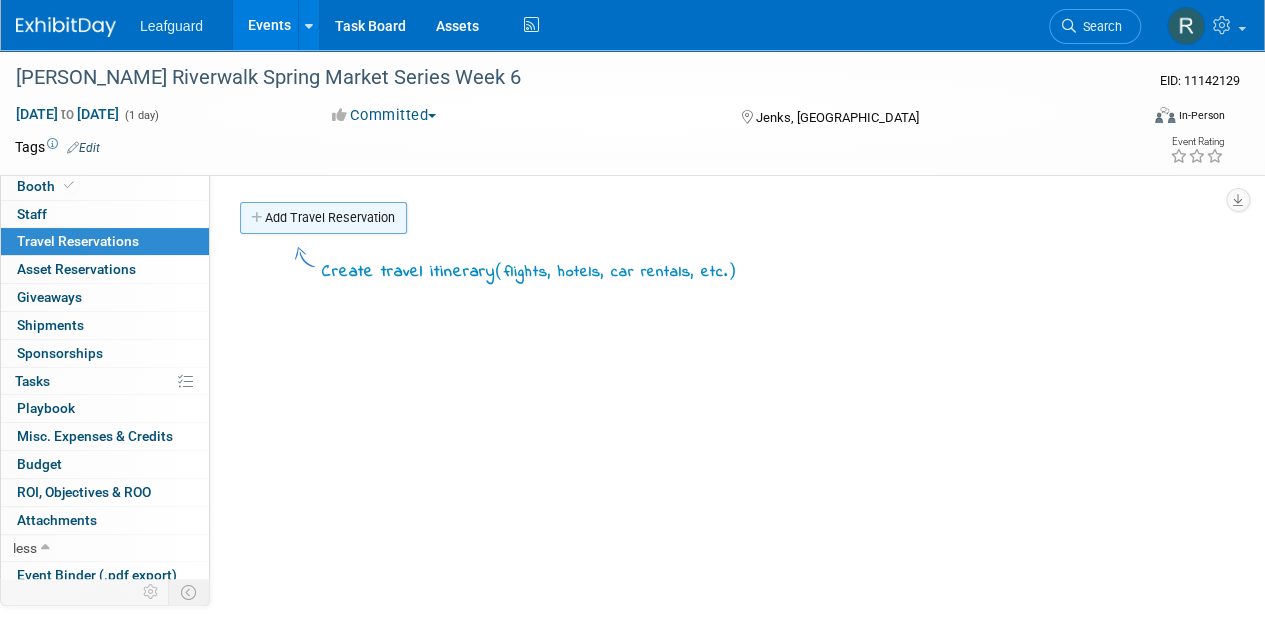 click on "Add Travel Reservation" at bounding box center [323, 218] 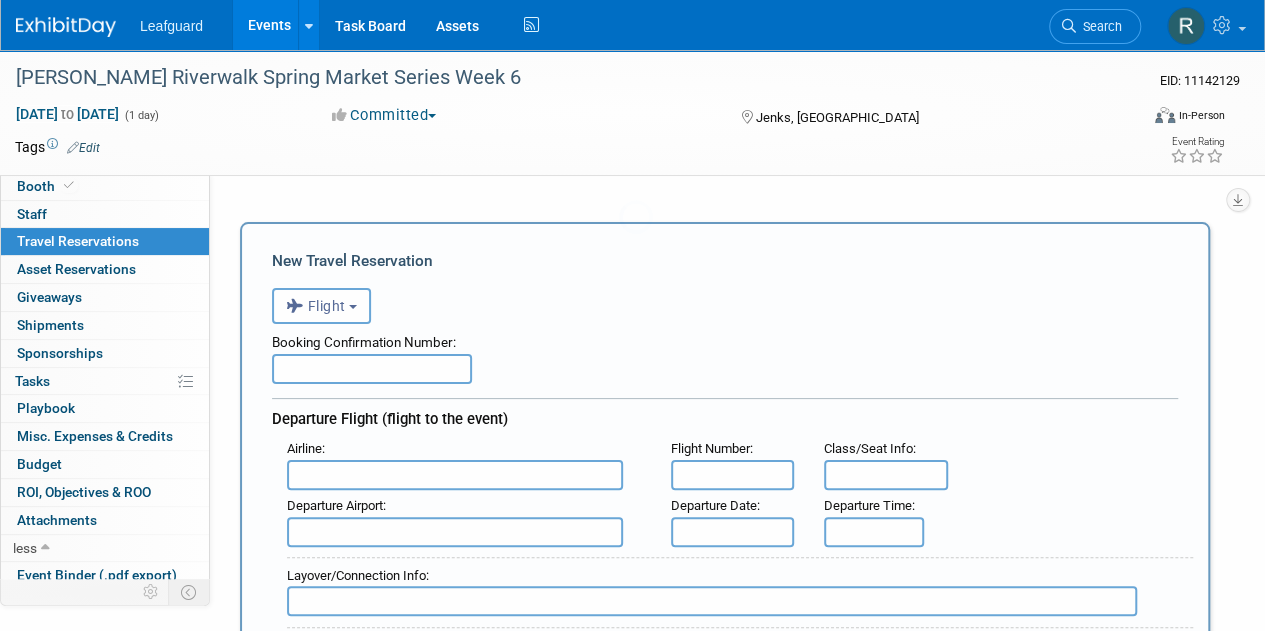 scroll, scrollTop: 0, scrollLeft: 0, axis: both 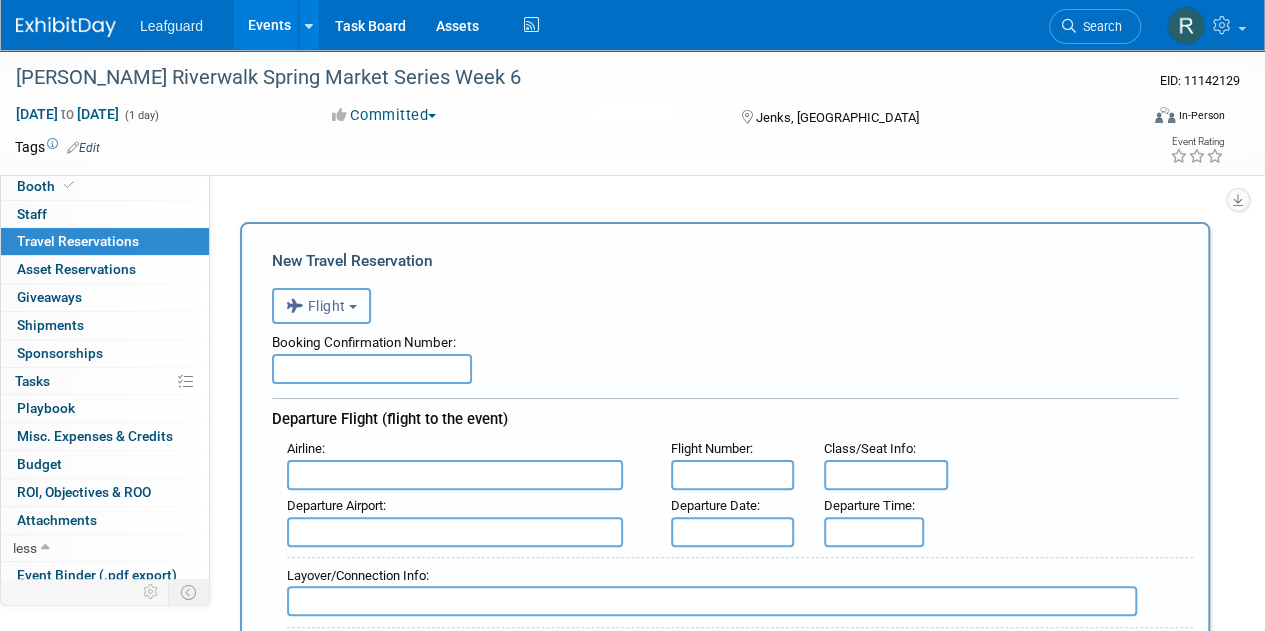 click on "Flight" at bounding box center [321, 306] 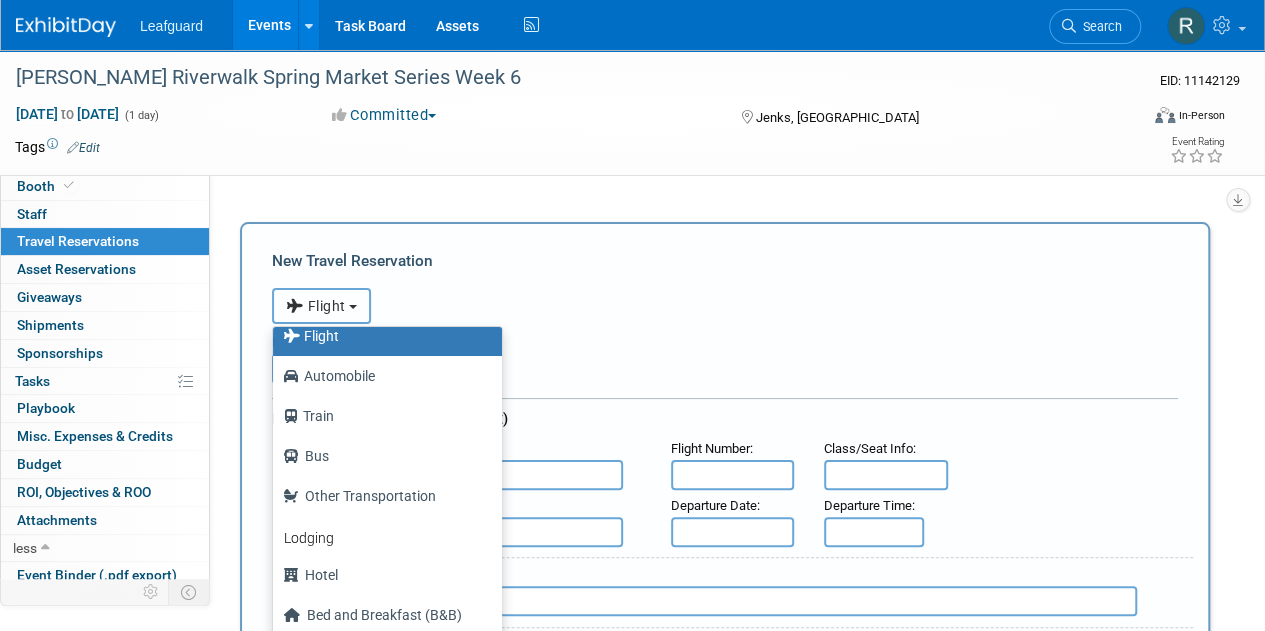 scroll, scrollTop: 66, scrollLeft: 0, axis: vertical 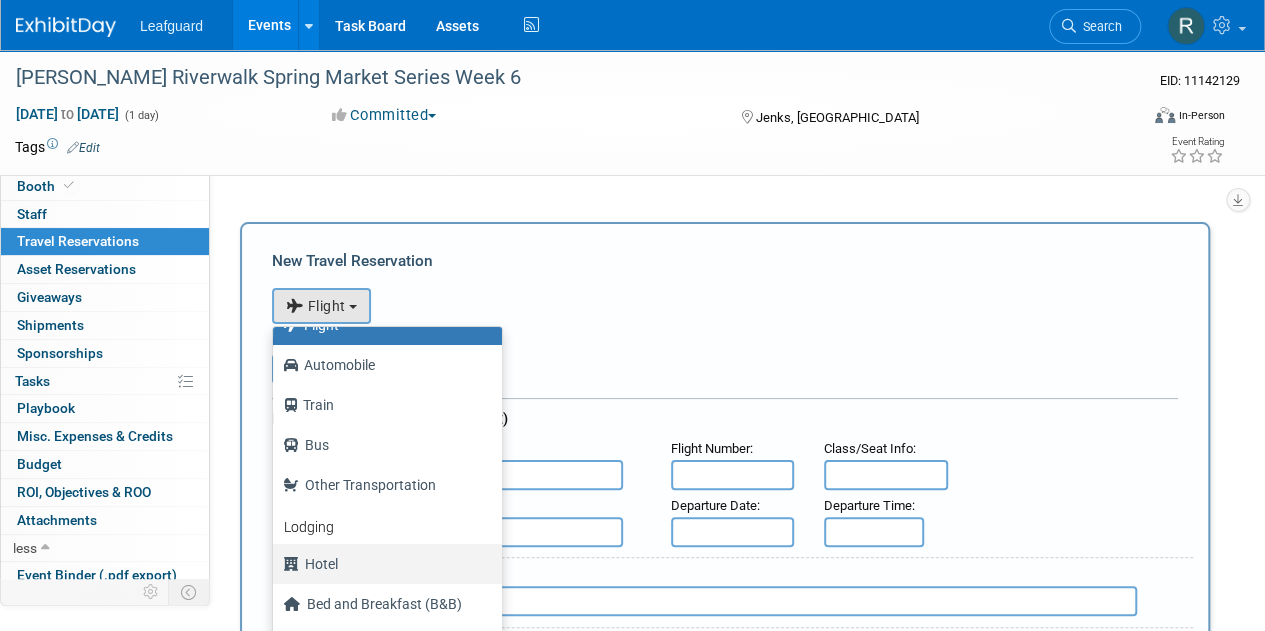 click on "Hotel" at bounding box center (382, 564) 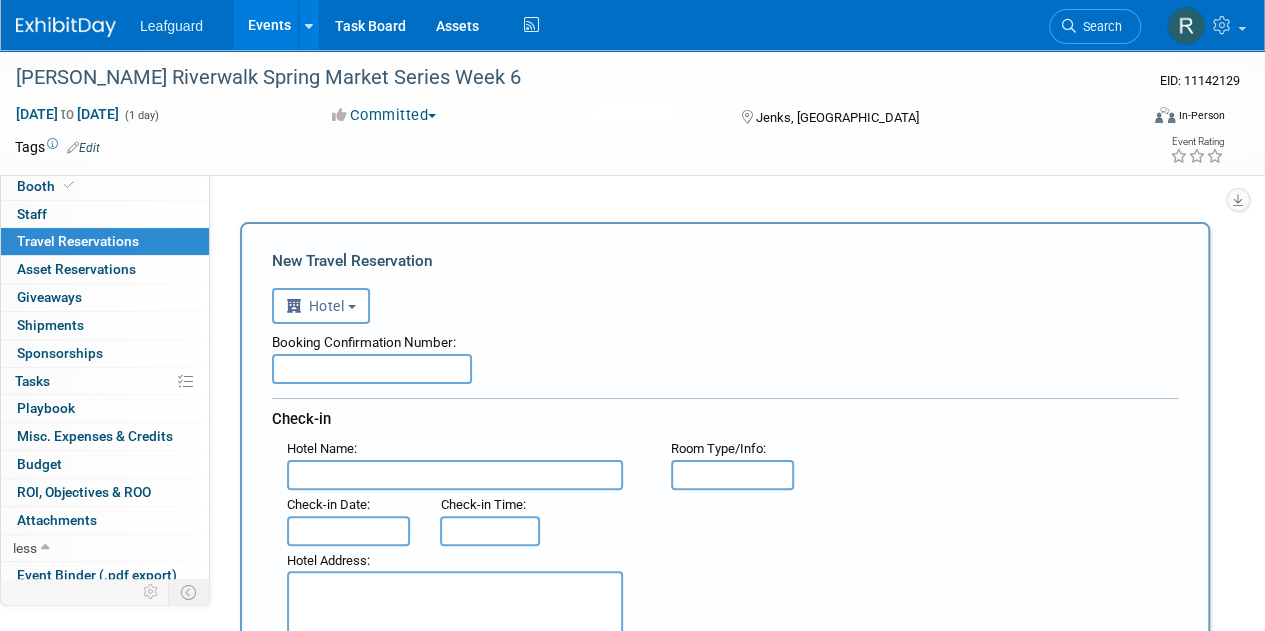 click at bounding box center [455, 475] 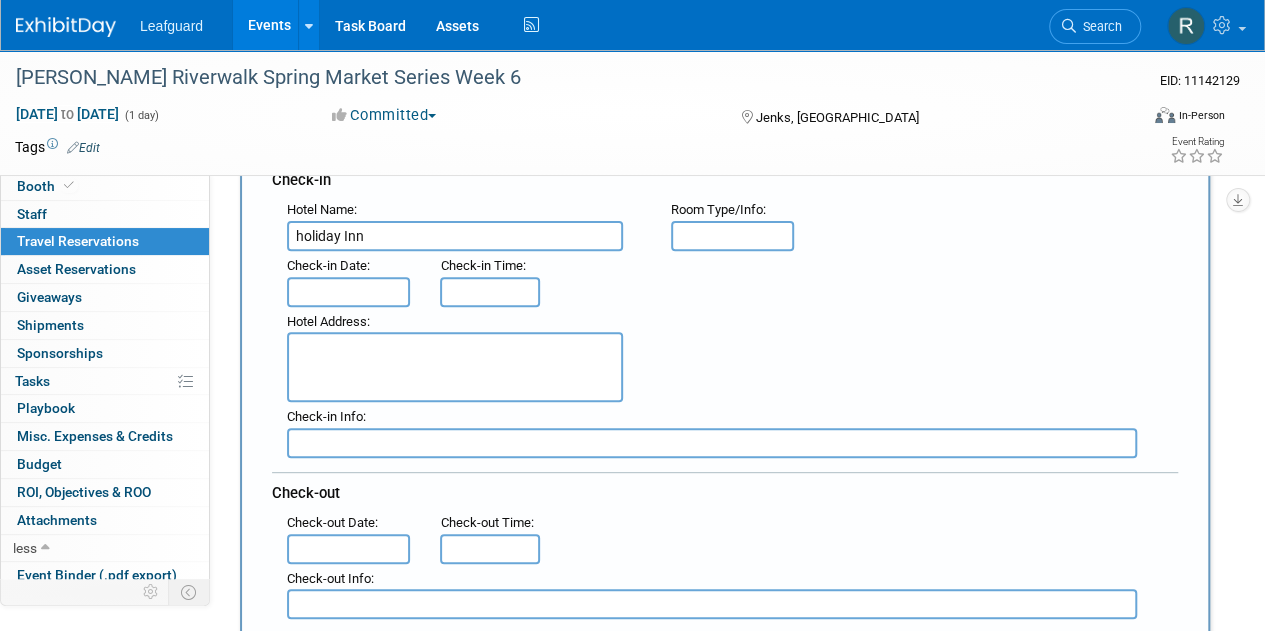 scroll, scrollTop: 246, scrollLeft: 0, axis: vertical 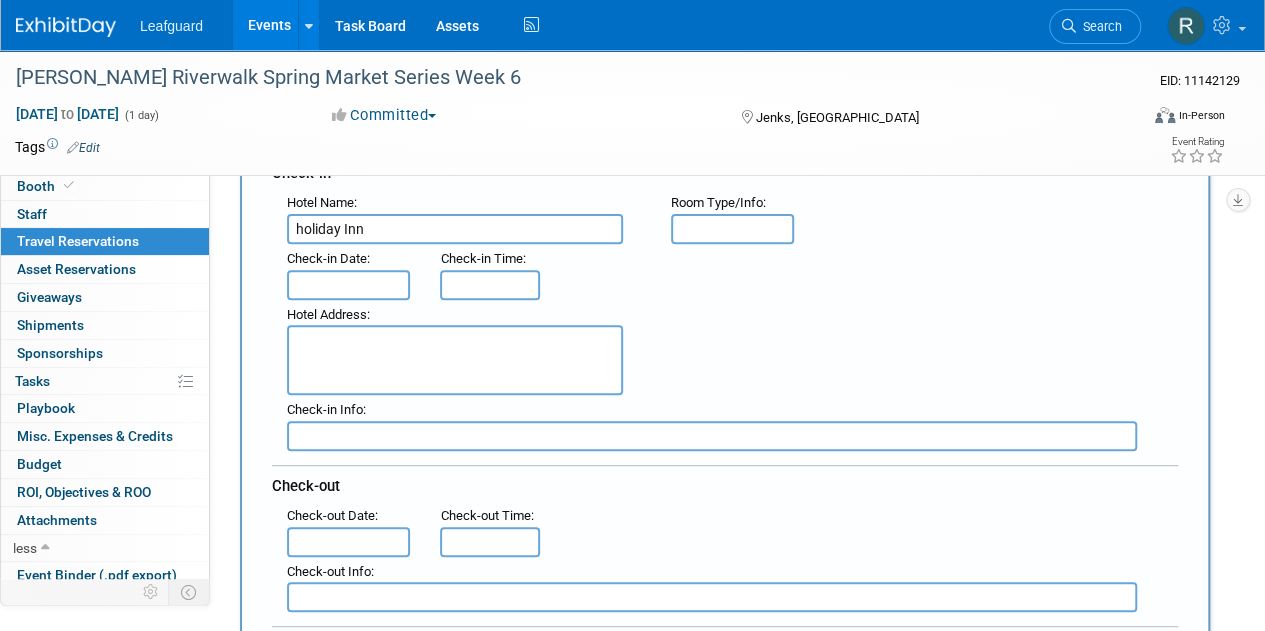 type on "holiday Inn" 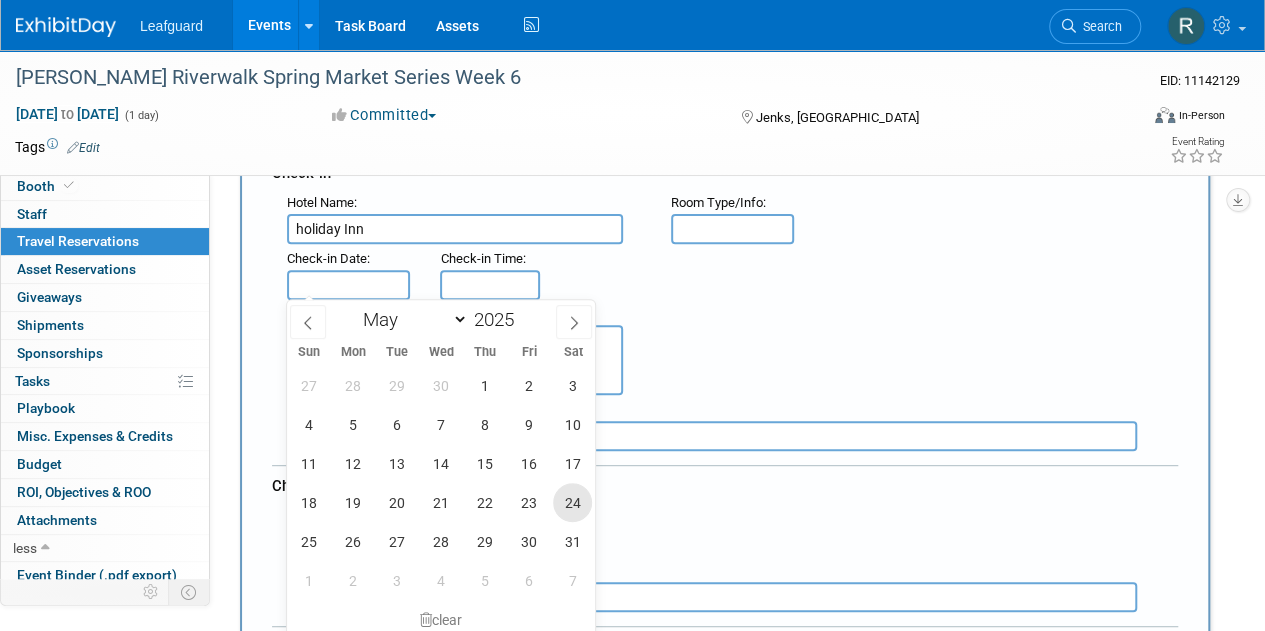 click on "24" at bounding box center [572, 502] 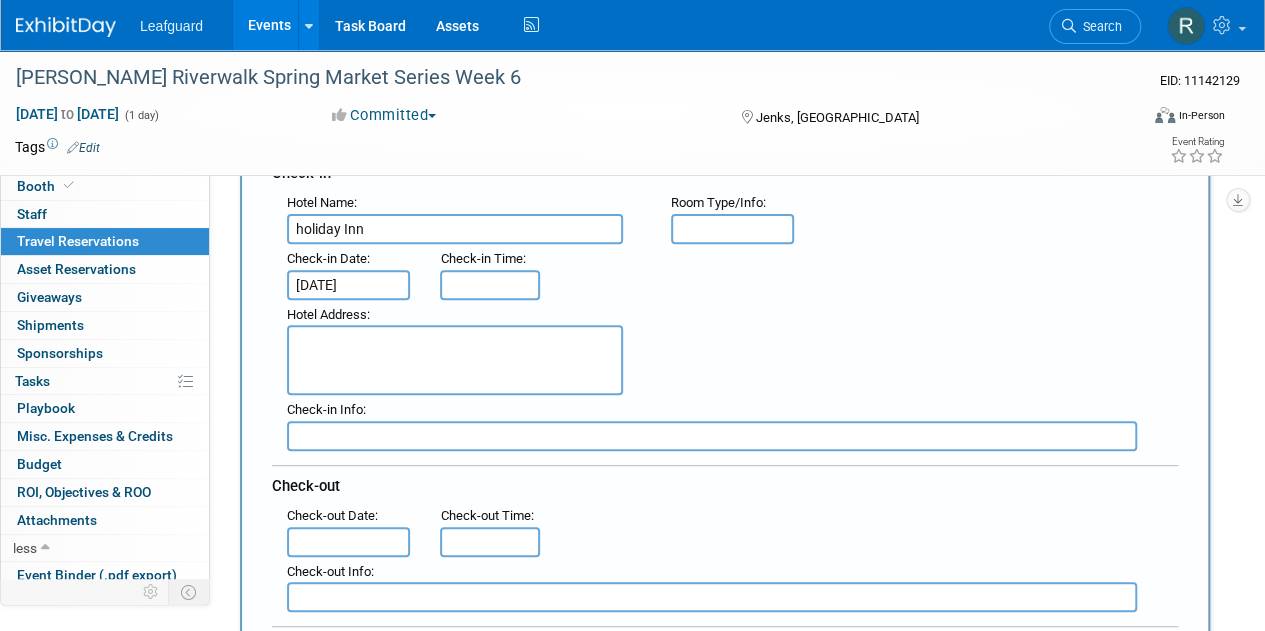 click at bounding box center (348, 542) 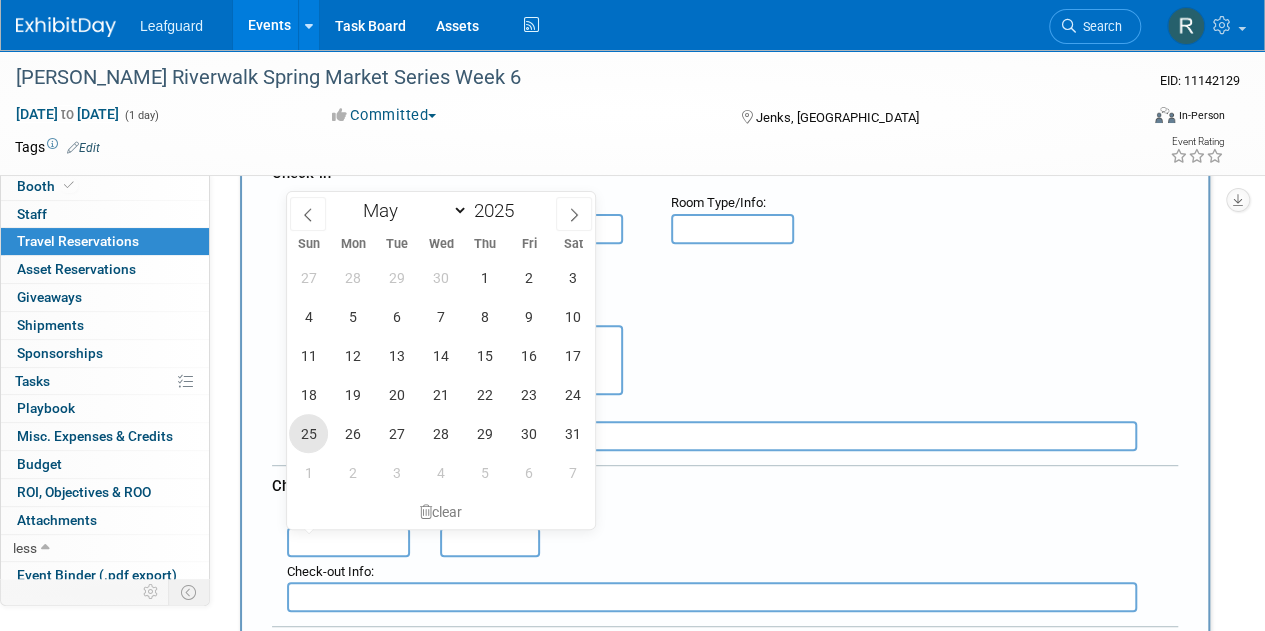 click on "25" at bounding box center (308, 433) 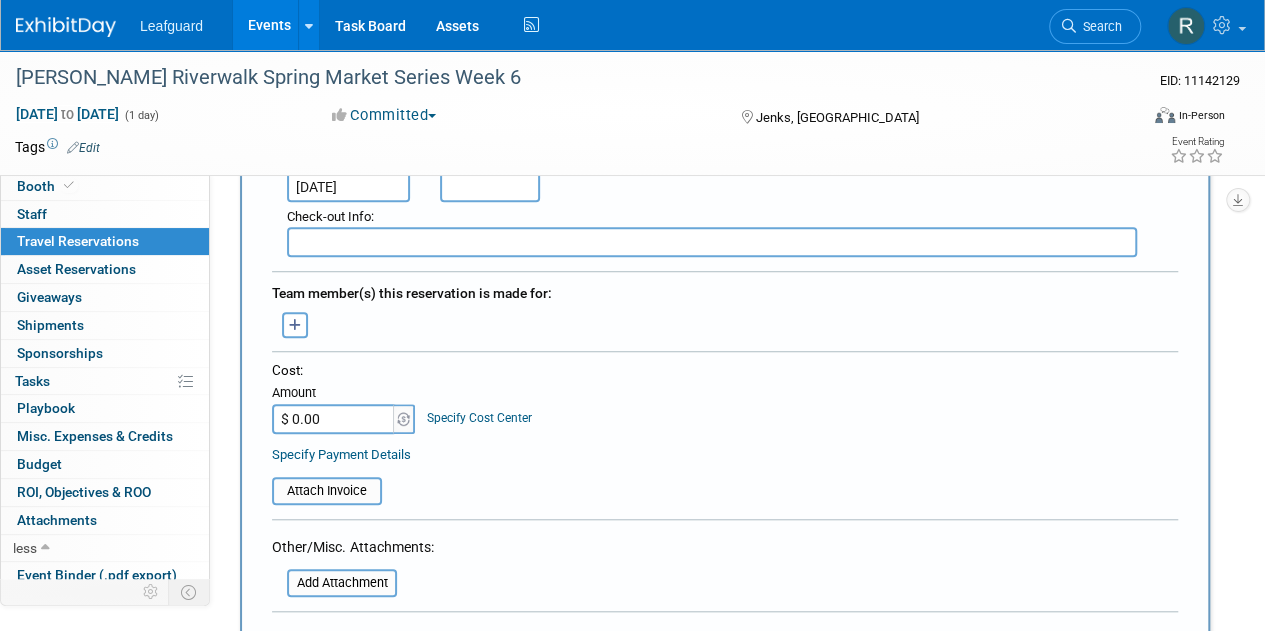 scroll, scrollTop: 637, scrollLeft: 0, axis: vertical 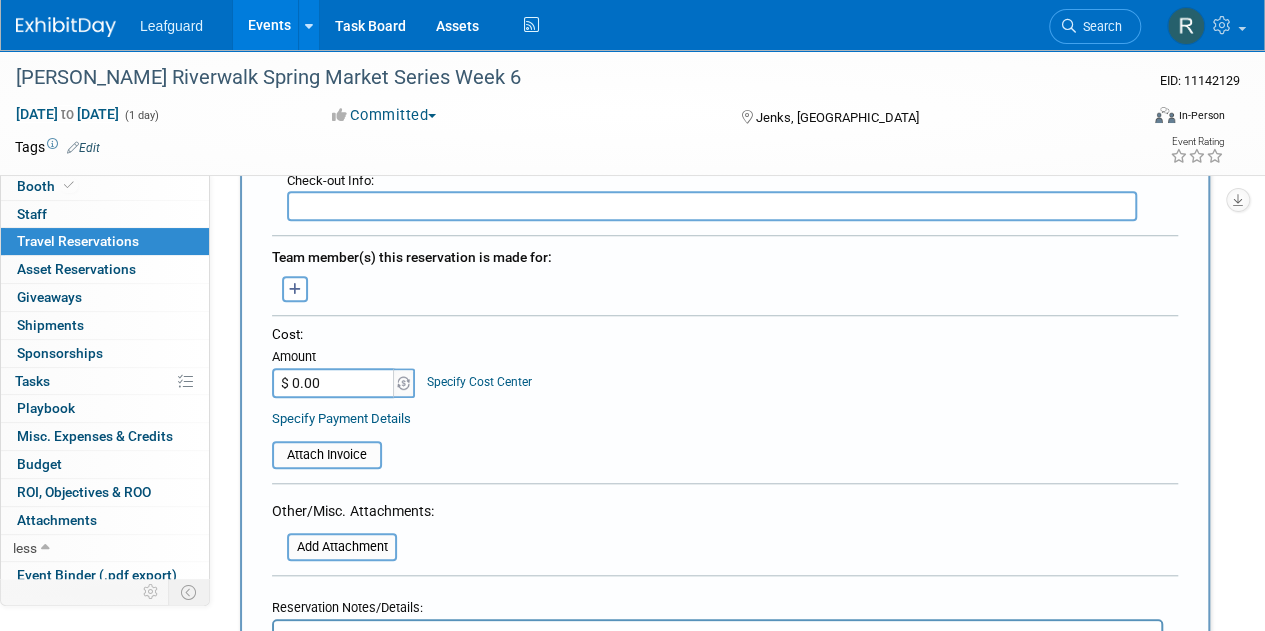 click on "$ 0.00" at bounding box center [334, 383] 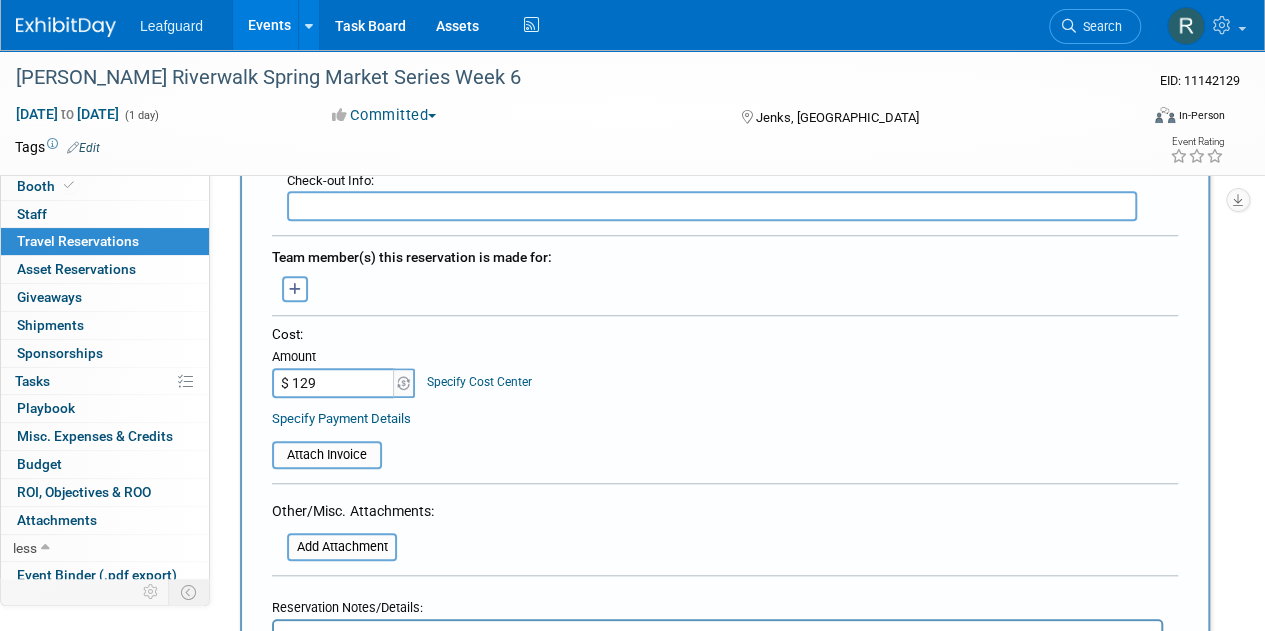 type on "$ 129.00" 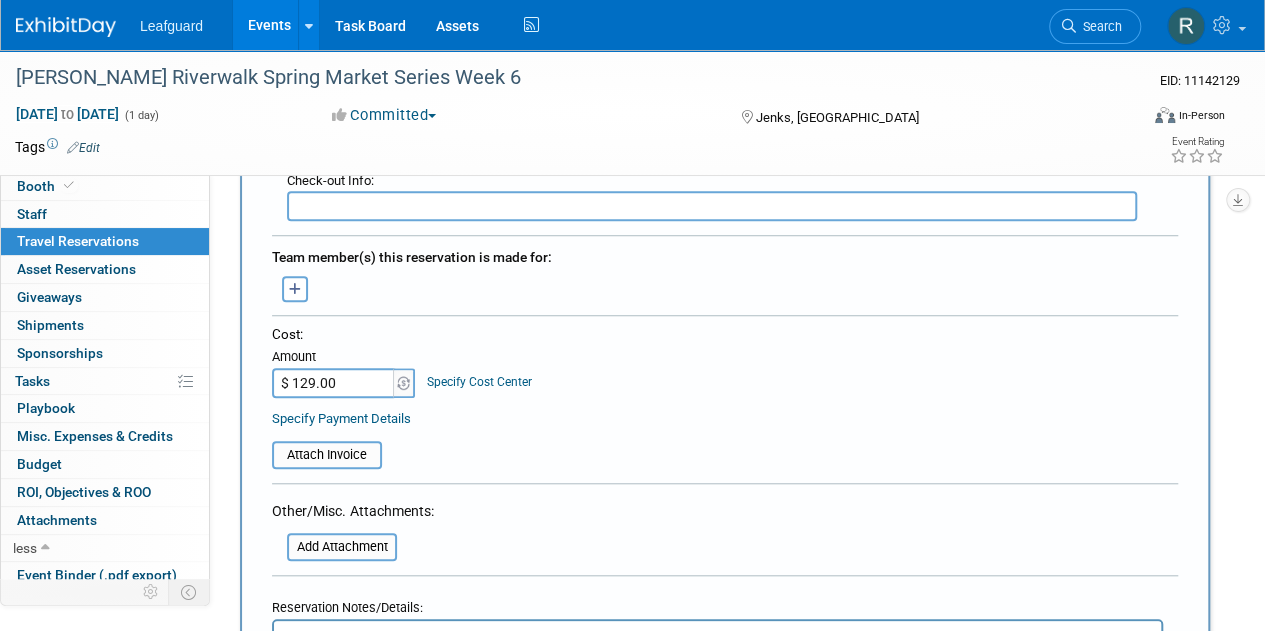 click on "Attach Invoice" at bounding box center (725, 446) 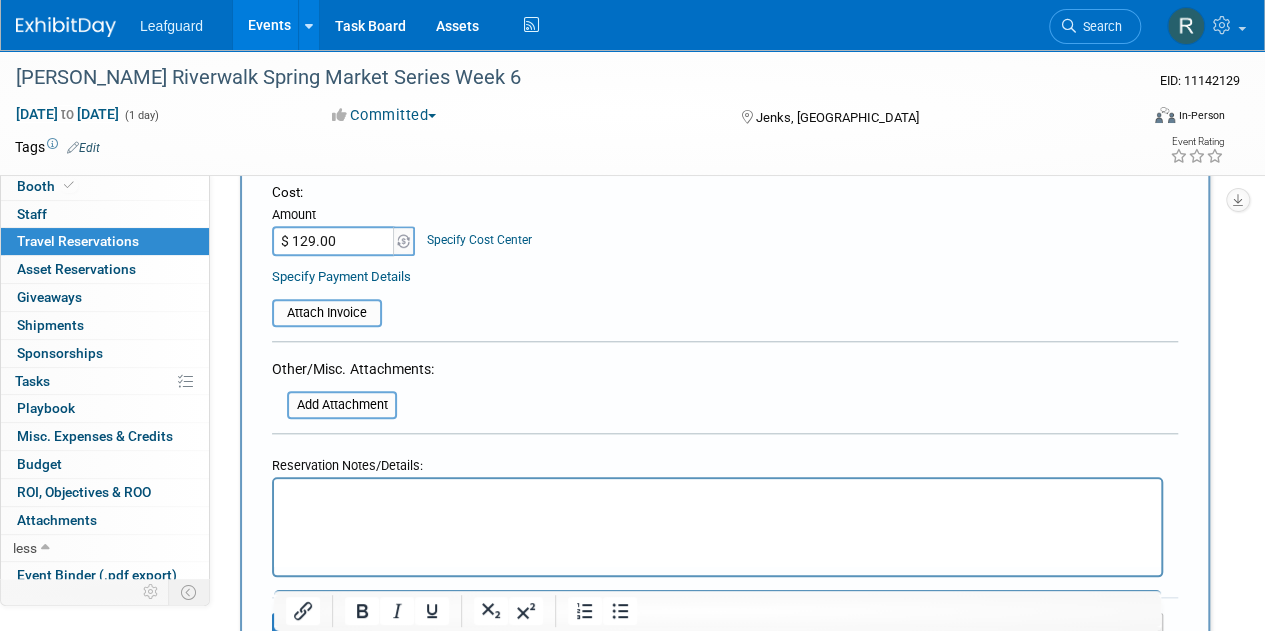 scroll, scrollTop: 758, scrollLeft: 0, axis: vertical 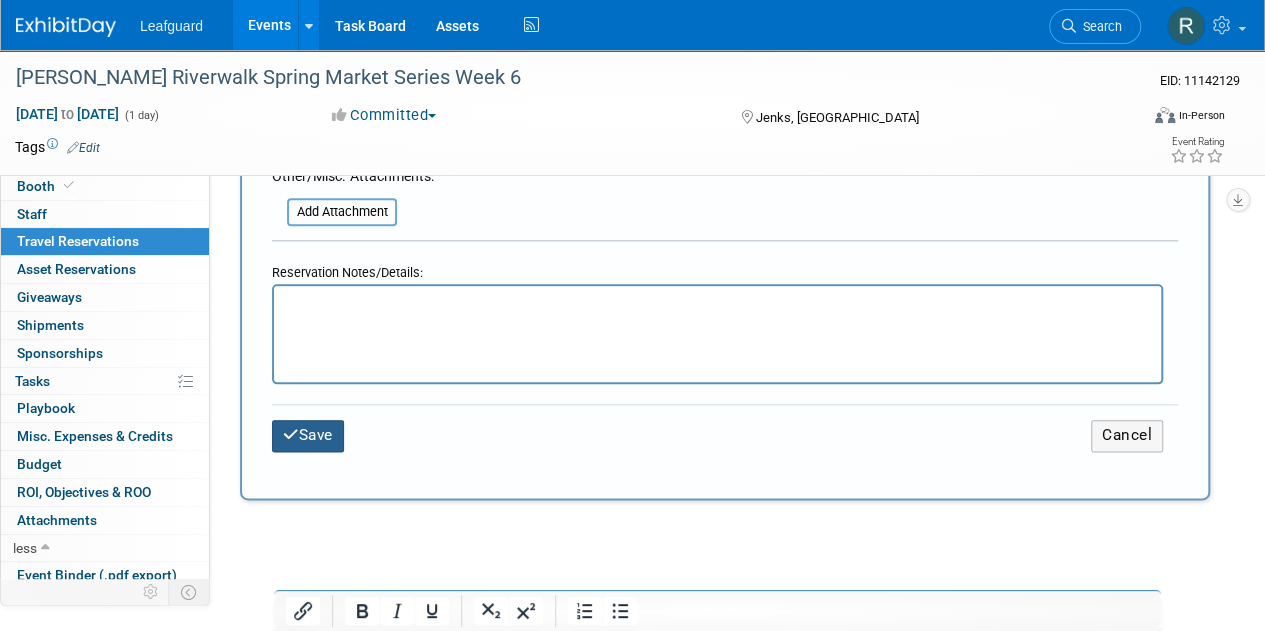 click on "Save" at bounding box center (308, 435) 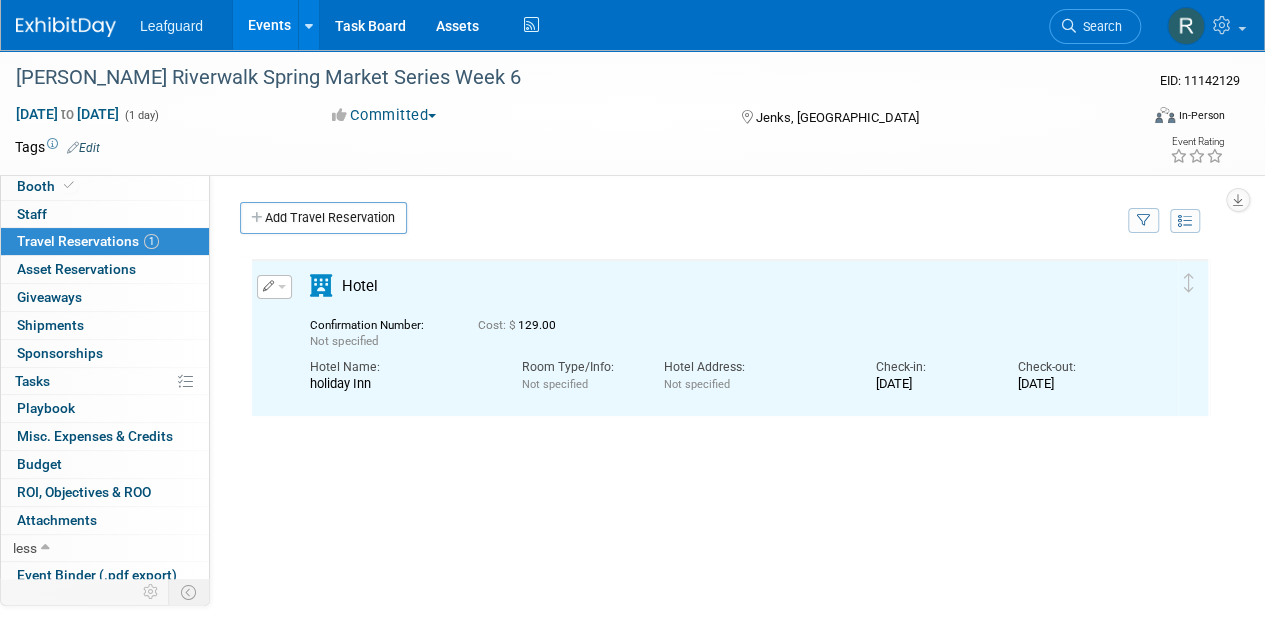 scroll, scrollTop: 0, scrollLeft: 0, axis: both 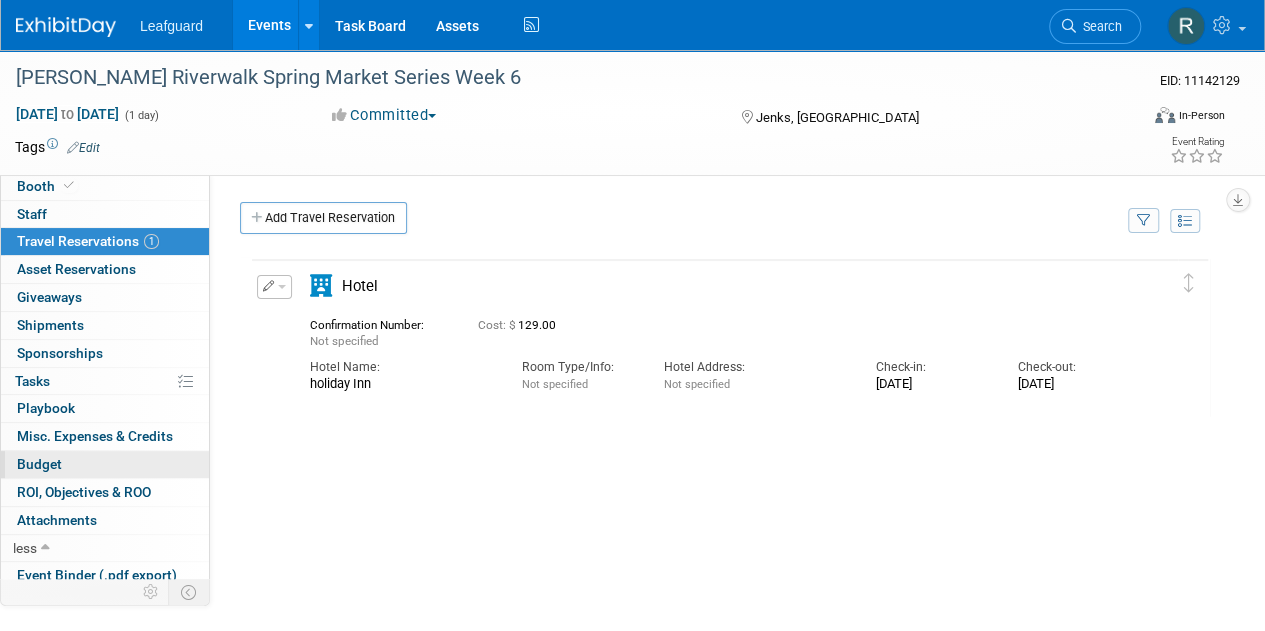 click on "Budget" at bounding box center (39, 464) 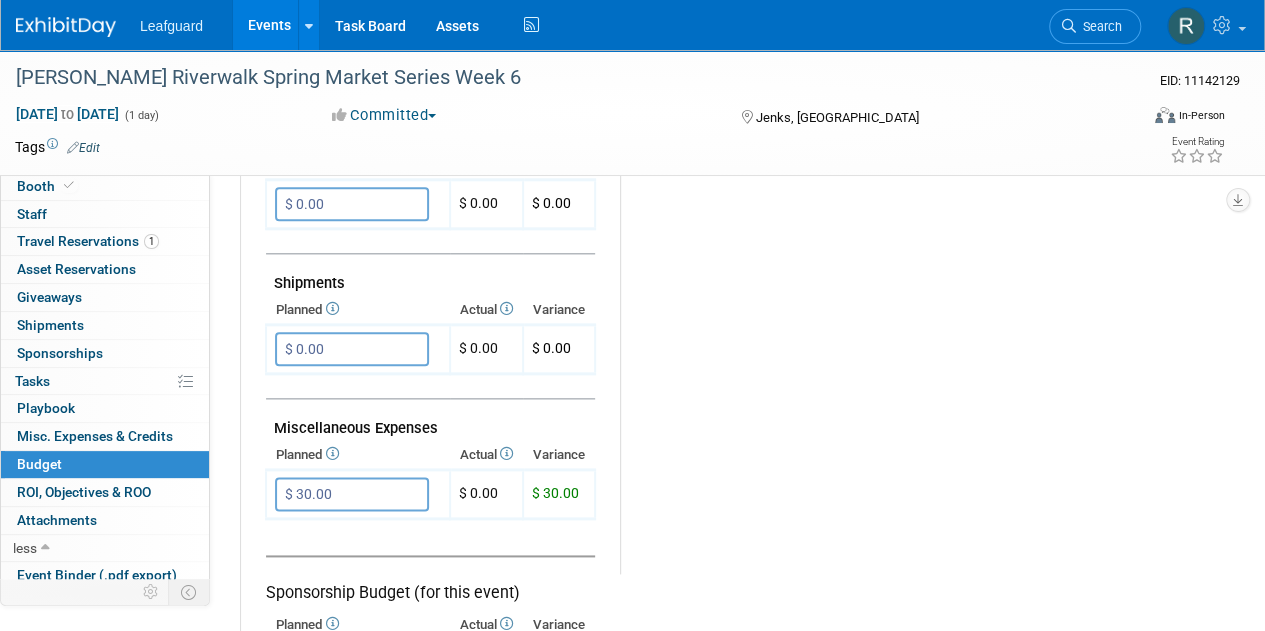 scroll, scrollTop: 1033, scrollLeft: 0, axis: vertical 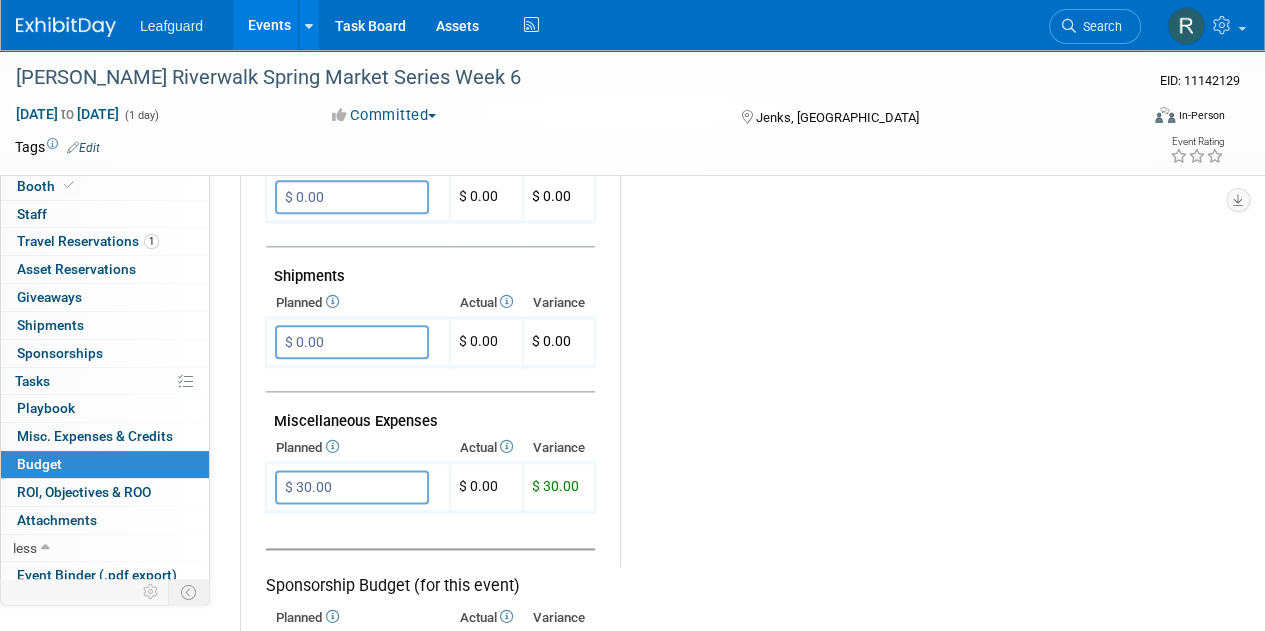 click at bounding box center (331, 446) 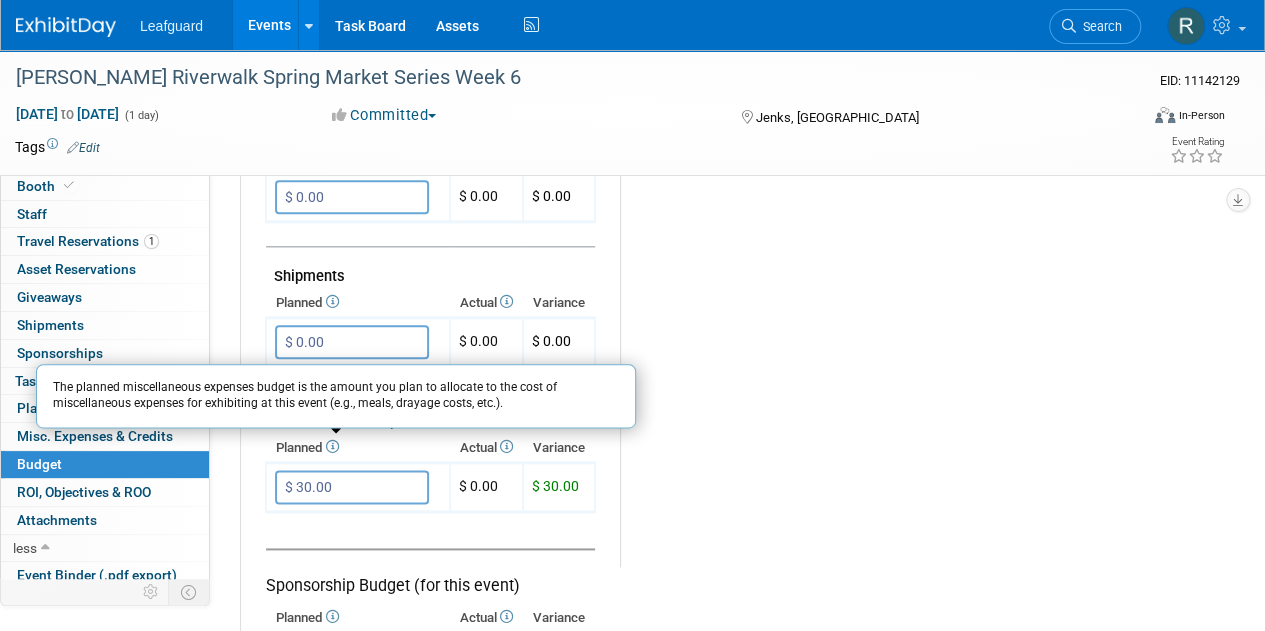click on "Budget Notes:
Edit
X" at bounding box center (907, 48) 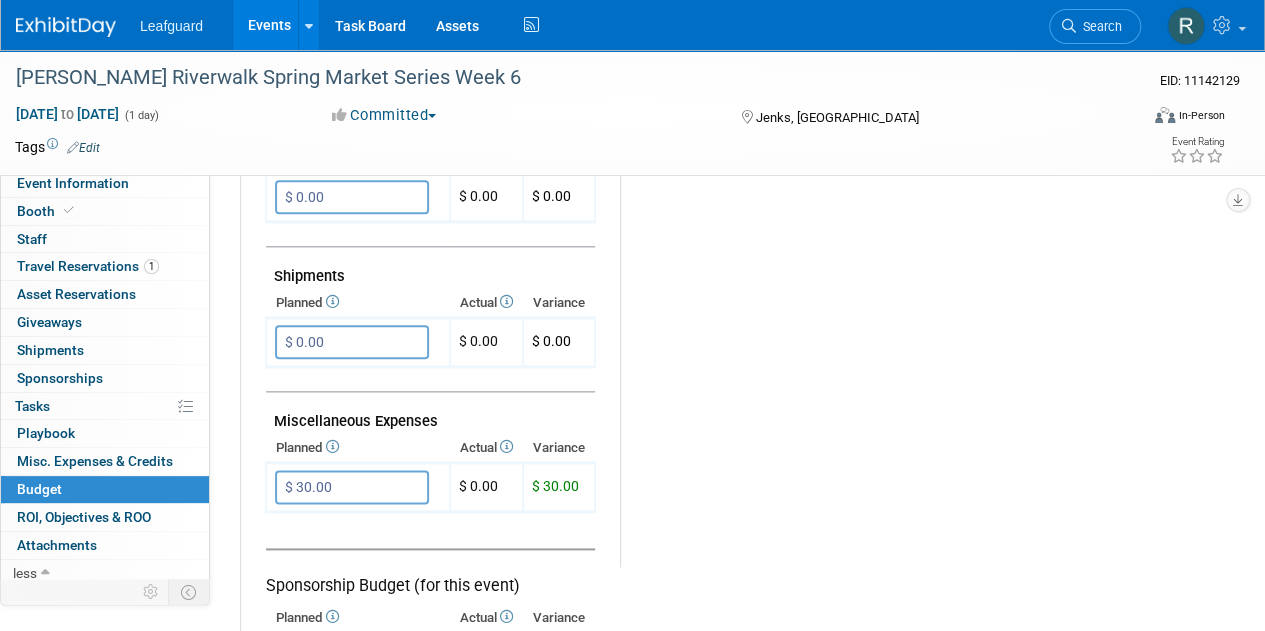 scroll, scrollTop: 0, scrollLeft: 0, axis: both 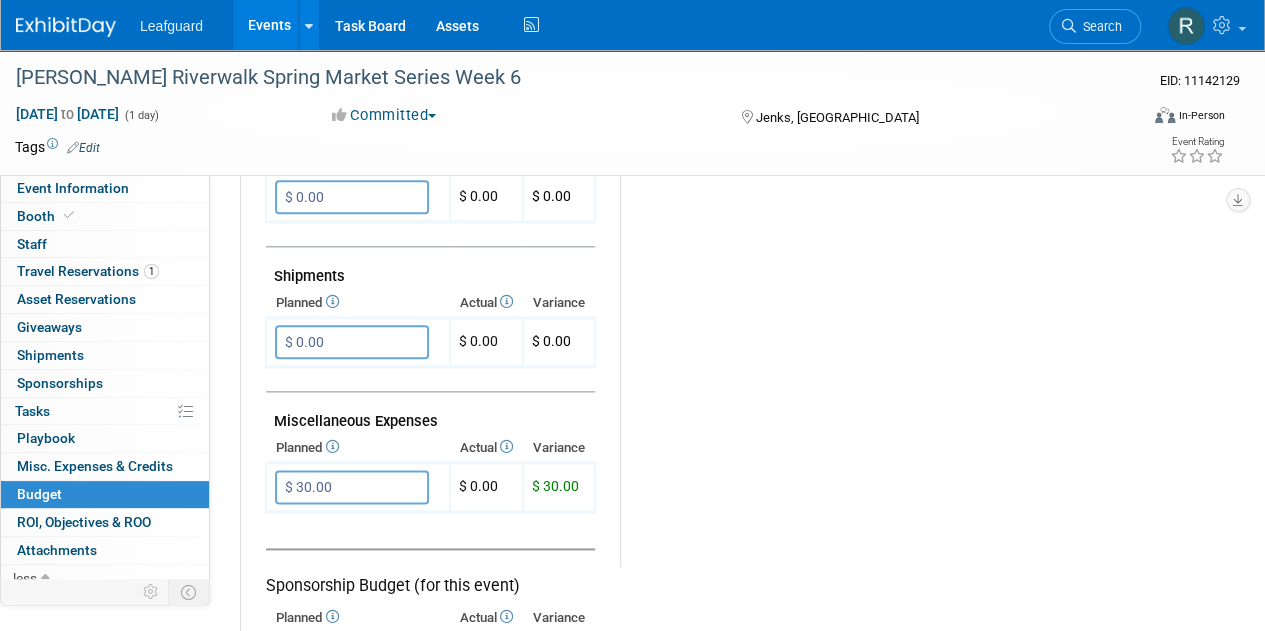 click at bounding box center (505, 446) 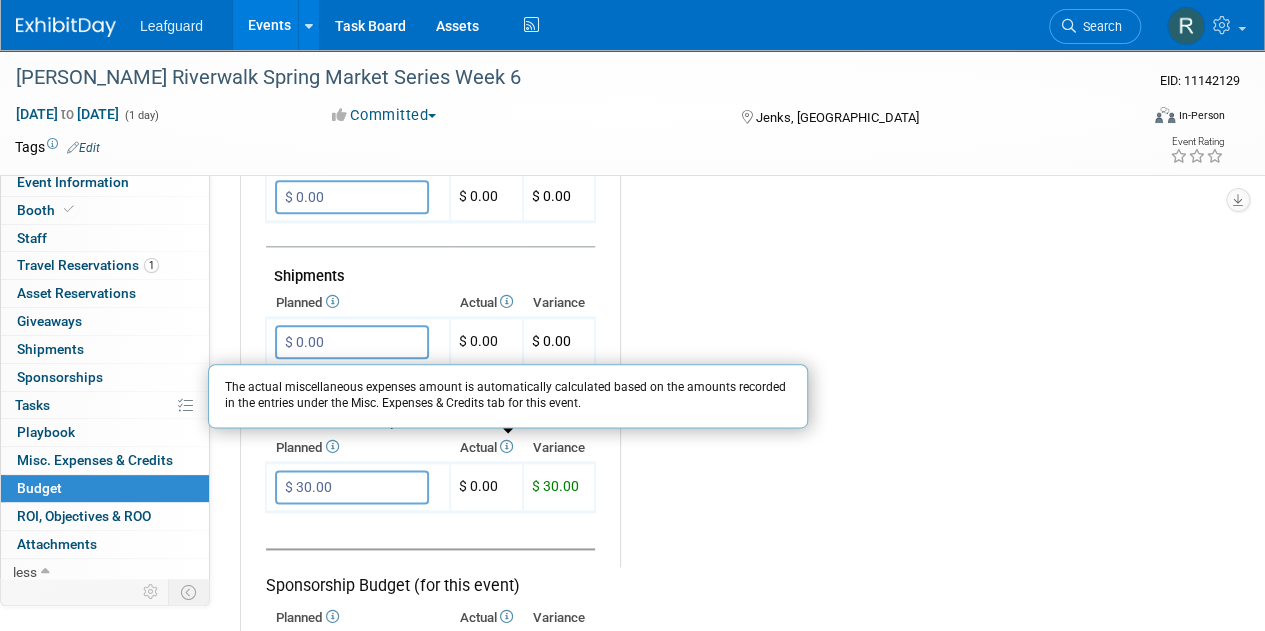 scroll, scrollTop: 7, scrollLeft: 0, axis: vertical 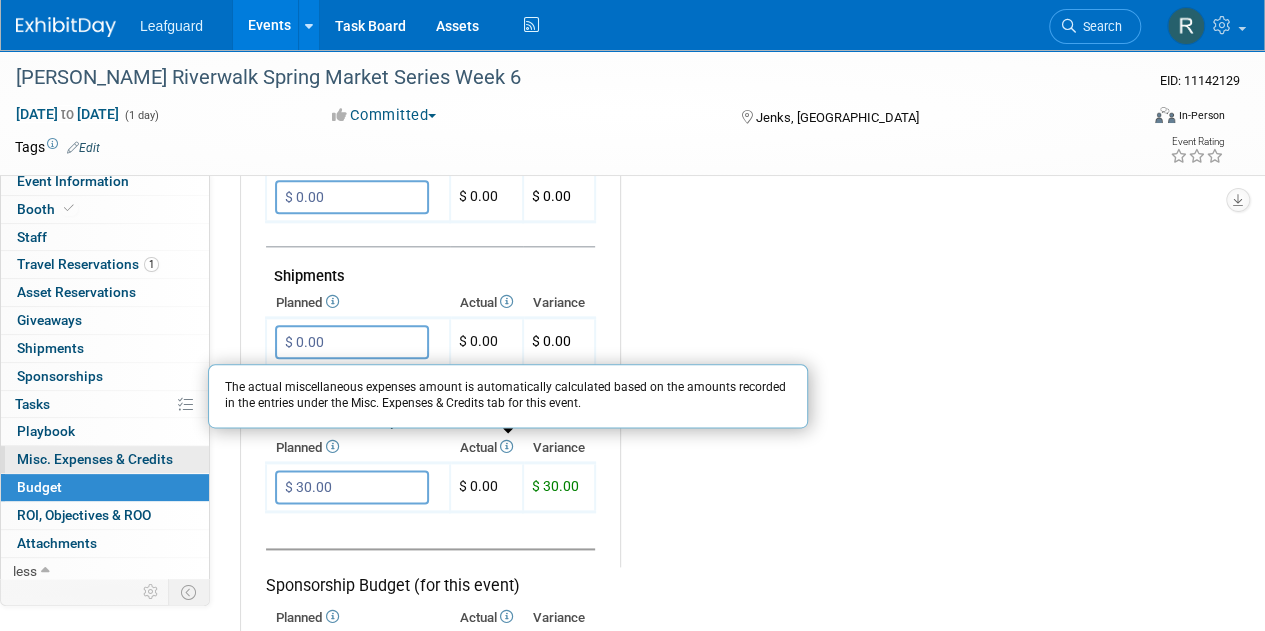 click on "Misc. Expenses & Credits 0" at bounding box center (95, 459) 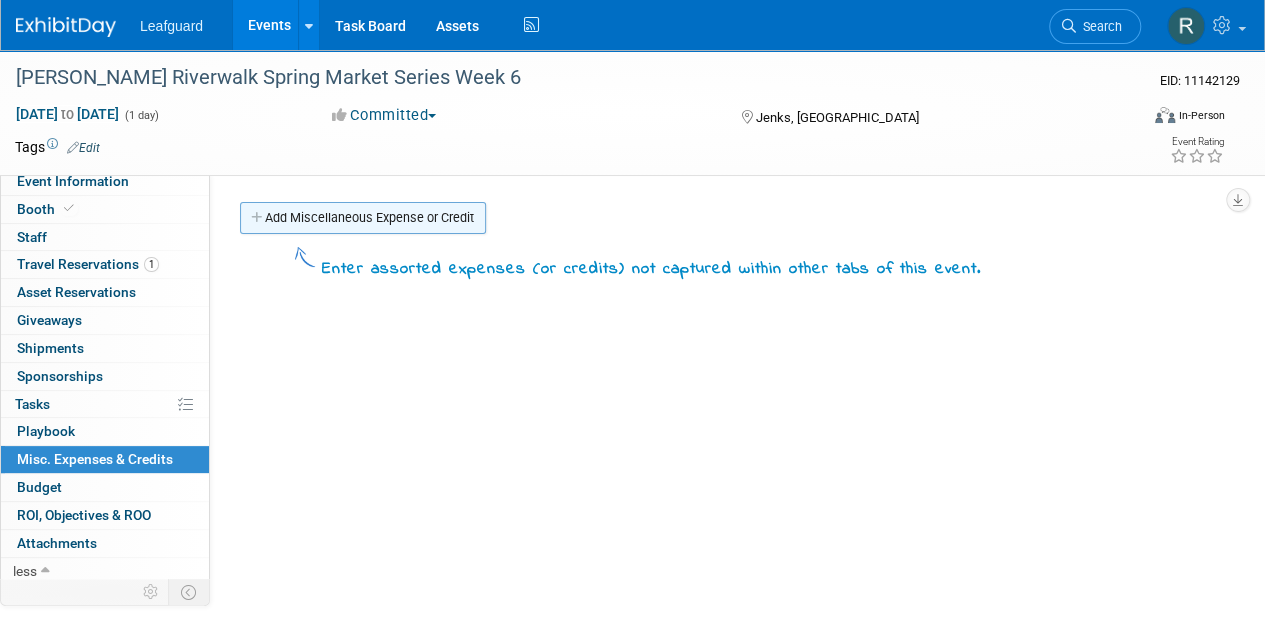 click at bounding box center [258, 218] 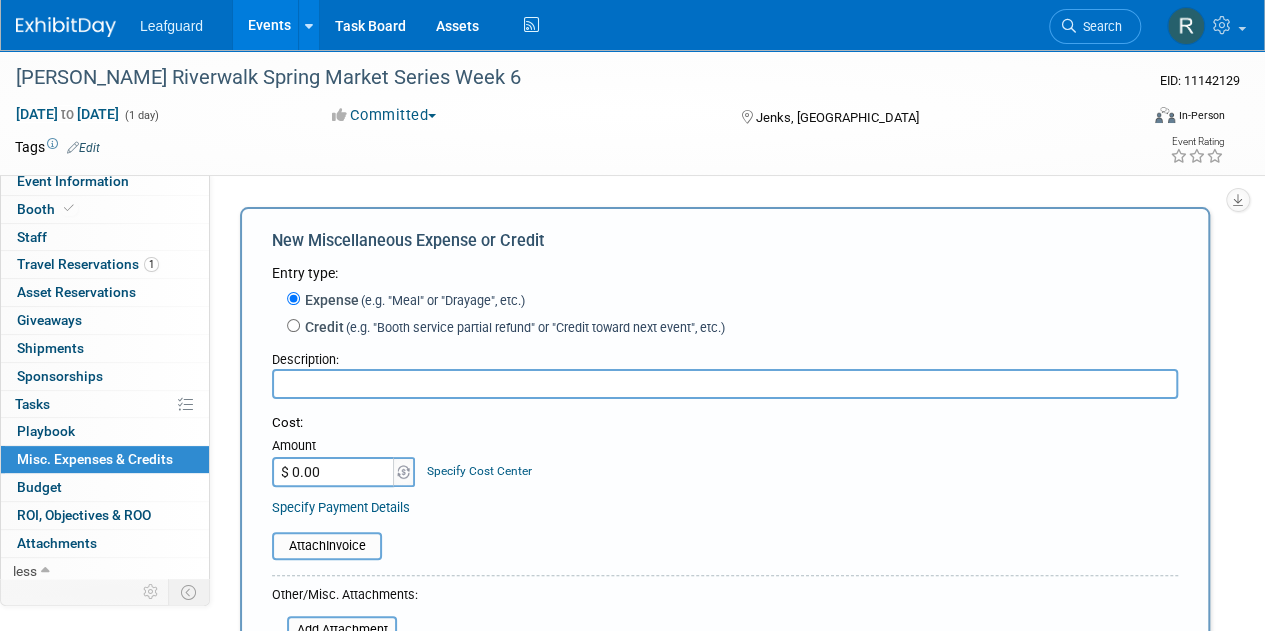 scroll, scrollTop: 0, scrollLeft: 0, axis: both 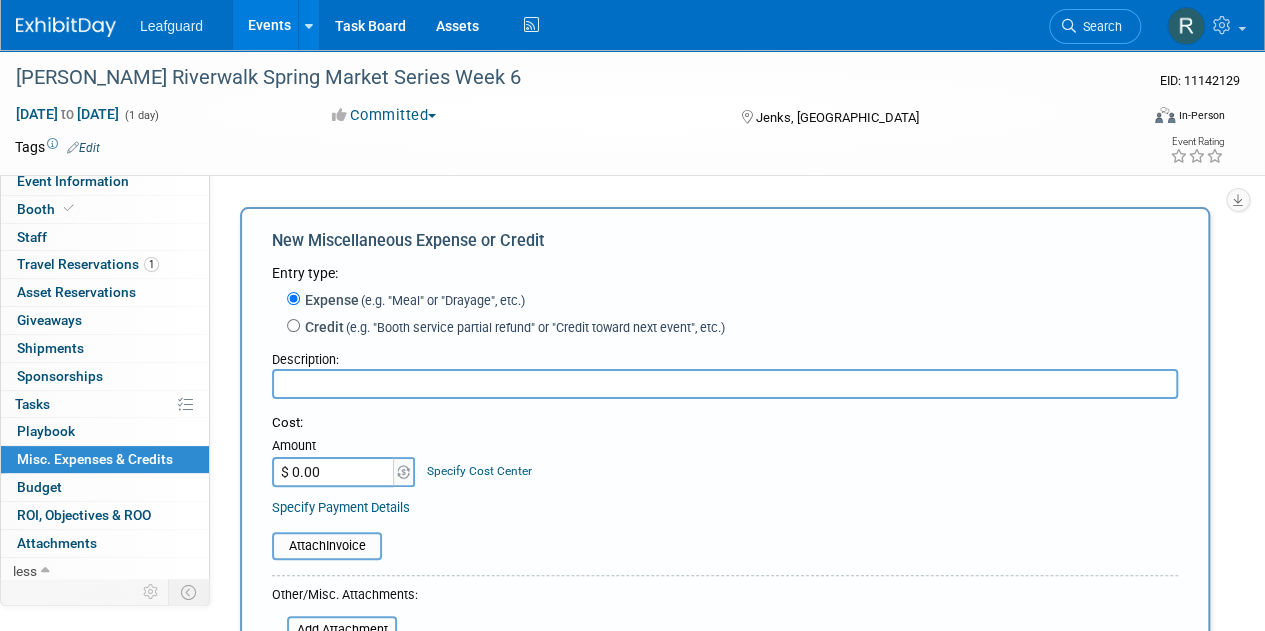 click at bounding box center (725, 384) 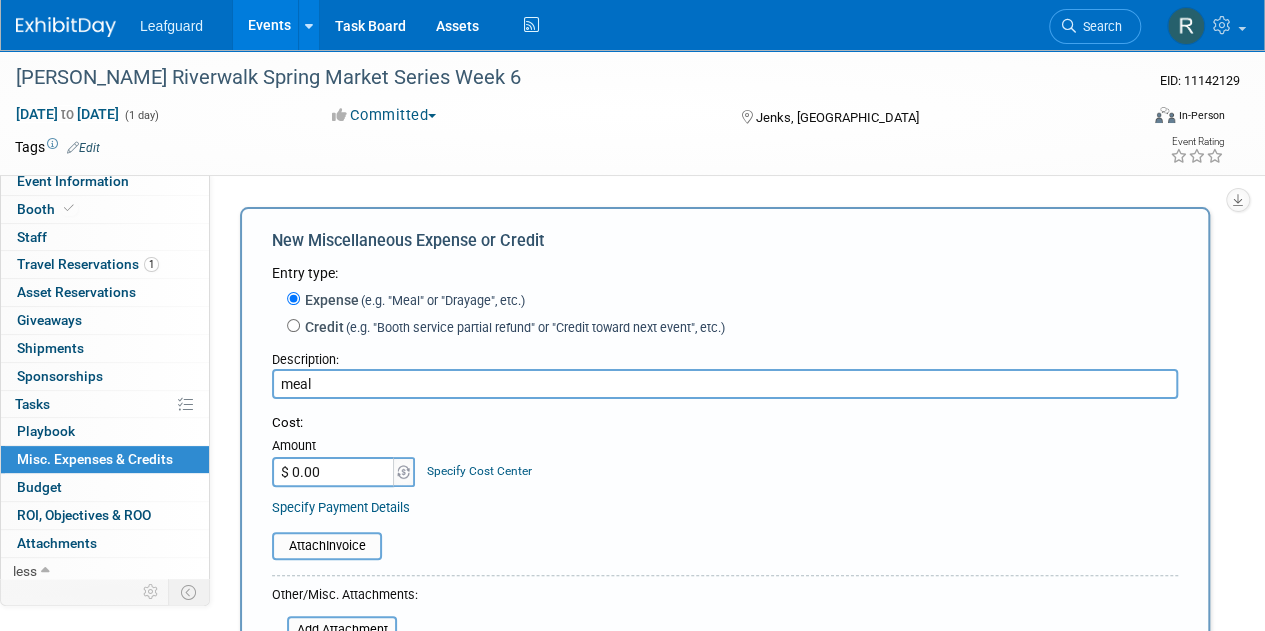 type on "meal" 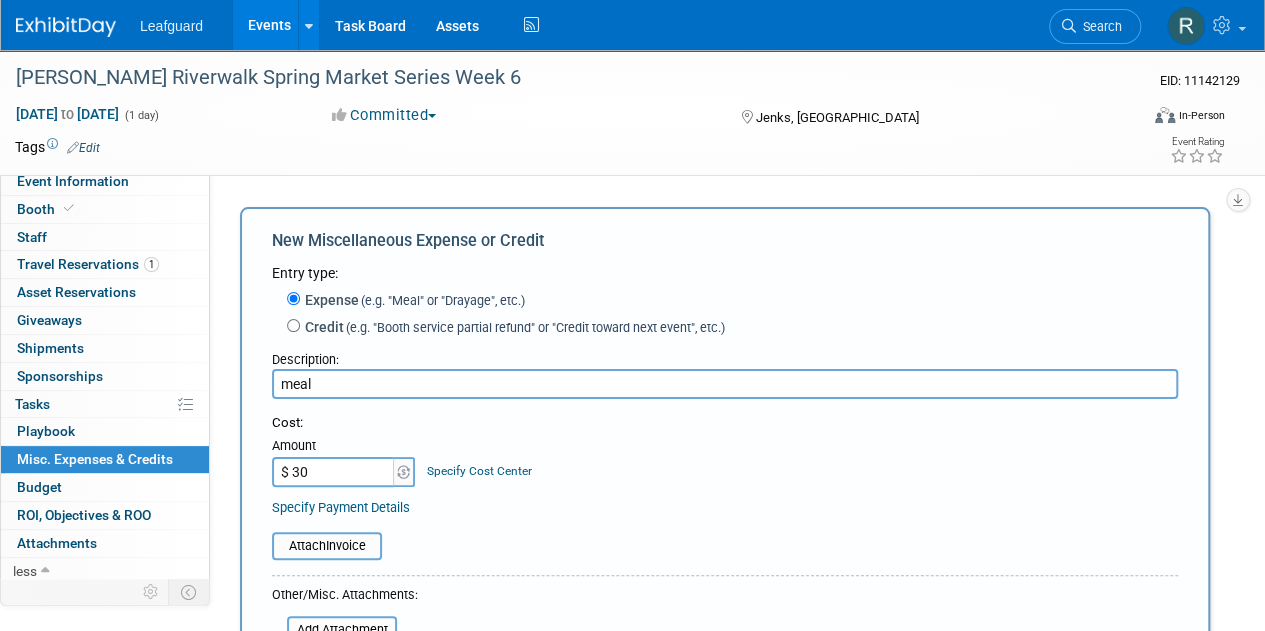 type on "$ 30.00" 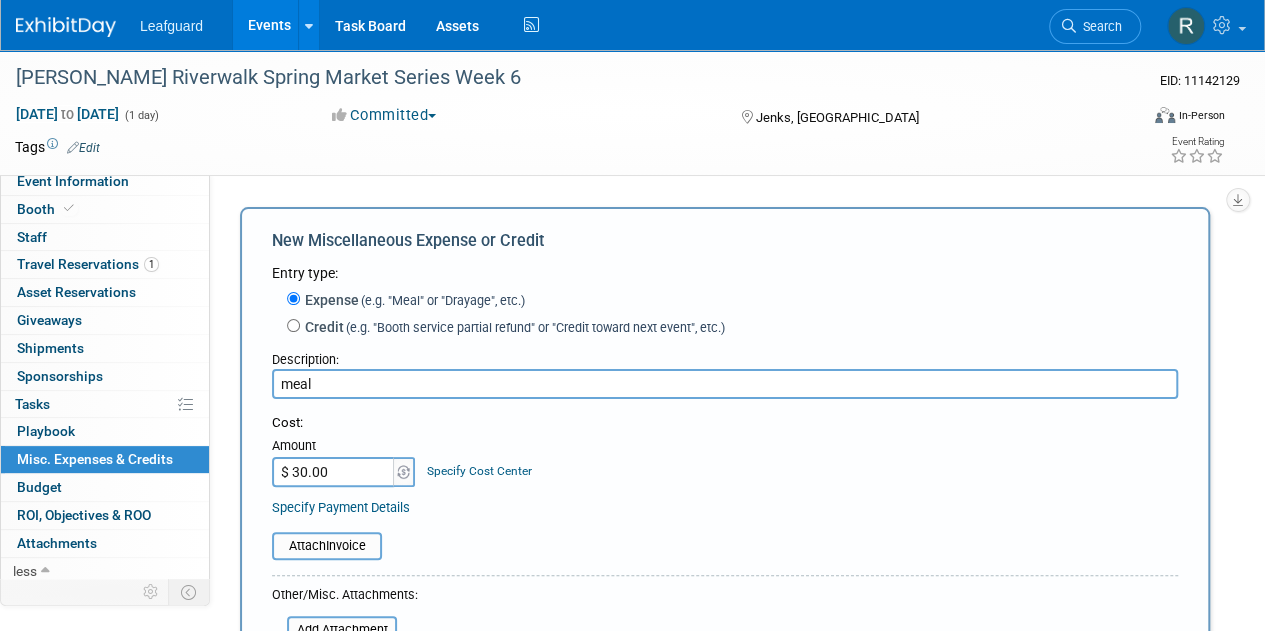 click on "Attach  Invoice" at bounding box center [725, 535] 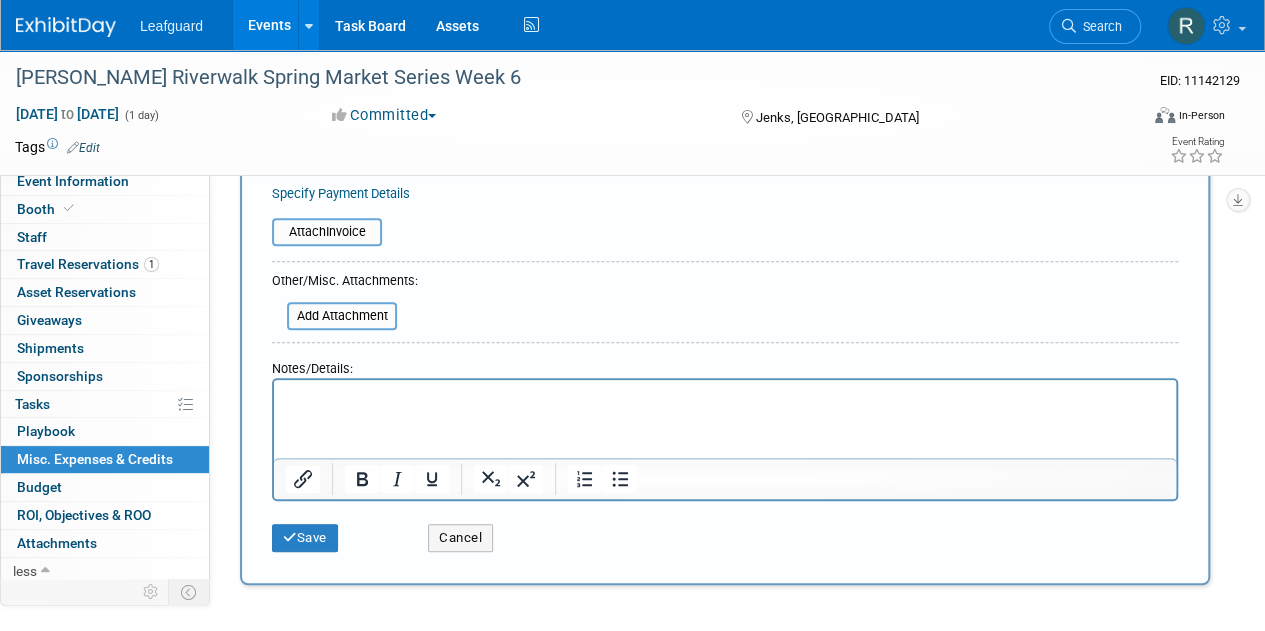 scroll, scrollTop: 332, scrollLeft: 0, axis: vertical 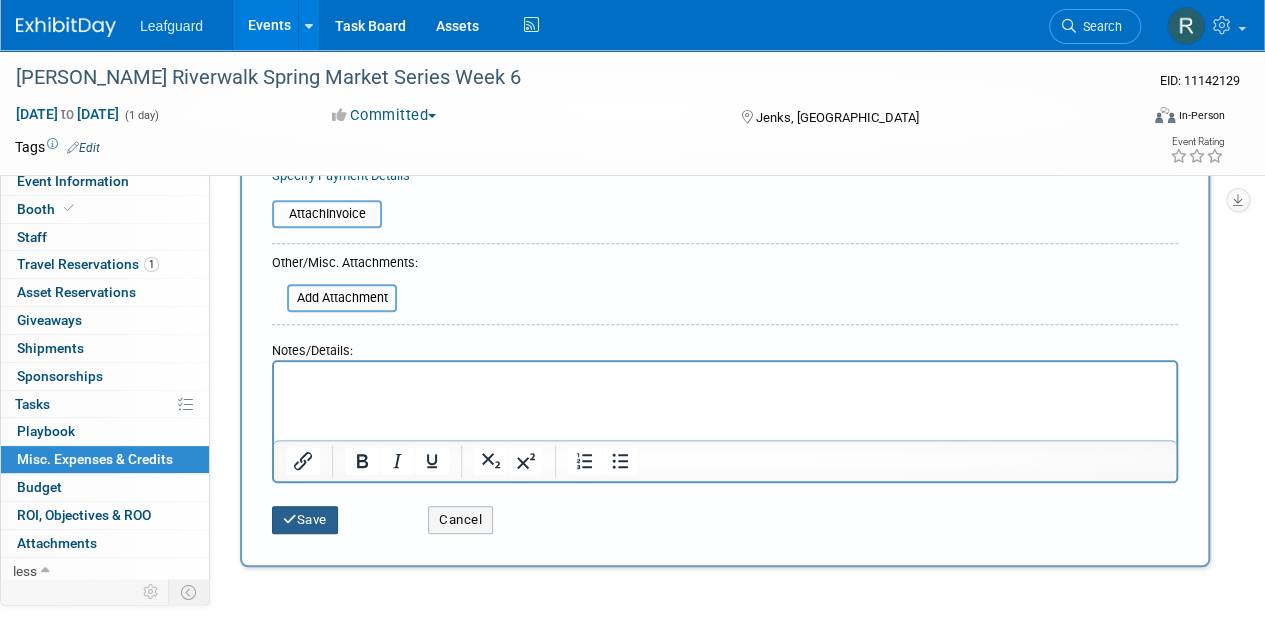click on "Save" at bounding box center [305, 520] 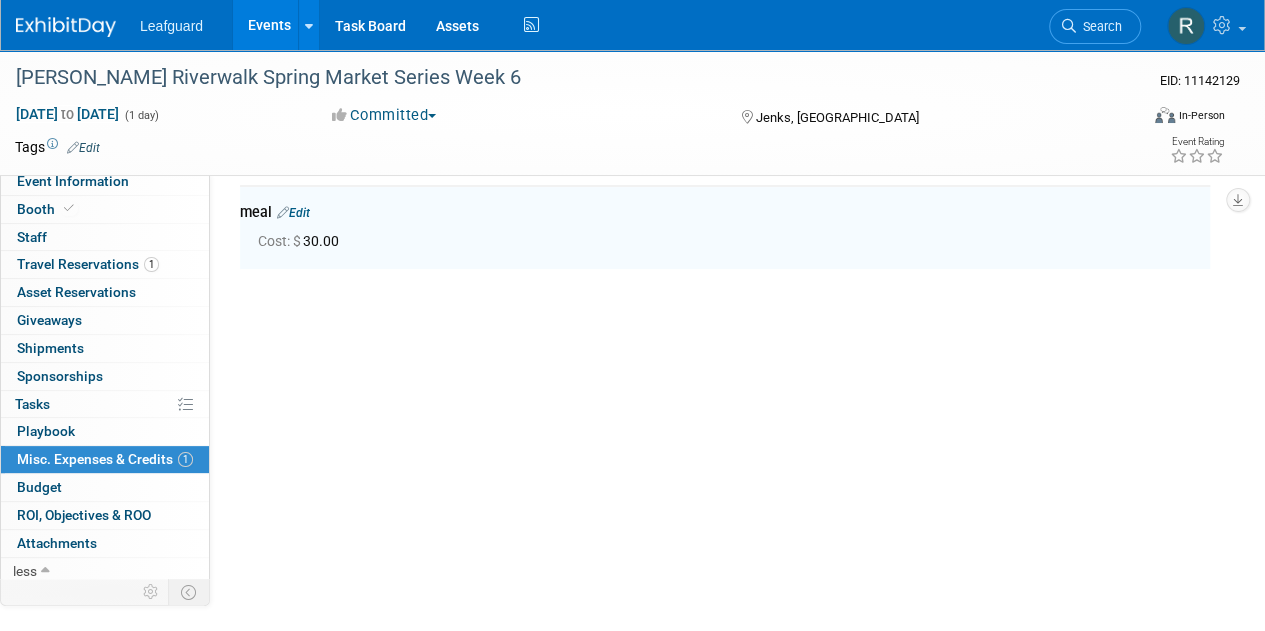 scroll, scrollTop: 44, scrollLeft: 0, axis: vertical 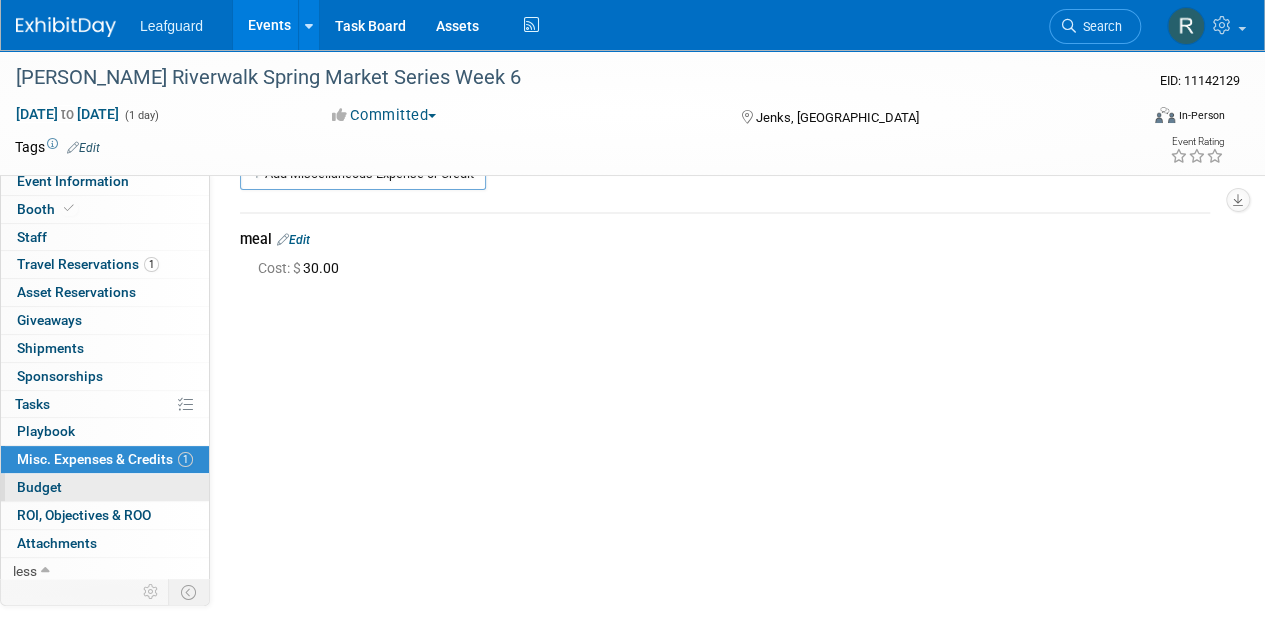 click on "Budget" at bounding box center [39, 487] 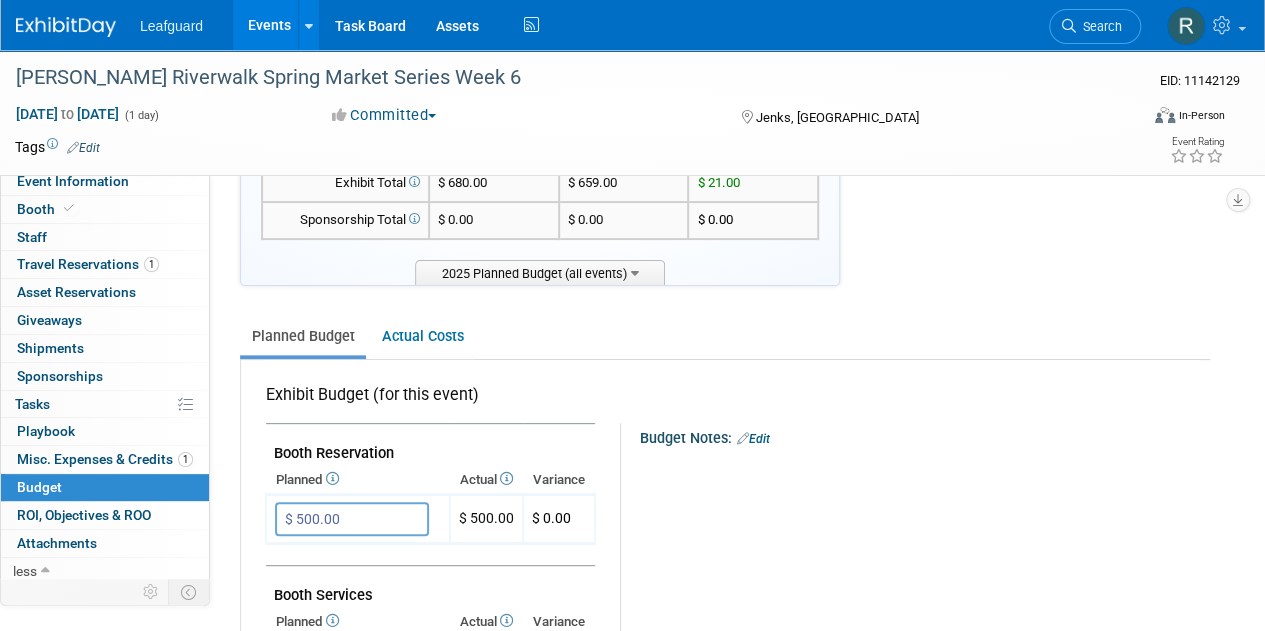 scroll, scrollTop: 222, scrollLeft: 0, axis: vertical 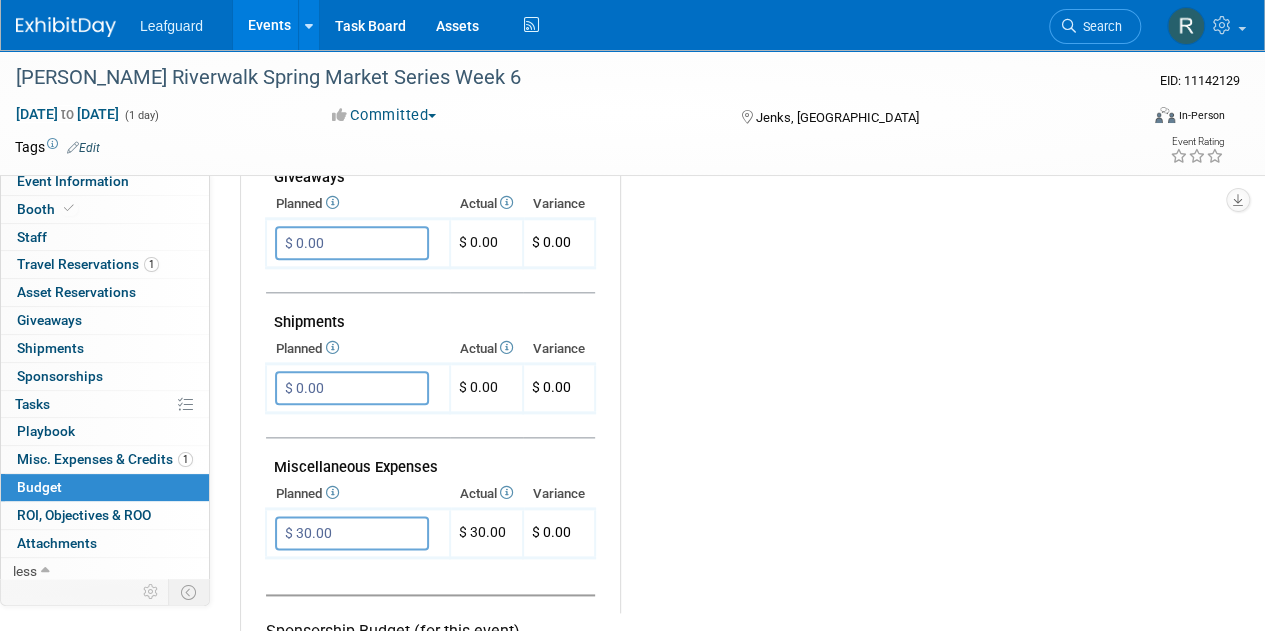 drag, startPoint x: 1269, startPoint y: 396, endPoint x: 1199, endPoint y: 581, distance: 197.8004 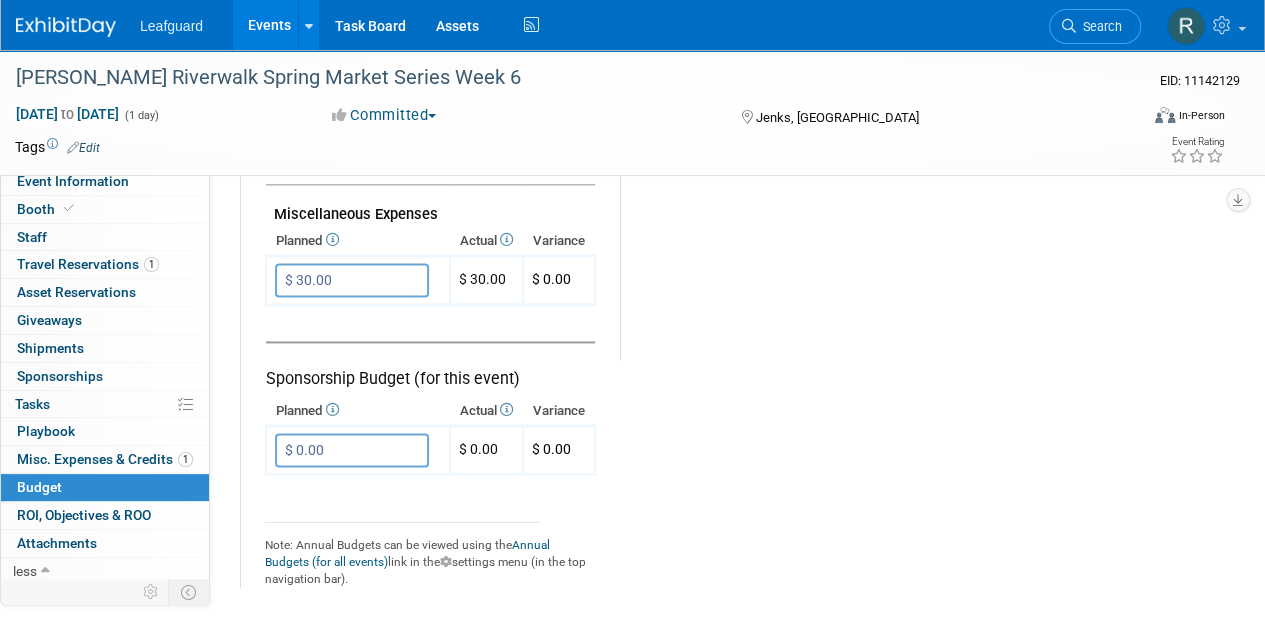 scroll, scrollTop: 1307, scrollLeft: 0, axis: vertical 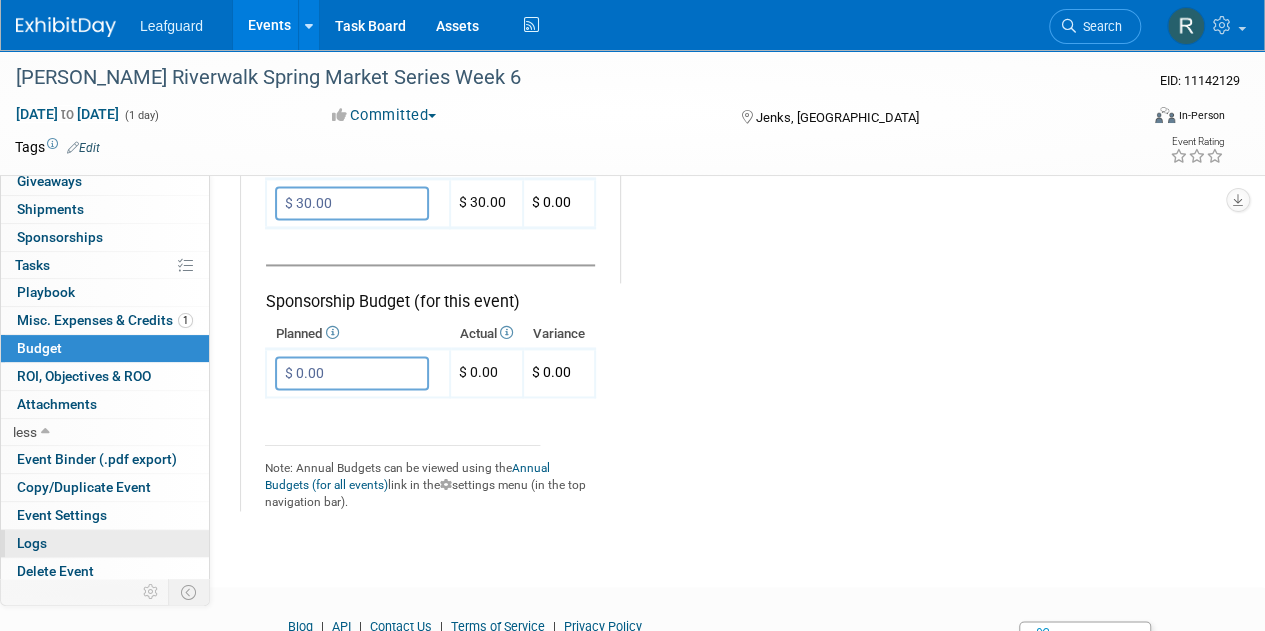 click on "Logs" at bounding box center [32, 543] 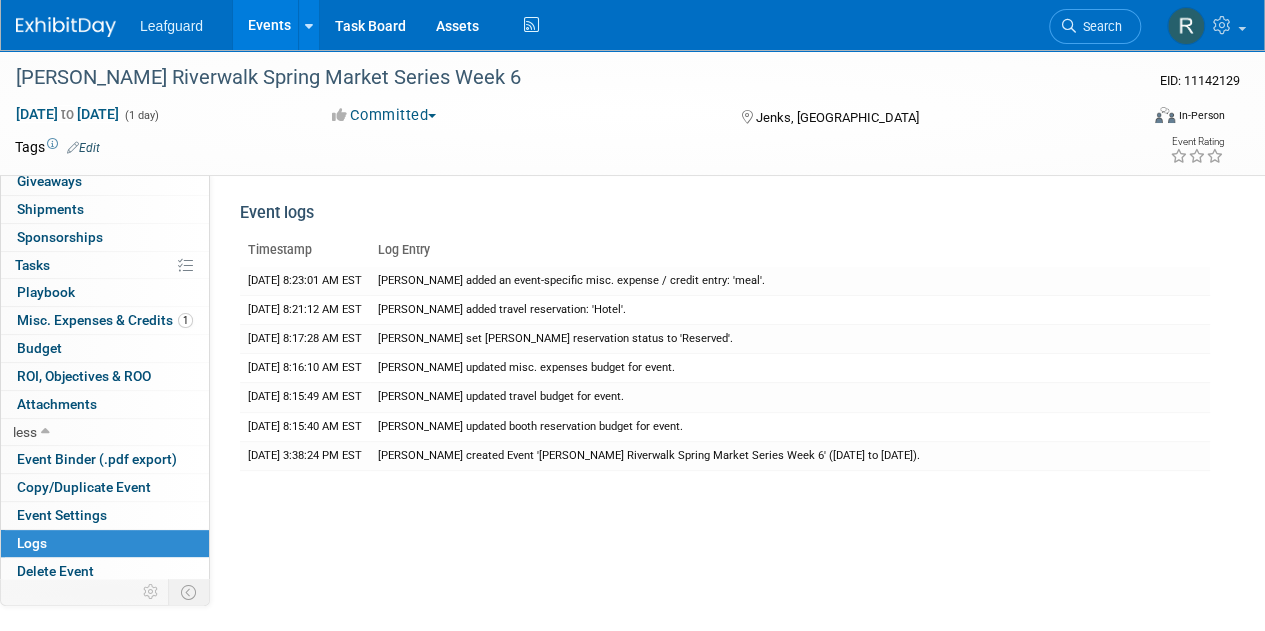 scroll, scrollTop: 0, scrollLeft: 0, axis: both 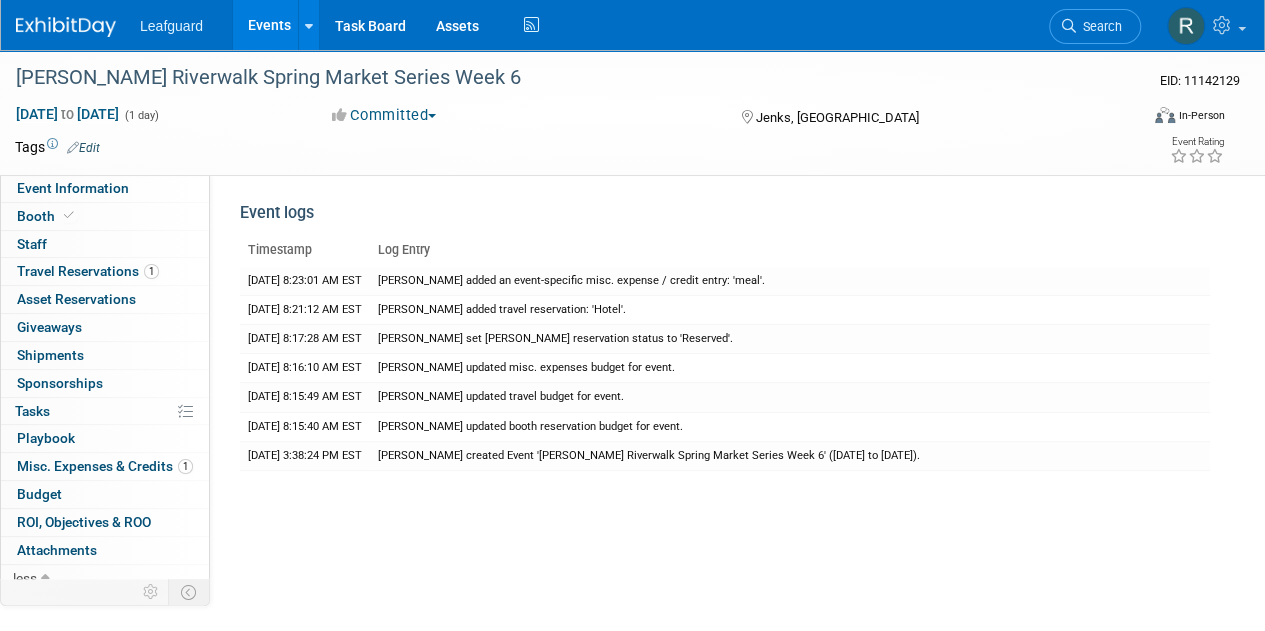 click at bounding box center [66, 27] 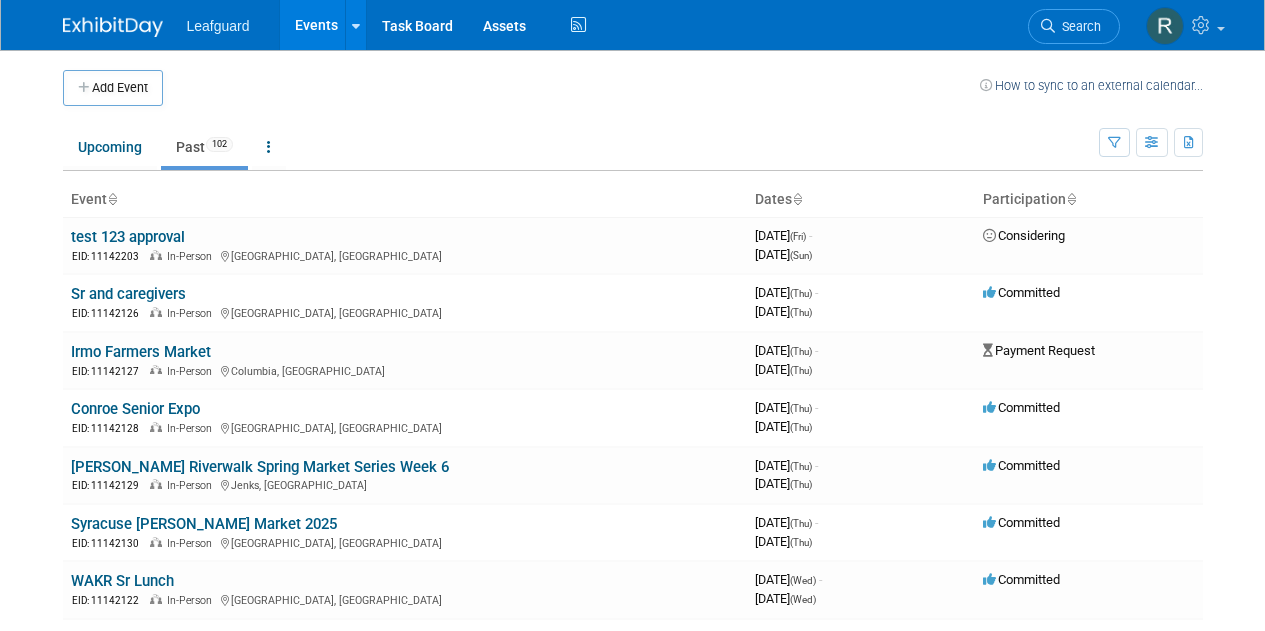 scroll, scrollTop: 0, scrollLeft: 0, axis: both 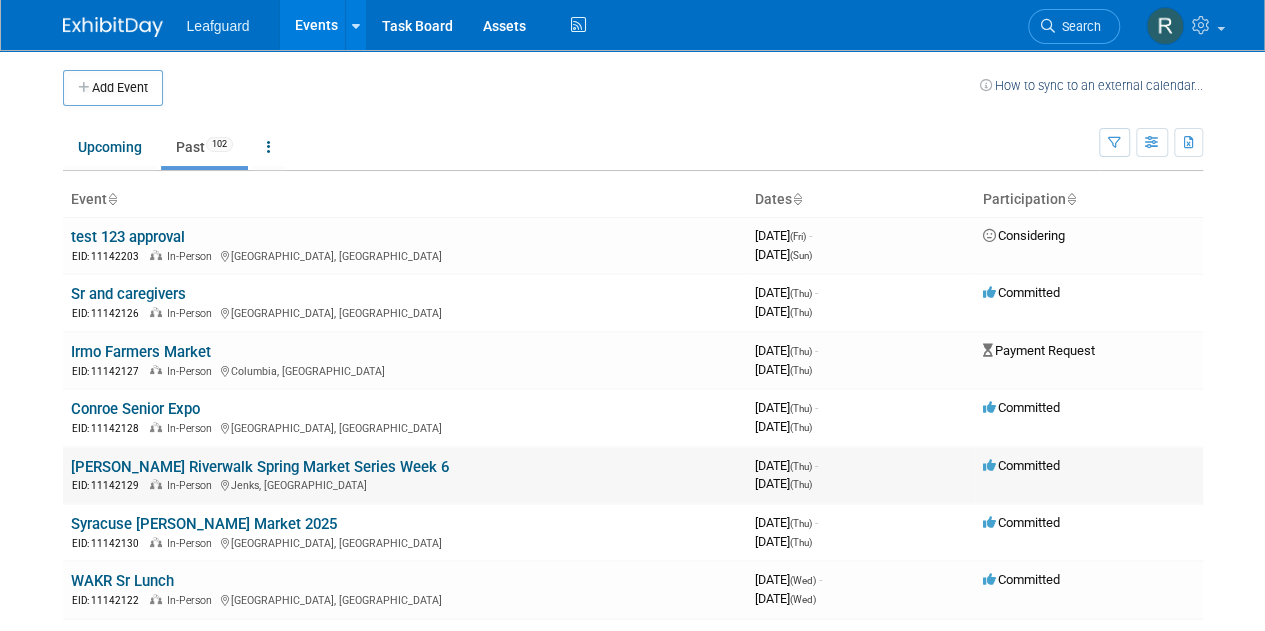 click on "[PERSON_NAME] Riverwalk Spring Market Series Week 6" at bounding box center (260, 467) 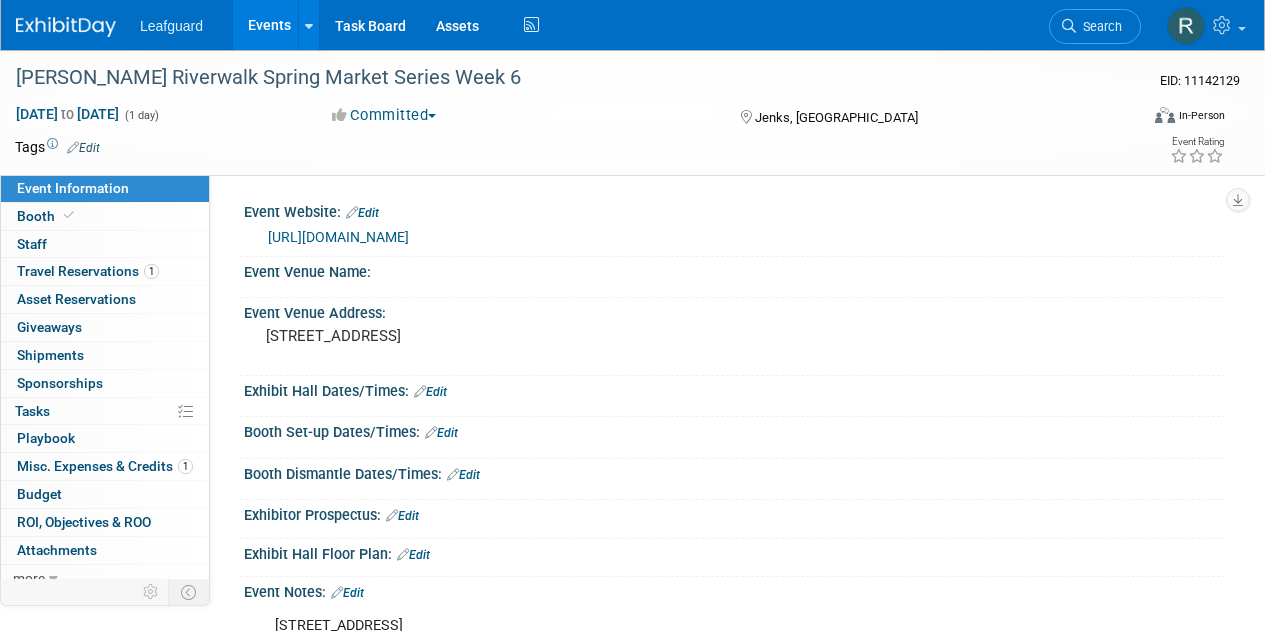 scroll, scrollTop: 0, scrollLeft: 0, axis: both 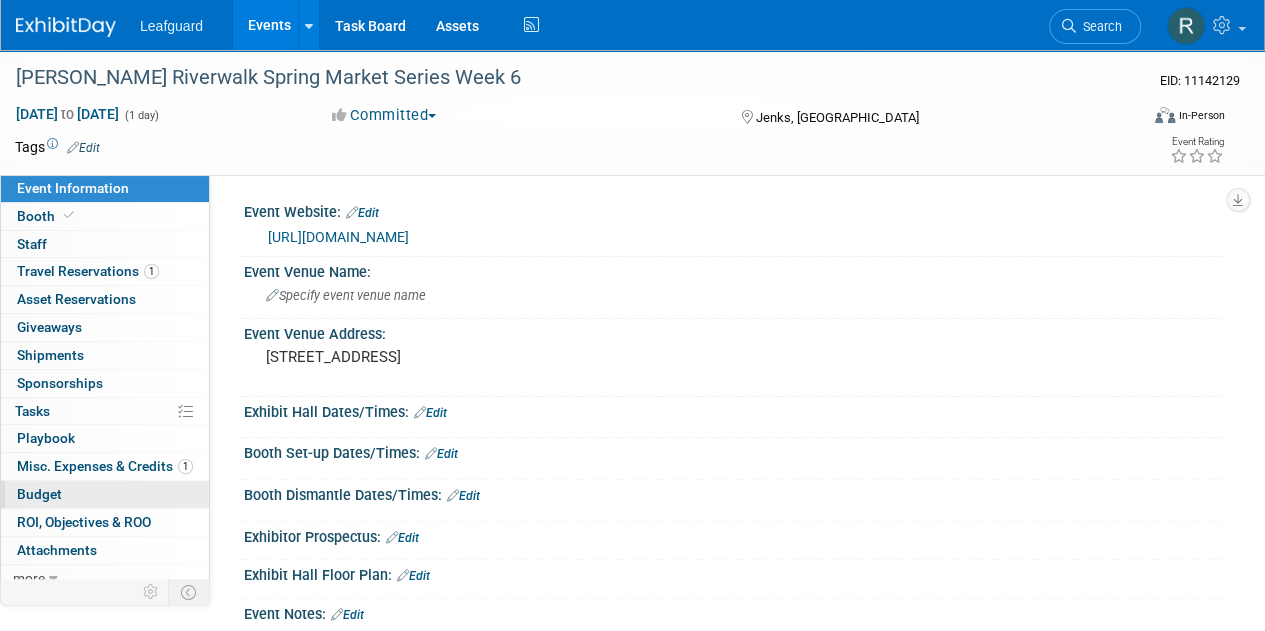 click on "Budget" at bounding box center (39, 494) 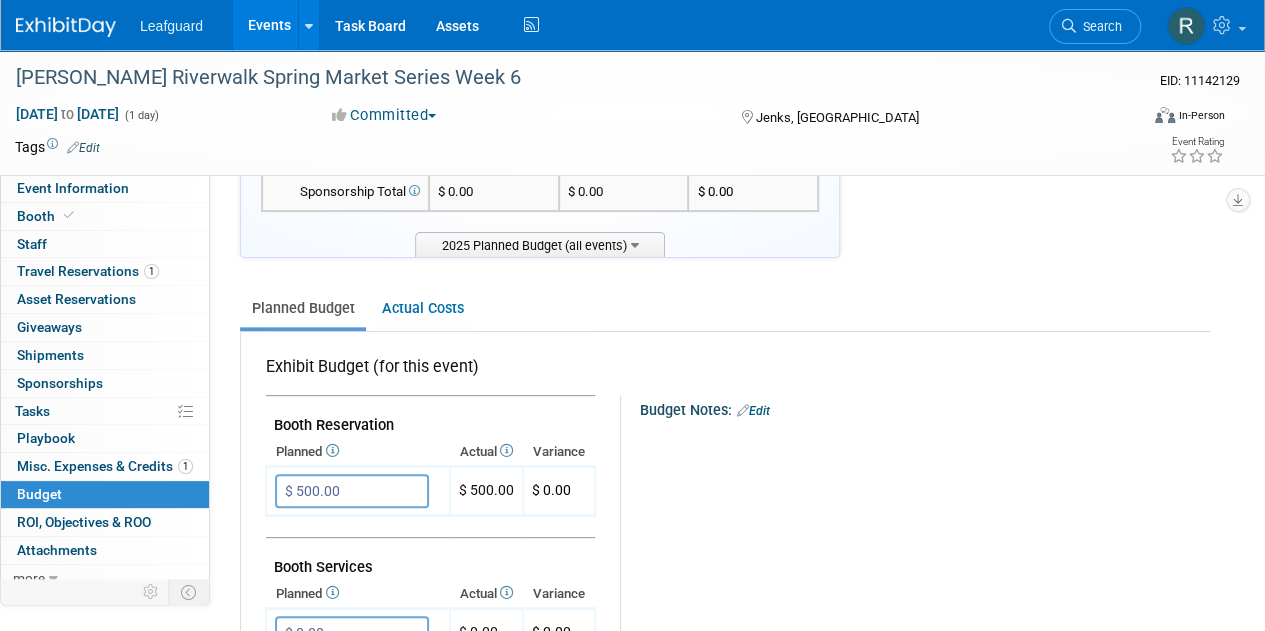 scroll, scrollTop: 172, scrollLeft: 0, axis: vertical 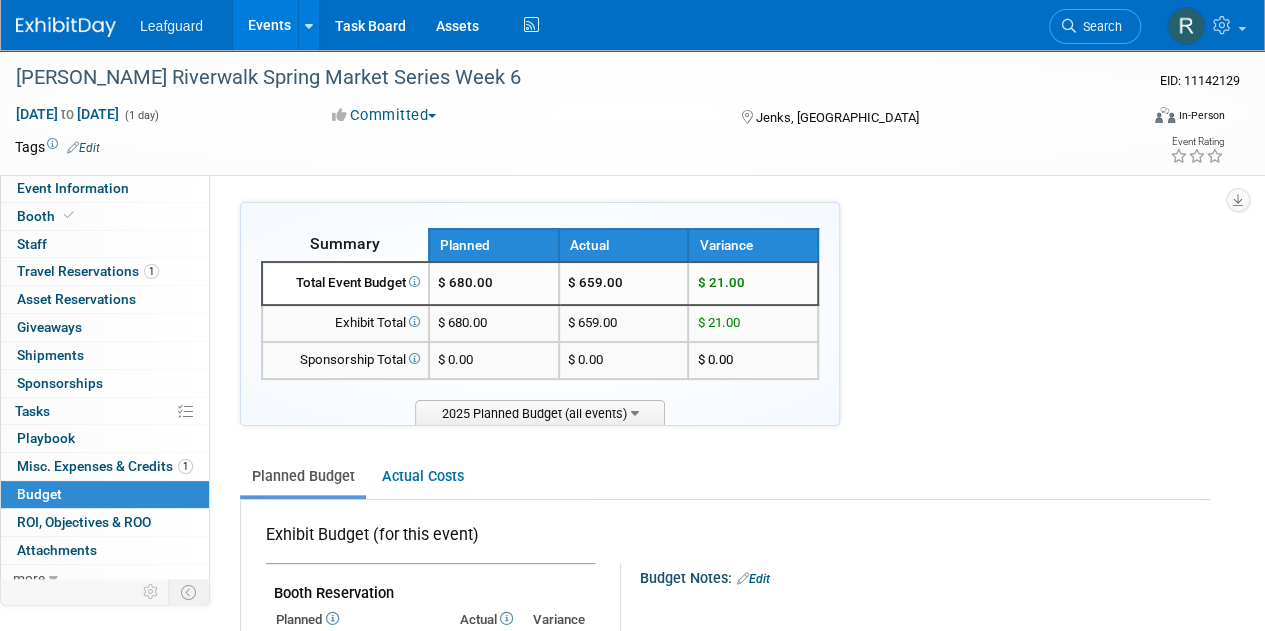 click on "Events" at bounding box center [269, 25] 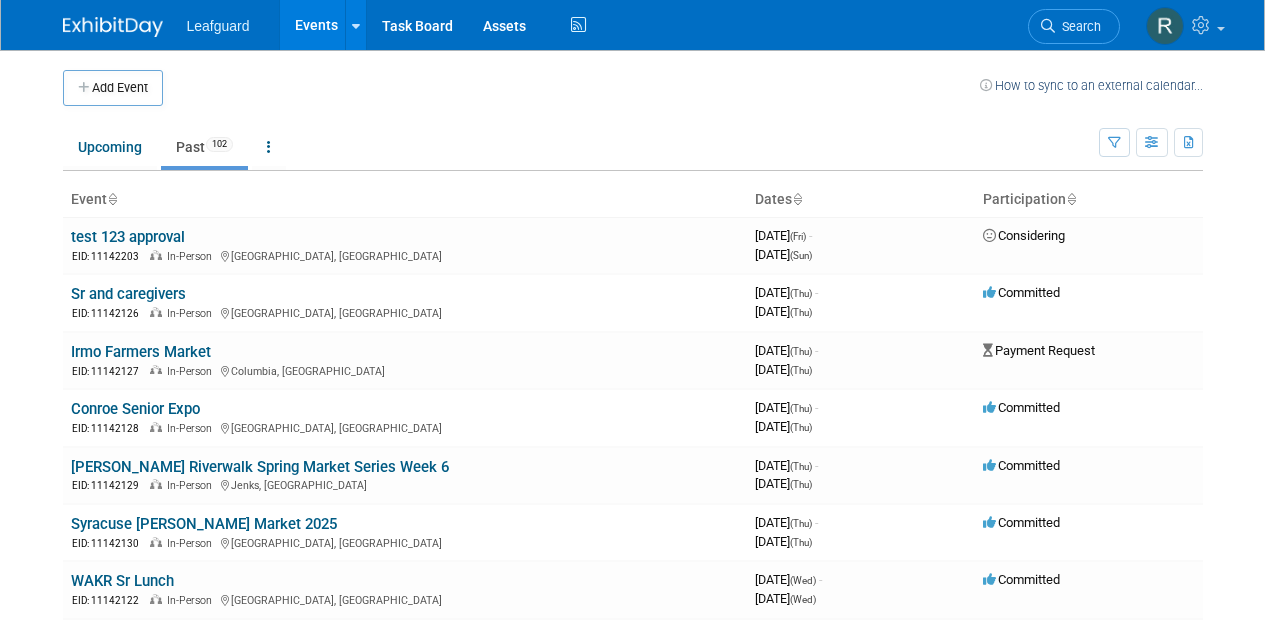 scroll, scrollTop: 0, scrollLeft: 0, axis: both 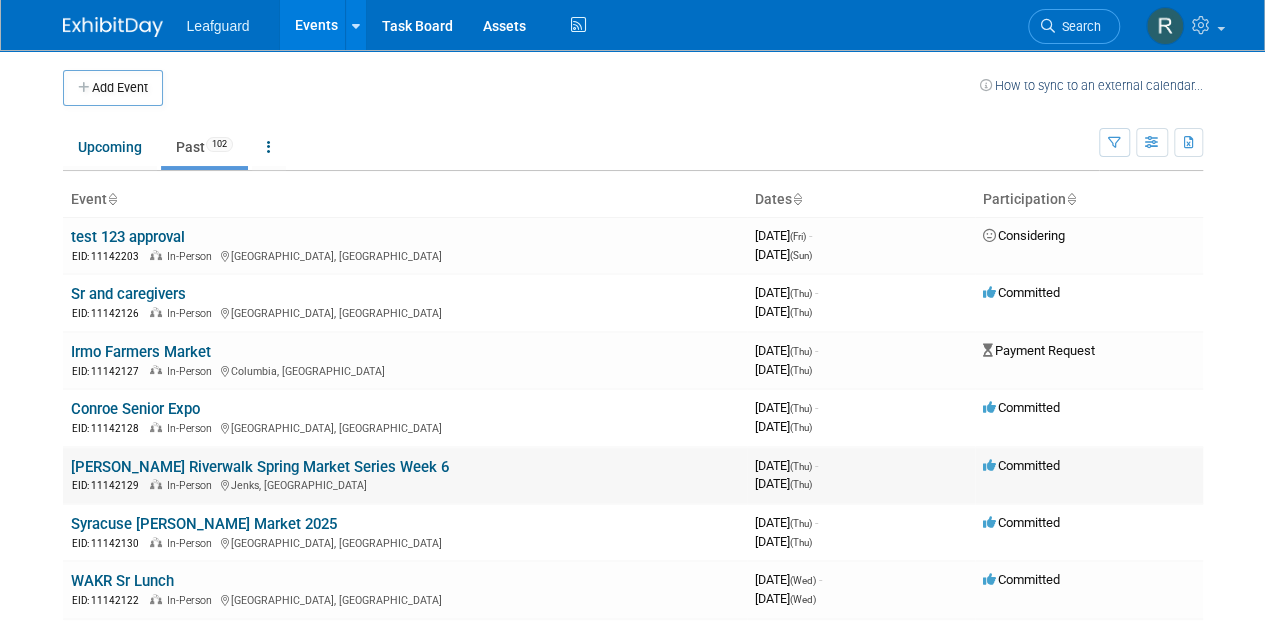 click on "[PERSON_NAME] Riverwalk Spring Market Series Week 6" at bounding box center [260, 467] 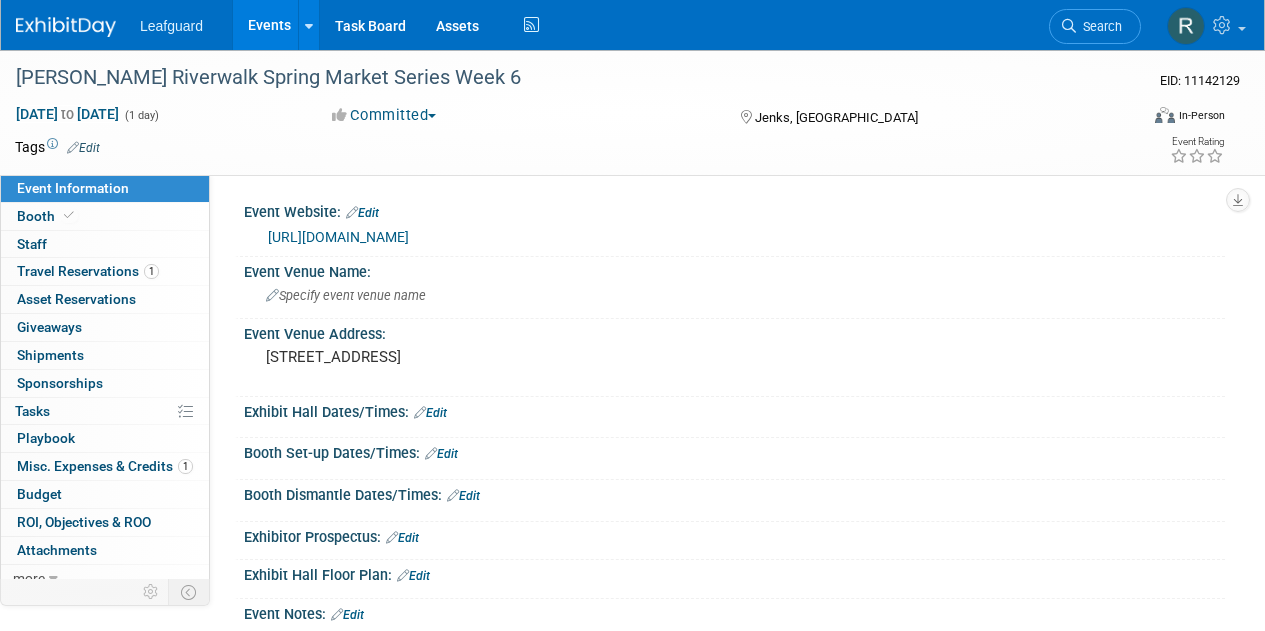 scroll, scrollTop: 0, scrollLeft: 0, axis: both 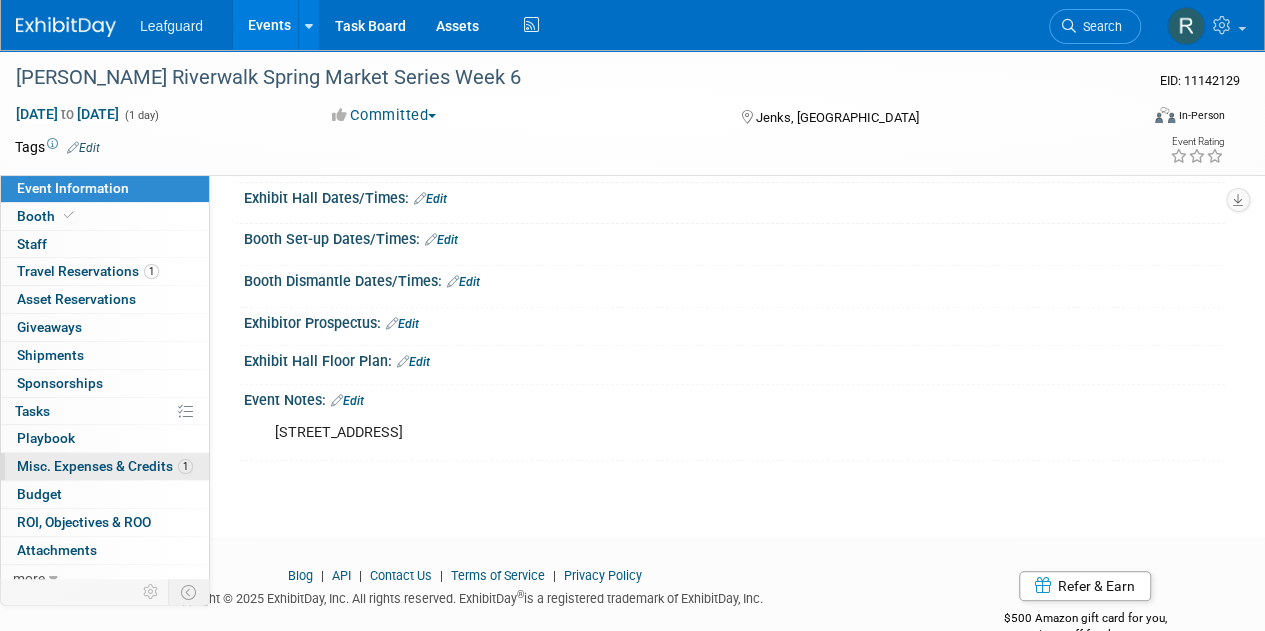 click on "Misc. Expenses & Credits 1" at bounding box center (105, 466) 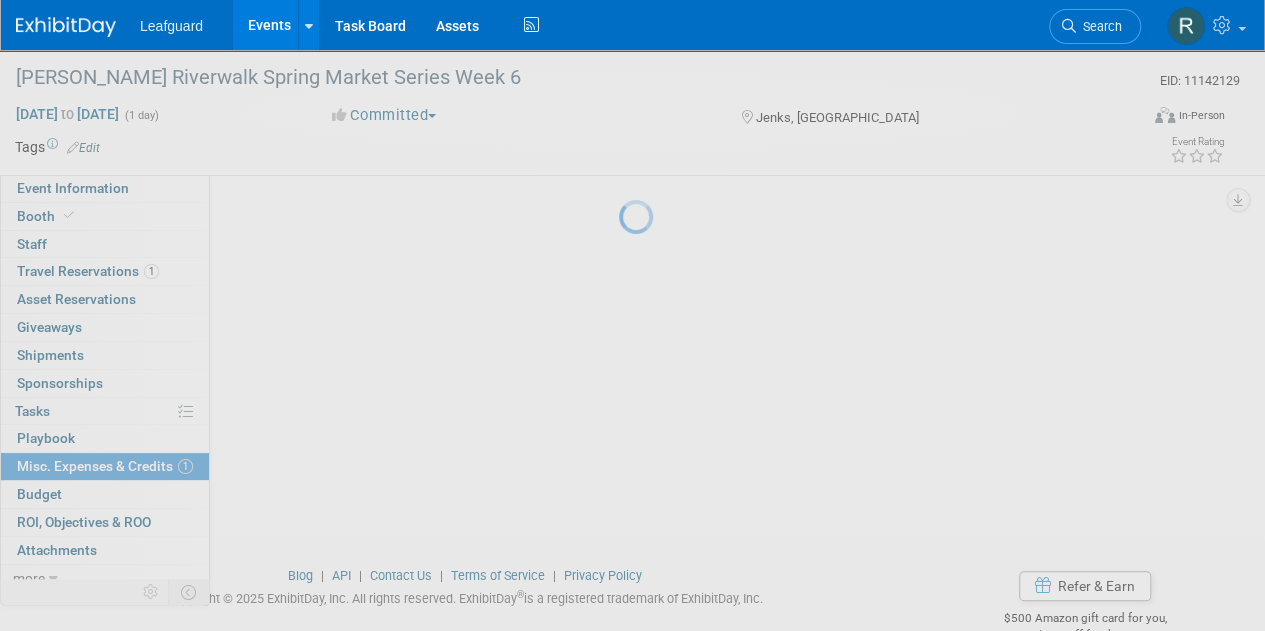 scroll, scrollTop: 0, scrollLeft: 0, axis: both 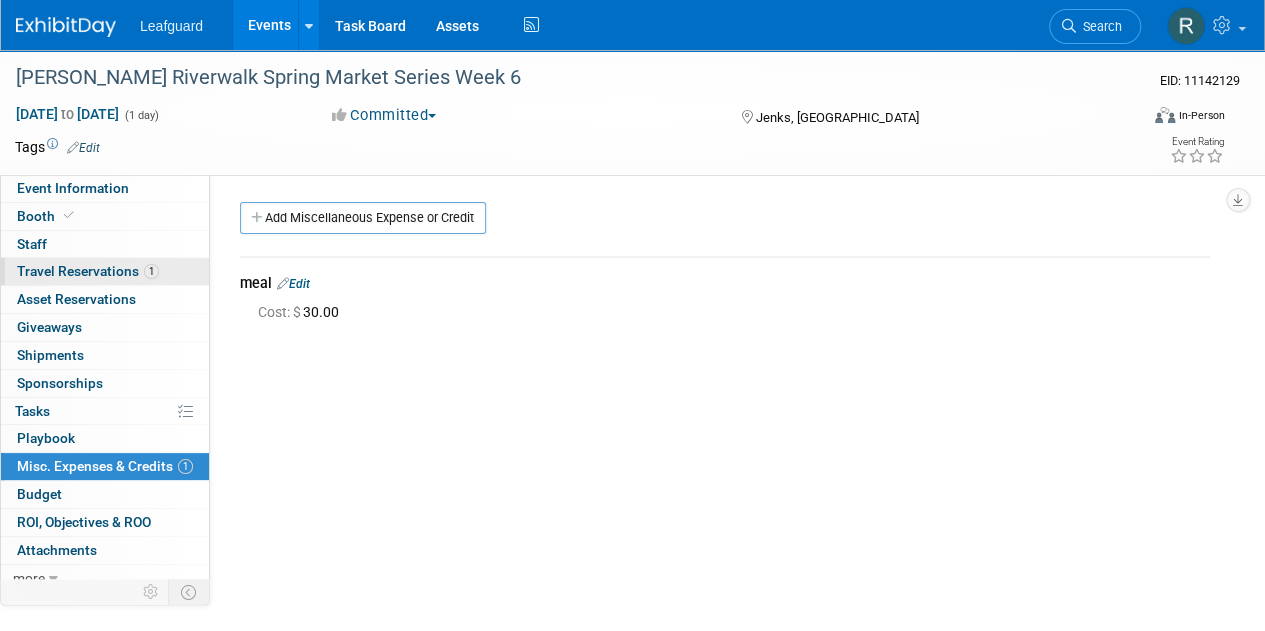 click on "Travel Reservations 1" at bounding box center [88, 271] 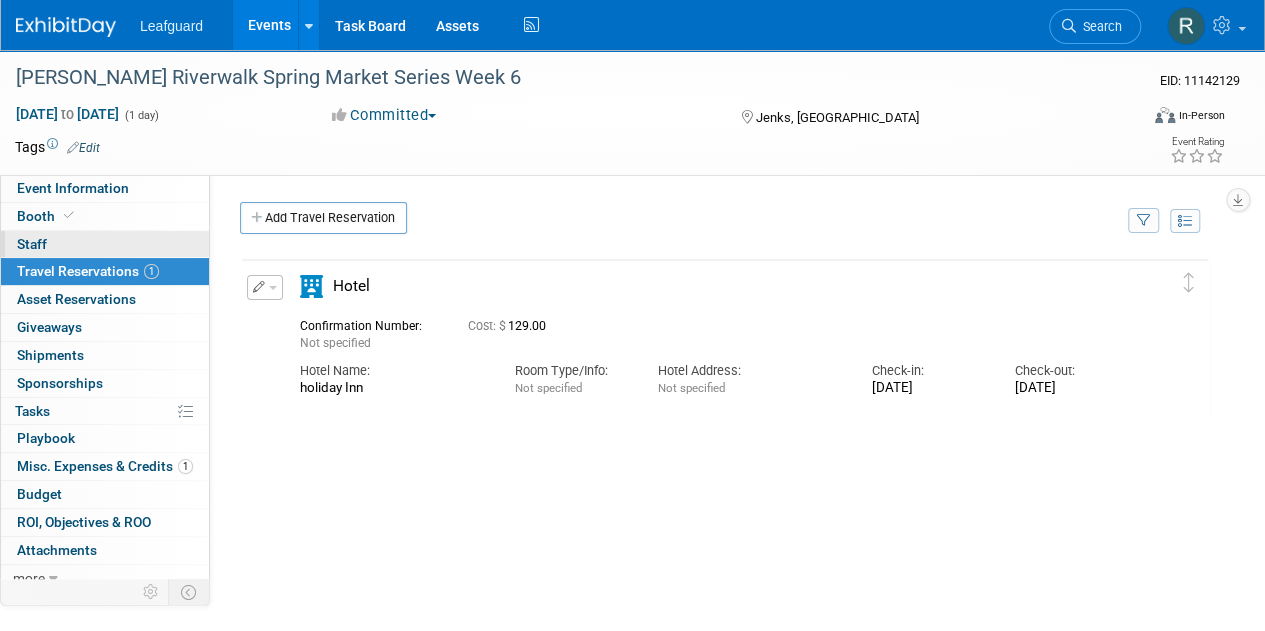 click on "0
Staff 0" at bounding box center [105, 244] 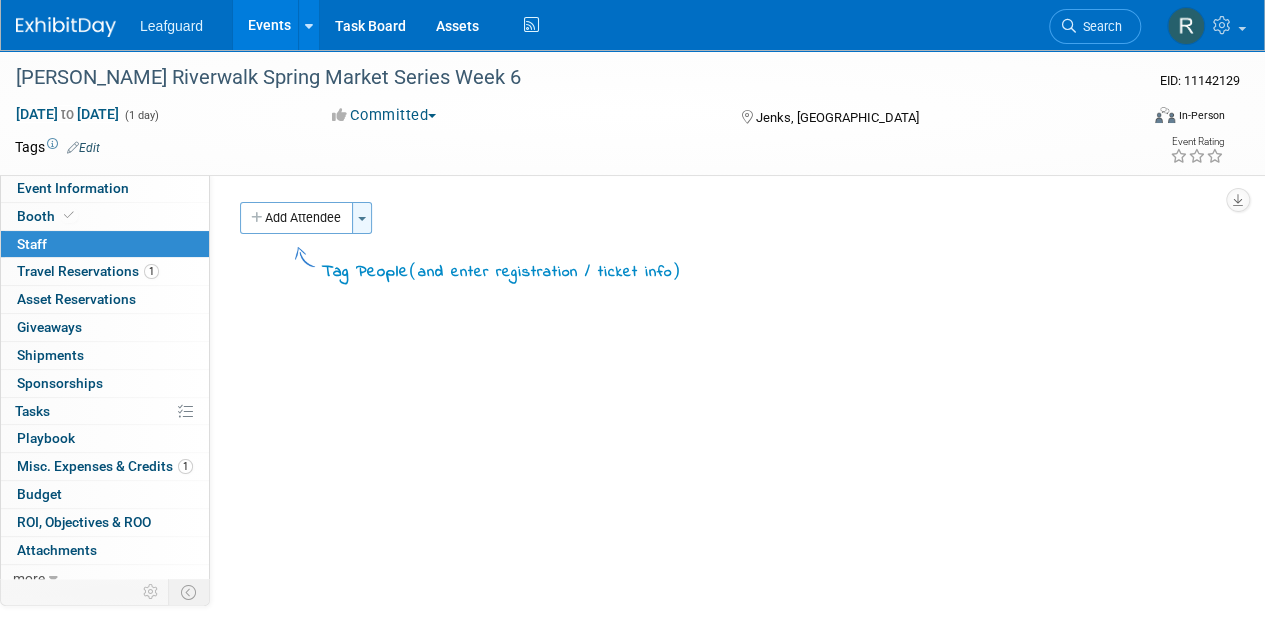 click on "Toggle Dropdown" at bounding box center [362, 218] 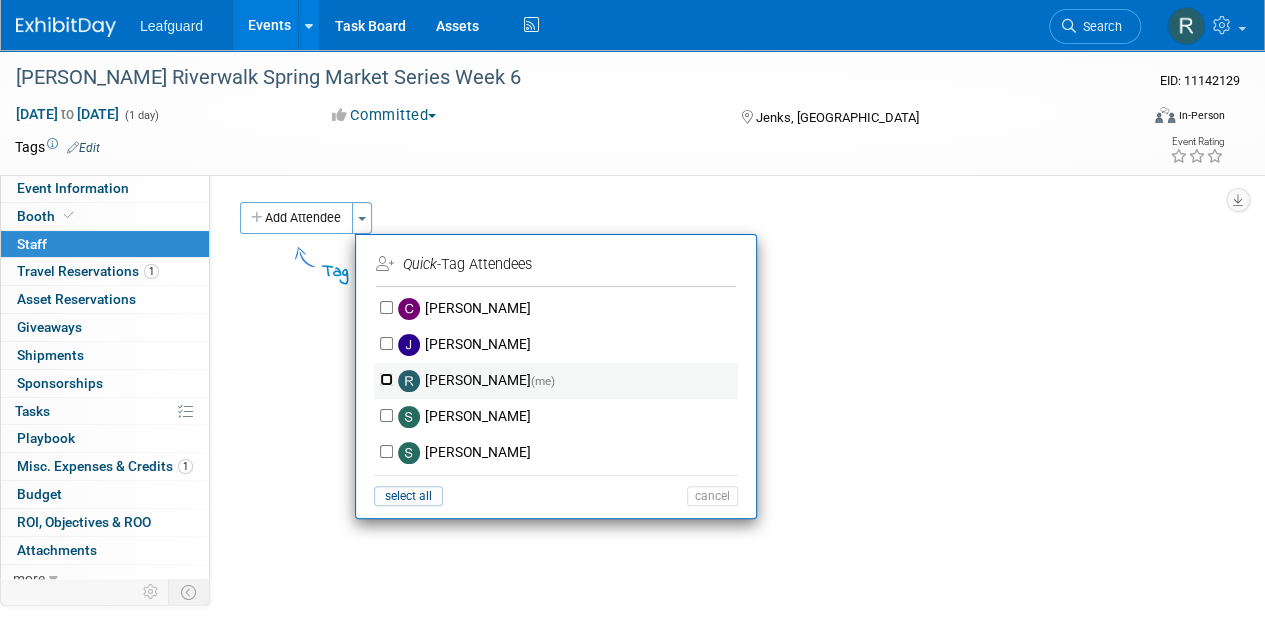 click on "Robert Patterson
(me)" at bounding box center [386, 379] 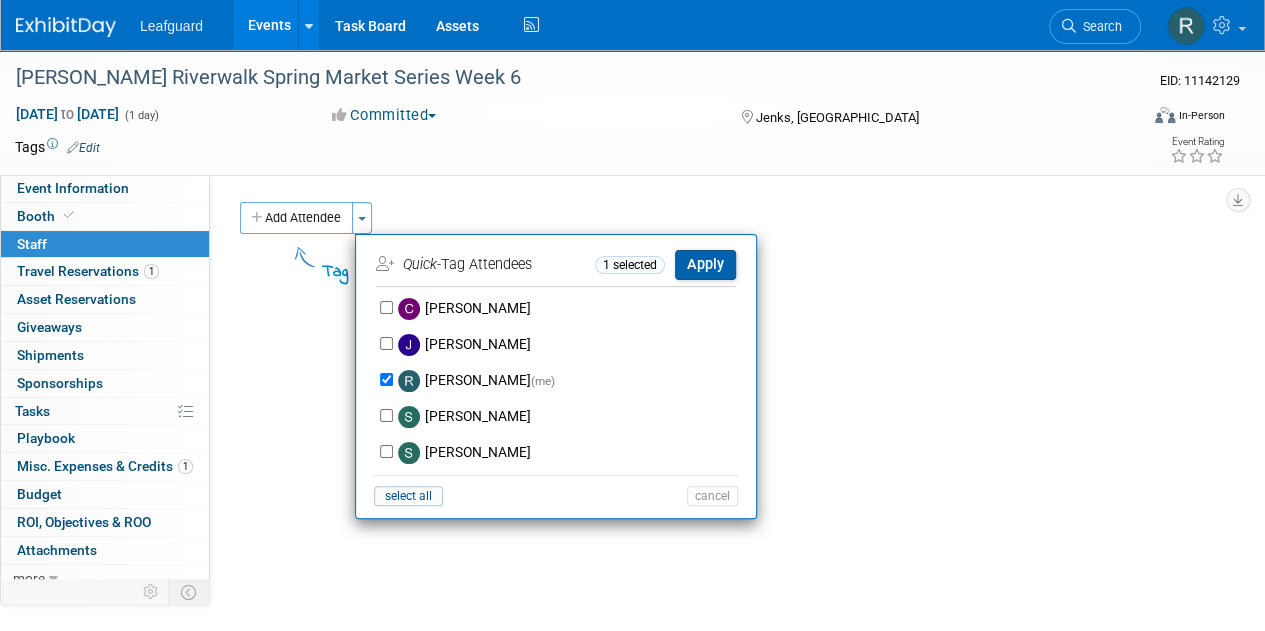 click on "Apply" at bounding box center (705, 264) 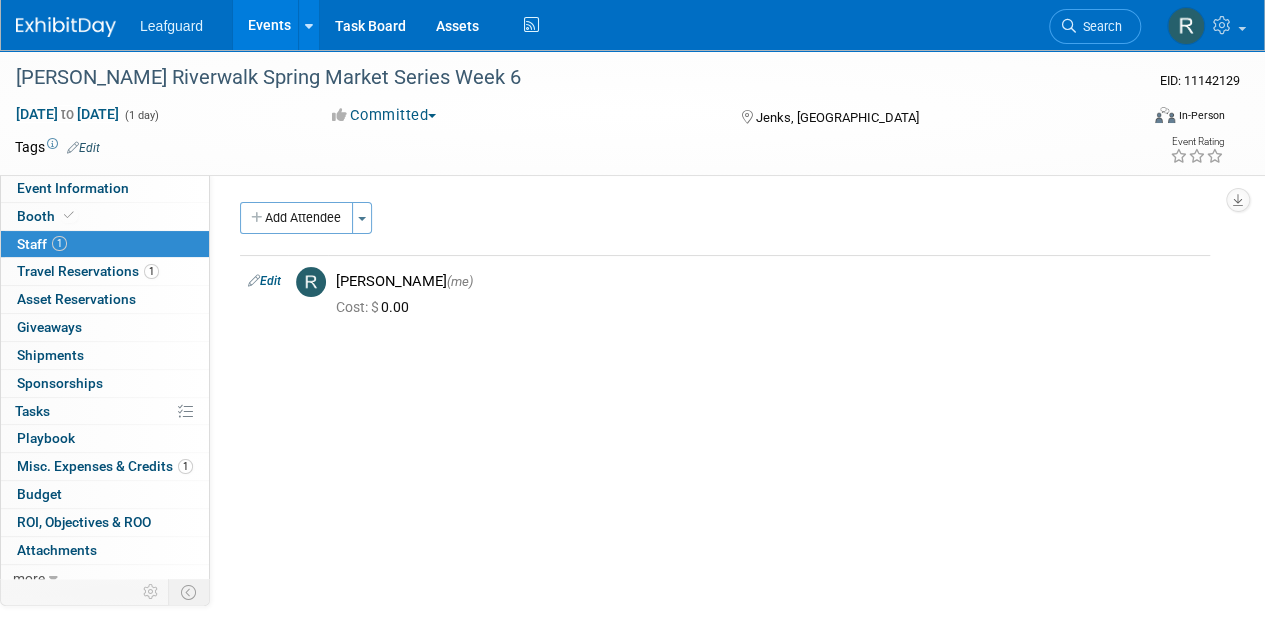 click at bounding box center [66, 27] 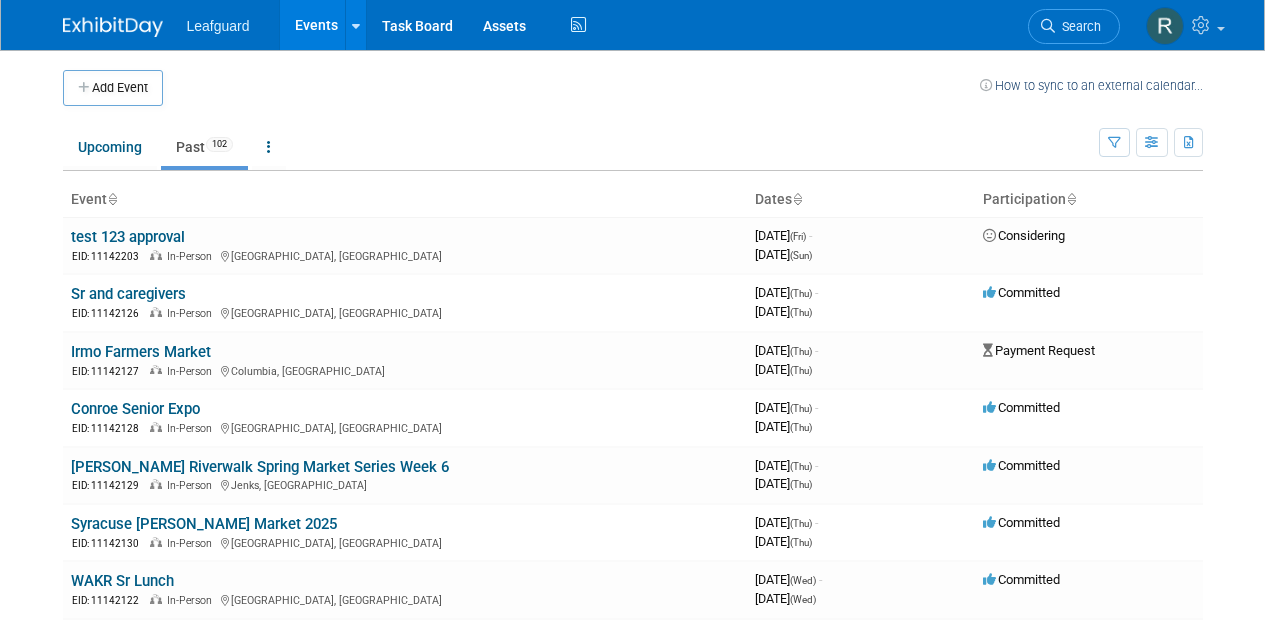 scroll, scrollTop: 0, scrollLeft: 0, axis: both 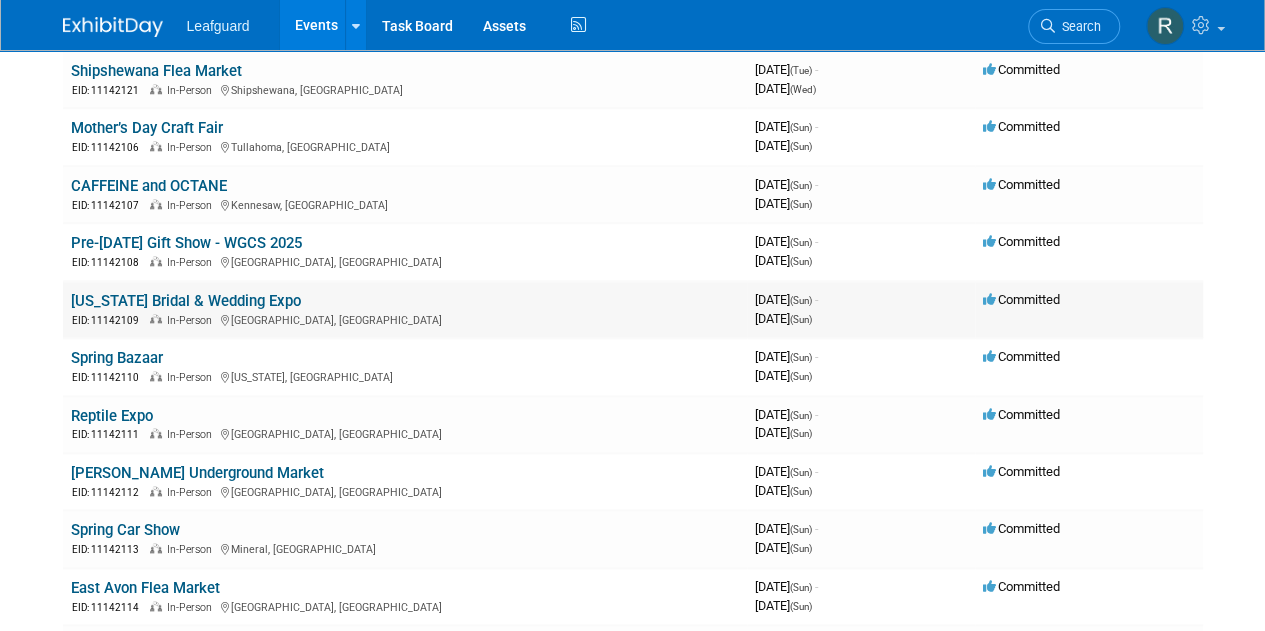 click on "[US_STATE] Bridal & Wedding Expo" at bounding box center (186, 301) 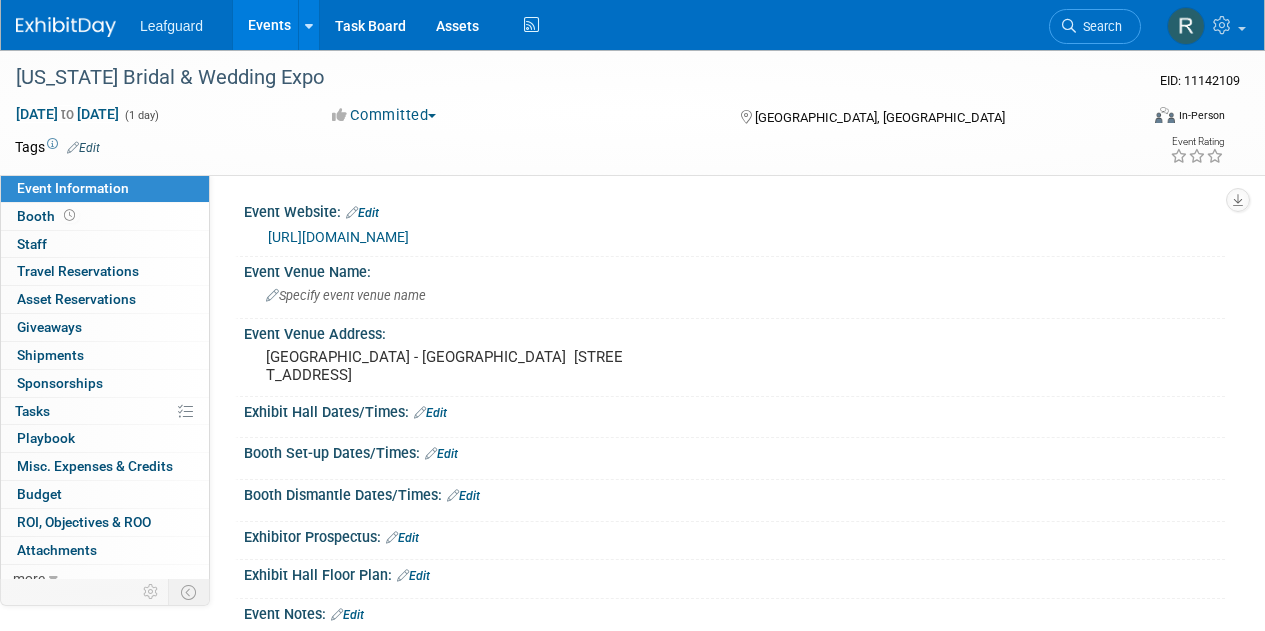 scroll, scrollTop: 0, scrollLeft: 0, axis: both 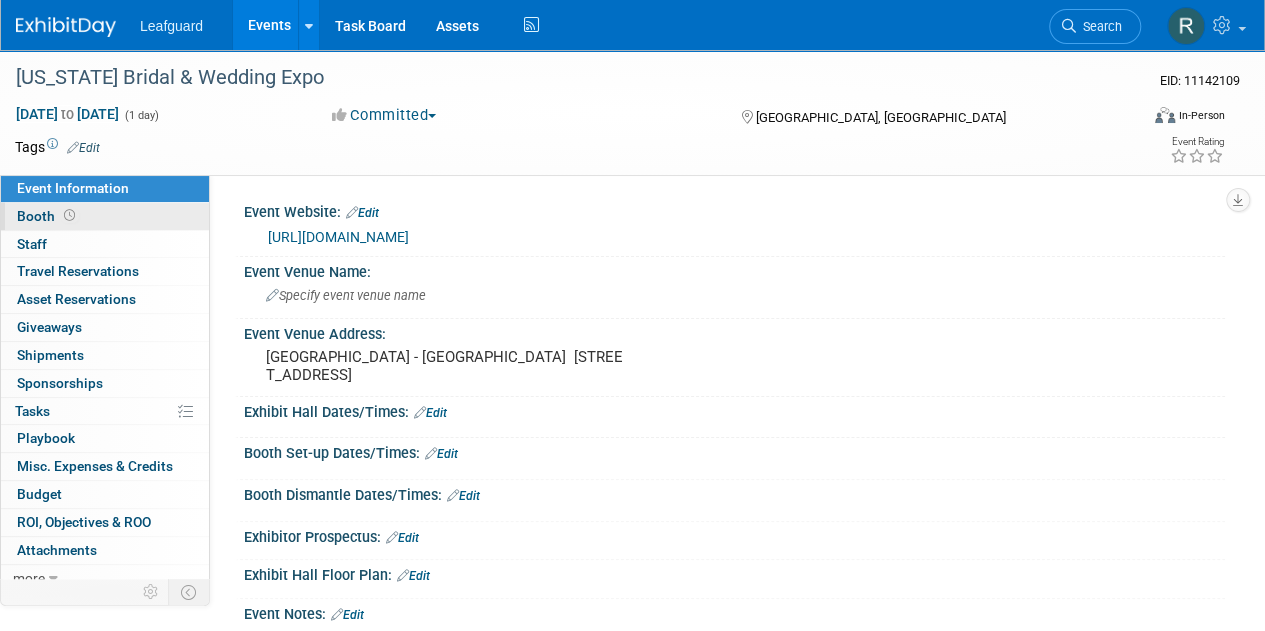 click on "Booth" at bounding box center [48, 216] 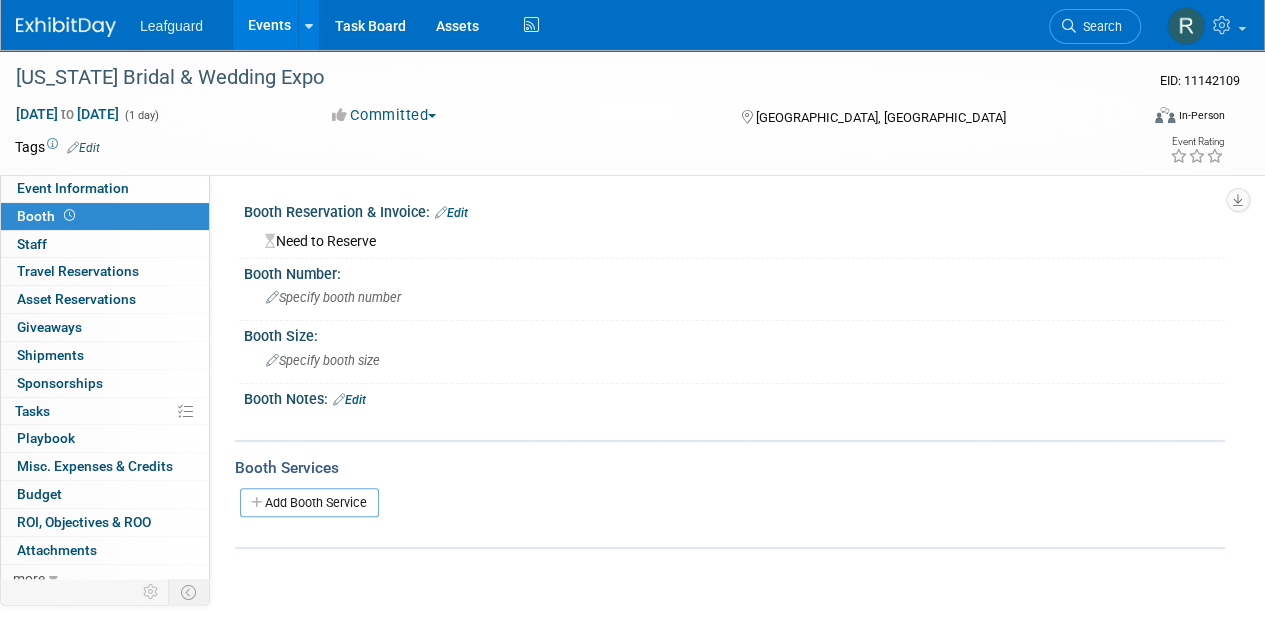click on "Edit" at bounding box center (451, 213) 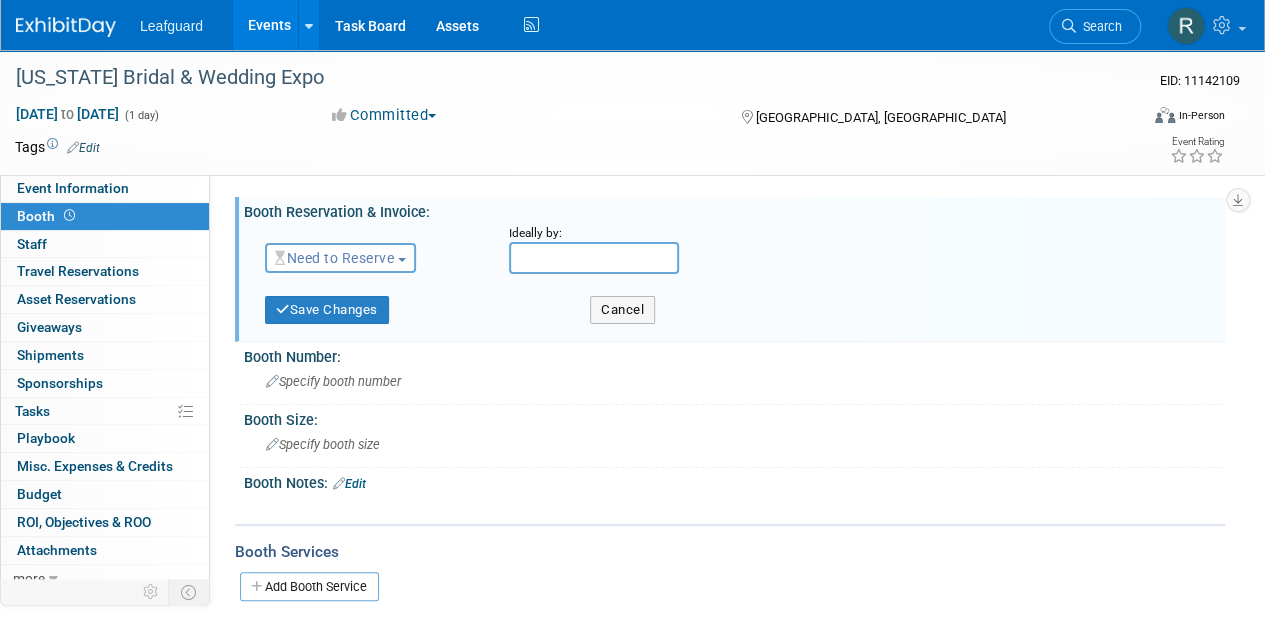 click on "Need to Reserve" at bounding box center (340, 258) 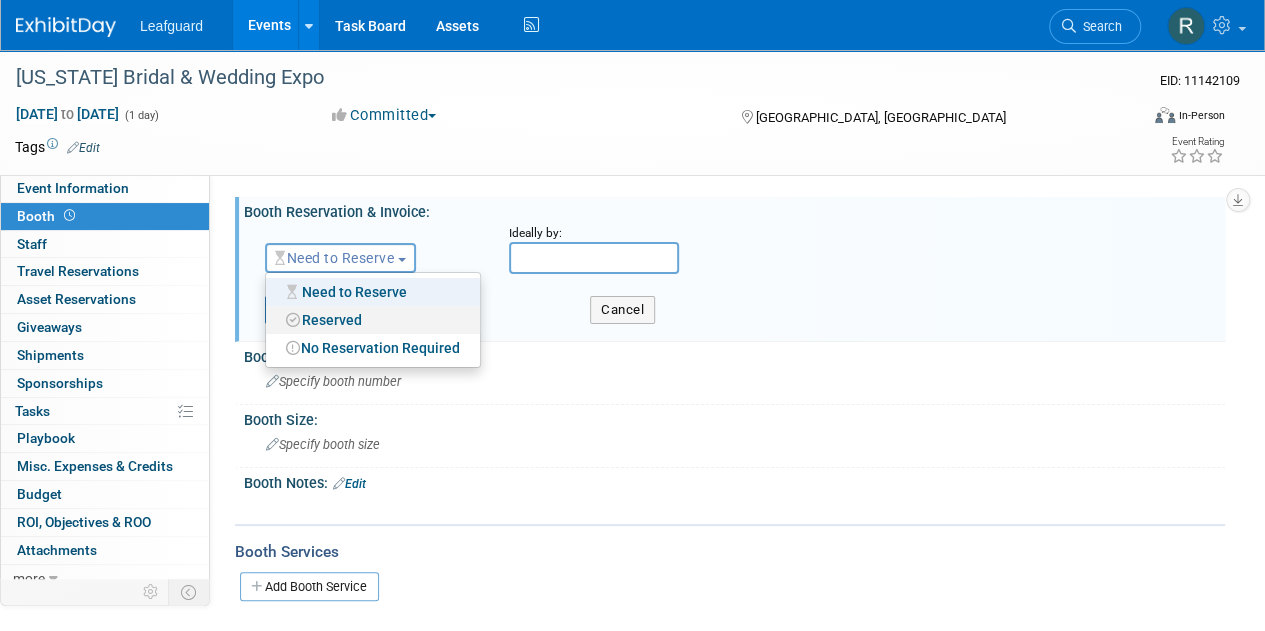 click on "Reserved" at bounding box center (373, 320) 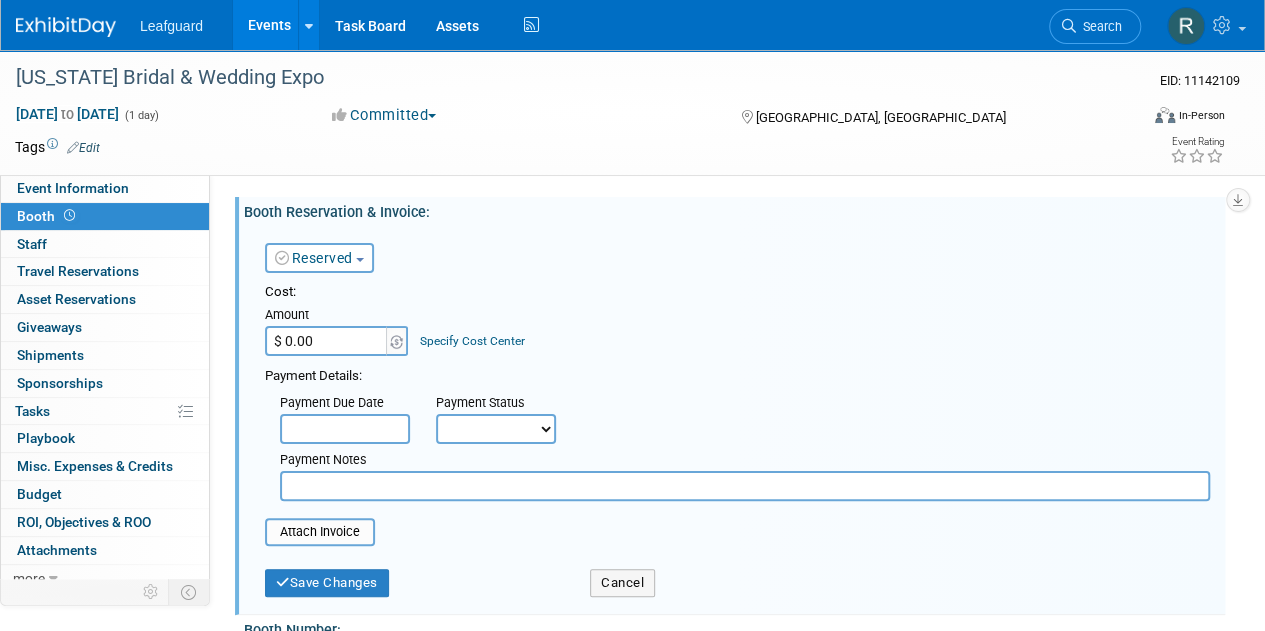 click on "$ 0.00" at bounding box center [327, 341] 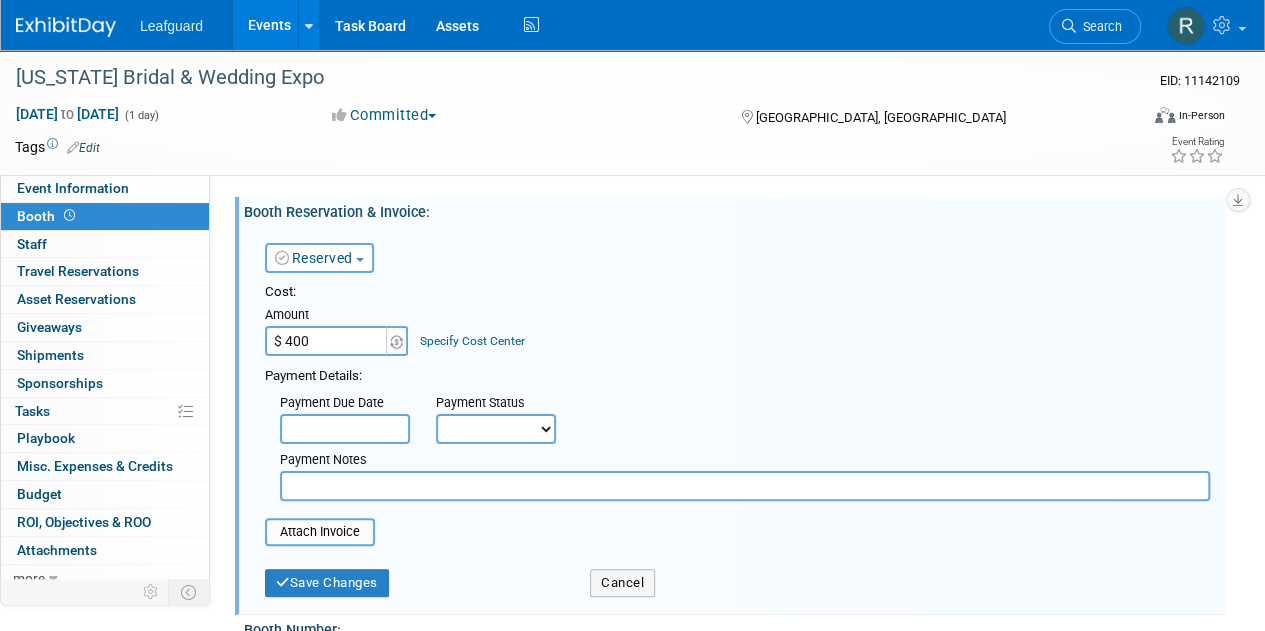 type on "$ 400.00" 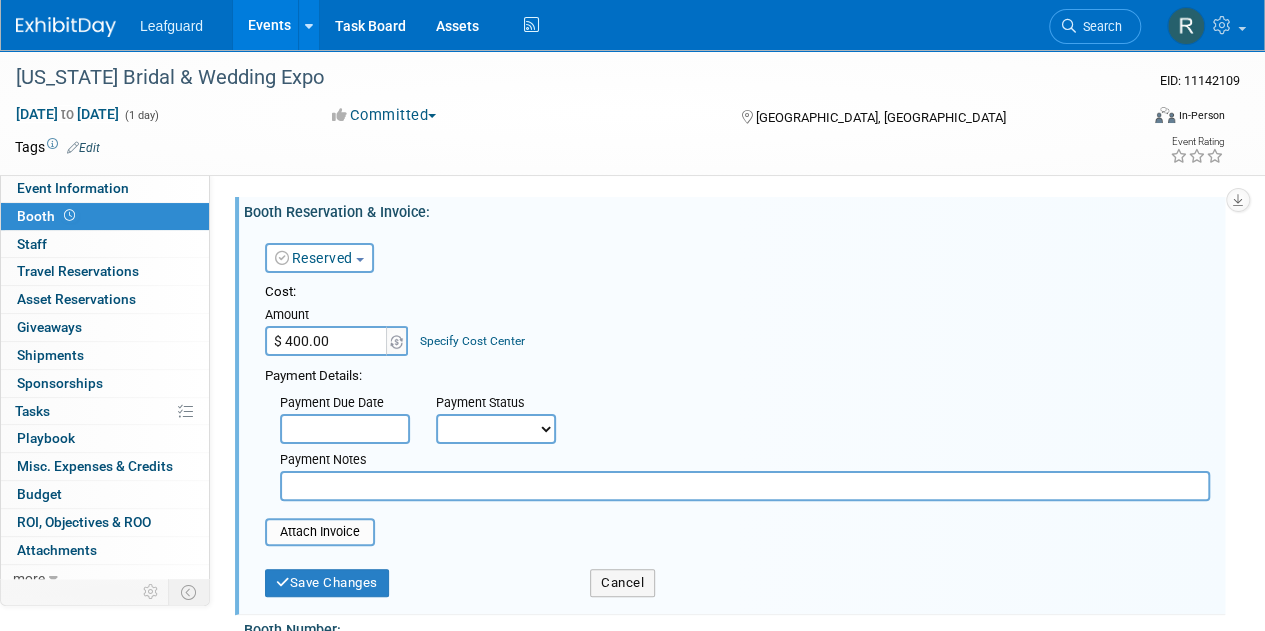 click on "Payment Details:" at bounding box center [737, 374] 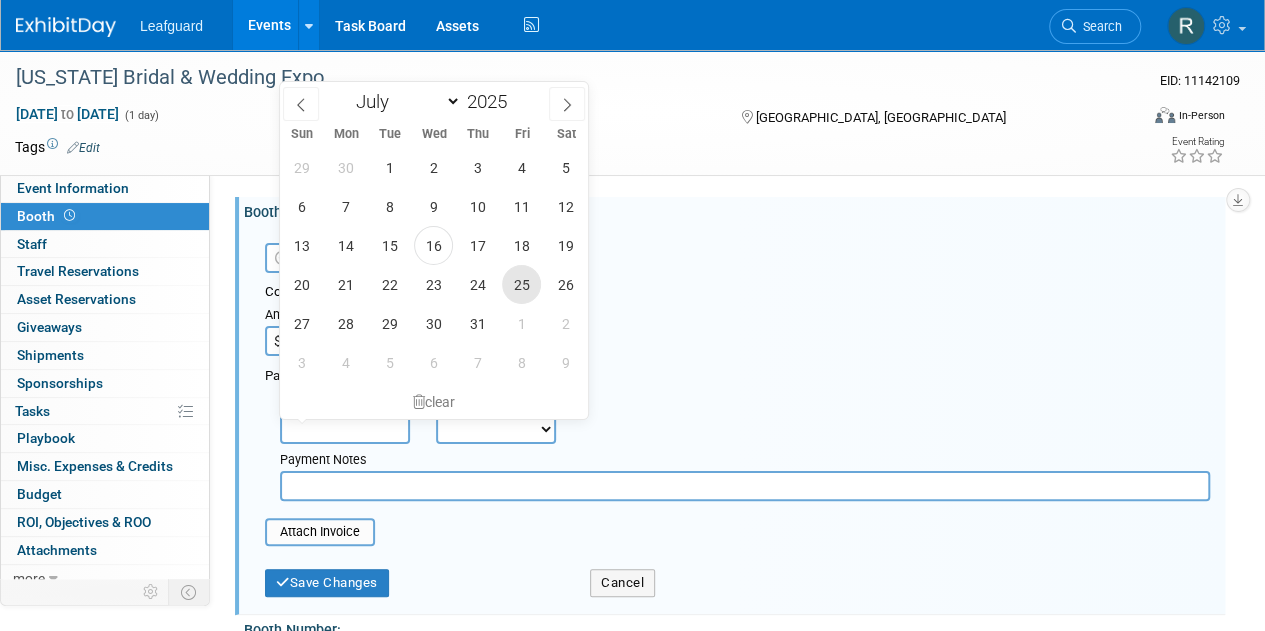 click on "25" at bounding box center [521, 284] 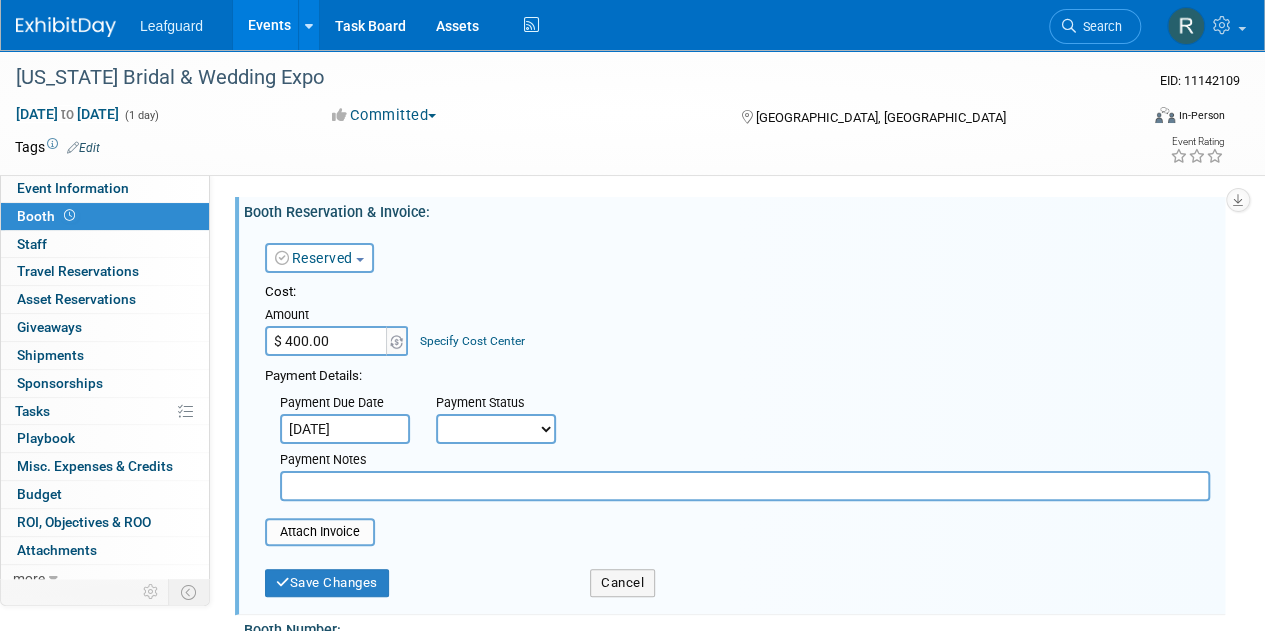 click on "Not Paid Yet
Partially Paid
Paid in Full" at bounding box center [496, 429] 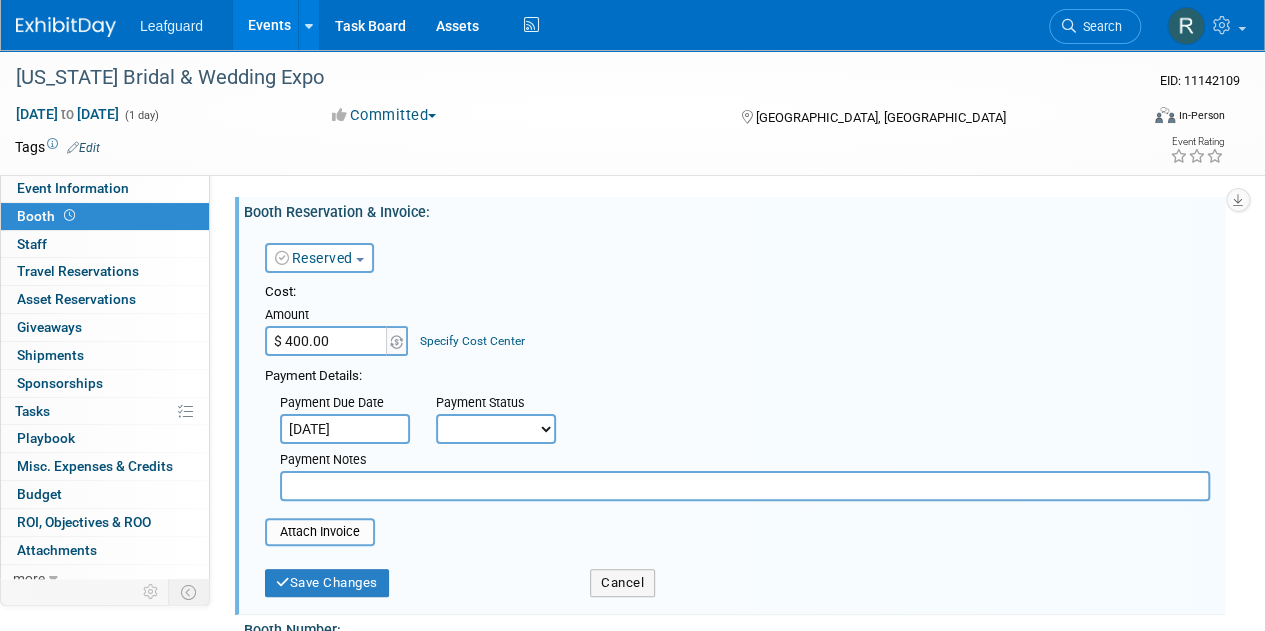 select on "1" 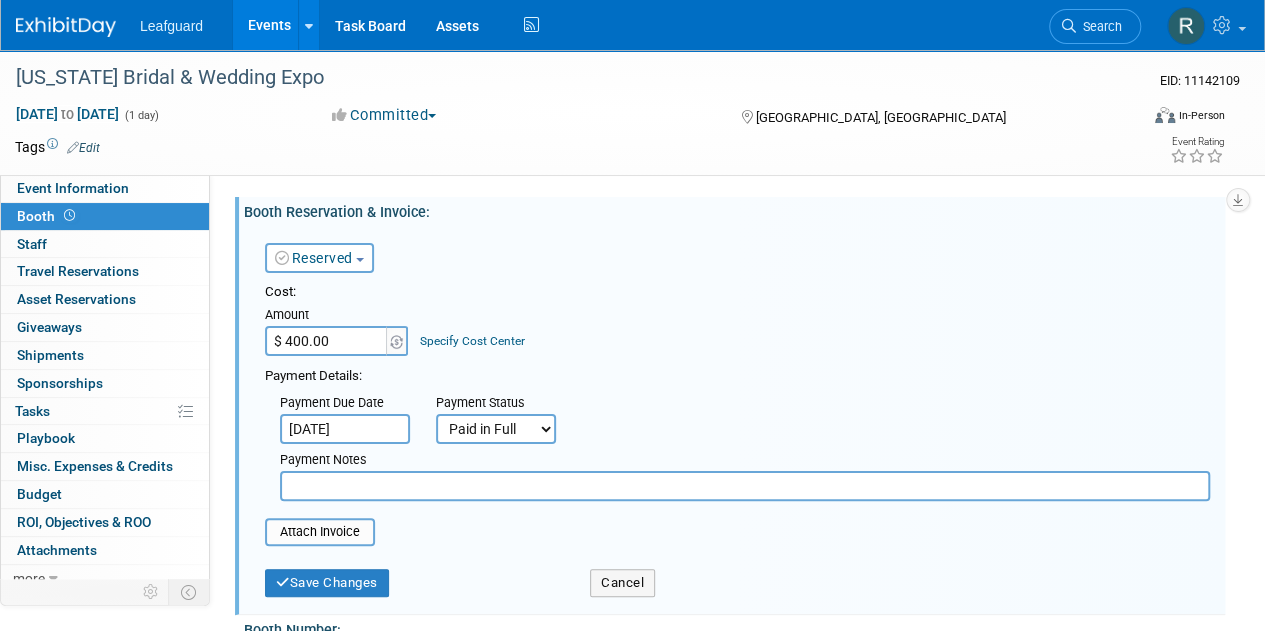 click on "Not Paid Yet
Partially Paid
Paid in Full" at bounding box center (496, 429) 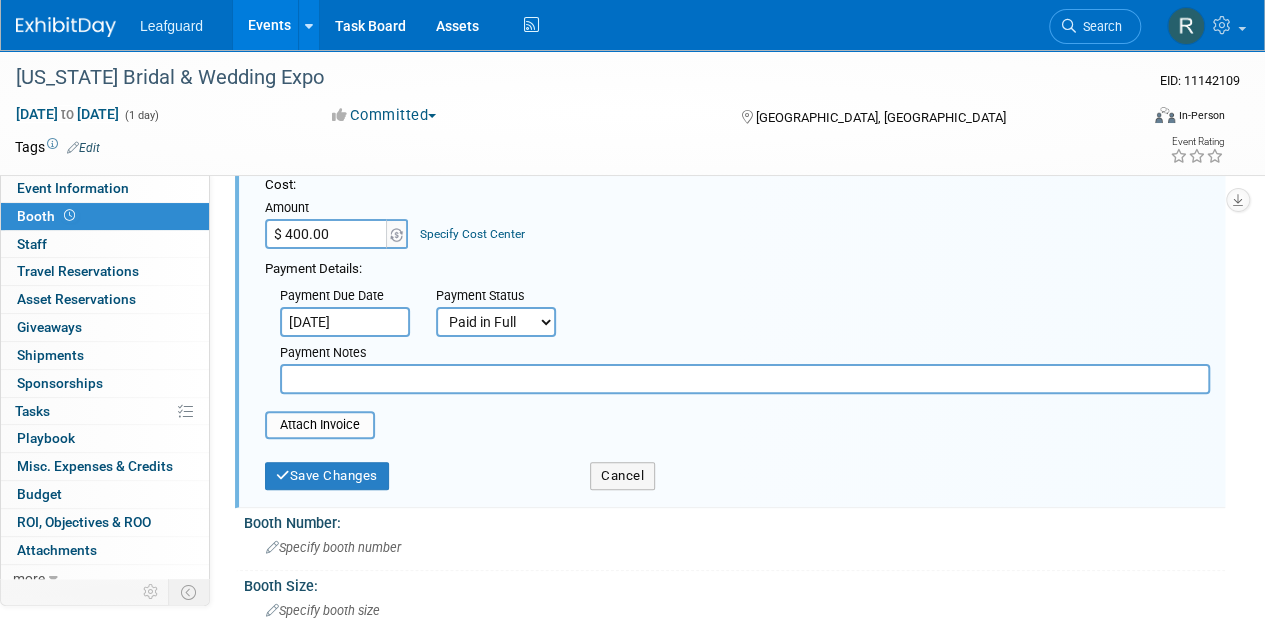 scroll, scrollTop: 136, scrollLeft: 0, axis: vertical 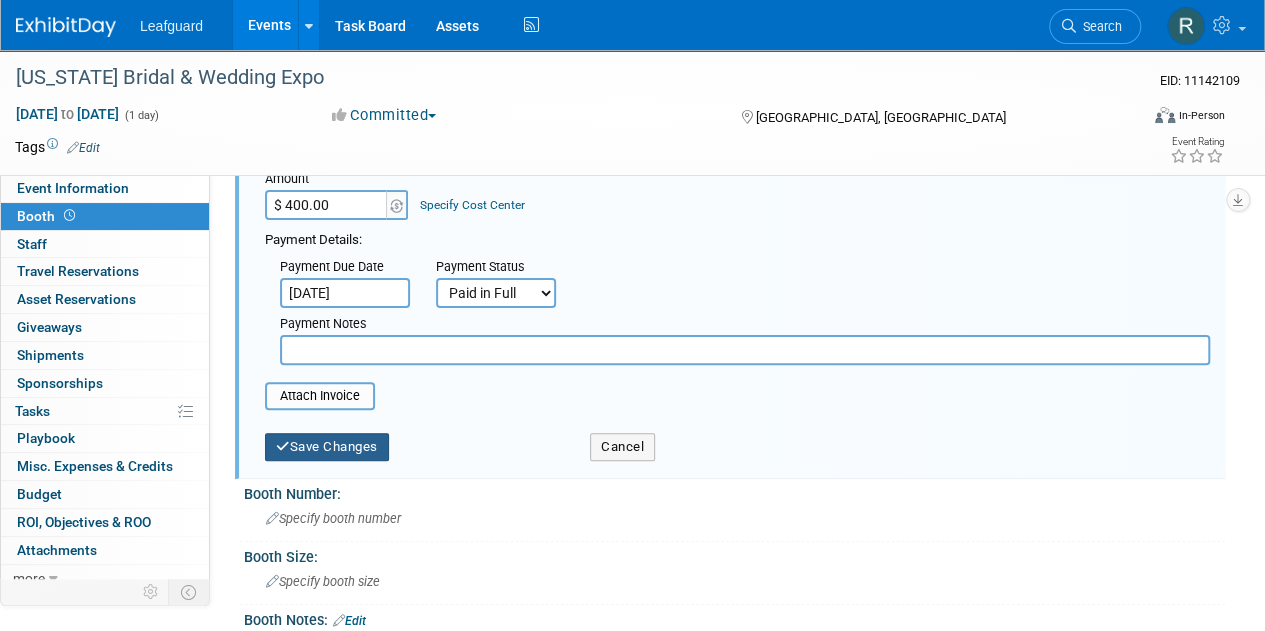 click on "Save Changes" at bounding box center [327, 447] 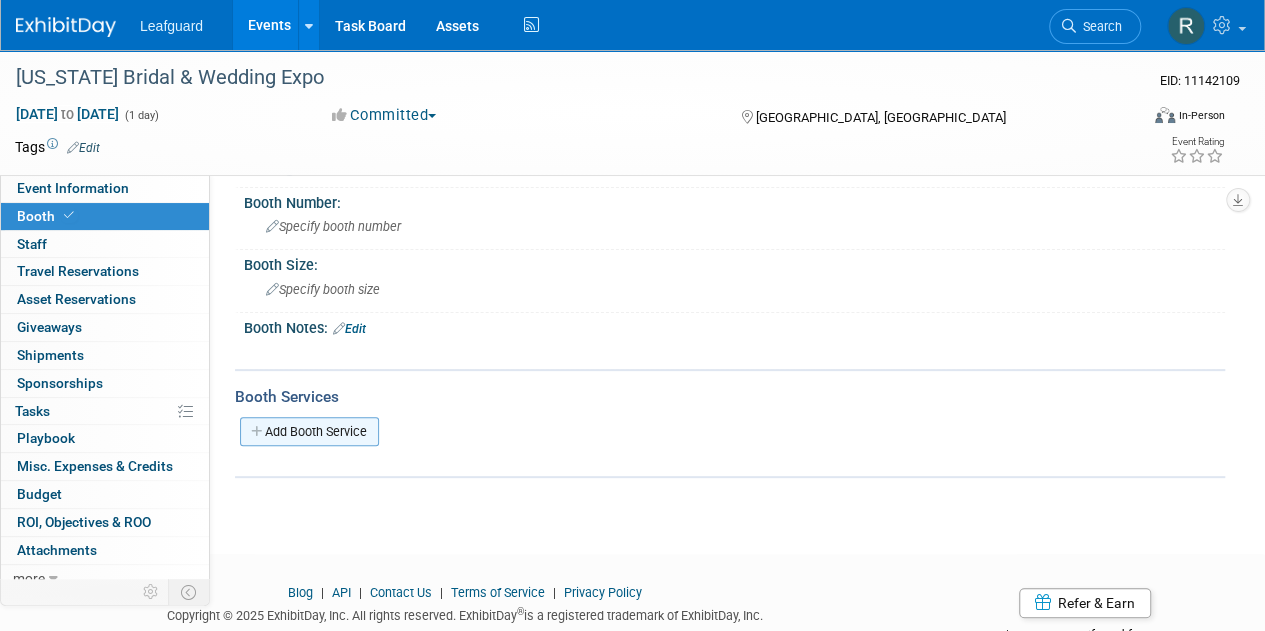 click on "Add Booth Service" at bounding box center [309, 431] 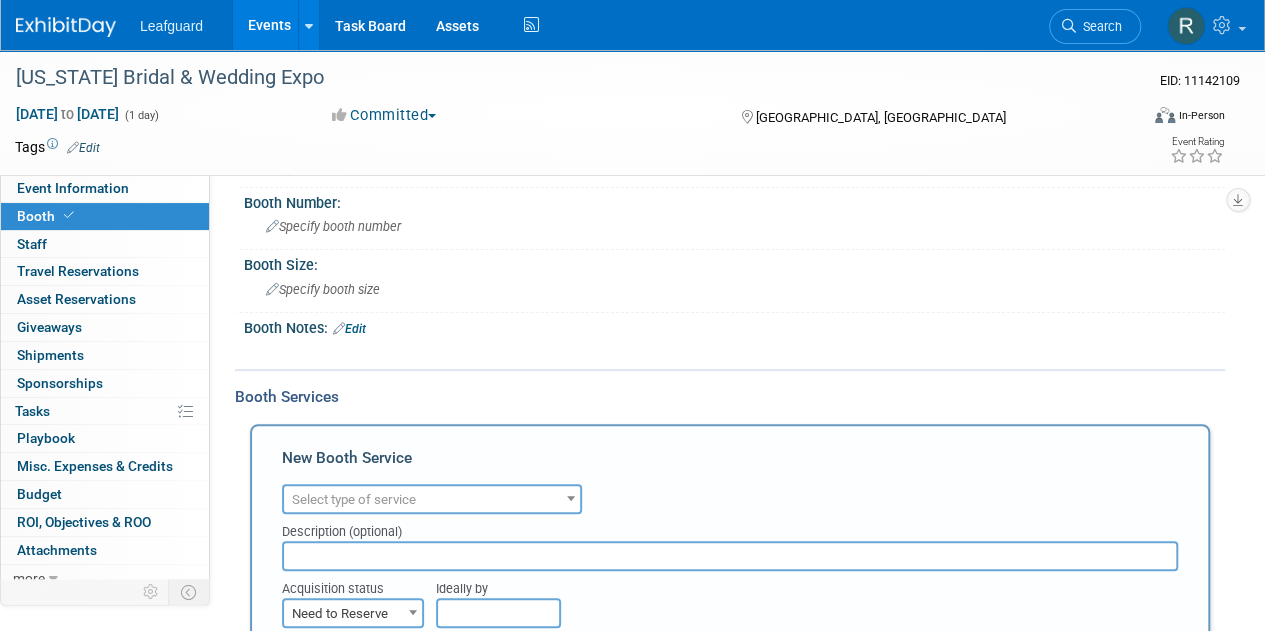 scroll, scrollTop: 0, scrollLeft: 0, axis: both 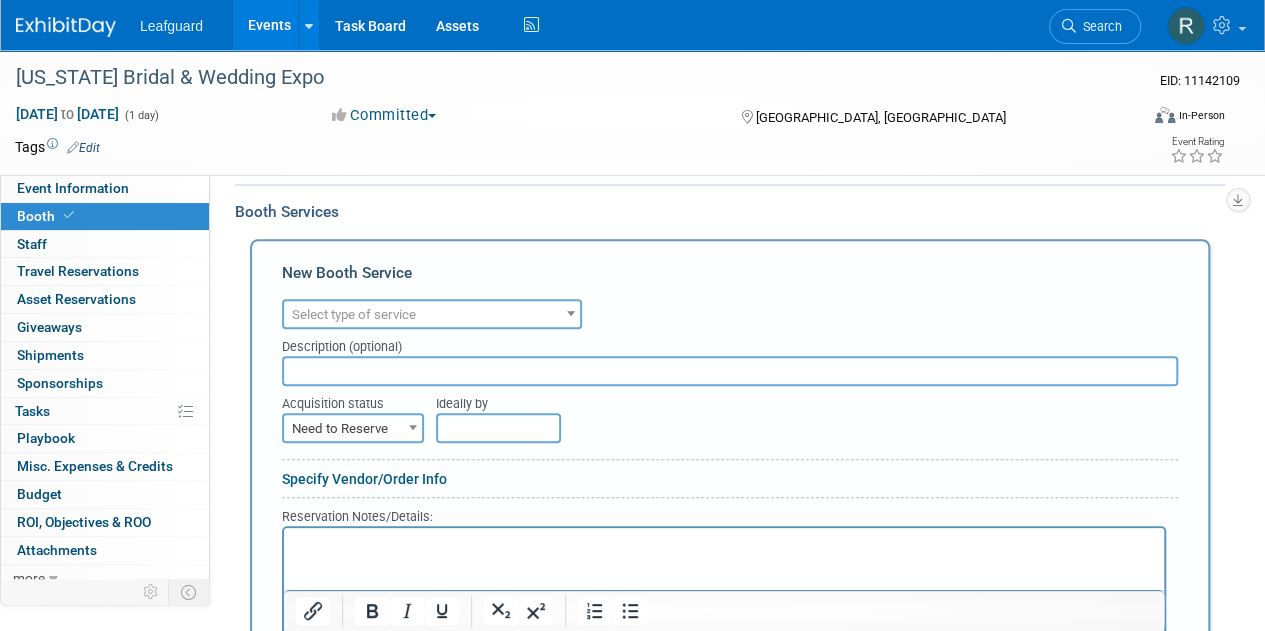 click at bounding box center (571, 313) 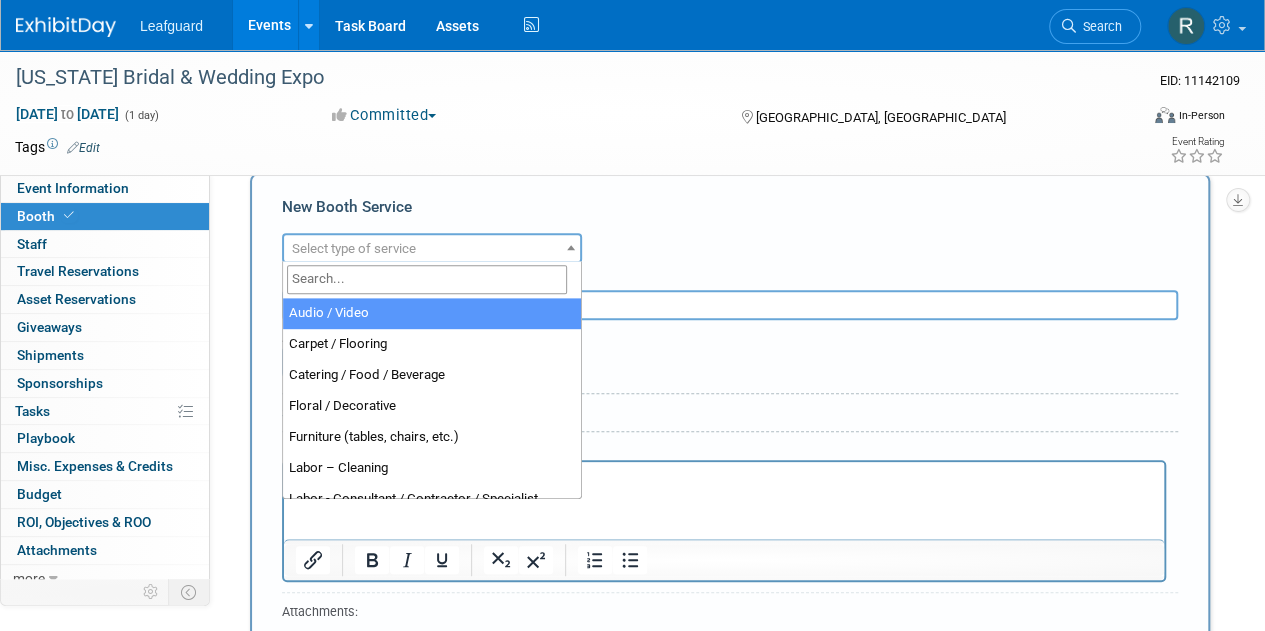 scroll, scrollTop: 389, scrollLeft: 0, axis: vertical 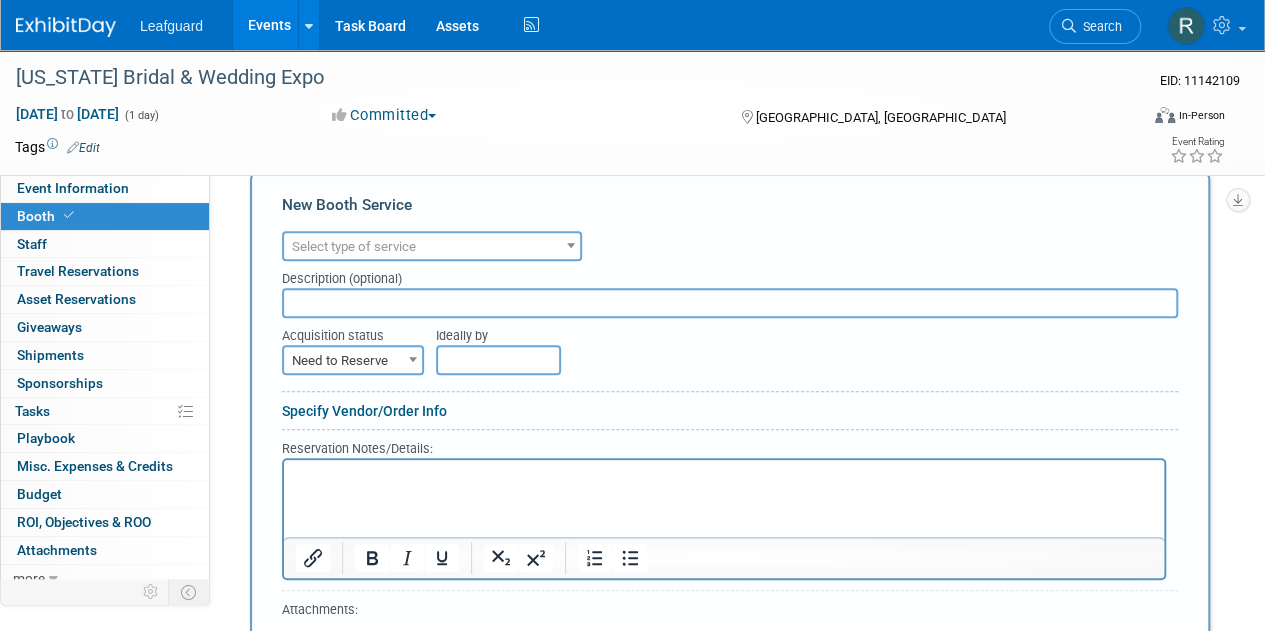 click on "New Booth Service" at bounding box center (730, 210) 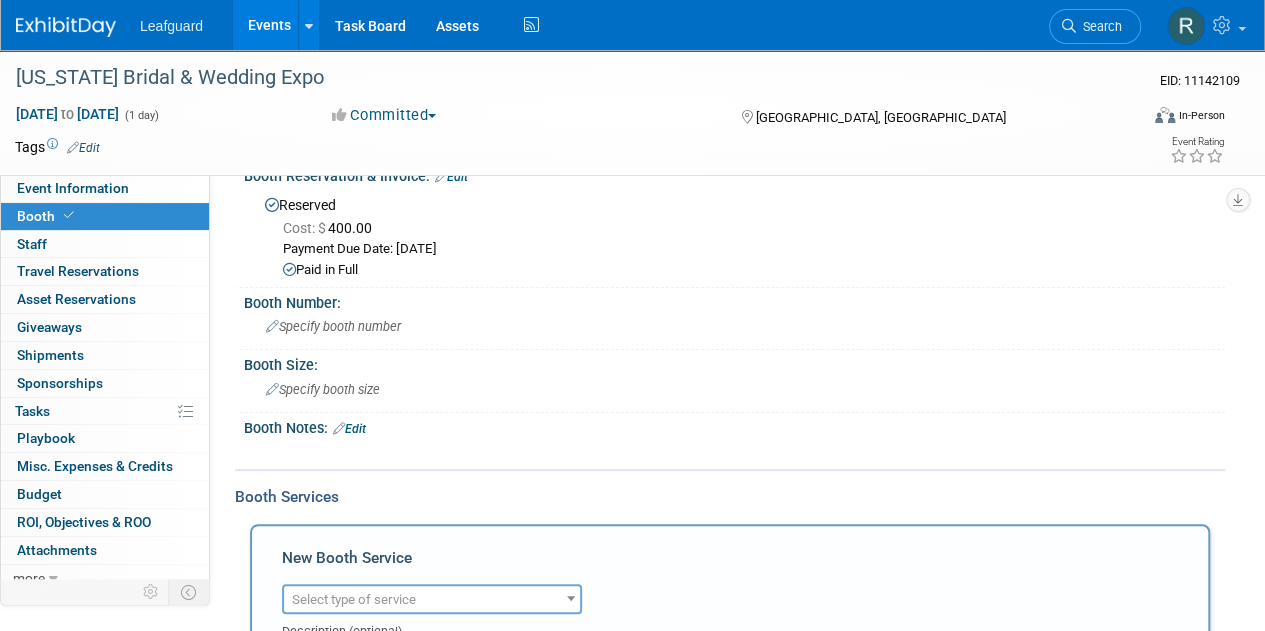 scroll, scrollTop: 0, scrollLeft: 0, axis: both 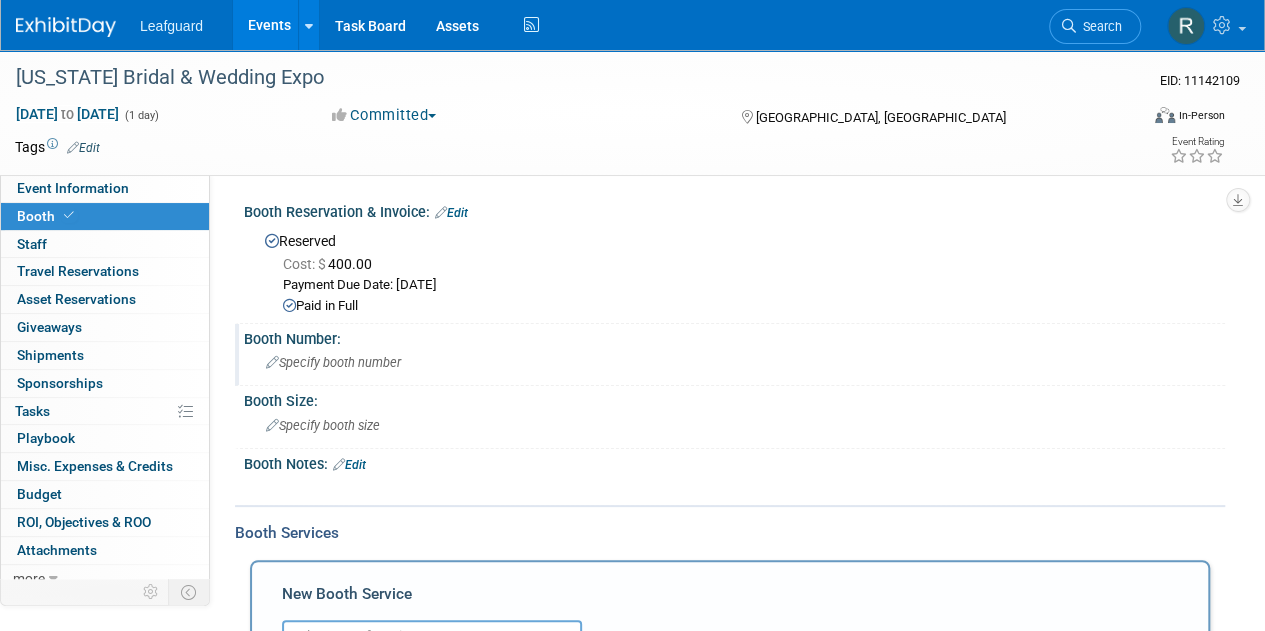 click at bounding box center [272, 363] 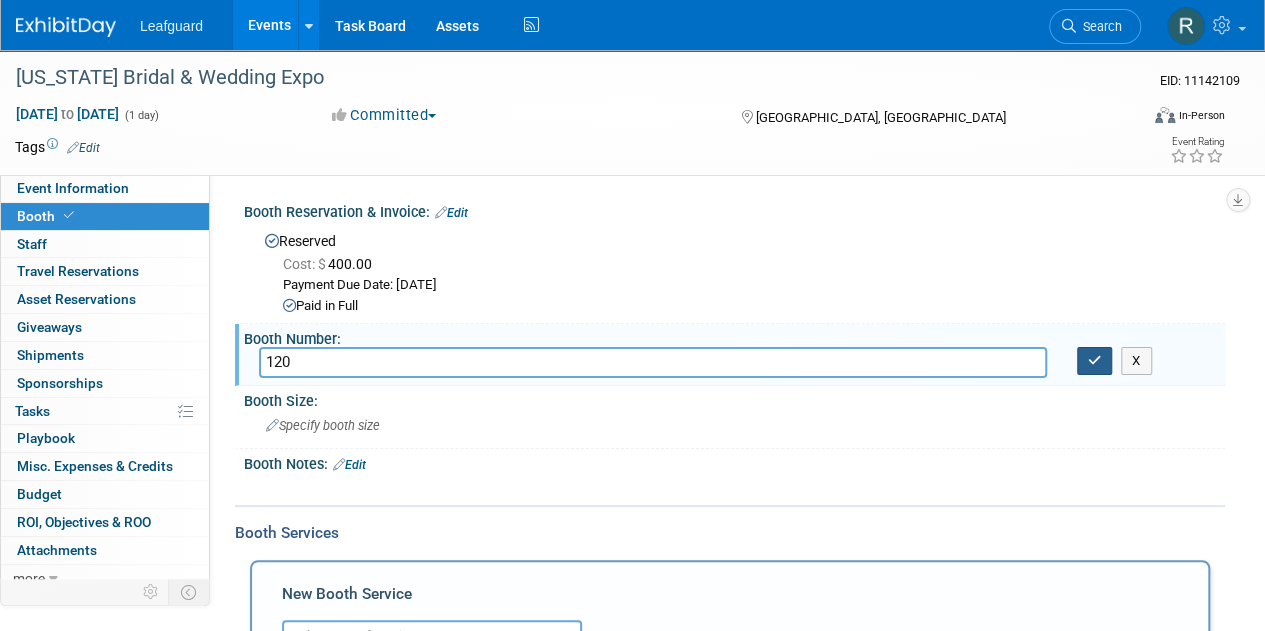type on "120" 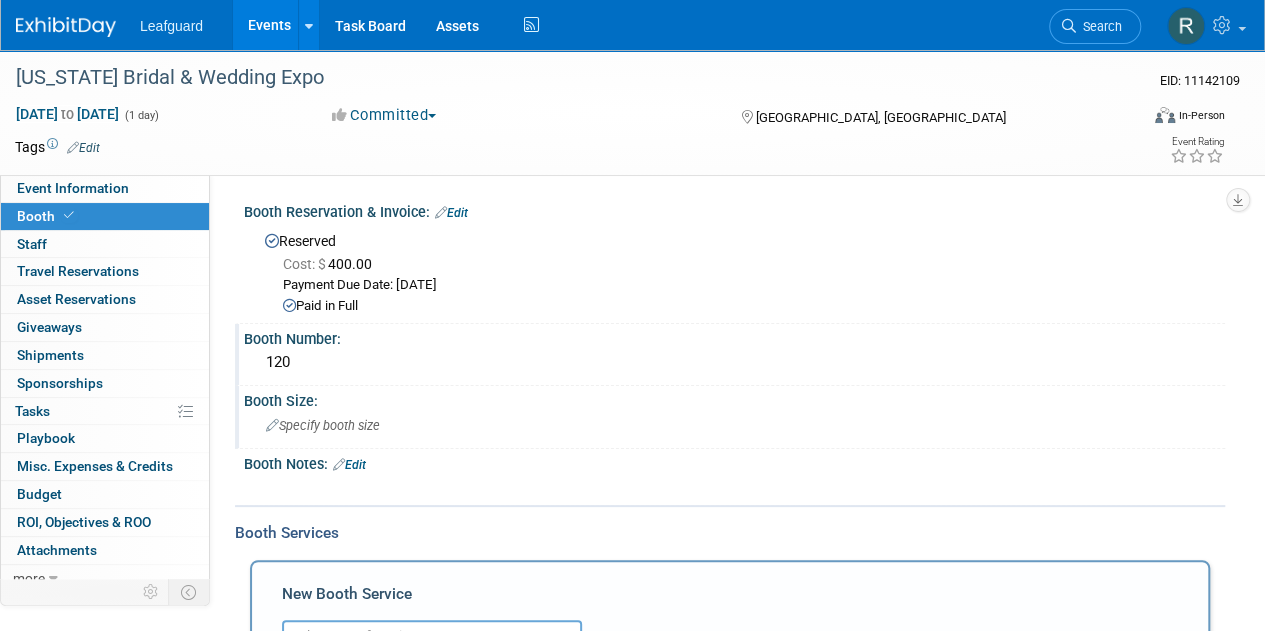 click on "Specify booth size" at bounding box center [323, 425] 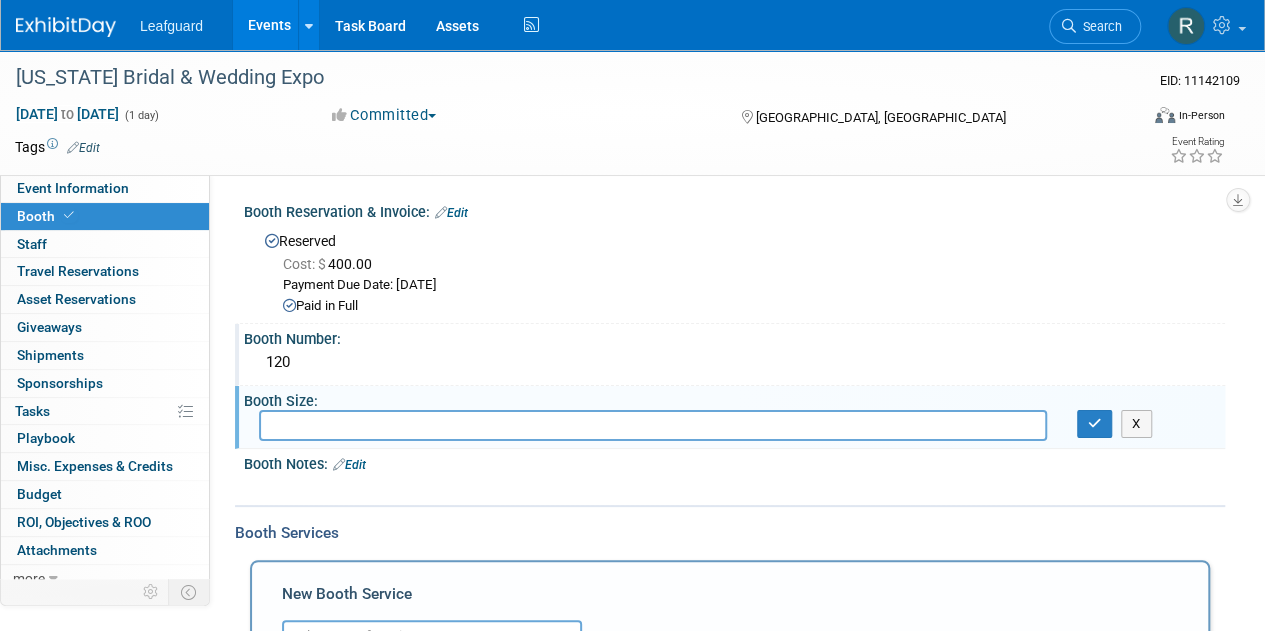 click at bounding box center (653, 425) 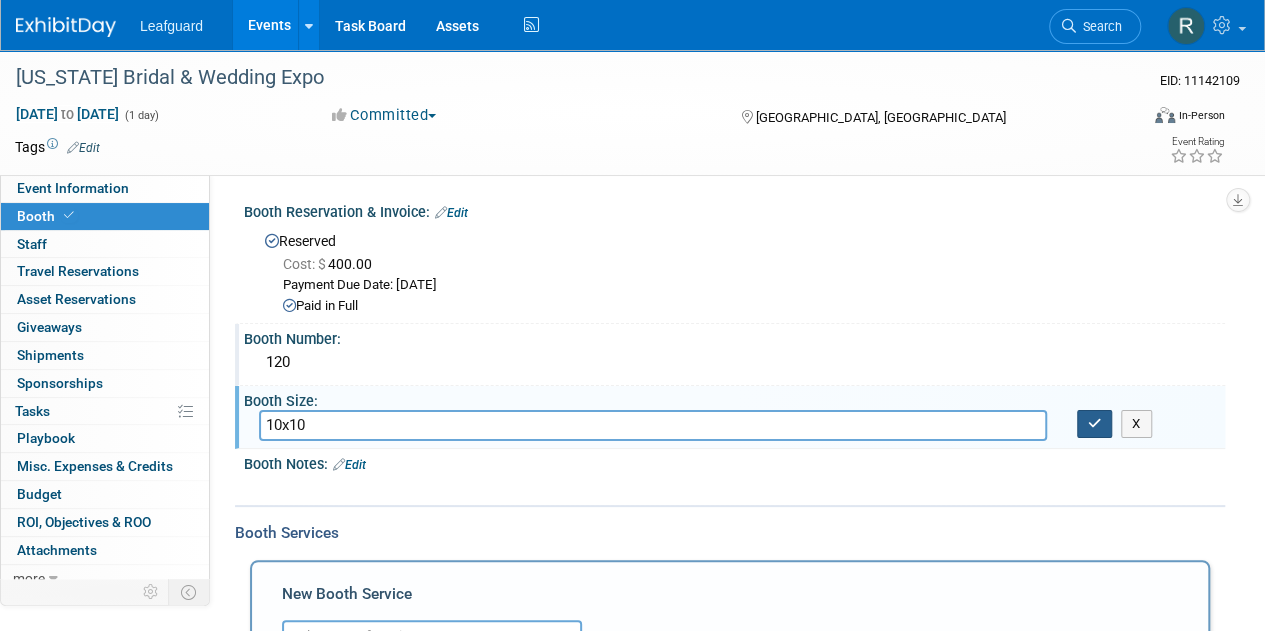 type on "10x10" 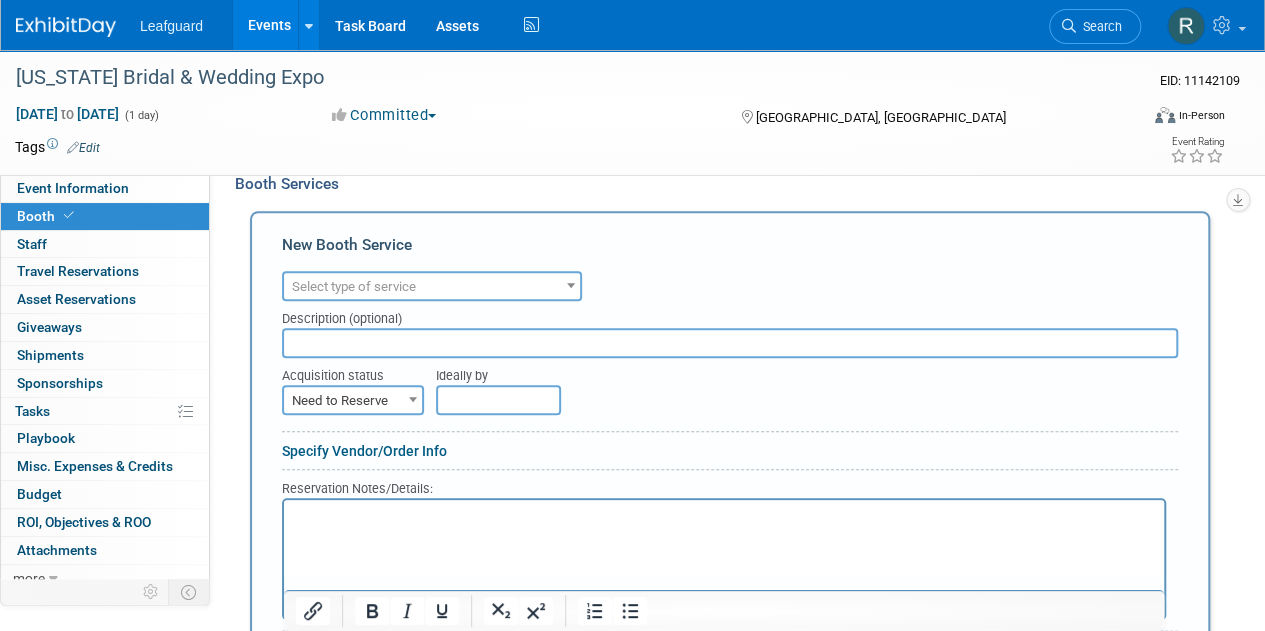 scroll, scrollTop: 354, scrollLeft: 0, axis: vertical 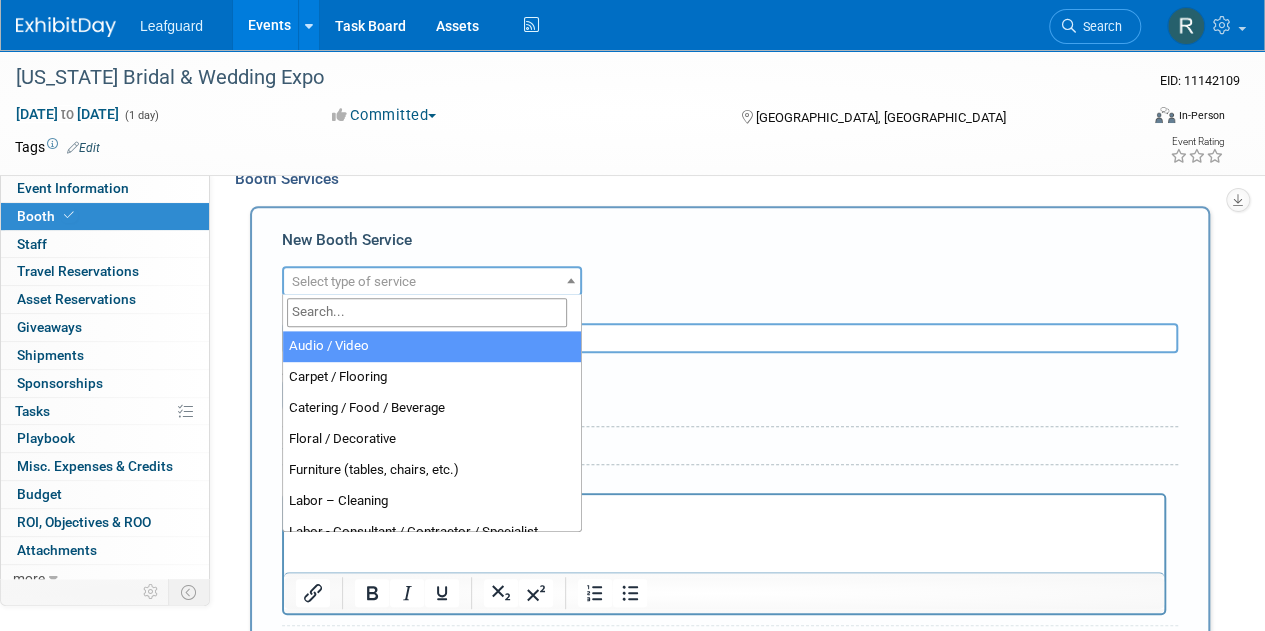 click at bounding box center (571, 280) 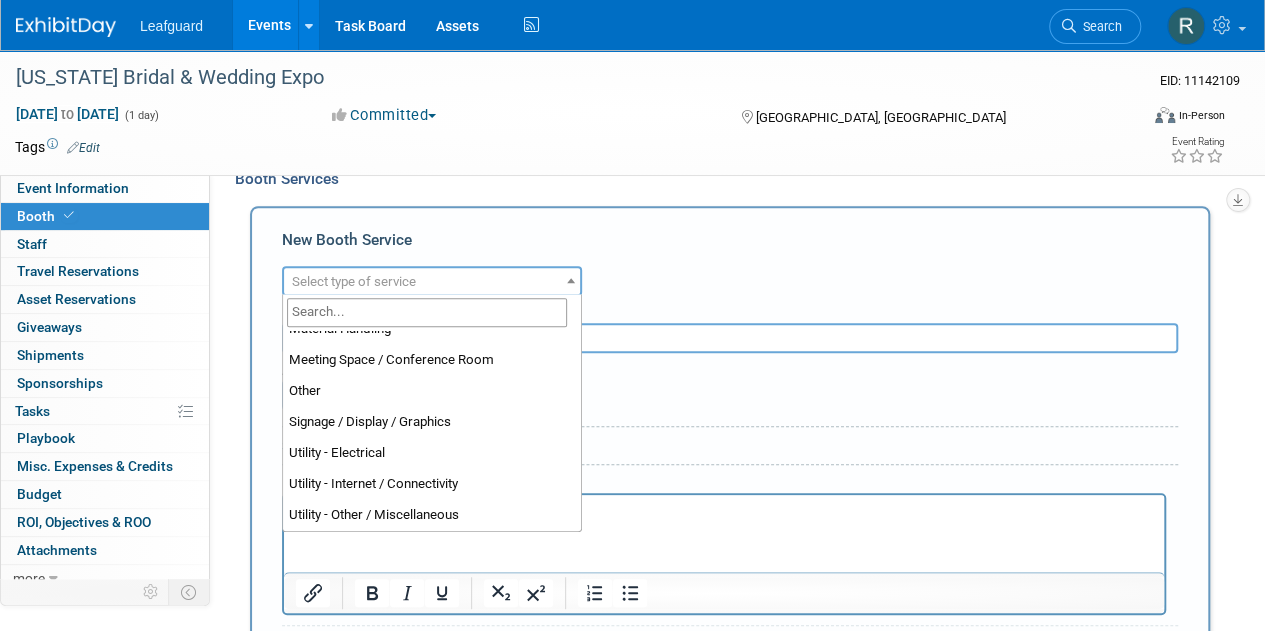 scroll, scrollTop: 513, scrollLeft: 0, axis: vertical 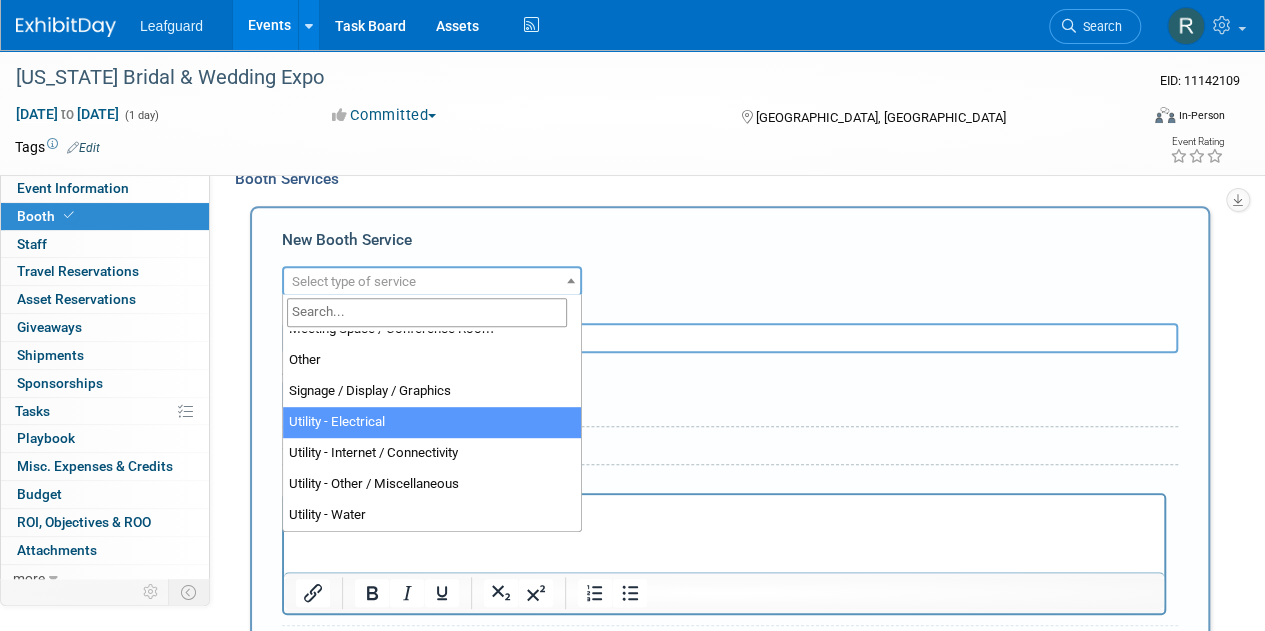 select on "8" 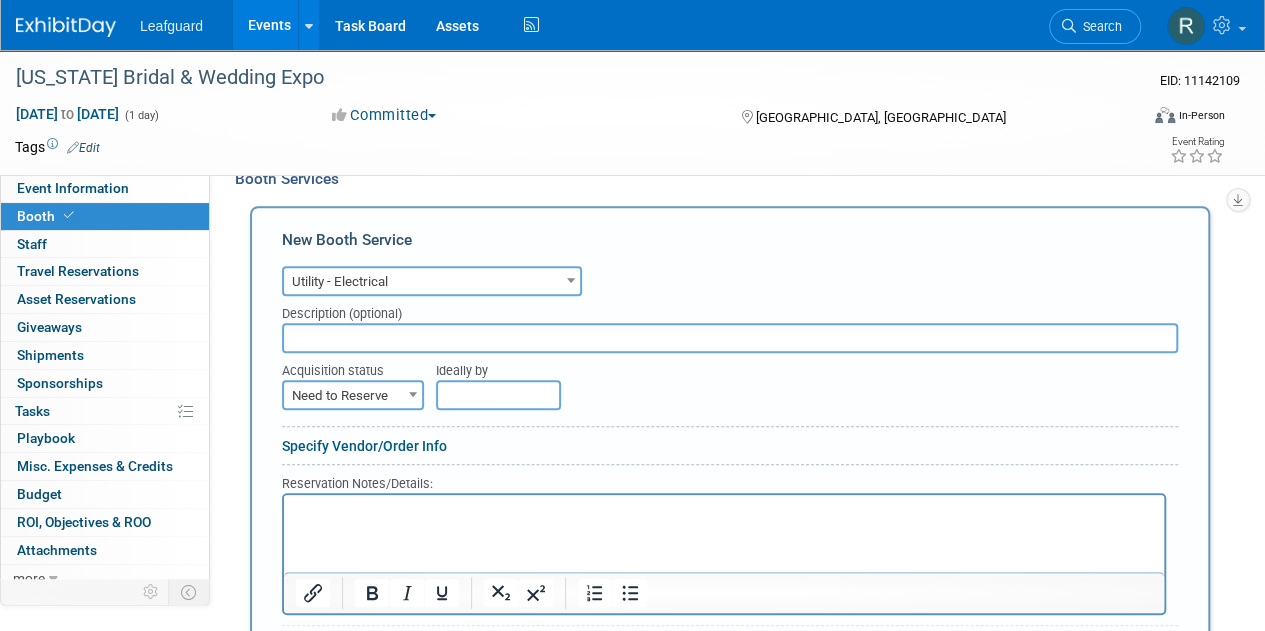 click at bounding box center [413, 394] 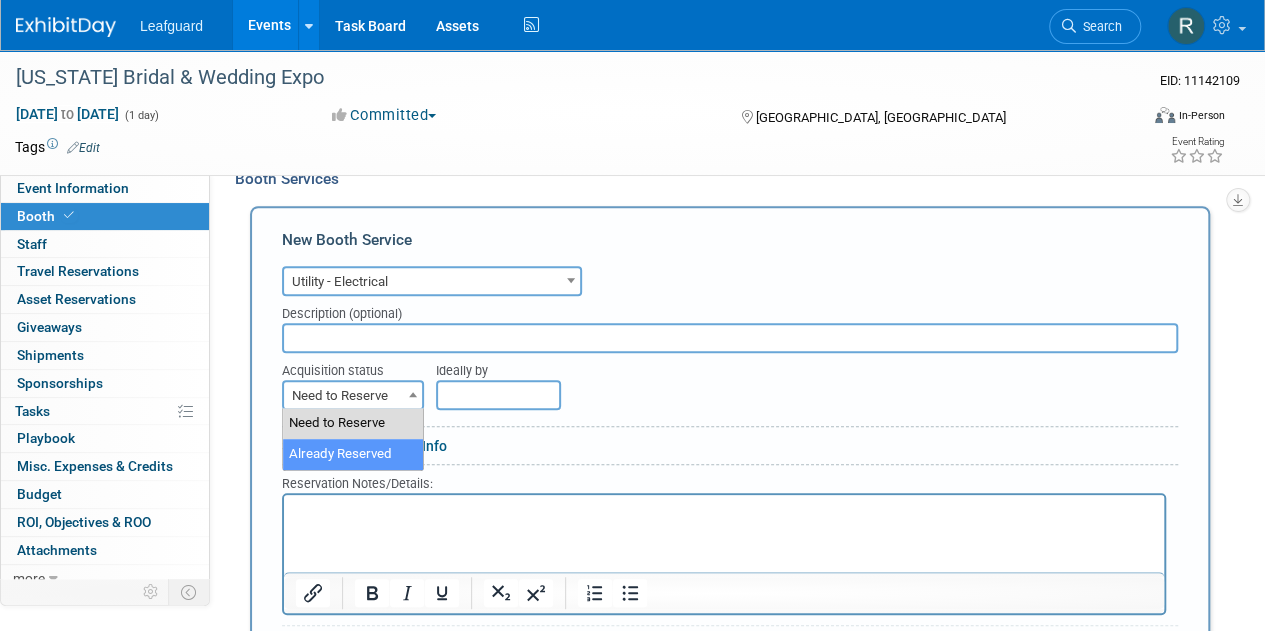 select on "2" 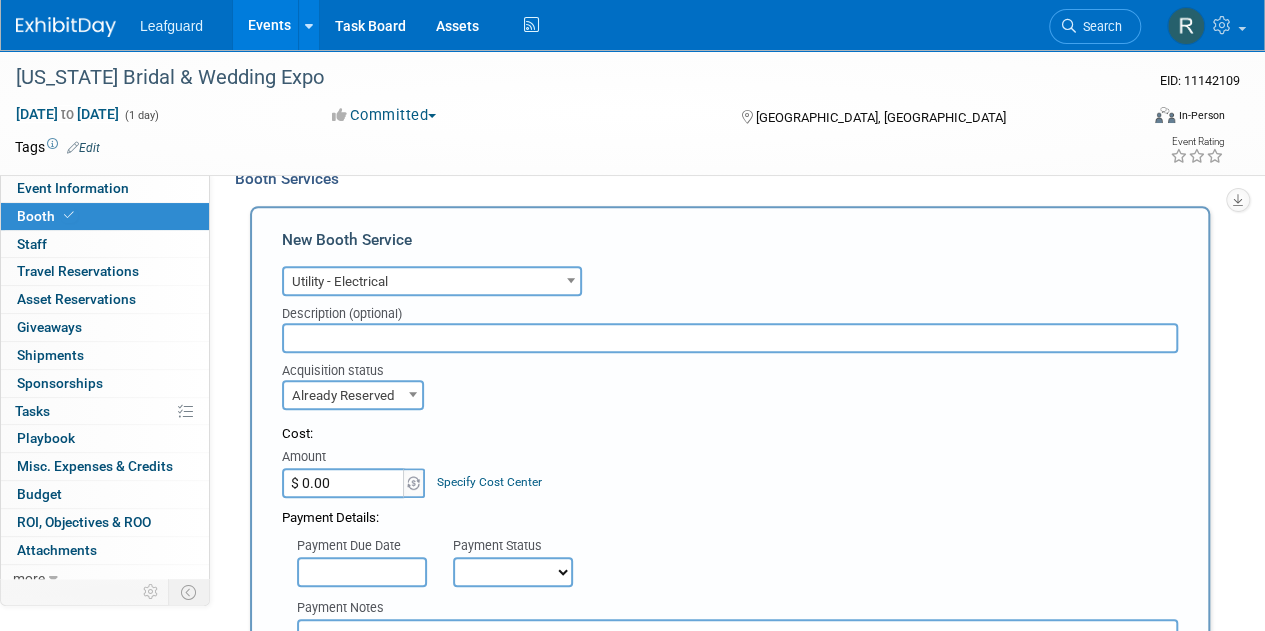 click on "$ 0.00" at bounding box center [344, 483] 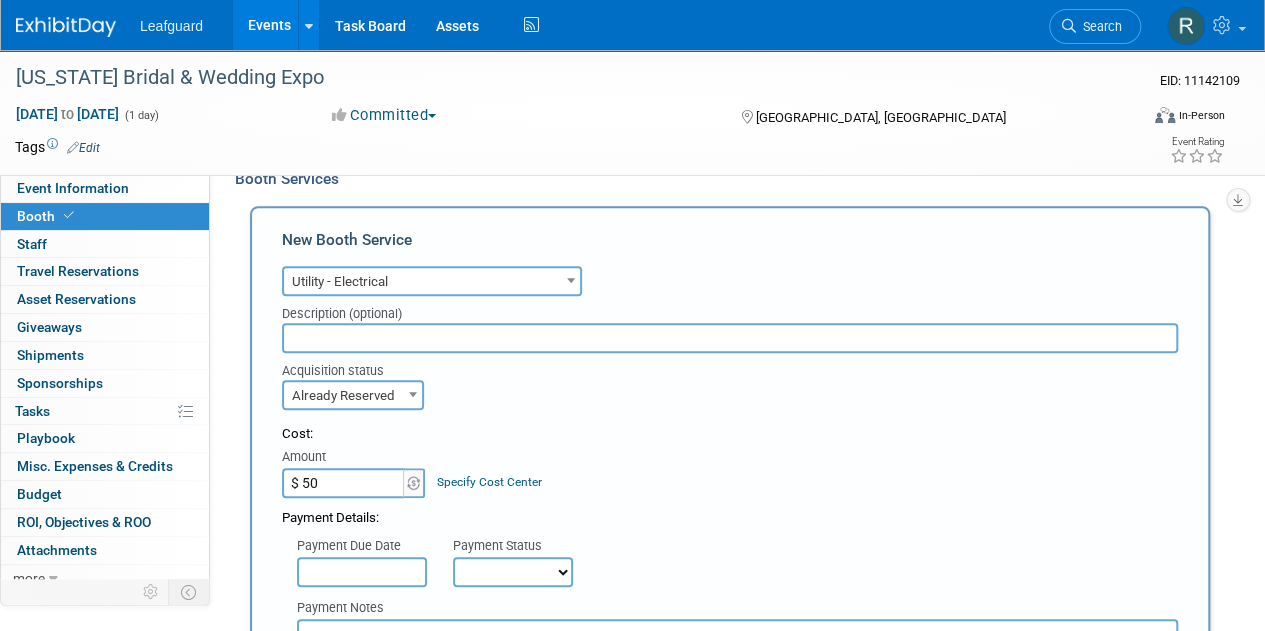 type on "$ 50.00" 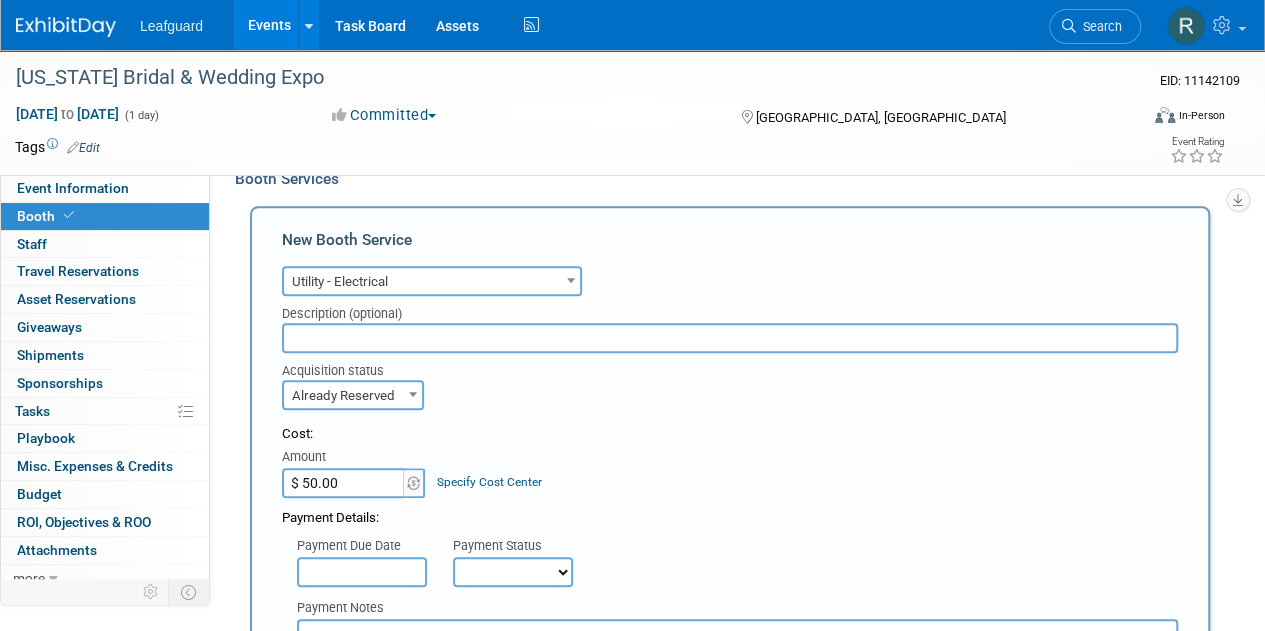 click on "Cost:
Amount
$ 50.00
Specify Cost Center
Cost Center
-- Not Specified --" at bounding box center (730, 461) 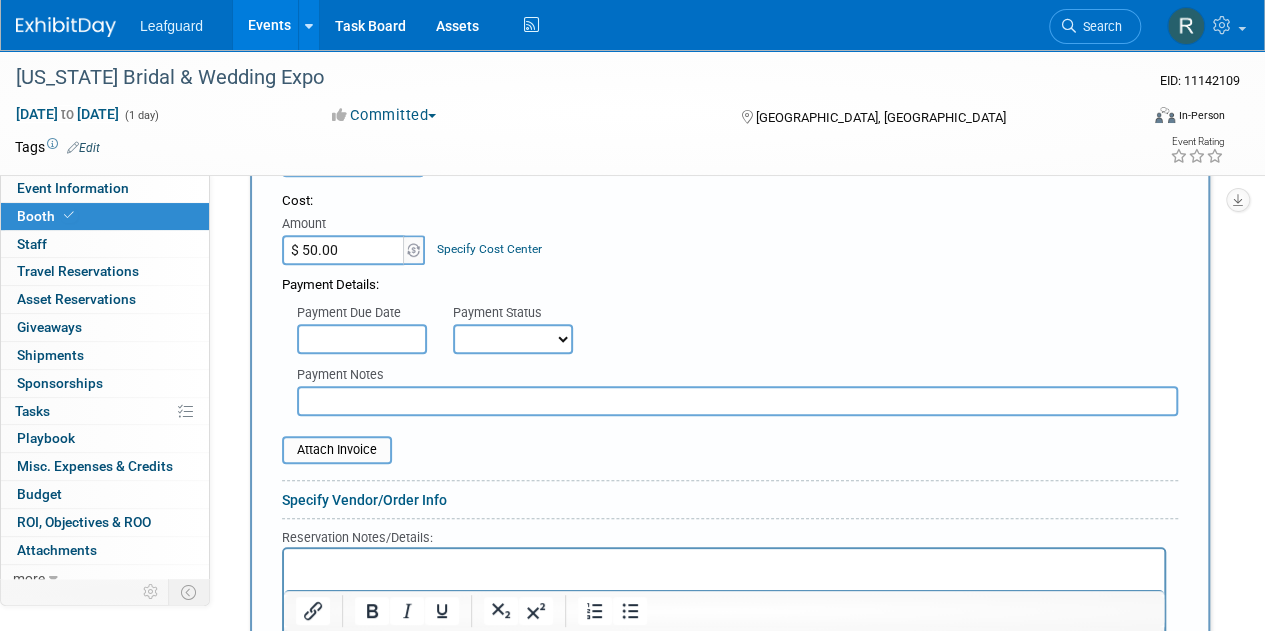 scroll, scrollTop: 591, scrollLeft: 0, axis: vertical 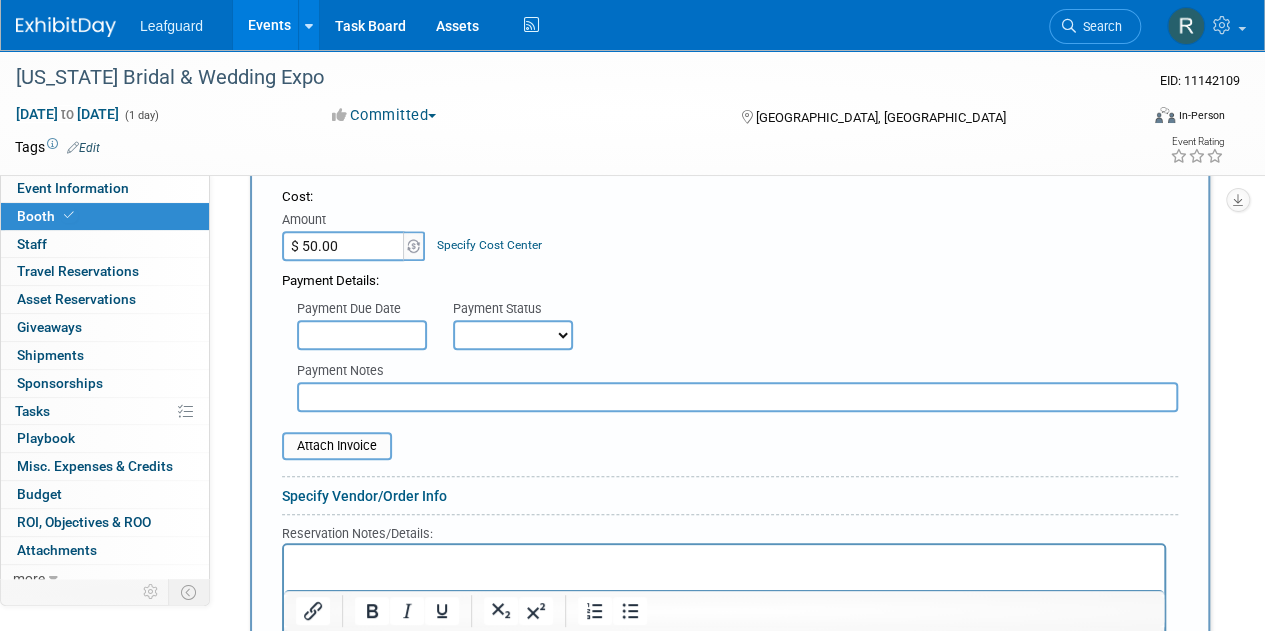 click at bounding box center (362, 335) 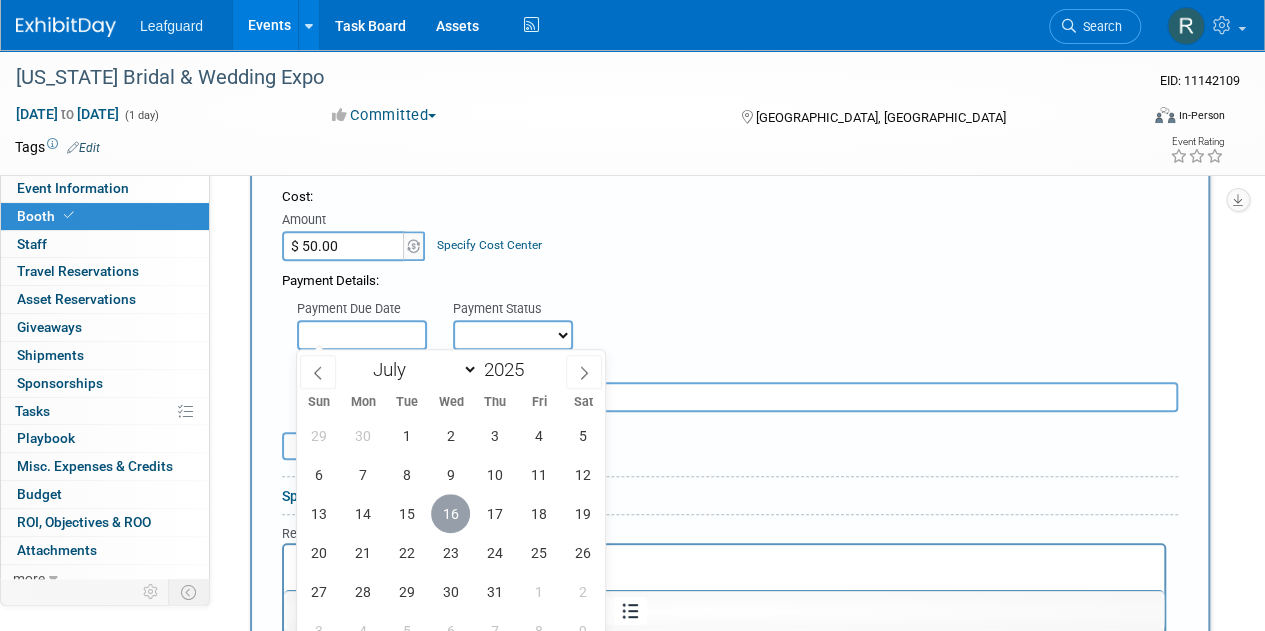 click on "16" at bounding box center (450, 513) 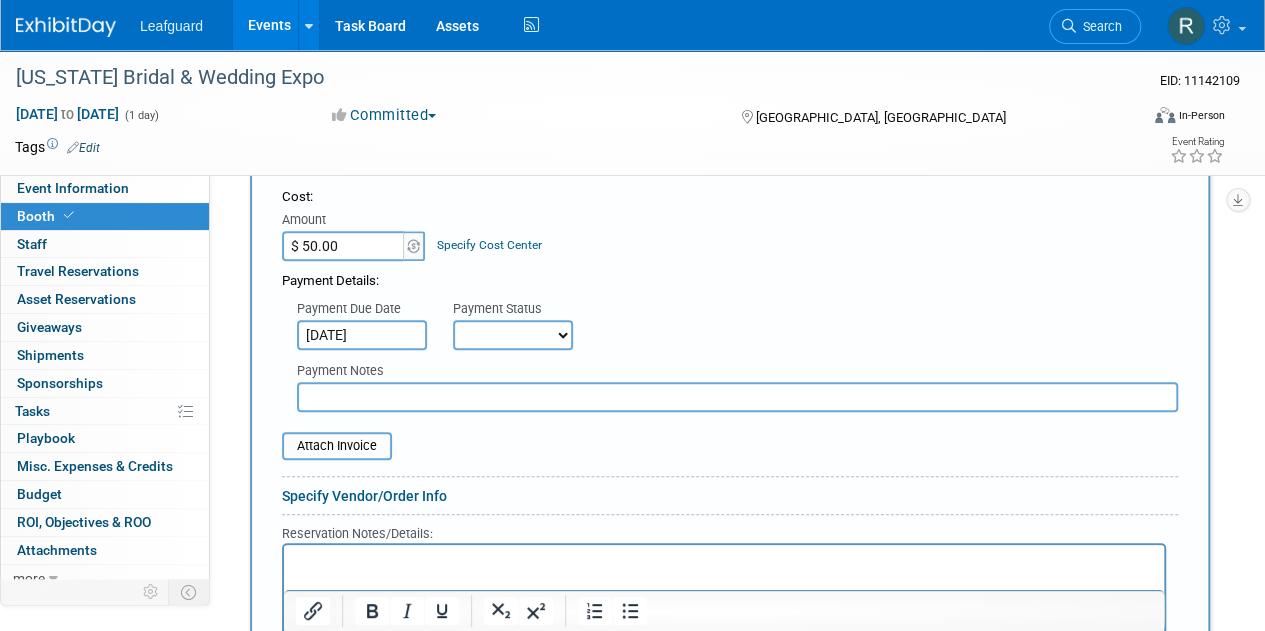 click on "Not Paid Yet
Partially Paid
Paid in Full" at bounding box center (513, 335) 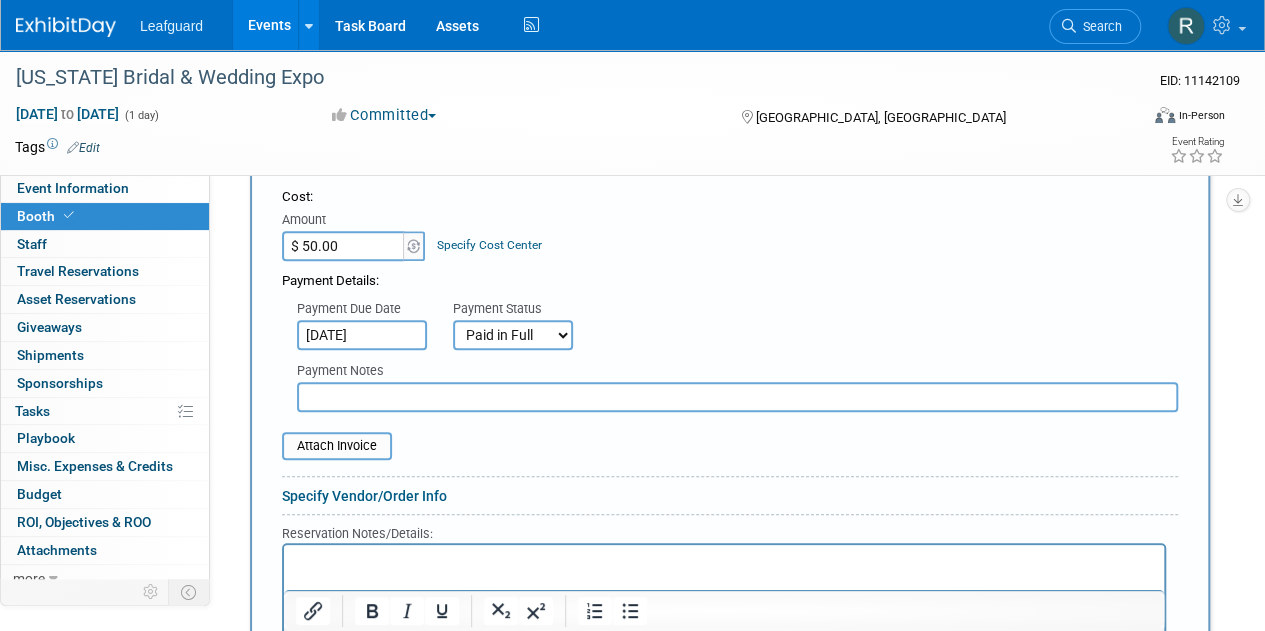 click on "Not Paid Yet
Partially Paid
Paid in Full" at bounding box center (513, 335) 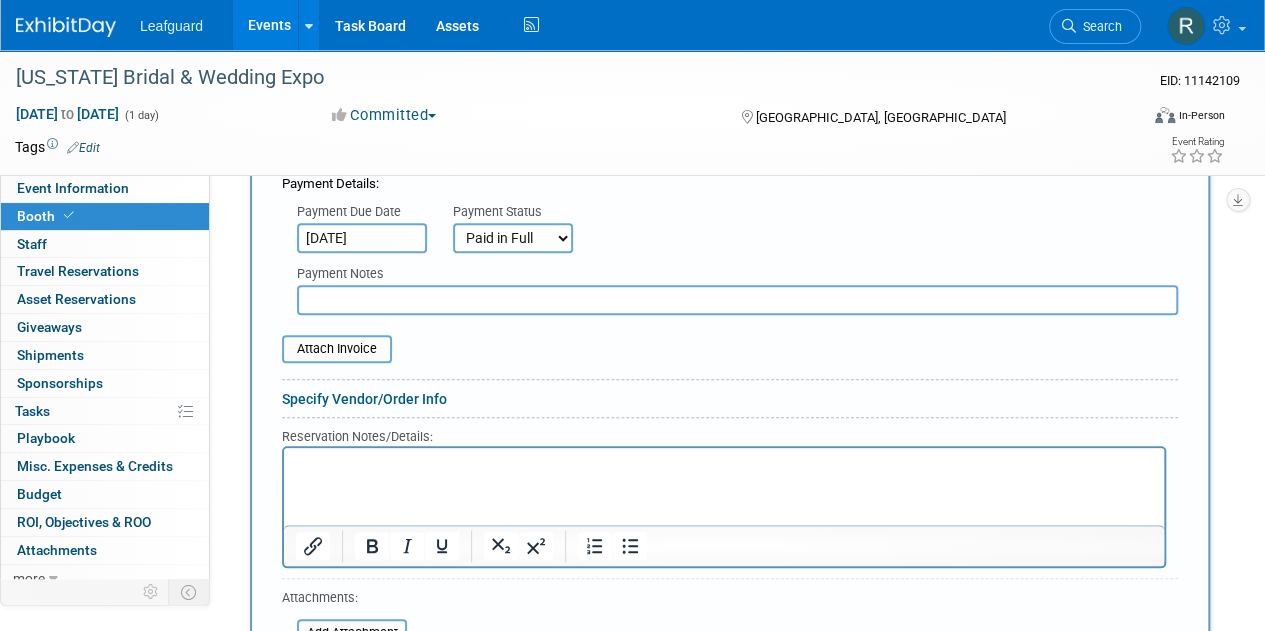 scroll, scrollTop: 692, scrollLeft: 0, axis: vertical 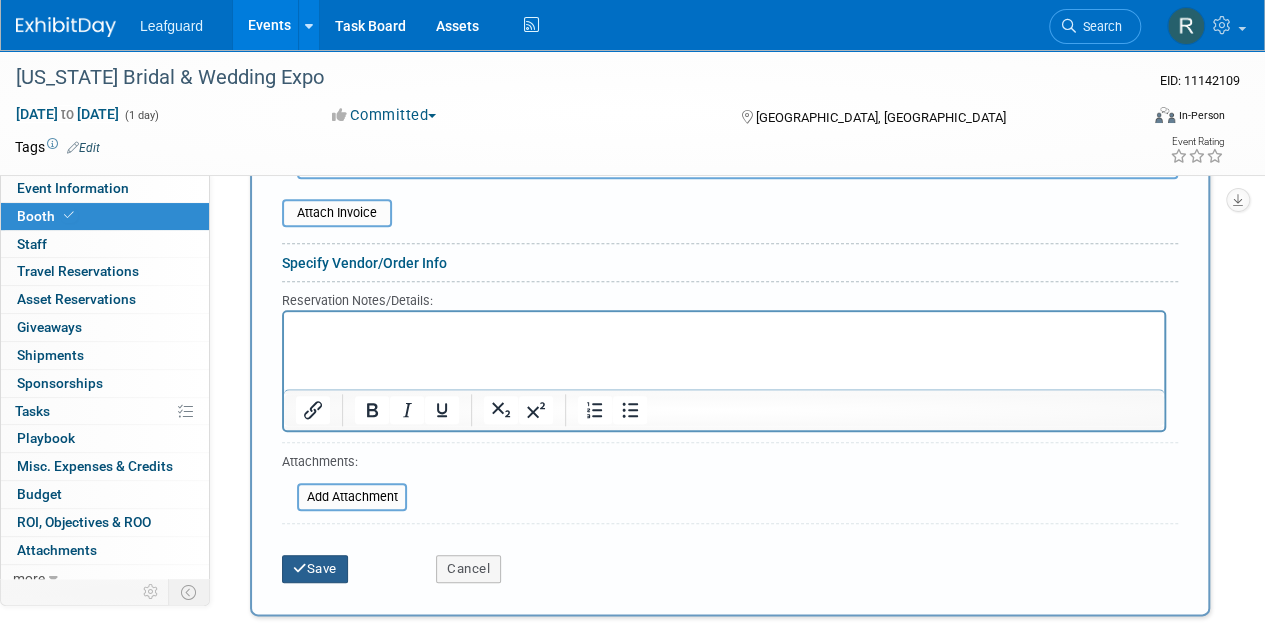 click on "Save" at bounding box center [315, 569] 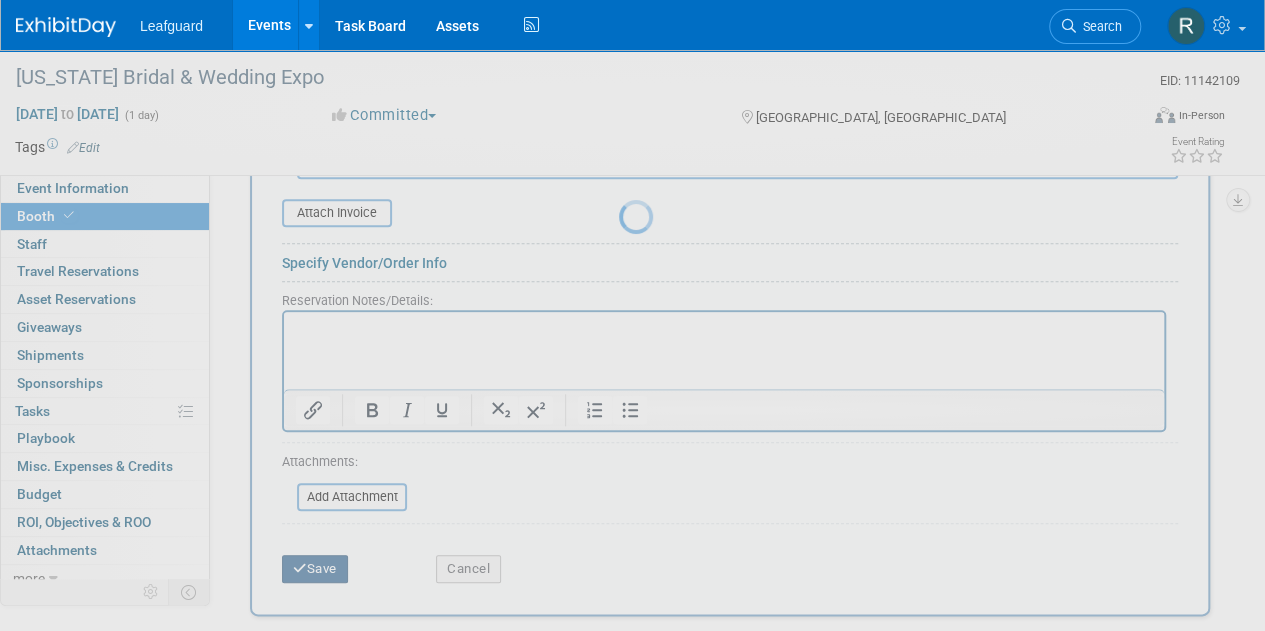 scroll, scrollTop: 346, scrollLeft: 0, axis: vertical 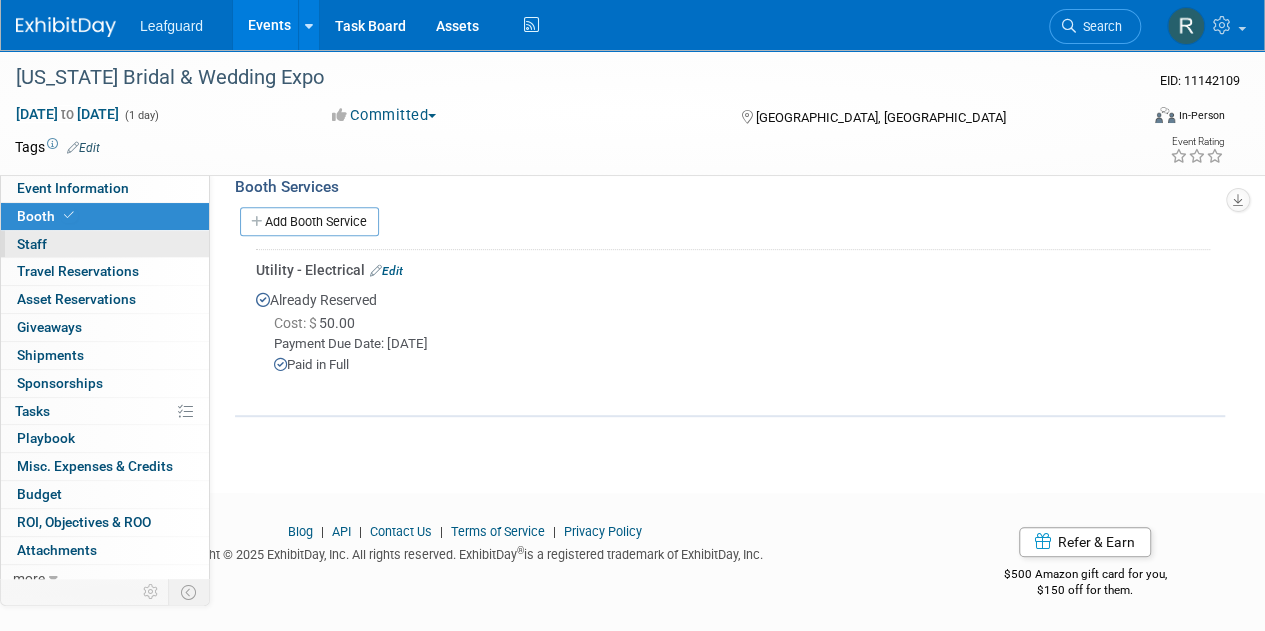 click on "Staff 0" at bounding box center (32, 244) 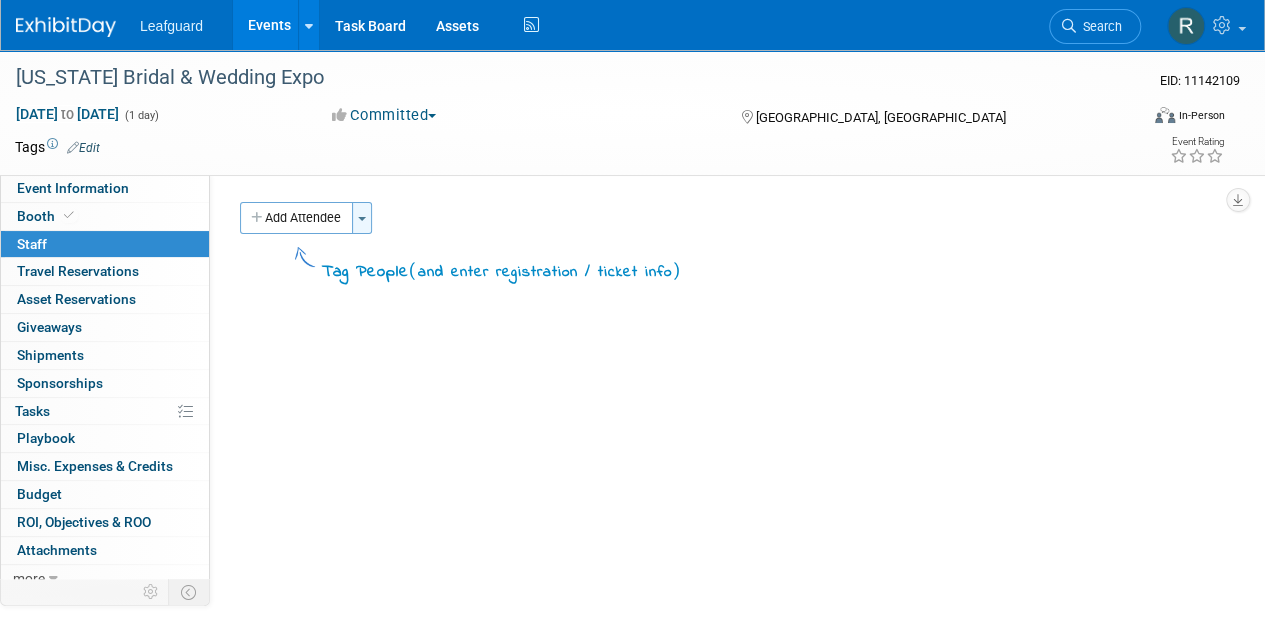 click at bounding box center (362, 219) 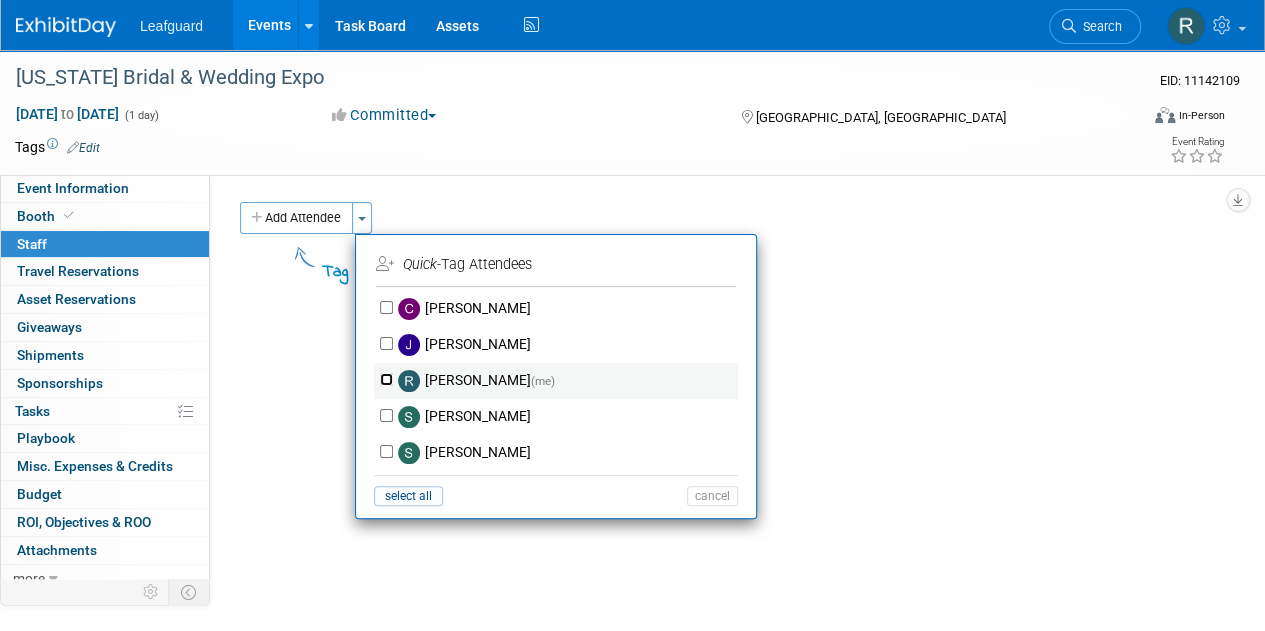 click on "Robert Patterson
(me)" at bounding box center (386, 379) 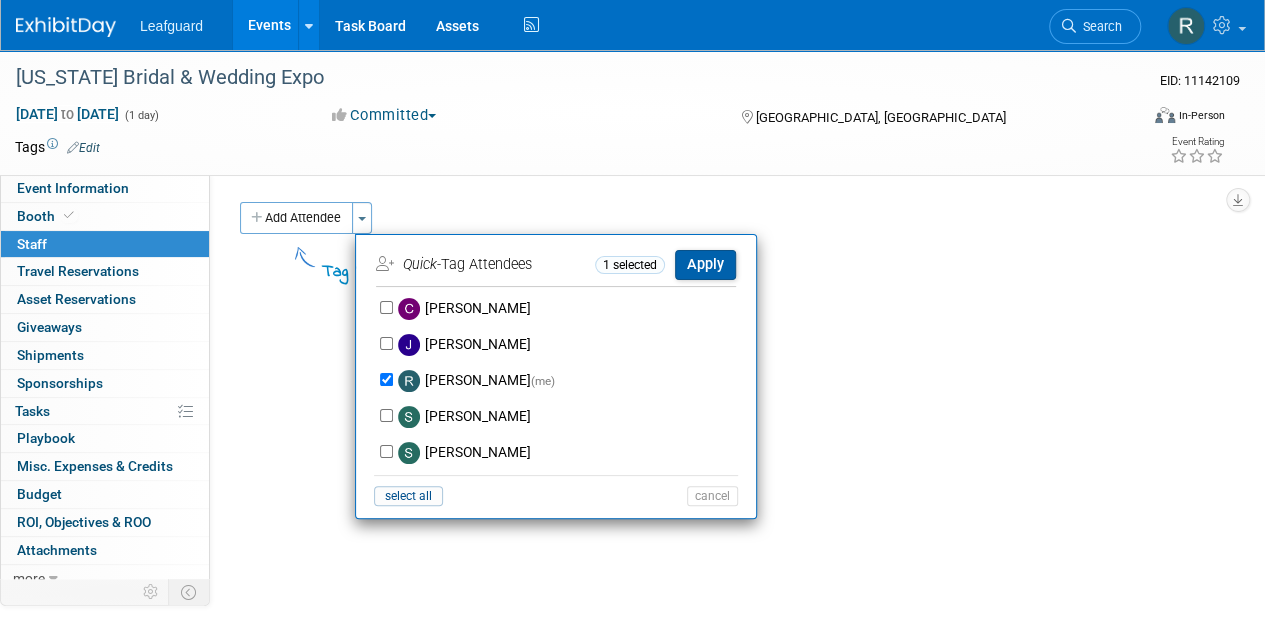 click on "Apply" at bounding box center [705, 264] 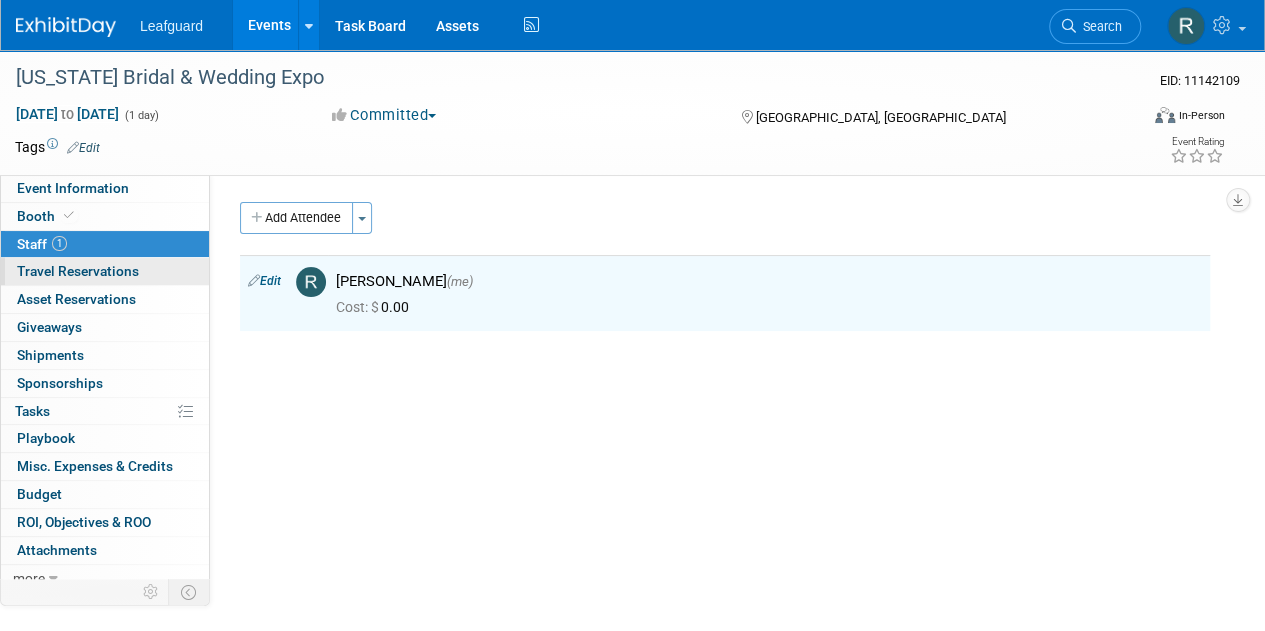 click on "Travel Reservations 0" at bounding box center [78, 271] 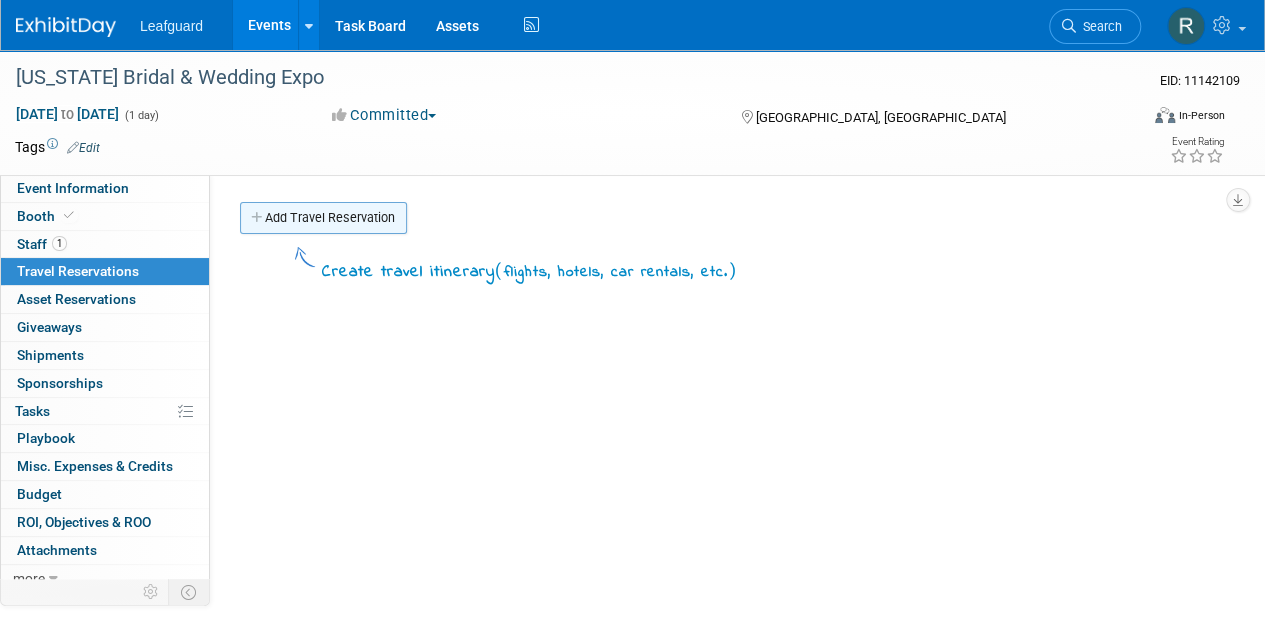 click at bounding box center [258, 218] 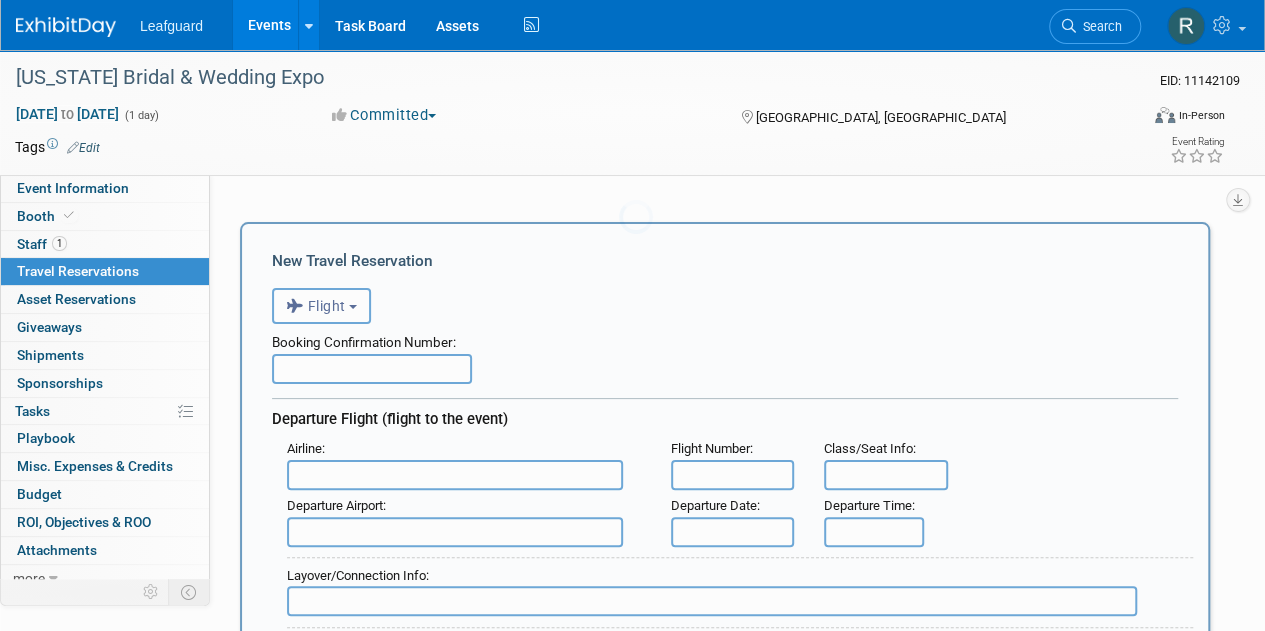 scroll, scrollTop: 0, scrollLeft: 0, axis: both 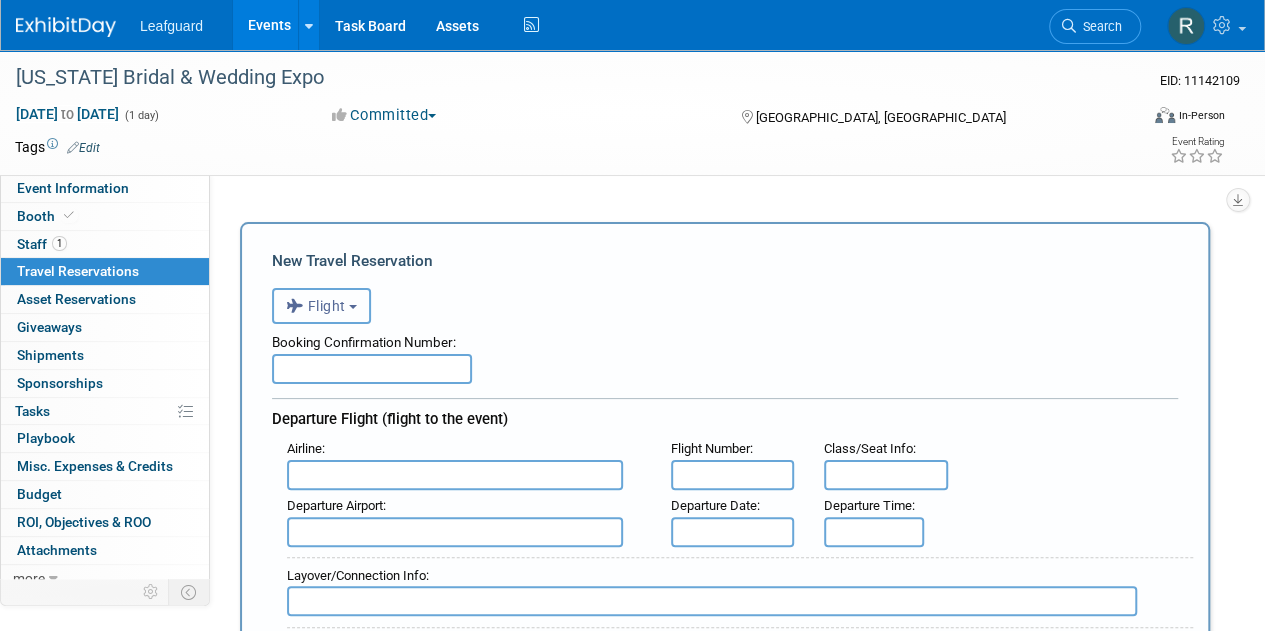 click at bounding box center [353, 307] 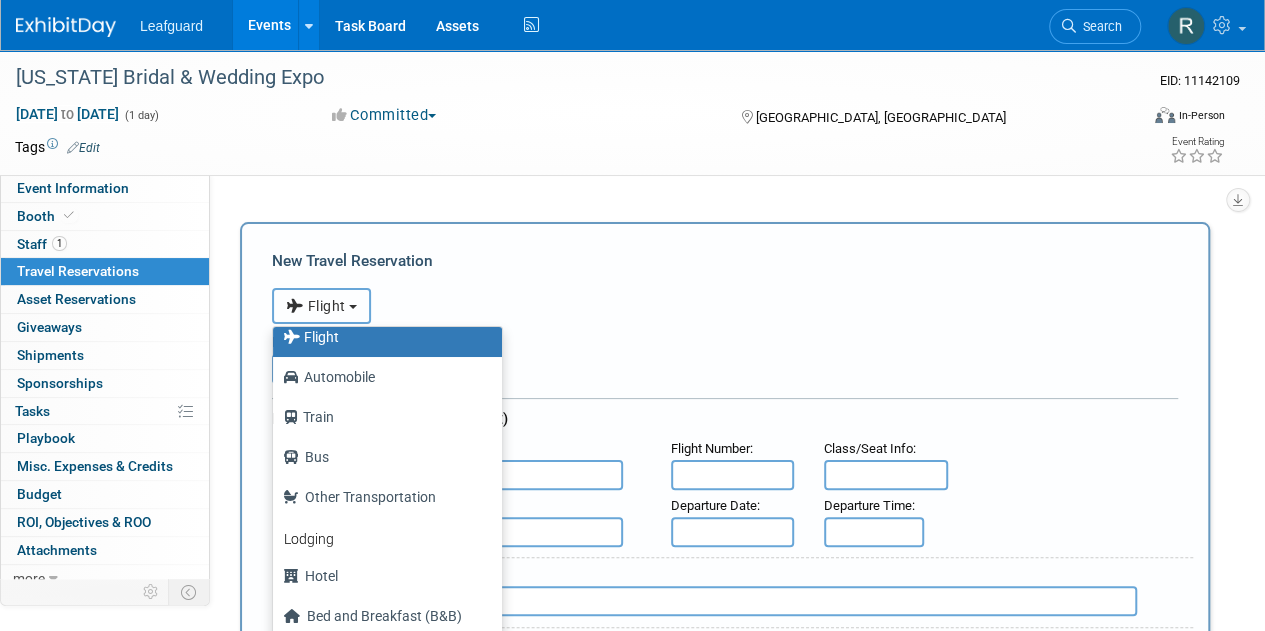 scroll, scrollTop: 59, scrollLeft: 0, axis: vertical 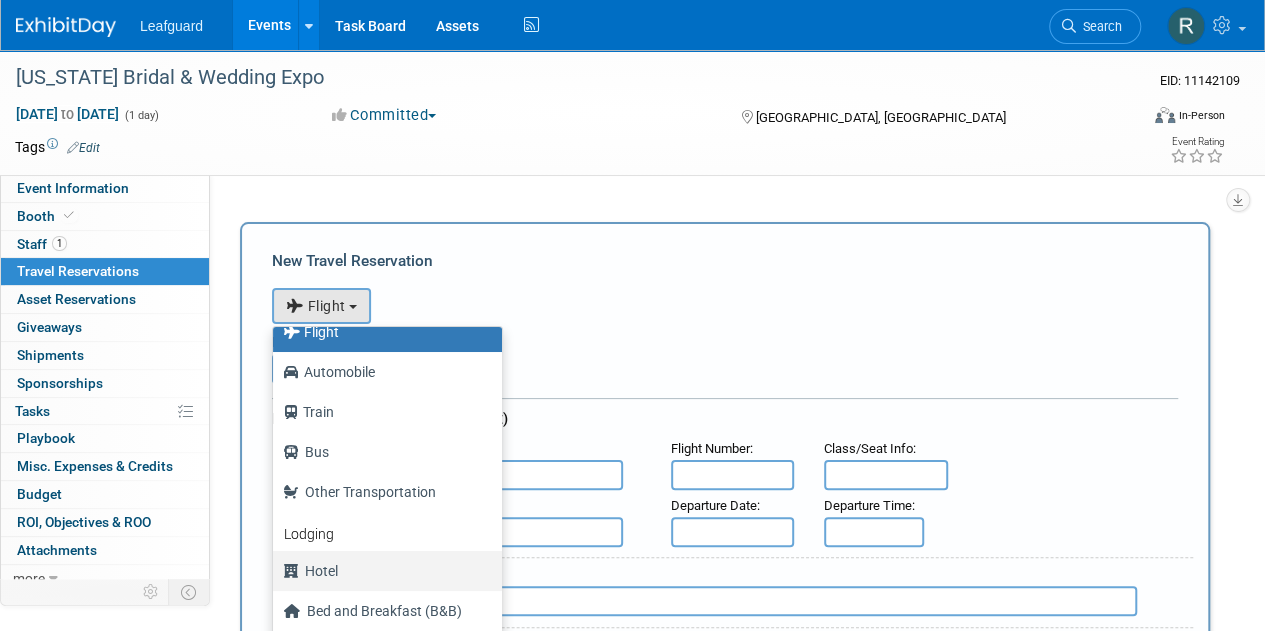 click on "Hotel" at bounding box center (382, 571) 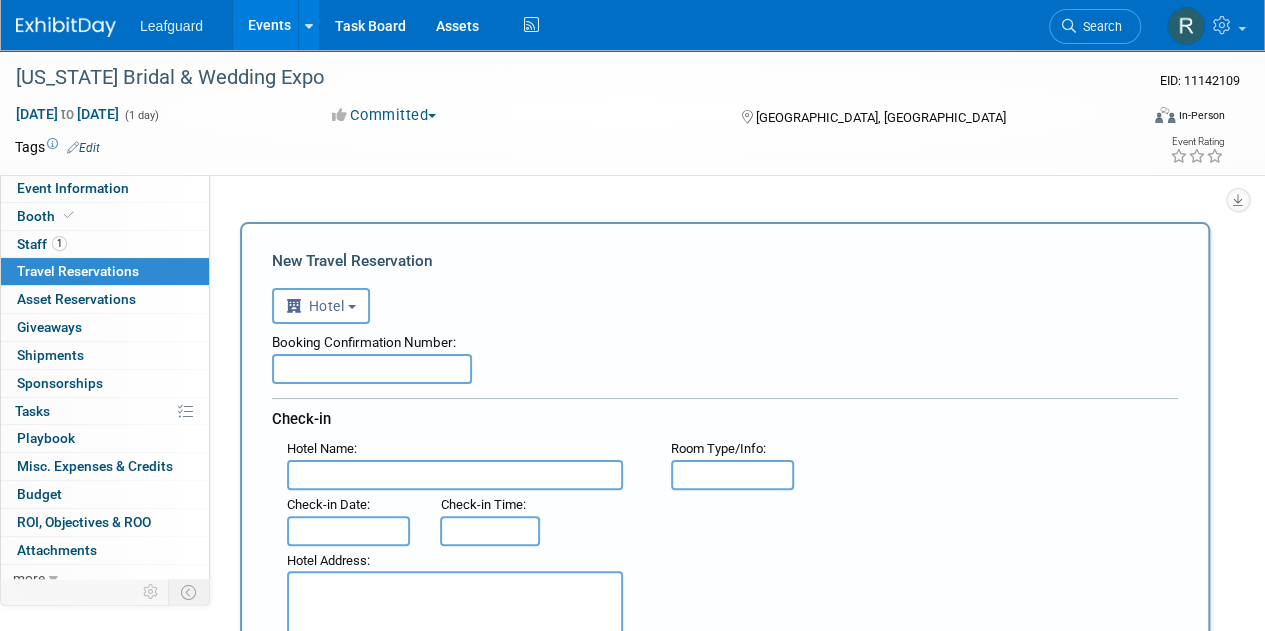 click at bounding box center [455, 475] 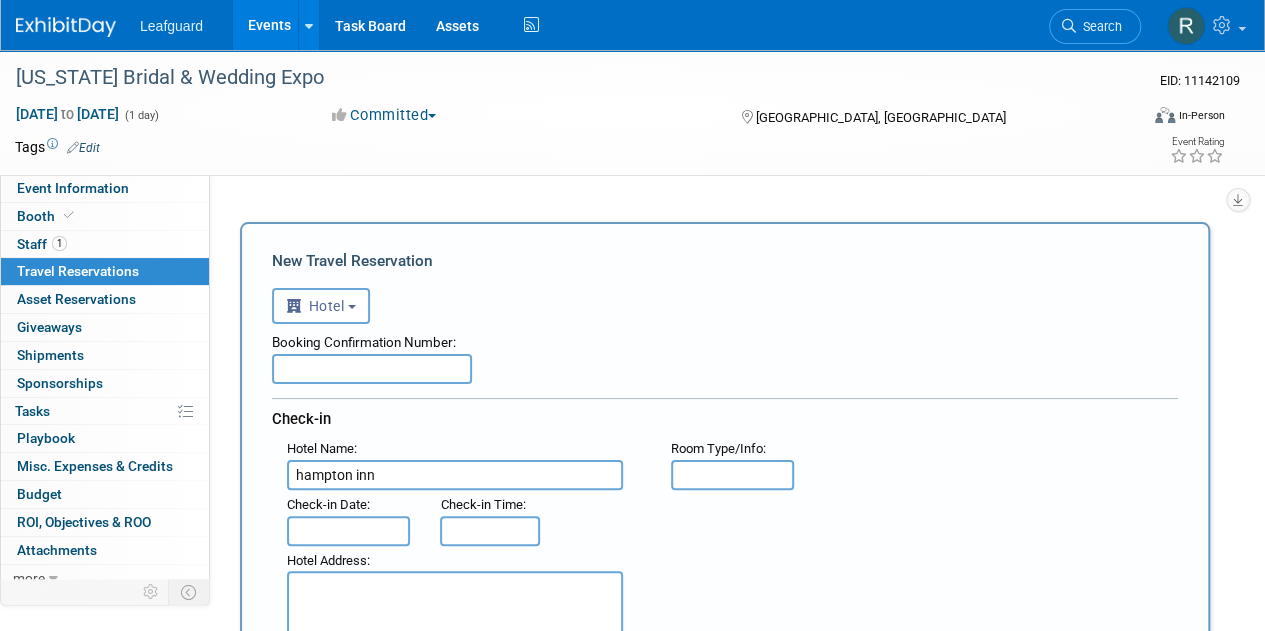 type on "hampton inn" 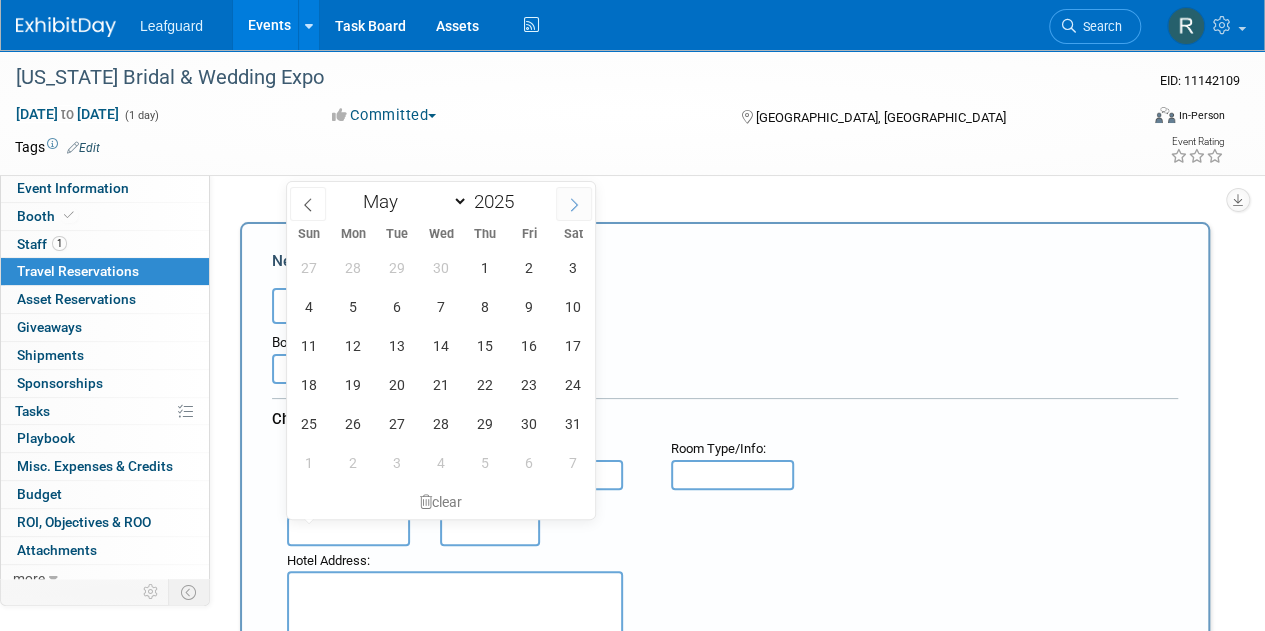 click 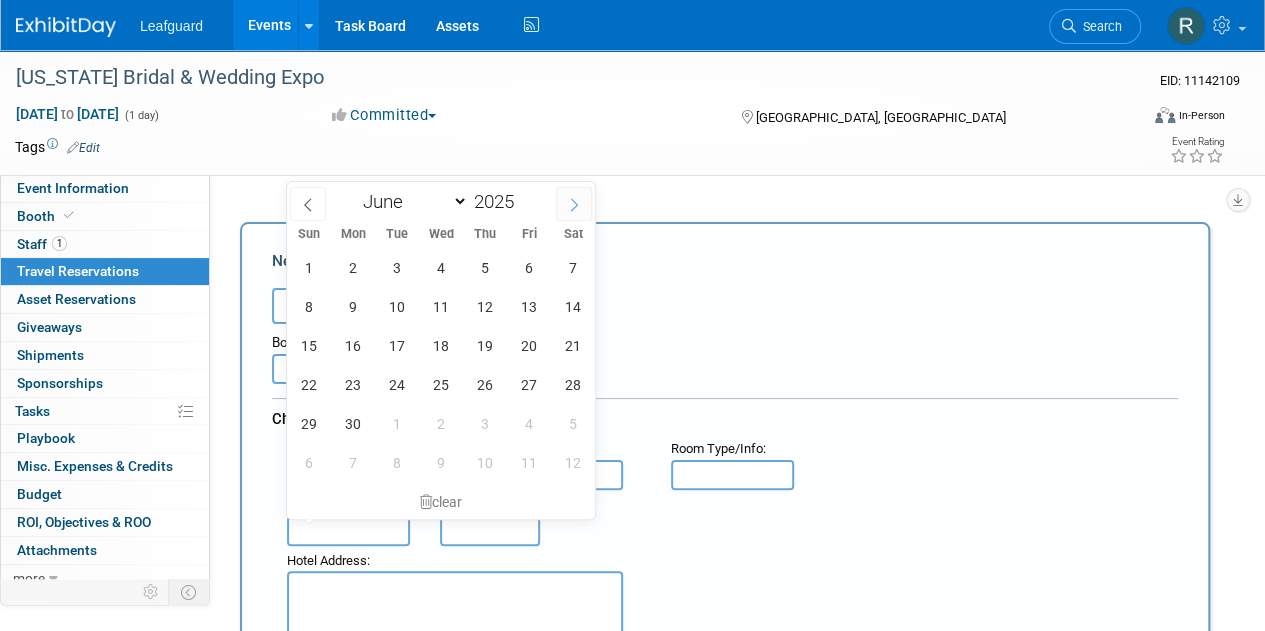 click 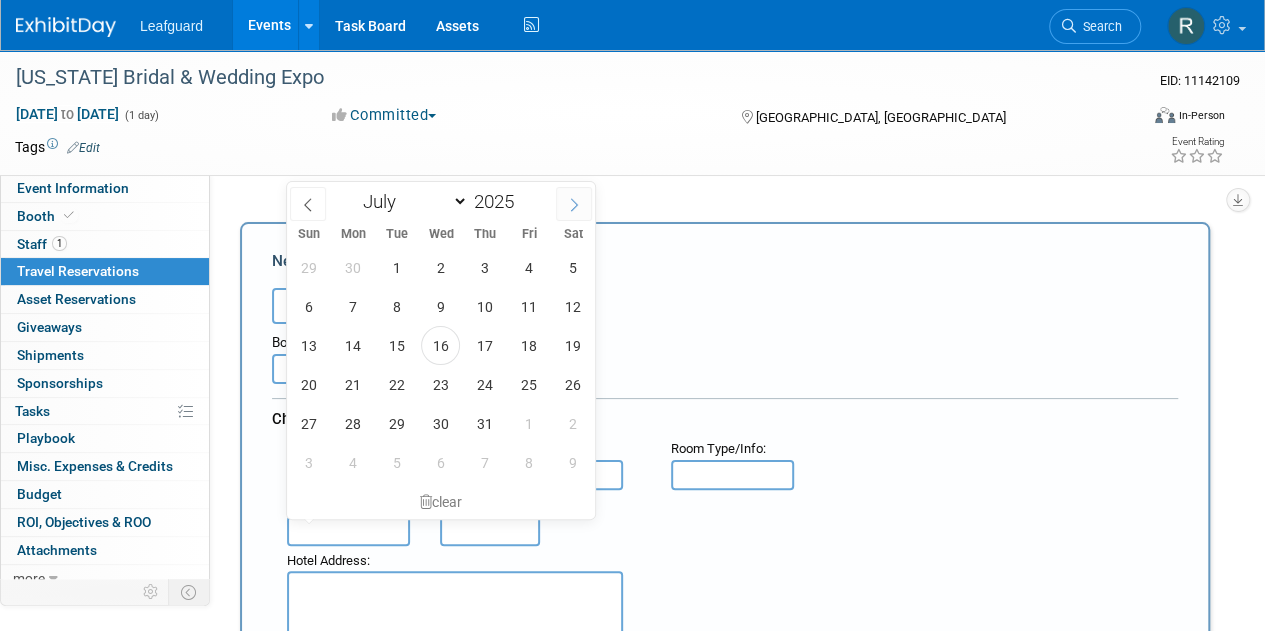 click 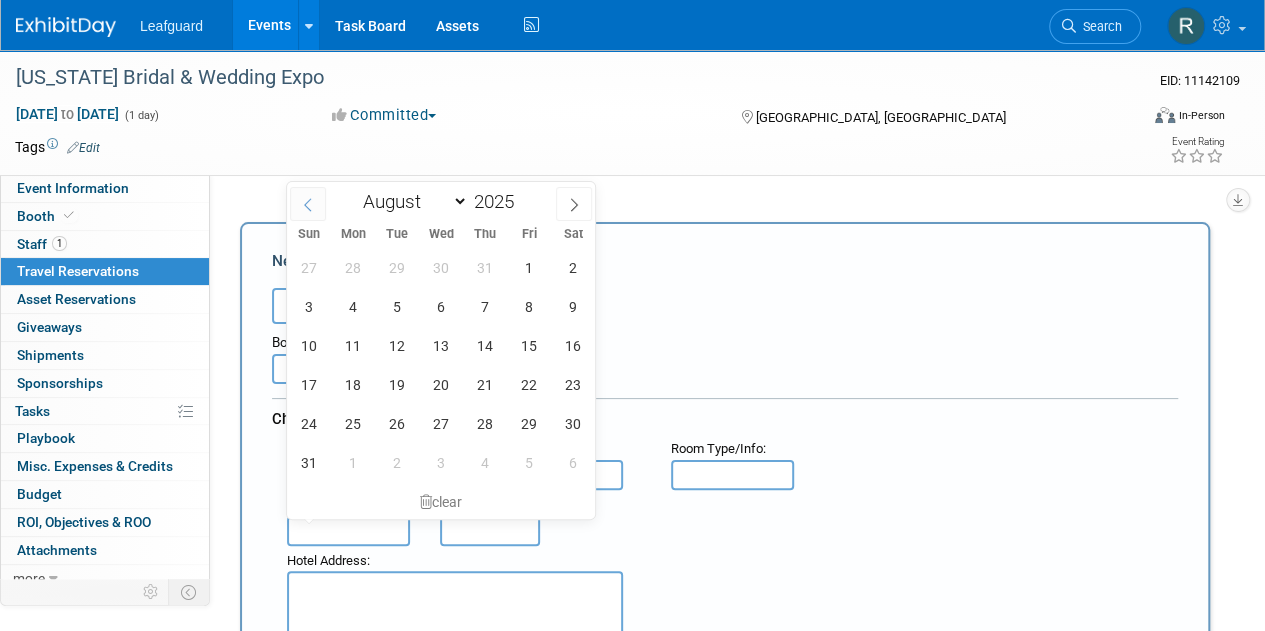 click 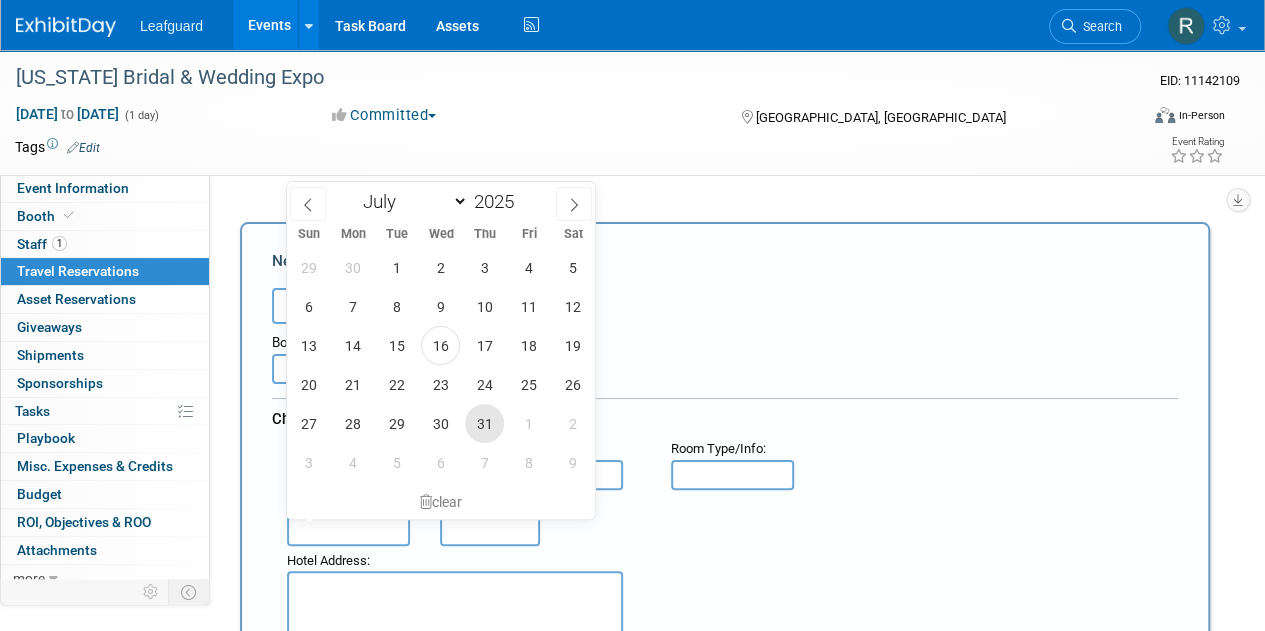 click on "31" at bounding box center [484, 423] 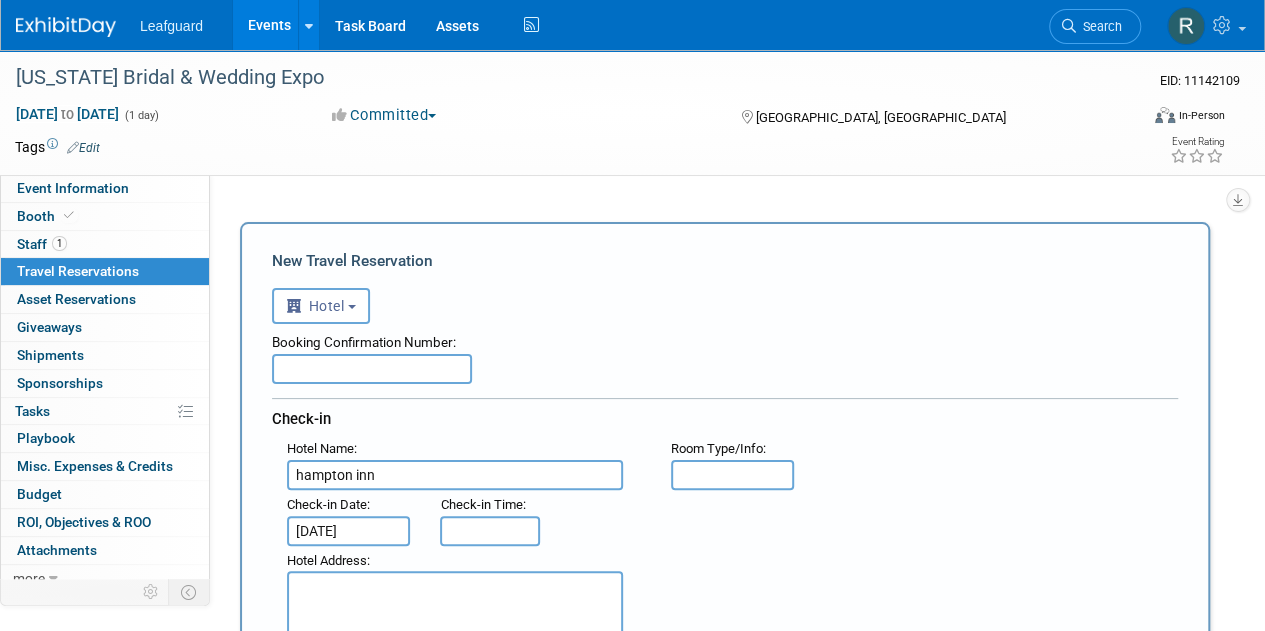 type on "3:00 PM" 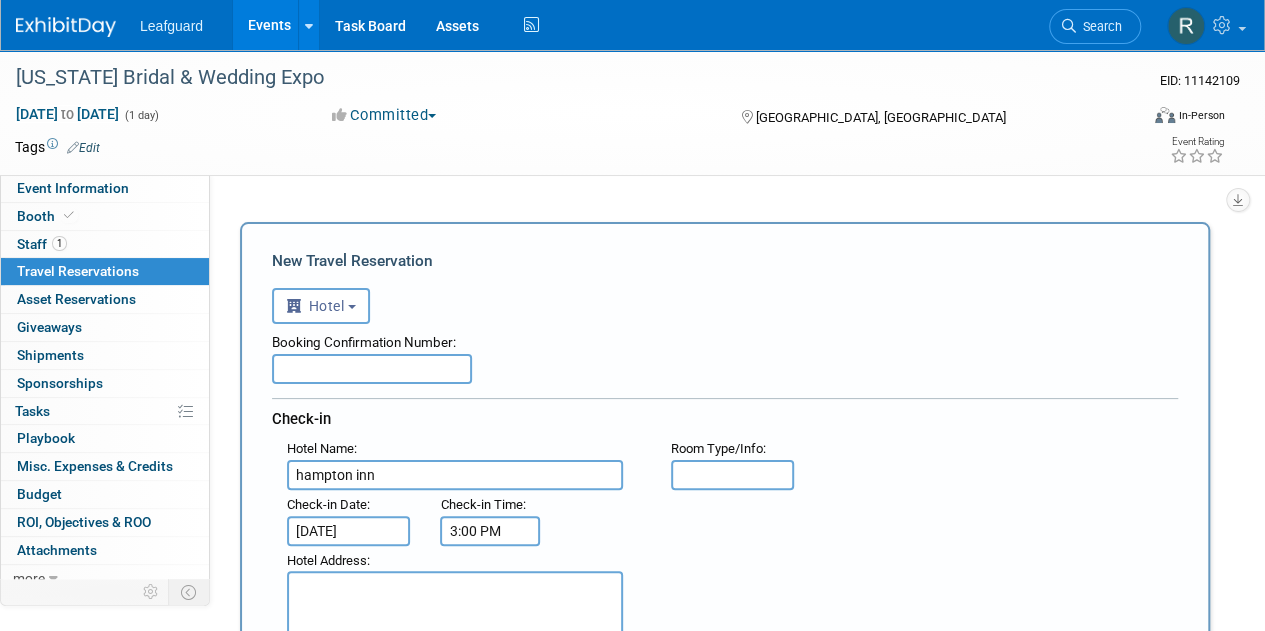 click on "3:00 PM" at bounding box center [490, 531] 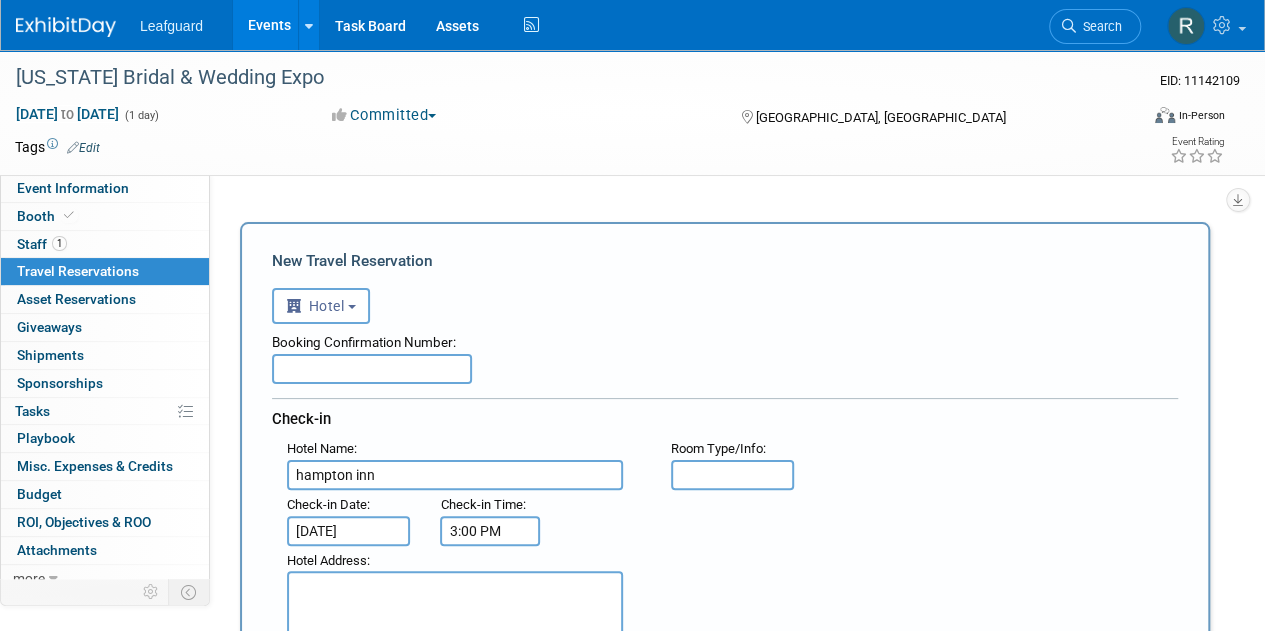 click on "New Travel Reservation" at bounding box center (725, 261) 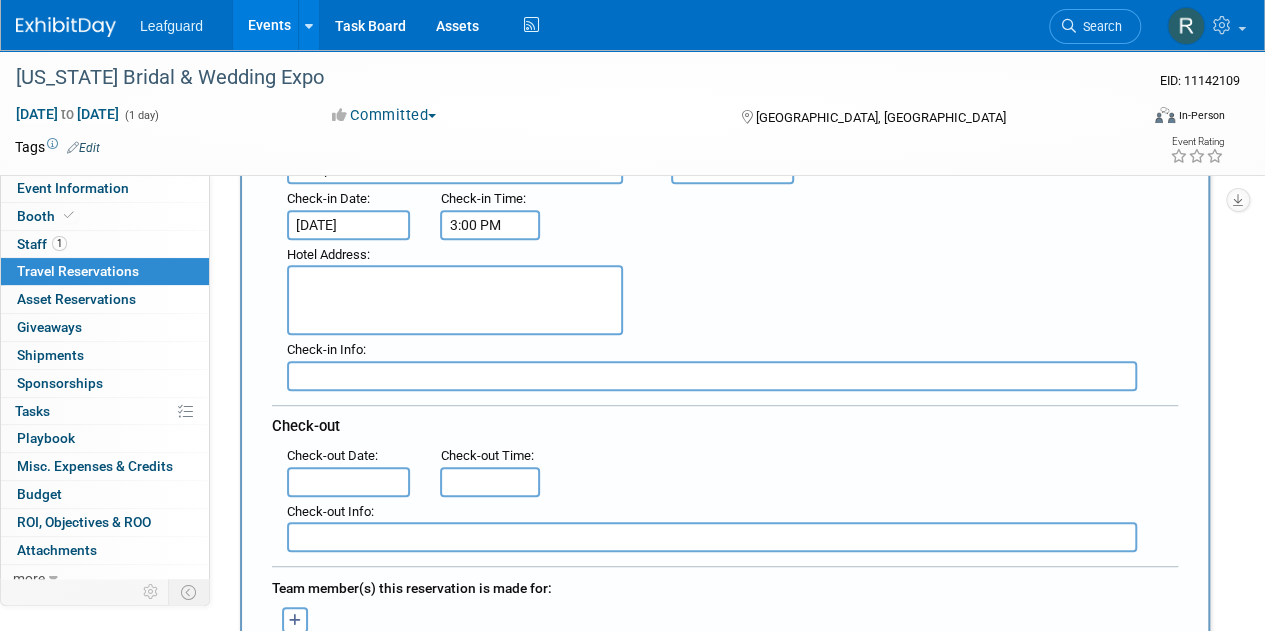 scroll, scrollTop: 344, scrollLeft: 0, axis: vertical 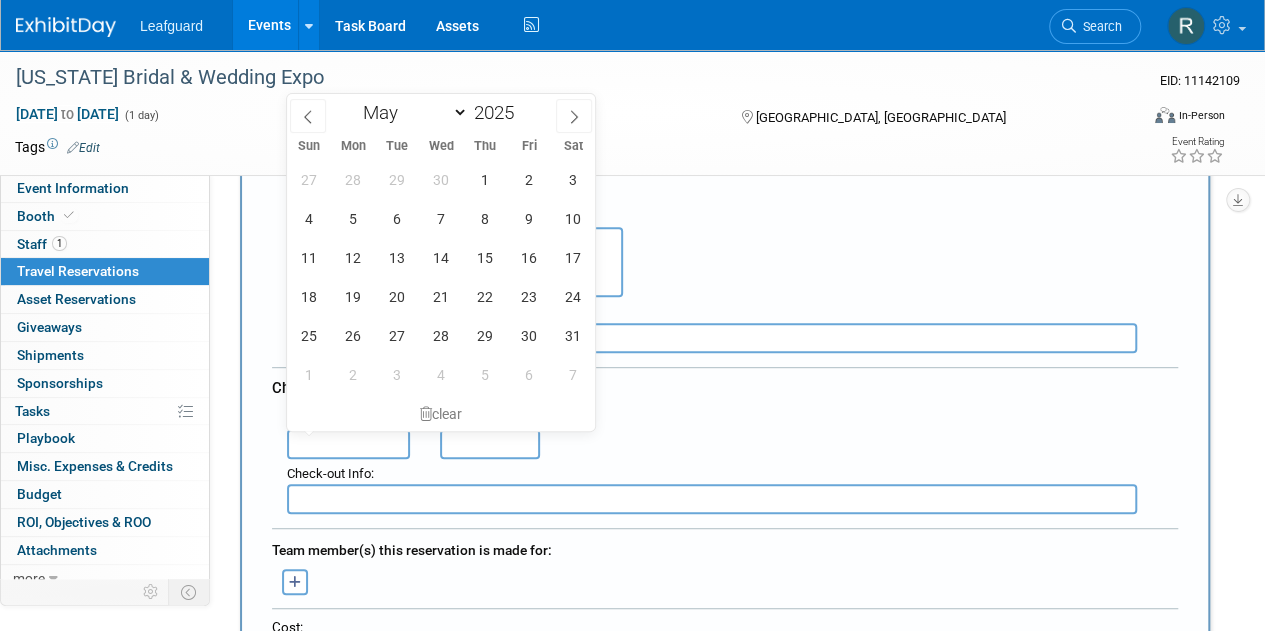 click on "Leafguard
Events
Add Event
Bulk Upload Events
Shareable Event Boards
Recently Viewed Events:
Oklahoma Bridal & Wedding Expo
Tulsa, OK
May 4, 2025  to  May 4, 2025
Jenks Riverwalk Spring Market Series Week 6
Jenks, OK
May 8, 2025  to  May 8, 2025
Sr and caregivers
Cleveland, OH
May 8, 2025  to  May 8, 2025
Task Board
Assets
Activity Feed
My Account
My Profile & Preferences
Sync to External Calendar...
Budgeting, ROI & ROO
Annual Budgets (all events)
Refer & Earn
Contact us
Sign out
Search
Recently Viewed Events:
Oklahoma Bridal & Wedding Expo
EID: 11142109
In-Person
Tulsa, OK
May 4, 2025  to  May 4, 2025" at bounding box center [632, -29] 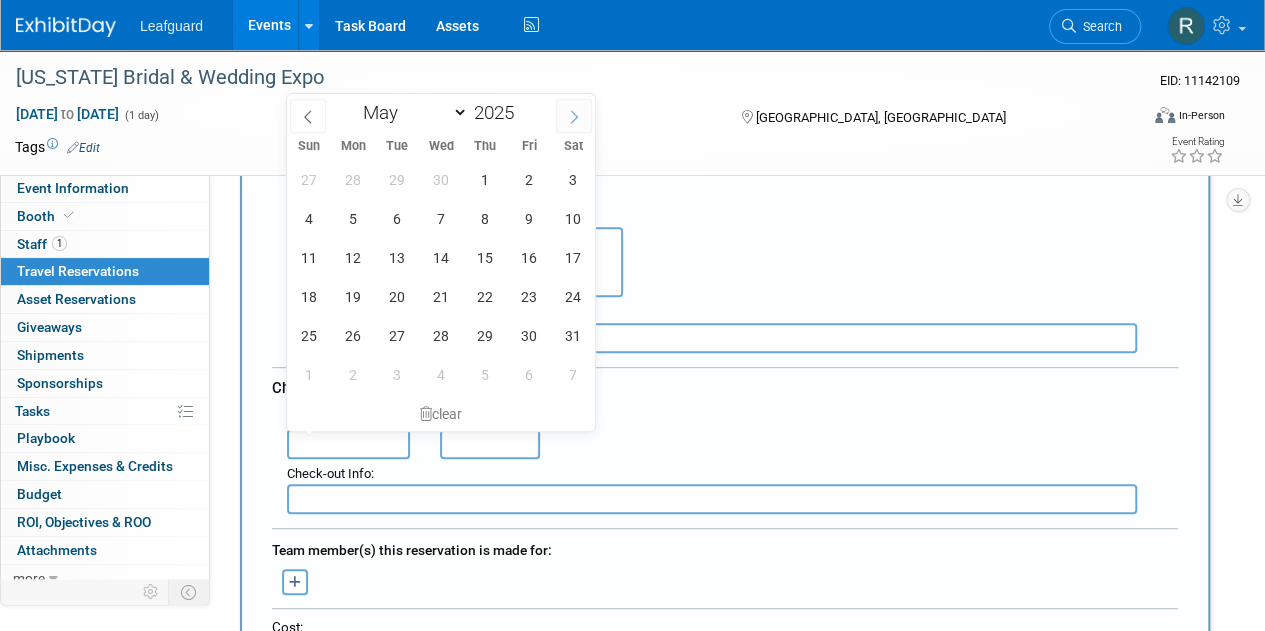 click at bounding box center [574, 116] 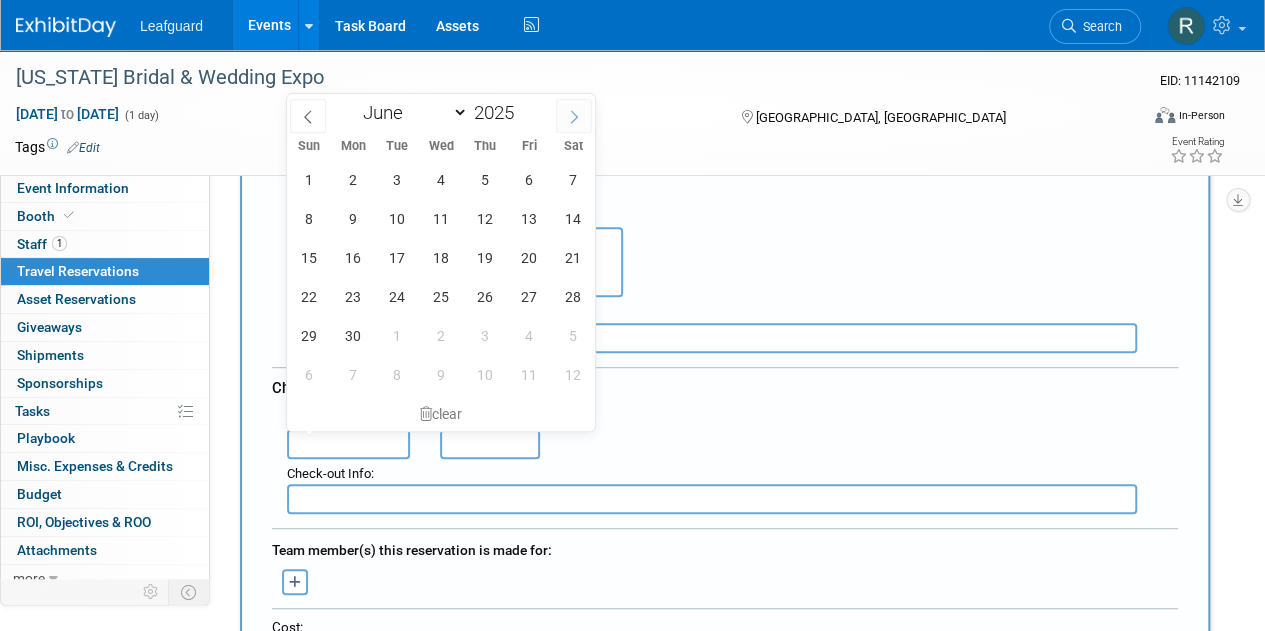click at bounding box center [574, 116] 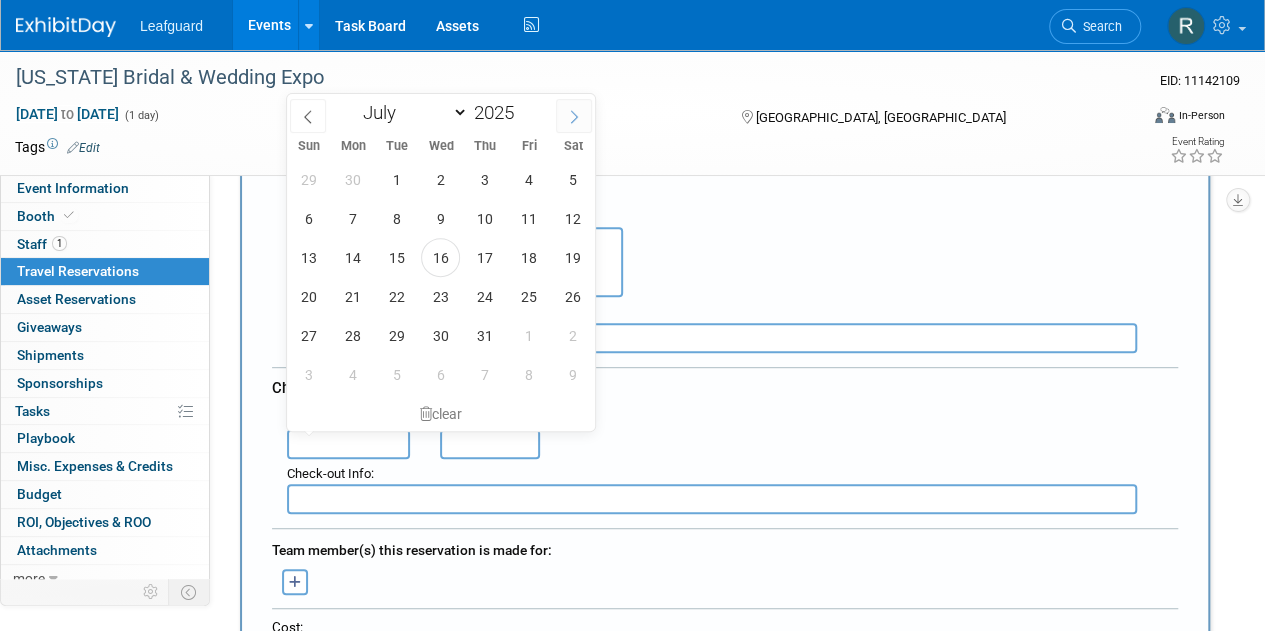 click at bounding box center (574, 116) 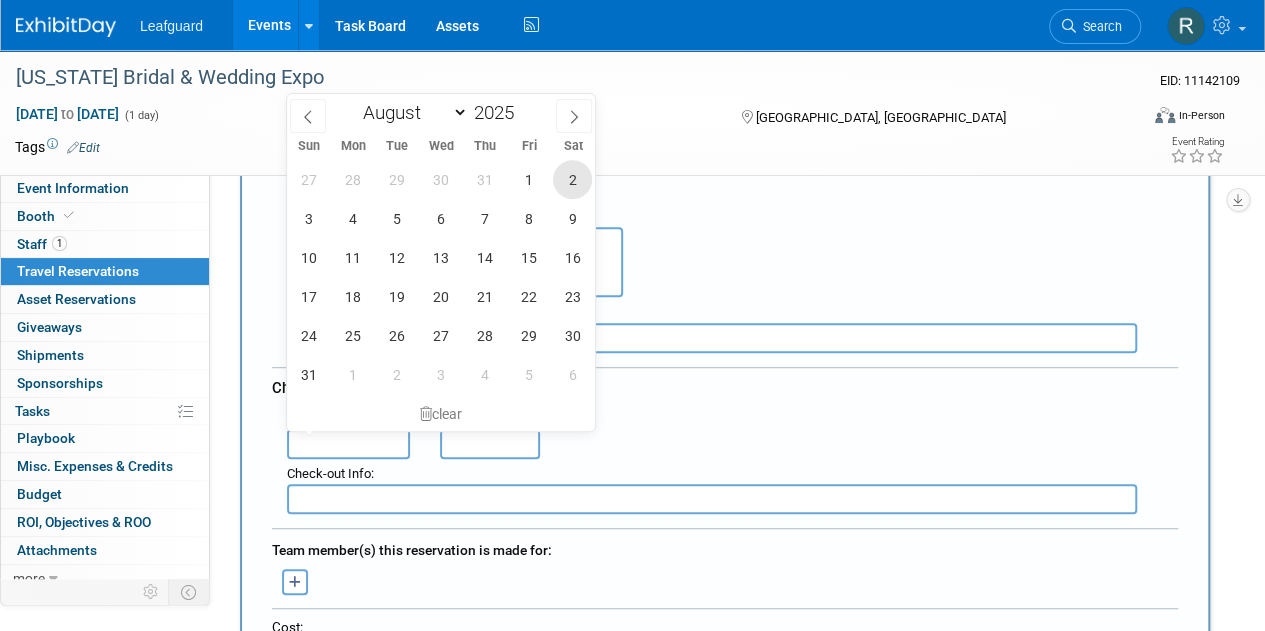click on "2" at bounding box center [572, 179] 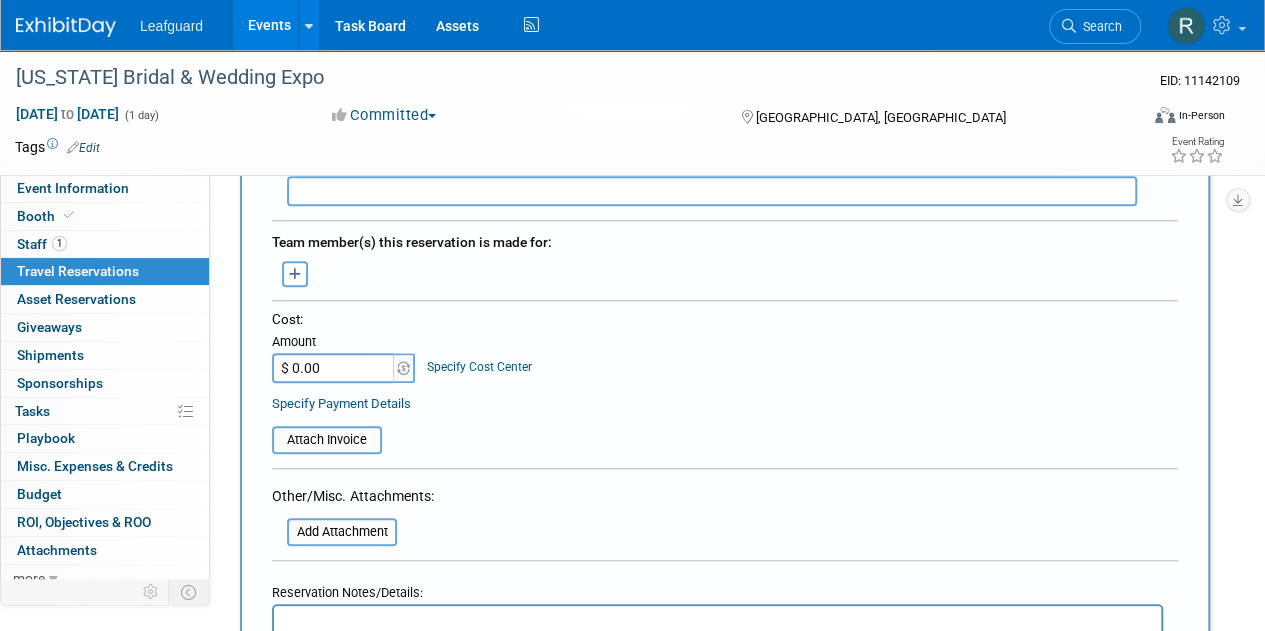 scroll, scrollTop: 654, scrollLeft: 0, axis: vertical 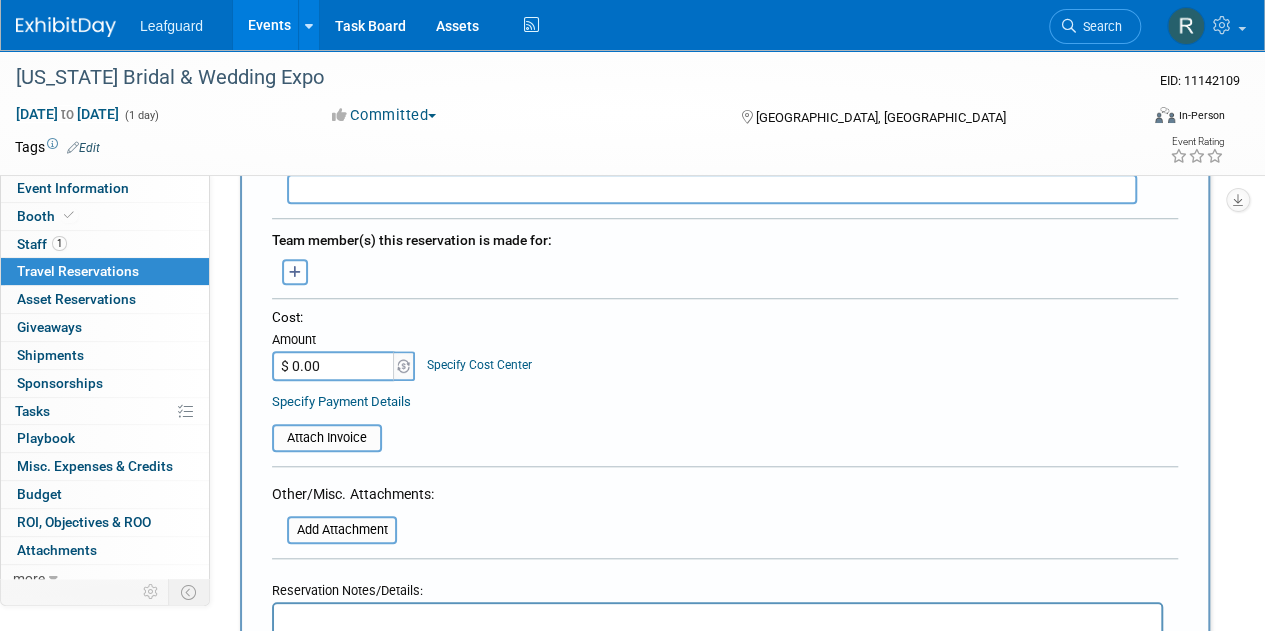 click at bounding box center (295, 272) 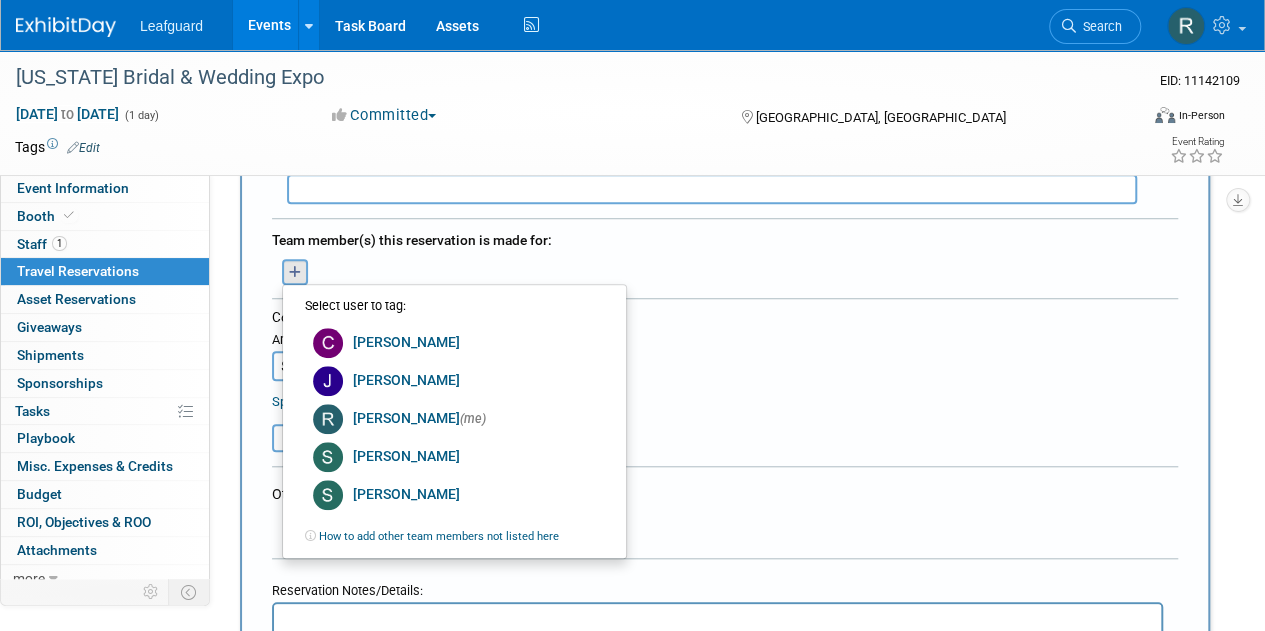 click on "How to add other team members not listed here" at bounding box center [439, 536] 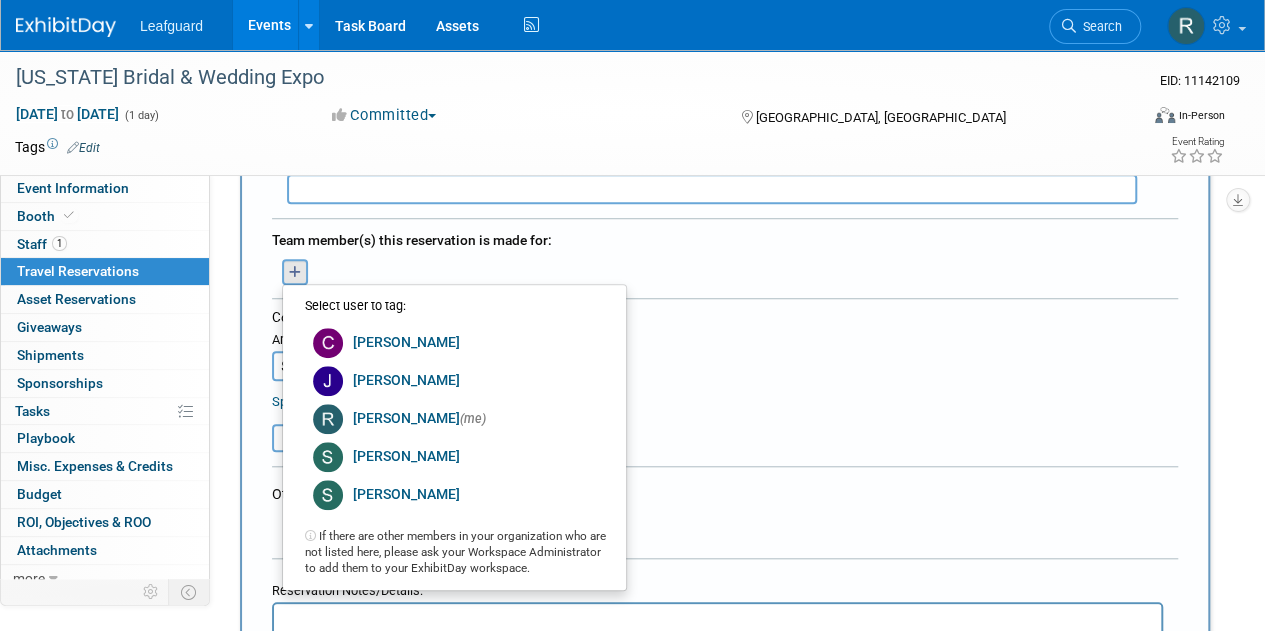 click on "Specify Payment Details" at bounding box center (725, 401) 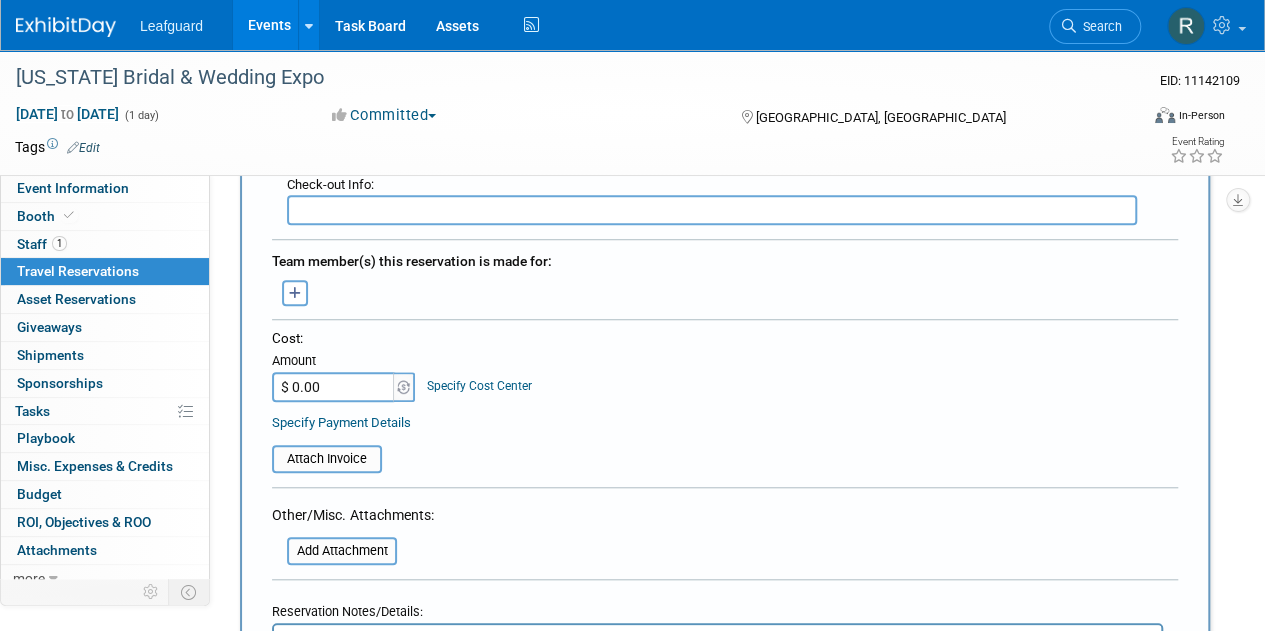 scroll, scrollTop: 656, scrollLeft: 0, axis: vertical 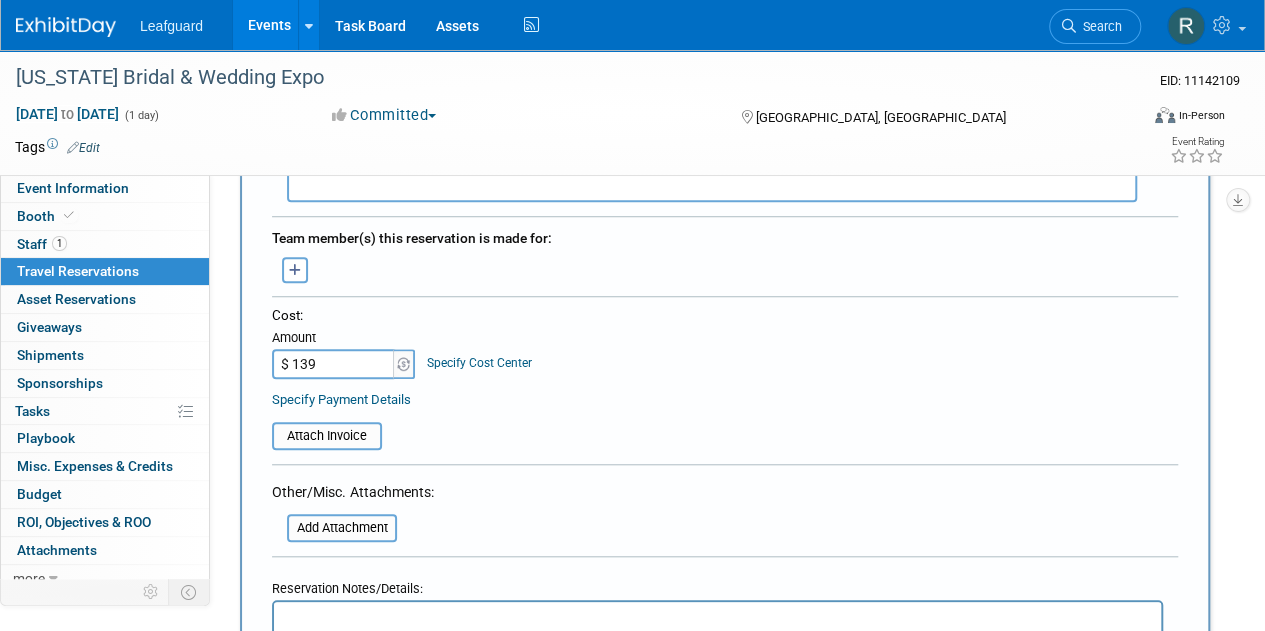 type on "$ 139.00" 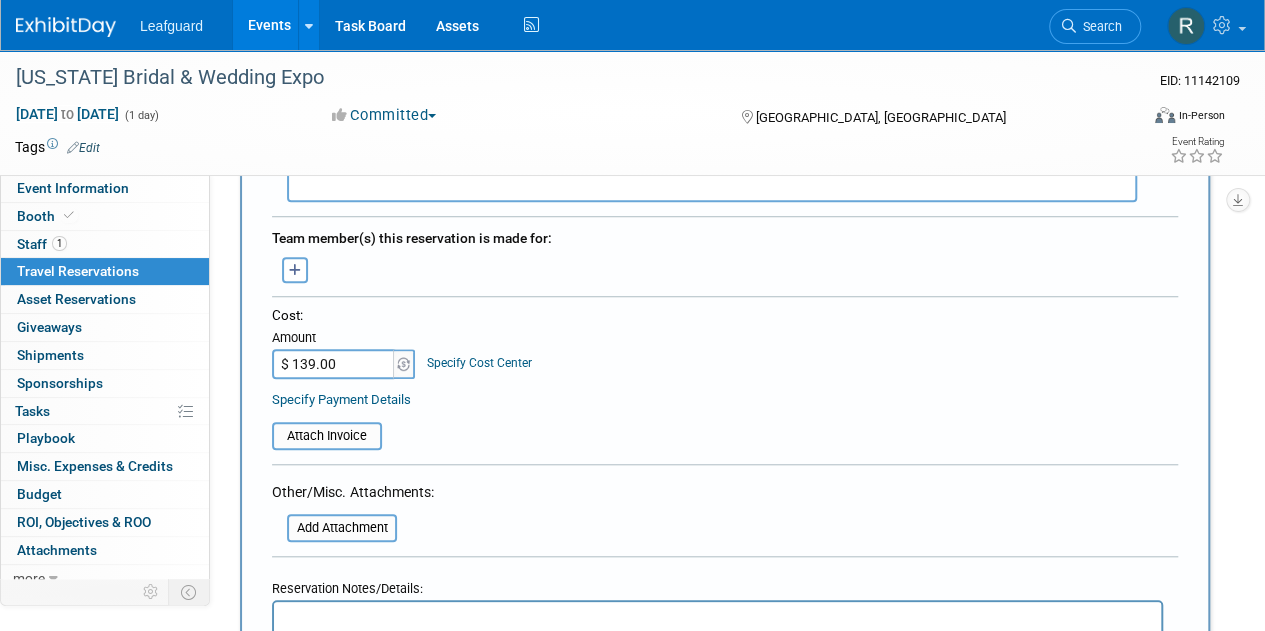 click on "Cost:
Amount
$ 139.00
Specify Cost Center
Cost Center
-- Not Specified --" at bounding box center (725, 342) 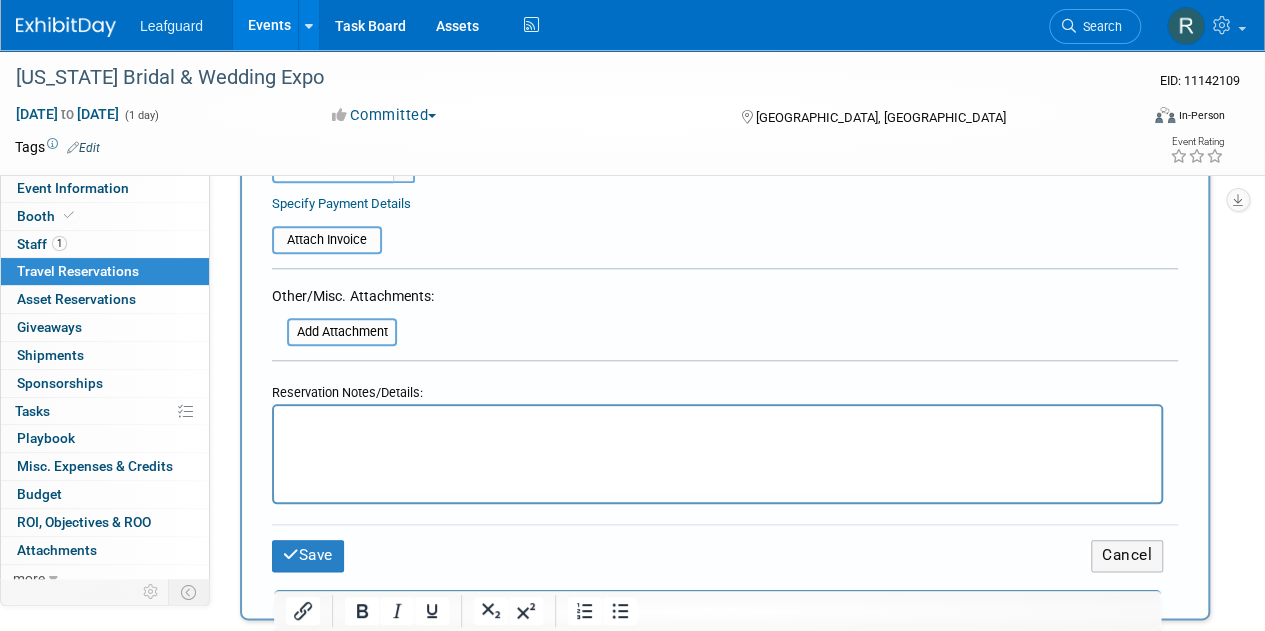 scroll, scrollTop: 877, scrollLeft: 0, axis: vertical 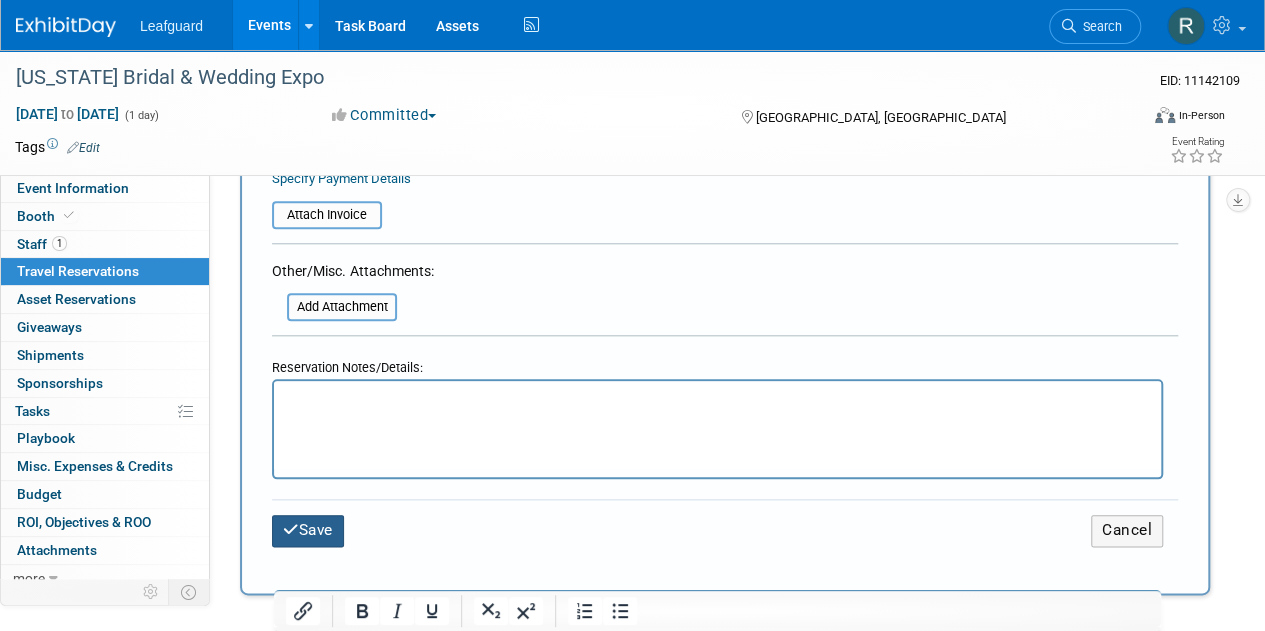 click on "Save" at bounding box center [308, 530] 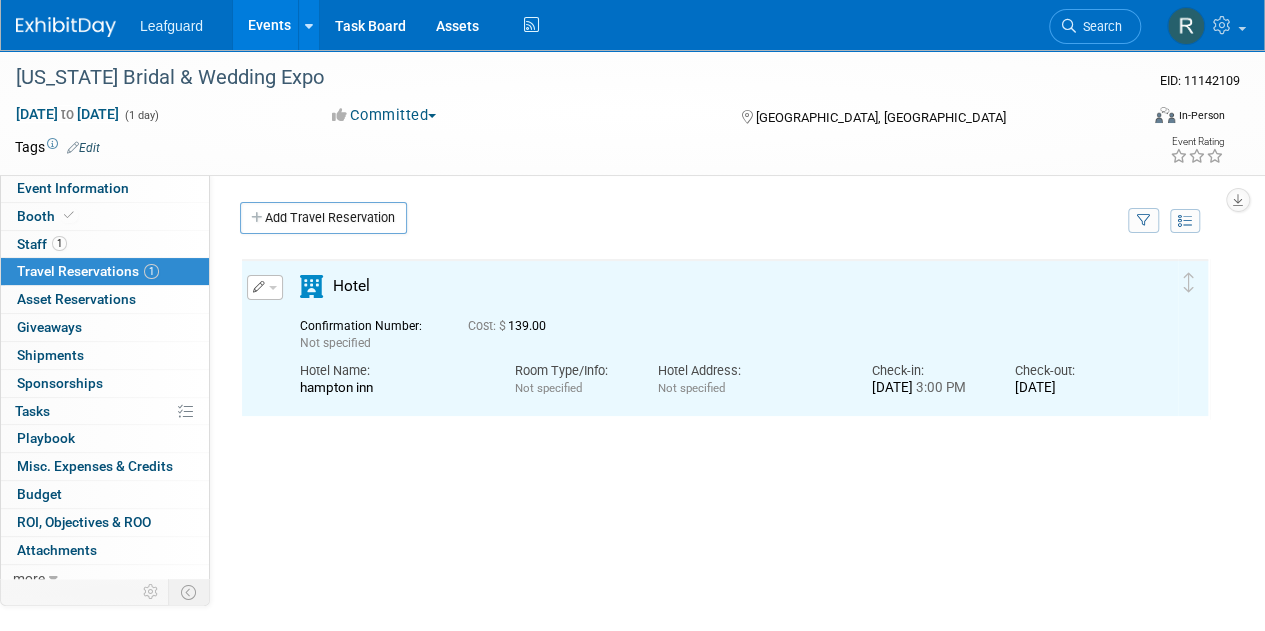 scroll, scrollTop: 0, scrollLeft: 0, axis: both 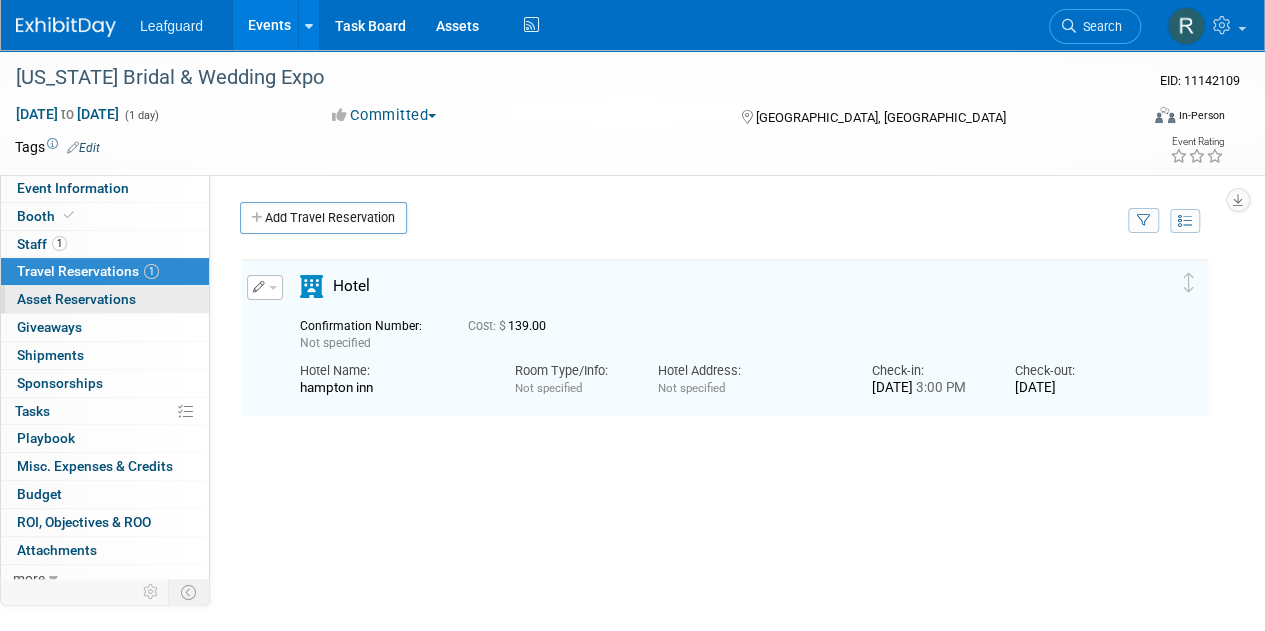 click on "Asset Reservations 0" at bounding box center [76, 299] 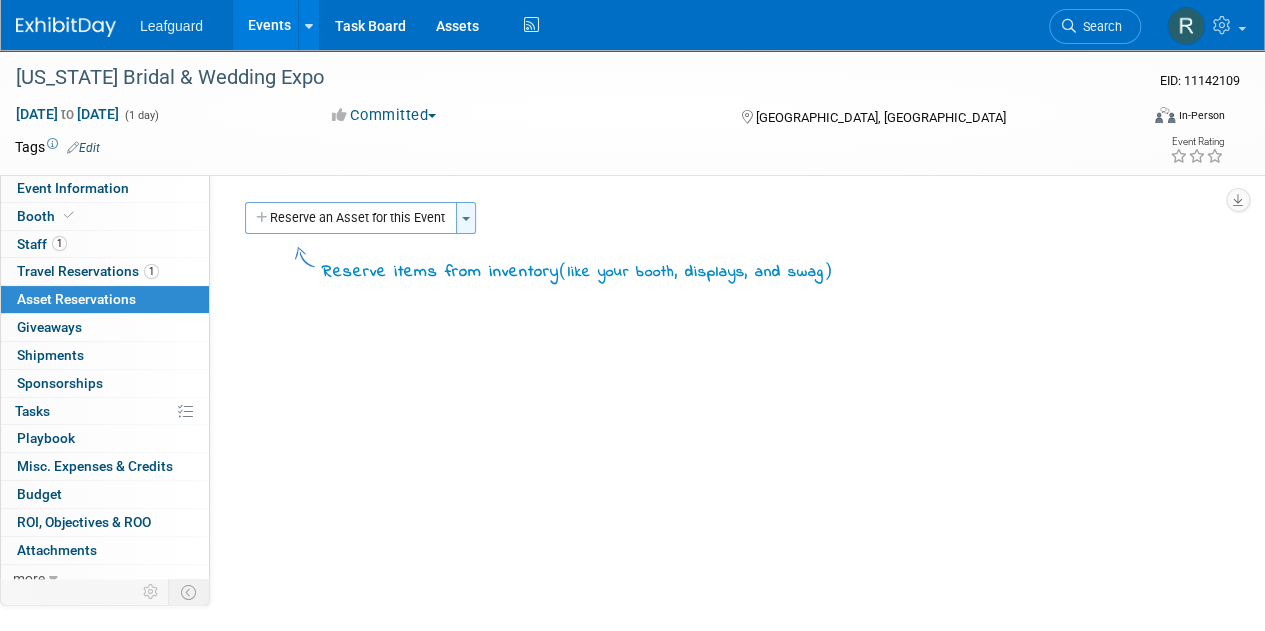 click on "Toggle Dropdown" at bounding box center [466, 218] 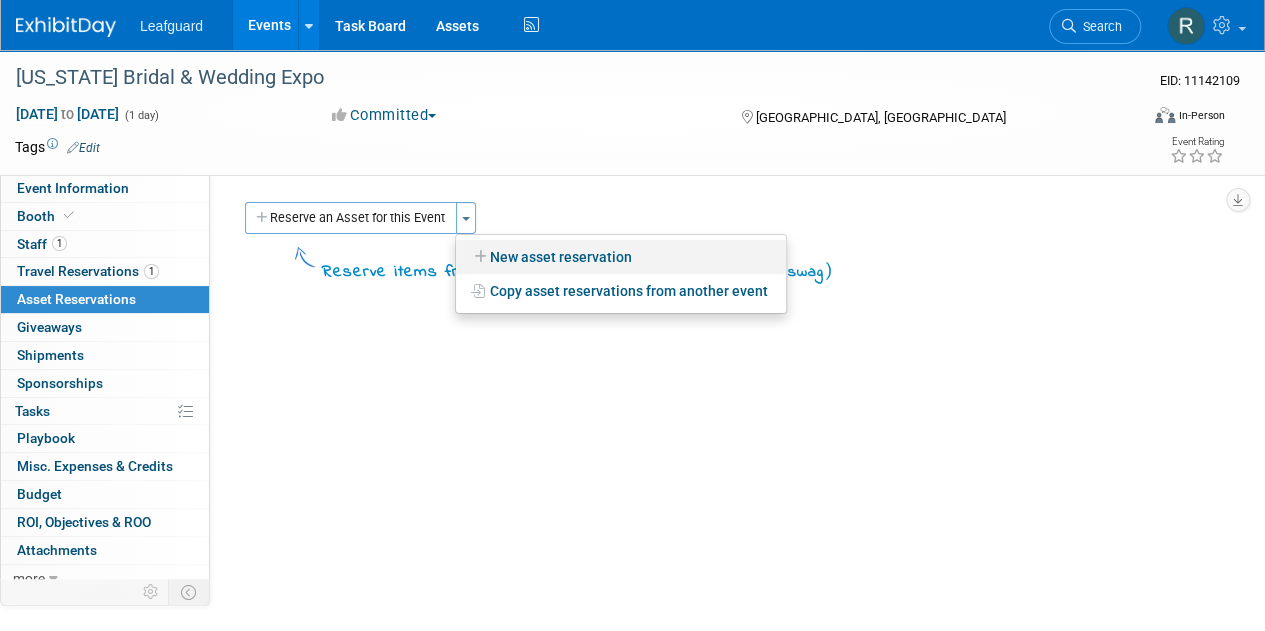 click on "New asset reservation" at bounding box center (621, 257) 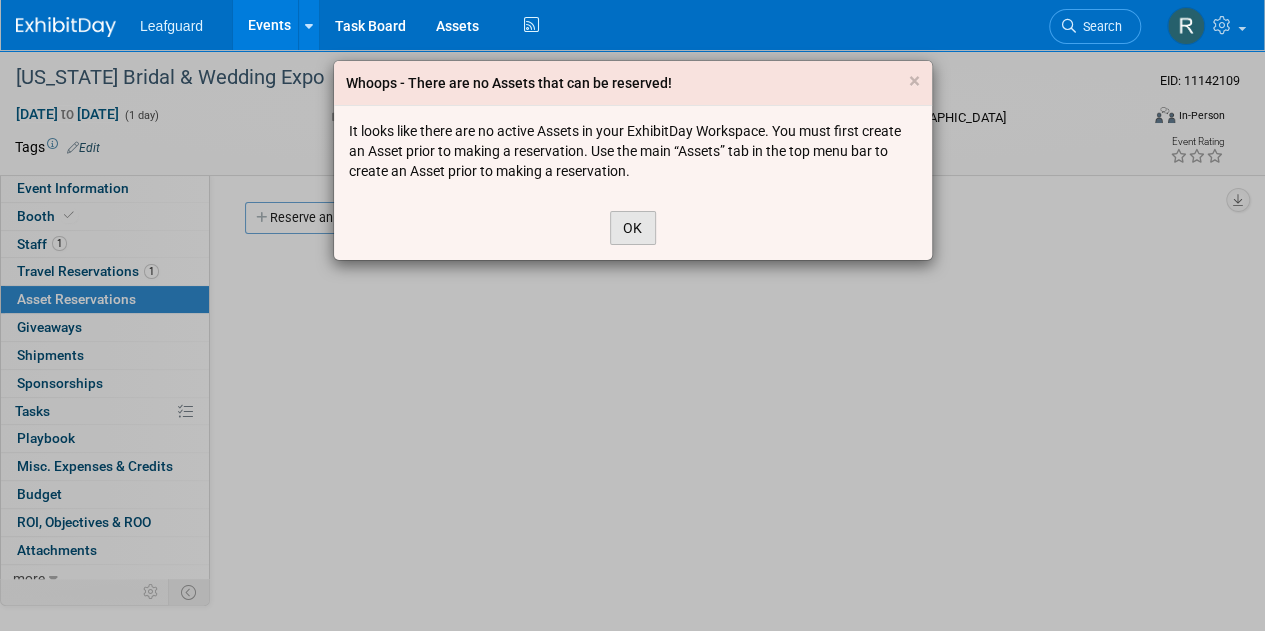 click on "OK" at bounding box center (633, 228) 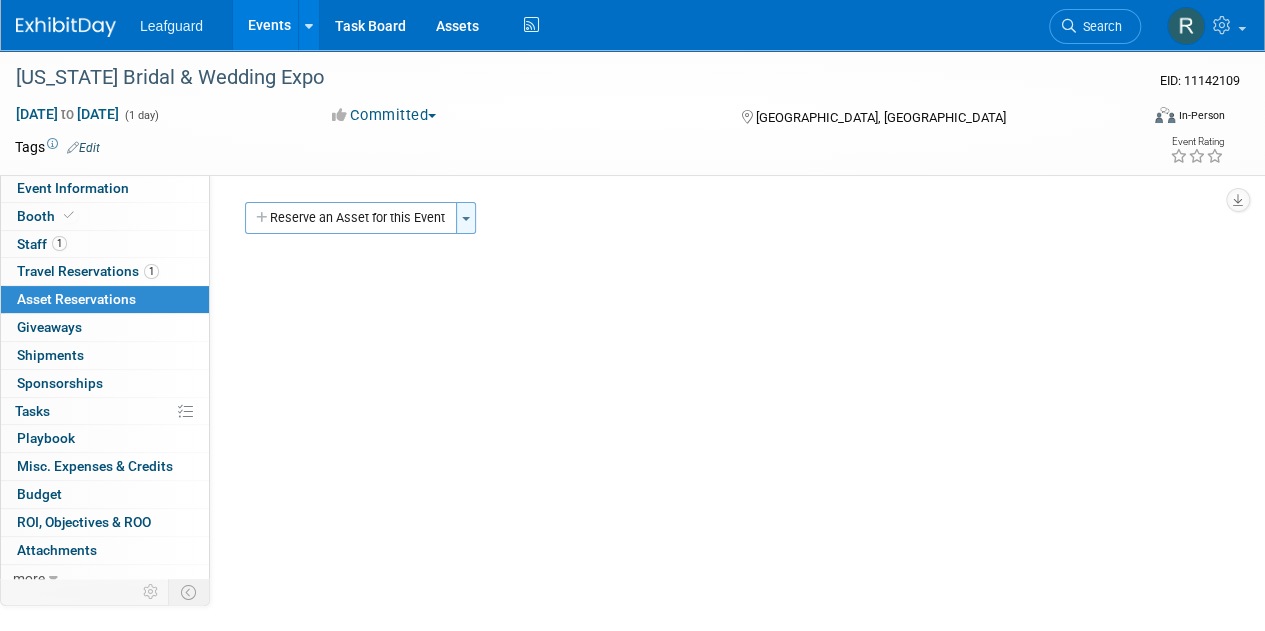 click on "Toggle Dropdown" at bounding box center (466, 218) 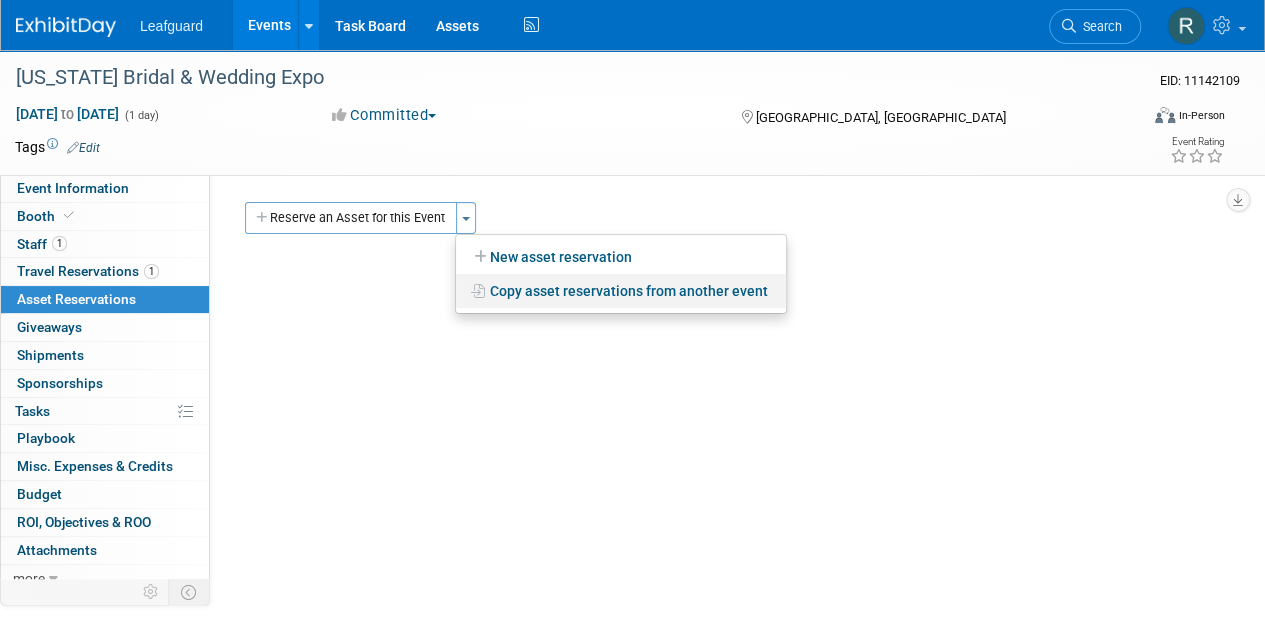 click on "Copy asset reservations from another event" at bounding box center (621, 291) 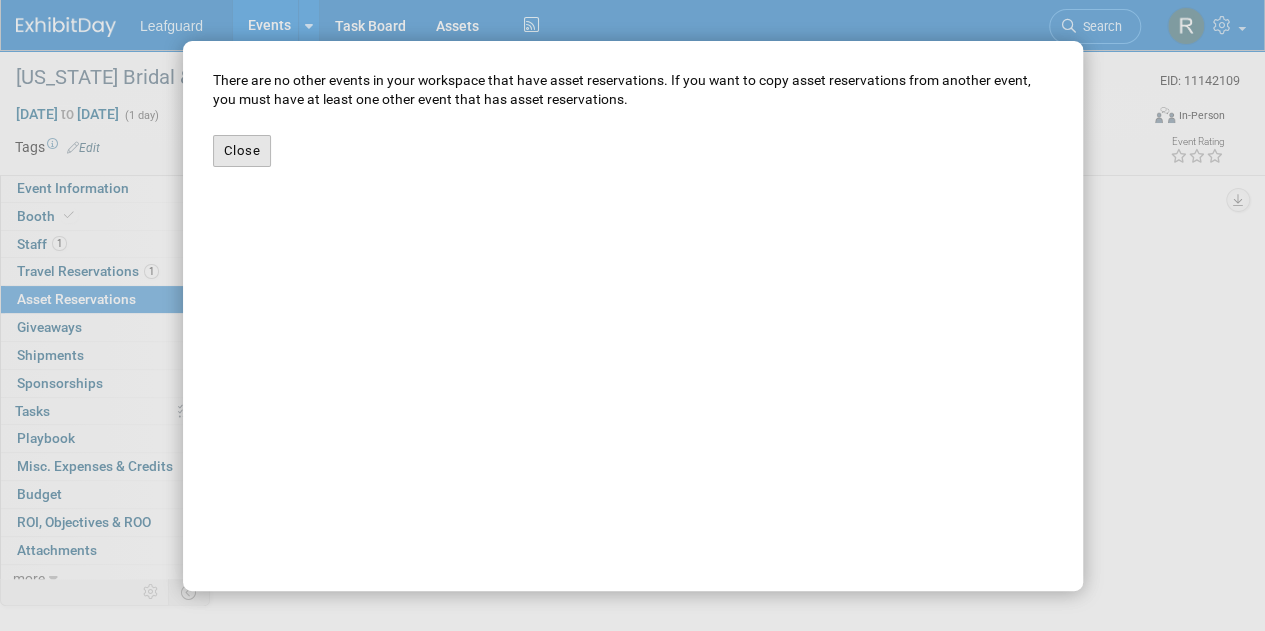 click on "Close" at bounding box center (242, 151) 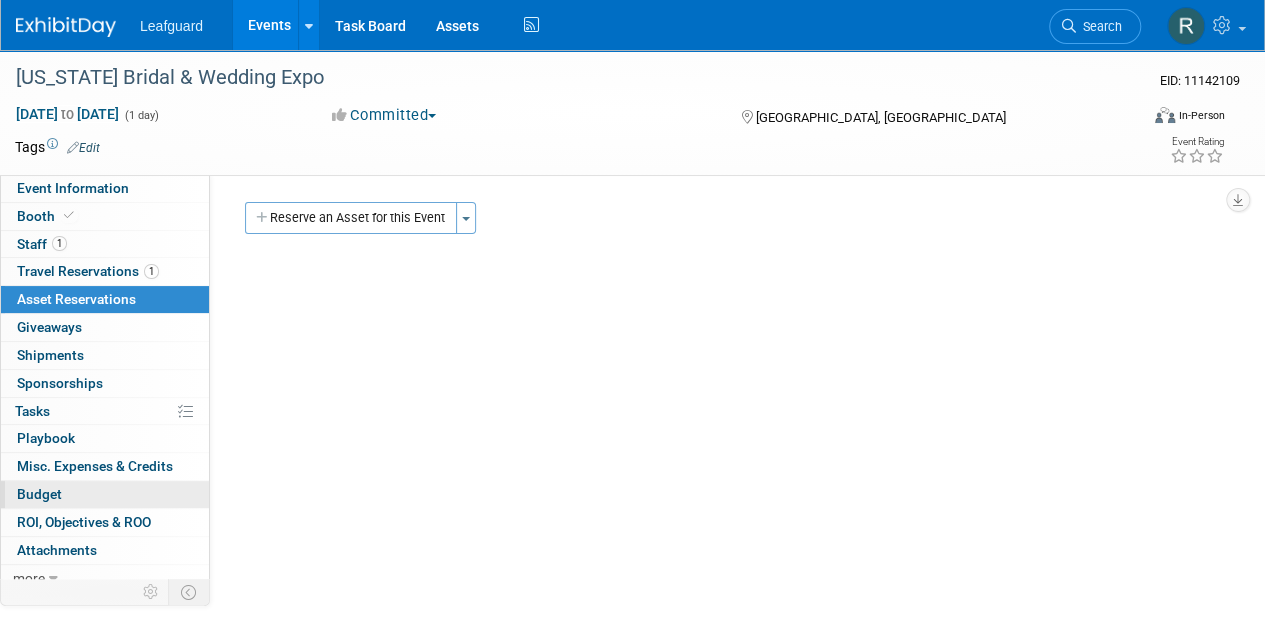 click on "Budget" at bounding box center (39, 494) 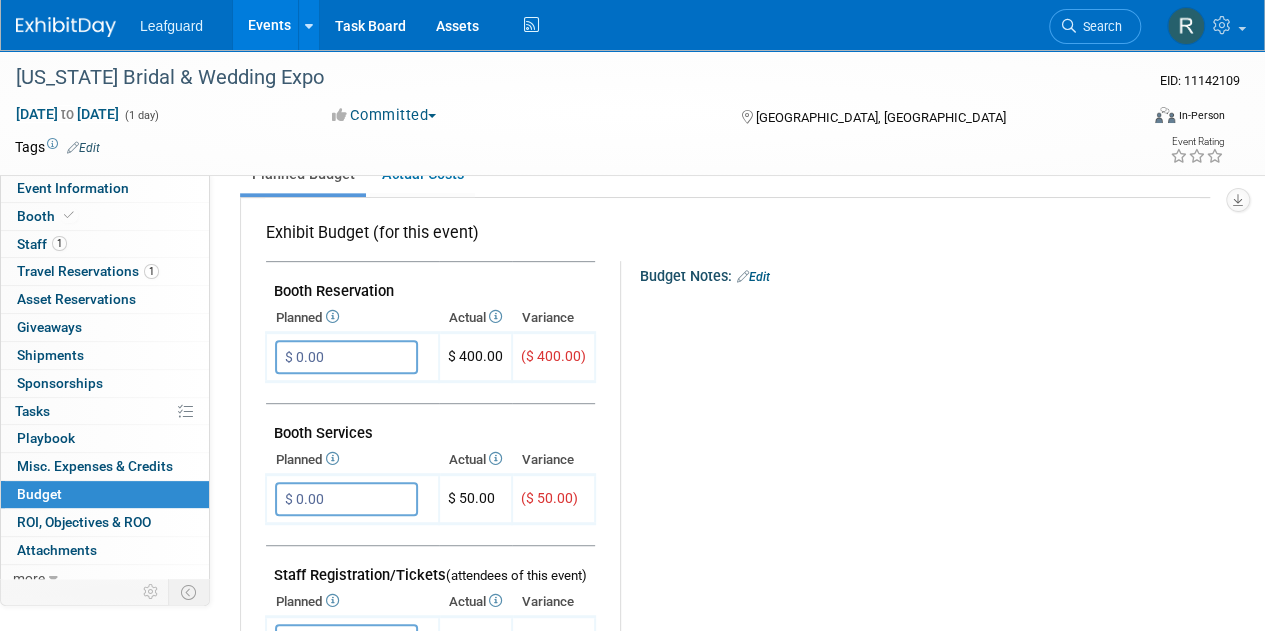 scroll, scrollTop: 307, scrollLeft: 0, axis: vertical 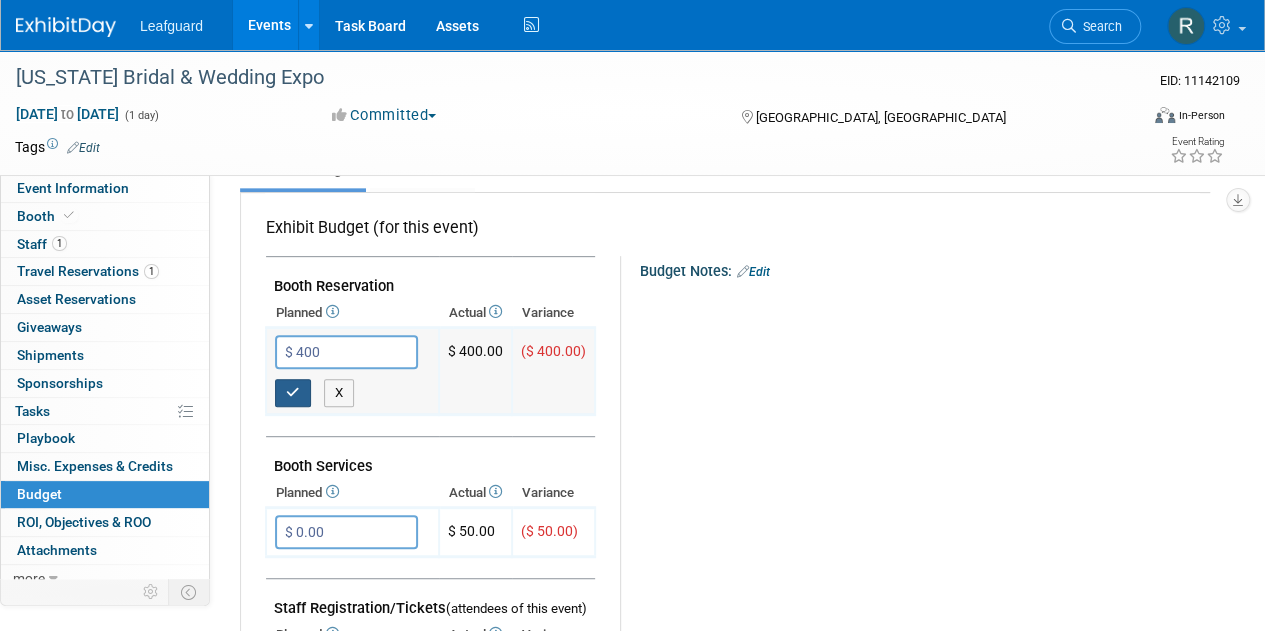 type on "$ 400.00" 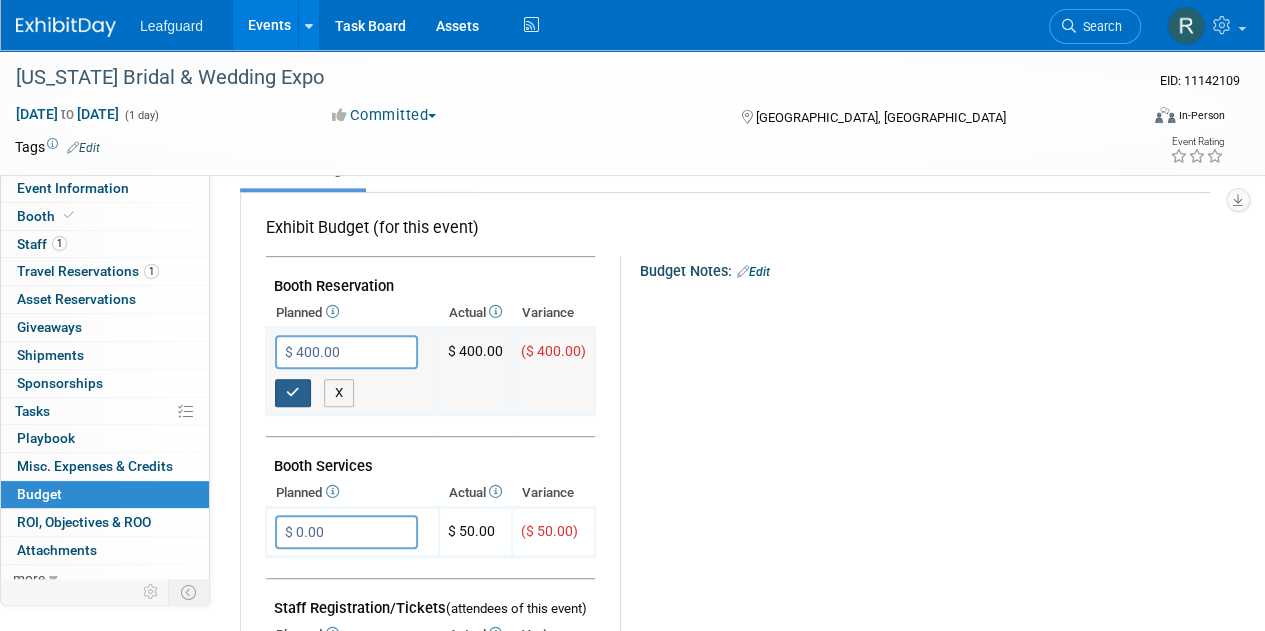 click at bounding box center [293, 392] 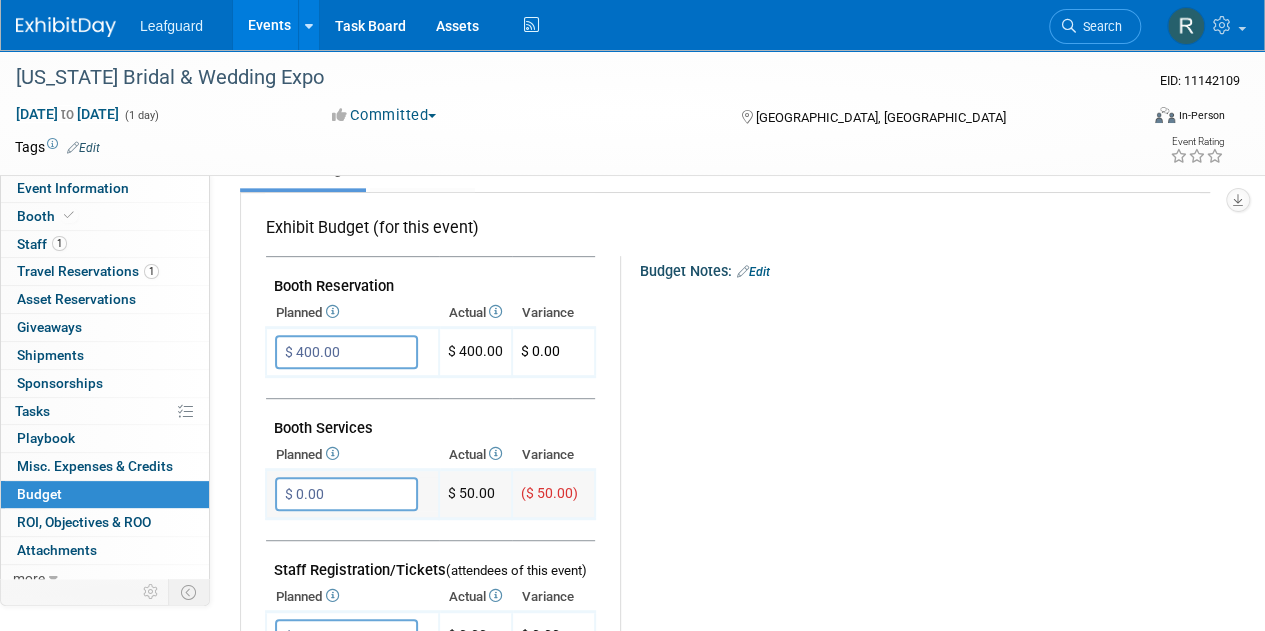 click on "$ 0.00" at bounding box center [346, 494] 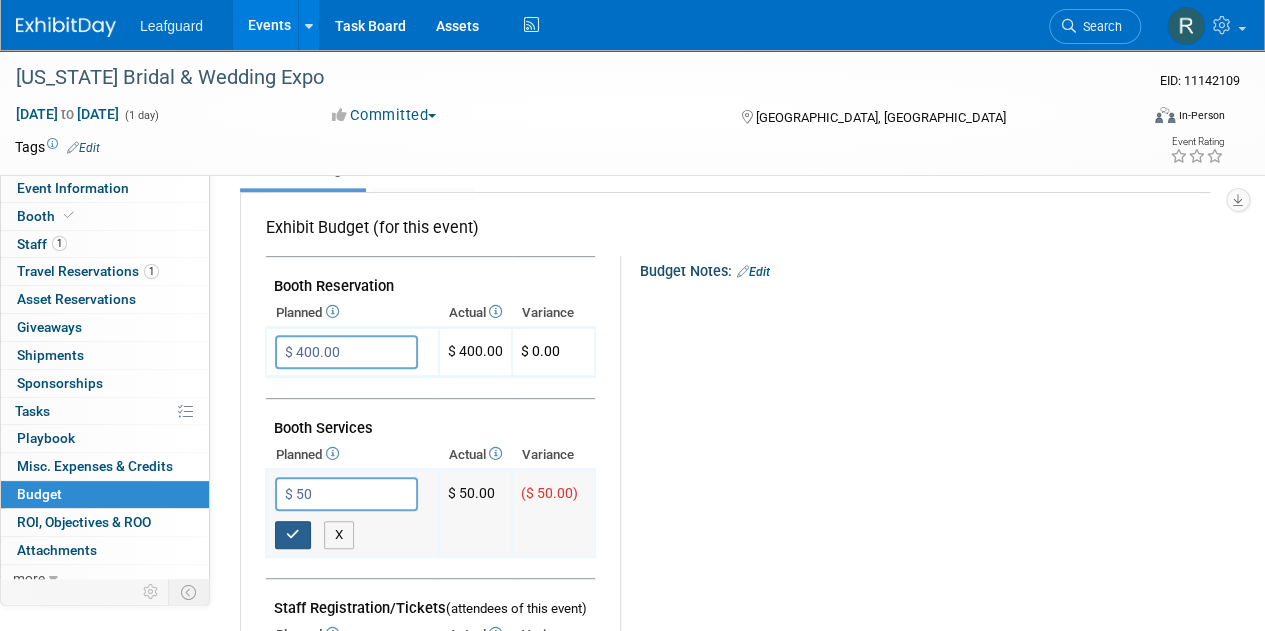 type on "$ 50.00" 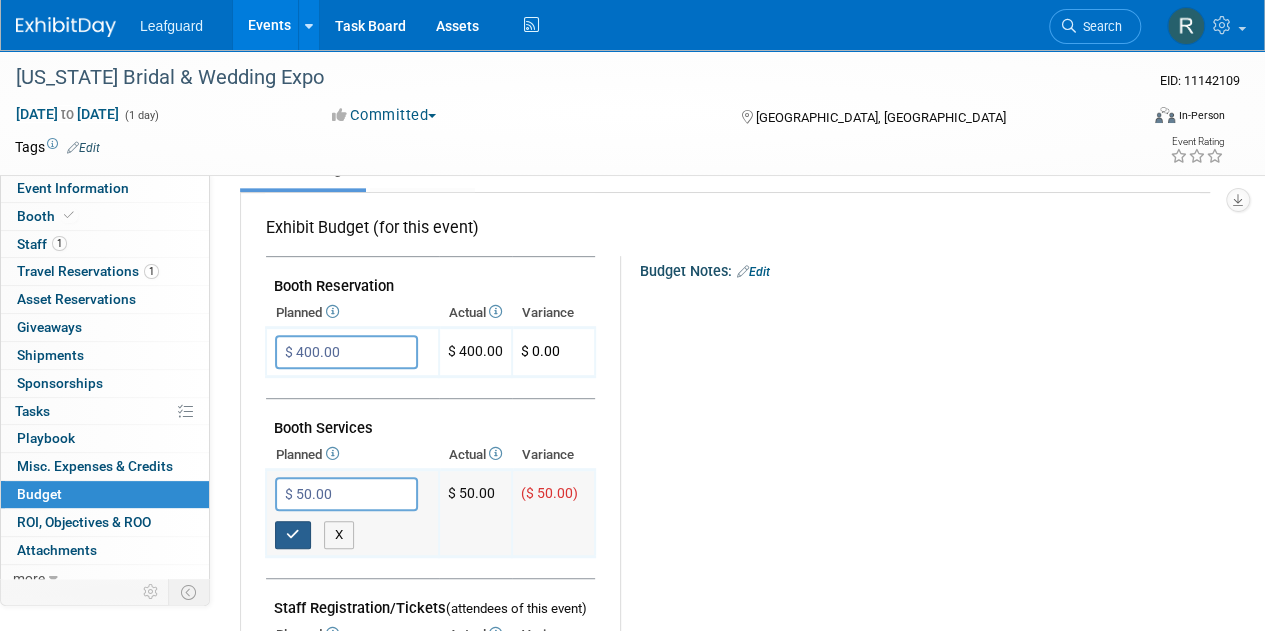 click at bounding box center (293, 534) 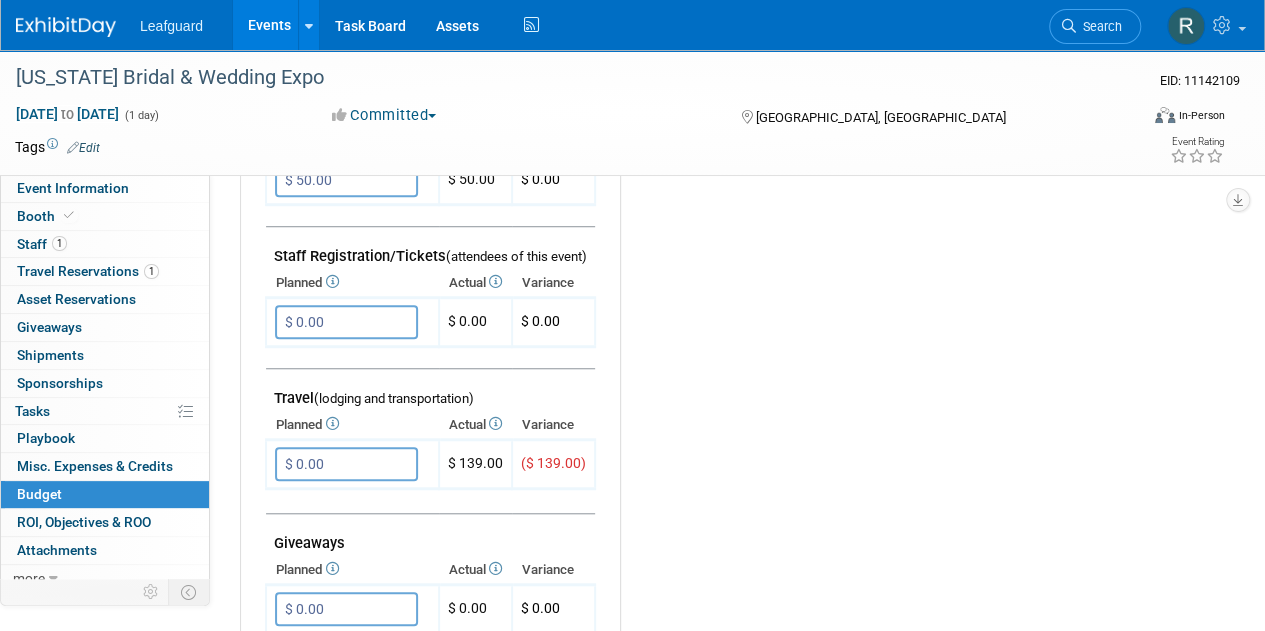 scroll, scrollTop: 746, scrollLeft: 0, axis: vertical 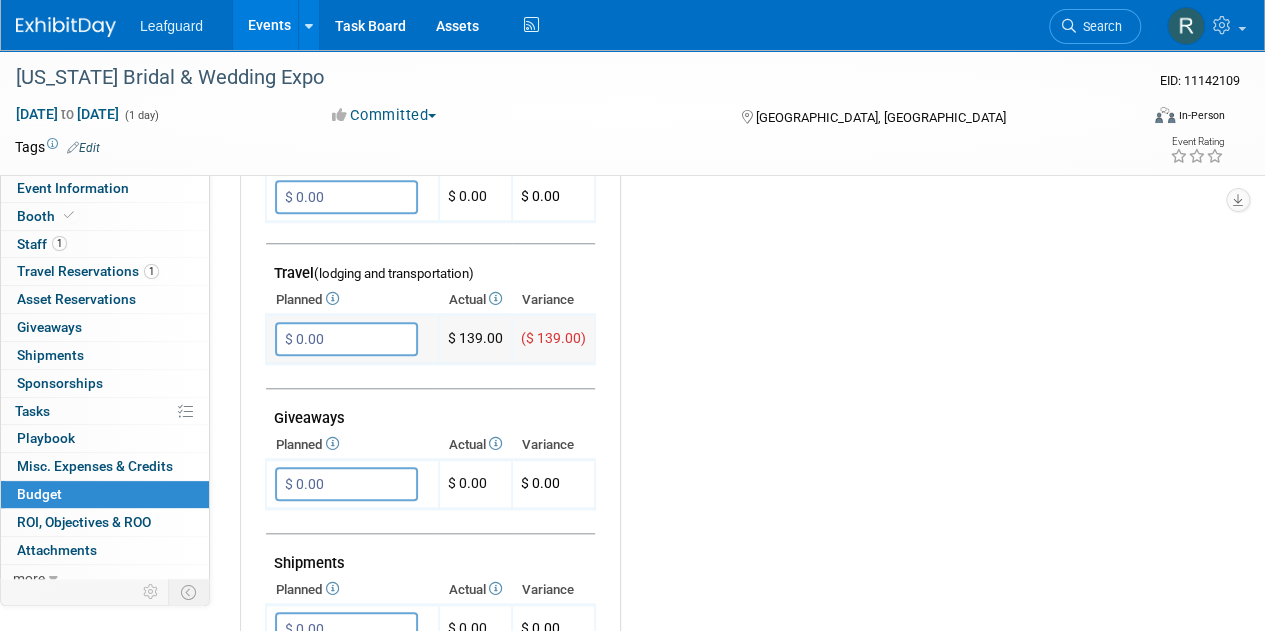 click on "$ 0.00" at bounding box center (346, 339) 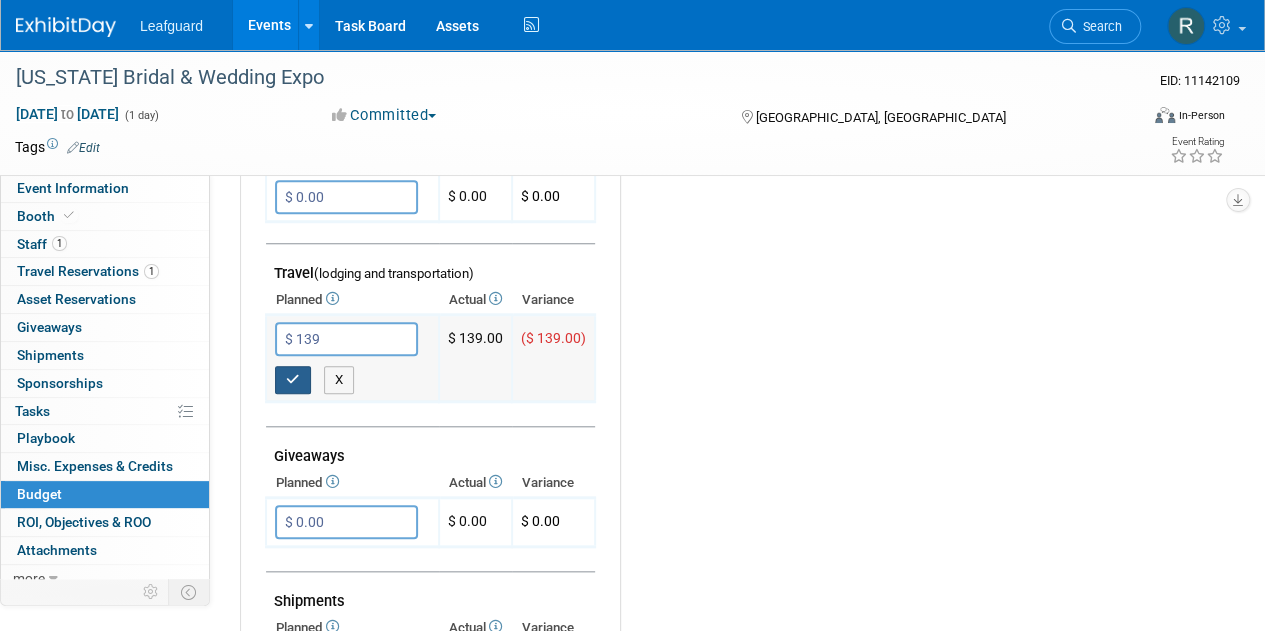 type on "$ 139.00" 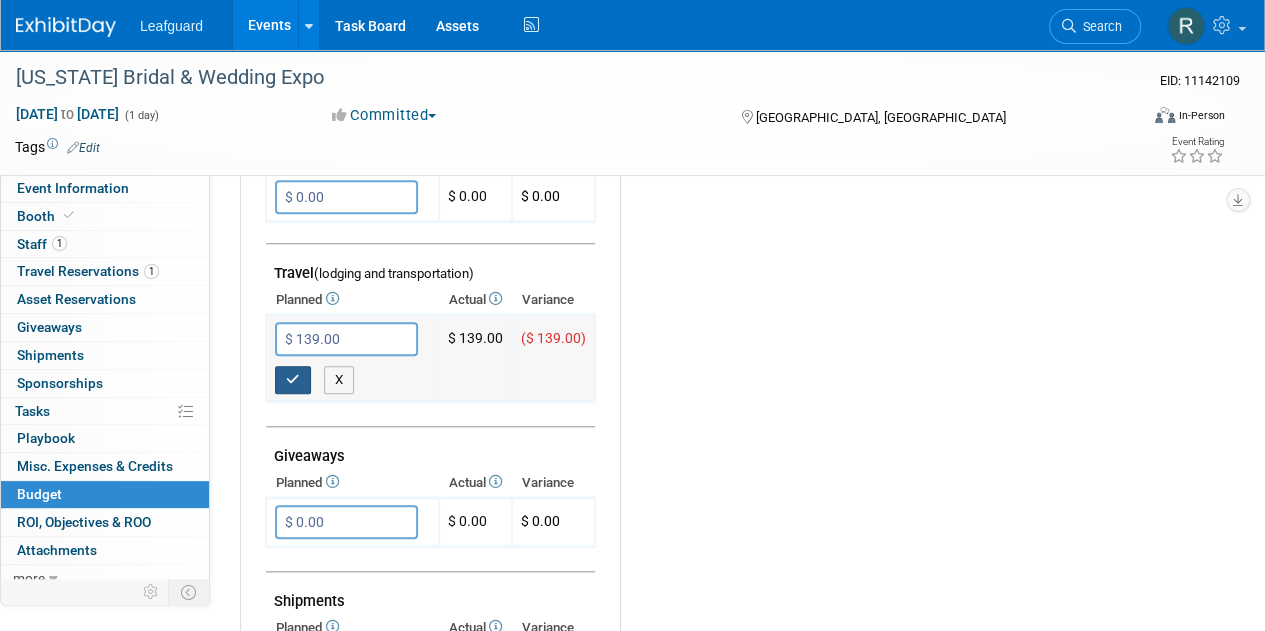 click at bounding box center (293, 380) 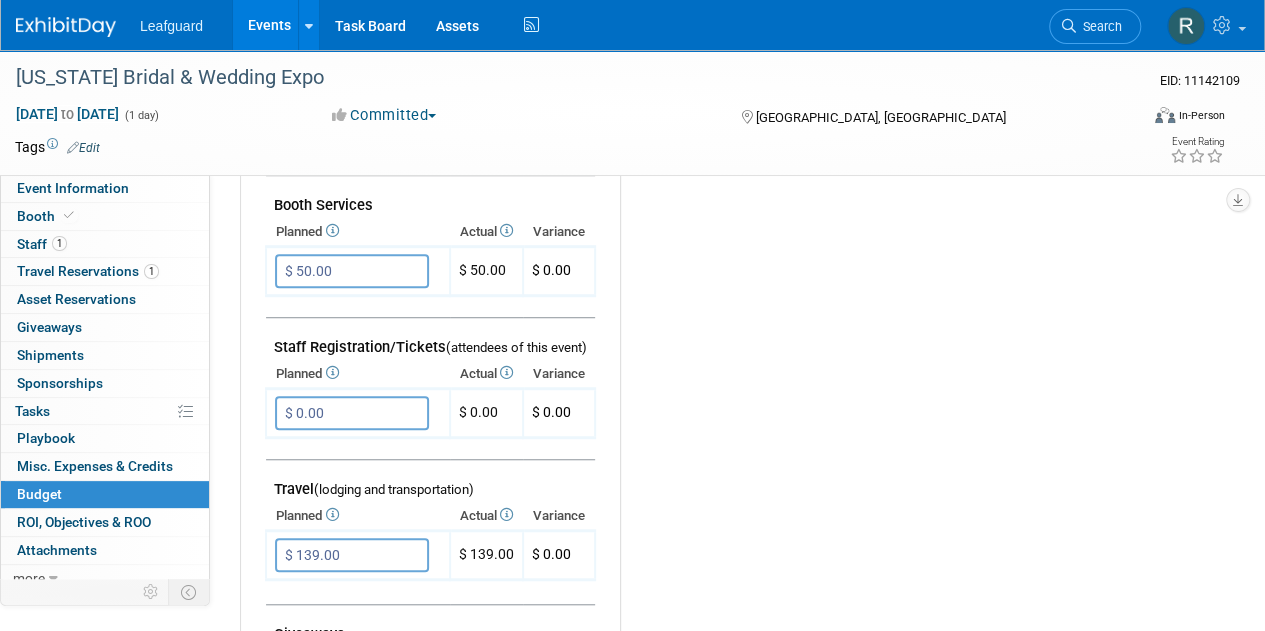 scroll, scrollTop: 0, scrollLeft: 0, axis: both 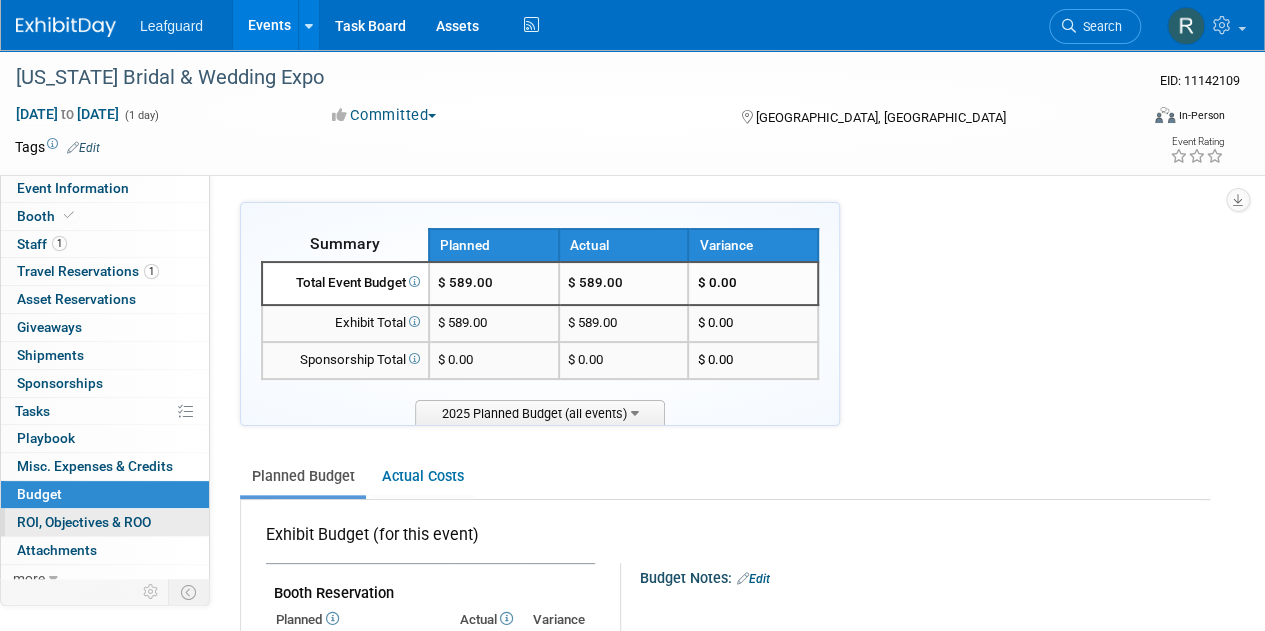 click on "ROI, Objectives & ROO 0" at bounding box center (84, 522) 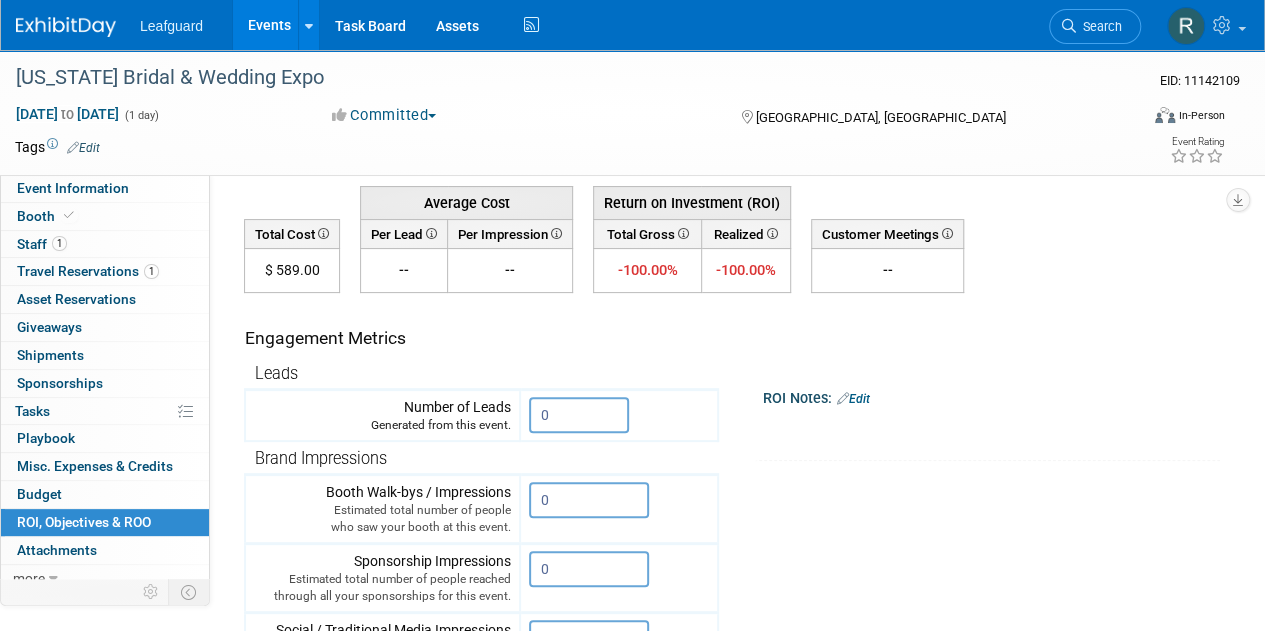 scroll, scrollTop: 91, scrollLeft: 0, axis: vertical 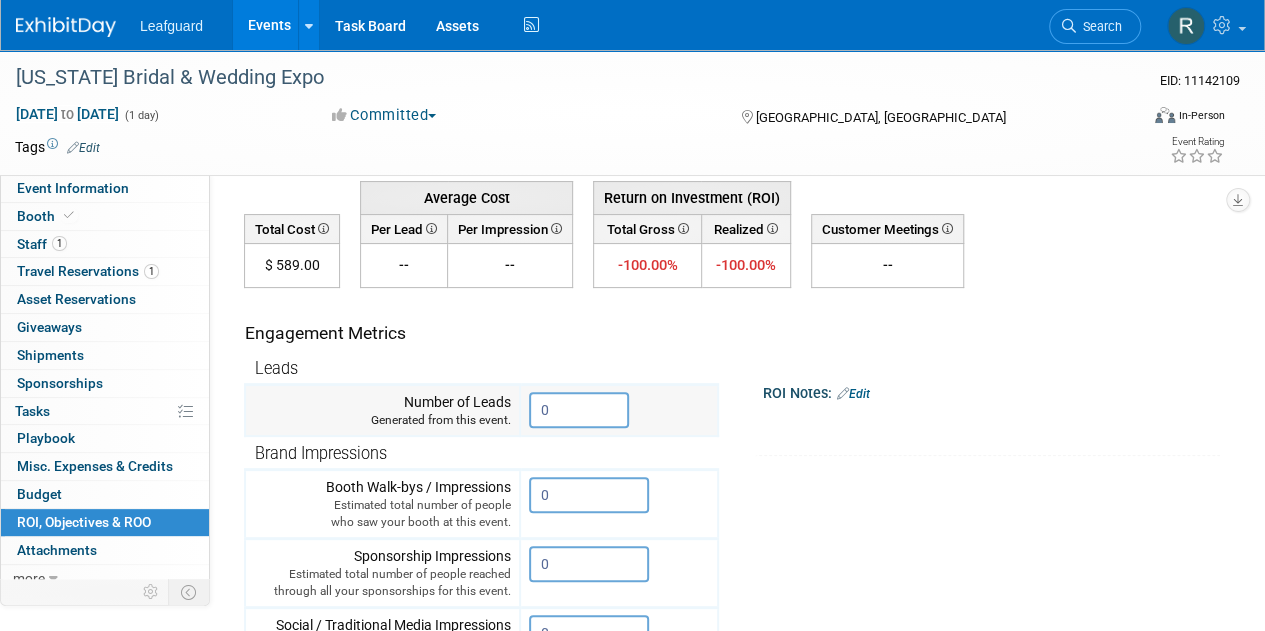 drag, startPoint x: 576, startPoint y: 409, endPoint x: 523, endPoint y: 401, distance: 53.600372 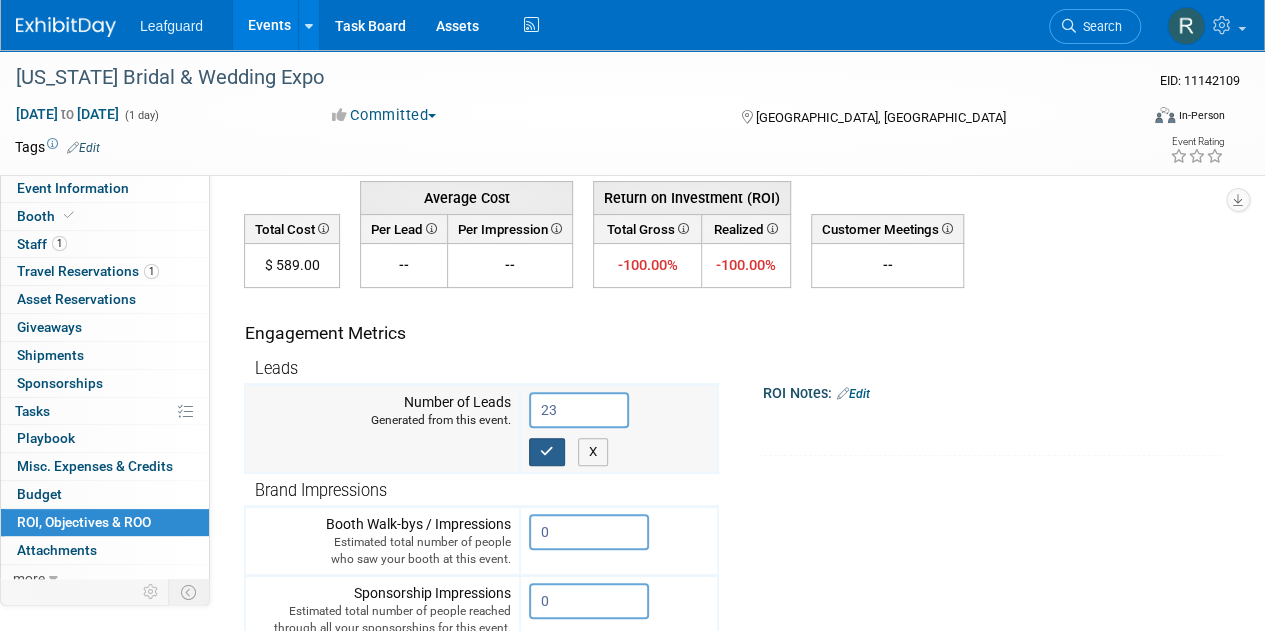 type on "23" 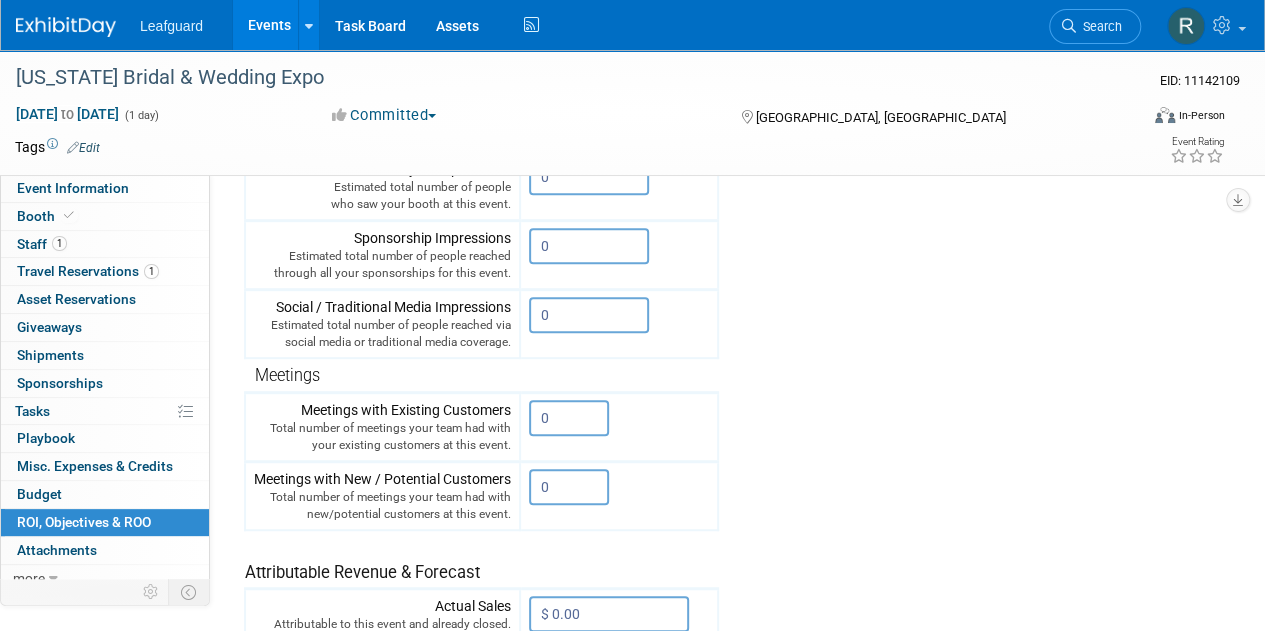 scroll, scrollTop: 416, scrollLeft: 0, axis: vertical 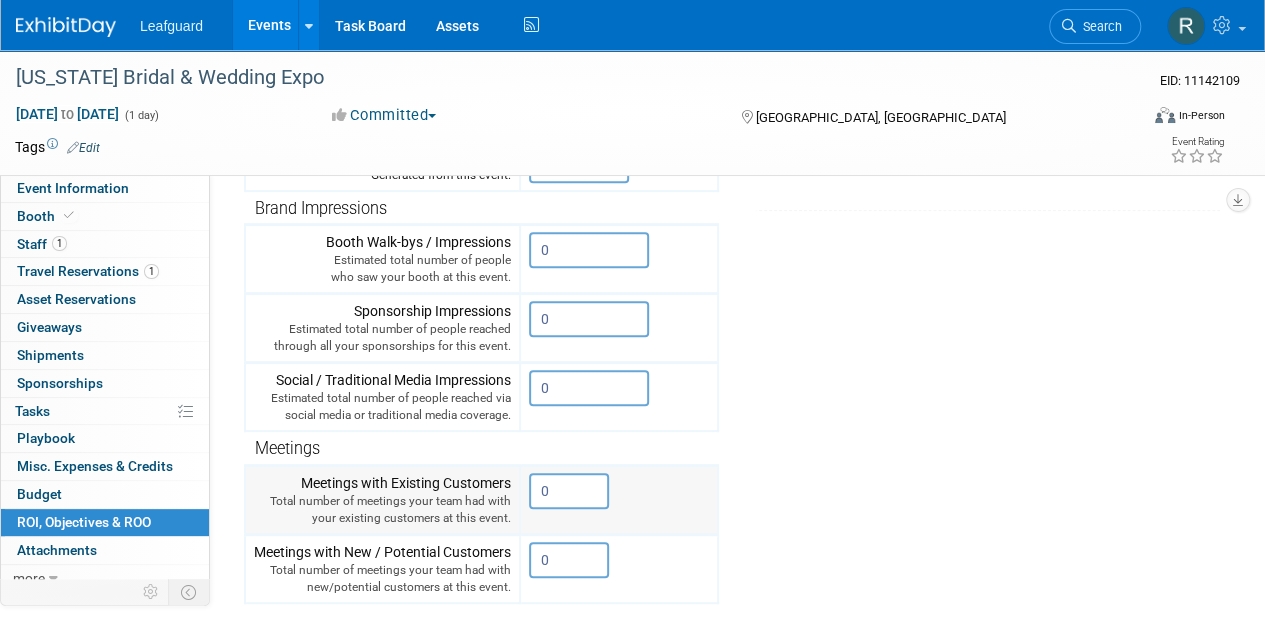 drag, startPoint x: 562, startPoint y: 489, endPoint x: 520, endPoint y: 477, distance: 43.68066 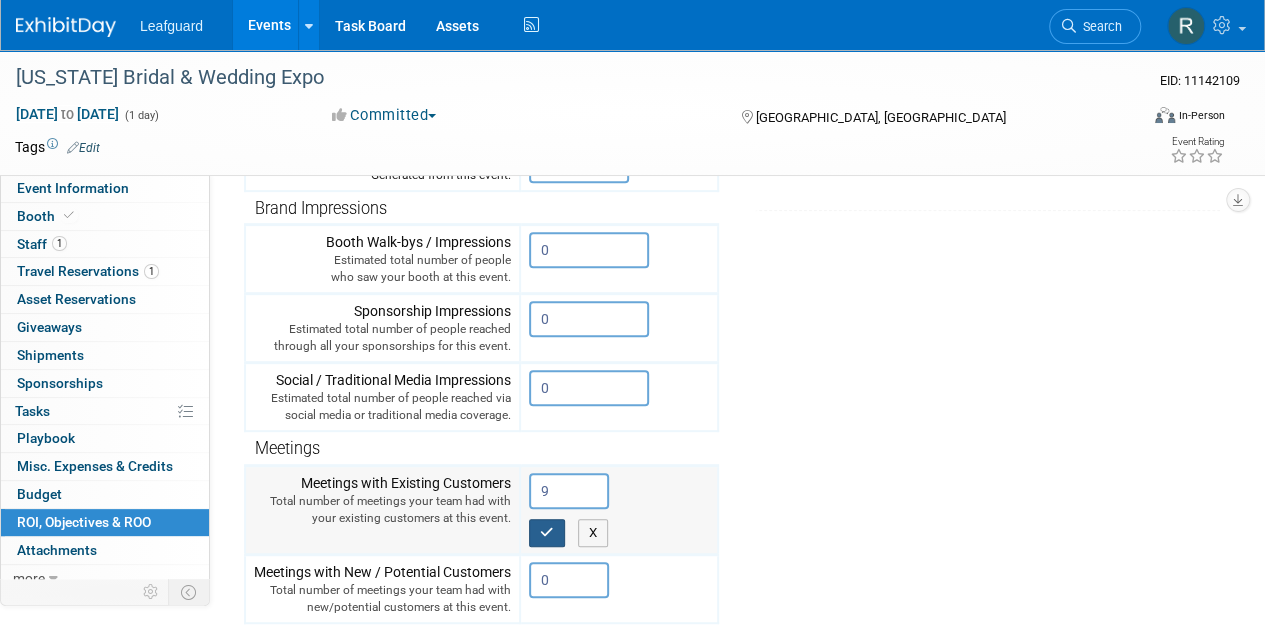 type on "9" 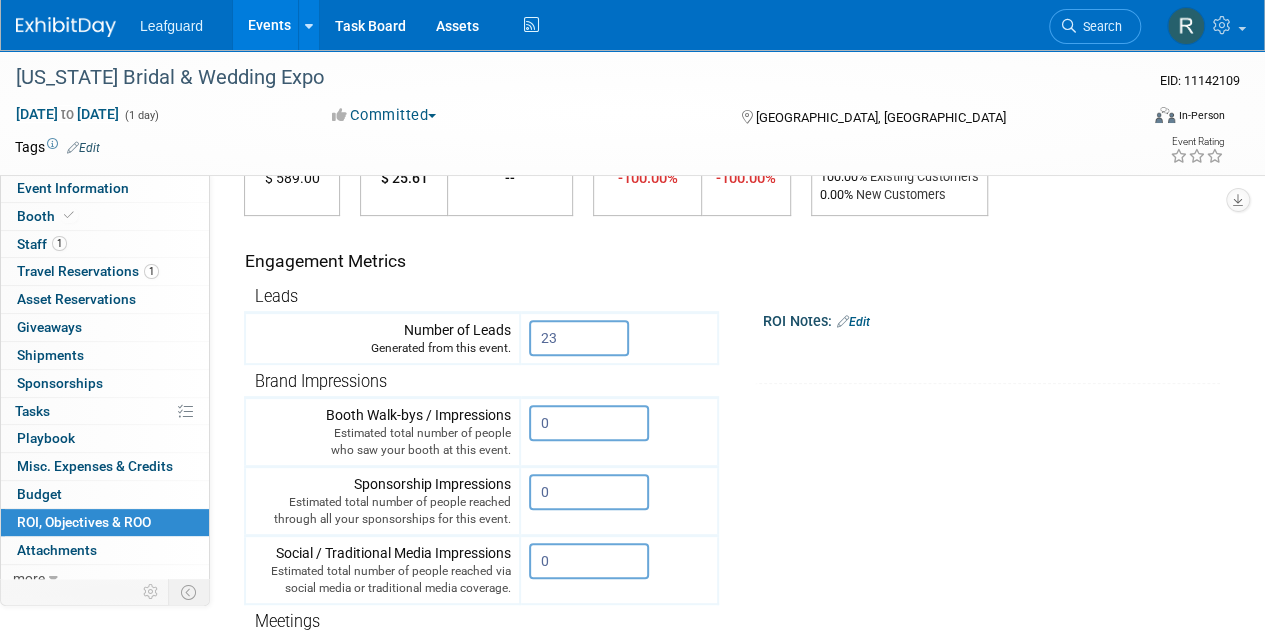 scroll, scrollTop: 179, scrollLeft: 0, axis: vertical 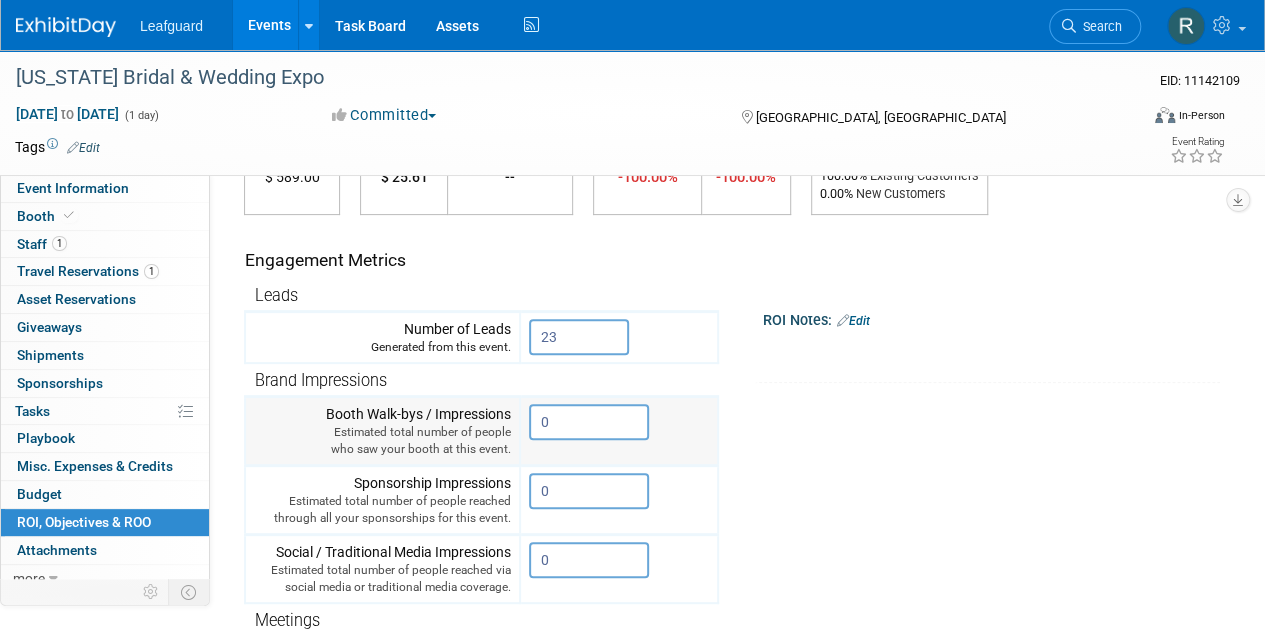 drag, startPoint x: 573, startPoint y: 405, endPoint x: 527, endPoint y: 427, distance: 50.990196 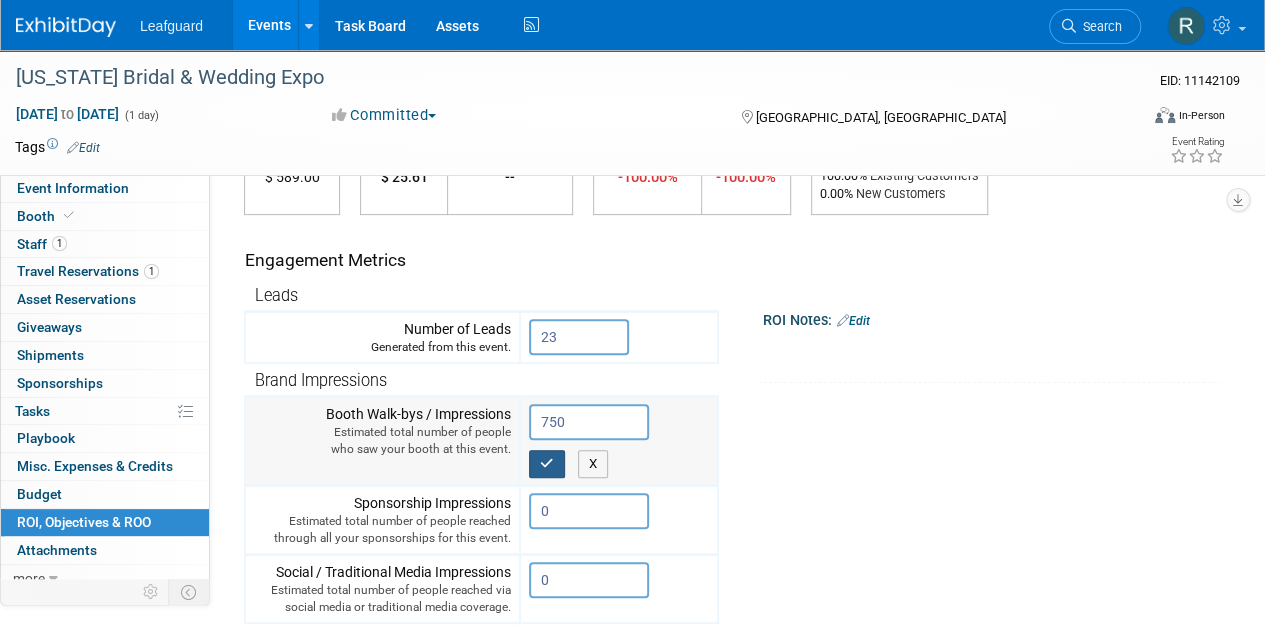 type on "750" 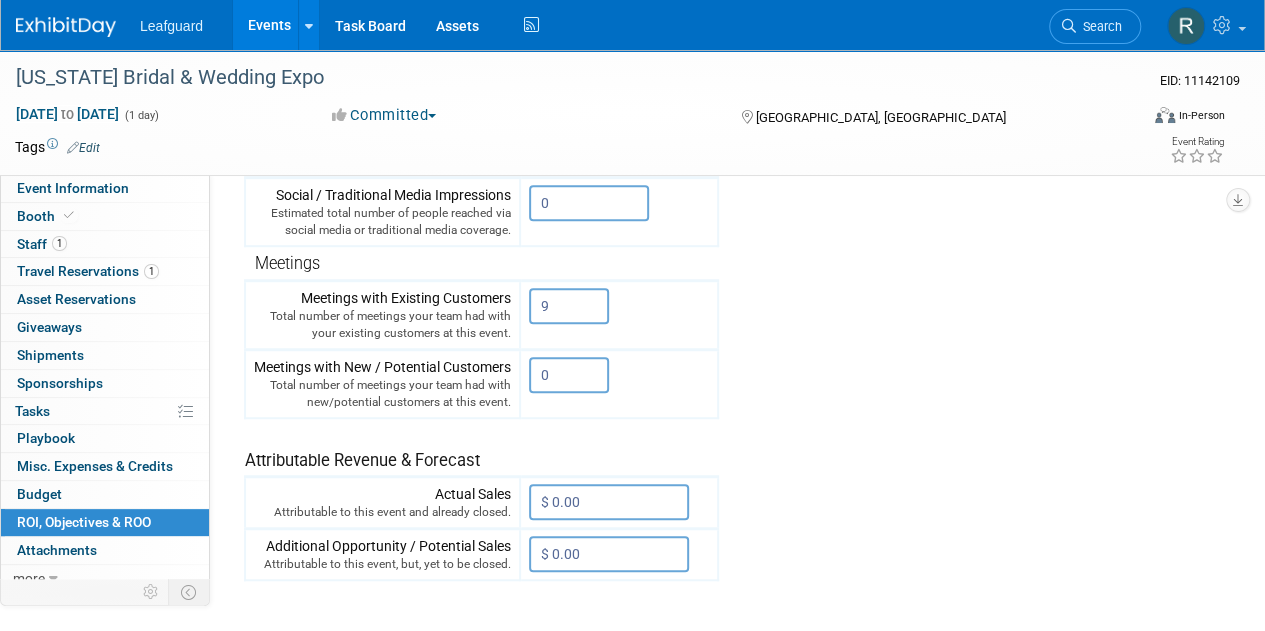 scroll, scrollTop: 520, scrollLeft: 0, axis: vertical 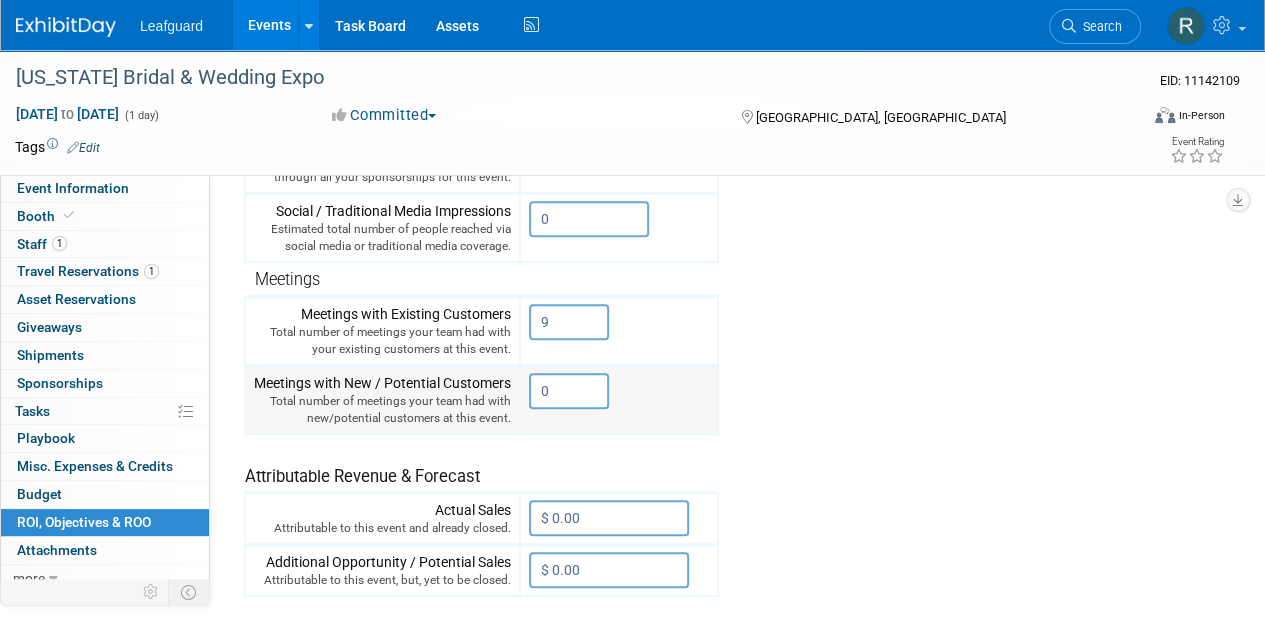 drag, startPoint x: 558, startPoint y: 389, endPoint x: 512, endPoint y: 387, distance: 46.043457 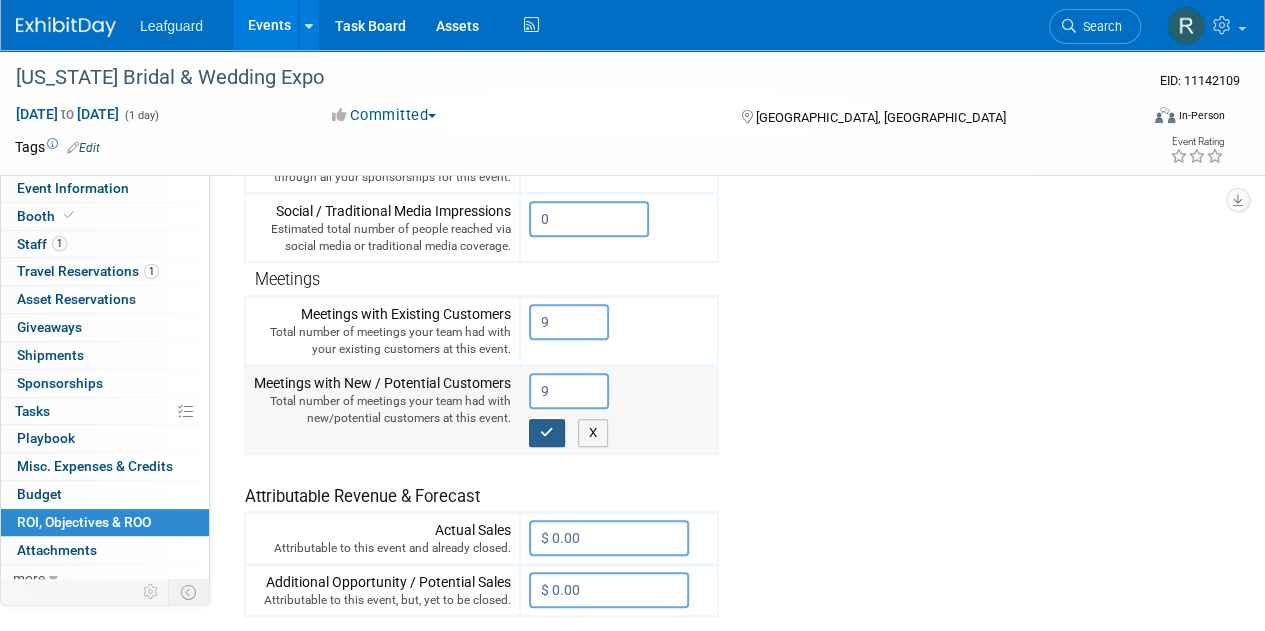 type on "9" 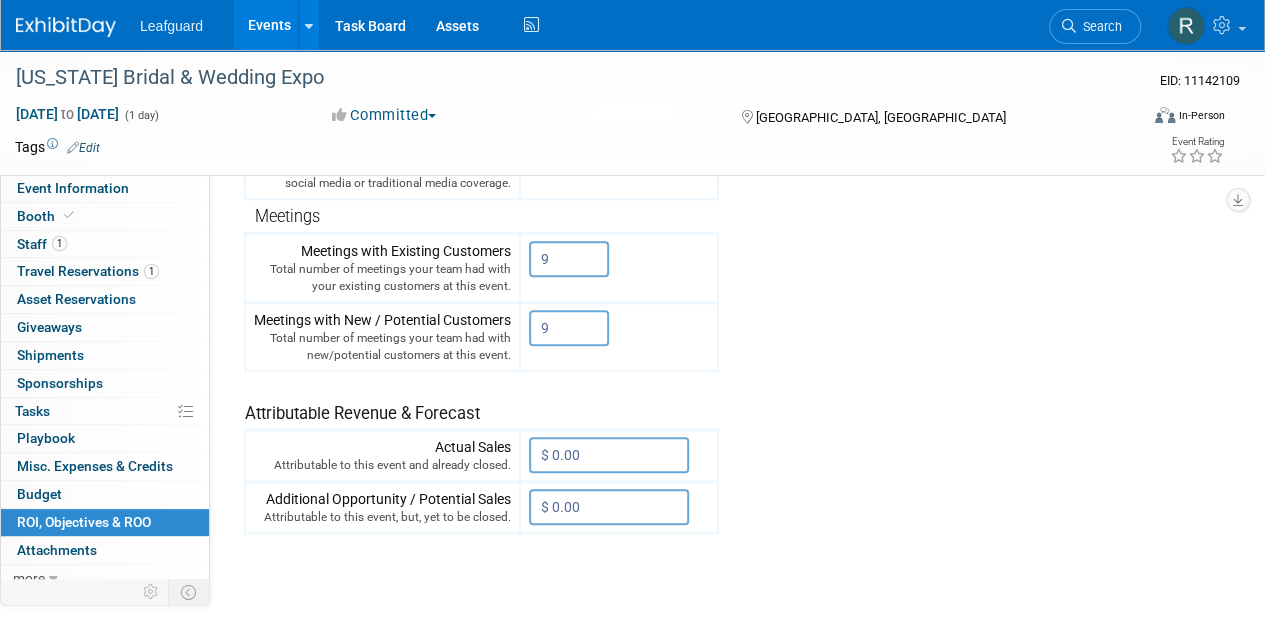 scroll, scrollTop: 584, scrollLeft: 0, axis: vertical 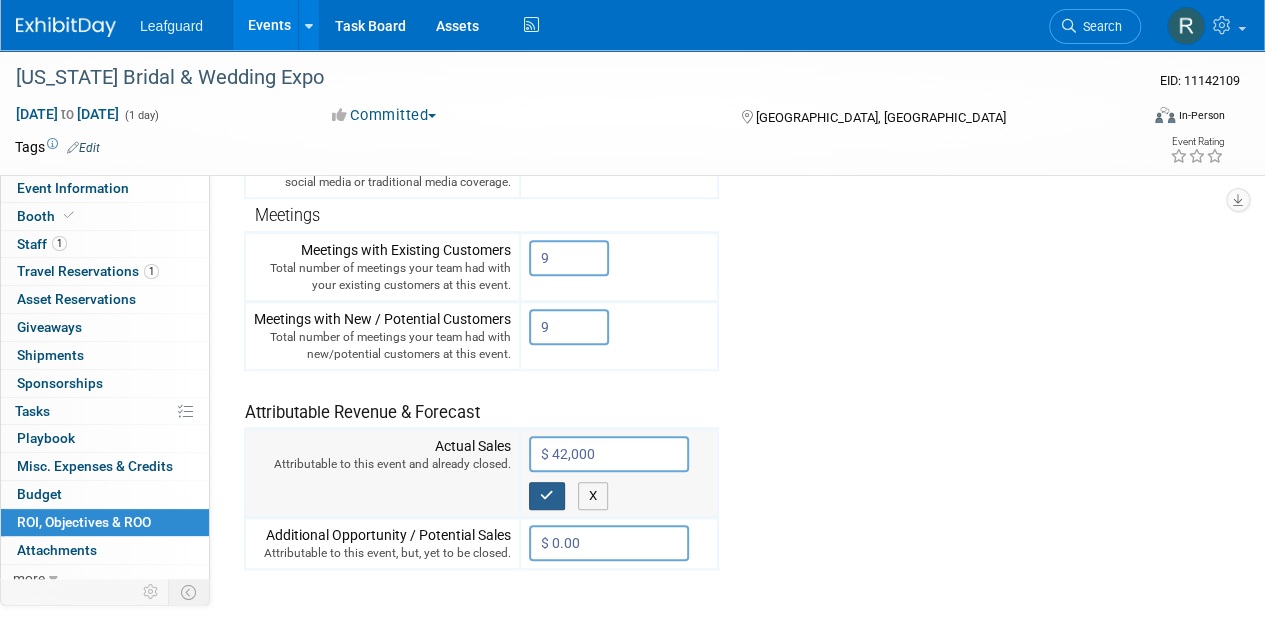 type on "$ 42,000.00" 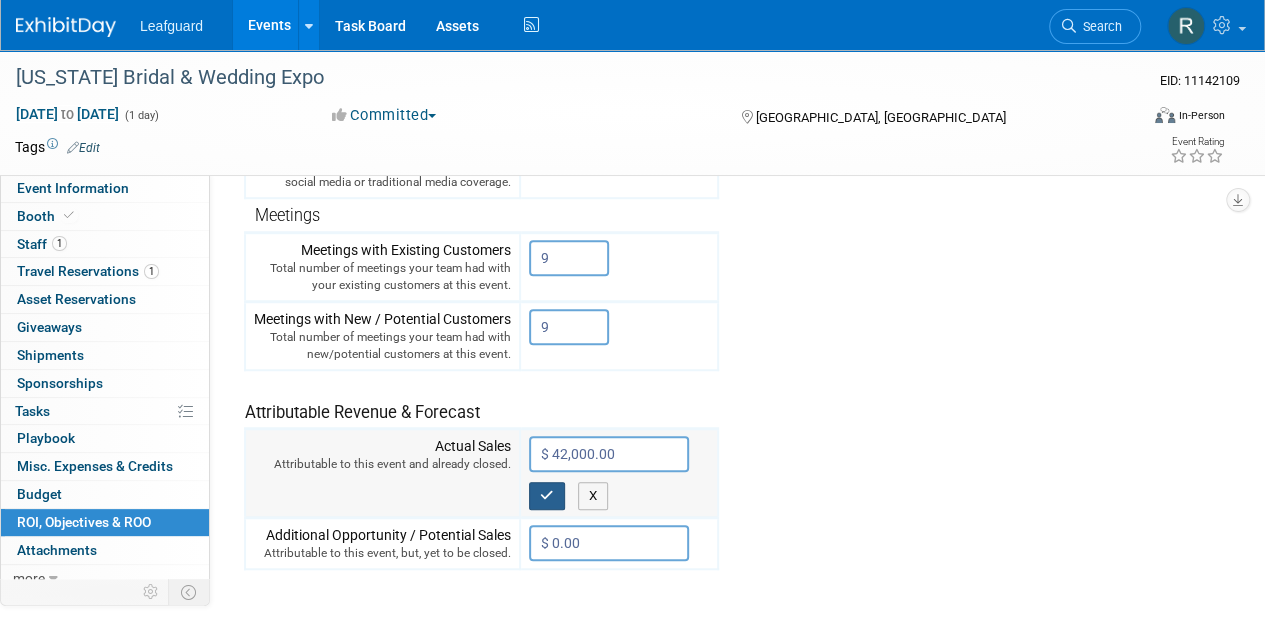 click at bounding box center (547, 495) 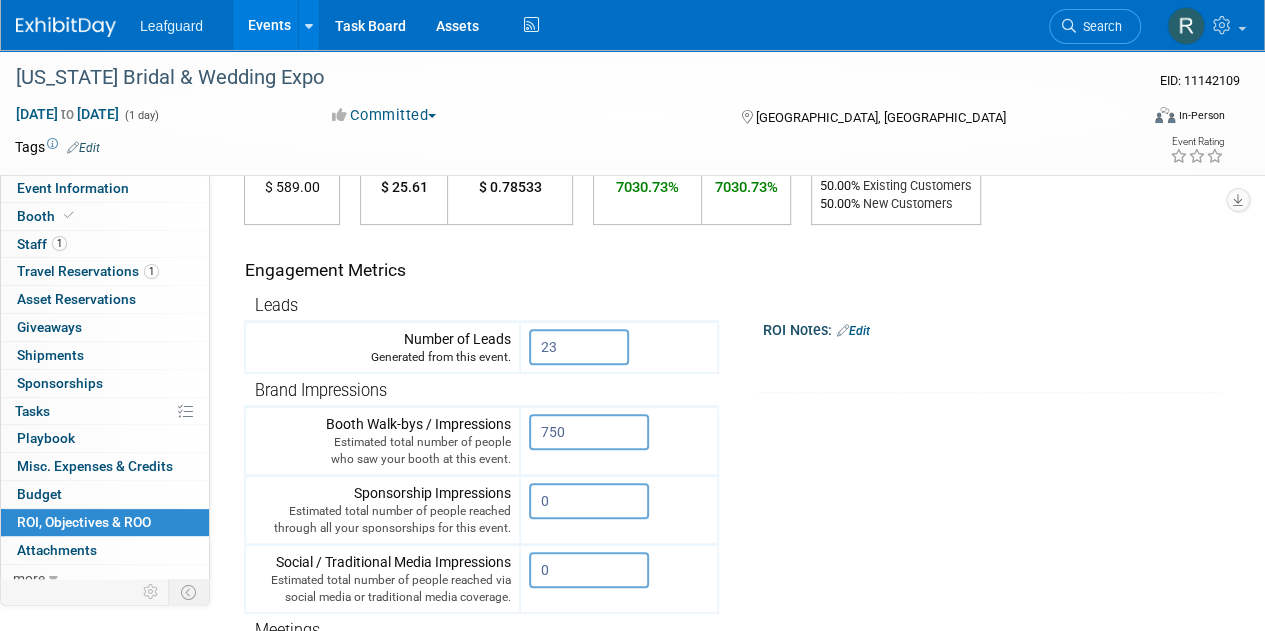 scroll, scrollTop: 336, scrollLeft: 0, axis: vertical 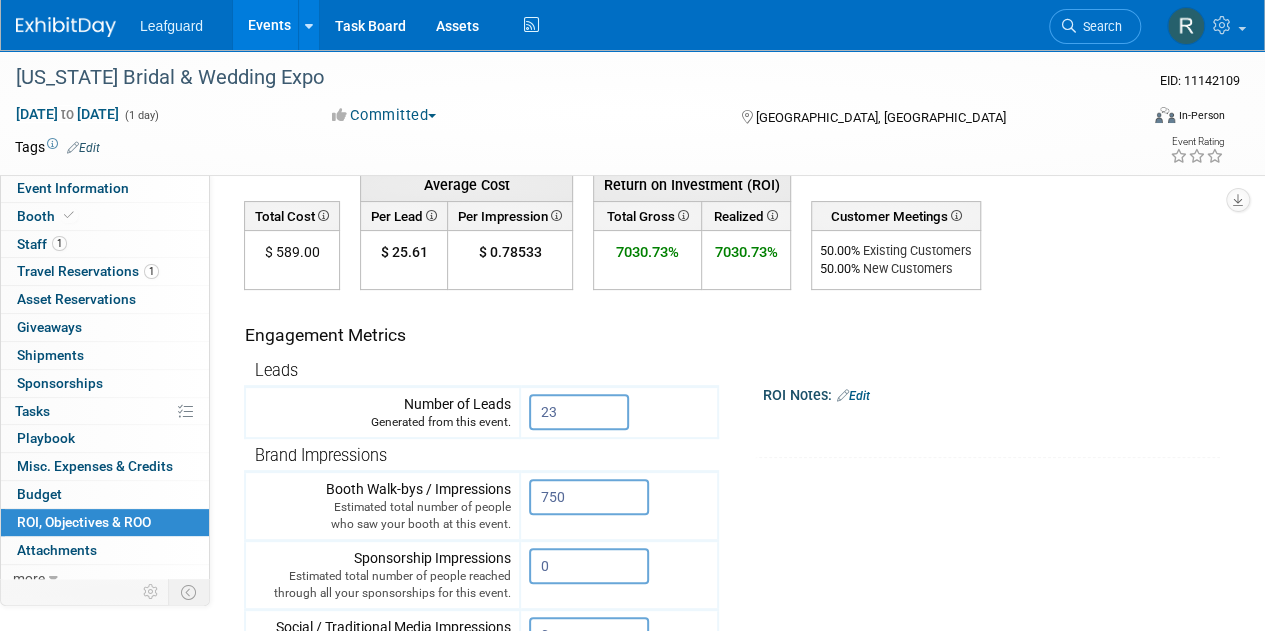 click on "Edit" at bounding box center (853, 396) 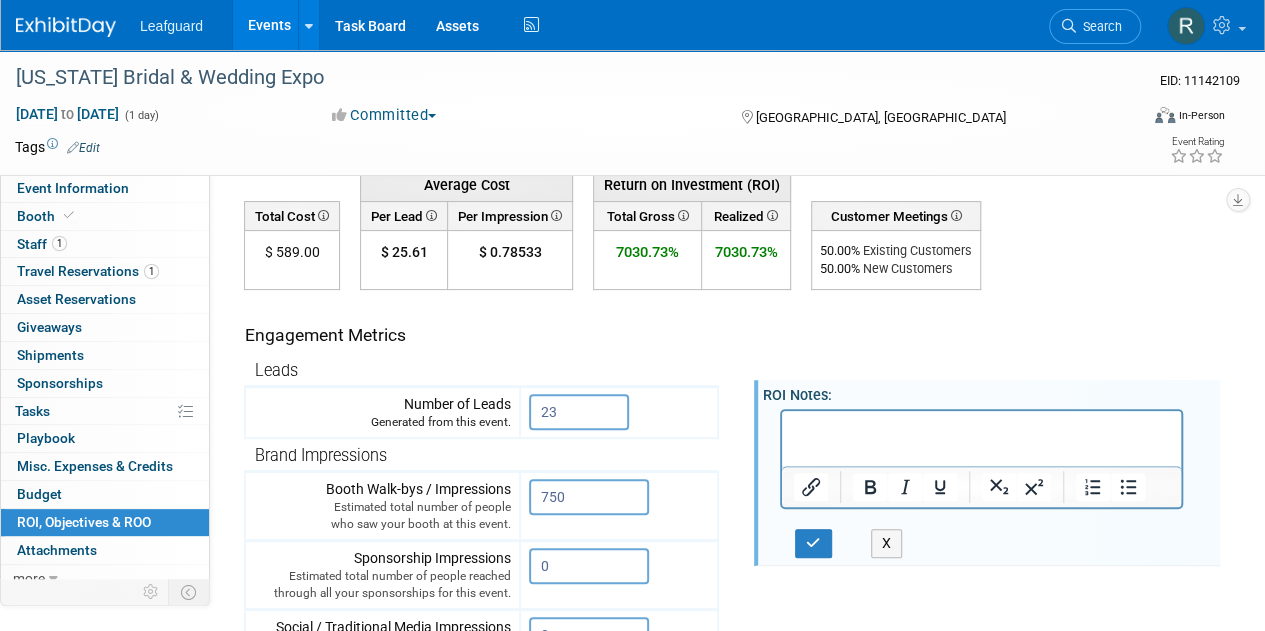 scroll, scrollTop: 0, scrollLeft: 0, axis: both 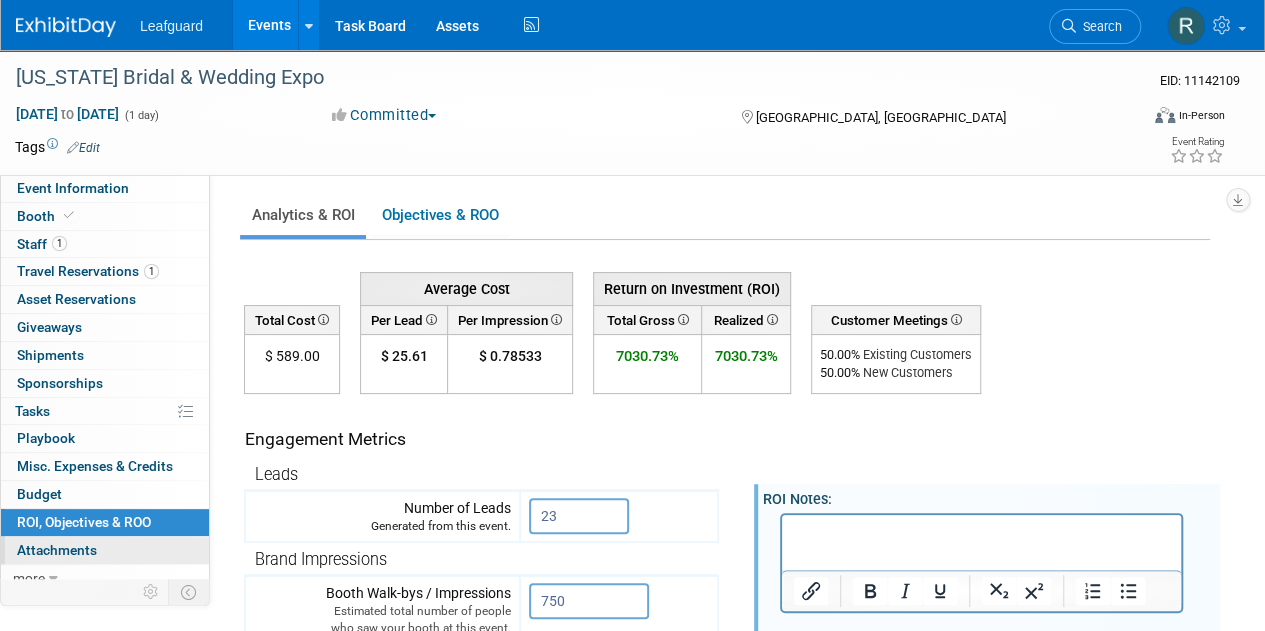 click on "Attachments 0" at bounding box center [57, 550] 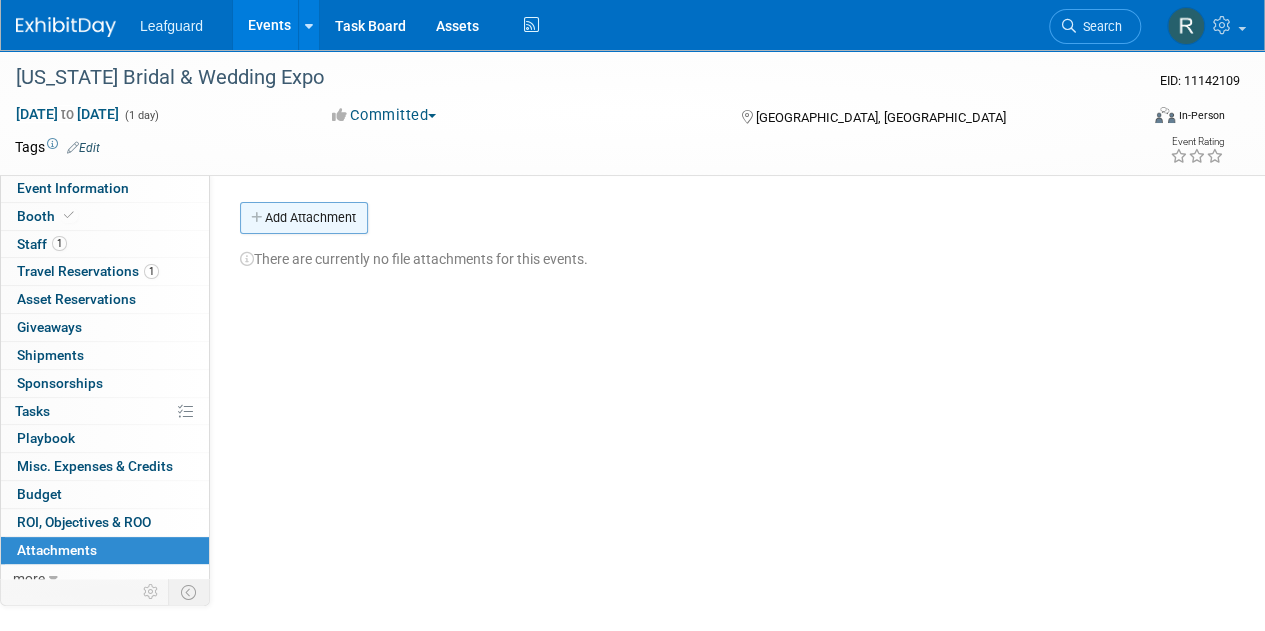 click on "Add Attachment" at bounding box center [304, 218] 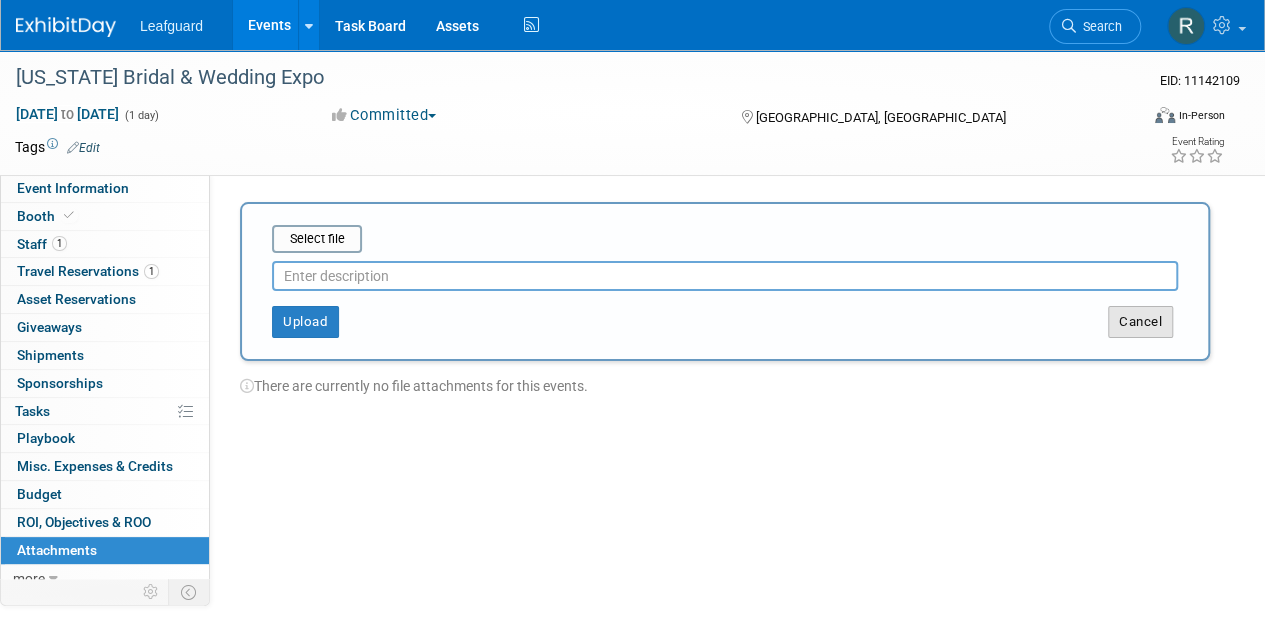 click on "Cancel" at bounding box center [1140, 322] 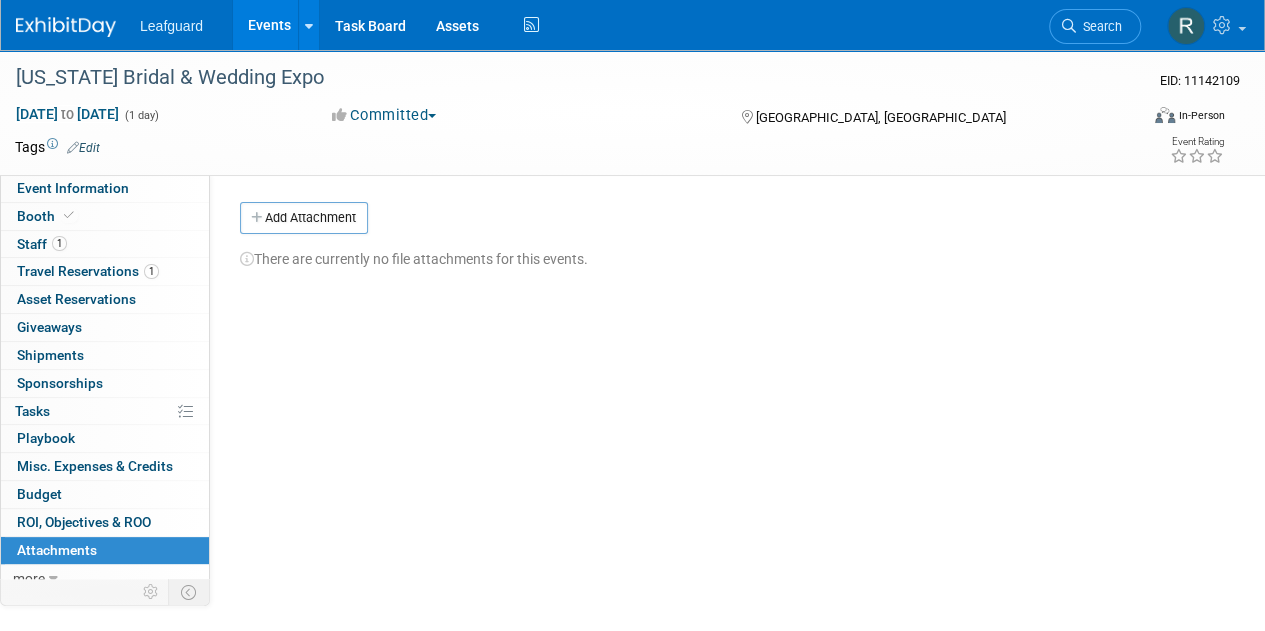 scroll, scrollTop: 8, scrollLeft: 0, axis: vertical 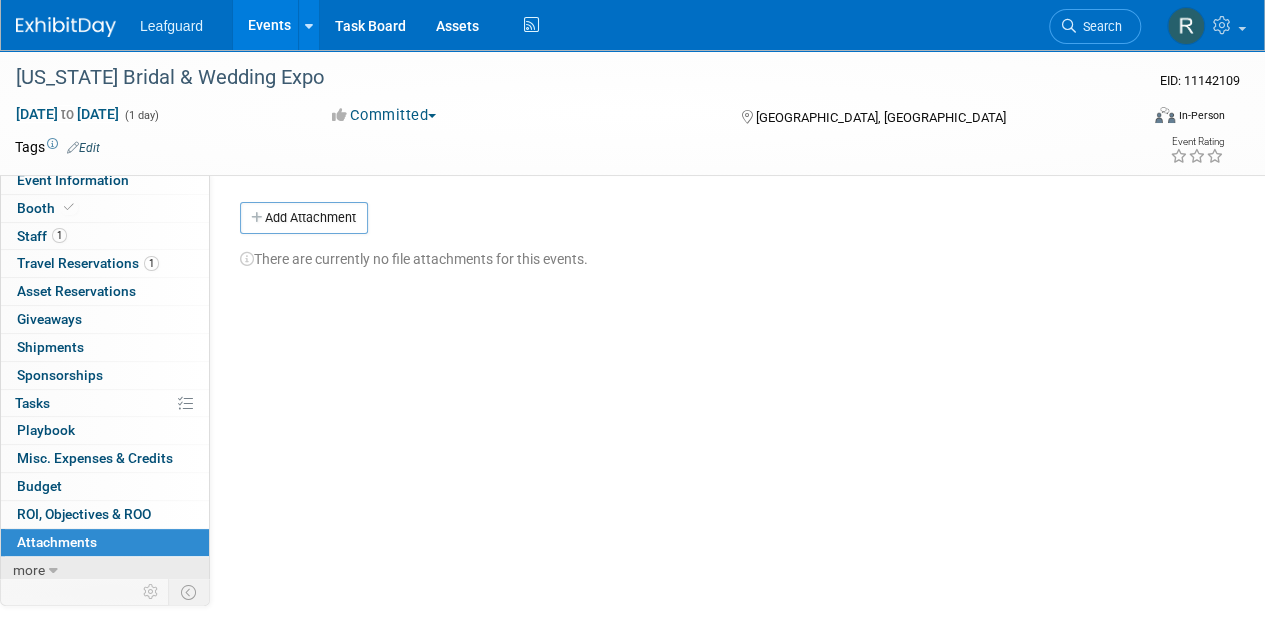click on "more" at bounding box center [29, 570] 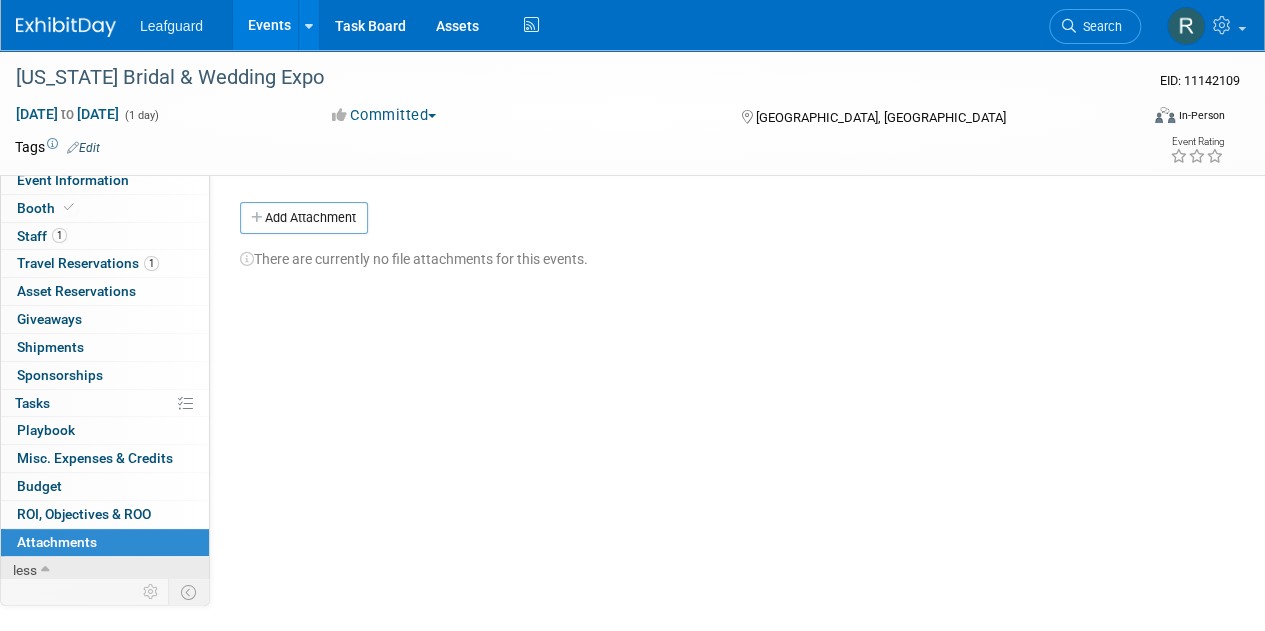 scroll, scrollTop: 146, scrollLeft: 0, axis: vertical 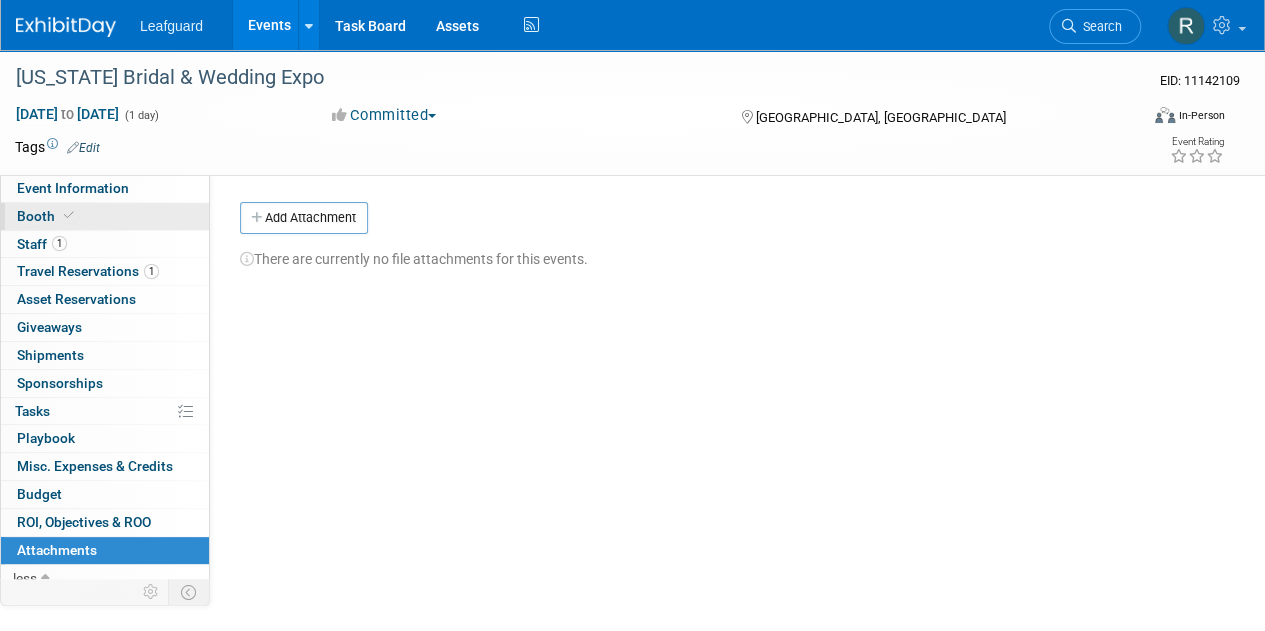 click on "Booth" at bounding box center [47, 216] 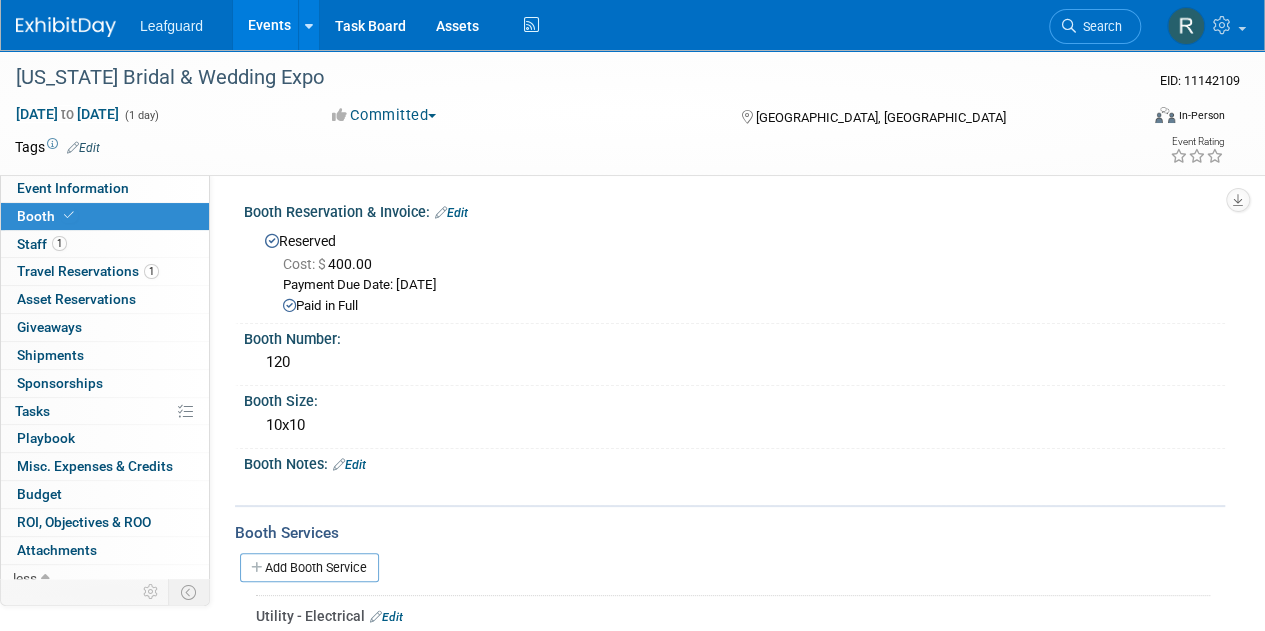 click on "Edit" at bounding box center [451, 213] 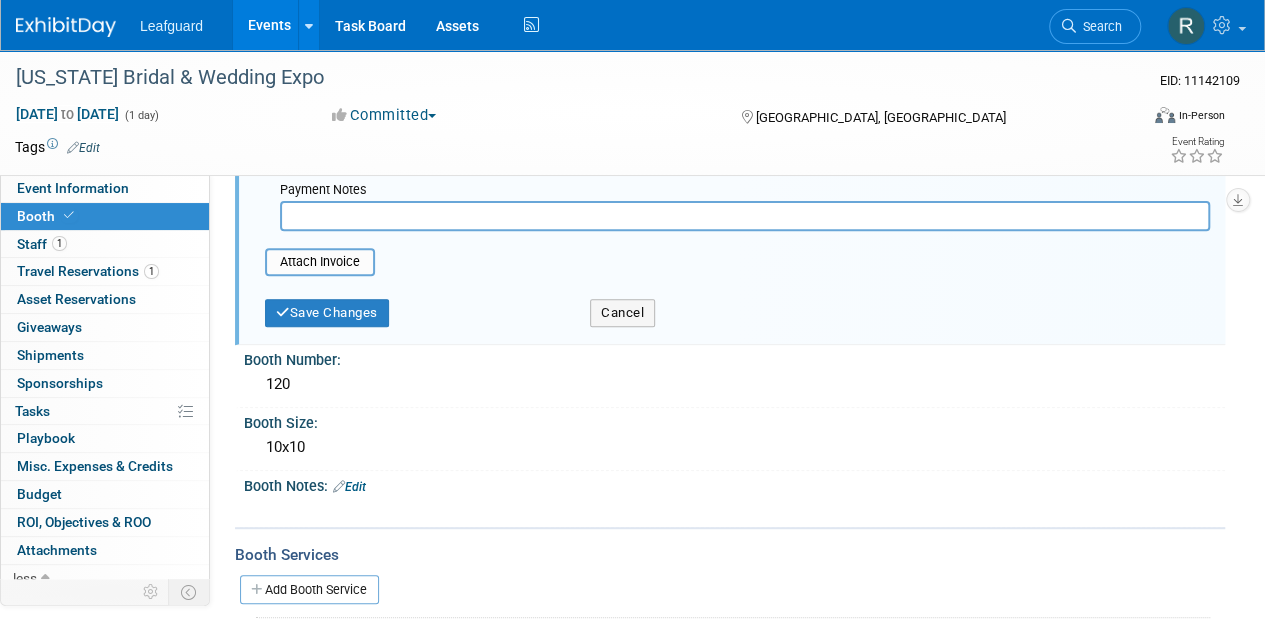 scroll, scrollTop: 0, scrollLeft: 0, axis: both 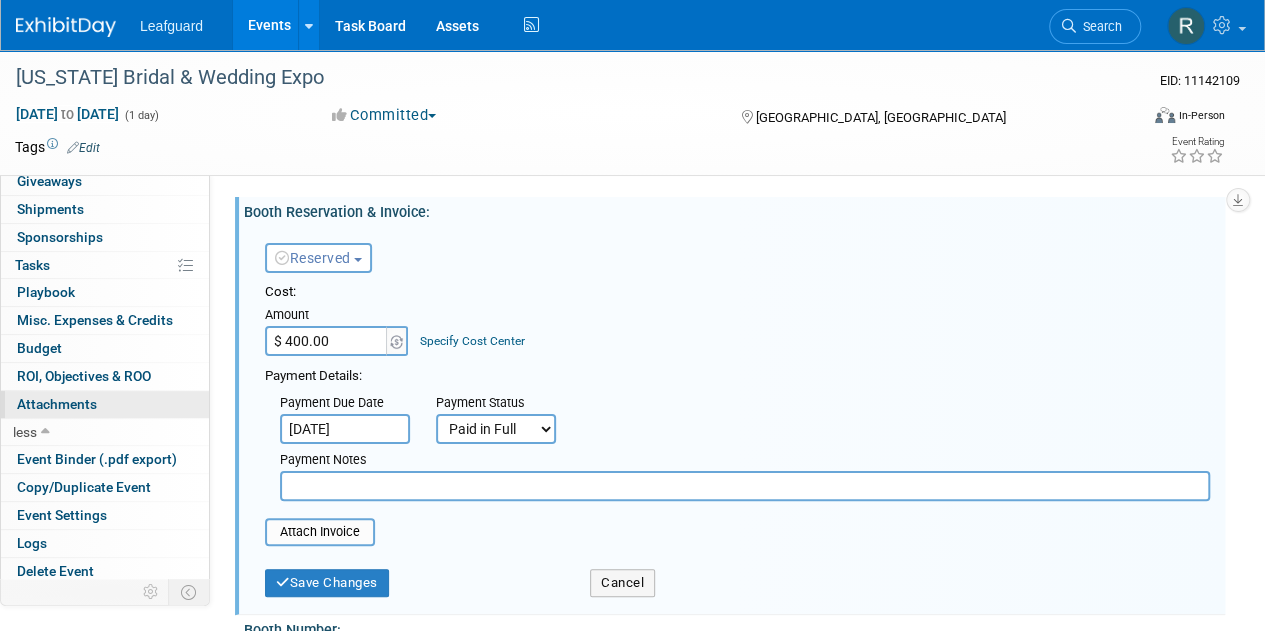 click on "Attachments 0" at bounding box center [57, 404] 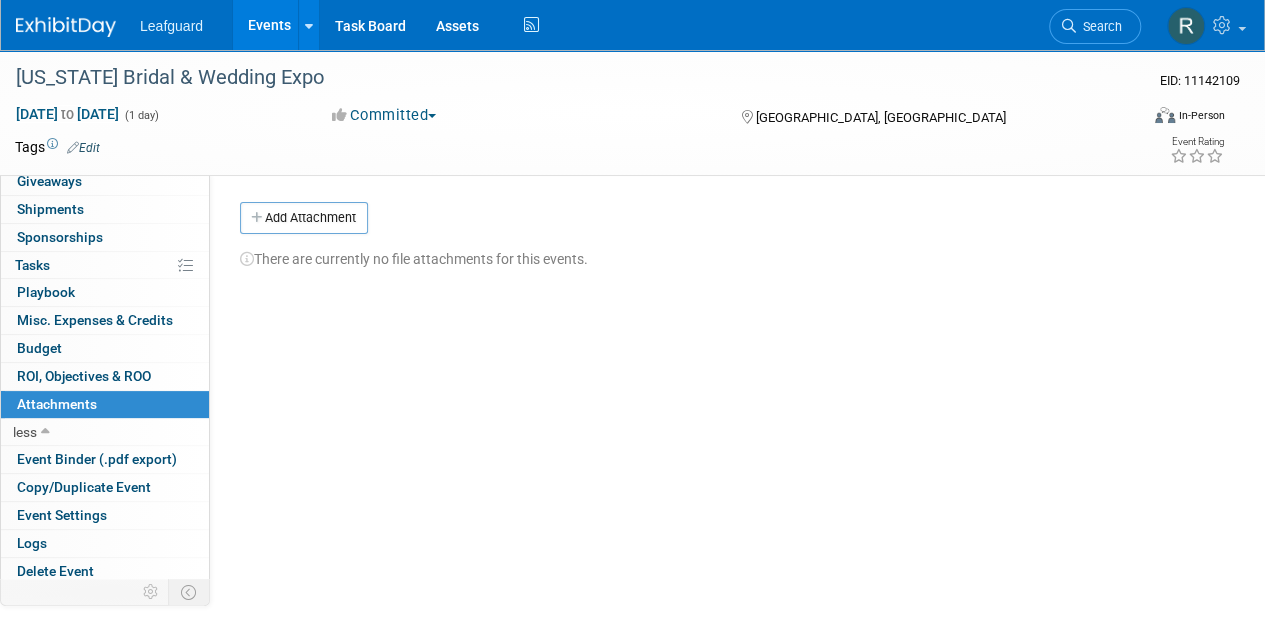 scroll, scrollTop: 0, scrollLeft: 0, axis: both 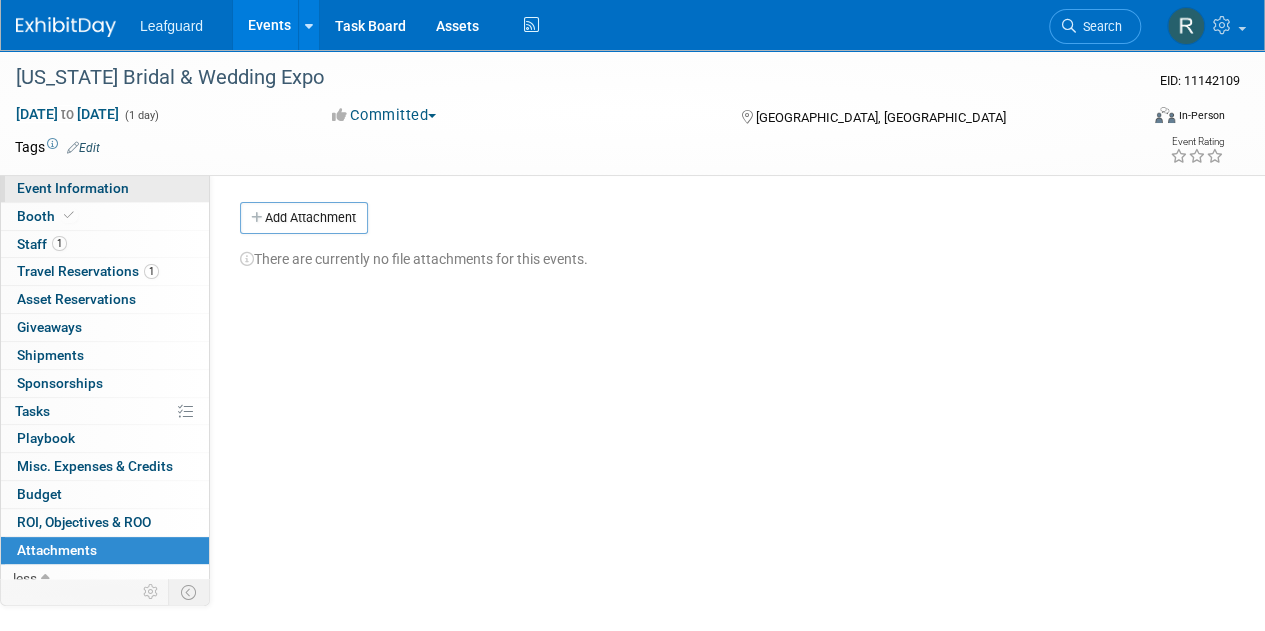 click on "Event Information" at bounding box center (73, 188) 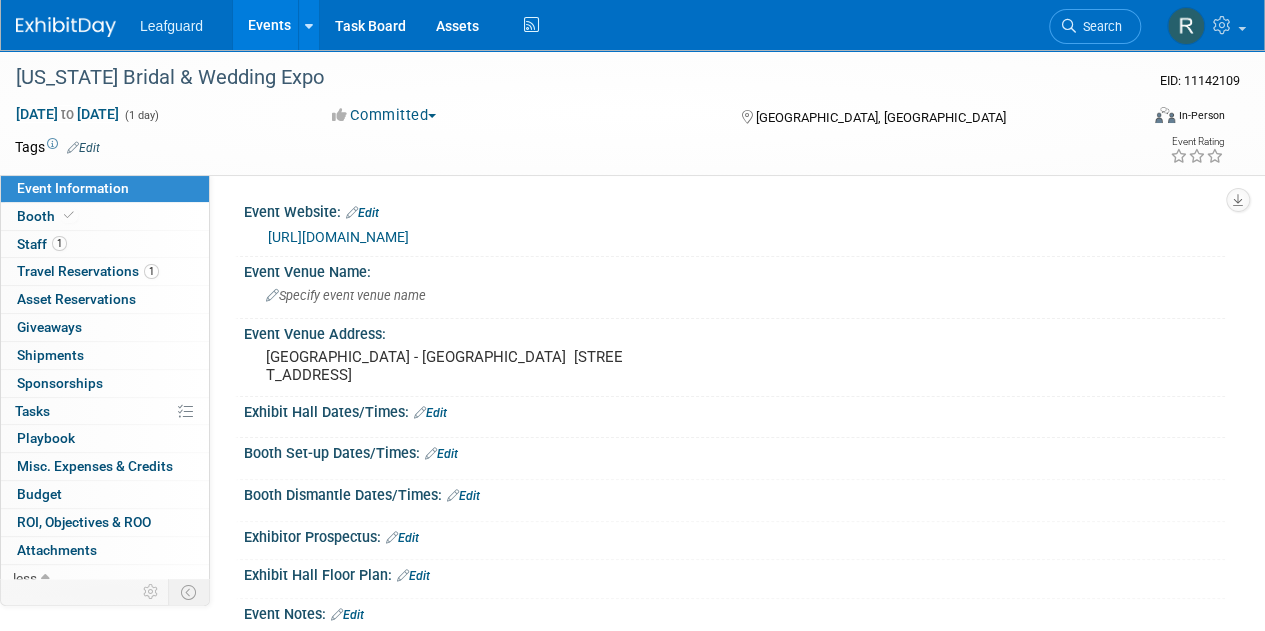 click at bounding box center (66, 27) 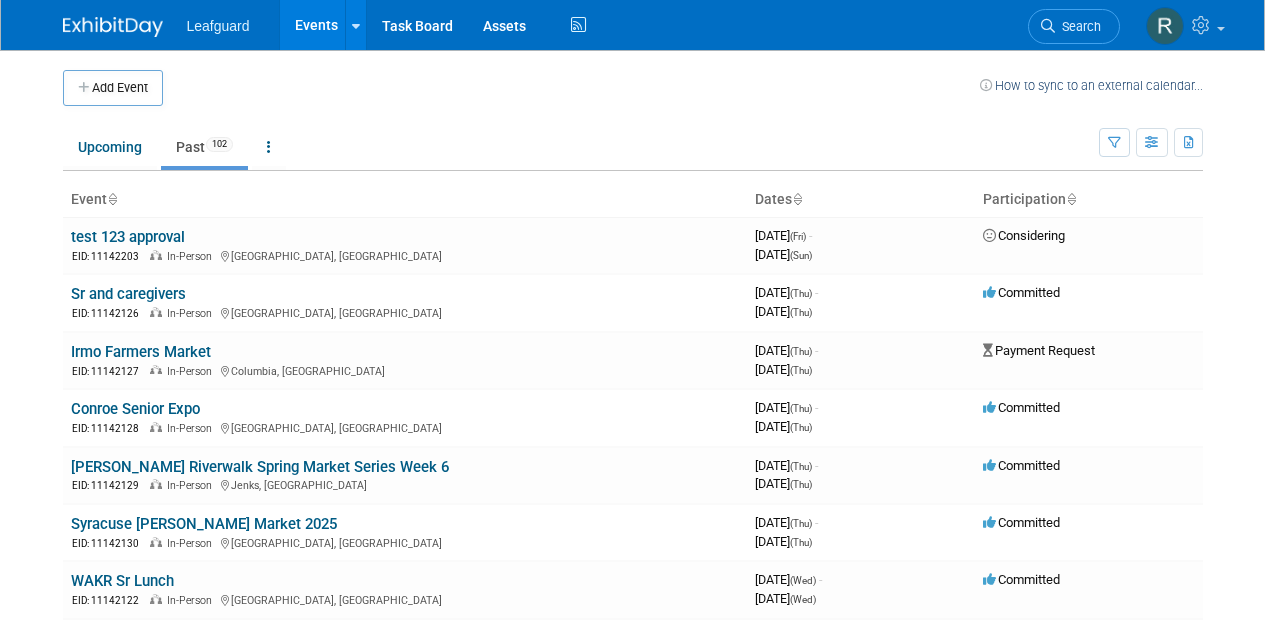 scroll, scrollTop: 0, scrollLeft: 0, axis: both 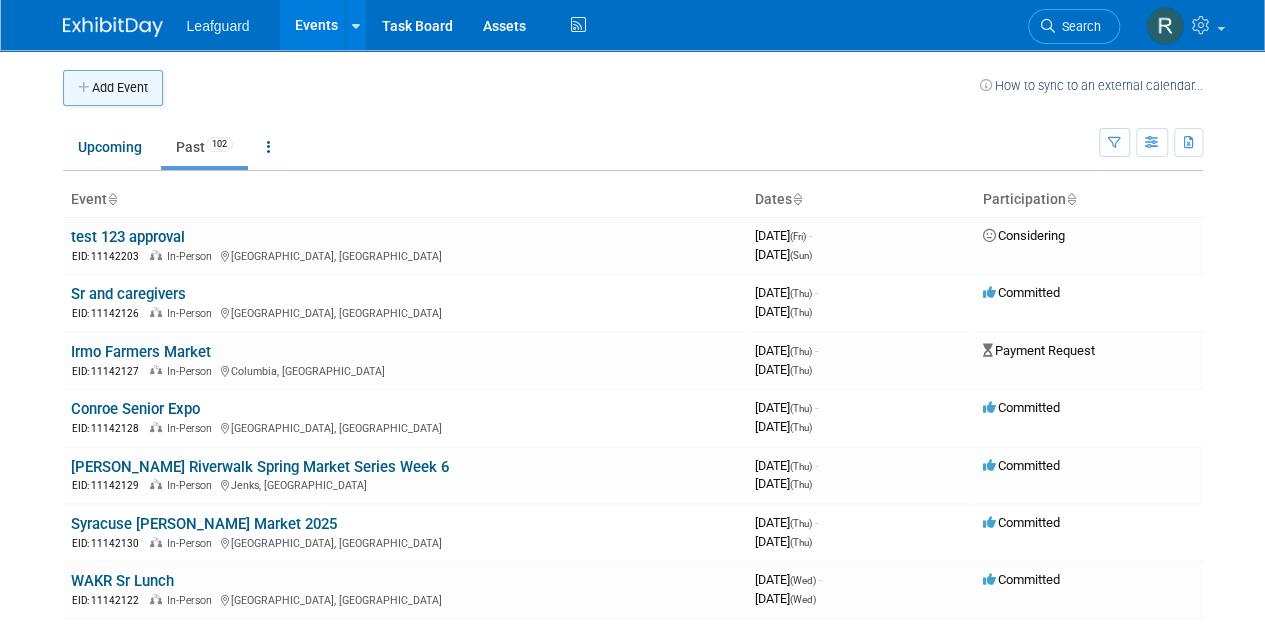 click on "Add Event" at bounding box center (113, 88) 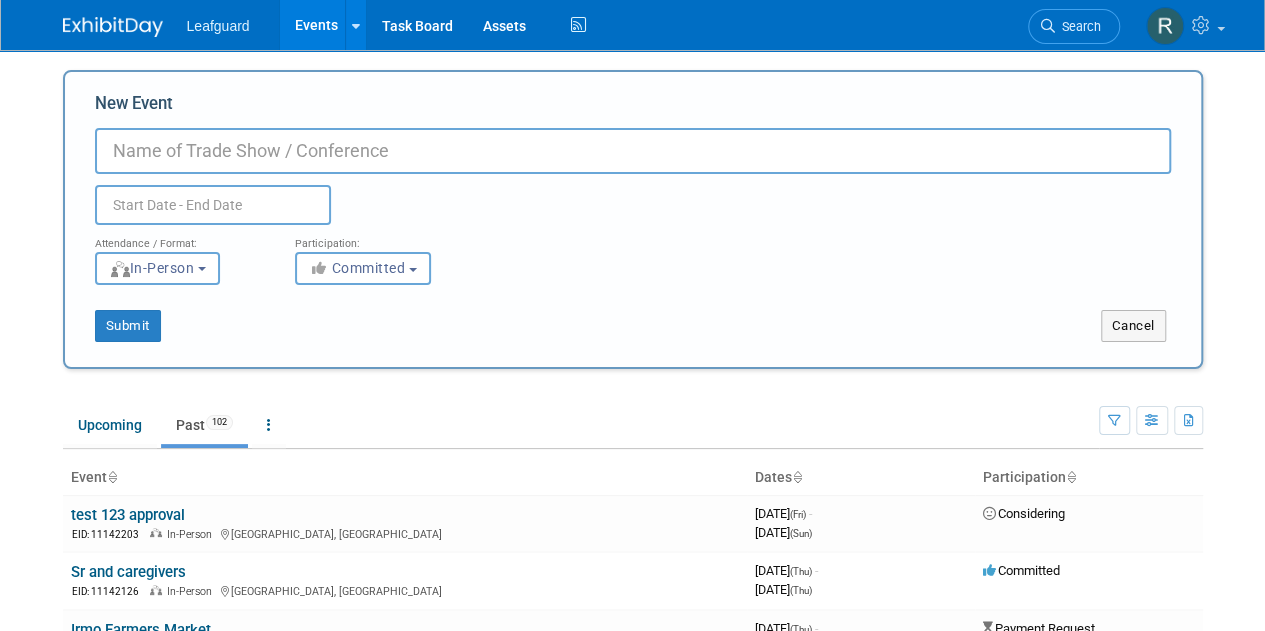 click on "New Event" at bounding box center (633, 151) 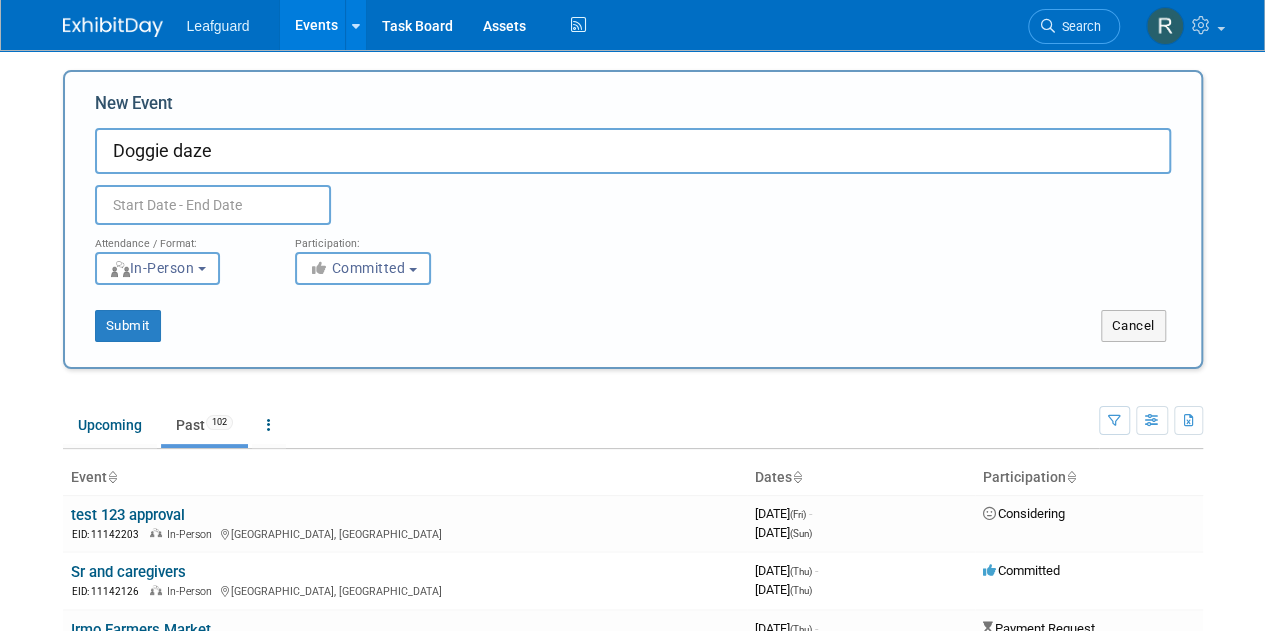 type on "Doggie daze" 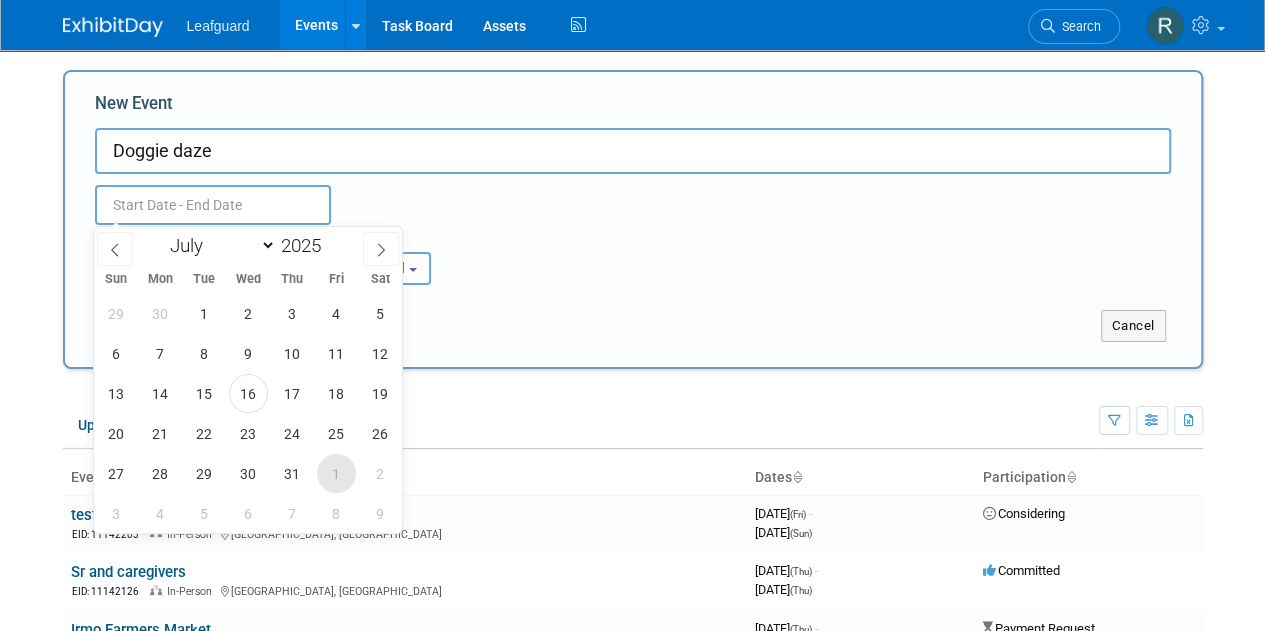 click on "1" at bounding box center (336, 473) 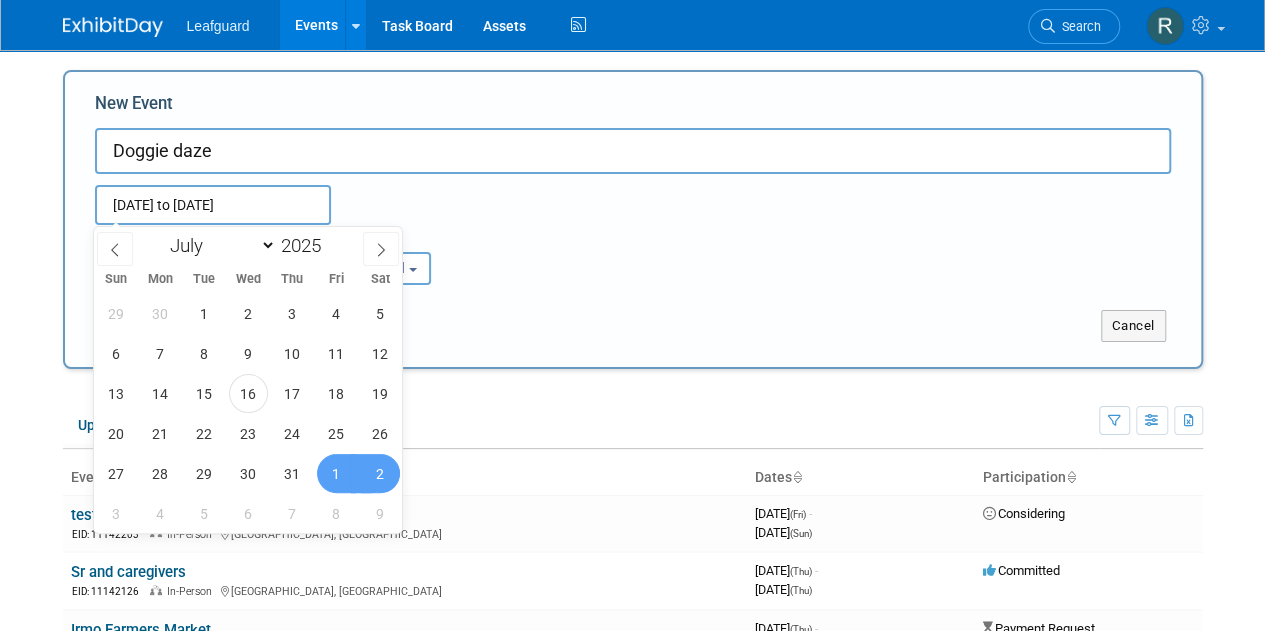 click on "2" at bounding box center (380, 473) 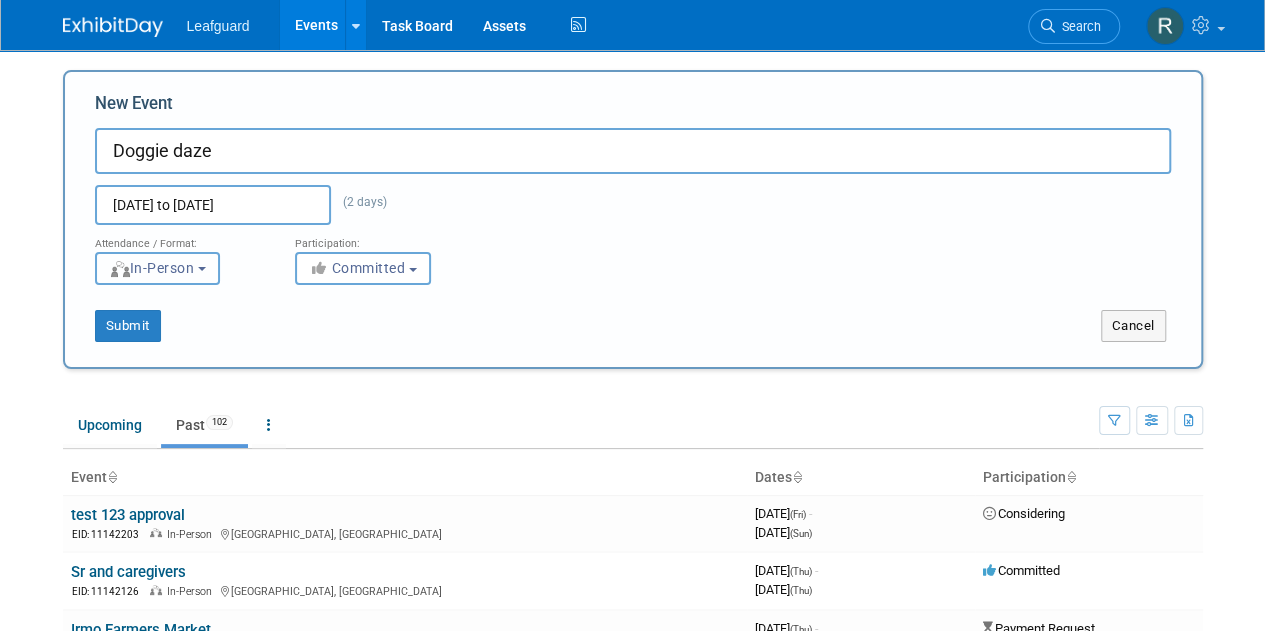 click at bounding box center (202, 269) 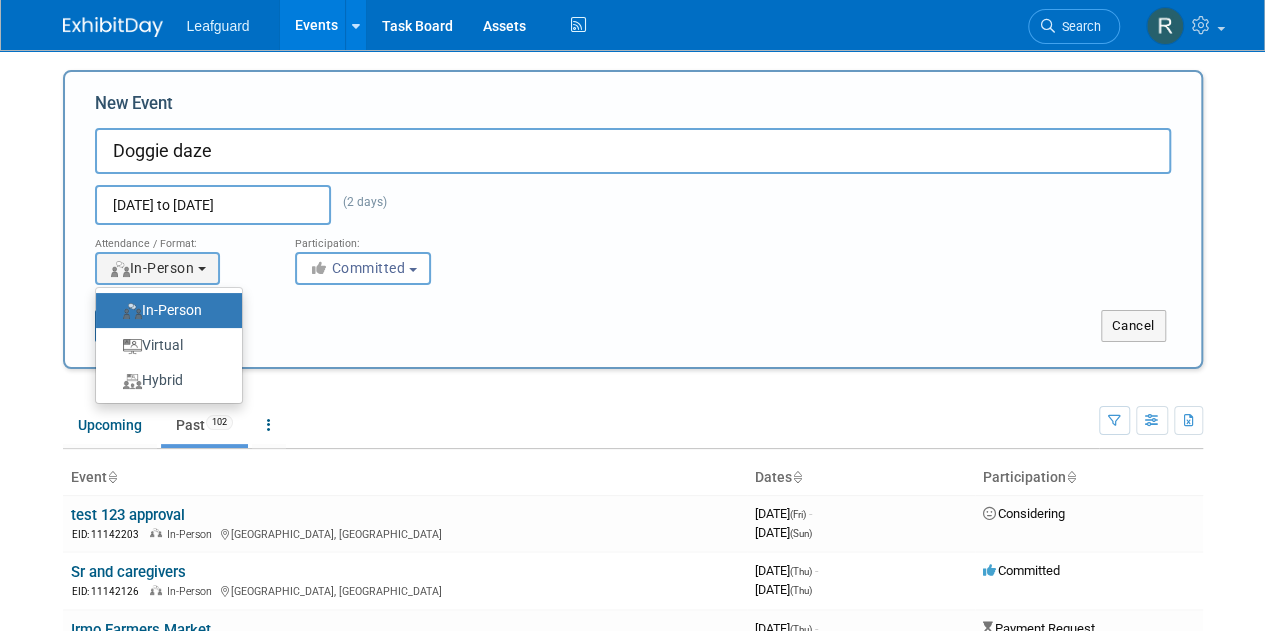 click on "Submit
Cancel" at bounding box center [633, 313] 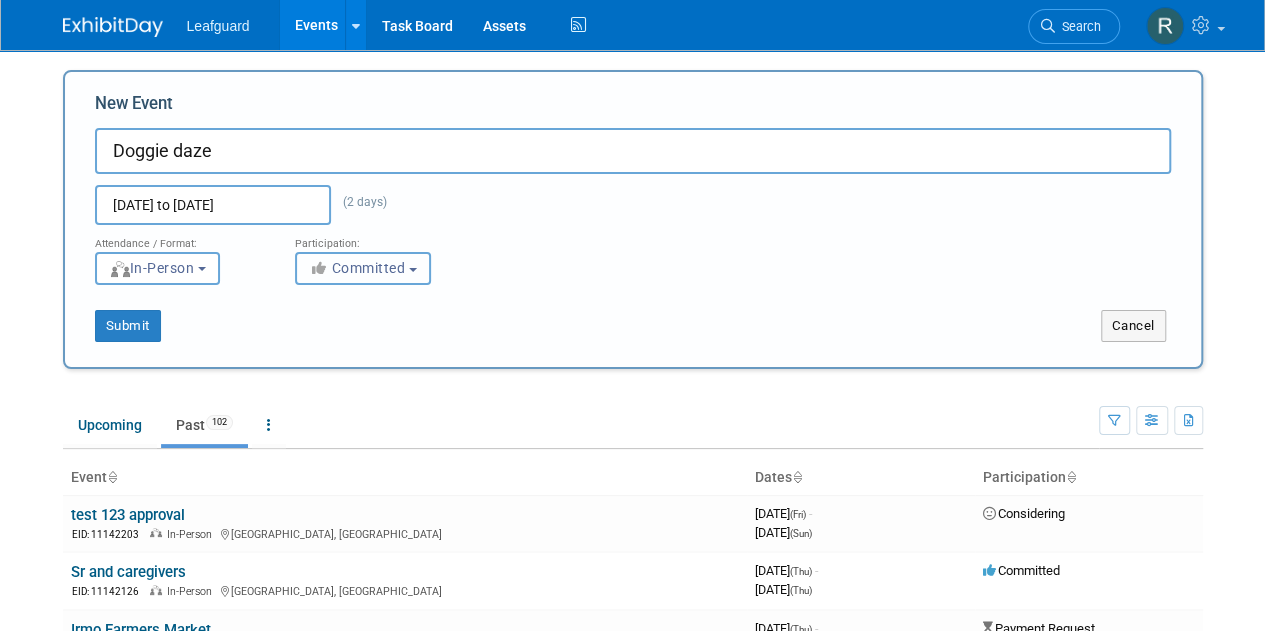 click on "Committed" at bounding box center [357, 268] 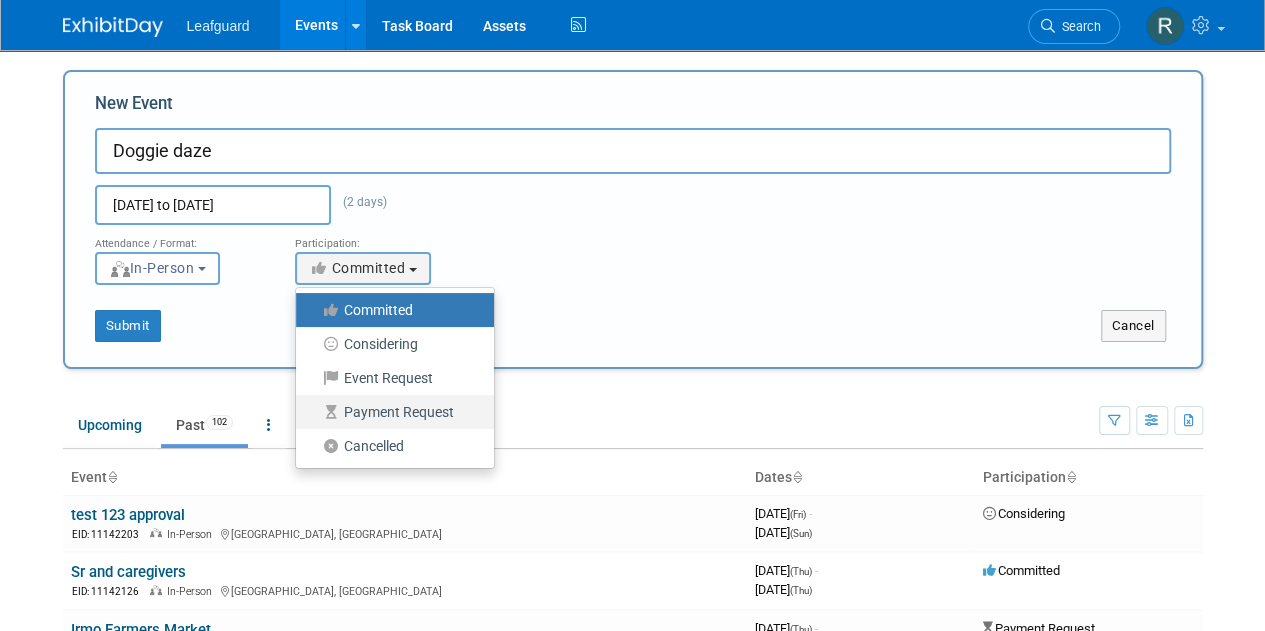 click on "Payment Request" at bounding box center (390, 412) 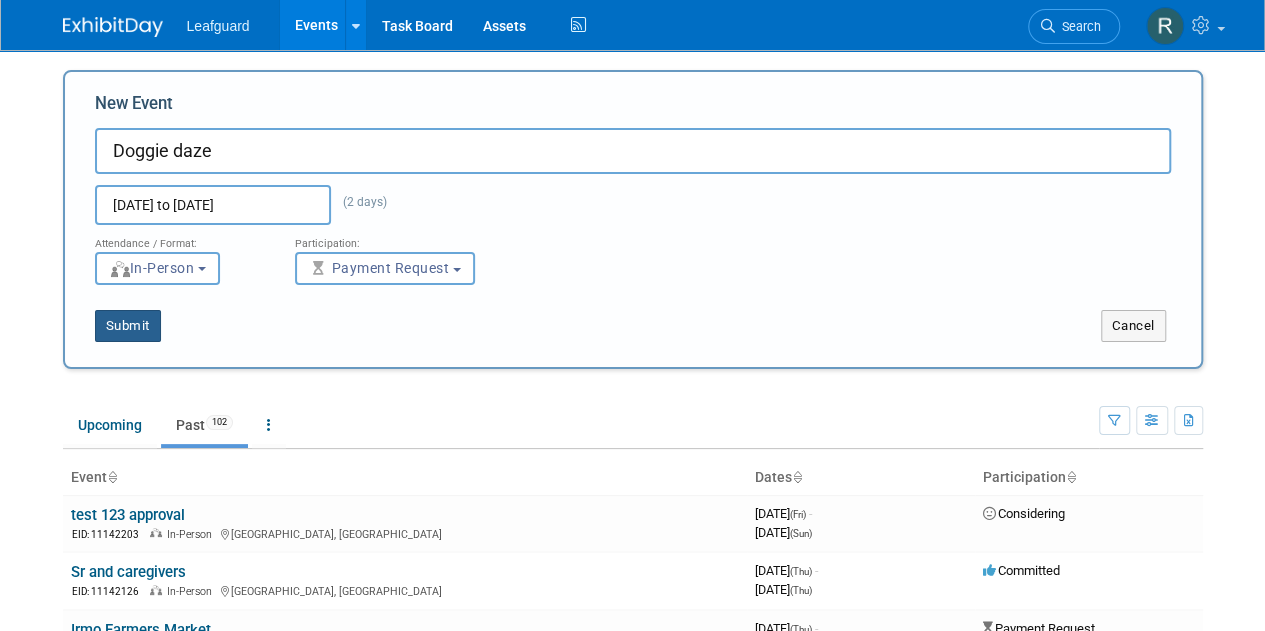 click on "Submit" at bounding box center (128, 326) 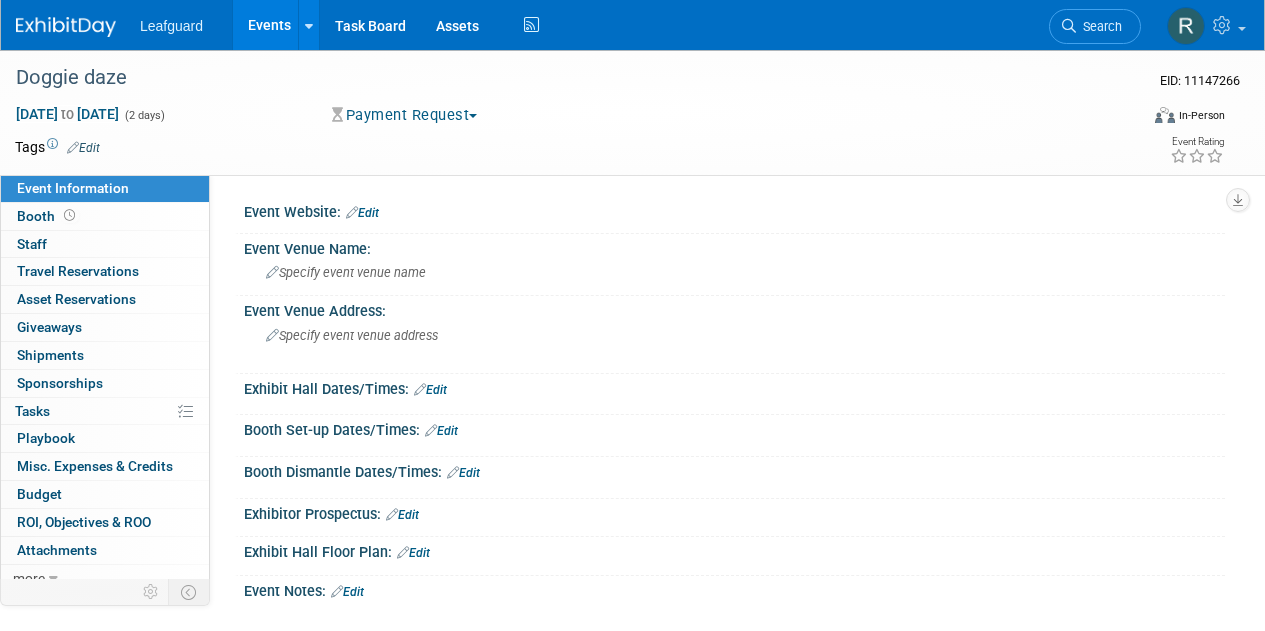 scroll, scrollTop: 0, scrollLeft: 0, axis: both 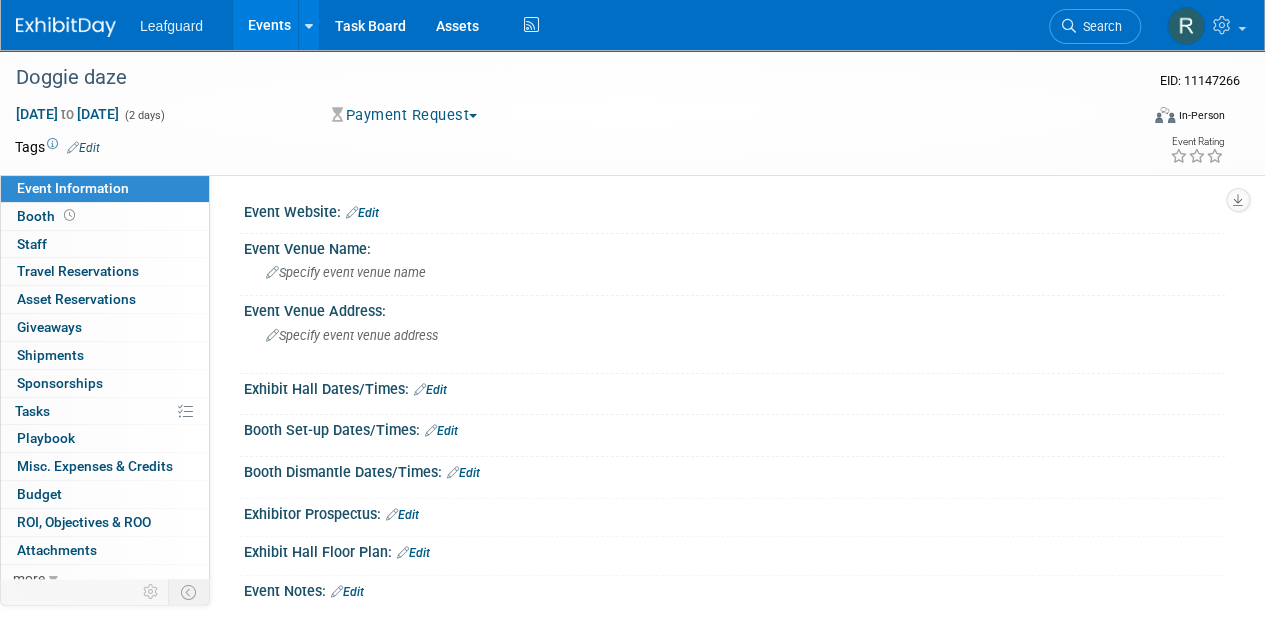 click on "Edit" at bounding box center (362, 213) 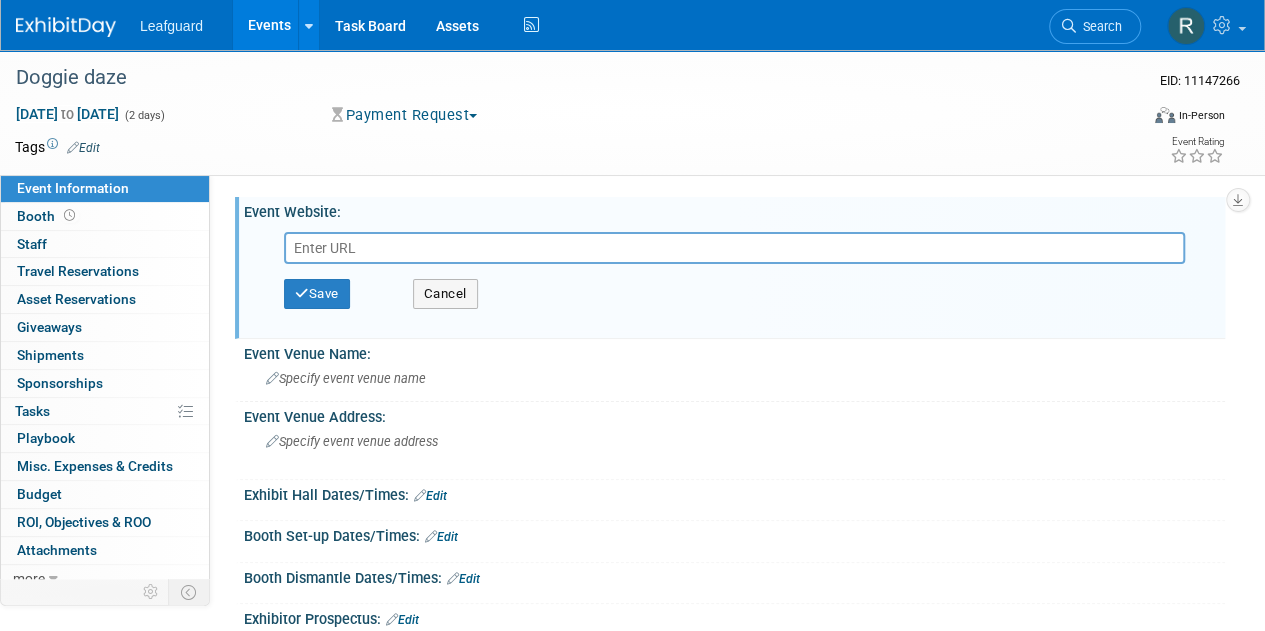 click at bounding box center (734, 248) 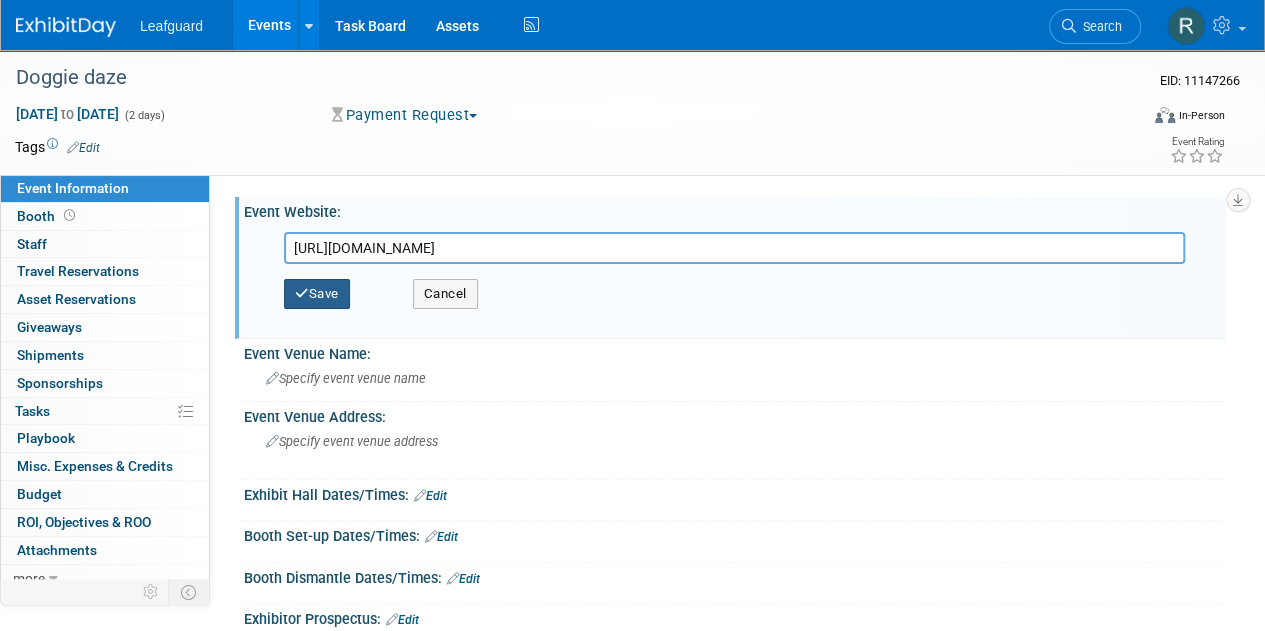 type on "[URL][DOMAIN_NAME]" 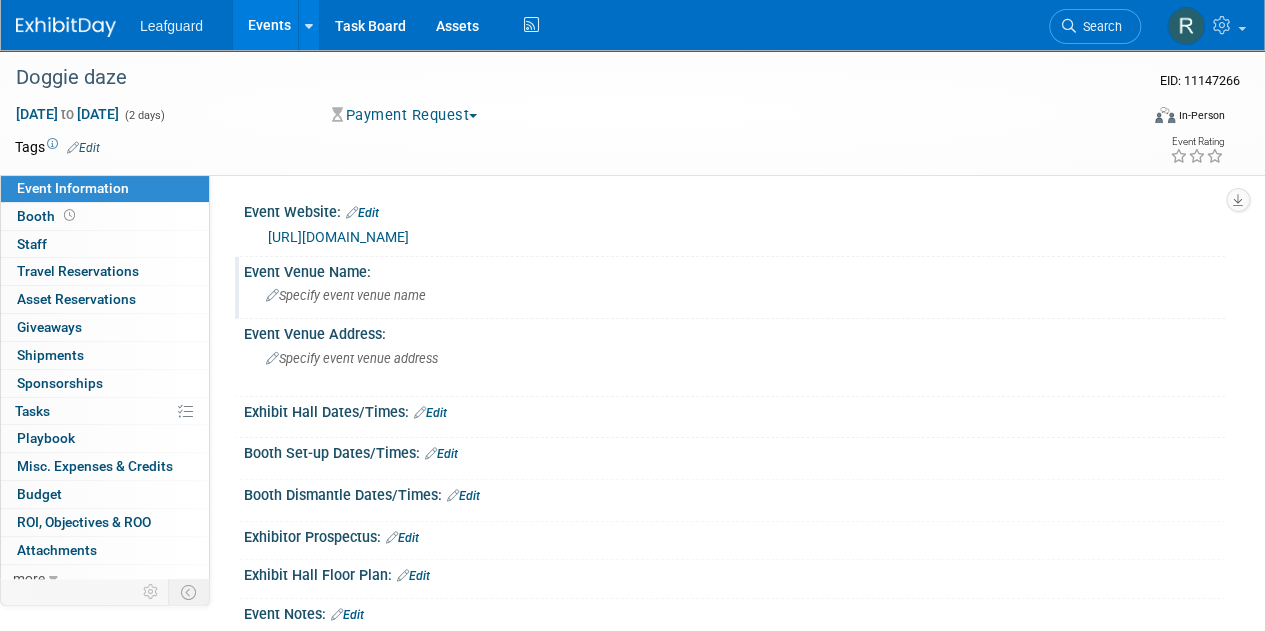 click on "Specify event venue name" at bounding box center (734, 295) 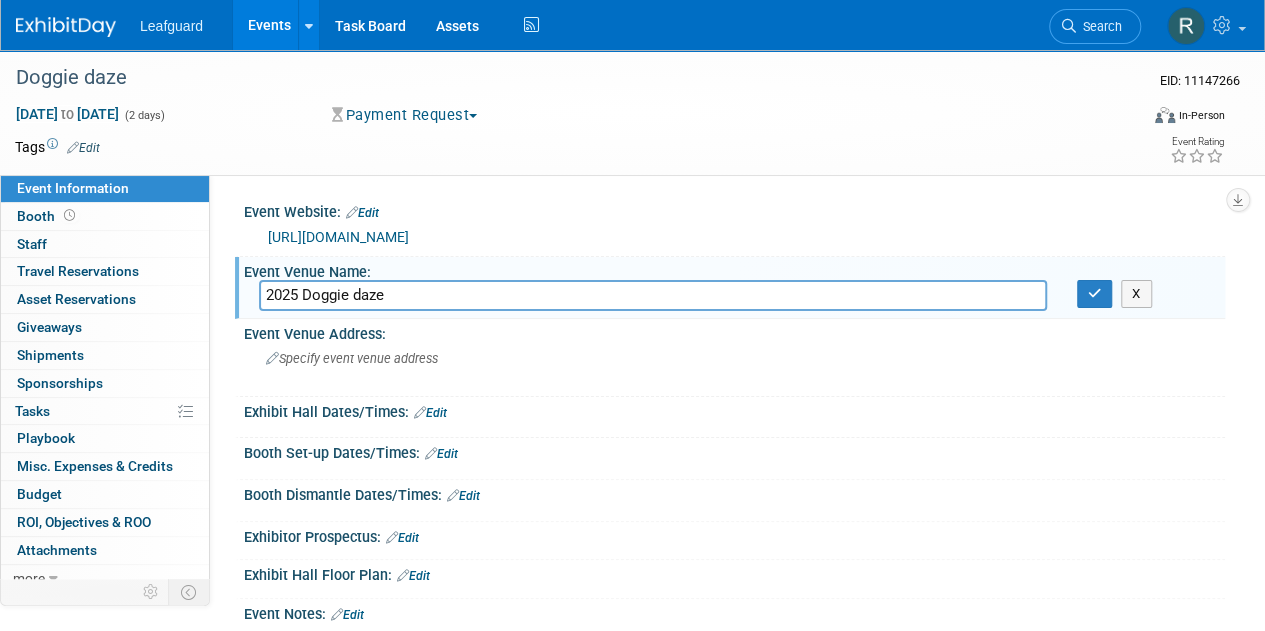 click on "2025 Doggie daze" at bounding box center (653, 295) 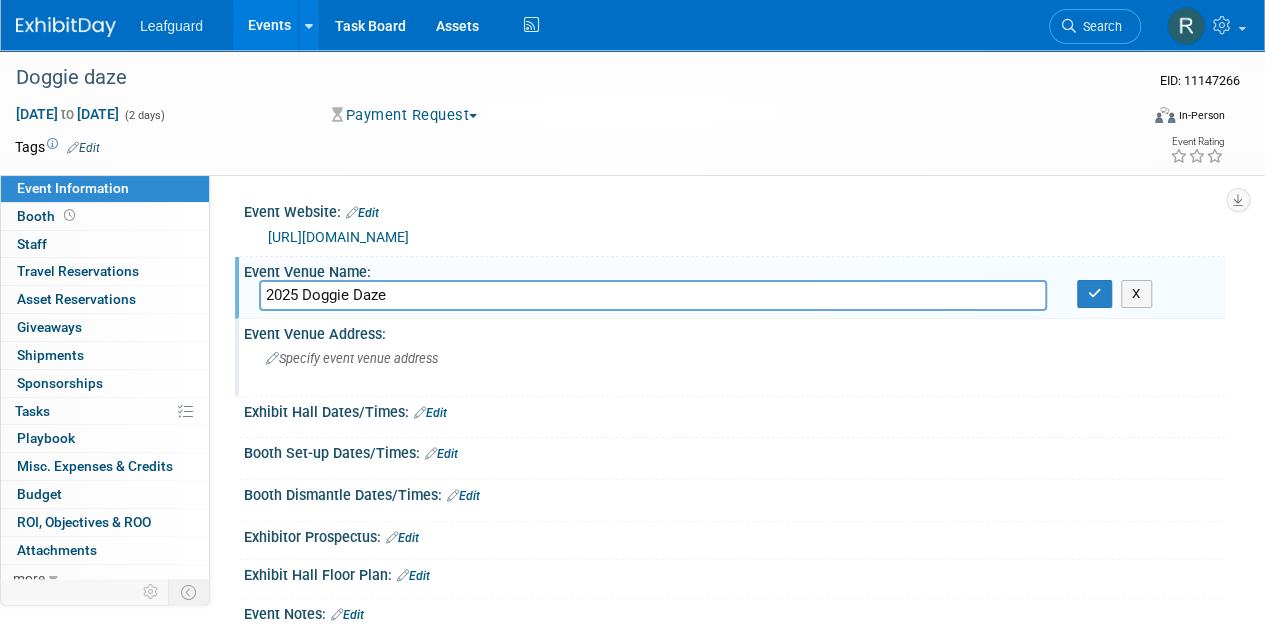 type on "2025 Doggie Daze" 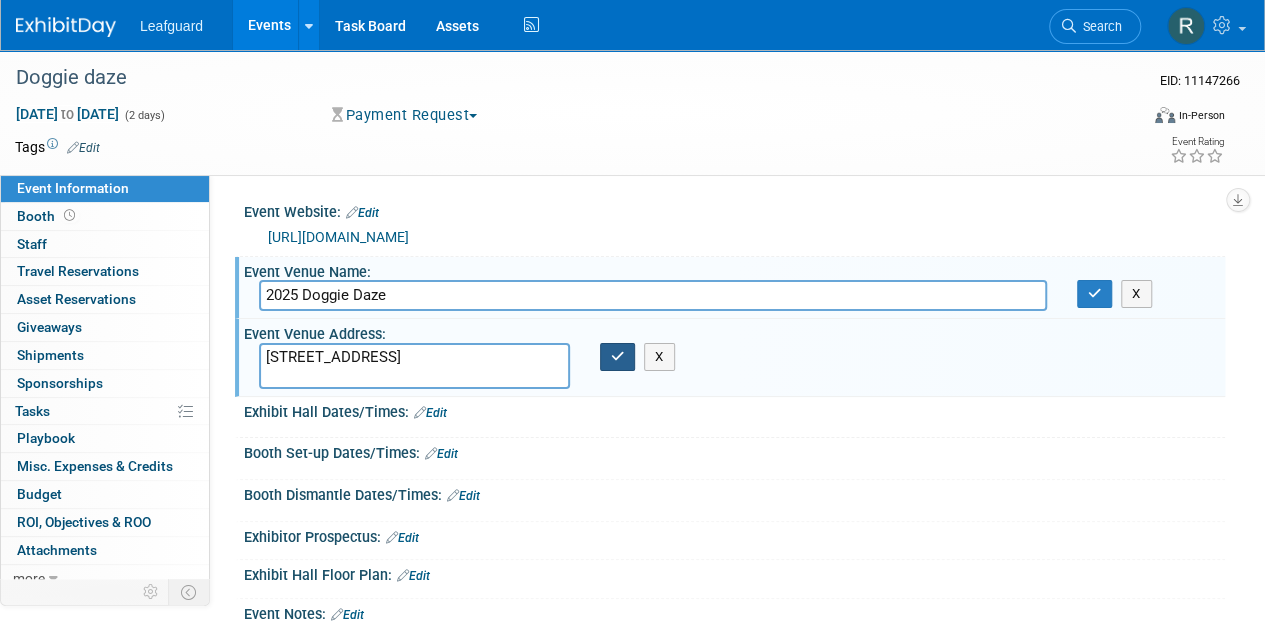 type on "[STREET_ADDRESS]" 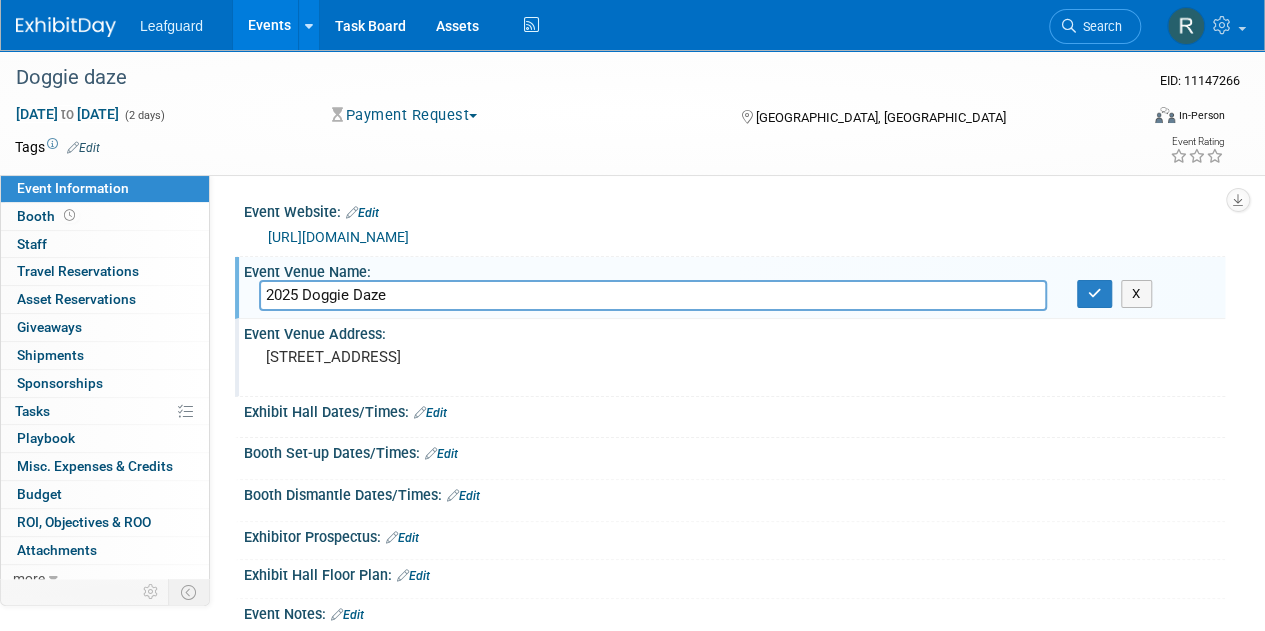 click on "Edit" at bounding box center [430, 413] 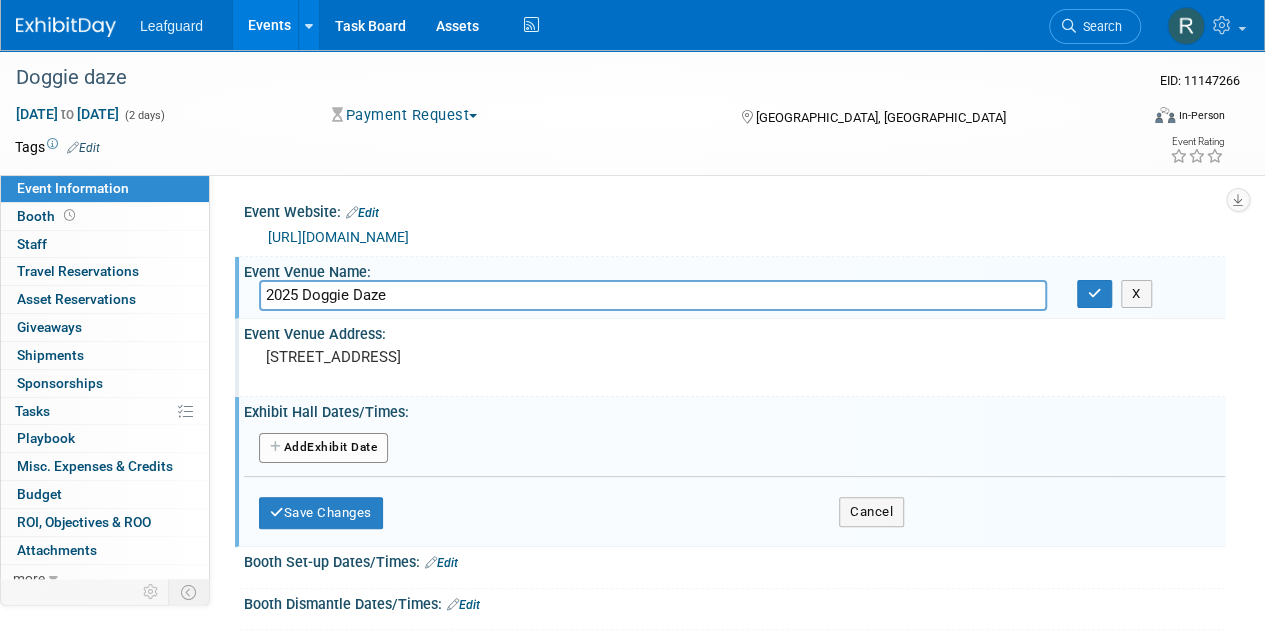 click on "Add  Another  Exhibit Date" at bounding box center [323, 448] 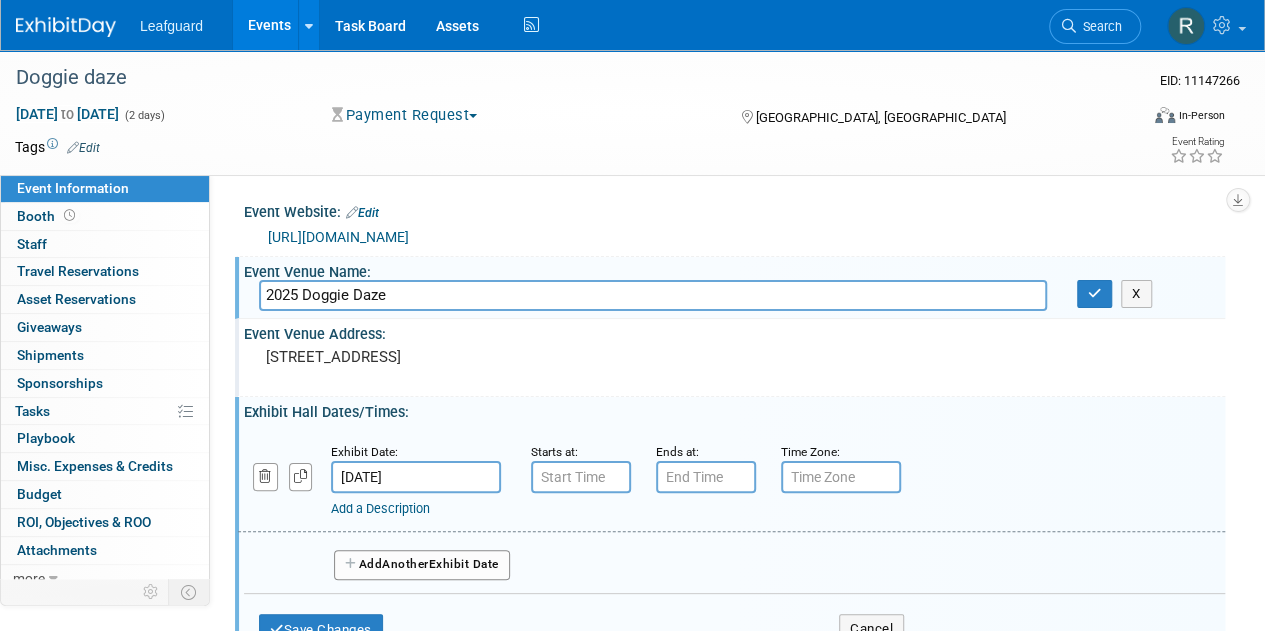 click on "[DATE]" at bounding box center (416, 477) 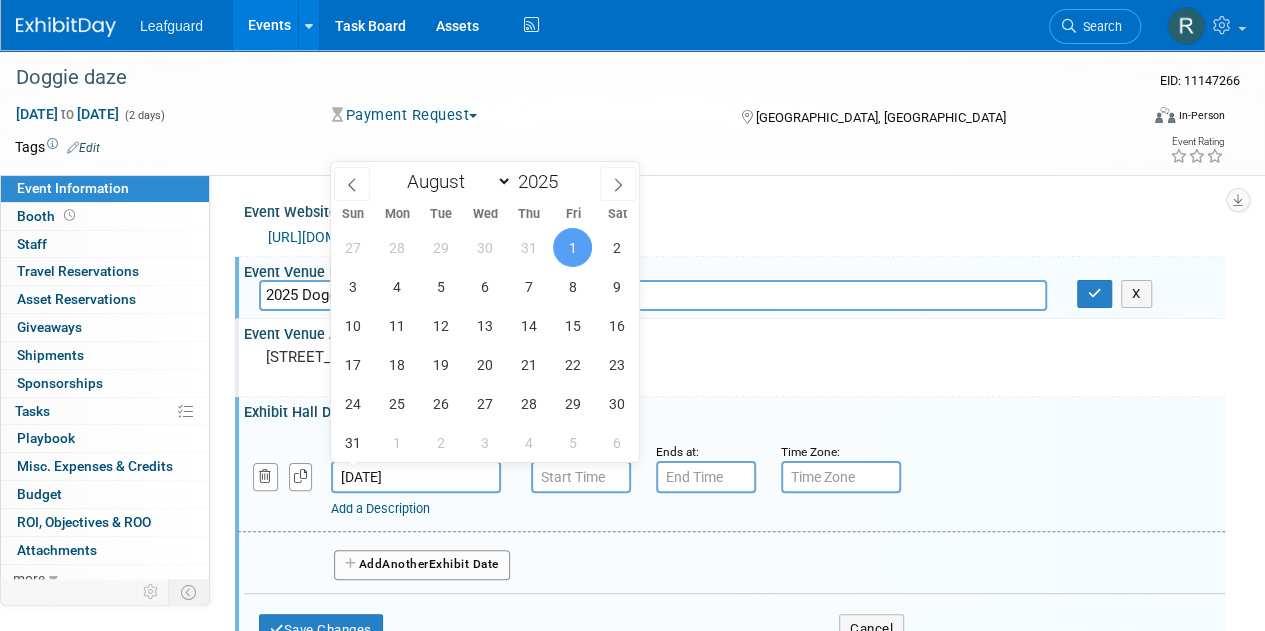click on "Event Venue Address:" at bounding box center (734, 331) 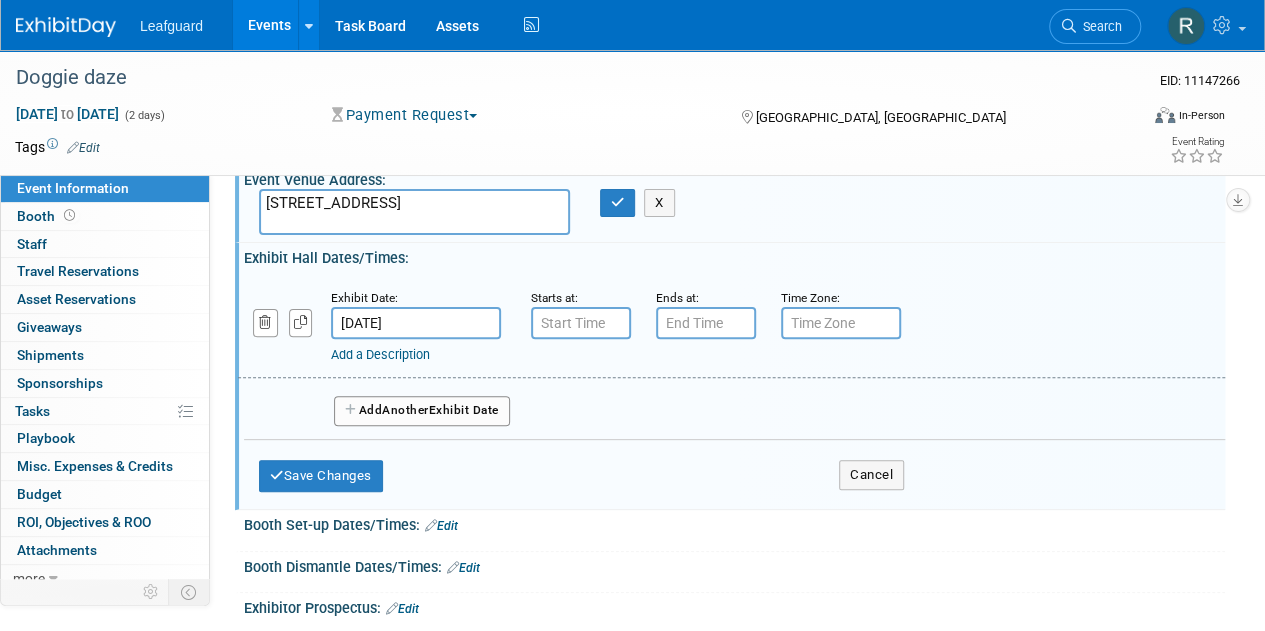 scroll, scrollTop: 163, scrollLeft: 0, axis: vertical 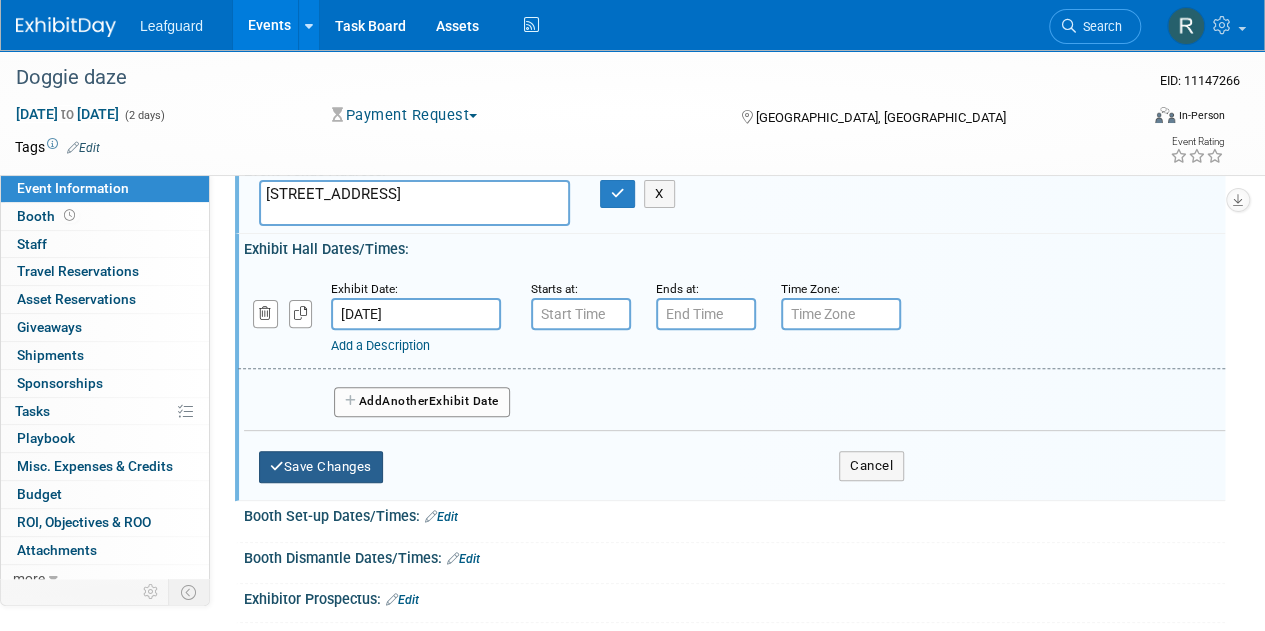 click on "Save Changes" at bounding box center [321, 467] 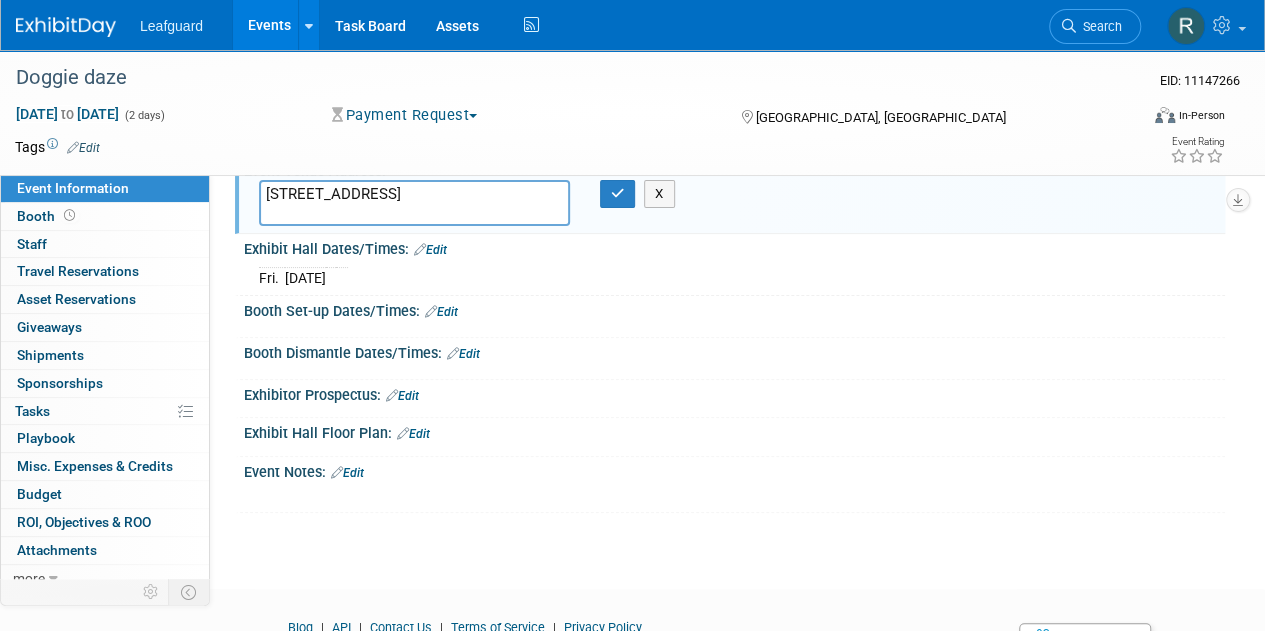 click on "Booth Set-up Dates/Times:
Edit" at bounding box center [734, 309] 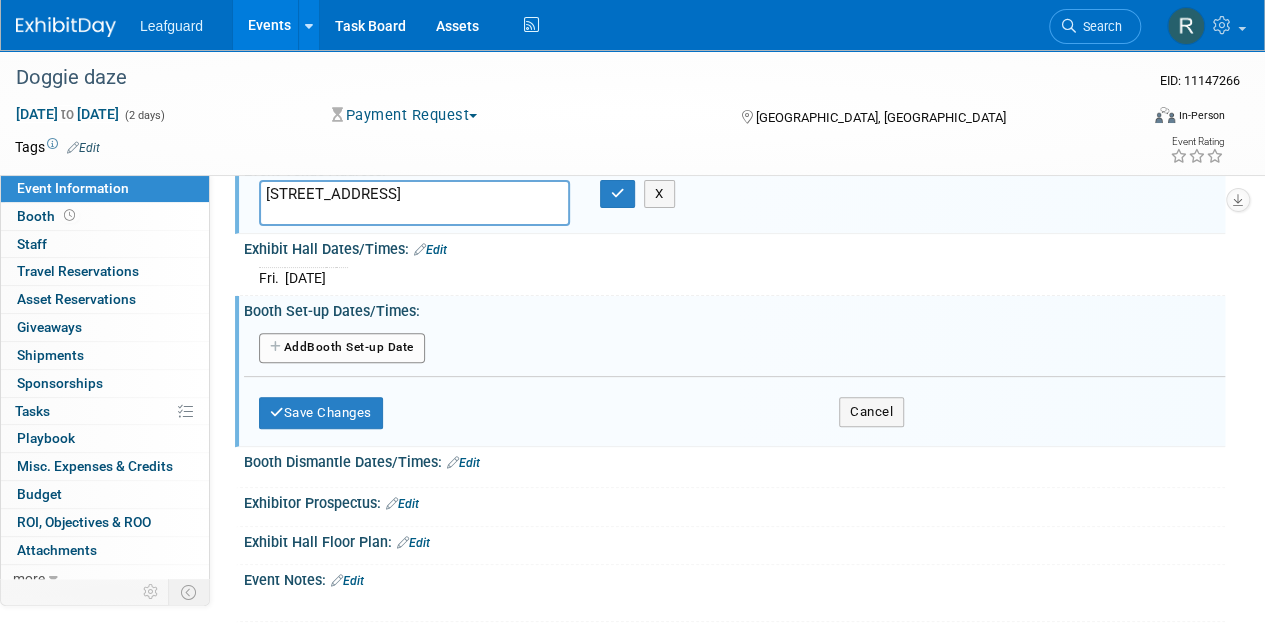 click on "Add  Another  Booth Set-up Date" at bounding box center [342, 348] 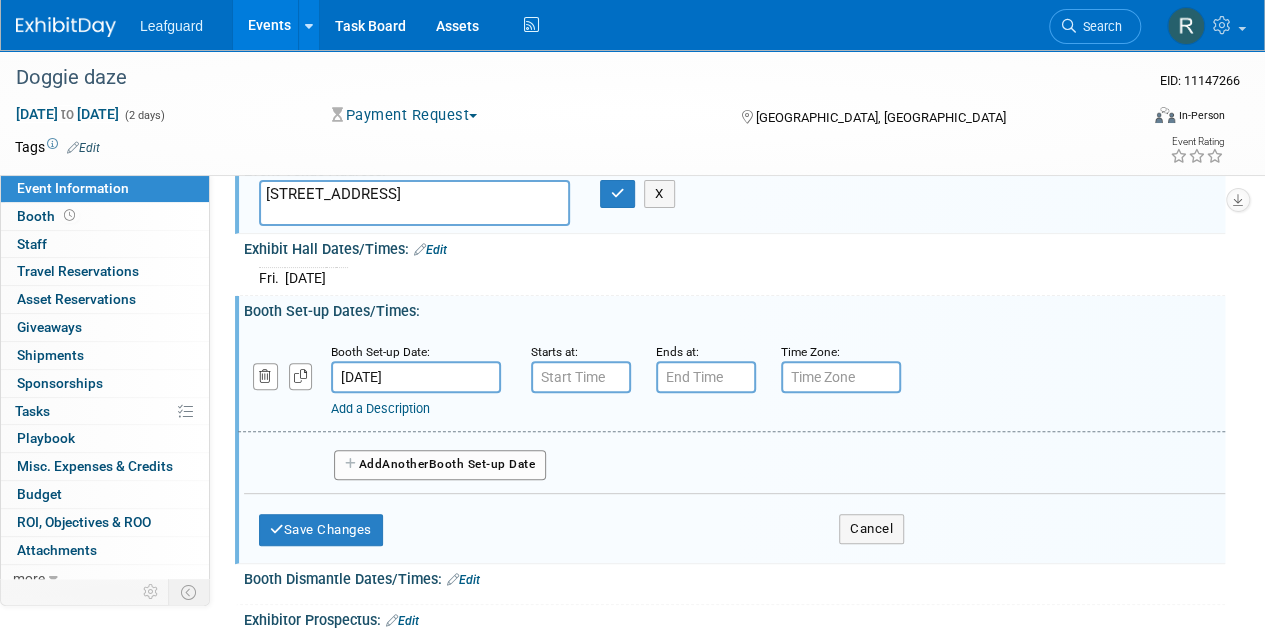click on "Aug 1, 2025" at bounding box center [416, 377] 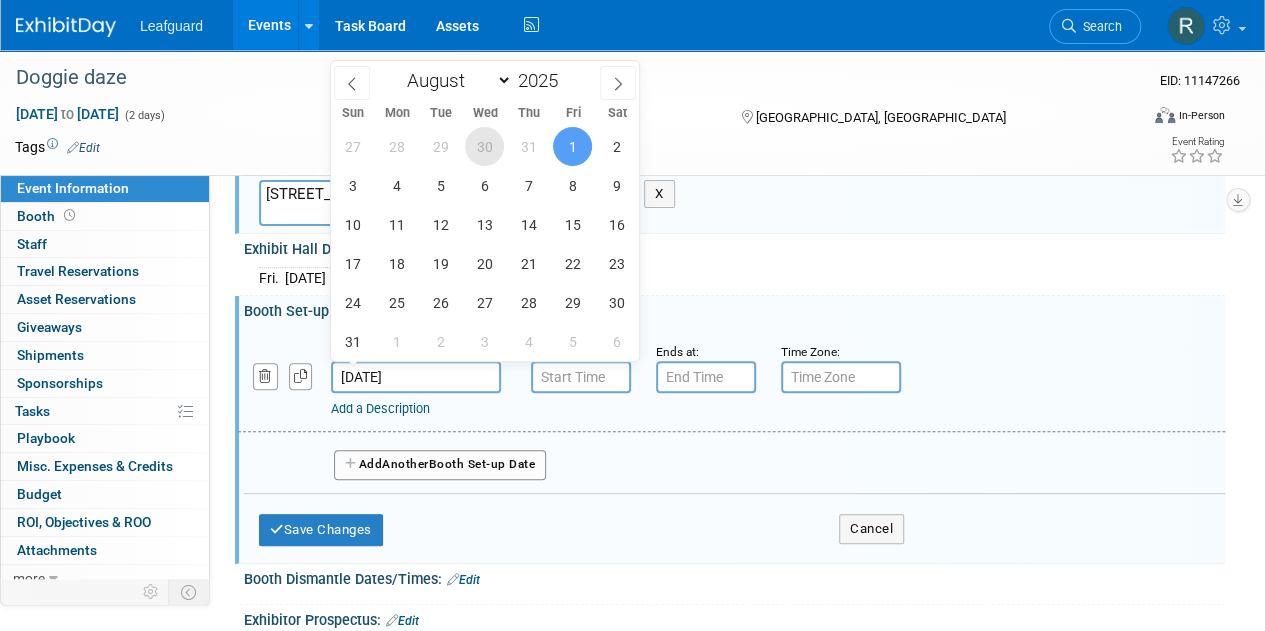 click on "30" at bounding box center (484, 146) 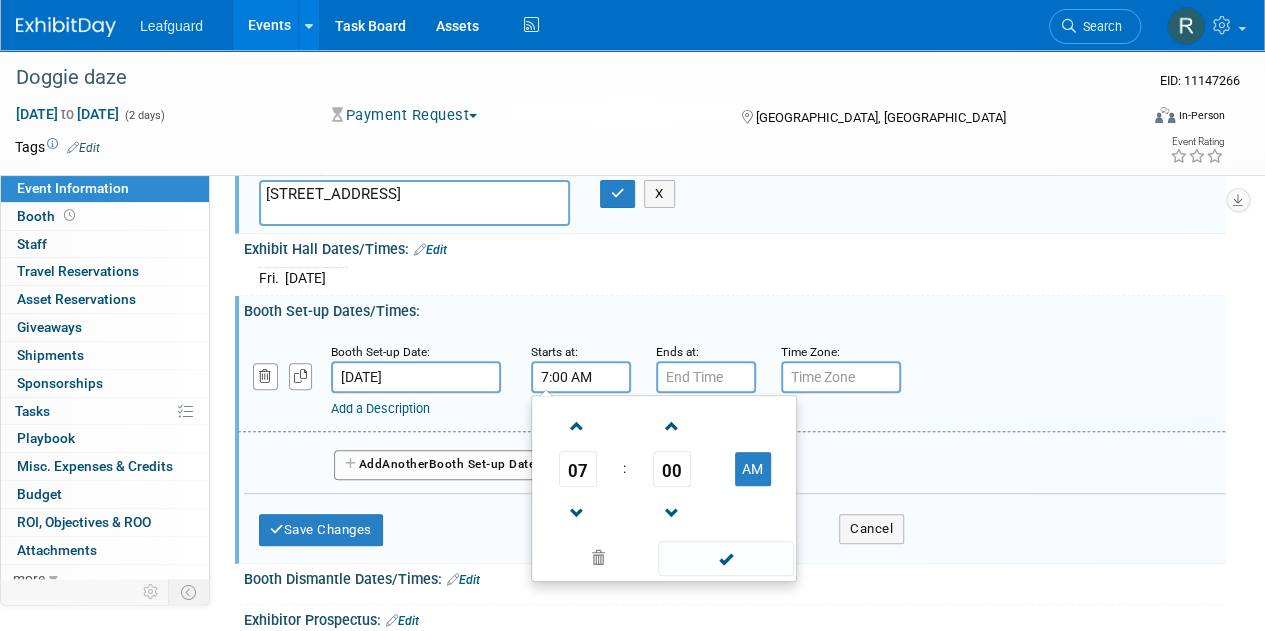 click on "7:00 AM" at bounding box center [581, 377] 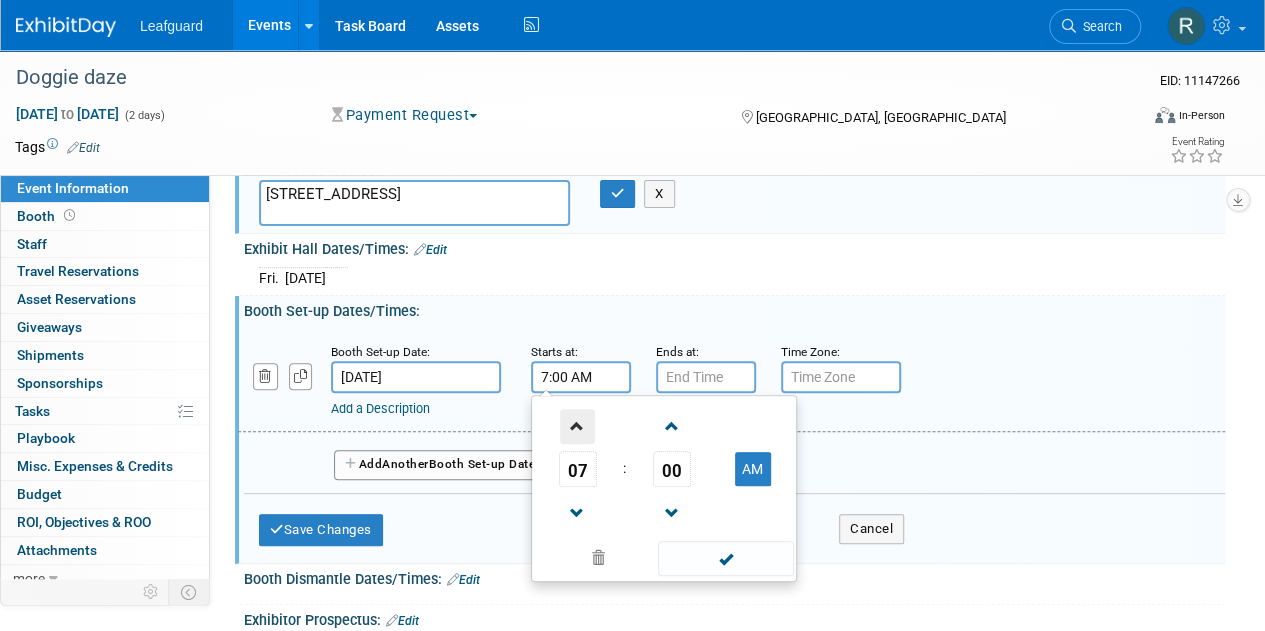 click at bounding box center [577, 426] 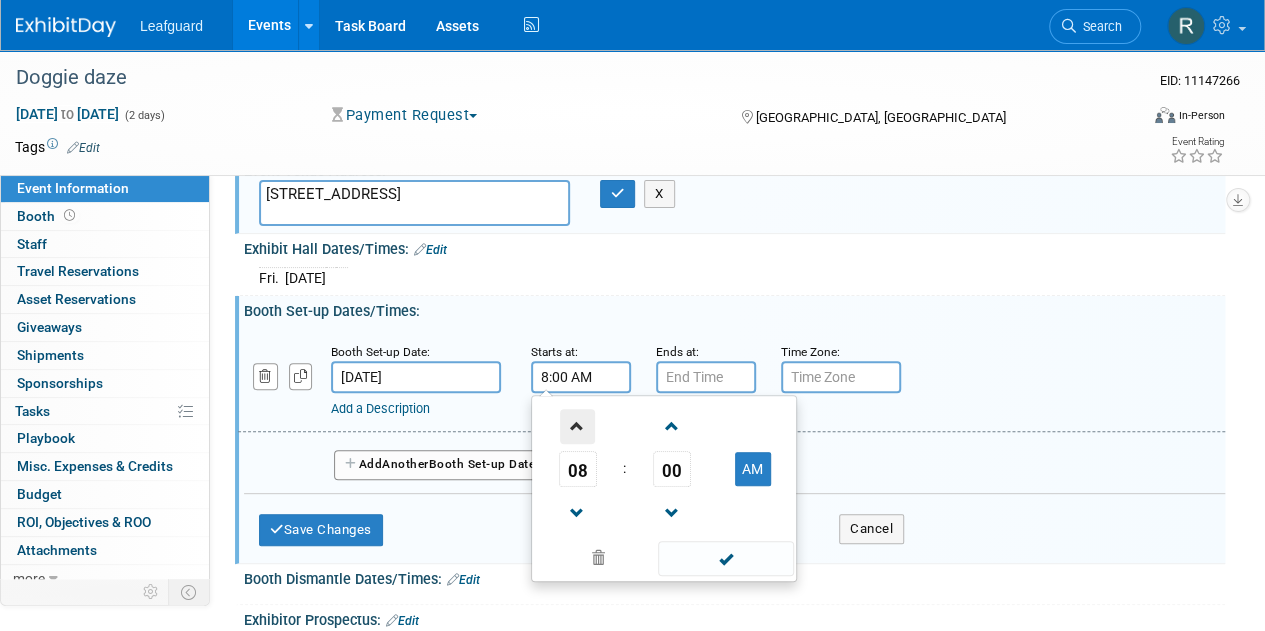 click at bounding box center (577, 426) 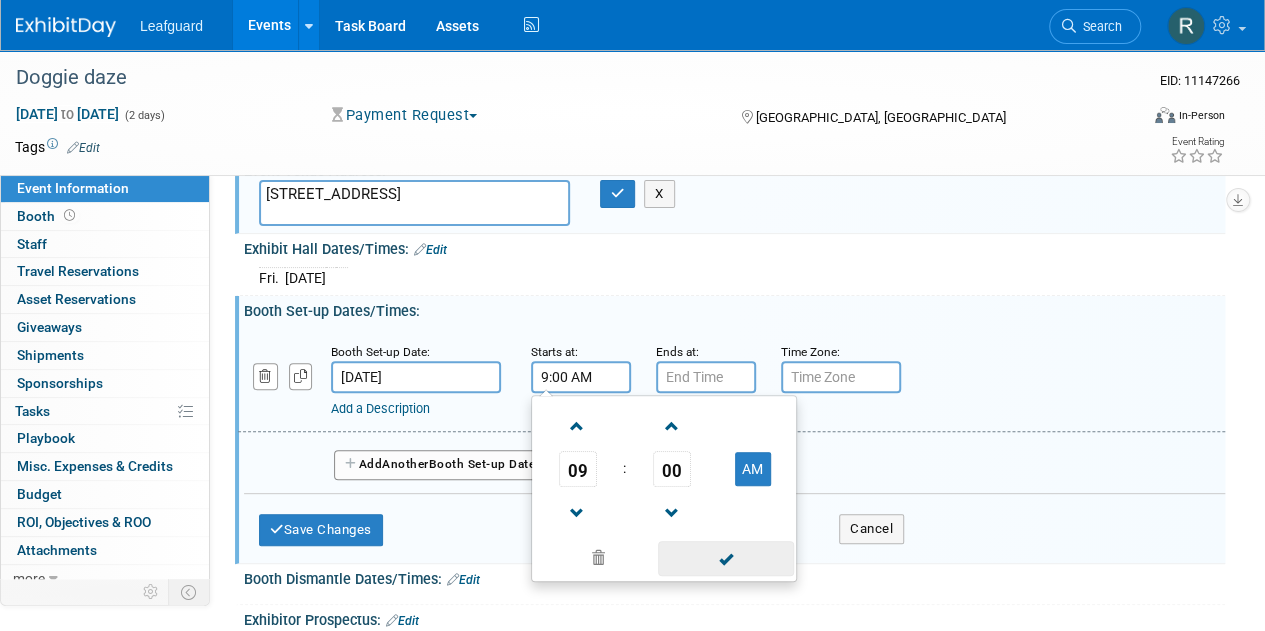 drag, startPoint x: 756, startPoint y: 458, endPoint x: 732, endPoint y: 556, distance: 100.89599 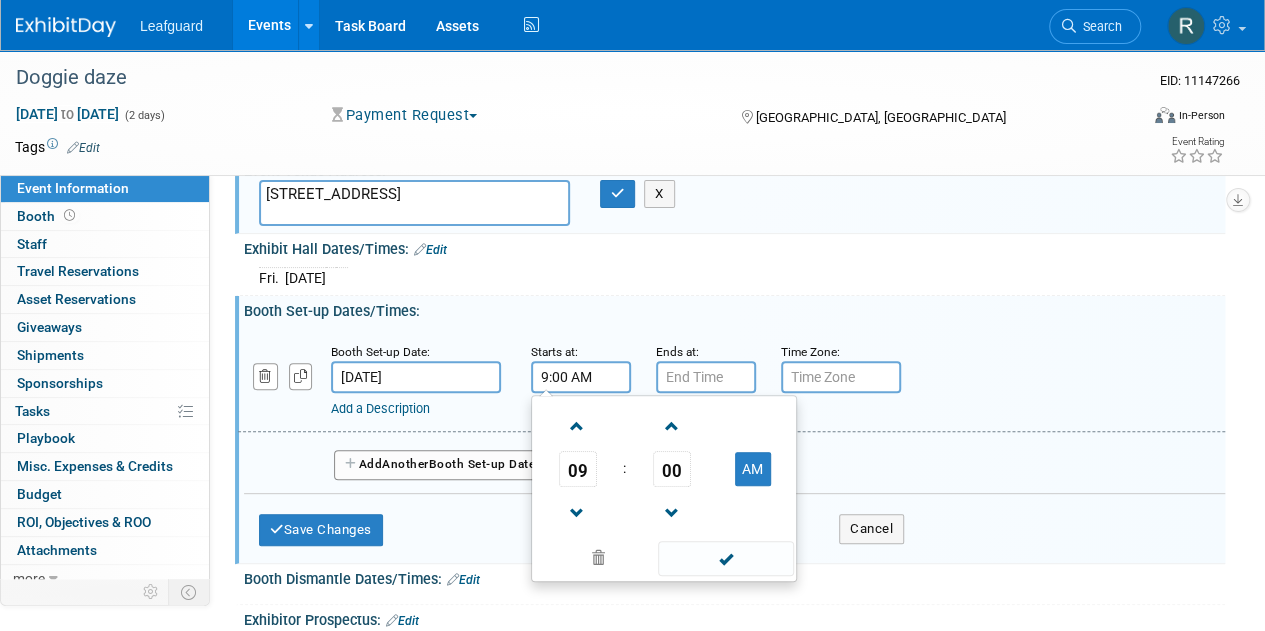 type on "7:00 PM" 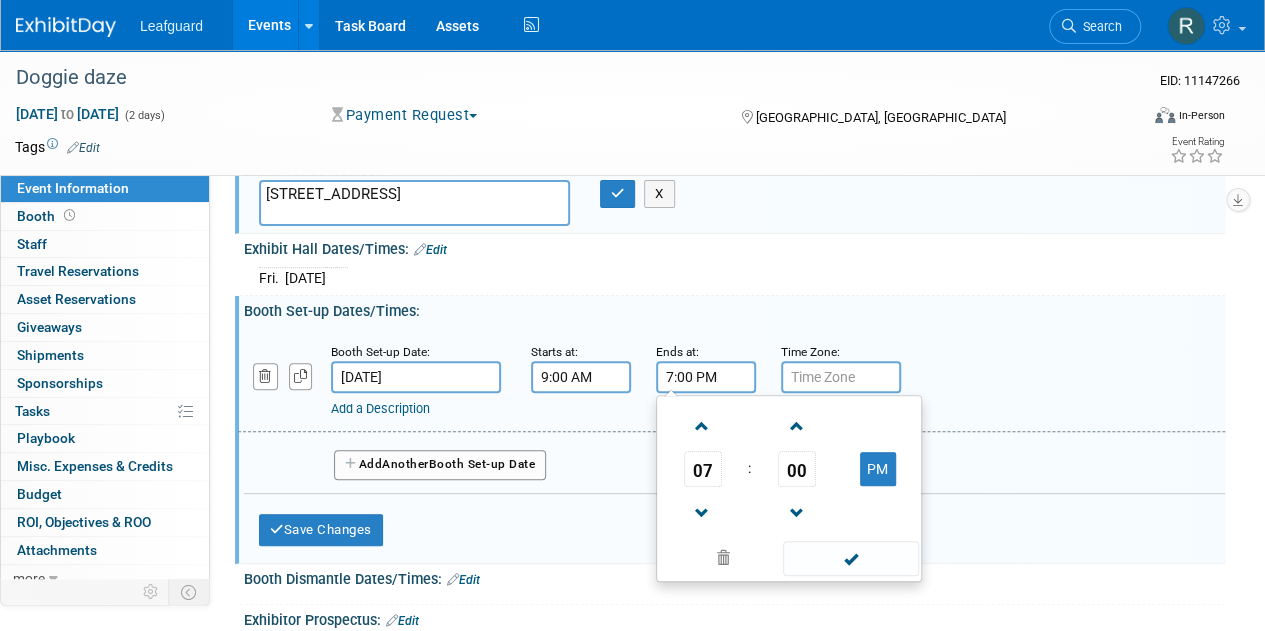 click on "7:00 PM" at bounding box center [706, 377] 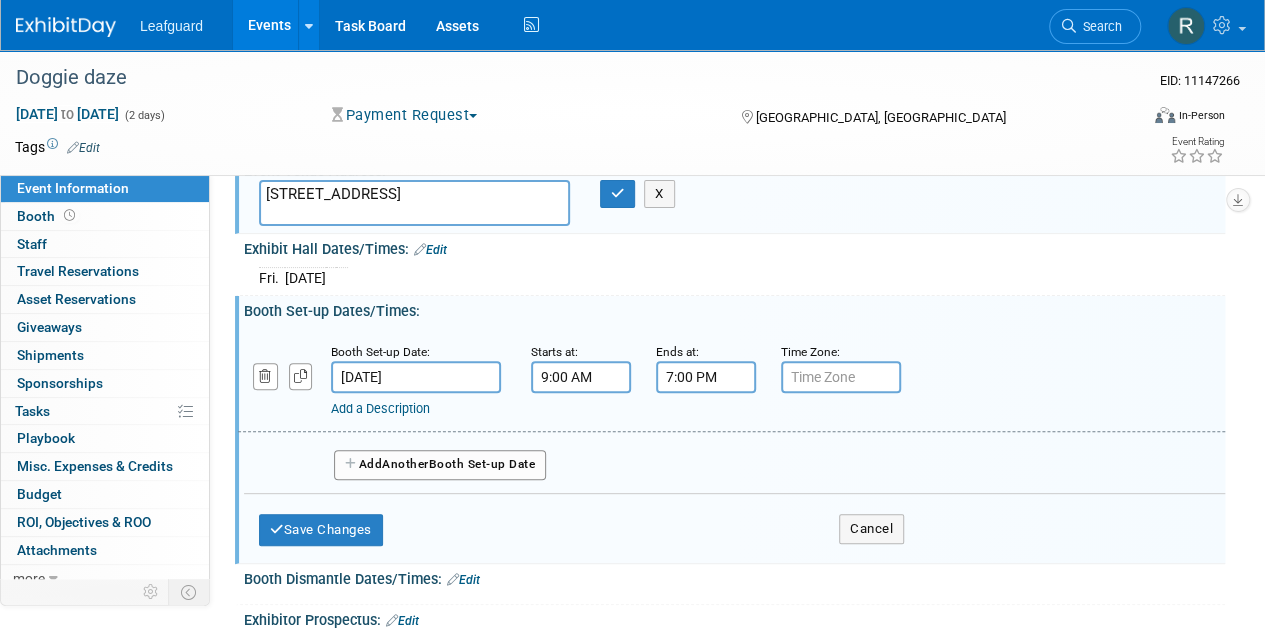 click at bounding box center (841, 377) 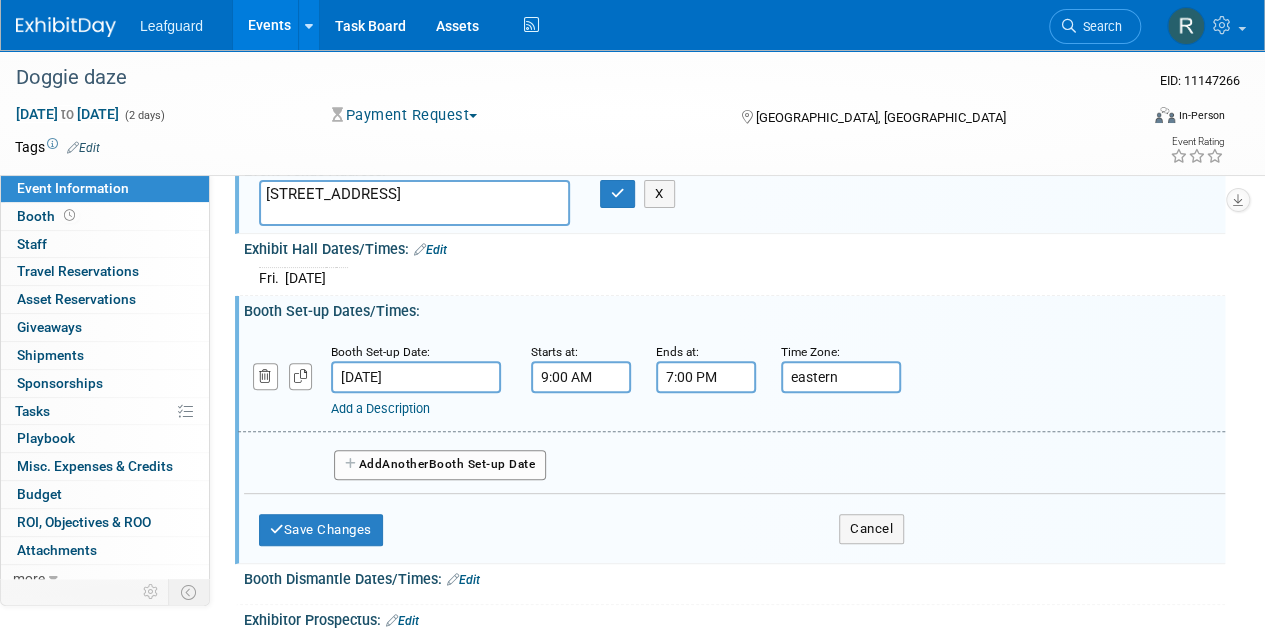 type on "eastern" 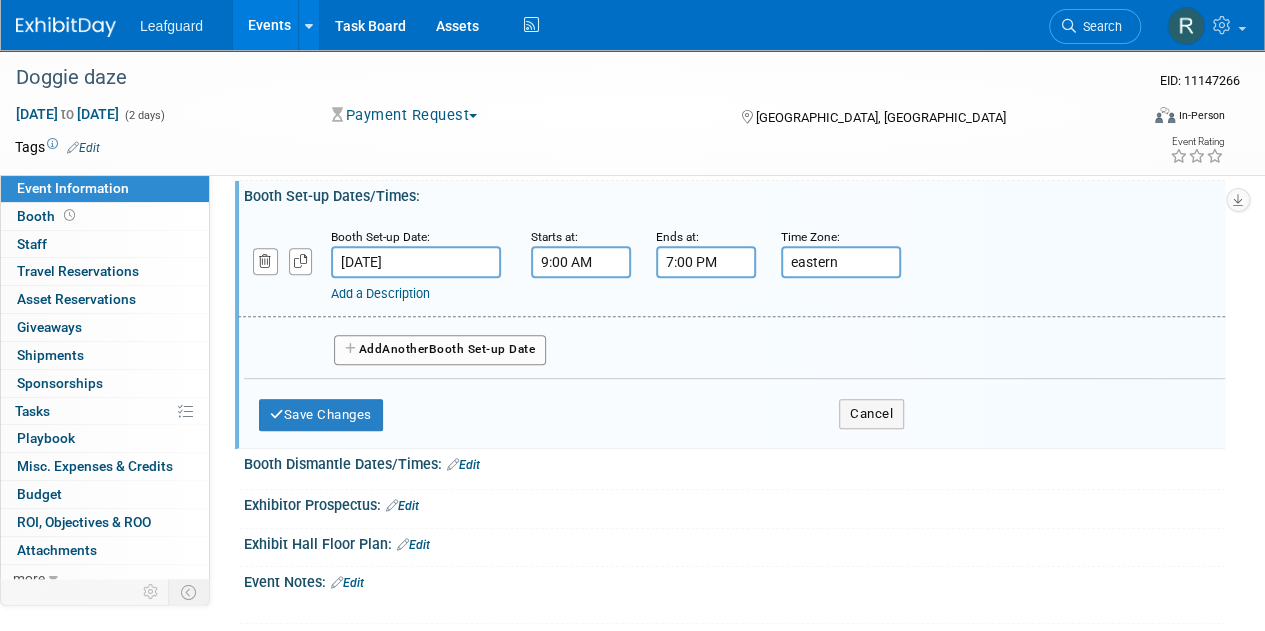 scroll, scrollTop: 300, scrollLeft: 0, axis: vertical 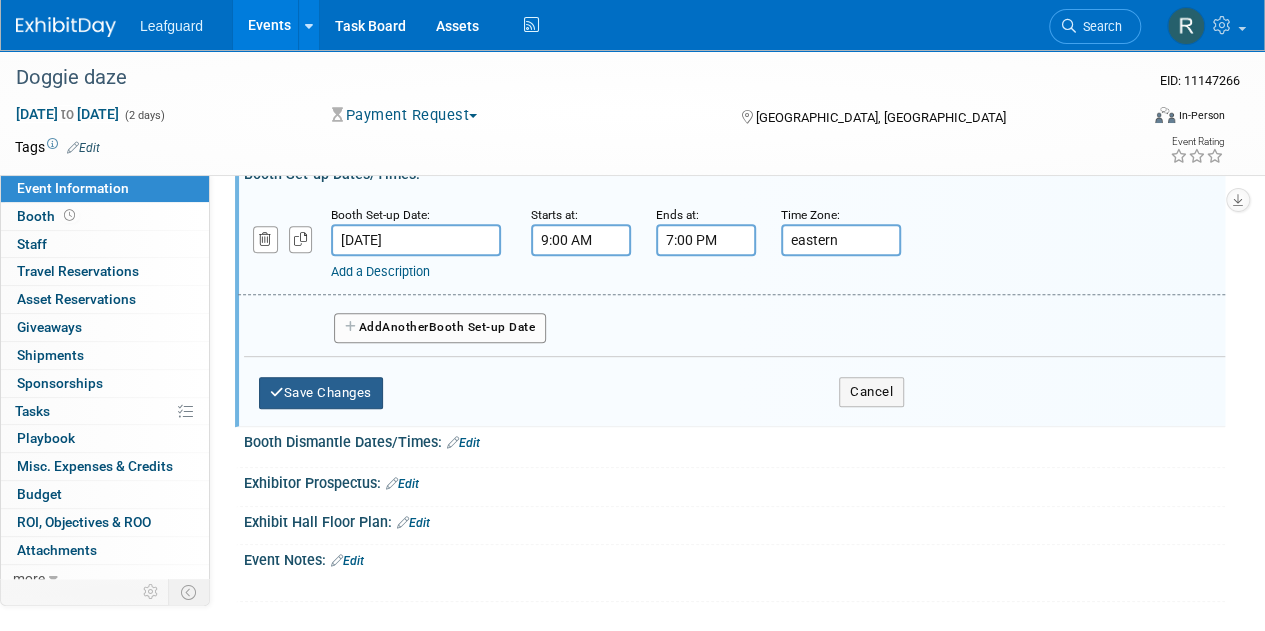 click on "Save Changes" at bounding box center [321, 393] 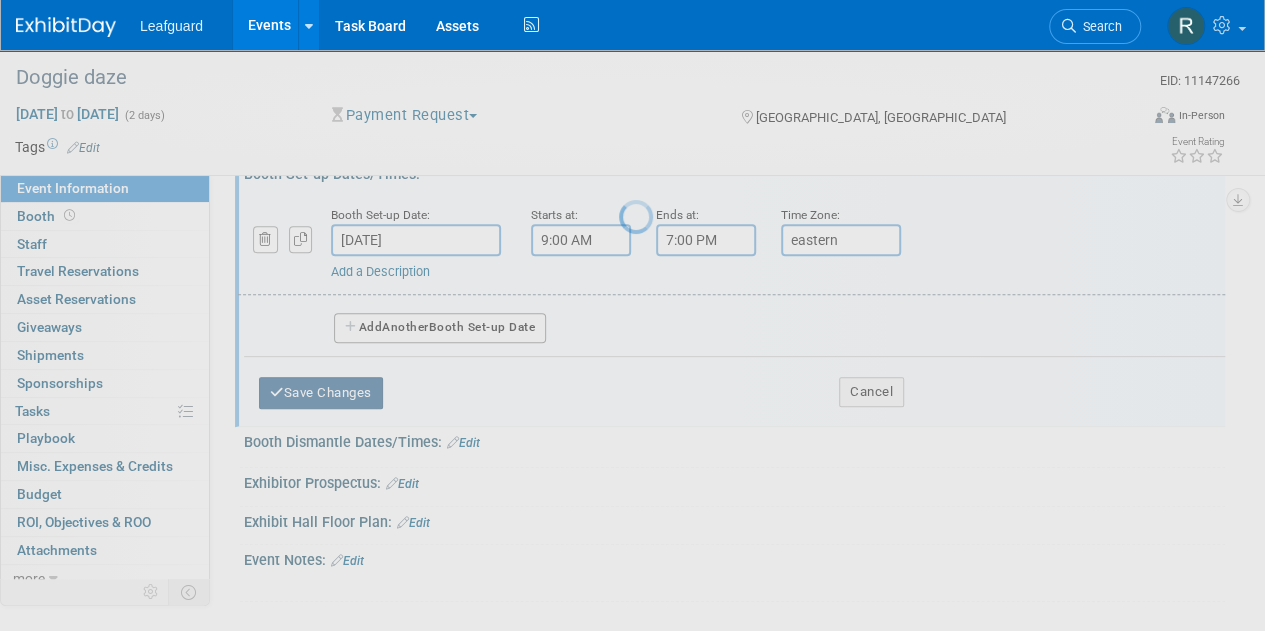 scroll, scrollTop: 252, scrollLeft: 0, axis: vertical 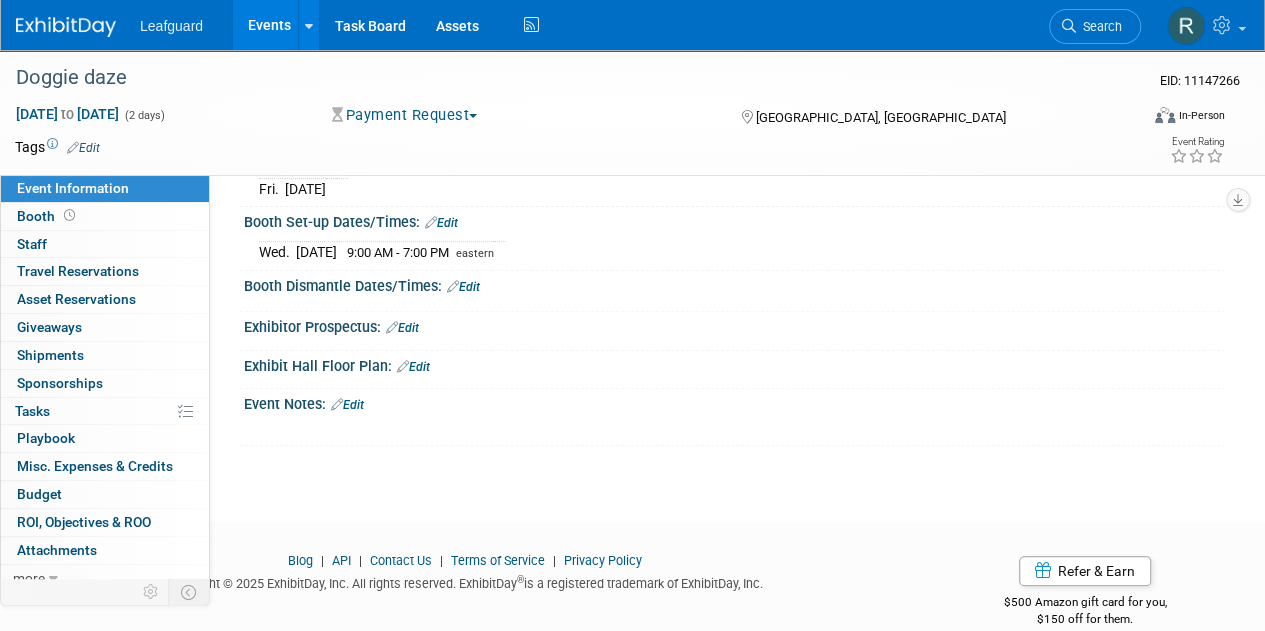 click on "Edit" at bounding box center (463, 287) 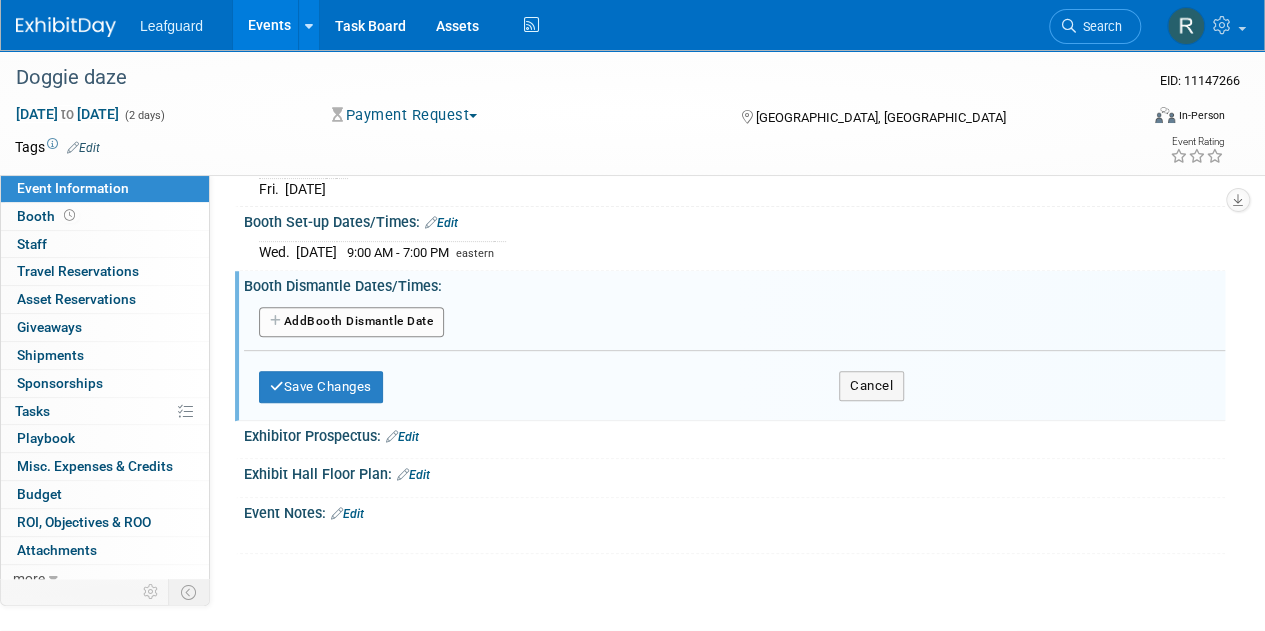 click on "Add  Another  Booth Dismantle Date" at bounding box center (351, 322) 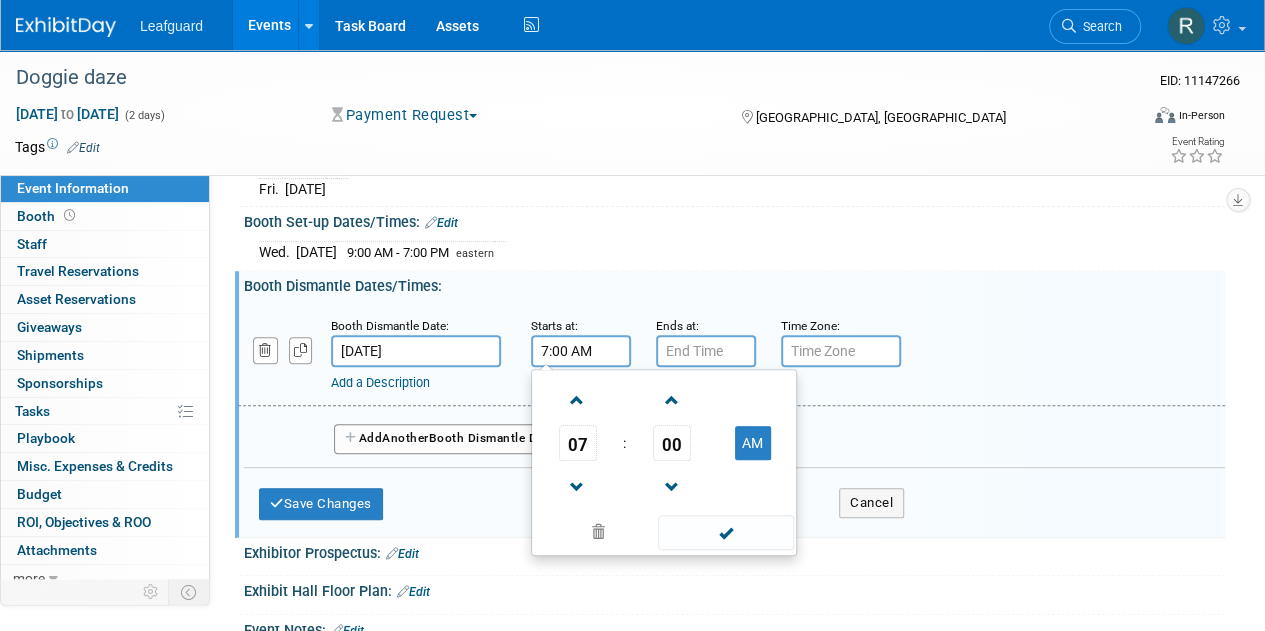 click on "7:00 AM" at bounding box center (581, 351) 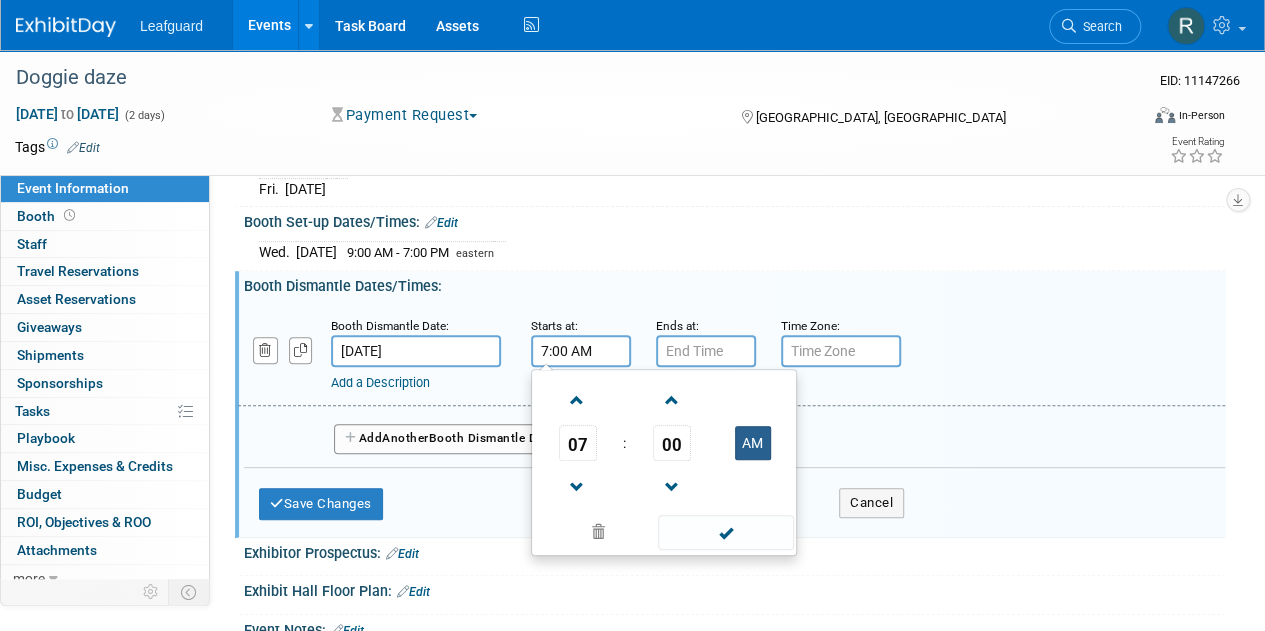 click on "AM" at bounding box center [753, 443] 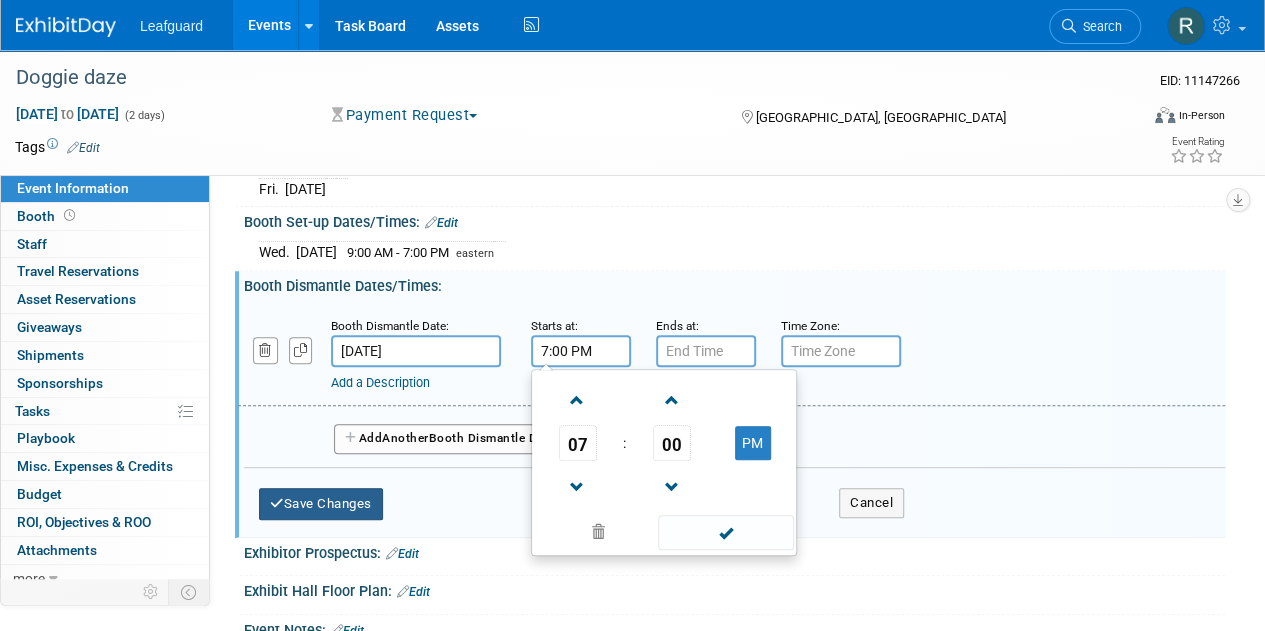 click on "Save Changes" at bounding box center (321, 504) 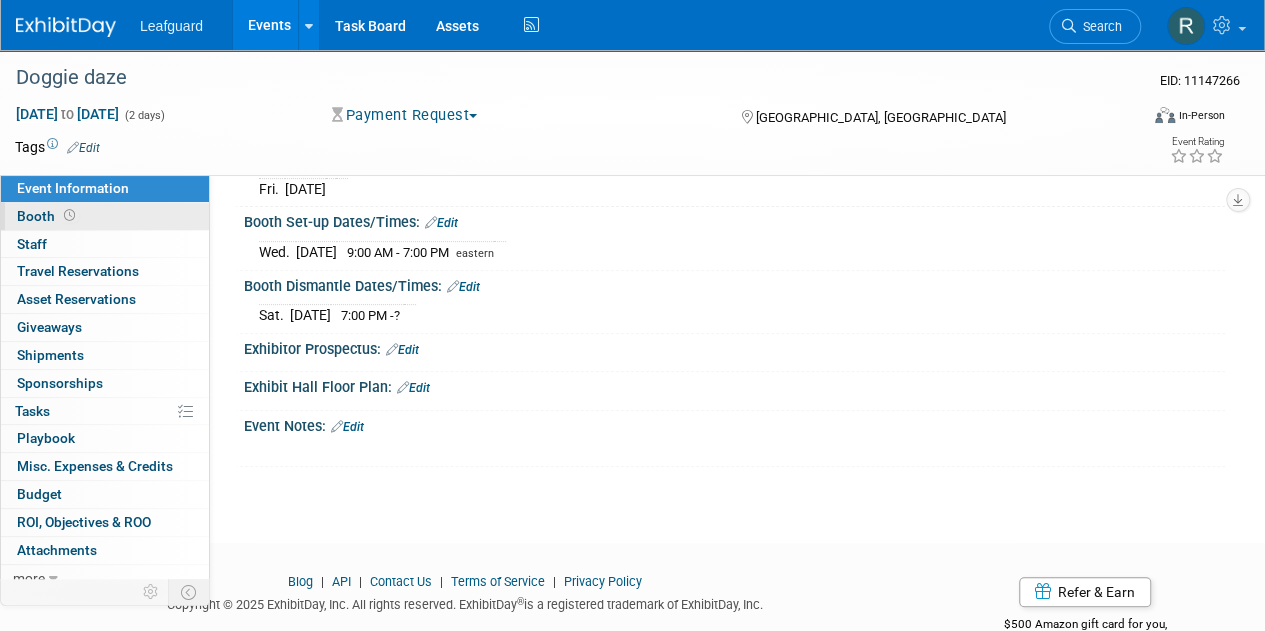 click on "Booth" at bounding box center [48, 216] 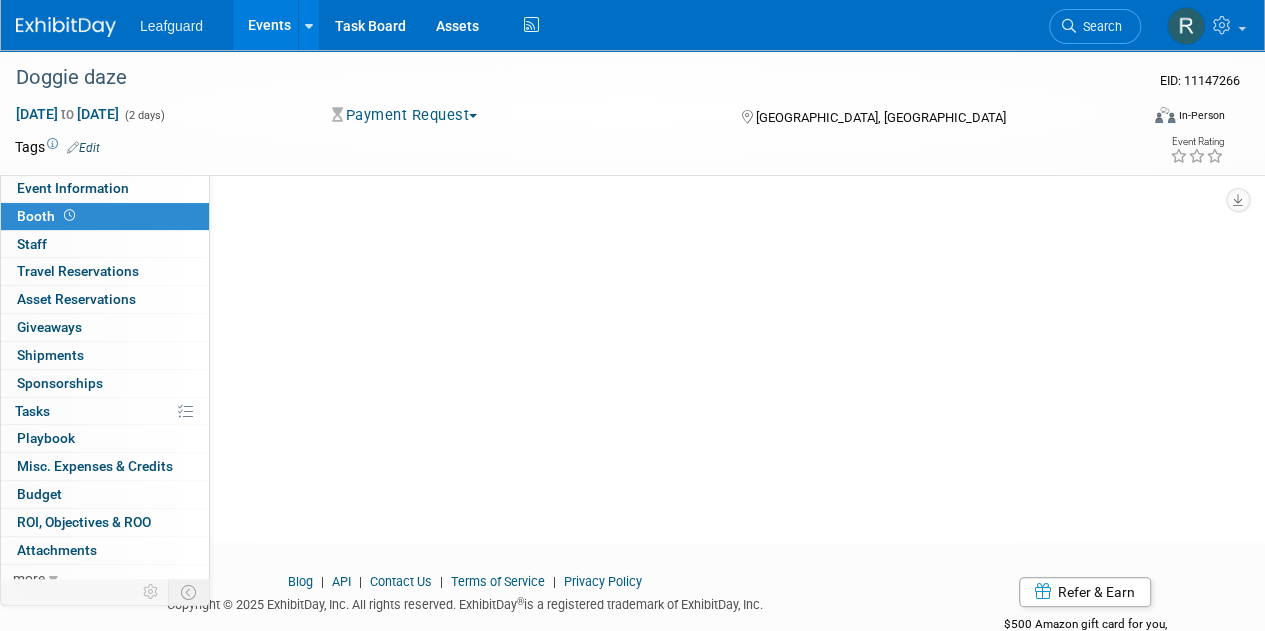scroll, scrollTop: 0, scrollLeft: 0, axis: both 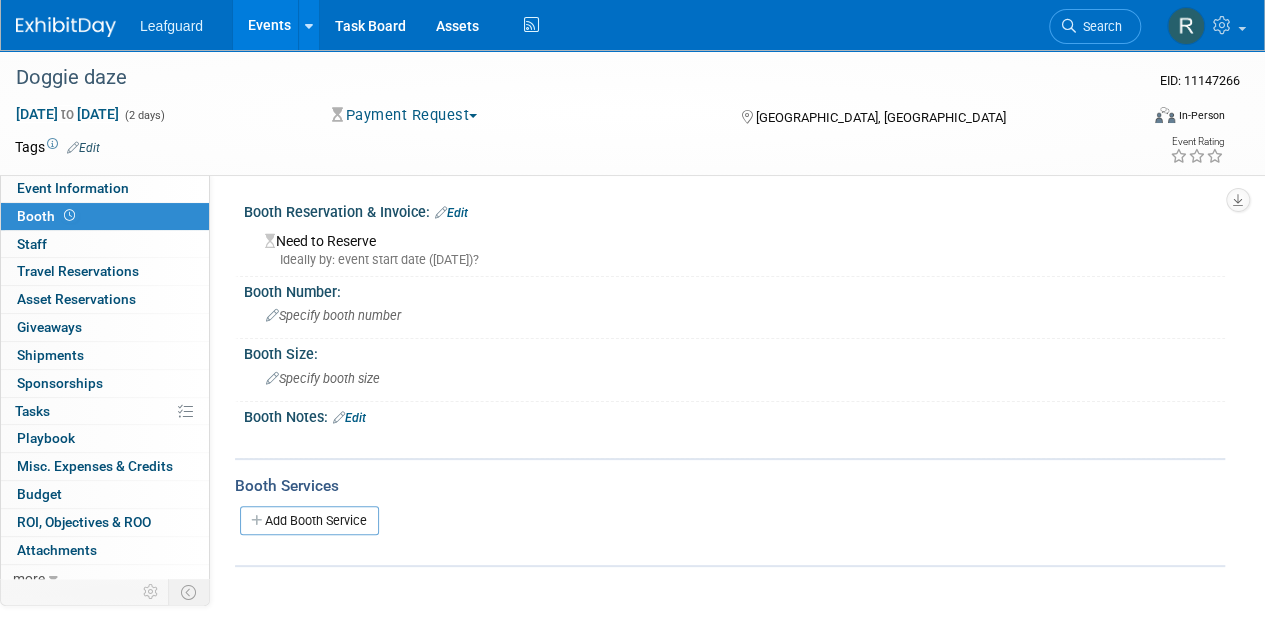 click on "Edit" at bounding box center (451, 213) 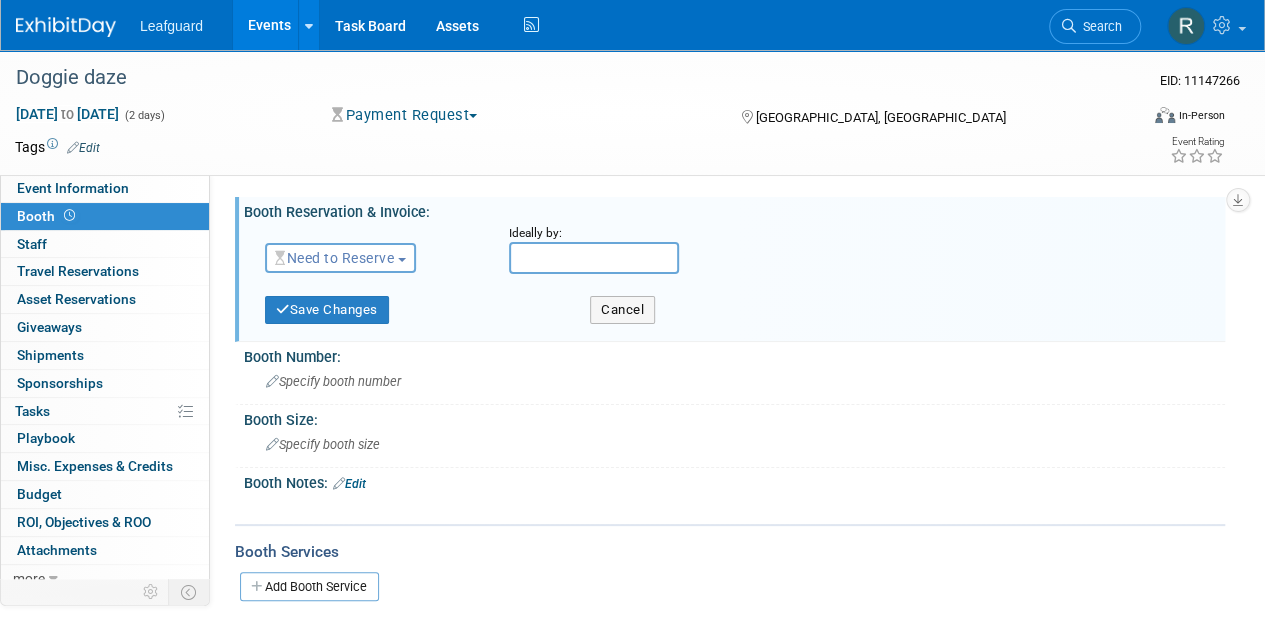 click on "Need to Reserve" at bounding box center [340, 258] 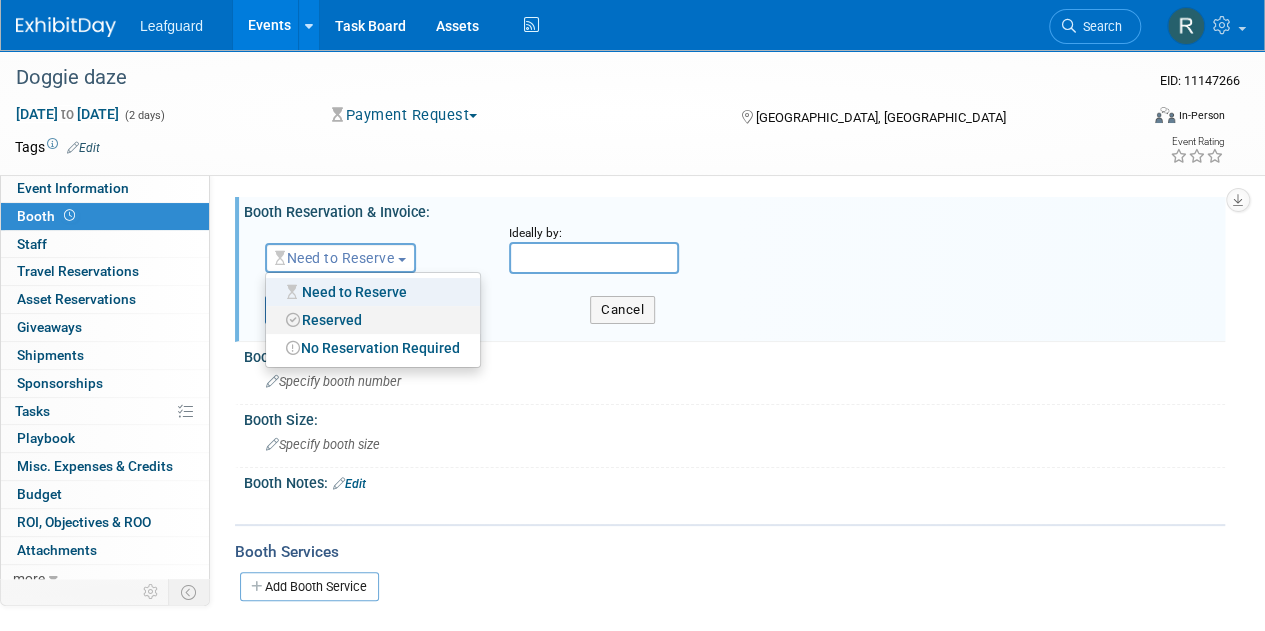 click on "Reserved" at bounding box center [373, 320] 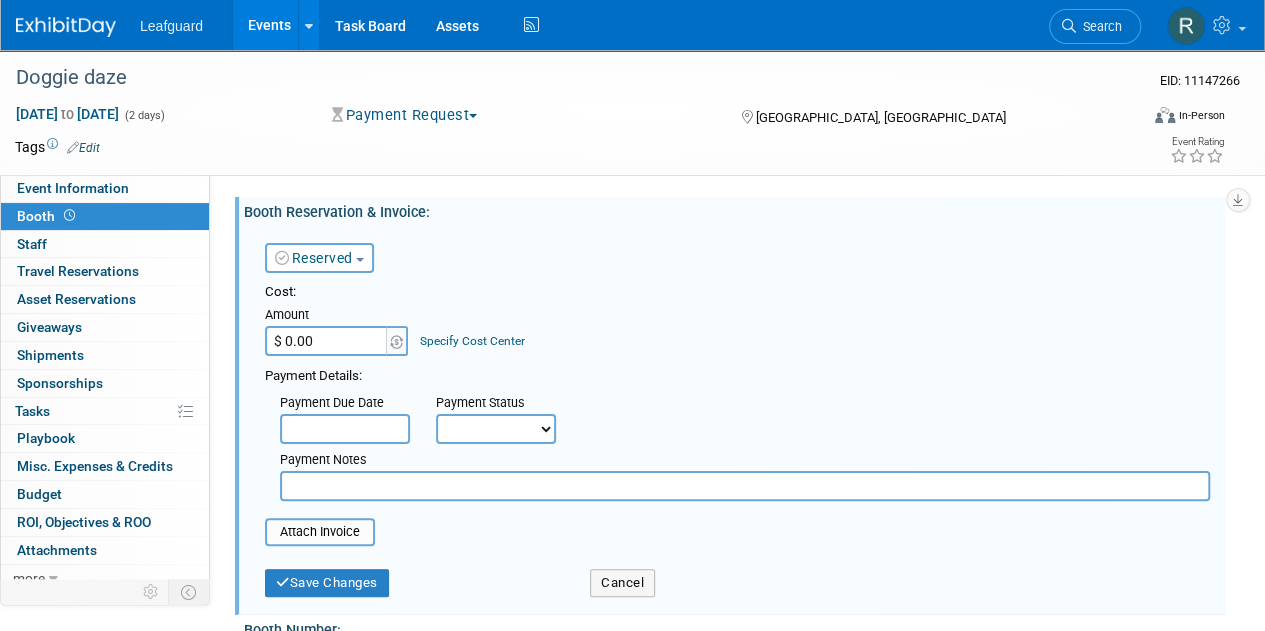 click on "$ 0.00" at bounding box center (327, 341) 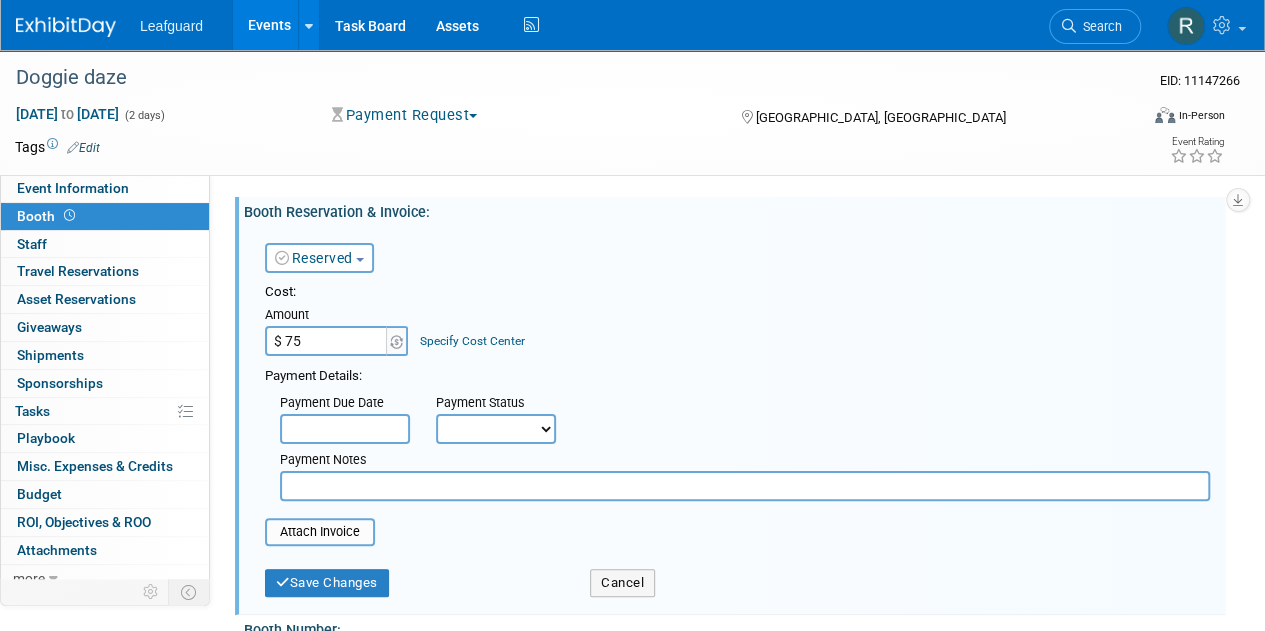 type on "$ 75.00" 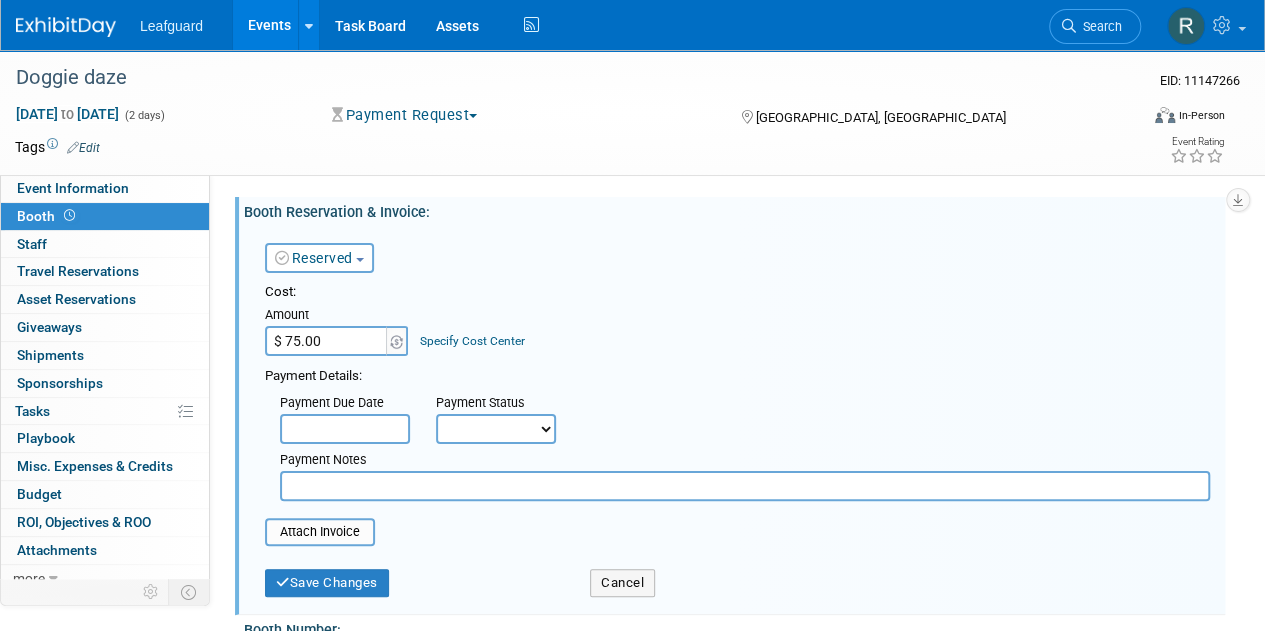 click on "Reserved
Need to Reserve
Reserved
No Reservation Required
Ideally by:" at bounding box center (737, 254) 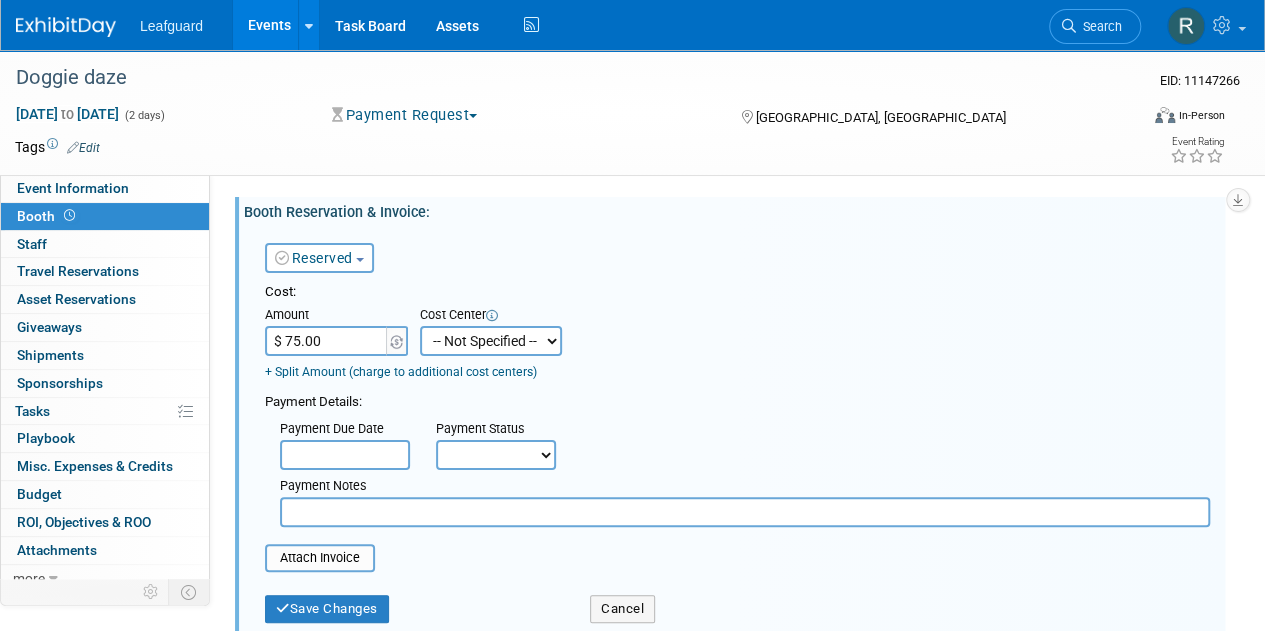click on "-- Not Specified --" at bounding box center (491, 341) 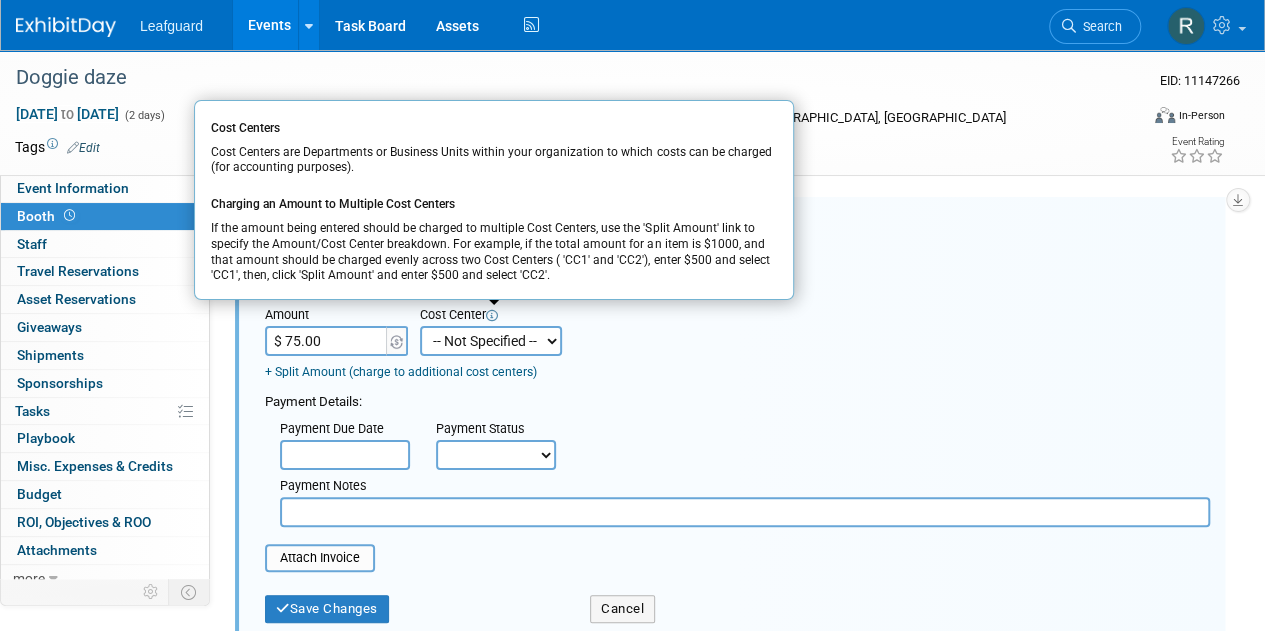 click on "Cost:
Amount
$ 75.00
Specify Cost Center
Cost Center
Cost Centers Cost Centers are Departments or Business Units within your organization to which costs can be charged (for accounting purposes). Charging an Amount to Multiple Cost Centers
-- Not Specified --" at bounding box center [737, 332] 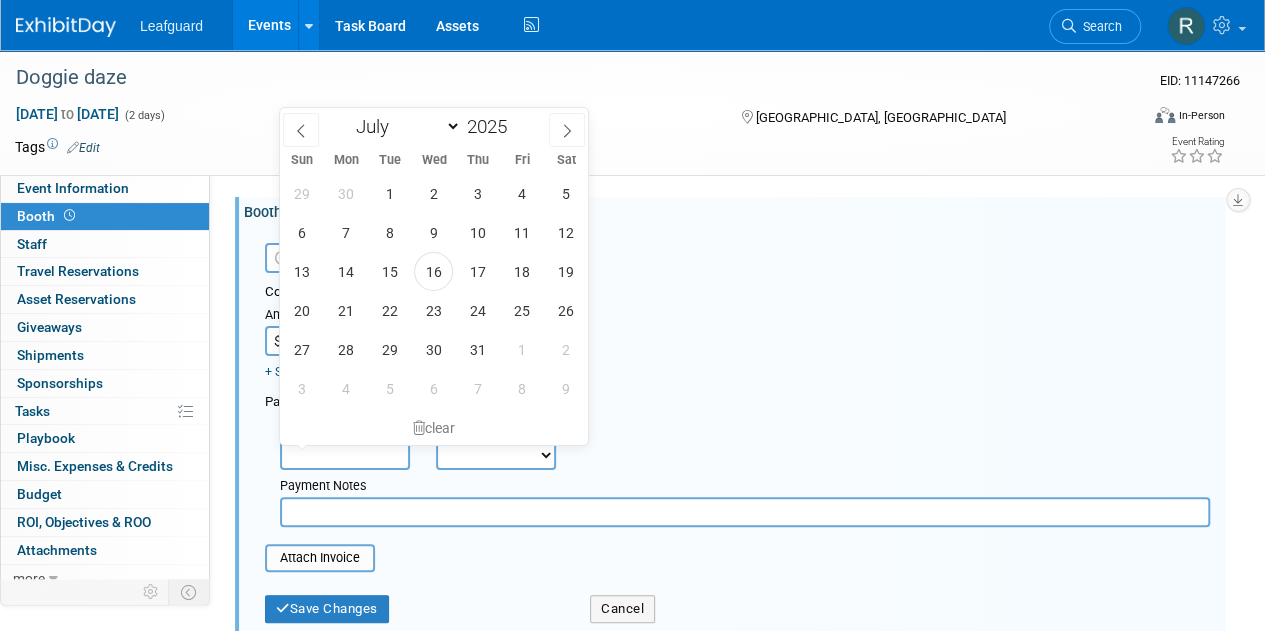 click at bounding box center [345, 455] 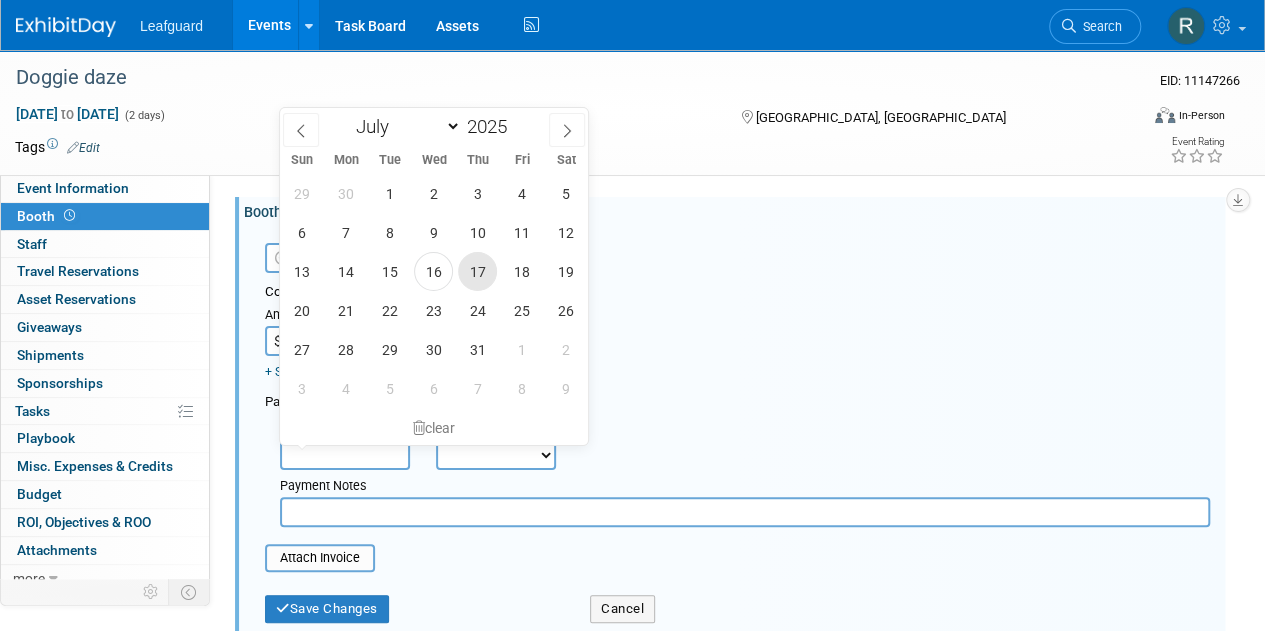 click on "17" at bounding box center (477, 271) 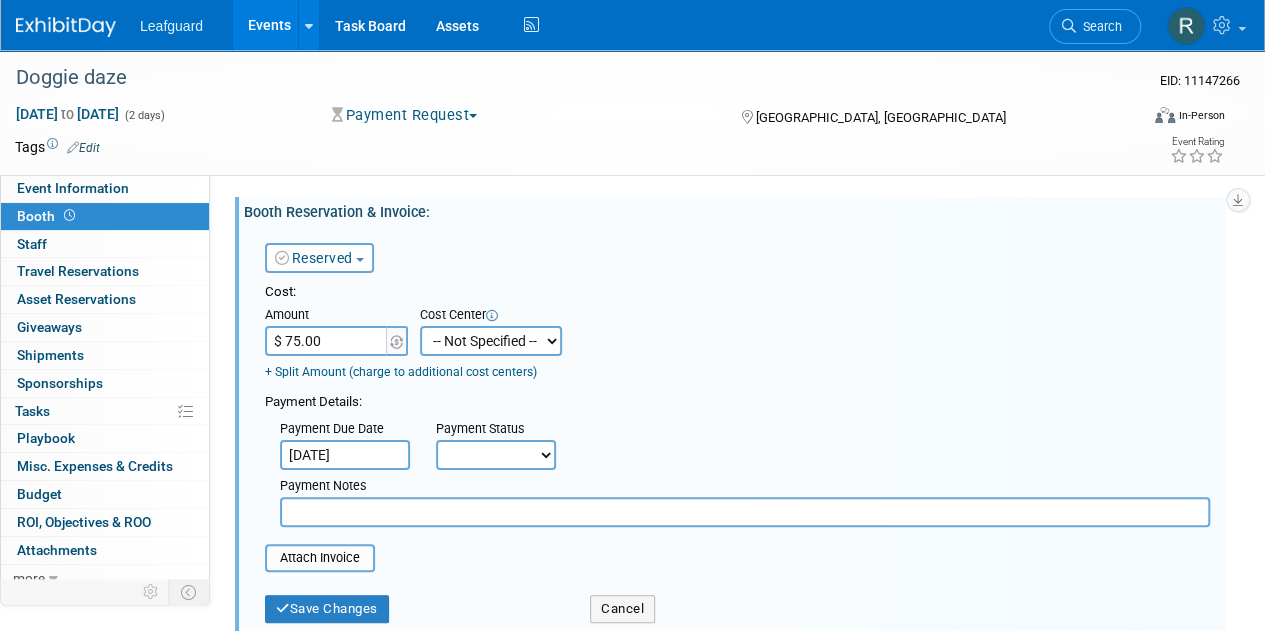 click on "Not Paid Yet
Partially Paid
Paid in Full" at bounding box center (496, 455) 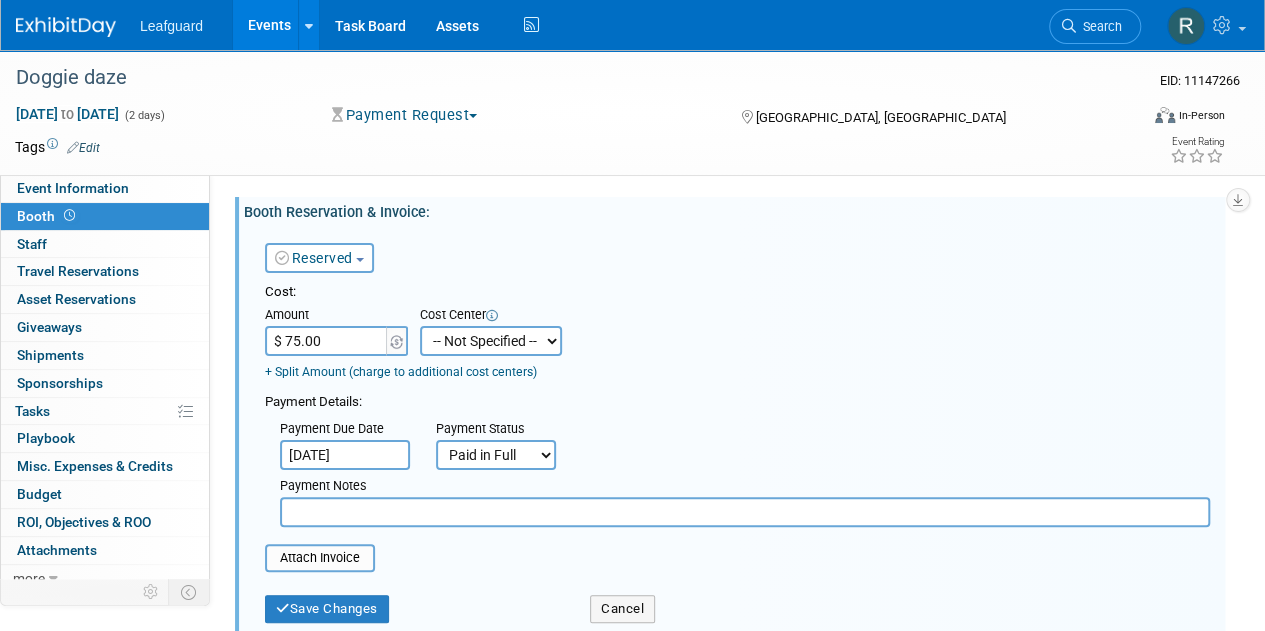 click on "Not Paid Yet
Partially Paid
Paid in Full" at bounding box center [496, 455] 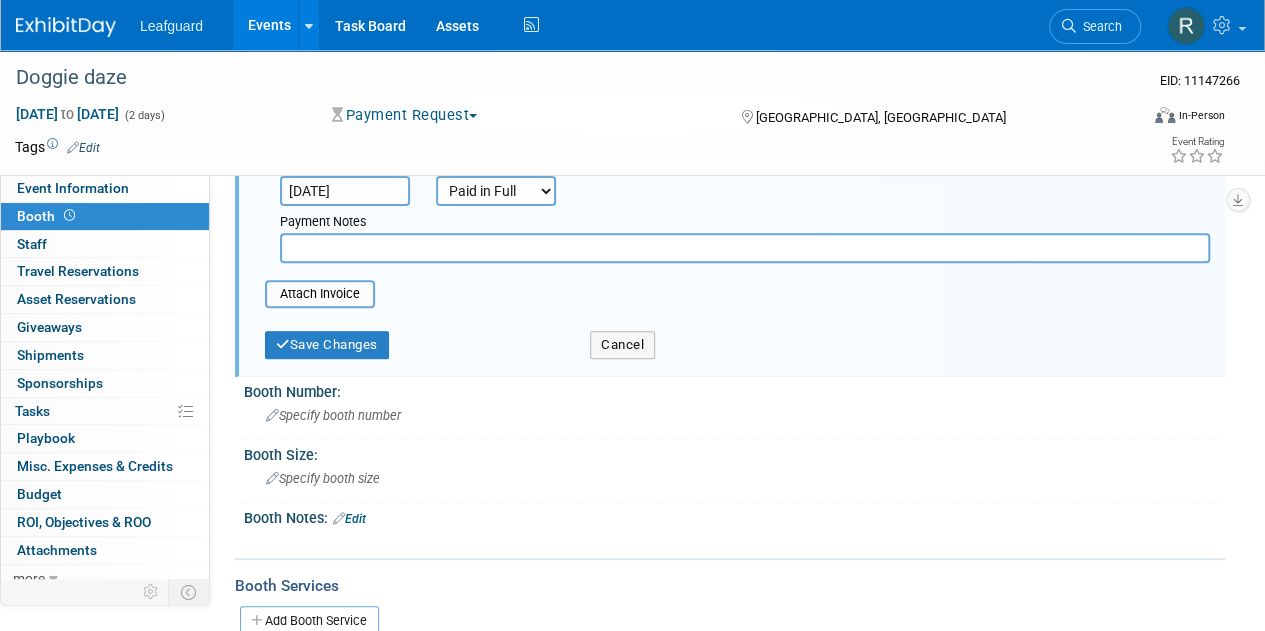 scroll, scrollTop: 302, scrollLeft: 0, axis: vertical 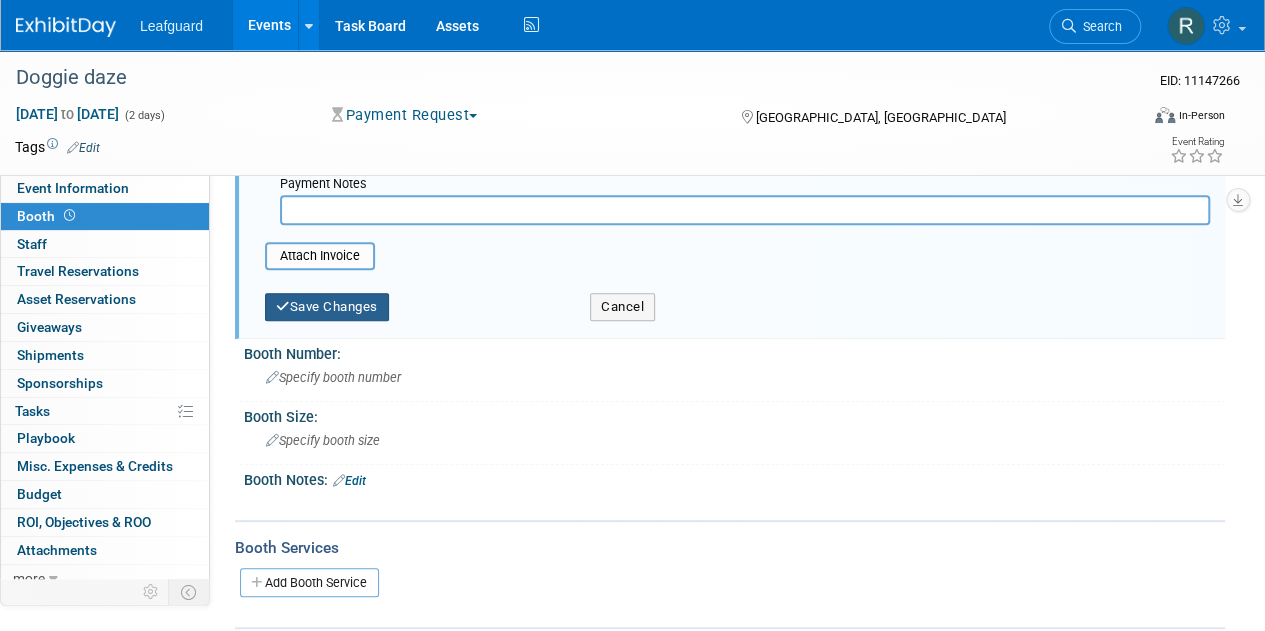 click on "Save Changes" at bounding box center (327, 307) 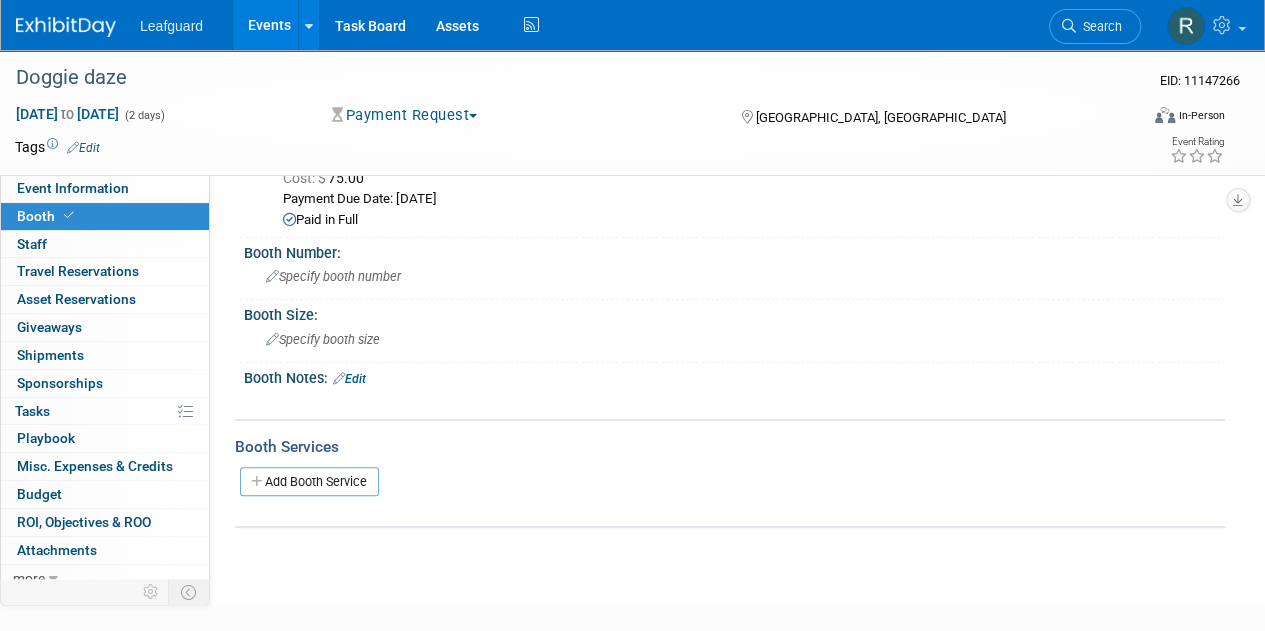 scroll, scrollTop: 91, scrollLeft: 0, axis: vertical 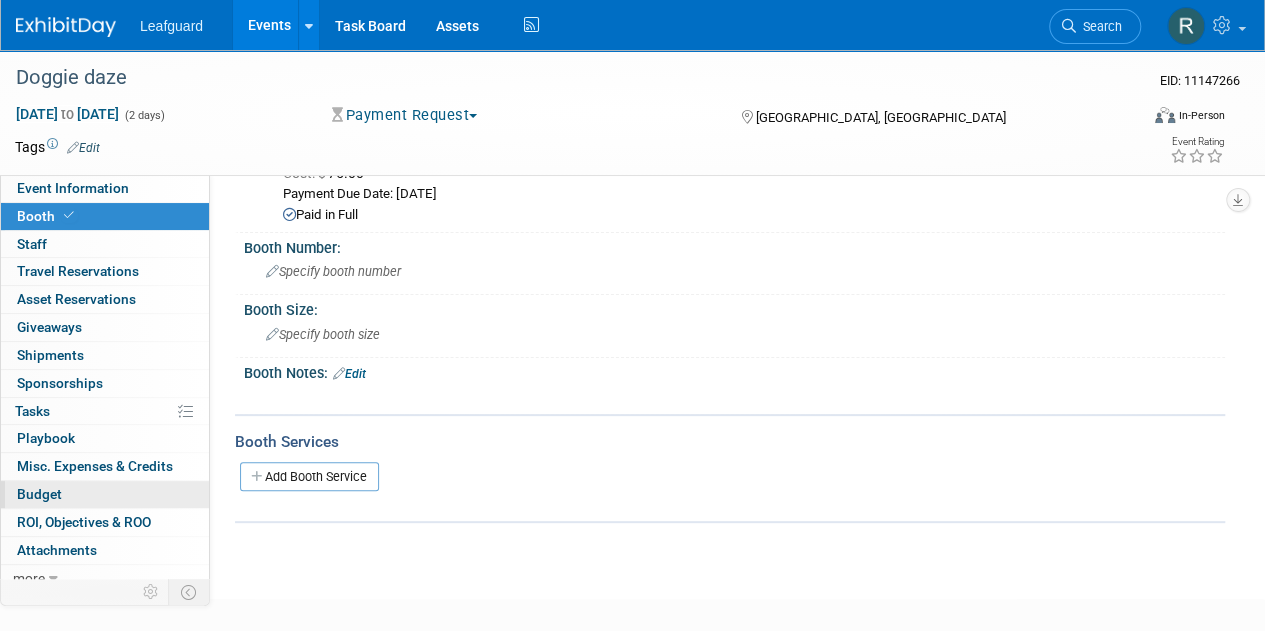 click on "Budget" at bounding box center (39, 494) 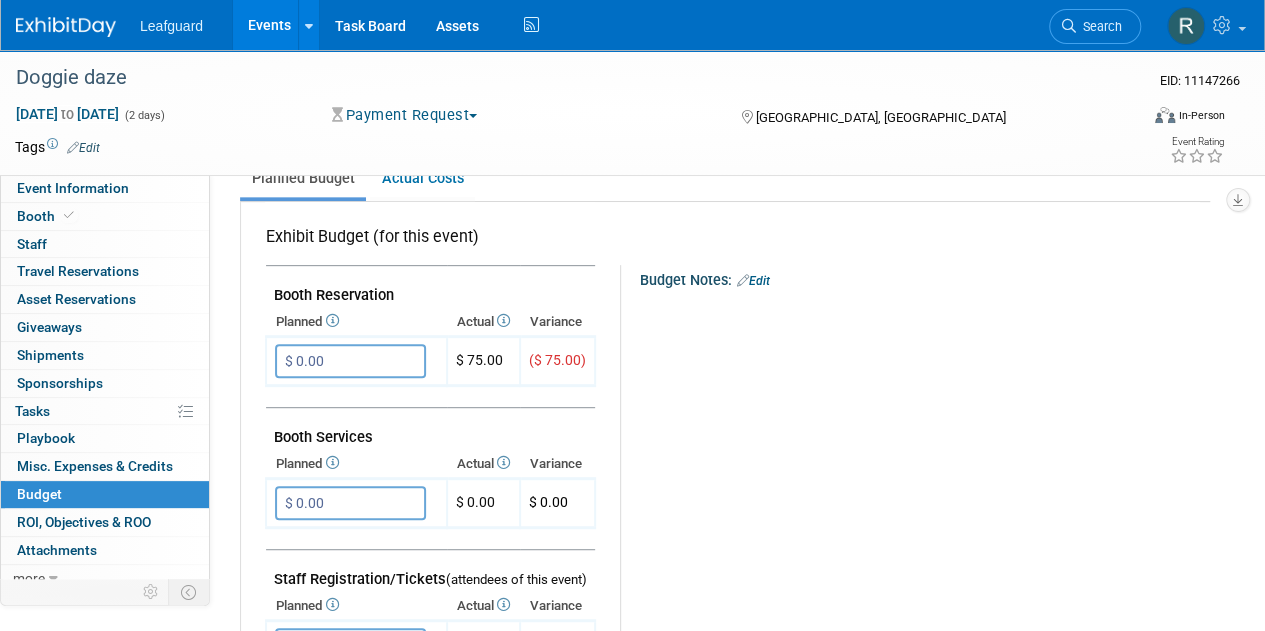 scroll, scrollTop: 312, scrollLeft: 0, axis: vertical 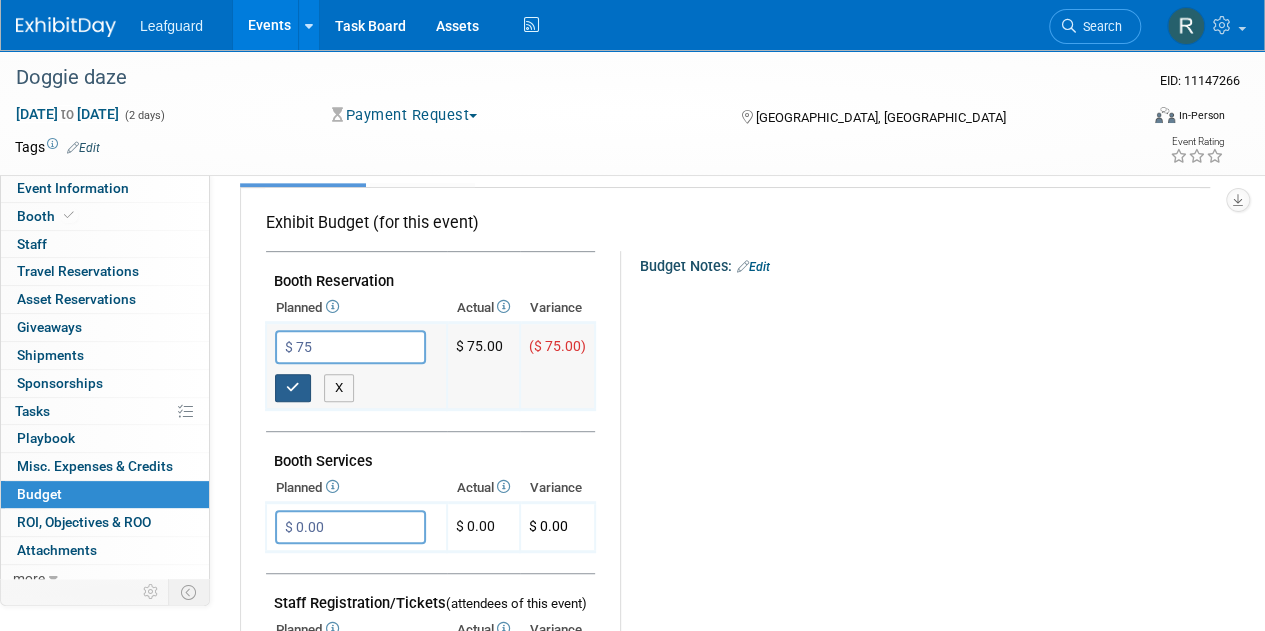 type on "$ 75.00" 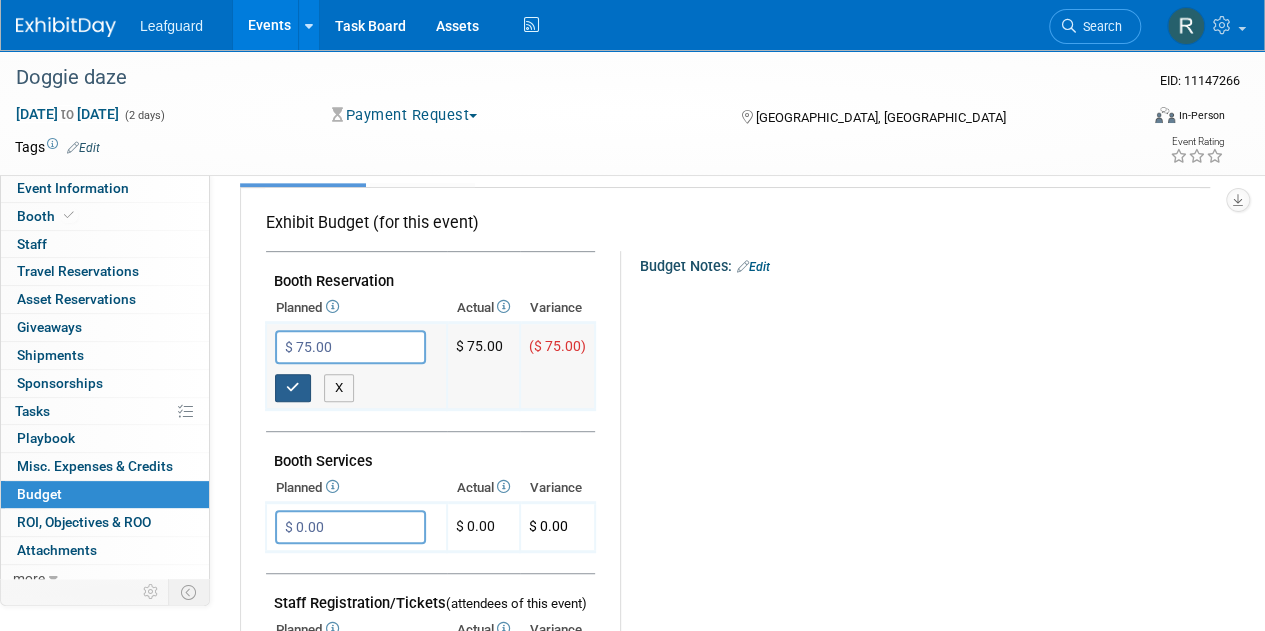 click at bounding box center [293, 387] 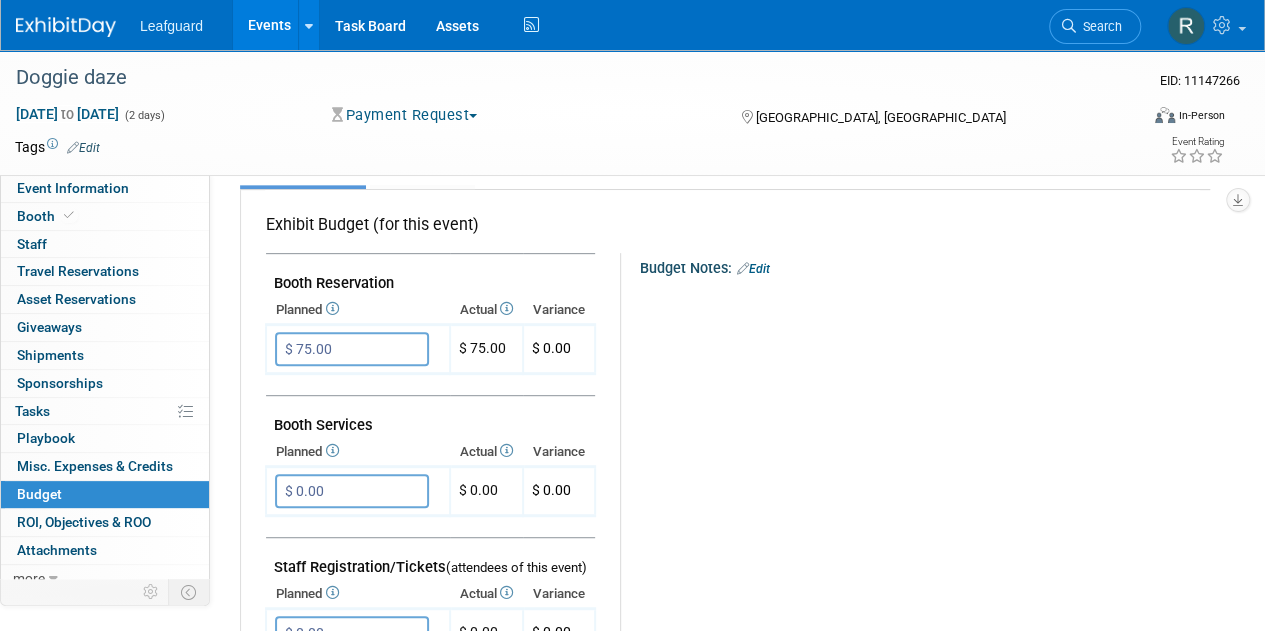 scroll, scrollTop: 0, scrollLeft: 0, axis: both 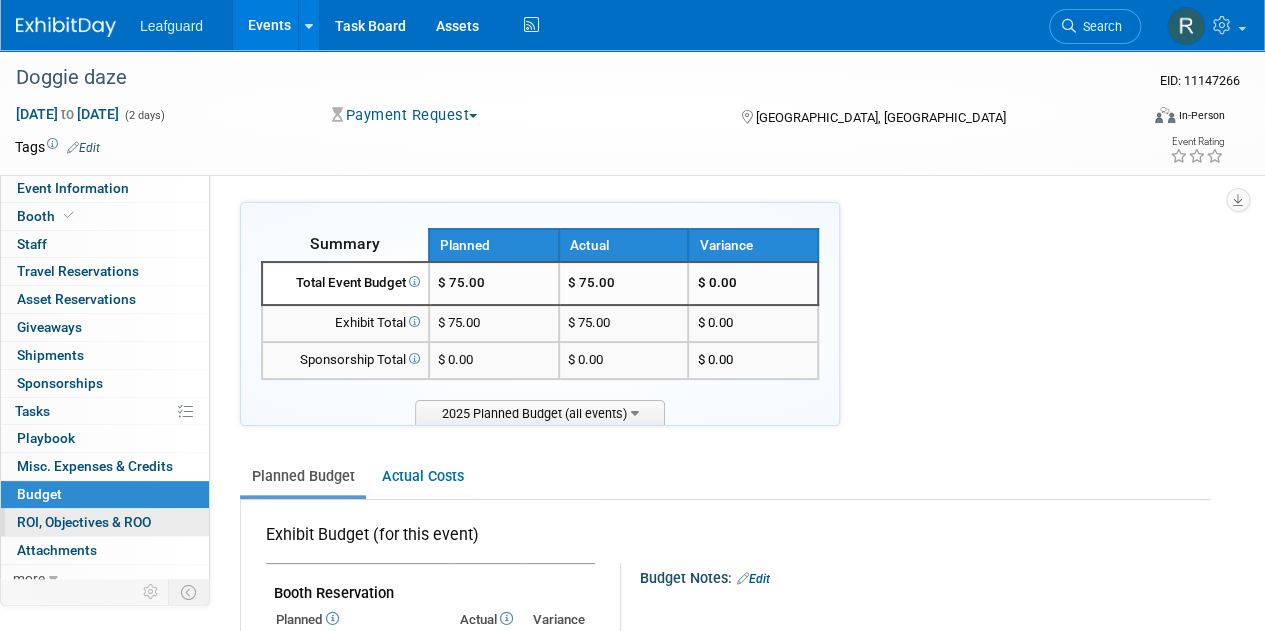 click on "ROI, Objectives & ROO 0" at bounding box center (84, 522) 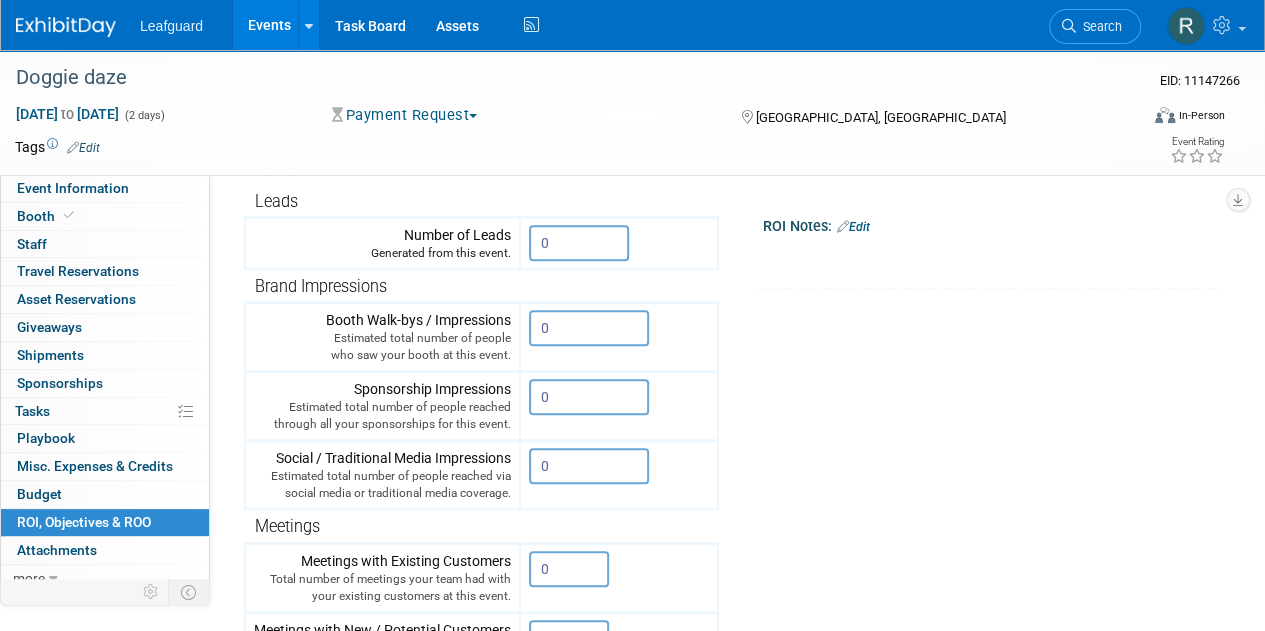 scroll, scrollTop: 275, scrollLeft: 0, axis: vertical 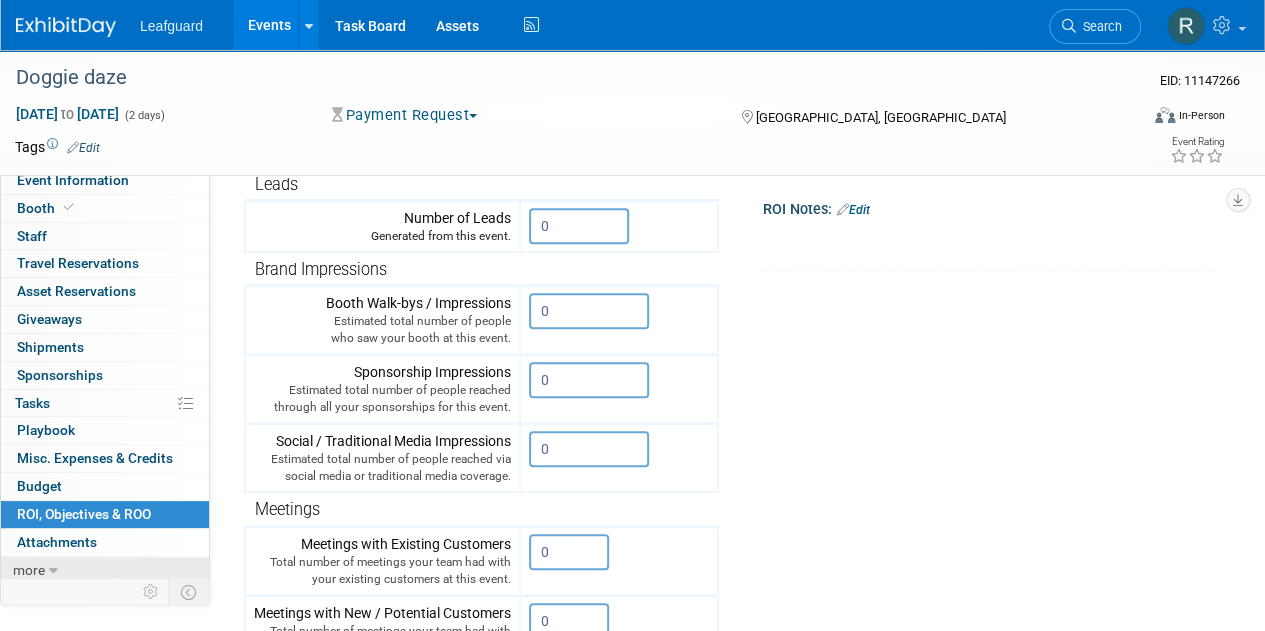 click on "more" at bounding box center (29, 570) 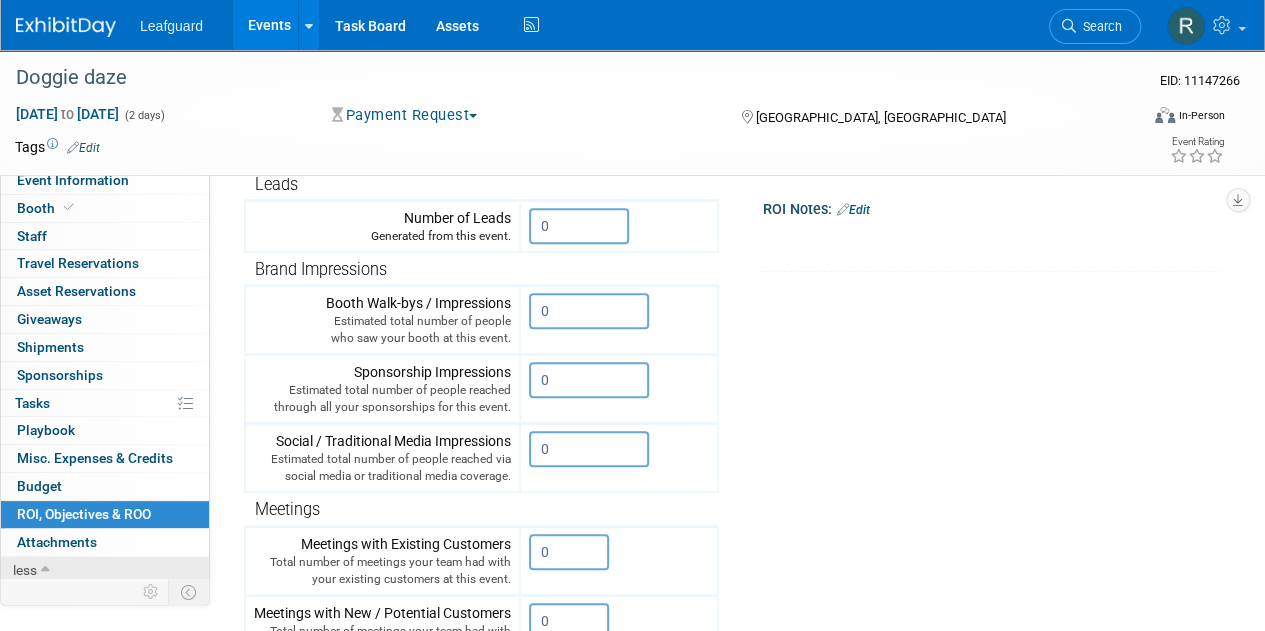 scroll, scrollTop: 146, scrollLeft: 0, axis: vertical 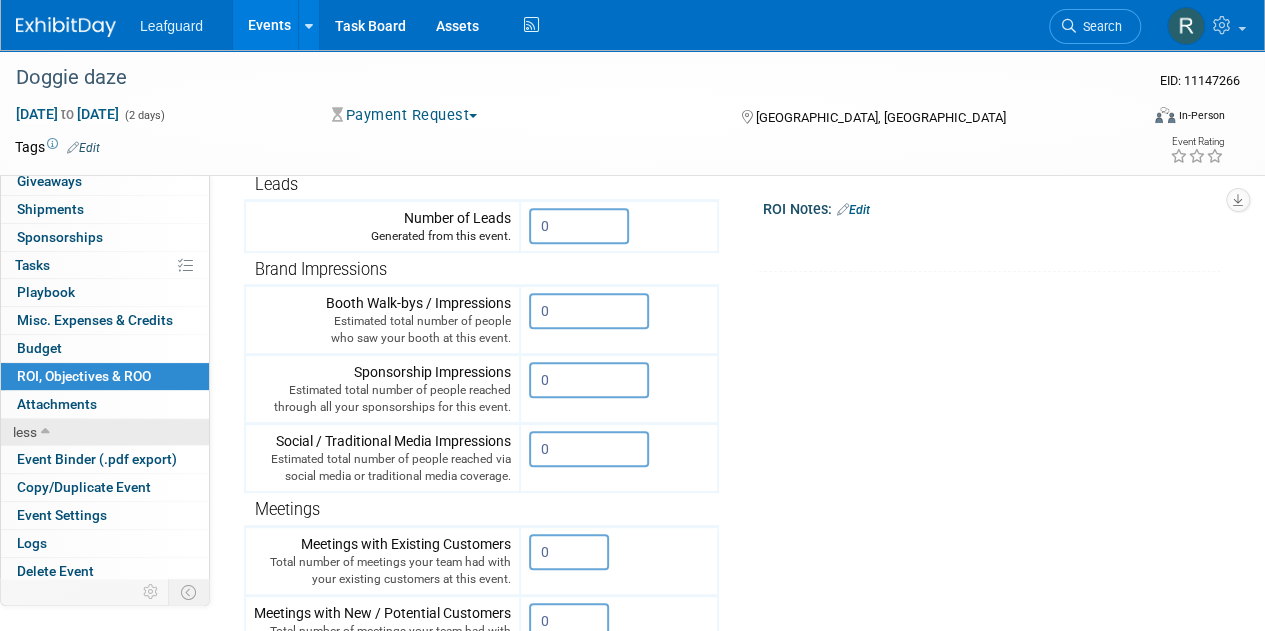 click on "Delete Event" at bounding box center [55, 571] 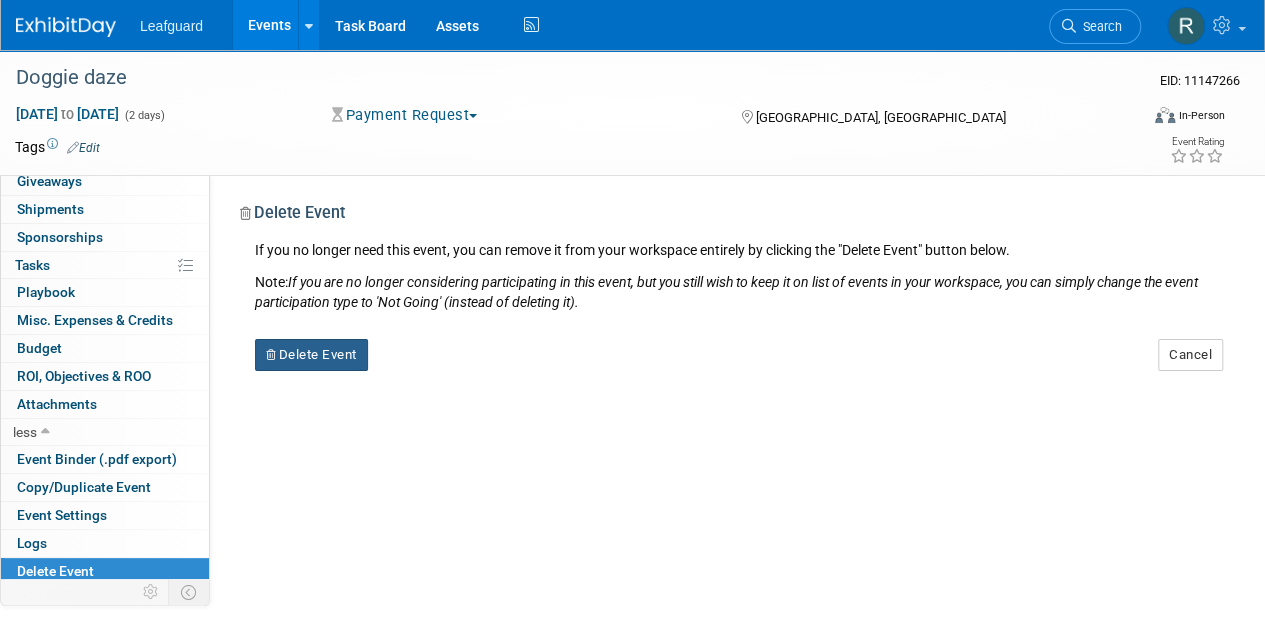 click on "Delete Event" at bounding box center (311, 355) 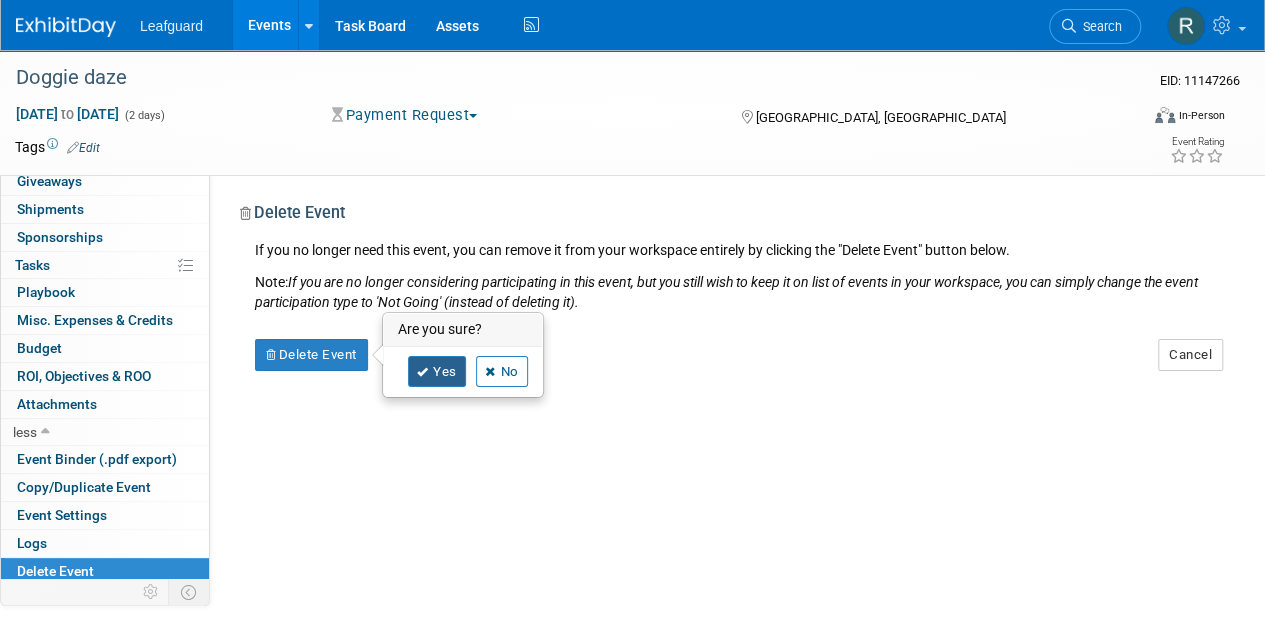 click at bounding box center (423, 372) 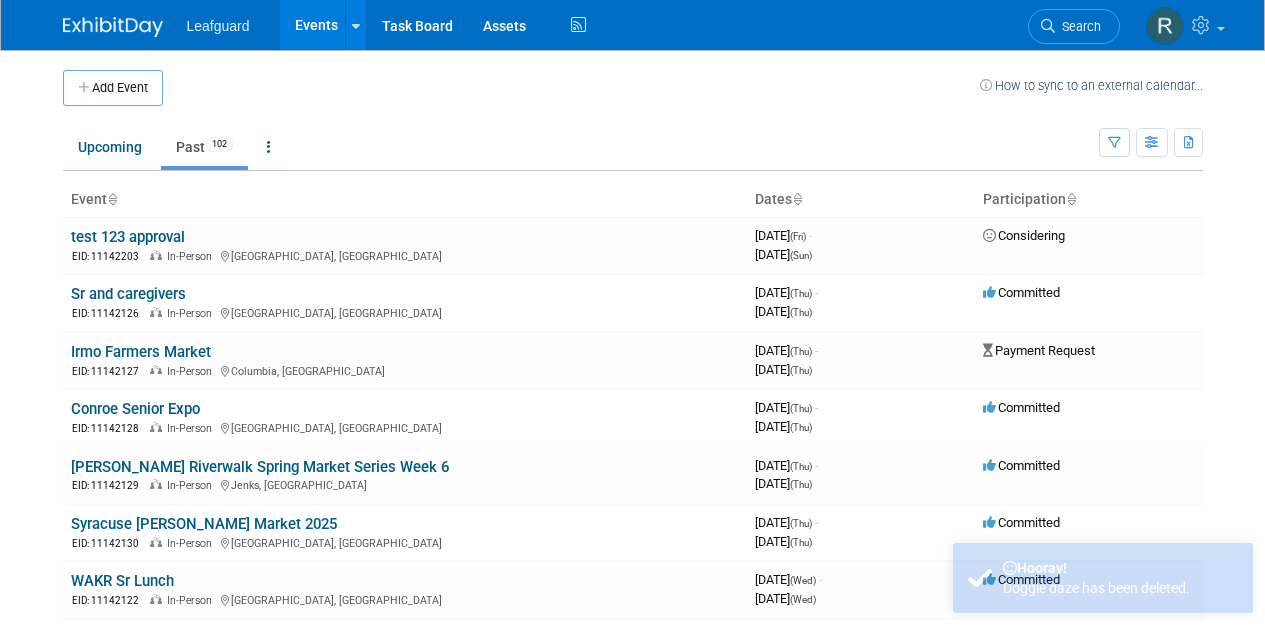 scroll, scrollTop: 0, scrollLeft: 0, axis: both 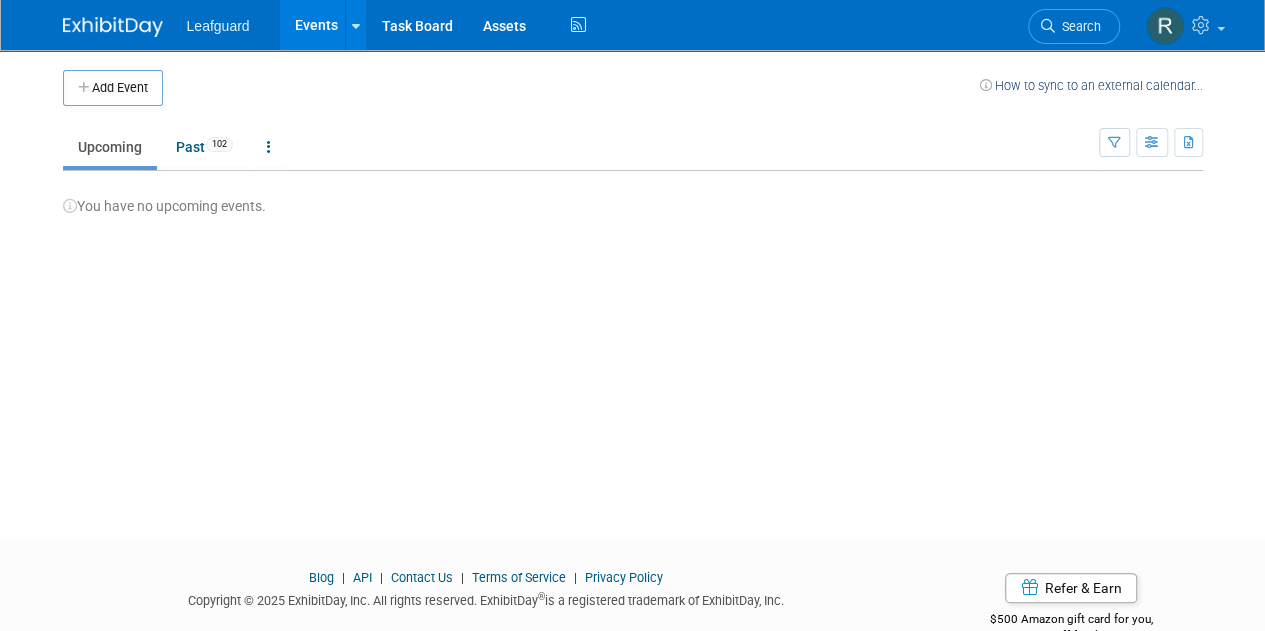 click at bounding box center [125, 17] 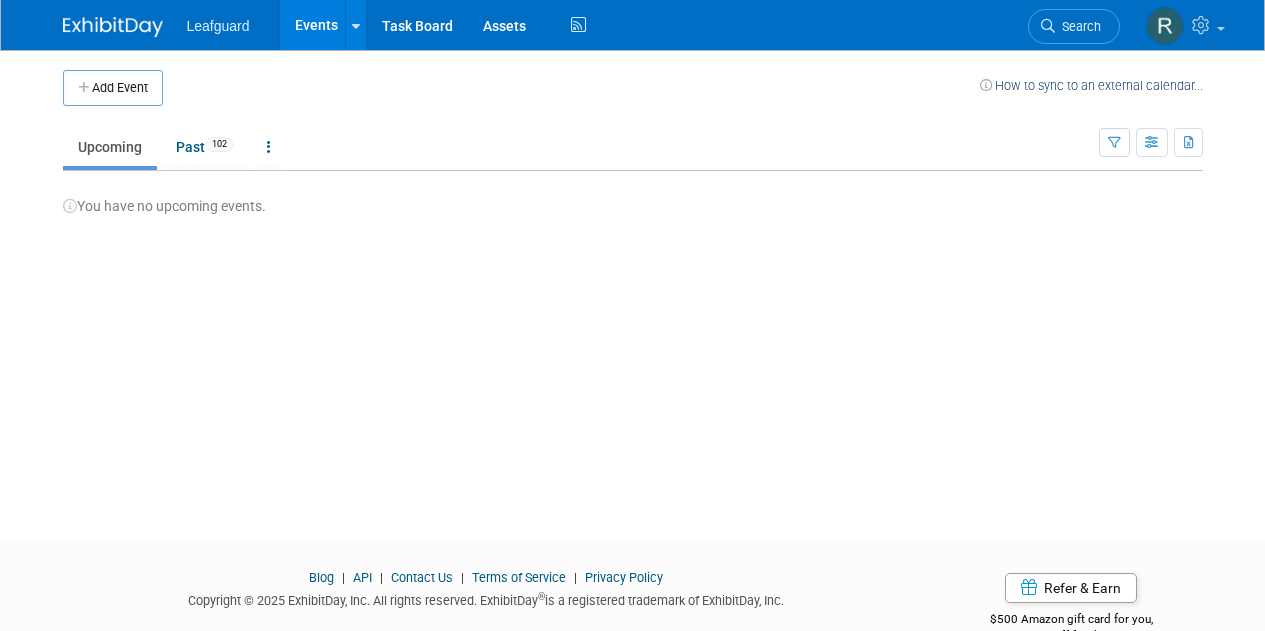 scroll, scrollTop: 0, scrollLeft: 0, axis: both 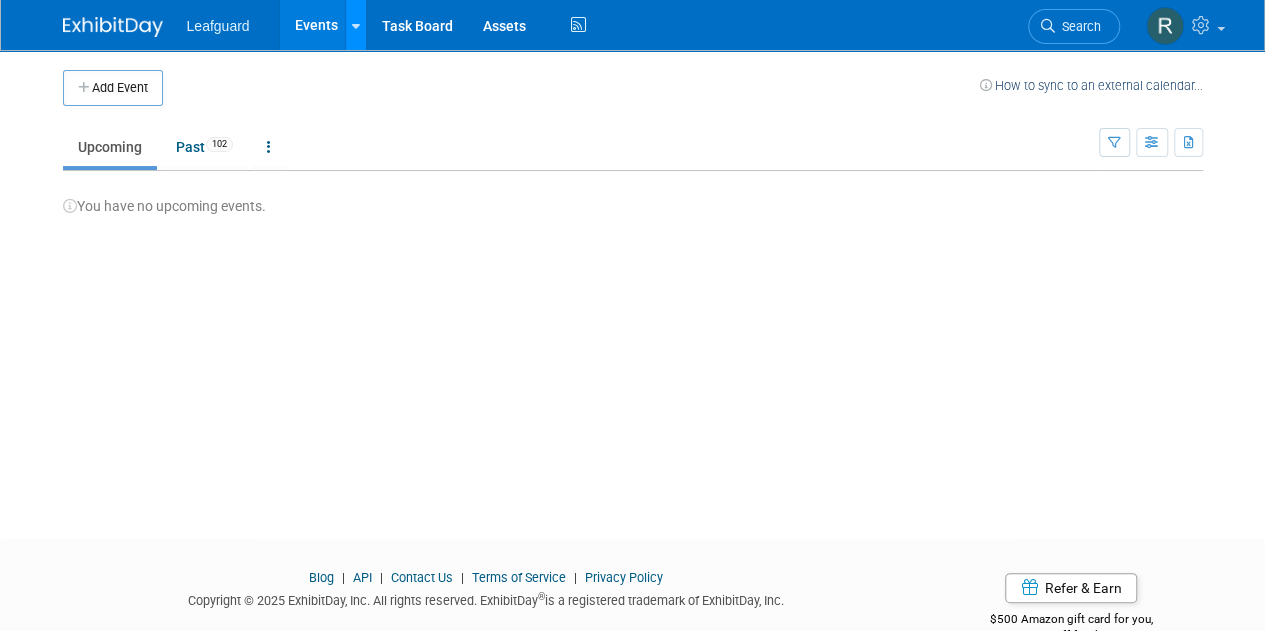 click at bounding box center (355, 25) 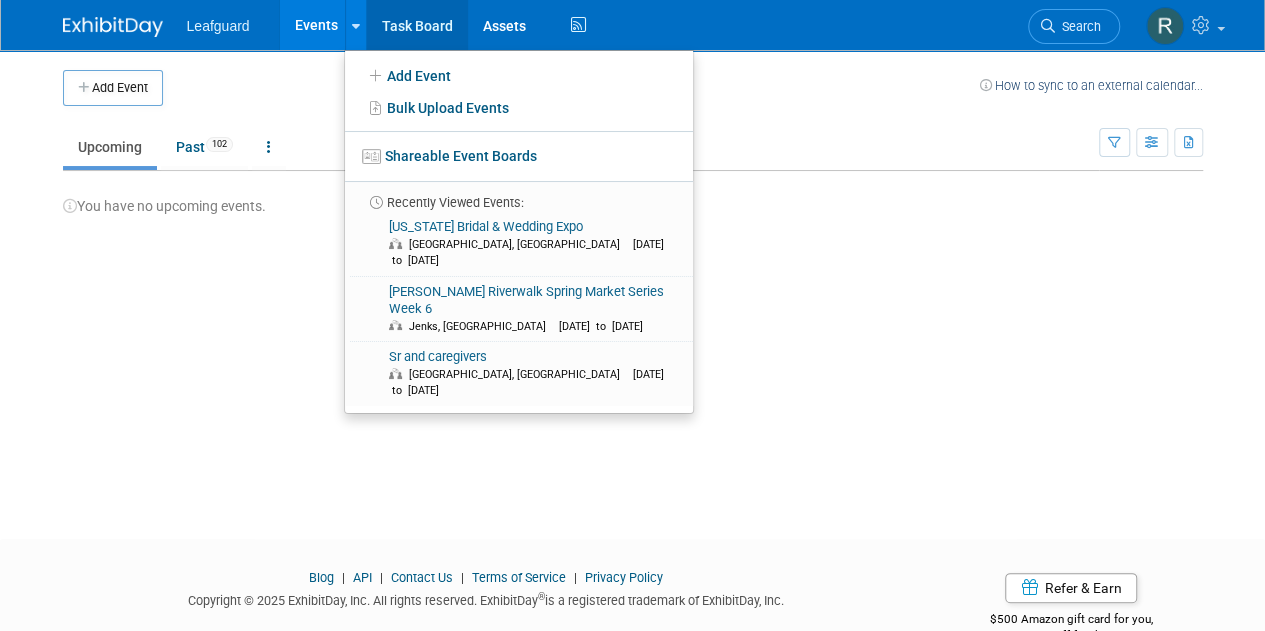 click on "Task Board" at bounding box center [417, 25] 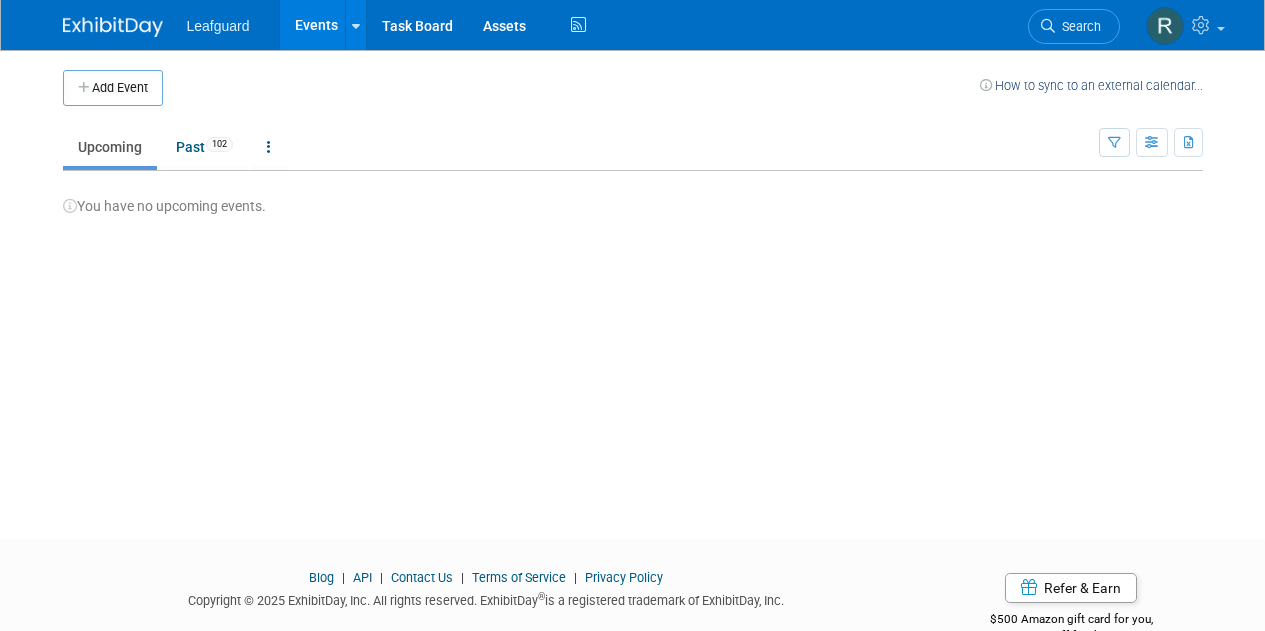 scroll, scrollTop: 0, scrollLeft: 0, axis: both 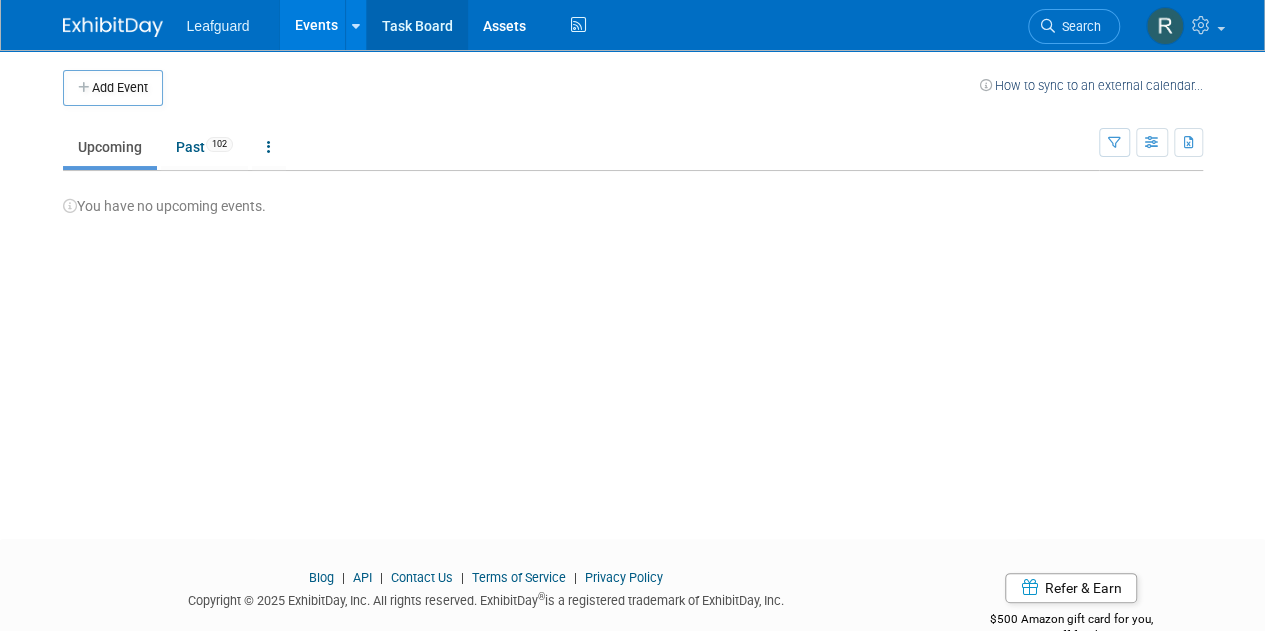click on "Task Board" at bounding box center (417, 25) 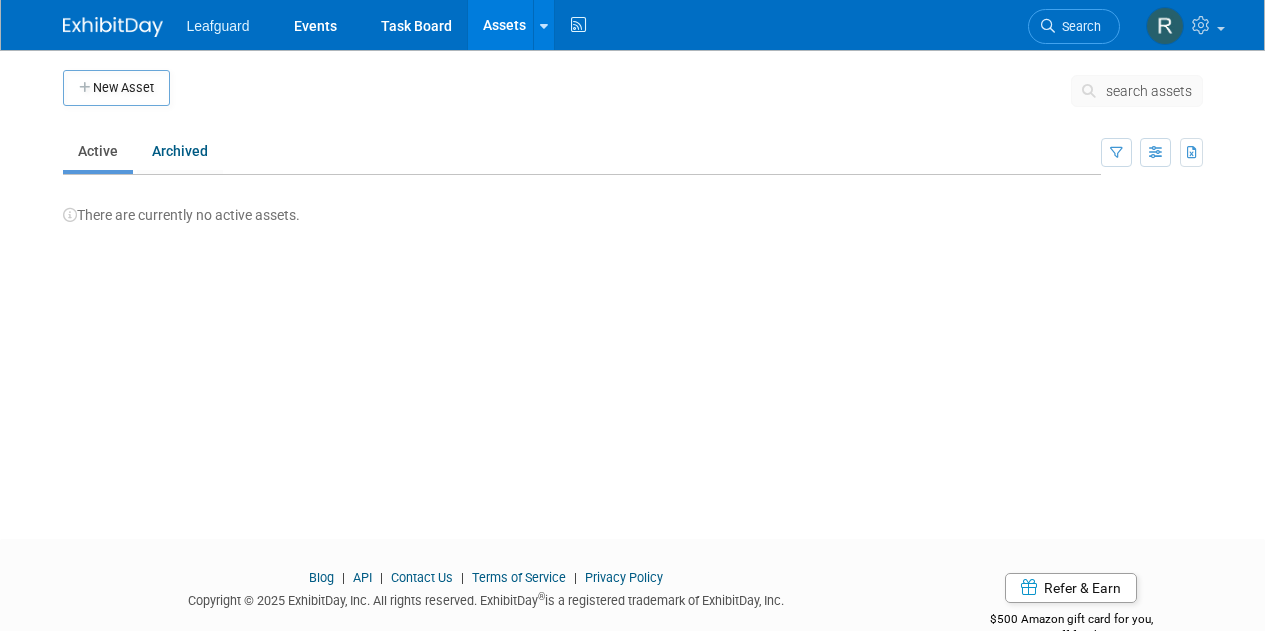 scroll, scrollTop: 0, scrollLeft: 0, axis: both 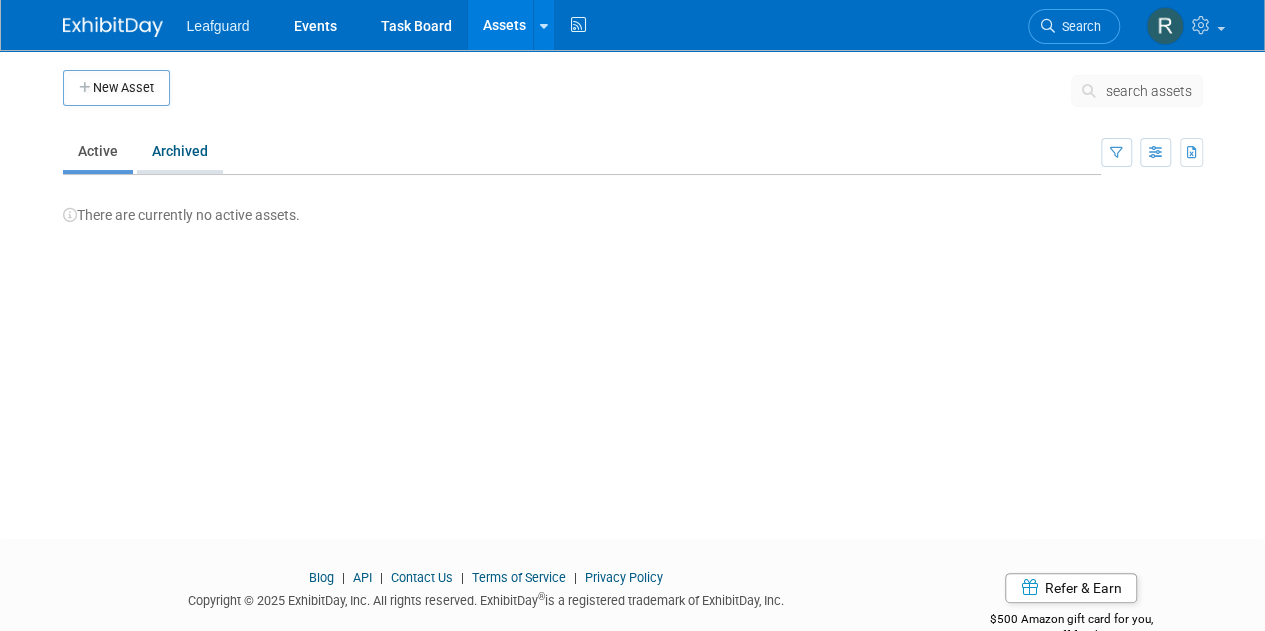 click on "Archived" at bounding box center [180, 151] 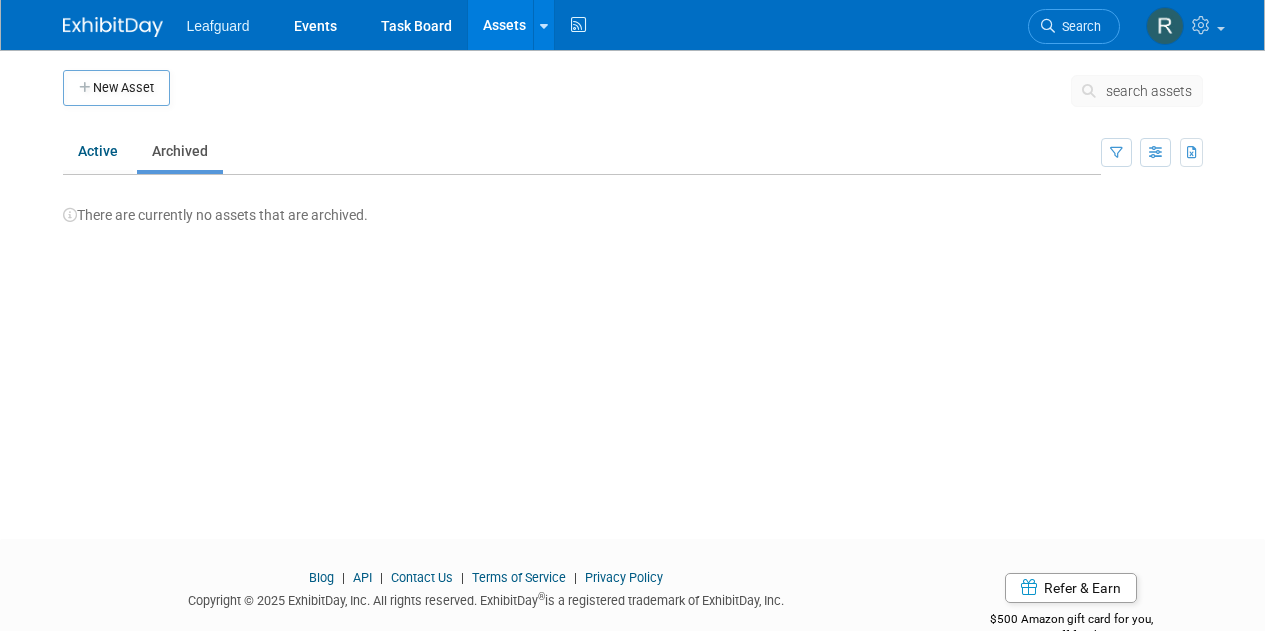 scroll, scrollTop: 0, scrollLeft: 0, axis: both 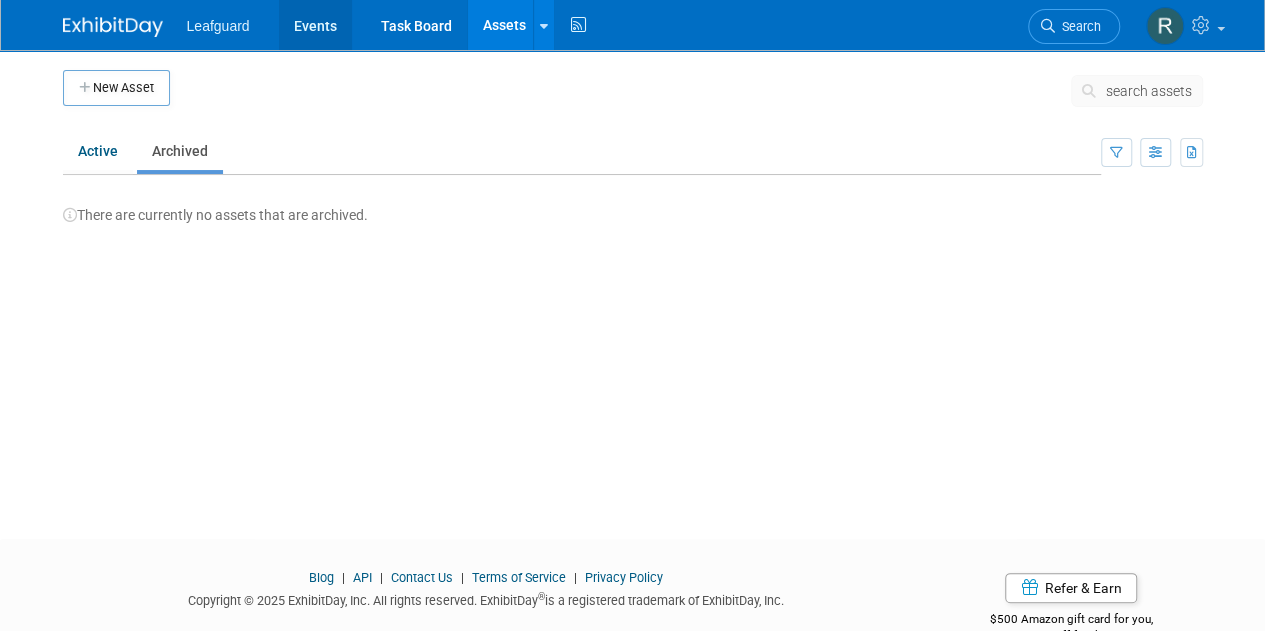click on "Events" at bounding box center [315, 25] 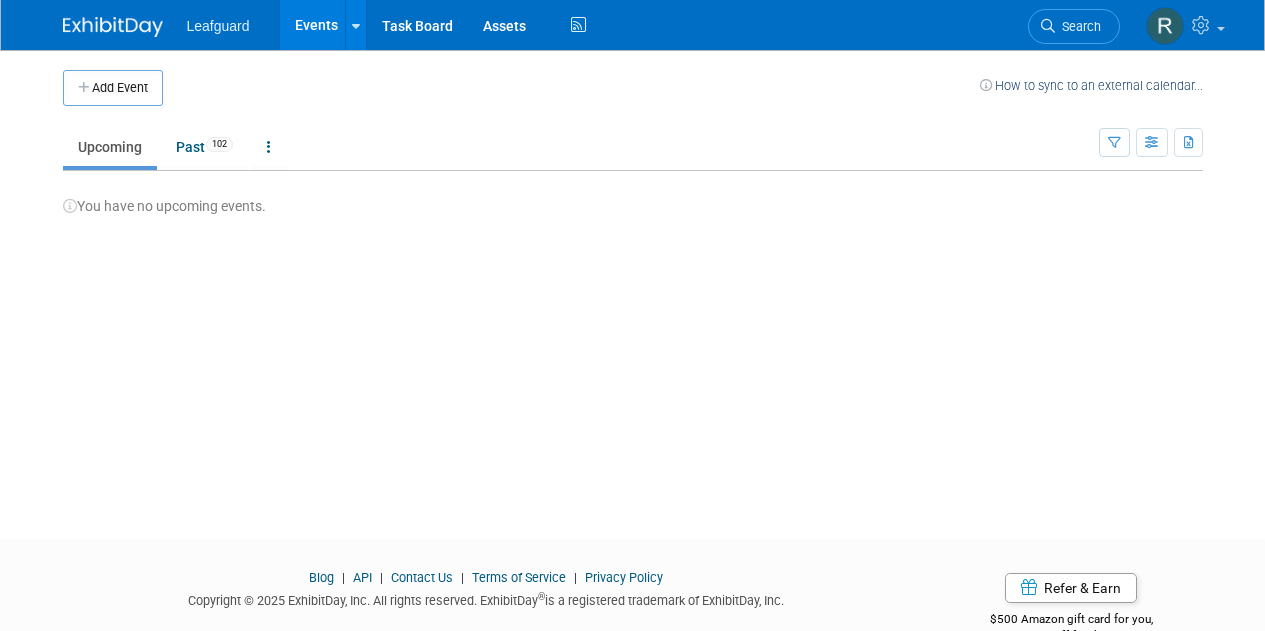 scroll, scrollTop: 0, scrollLeft: 0, axis: both 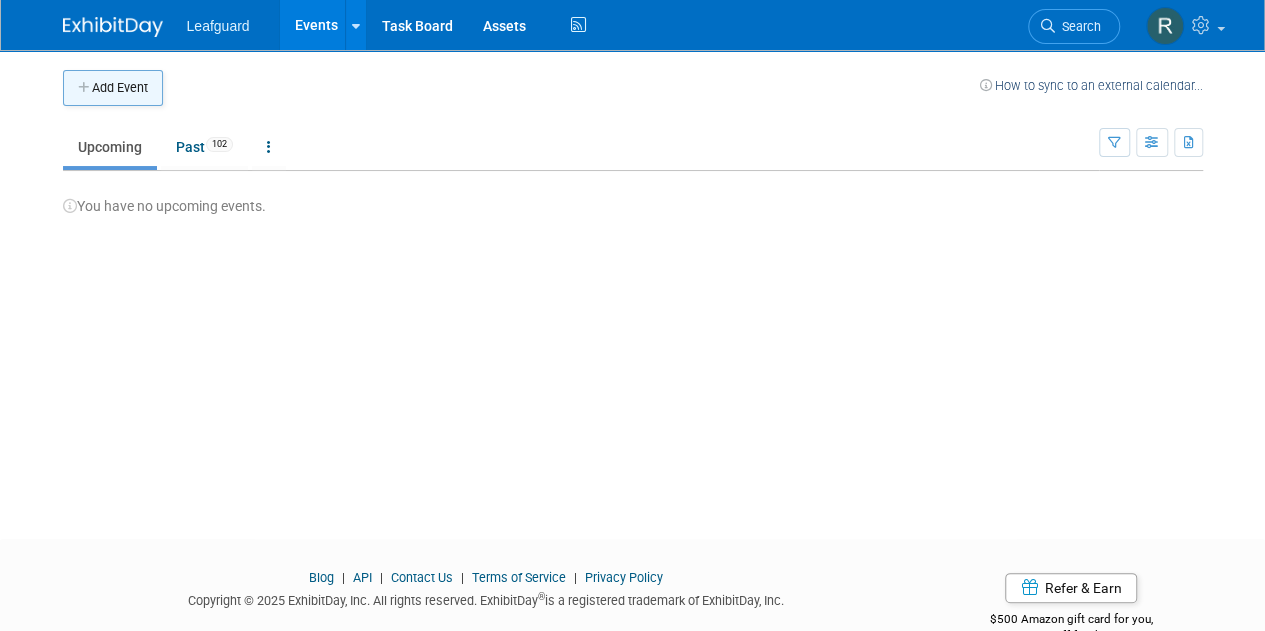 click on "Add Event" at bounding box center (113, 88) 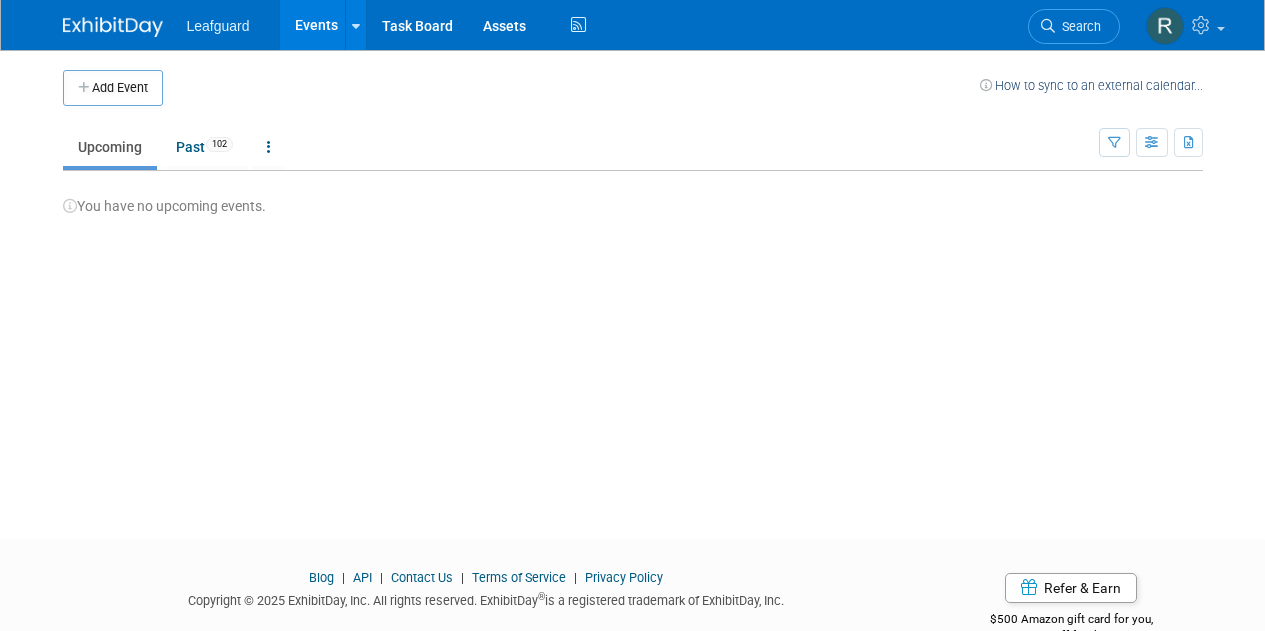 scroll, scrollTop: 0, scrollLeft: 0, axis: both 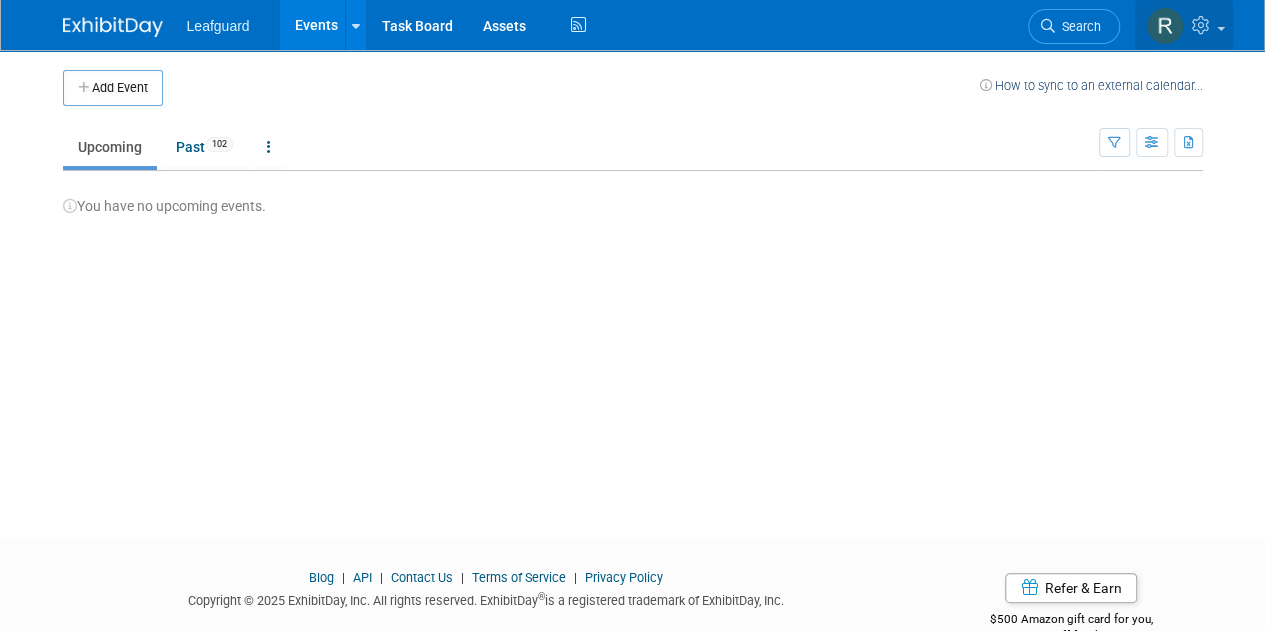 click at bounding box center [1203, 25] 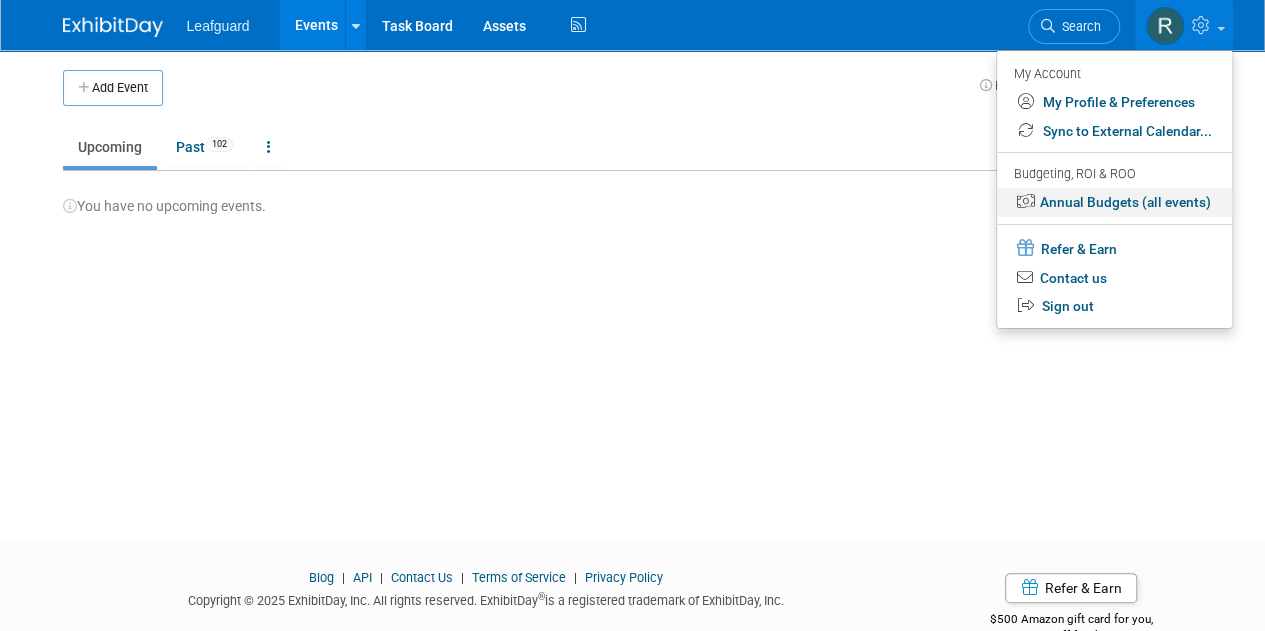 click on "Annual Budgets (all events)" at bounding box center (1114, 202) 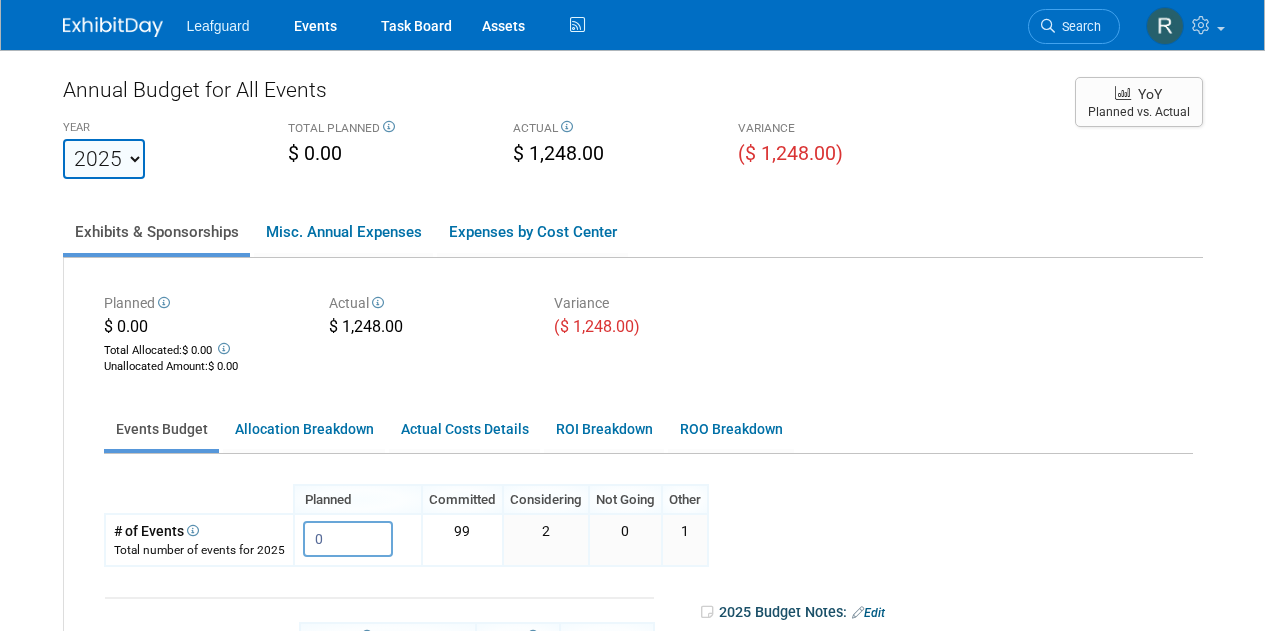 scroll, scrollTop: 0, scrollLeft: 0, axis: both 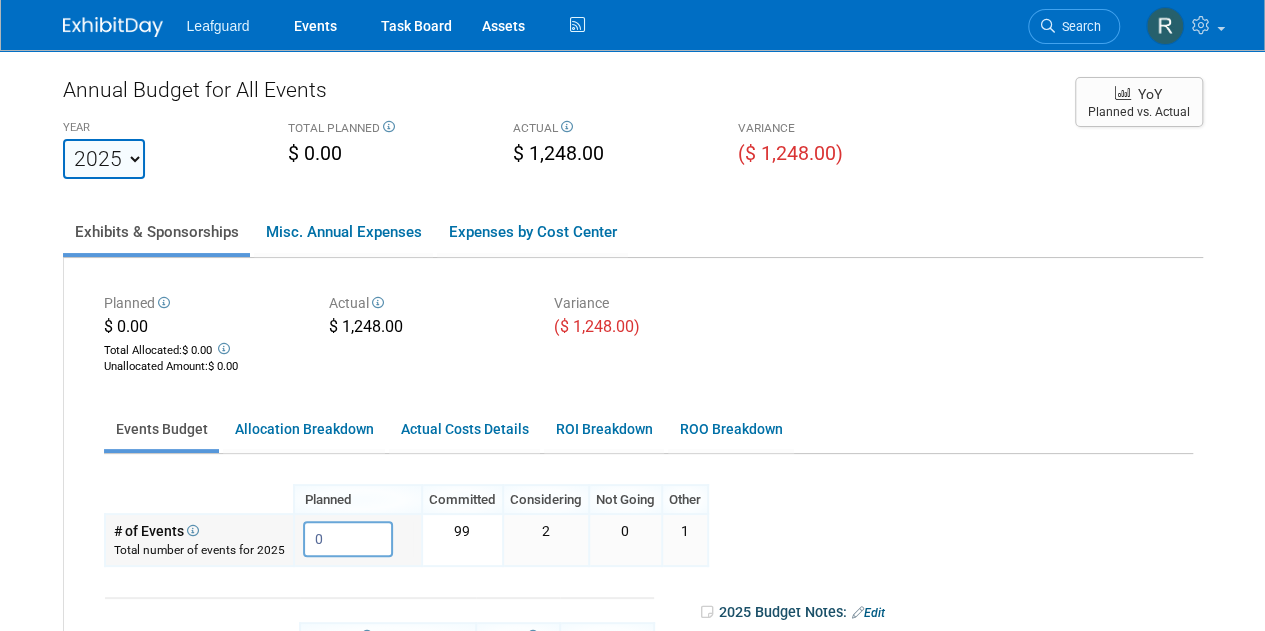 click on "0" at bounding box center [348, 539] 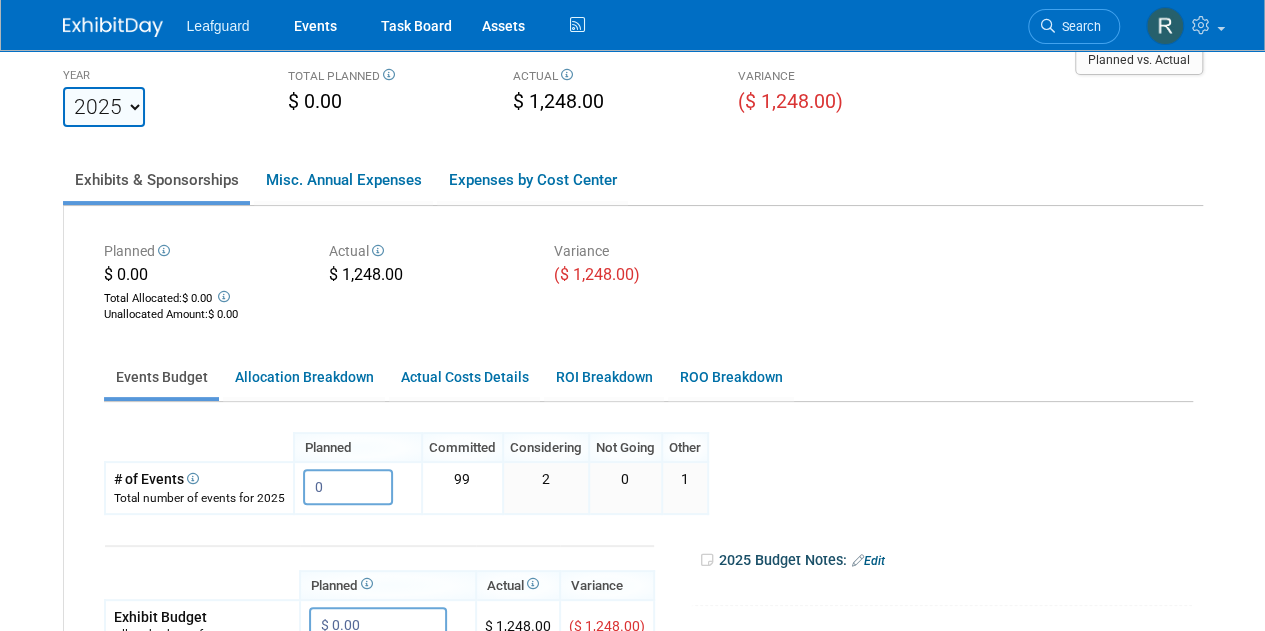scroll, scrollTop: 98, scrollLeft: 0, axis: vertical 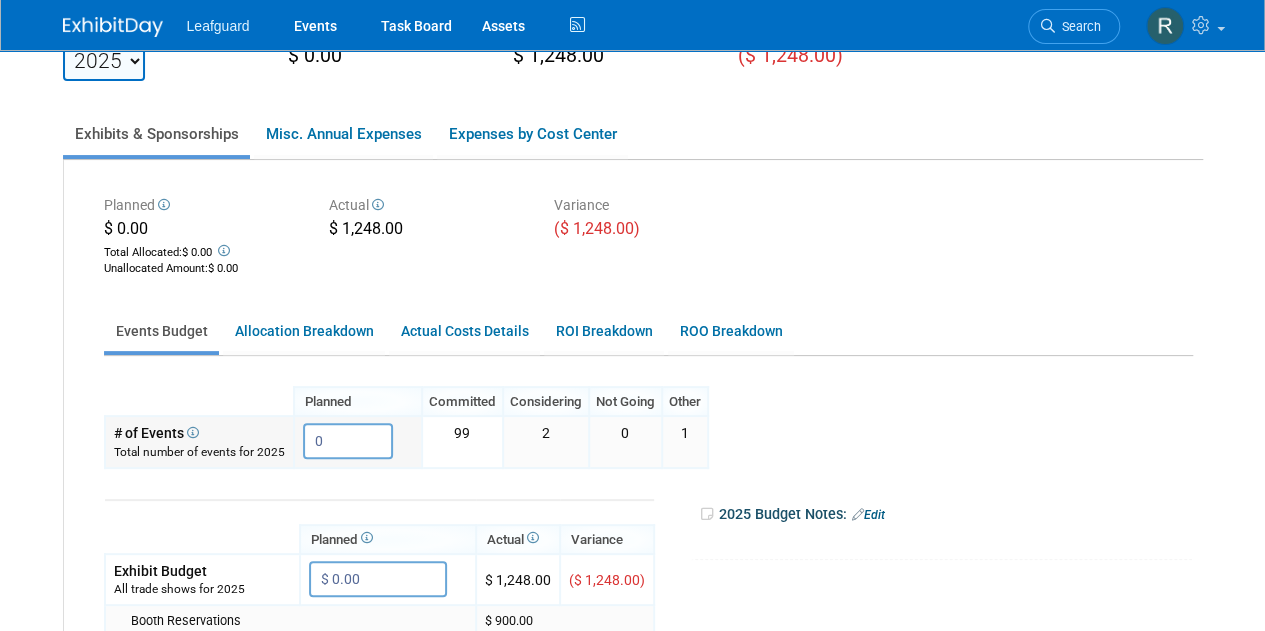drag, startPoint x: 325, startPoint y: 437, endPoint x: 286, endPoint y: 437, distance: 39 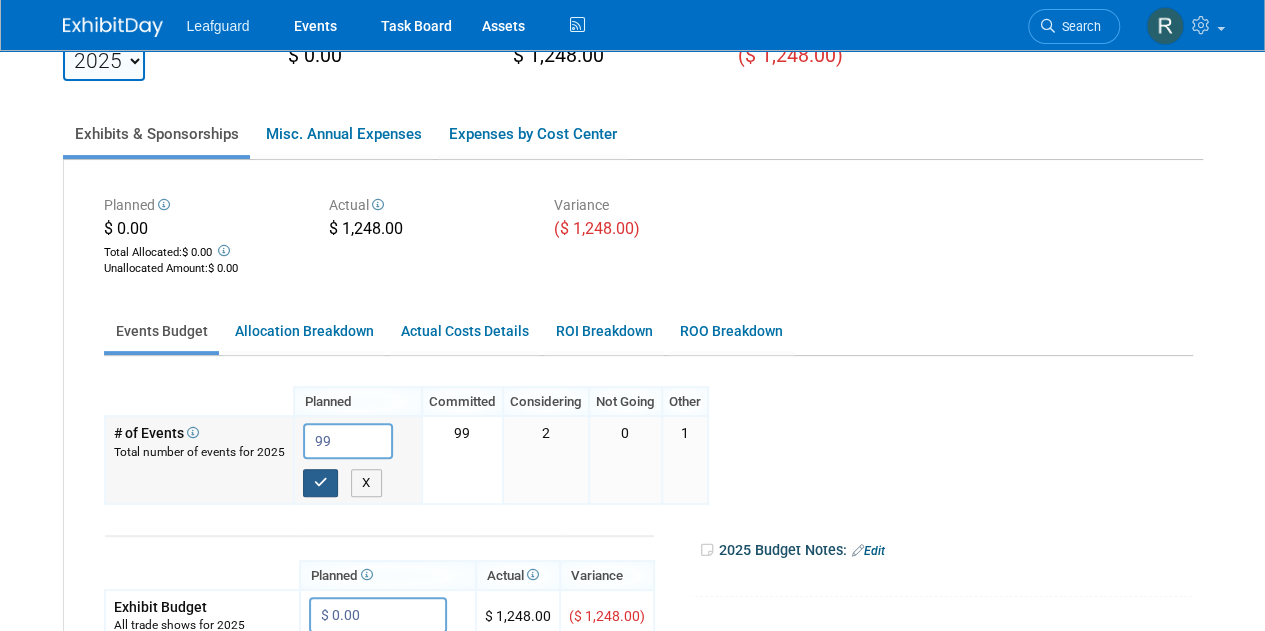 type on "99" 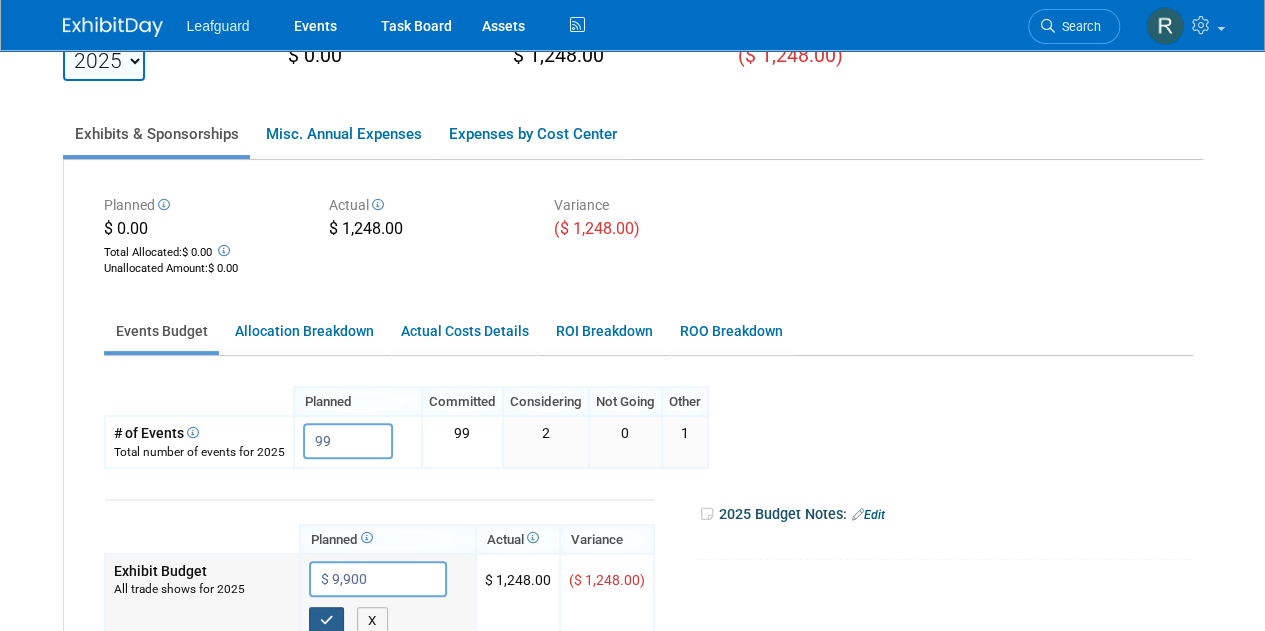 type on "$ 9,900.00" 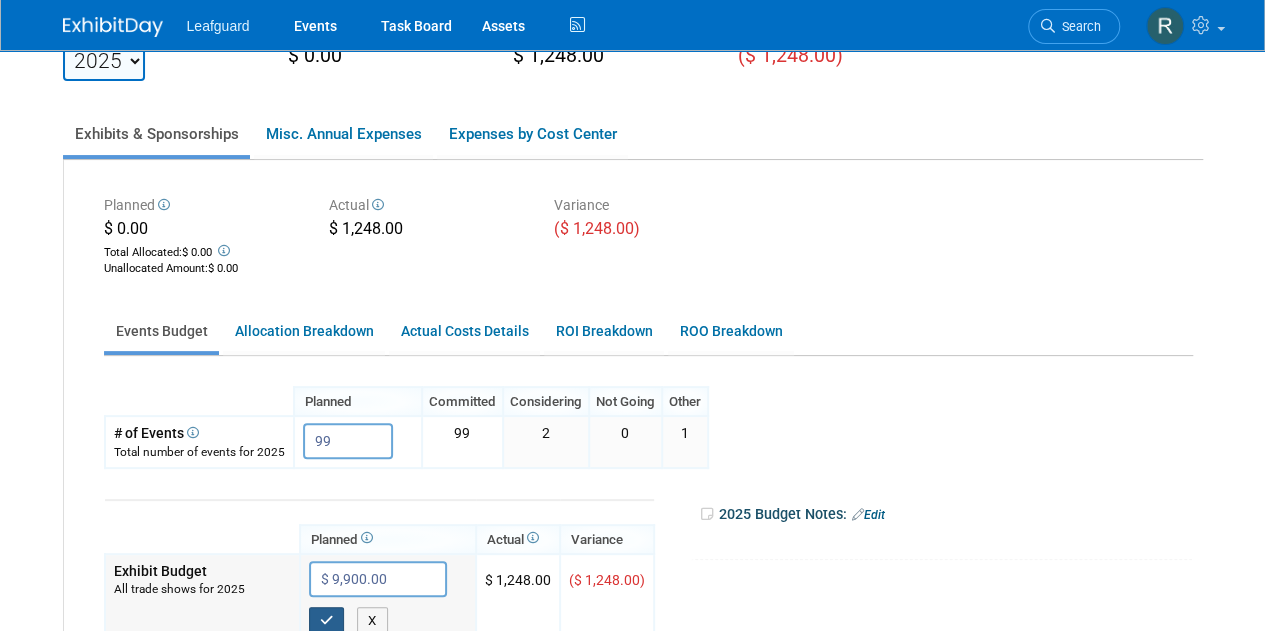 click at bounding box center (327, 620) 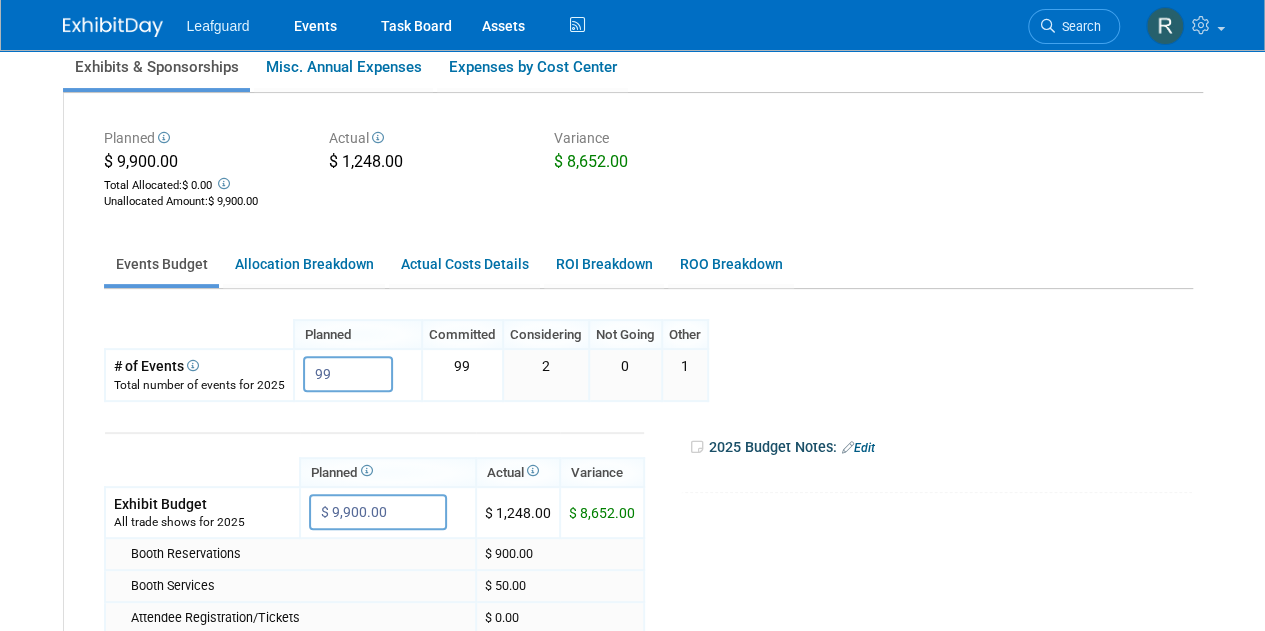 scroll, scrollTop: 129, scrollLeft: 0, axis: vertical 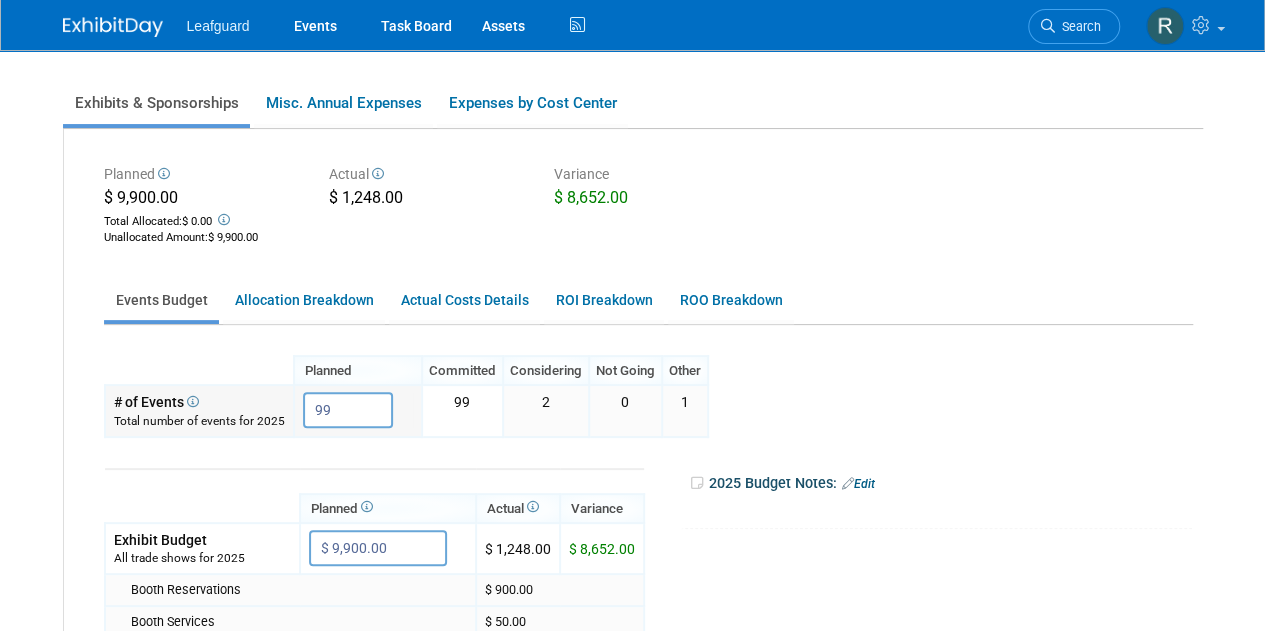 drag, startPoint x: 349, startPoint y: 409, endPoint x: 304, endPoint y: 409, distance: 45 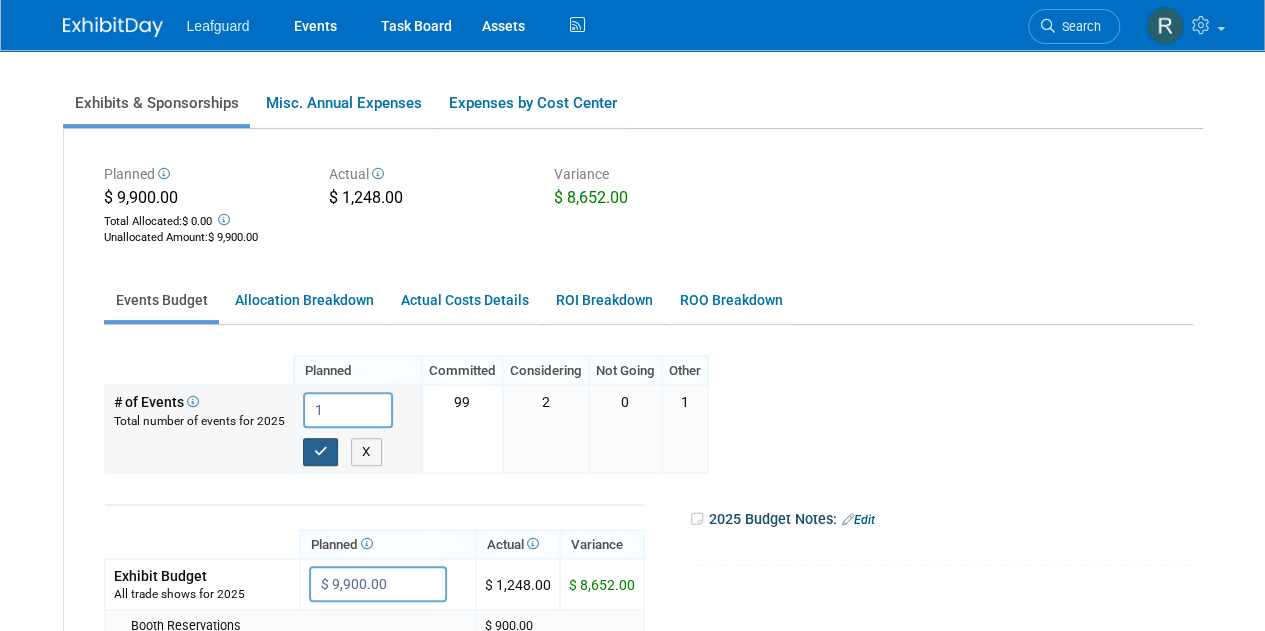type on "1" 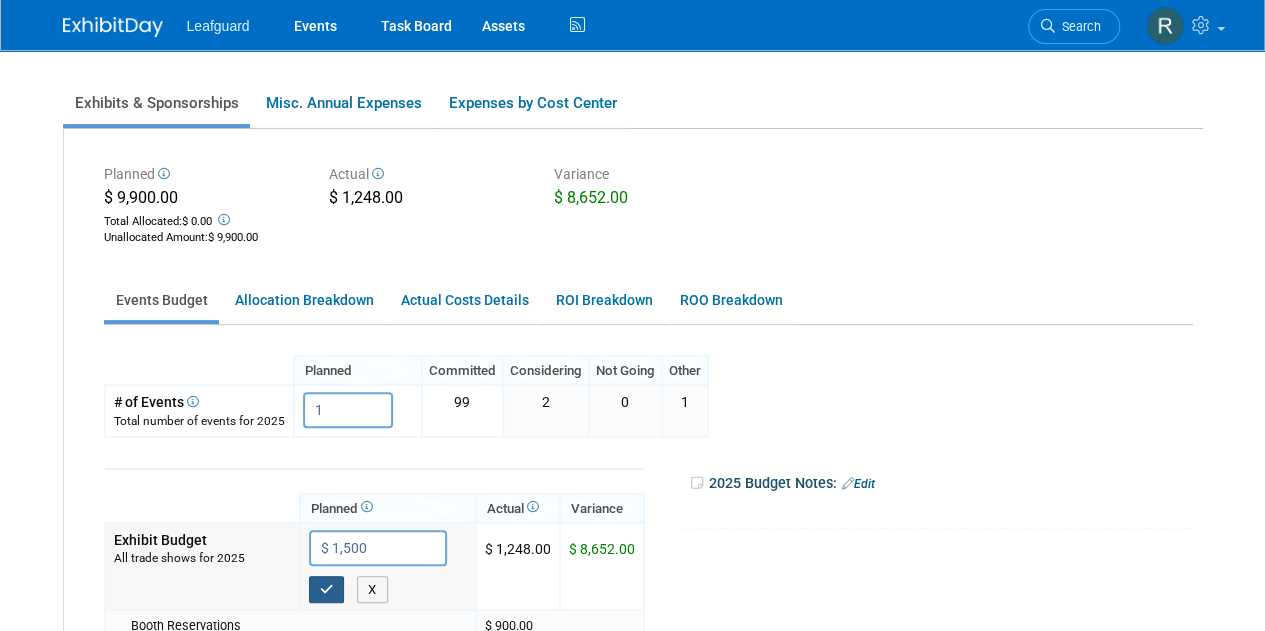 type on "$ 1,500.00" 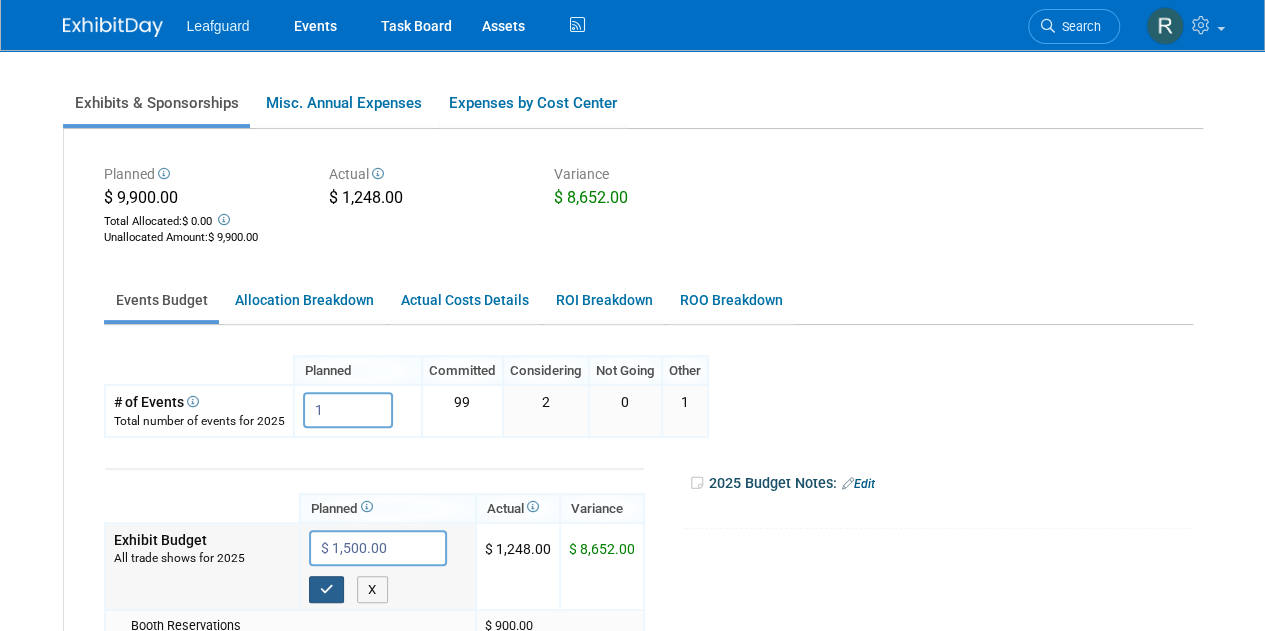 click at bounding box center (327, 589) 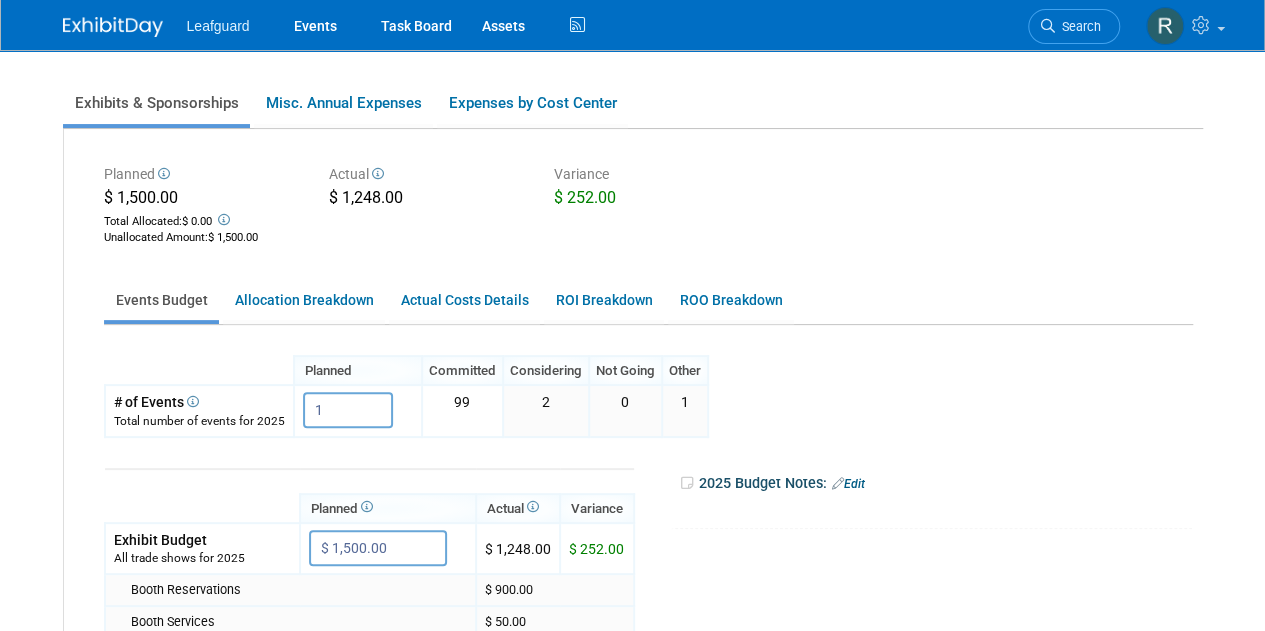 drag, startPoint x: 1259, startPoint y: 244, endPoint x: 1239, endPoint y: 288, distance: 48.332184 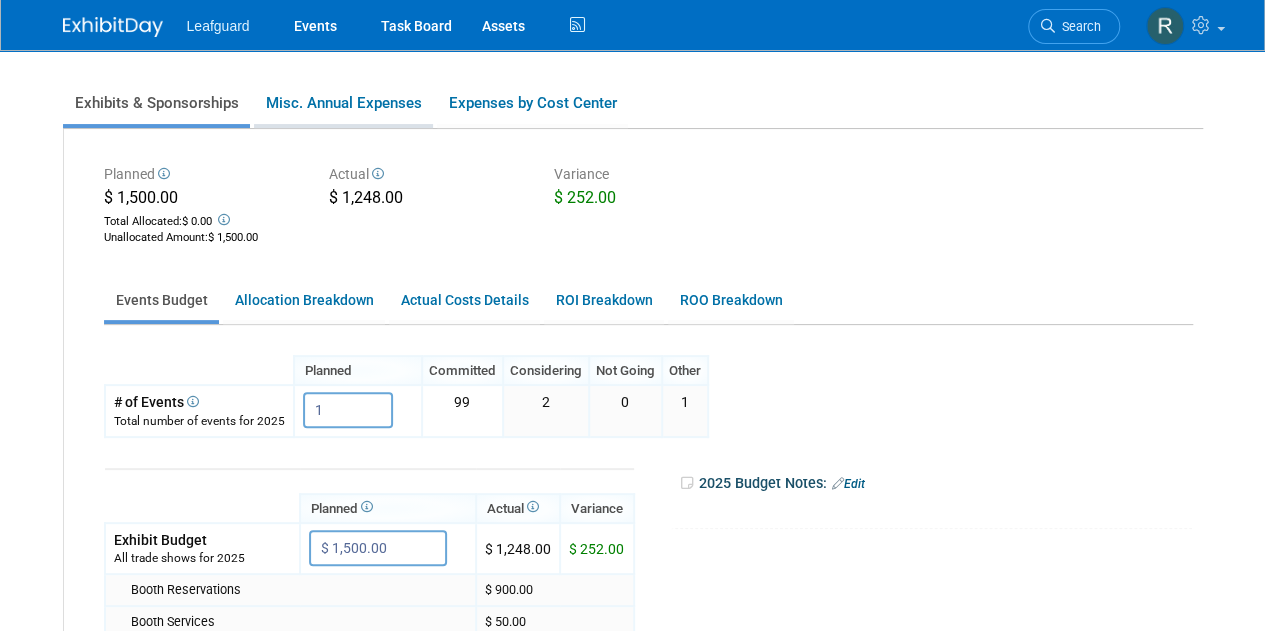 click on "Misc. Annual Expenses" at bounding box center (343, 103) 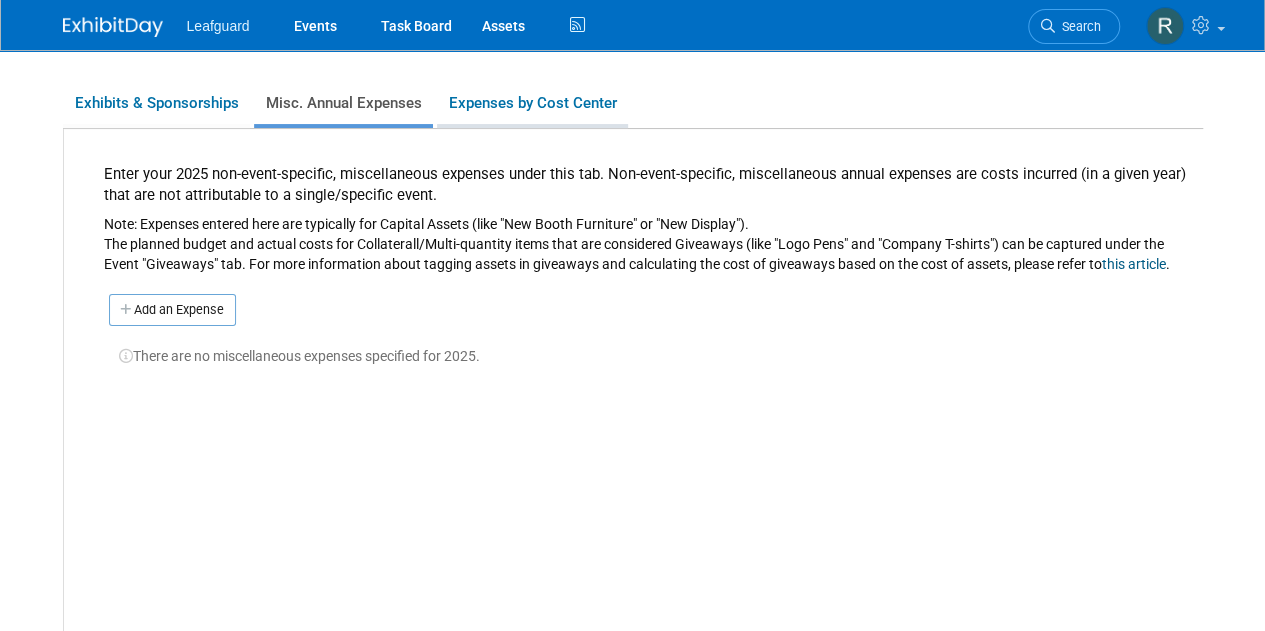 click on "Expenses by Cost Center" at bounding box center (532, 103) 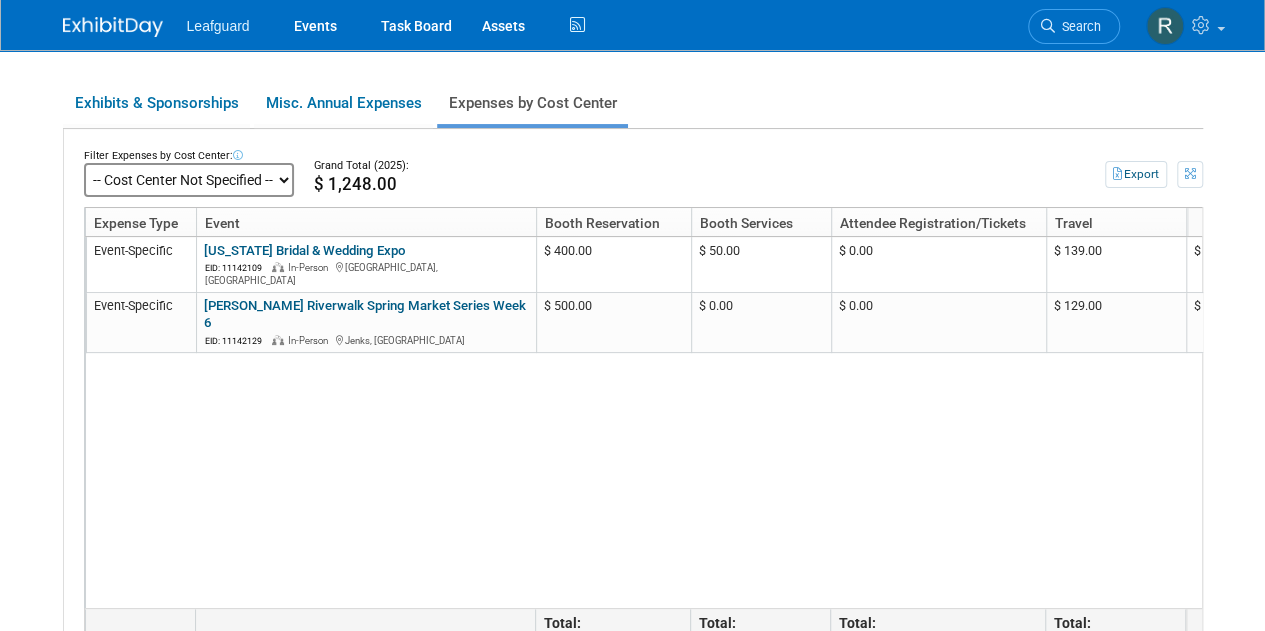 click on "-- Cost Center Not Specified --" at bounding box center [189, 180] 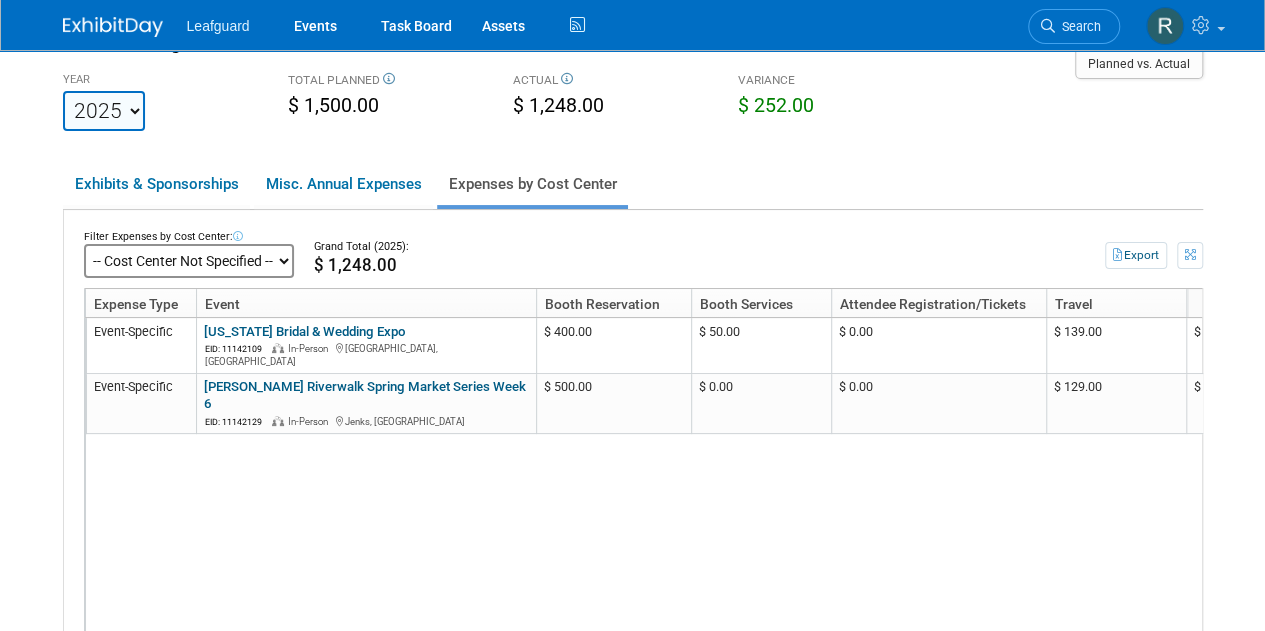 scroll, scrollTop: 0, scrollLeft: 0, axis: both 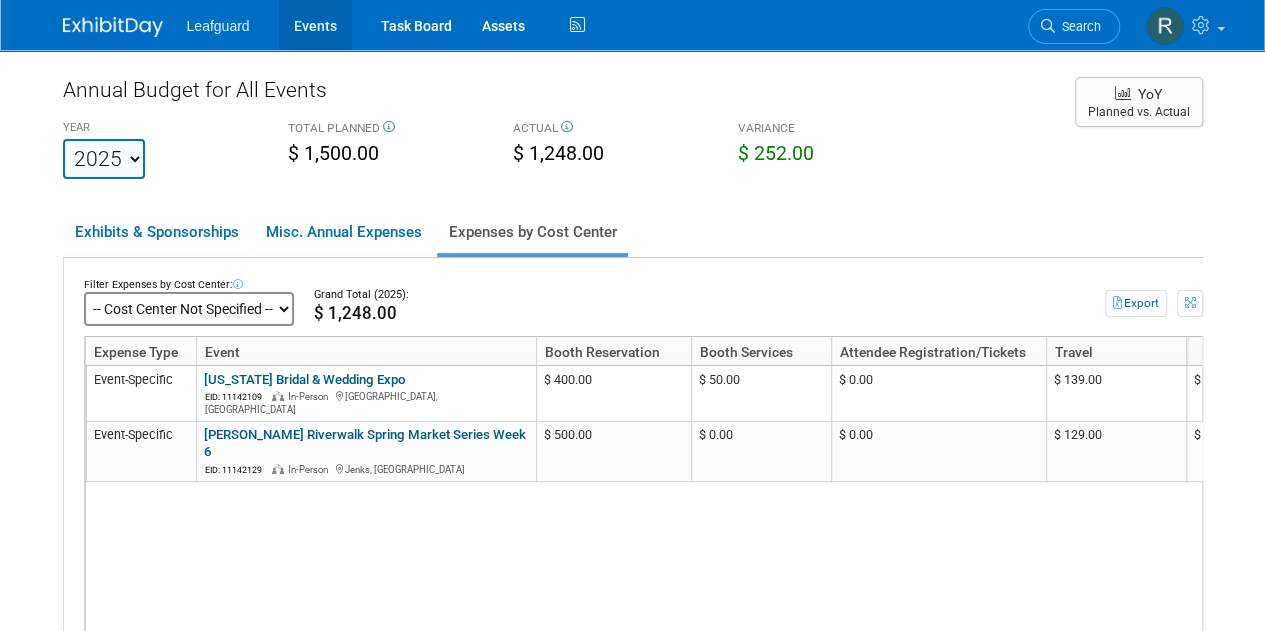 click on "Events" at bounding box center [315, 25] 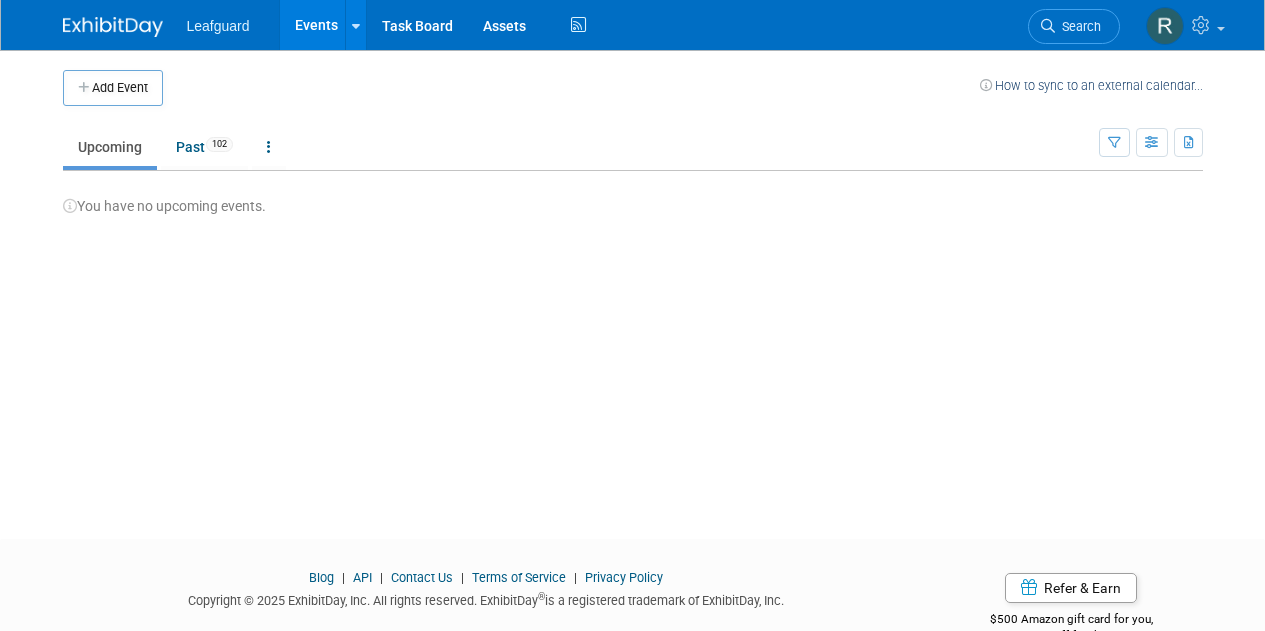 scroll, scrollTop: 0, scrollLeft: 0, axis: both 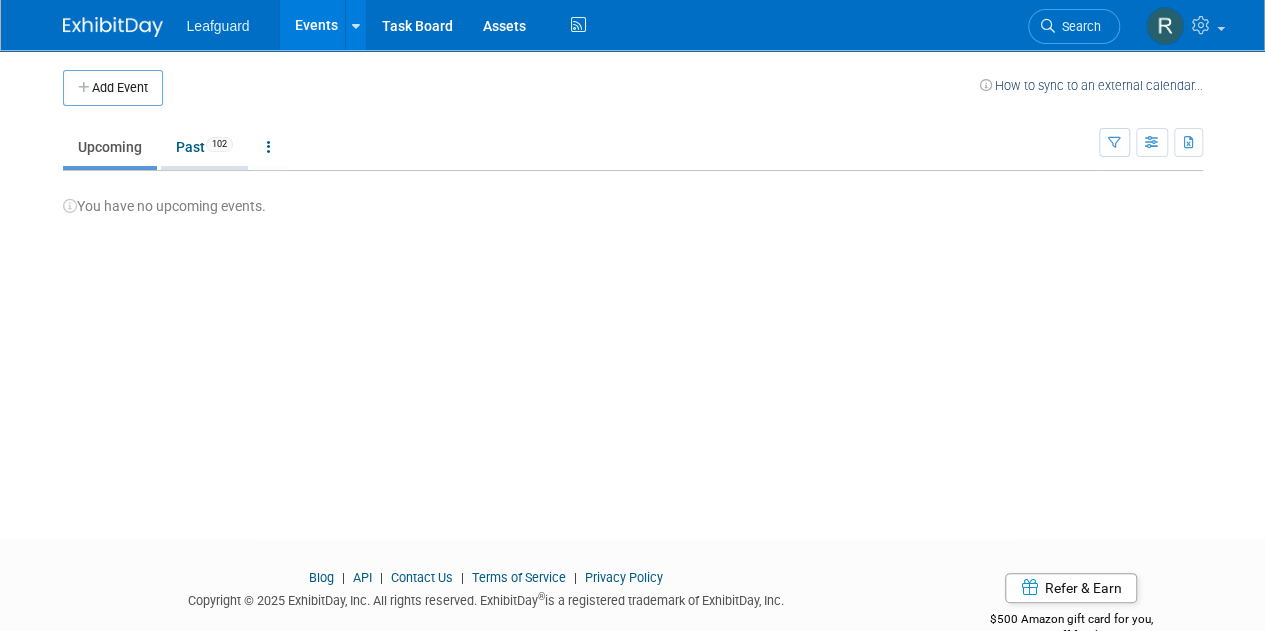 click on "Past
102" at bounding box center [204, 147] 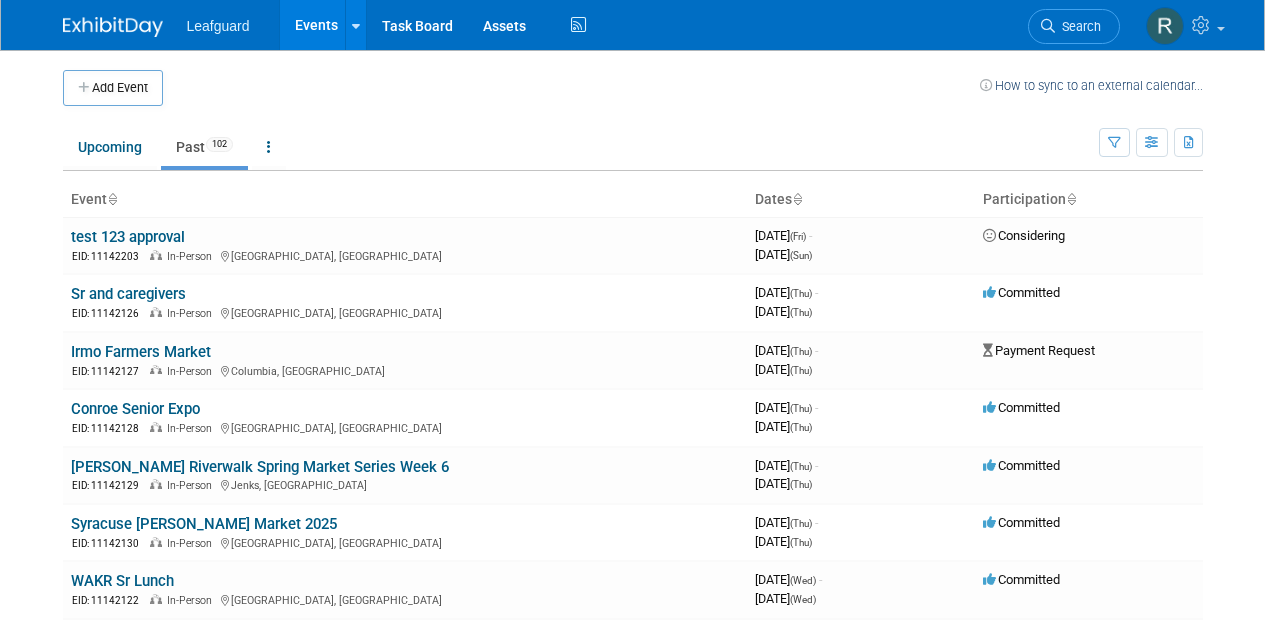 scroll, scrollTop: 0, scrollLeft: 0, axis: both 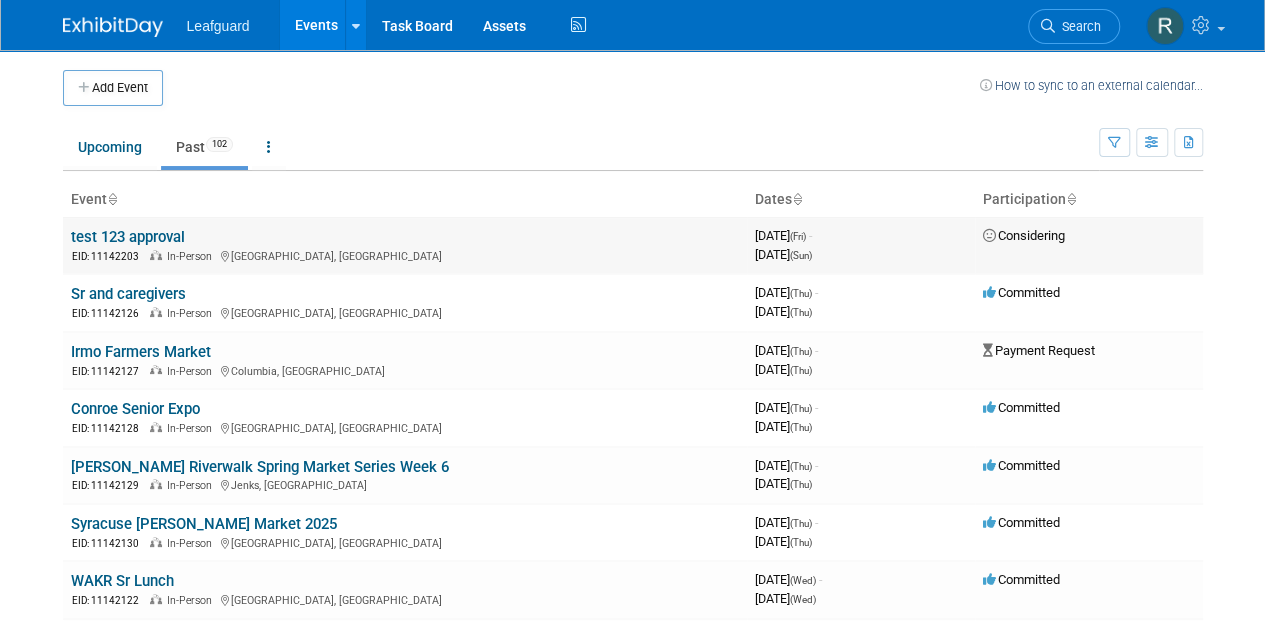 click on "test 123 approval" at bounding box center [128, 237] 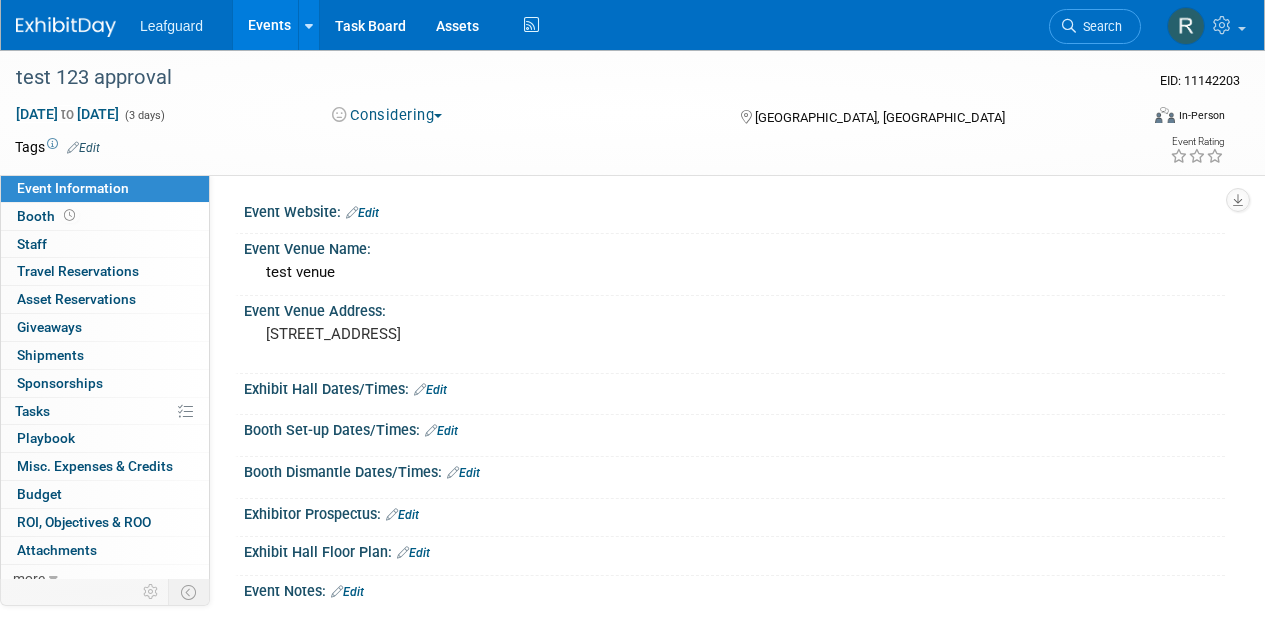 scroll, scrollTop: 0, scrollLeft: 0, axis: both 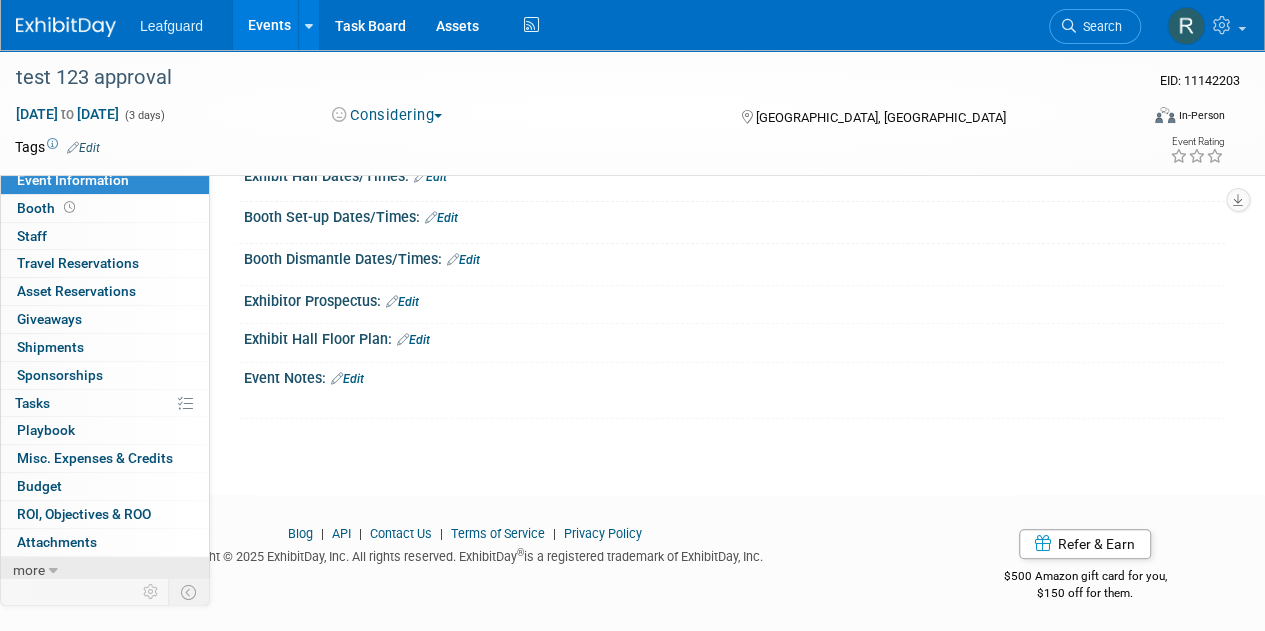 click on "more" at bounding box center [29, 570] 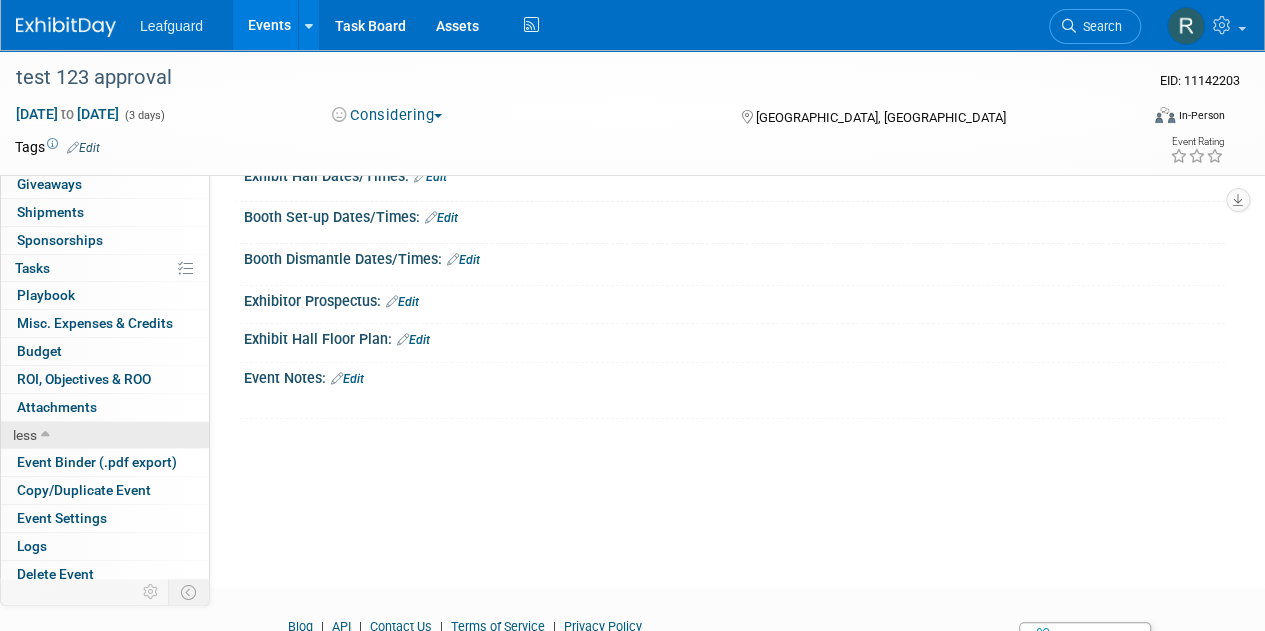 scroll, scrollTop: 146, scrollLeft: 0, axis: vertical 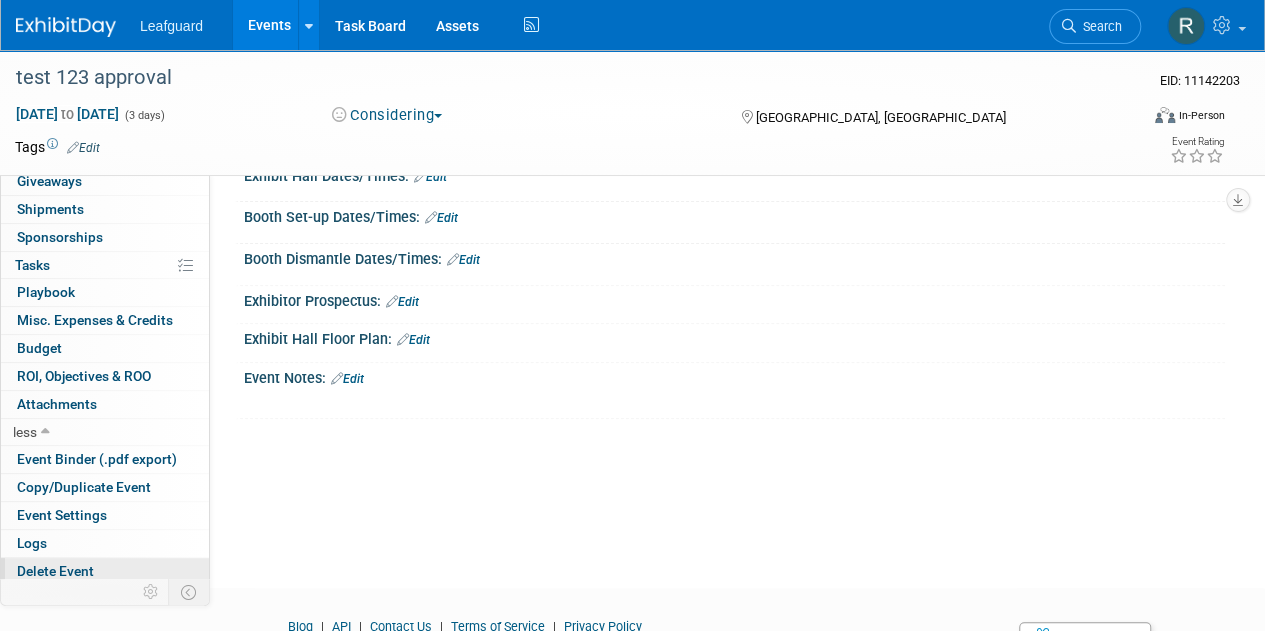click on "Delete Event" at bounding box center [55, 571] 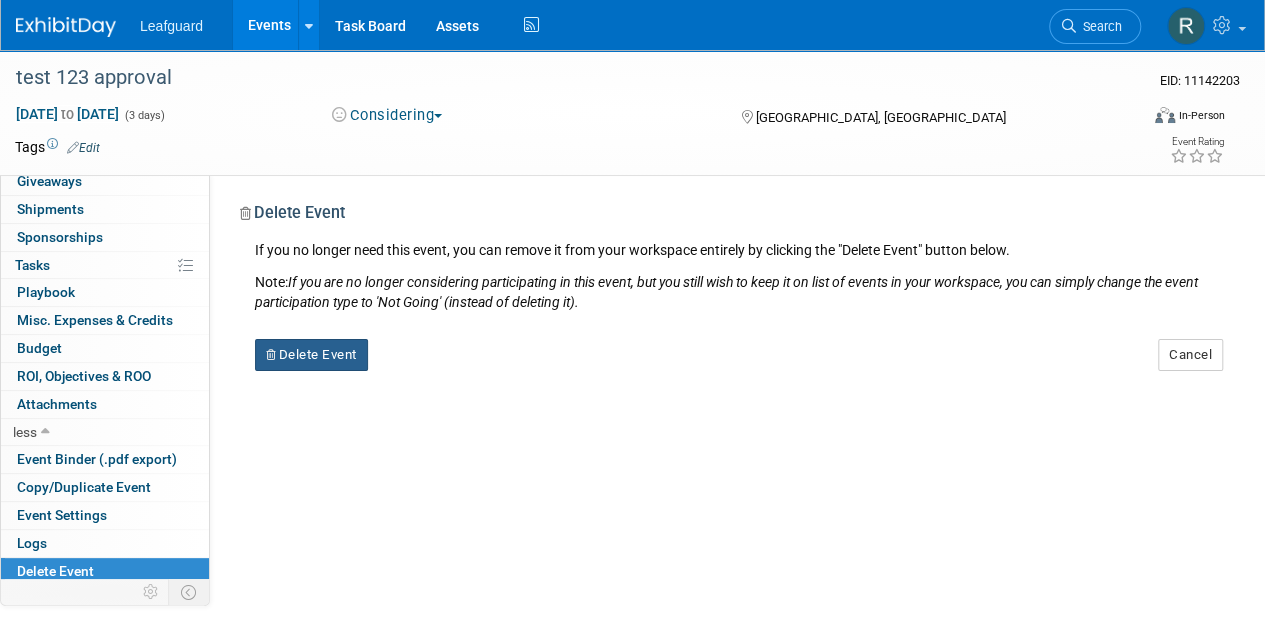 click on "Delete Event" at bounding box center [311, 355] 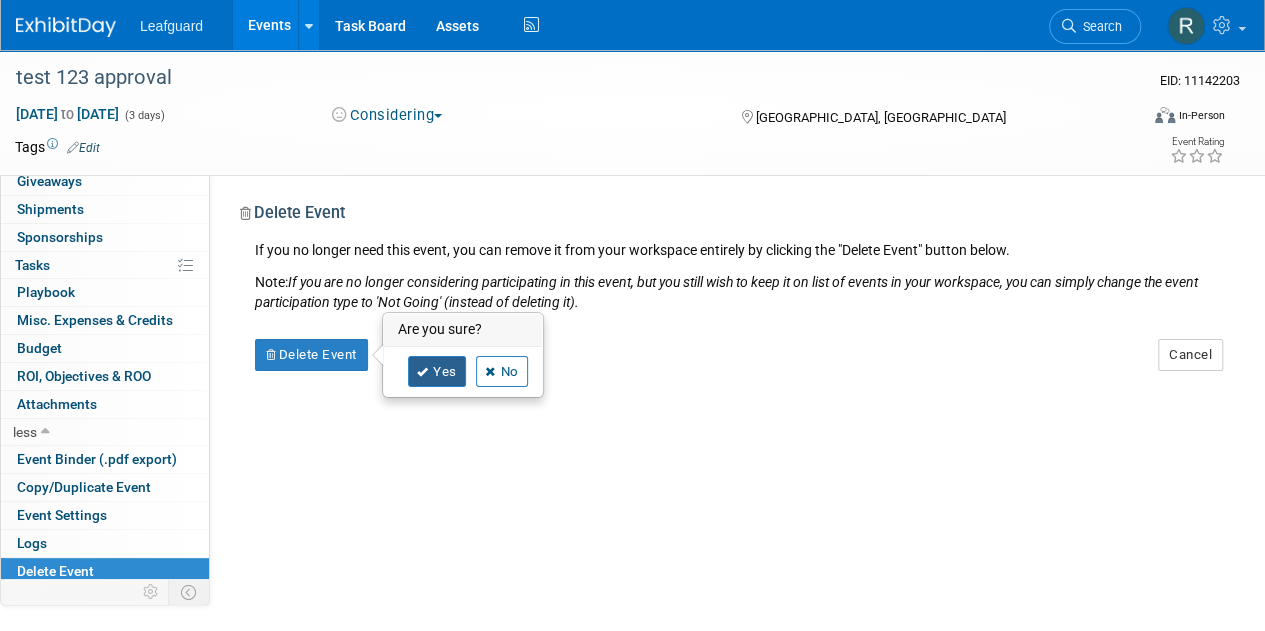 click on "Yes" at bounding box center (437, 372) 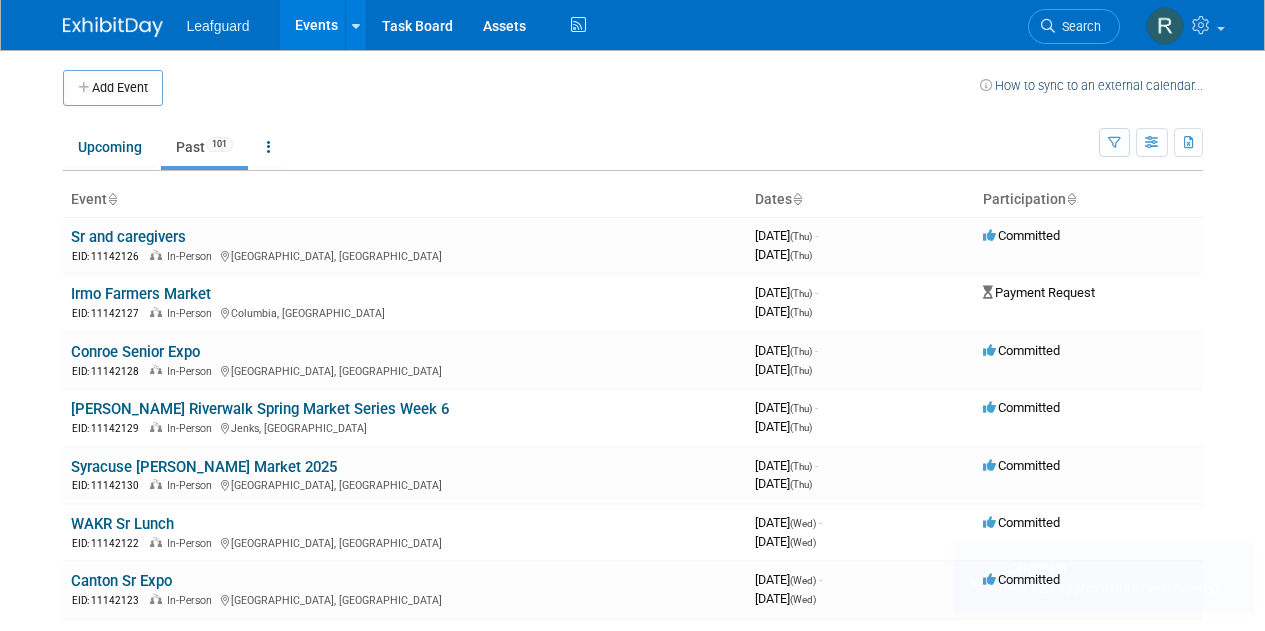 scroll, scrollTop: 0, scrollLeft: 0, axis: both 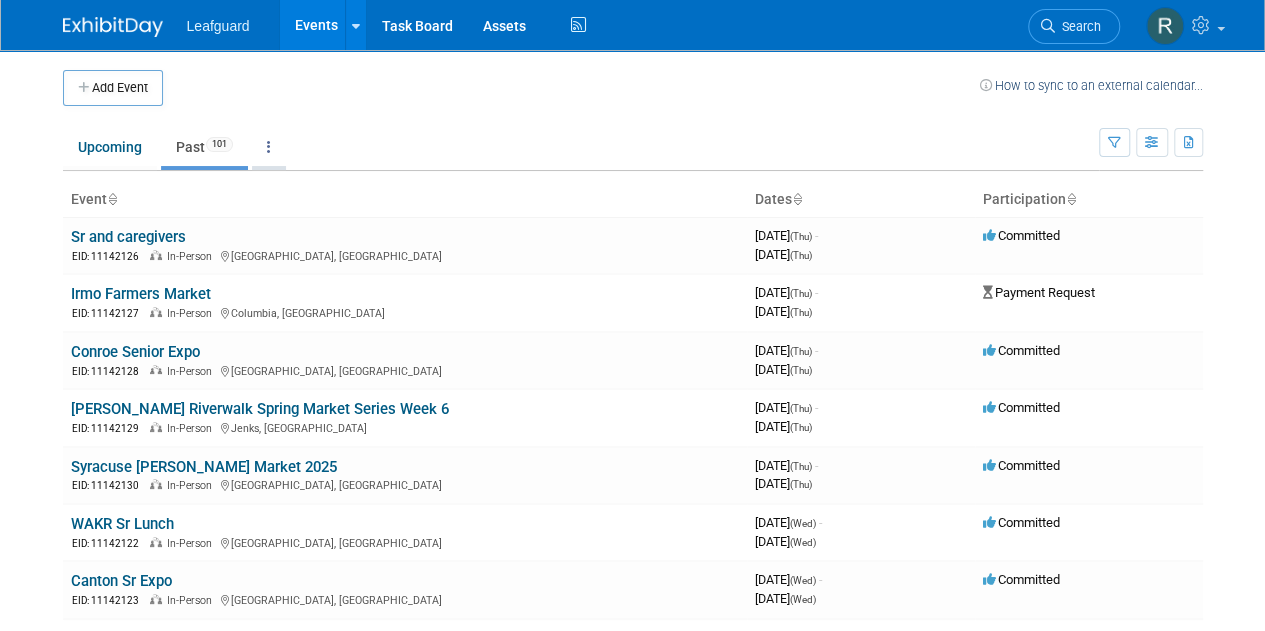 click at bounding box center [269, 147] 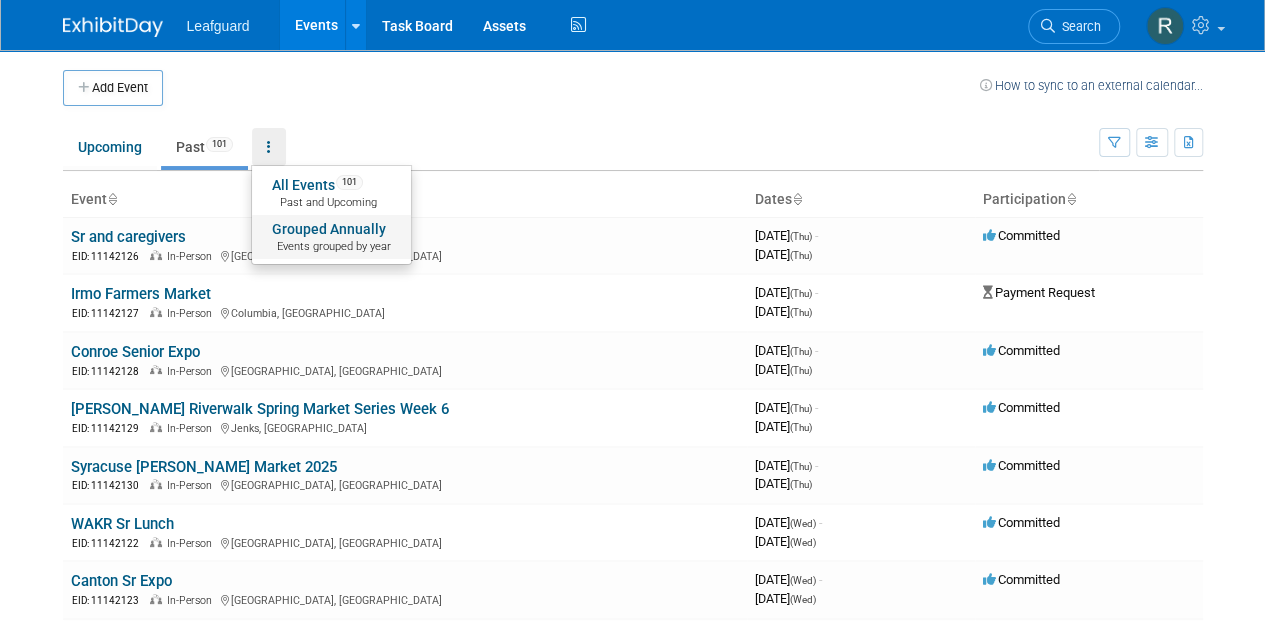 click on "Events grouped by year" at bounding box center (331, 247) 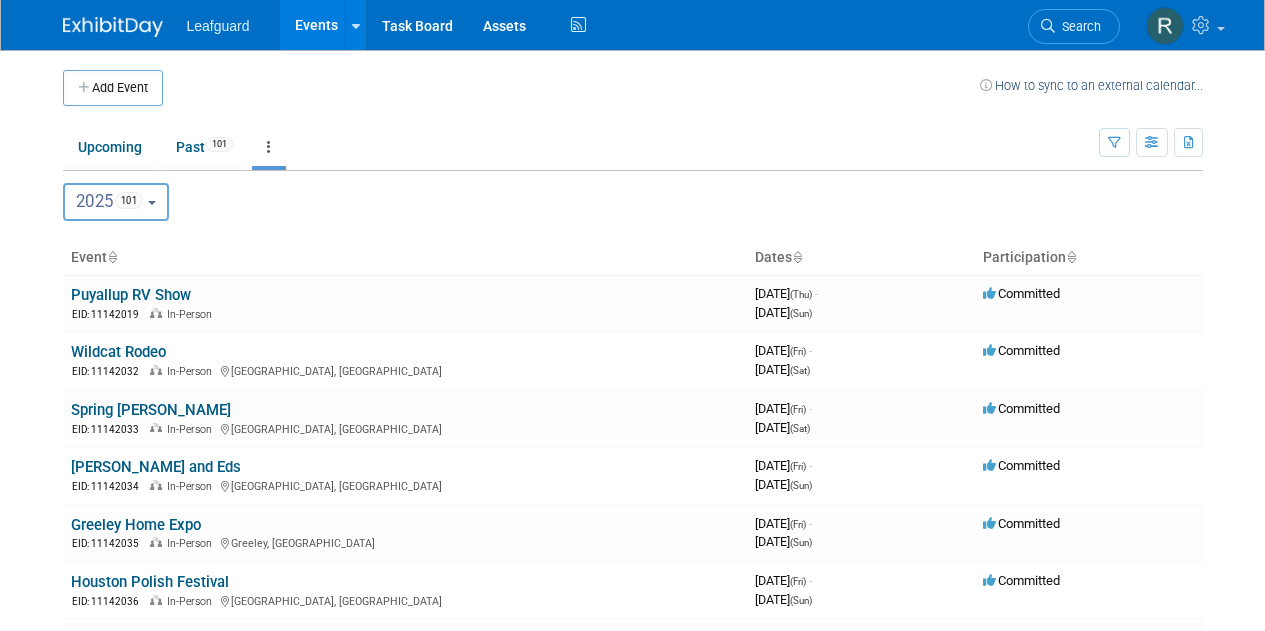 scroll, scrollTop: 0, scrollLeft: 0, axis: both 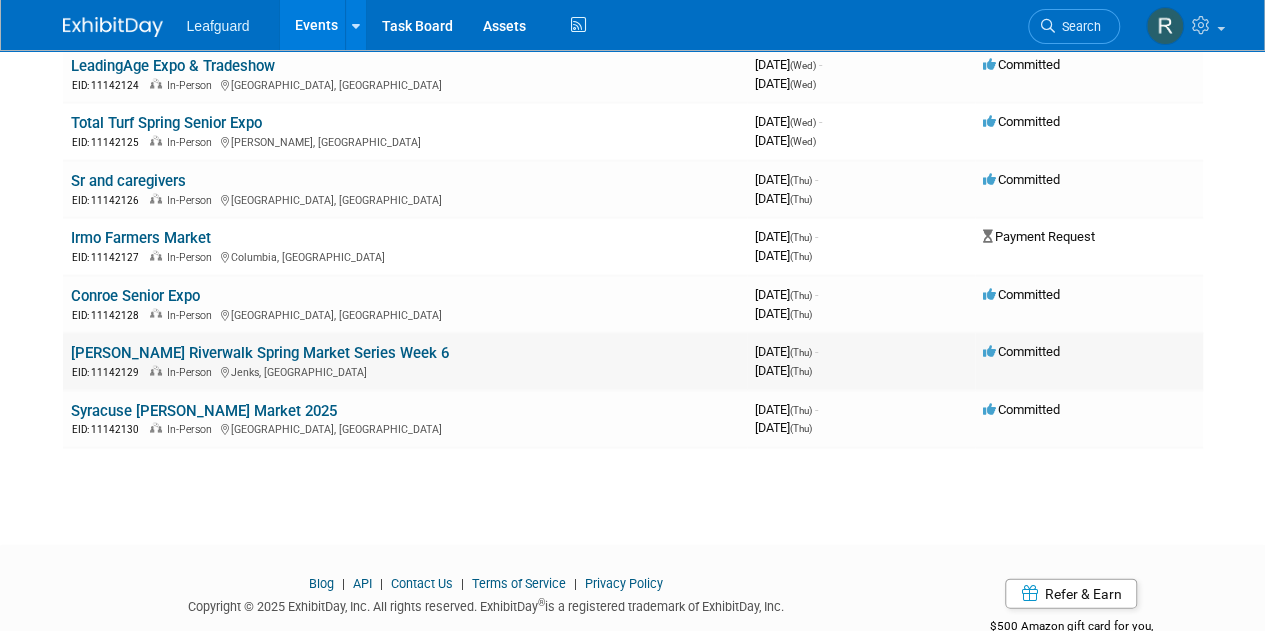 click on "[PERSON_NAME] Riverwalk Spring Market Series Week 6" at bounding box center [260, 352] 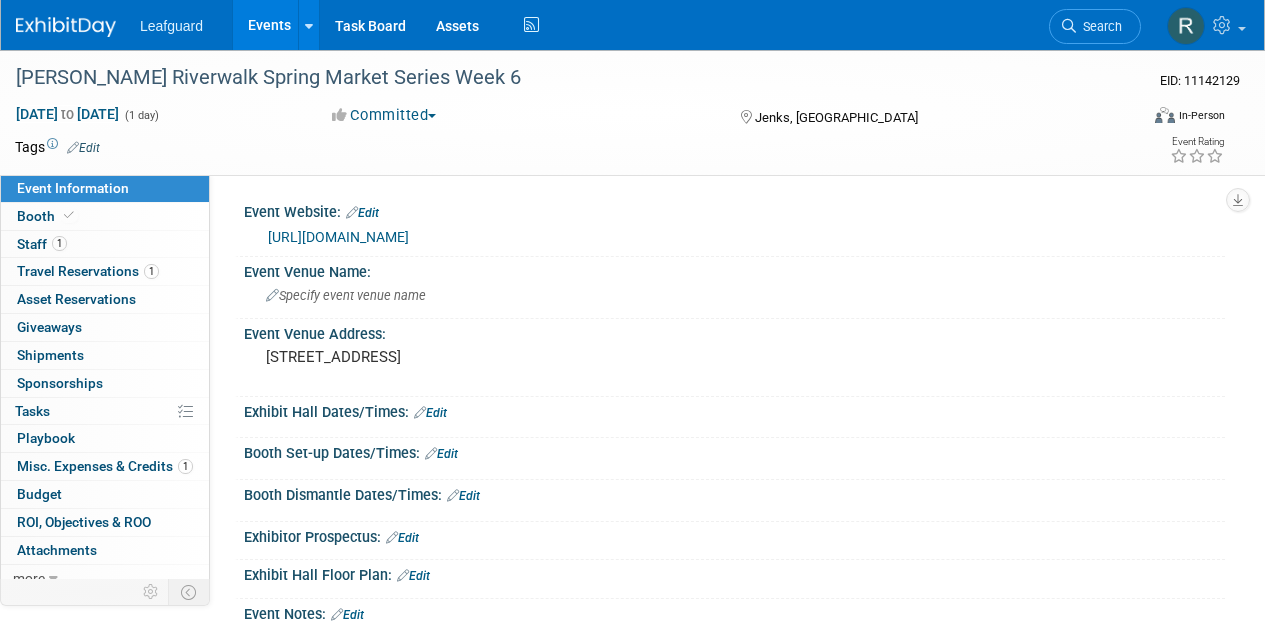 scroll, scrollTop: 0, scrollLeft: 0, axis: both 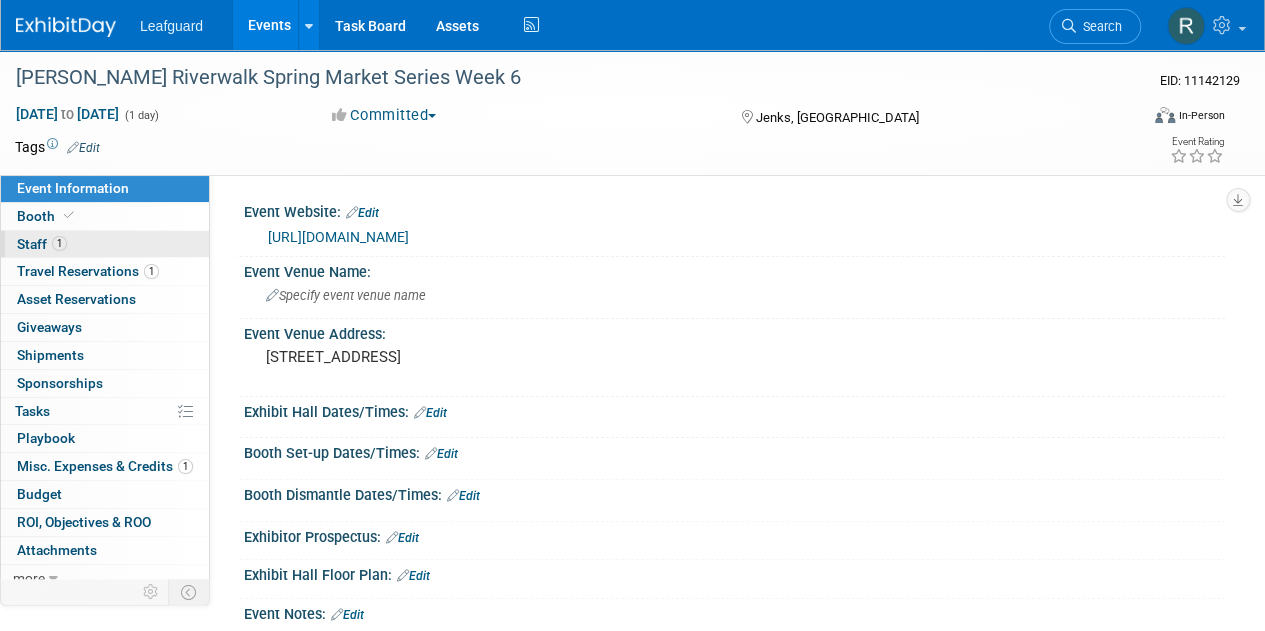 click on "Staff 1" at bounding box center [42, 244] 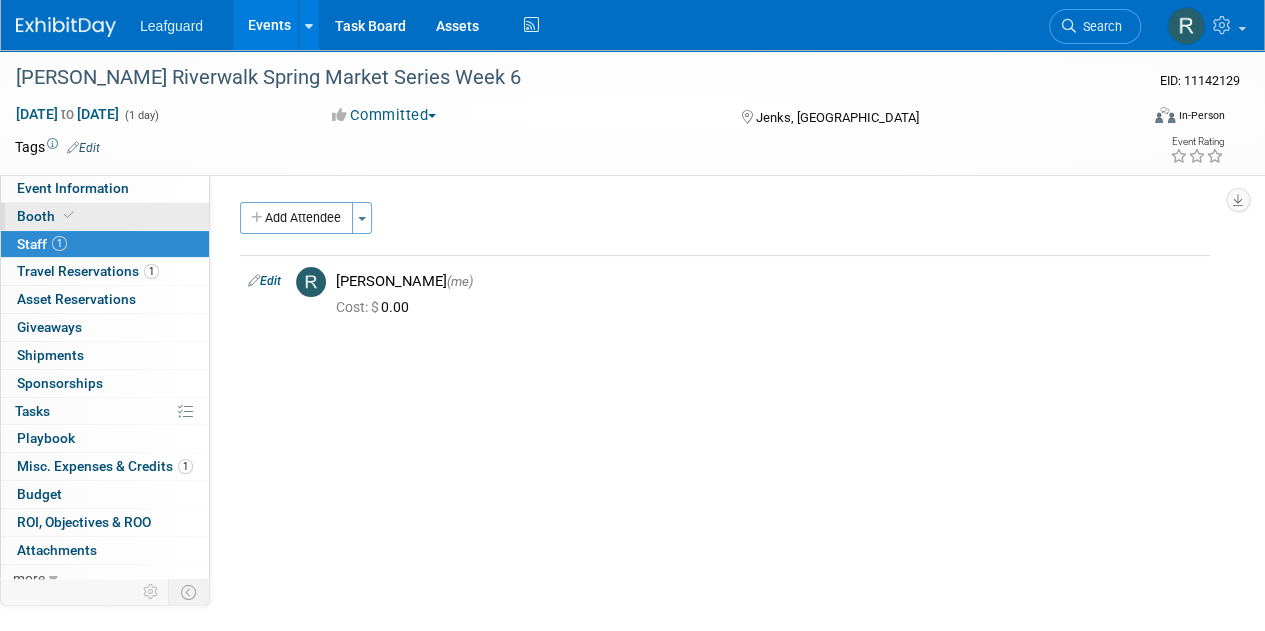 click on "Booth" at bounding box center [47, 216] 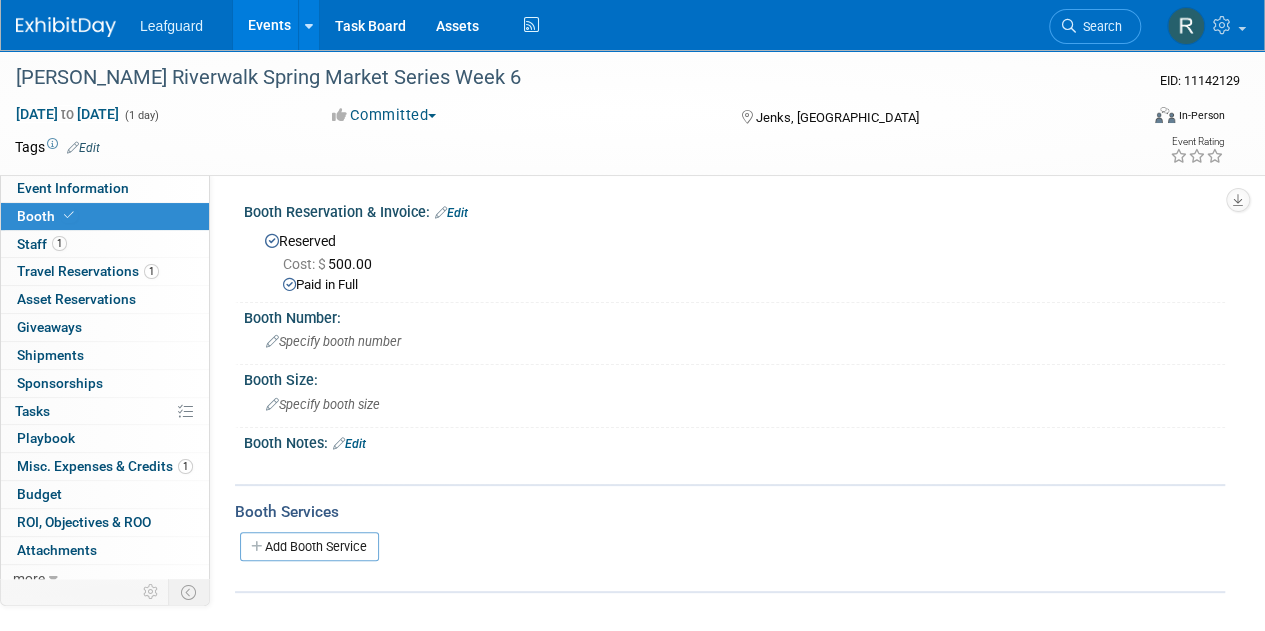 click at bounding box center [66, 27] 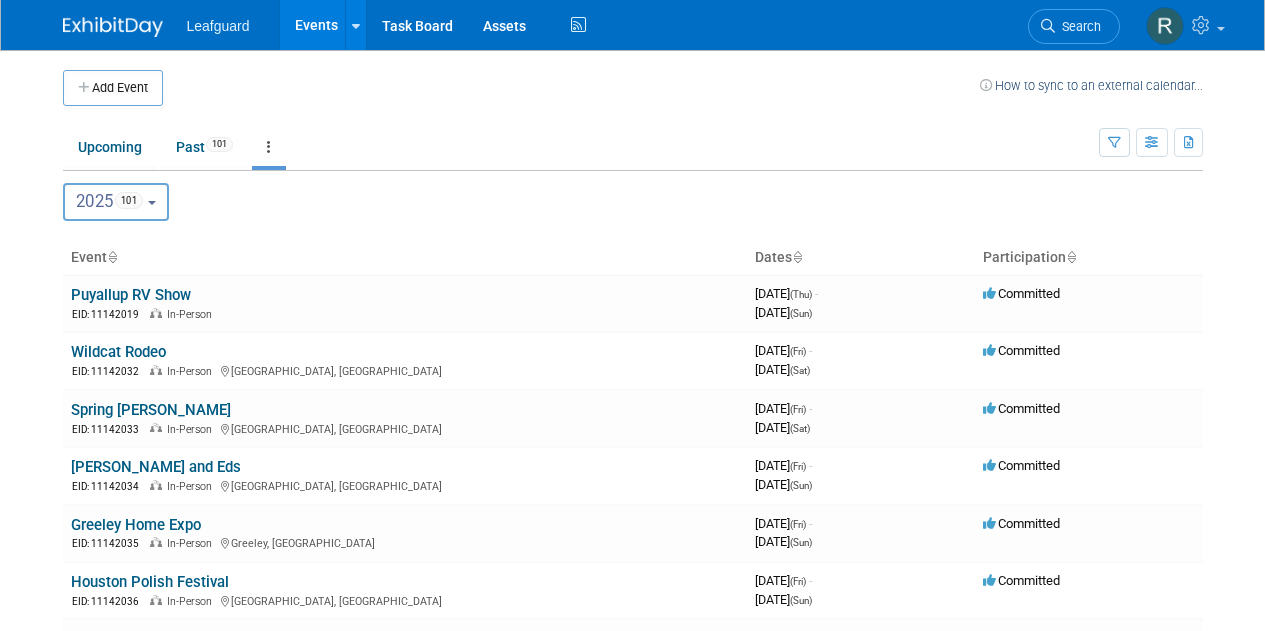 scroll, scrollTop: 0, scrollLeft: 0, axis: both 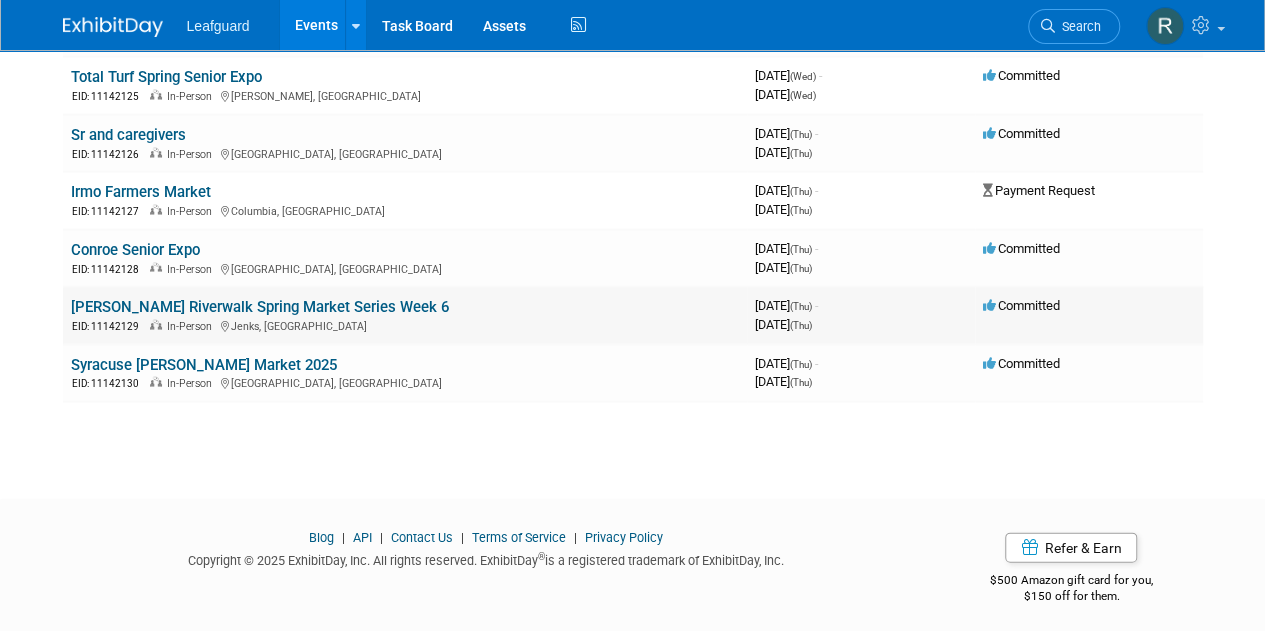 click on "[PERSON_NAME] Riverwalk Spring Market Series Week 6" at bounding box center [260, 306] 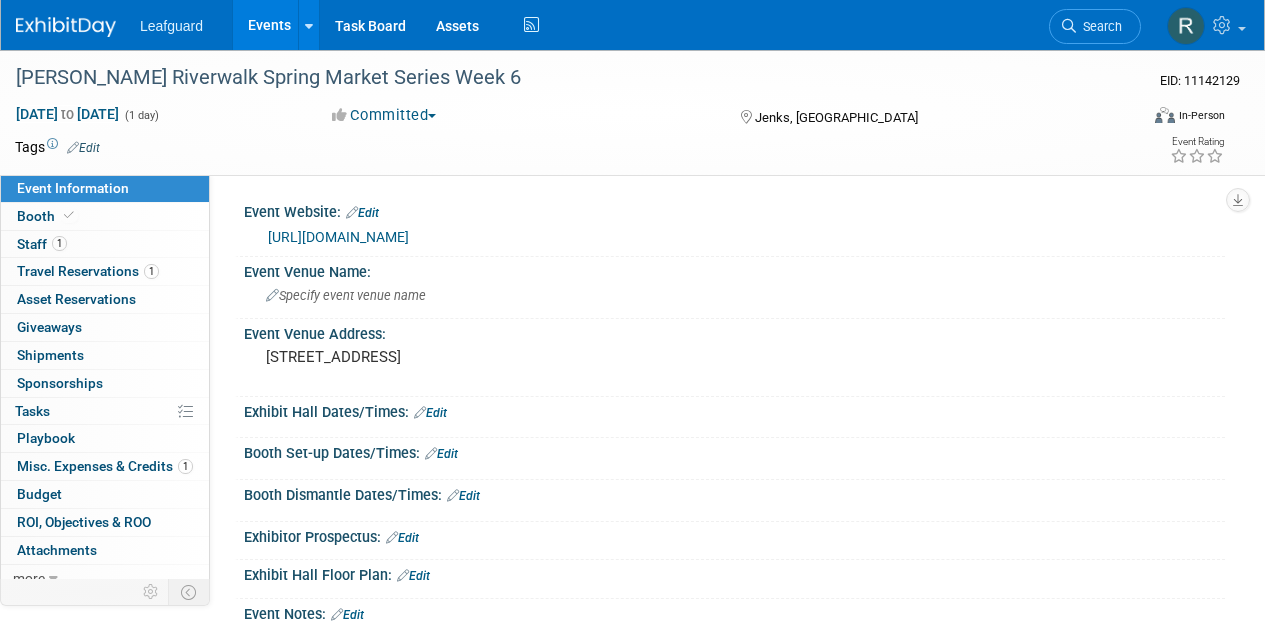 scroll, scrollTop: 0, scrollLeft: 0, axis: both 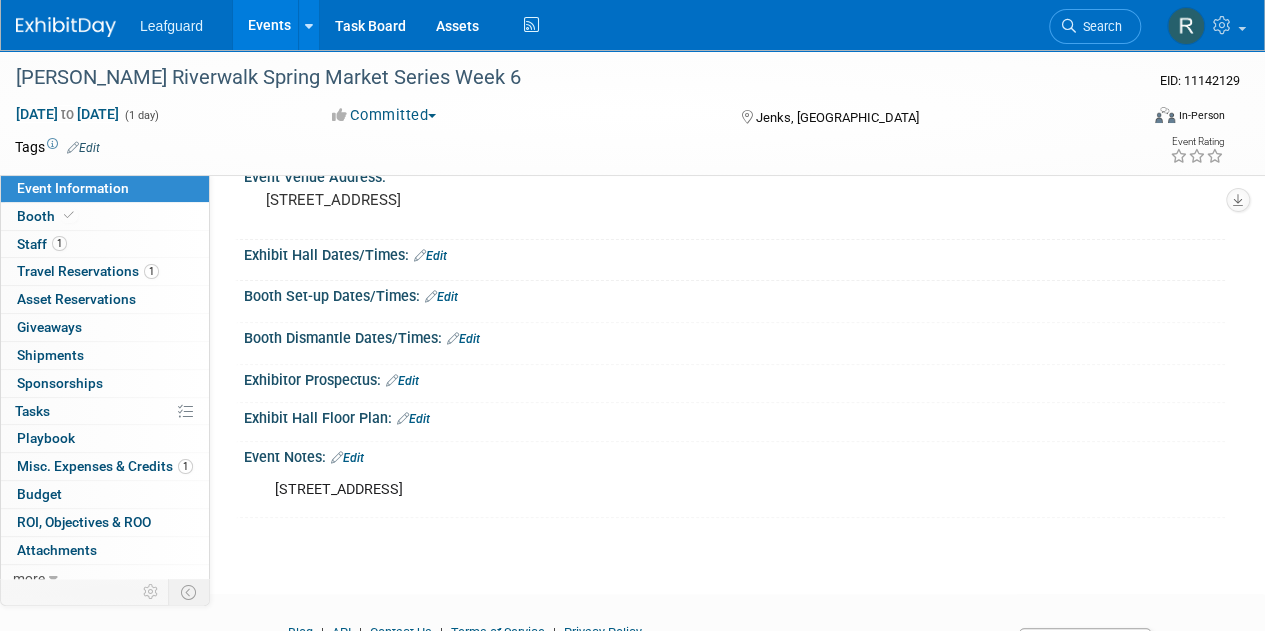 click on "Edit" at bounding box center (347, 458) 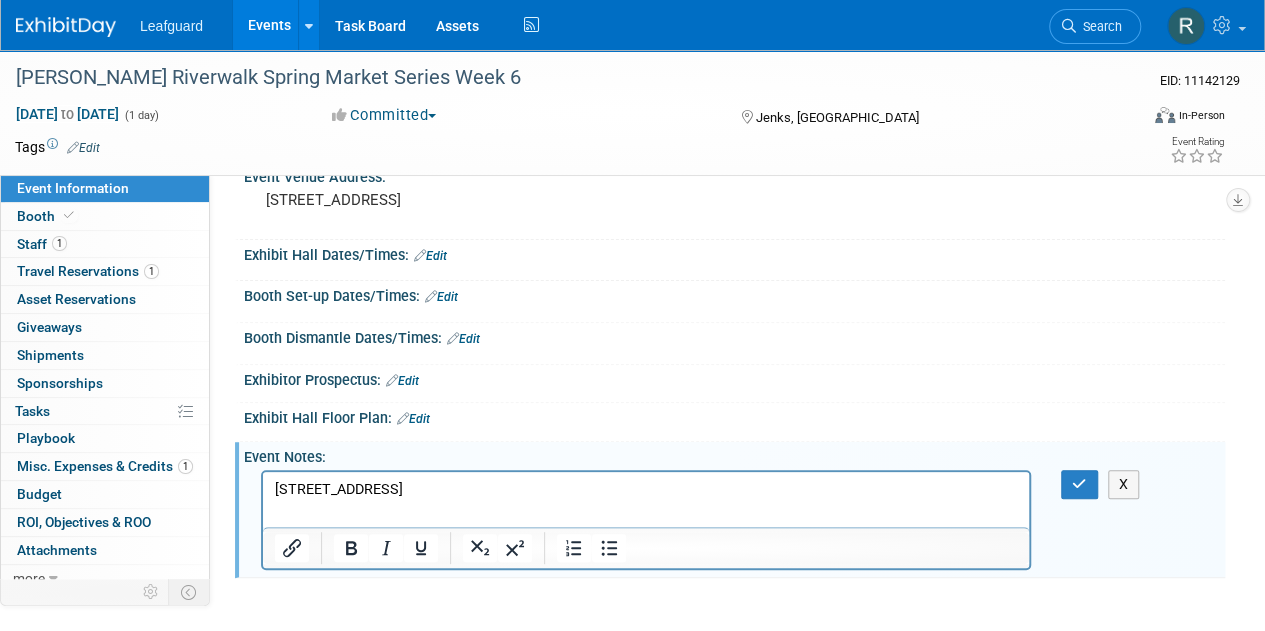 scroll, scrollTop: 0, scrollLeft: 0, axis: both 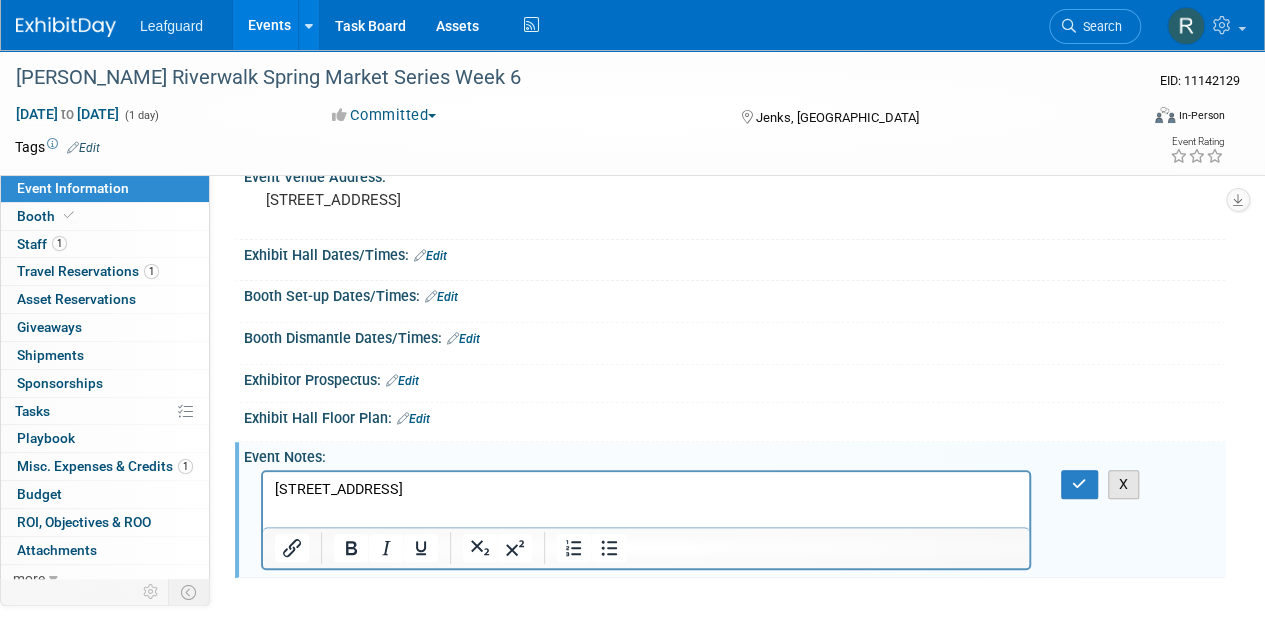 click on "X" at bounding box center [1124, 484] 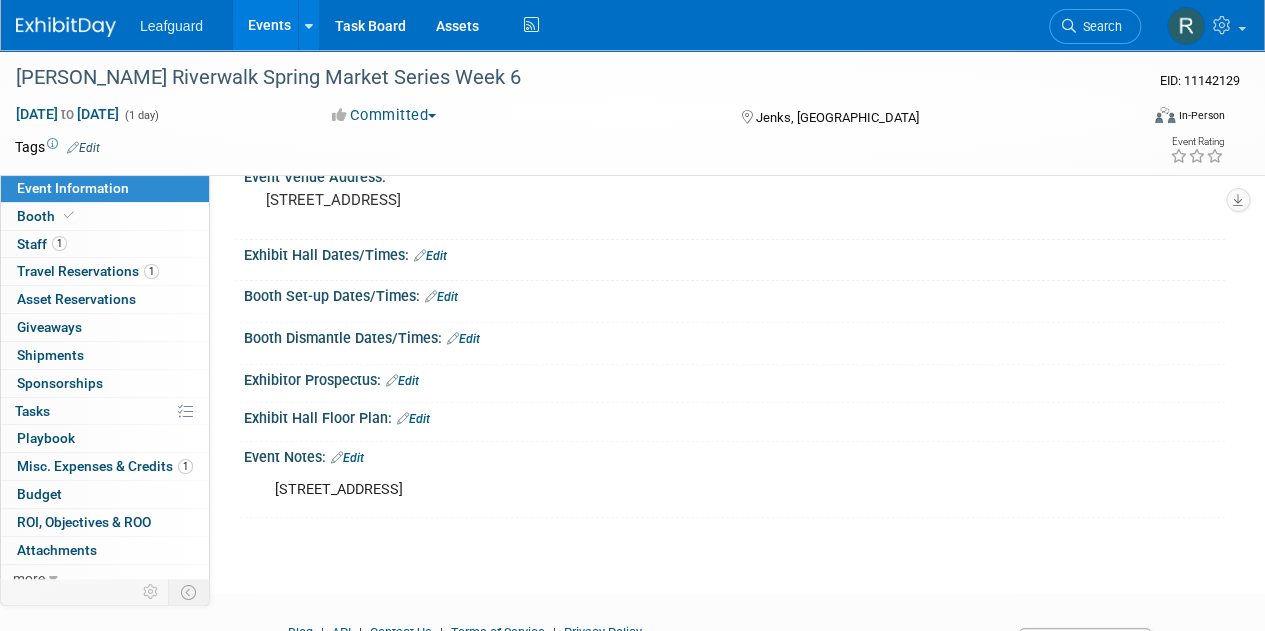 click on "Edit" at bounding box center (347, 458) 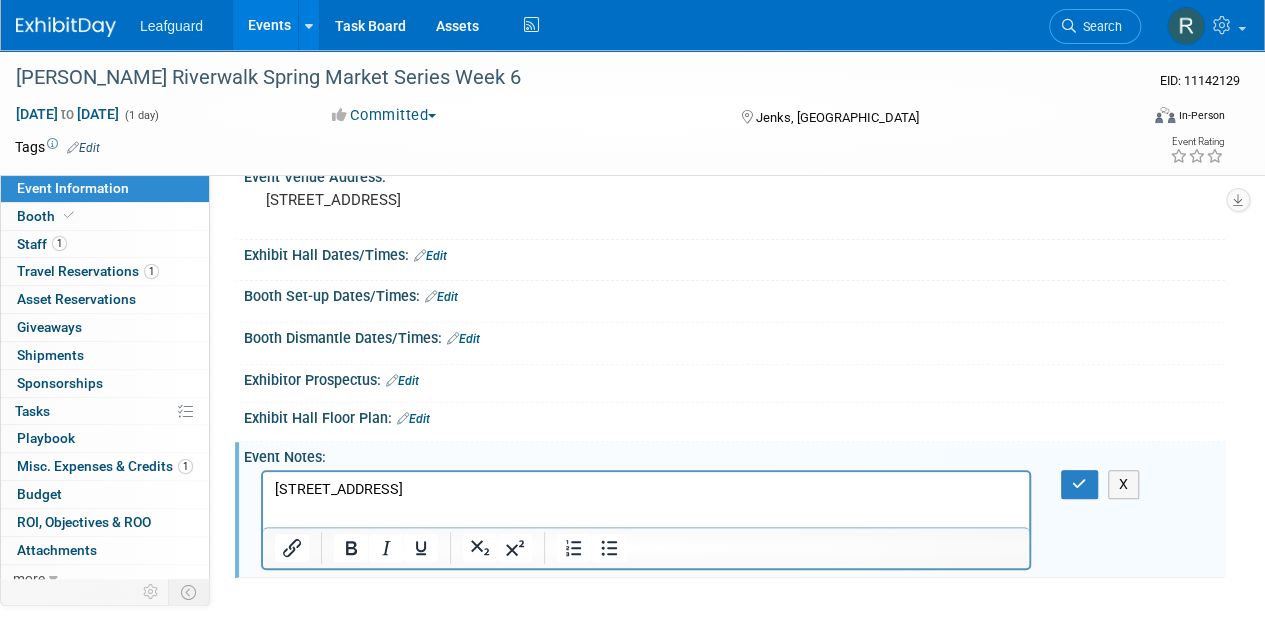 scroll, scrollTop: 0, scrollLeft: 0, axis: both 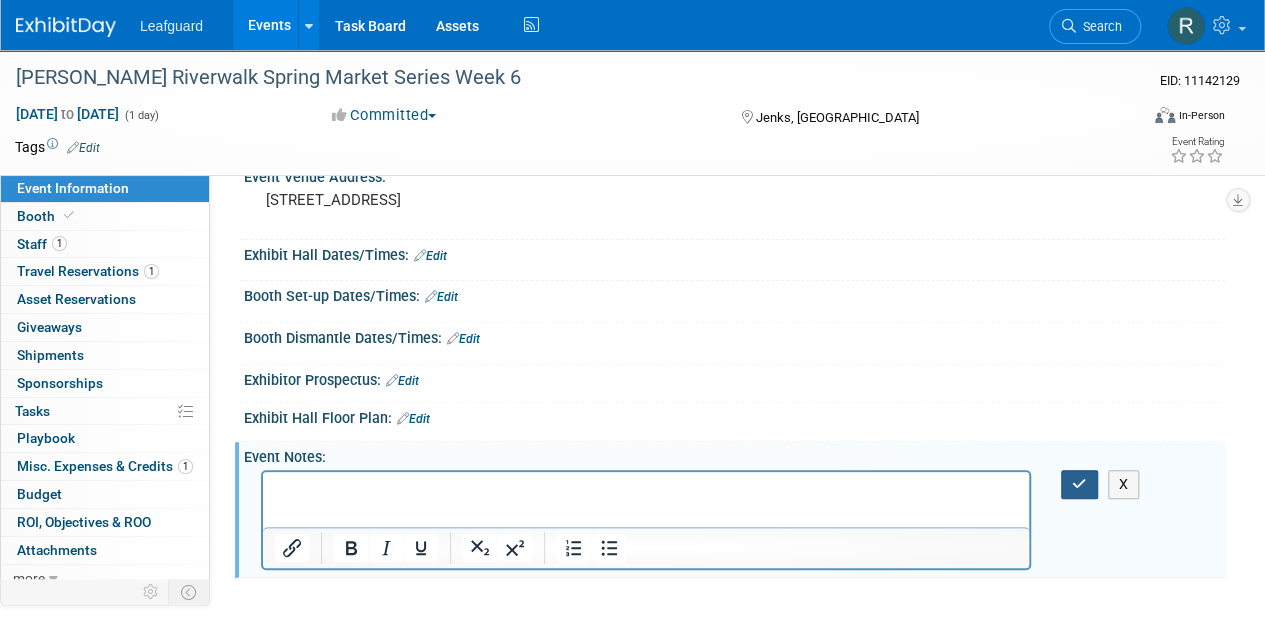 click at bounding box center [1079, 484] 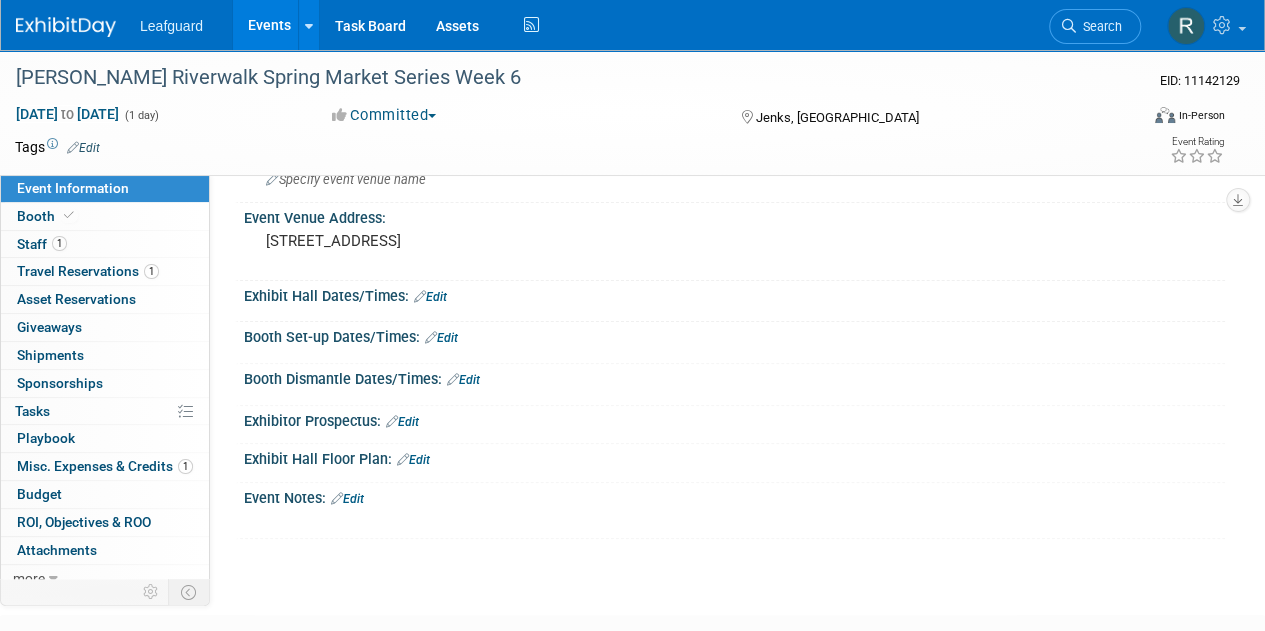 scroll, scrollTop: 118, scrollLeft: 0, axis: vertical 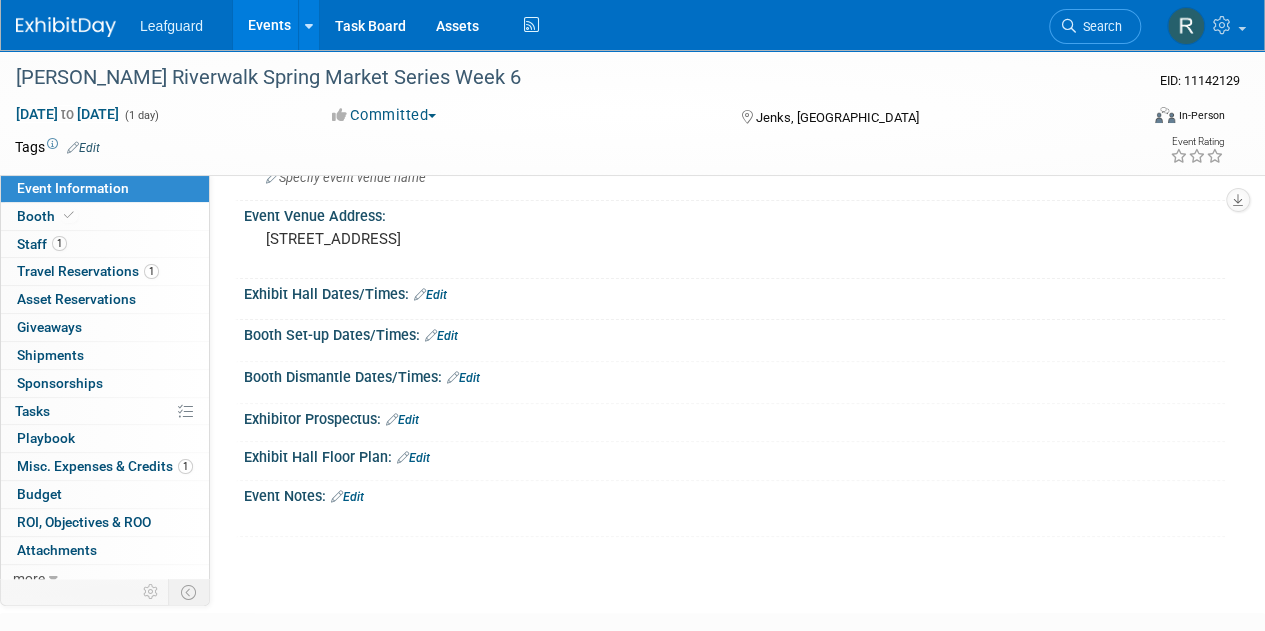 click at bounding box center (66, 27) 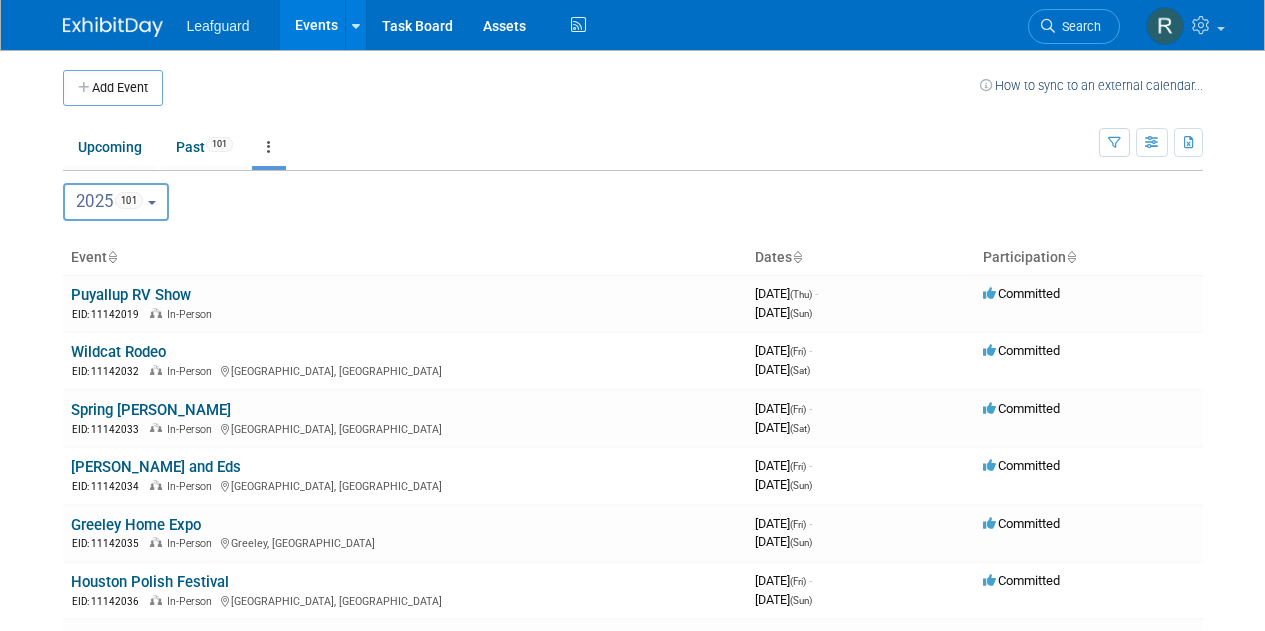 scroll, scrollTop: 0, scrollLeft: 0, axis: both 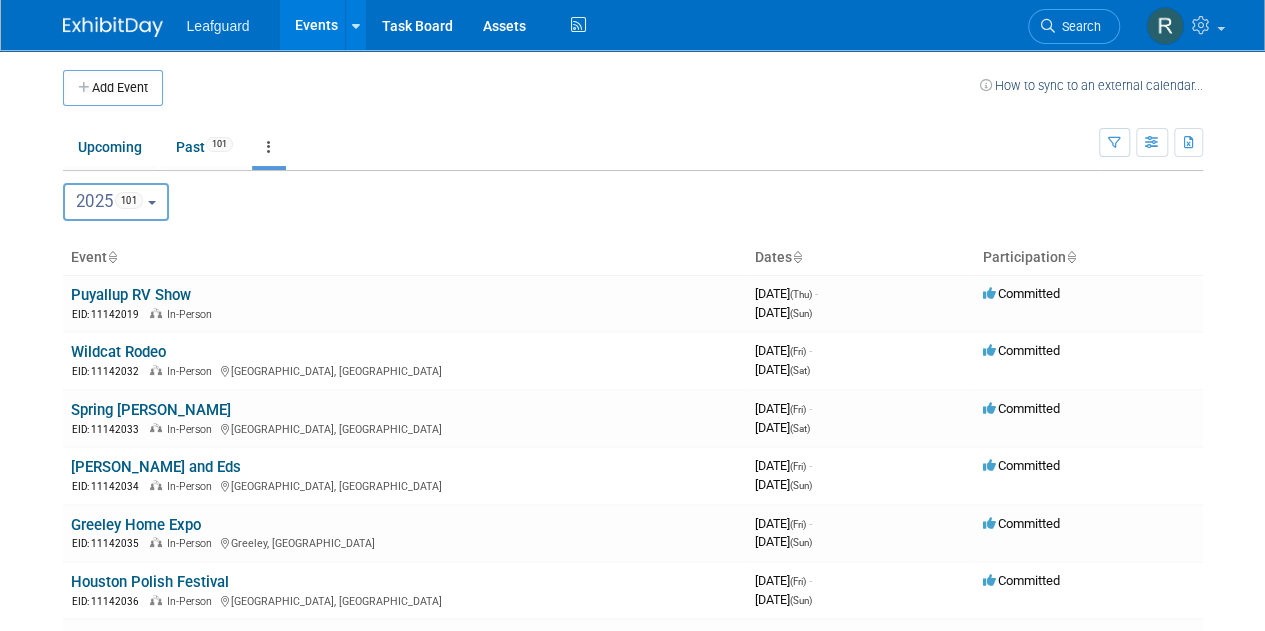 click at bounding box center [112, 258] 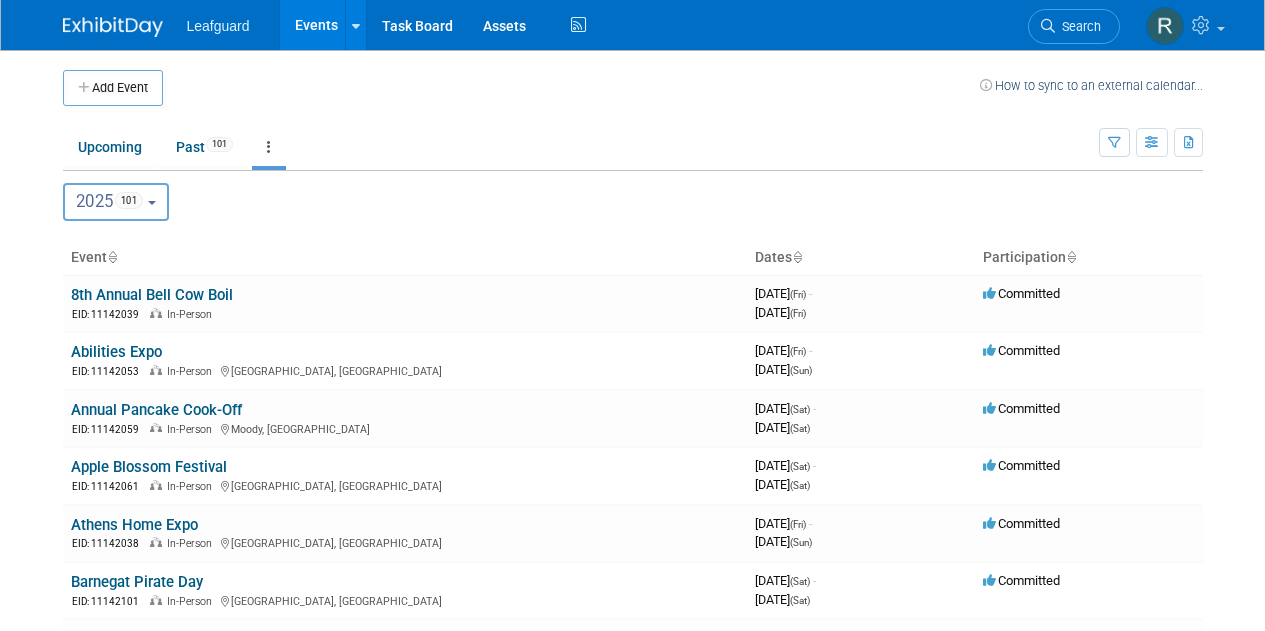 scroll, scrollTop: 0, scrollLeft: 0, axis: both 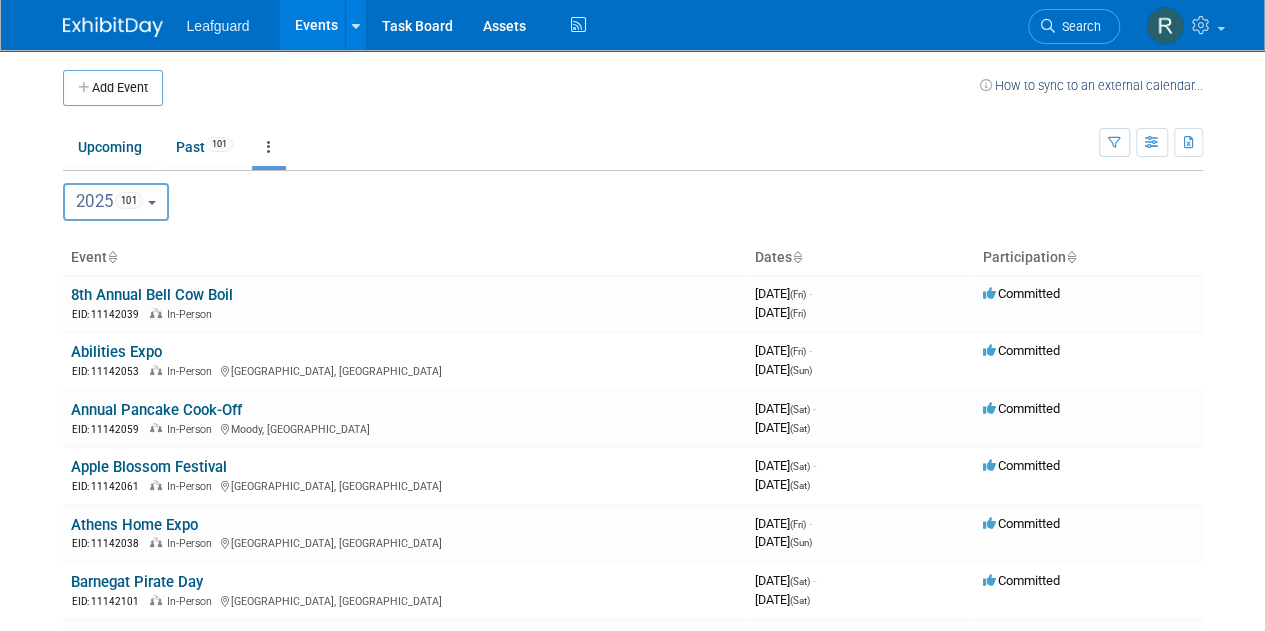 click at bounding box center (112, 258) 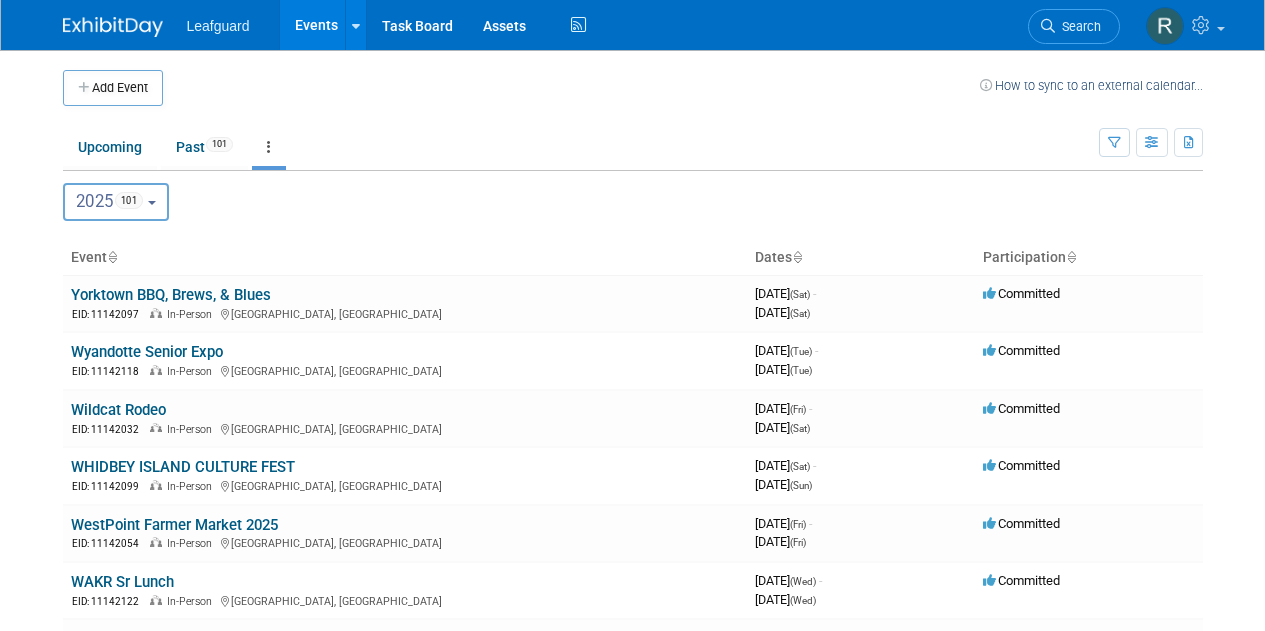 scroll, scrollTop: 0, scrollLeft: 0, axis: both 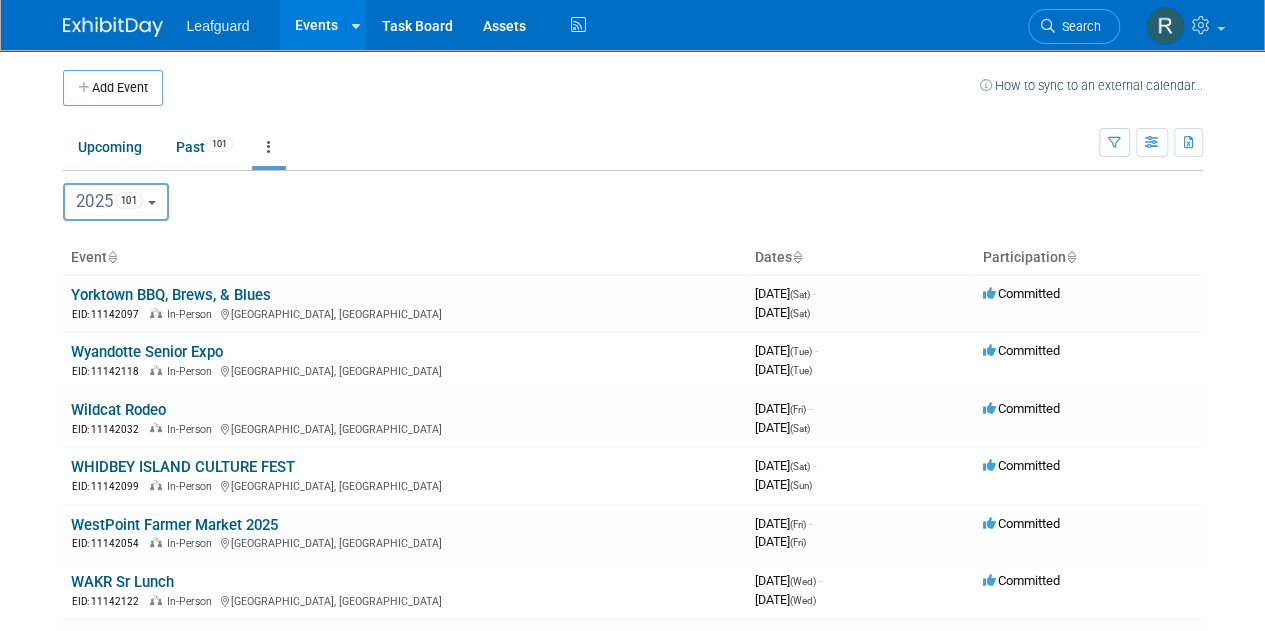 click at bounding box center [112, 258] 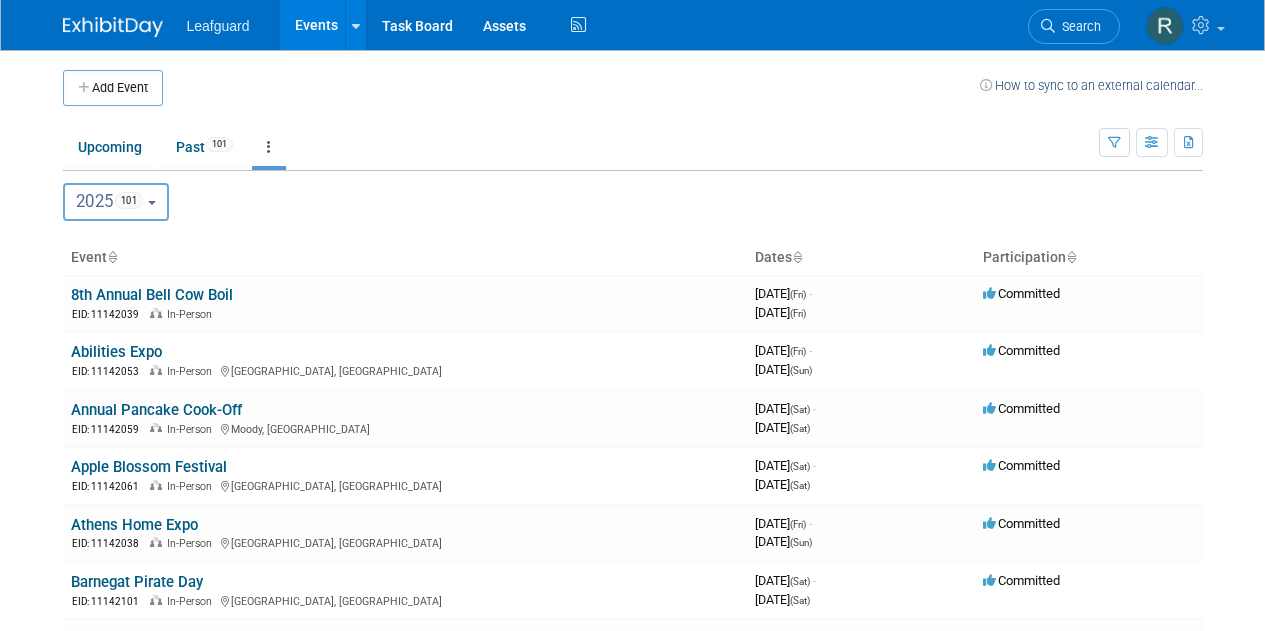 scroll, scrollTop: 0, scrollLeft: 0, axis: both 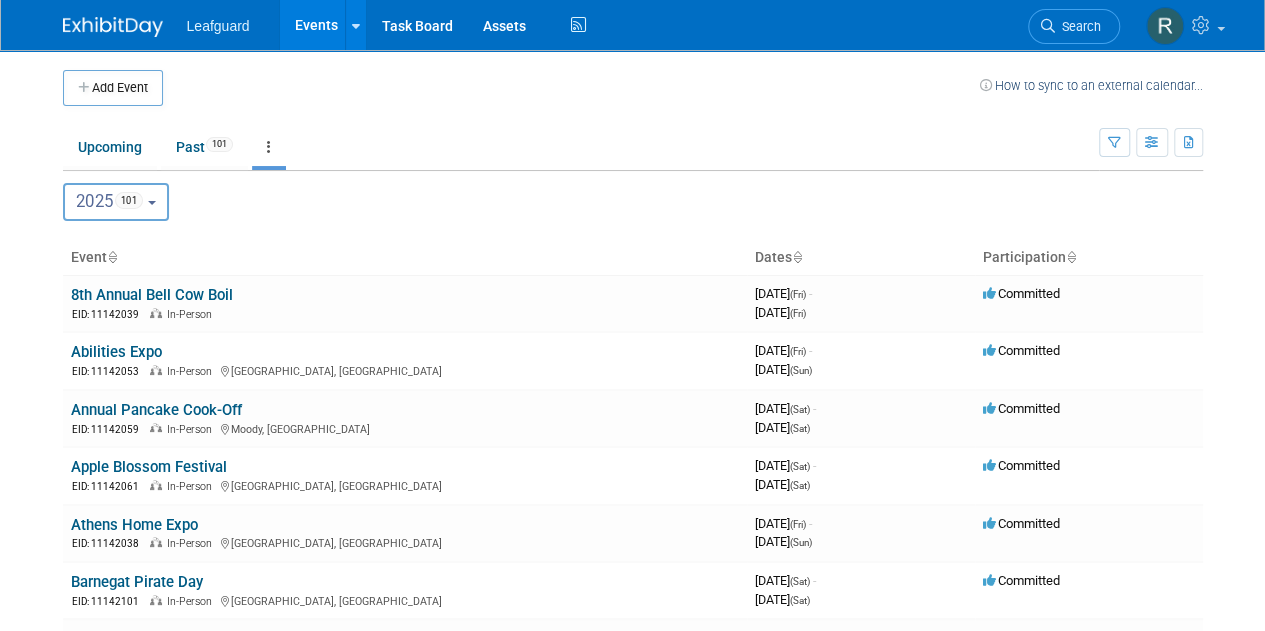 click at bounding box center [269, 147] 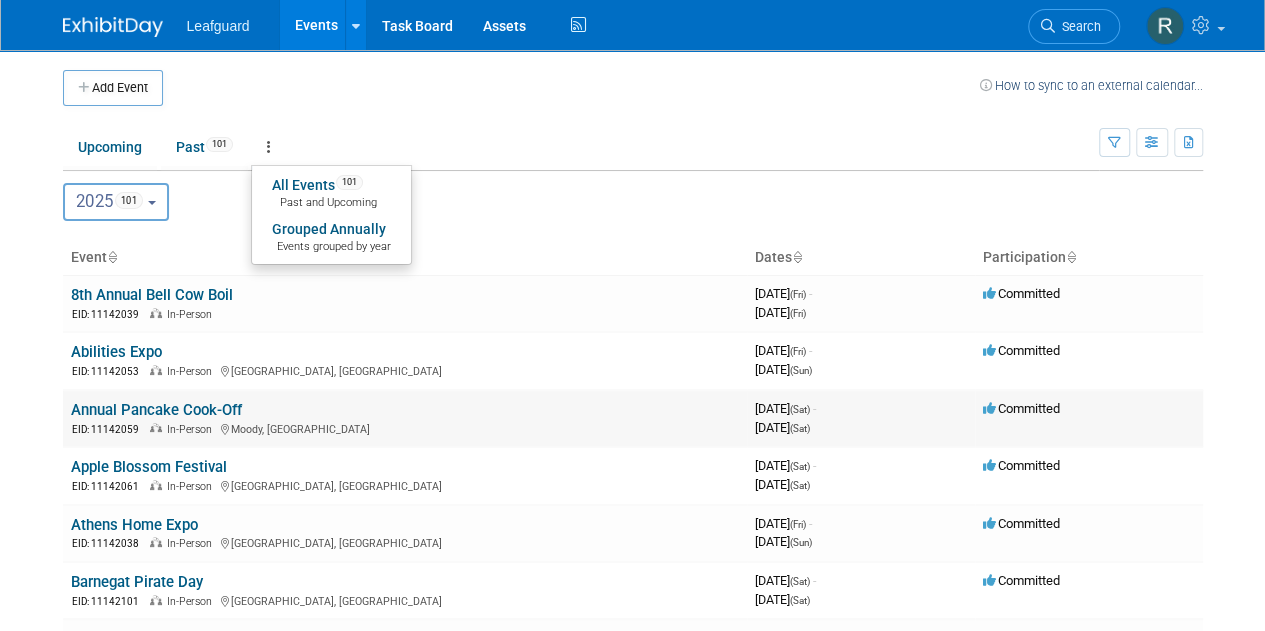 click on "Annual Pancake Cook-Off" at bounding box center (156, 410) 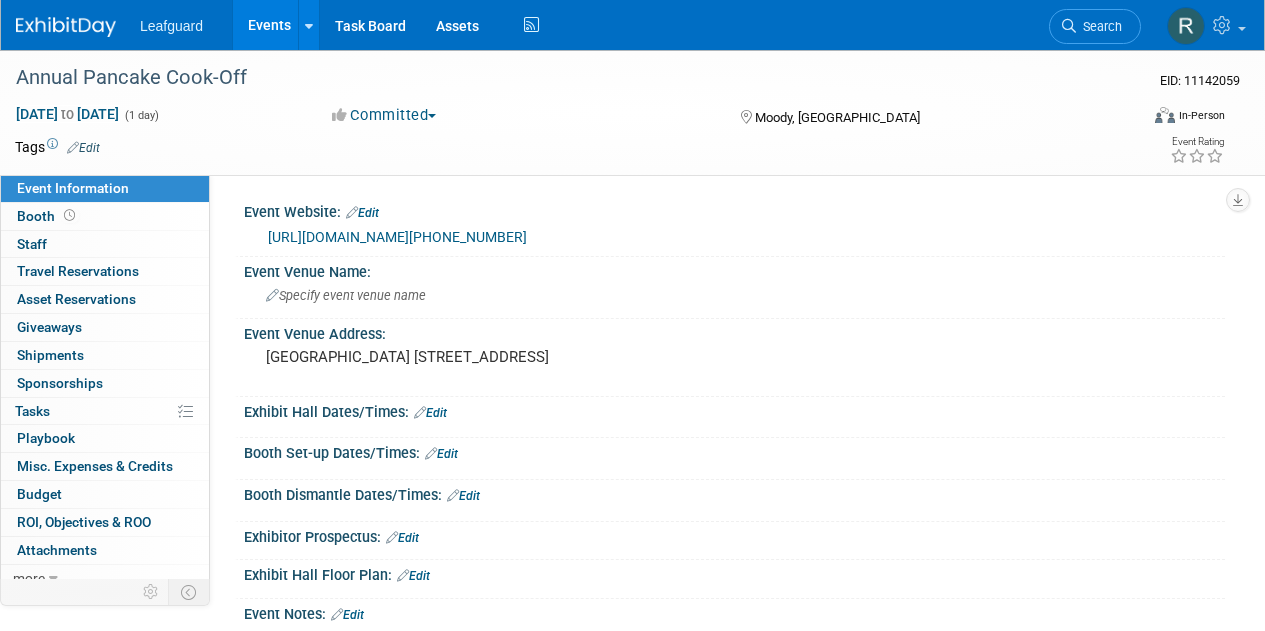 scroll, scrollTop: 0, scrollLeft: 0, axis: both 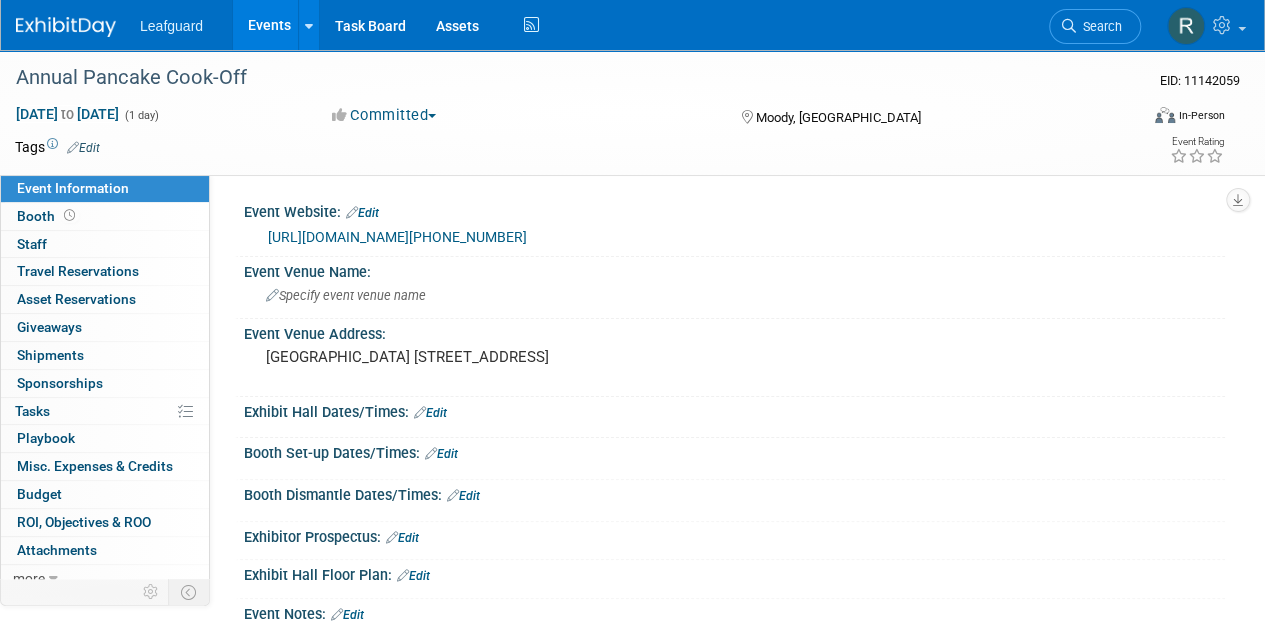 click on "[URL][DOMAIN_NAME][PHONE_NUMBER]" at bounding box center [397, 237] 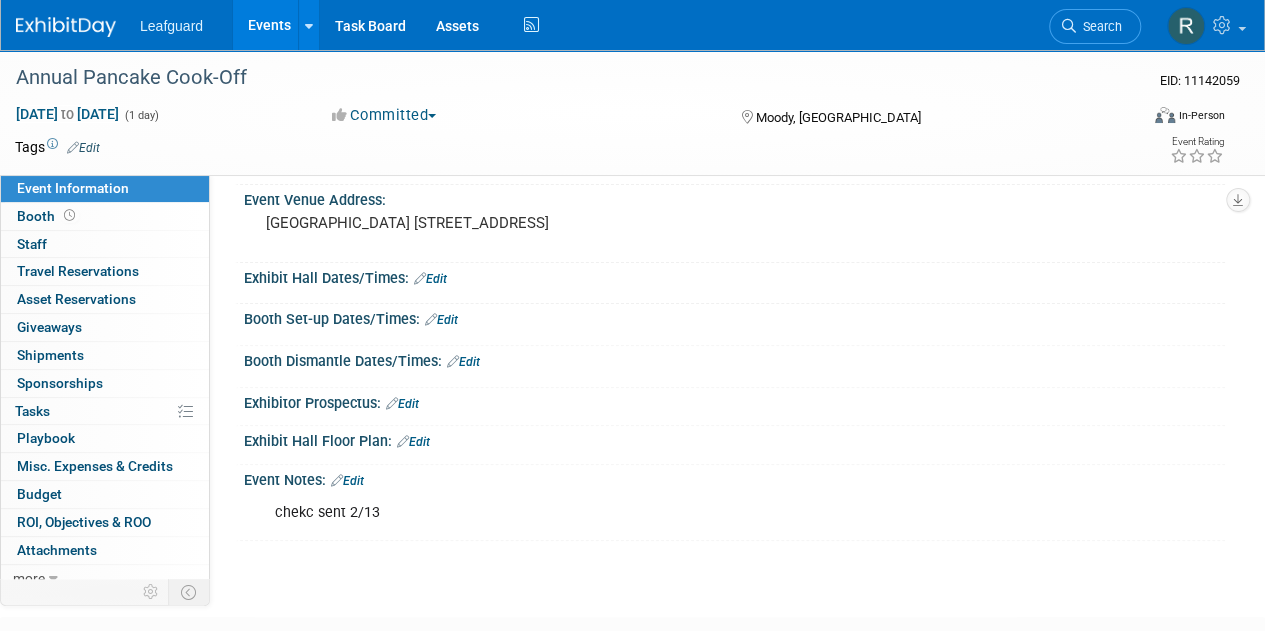 scroll, scrollTop: 136, scrollLeft: 0, axis: vertical 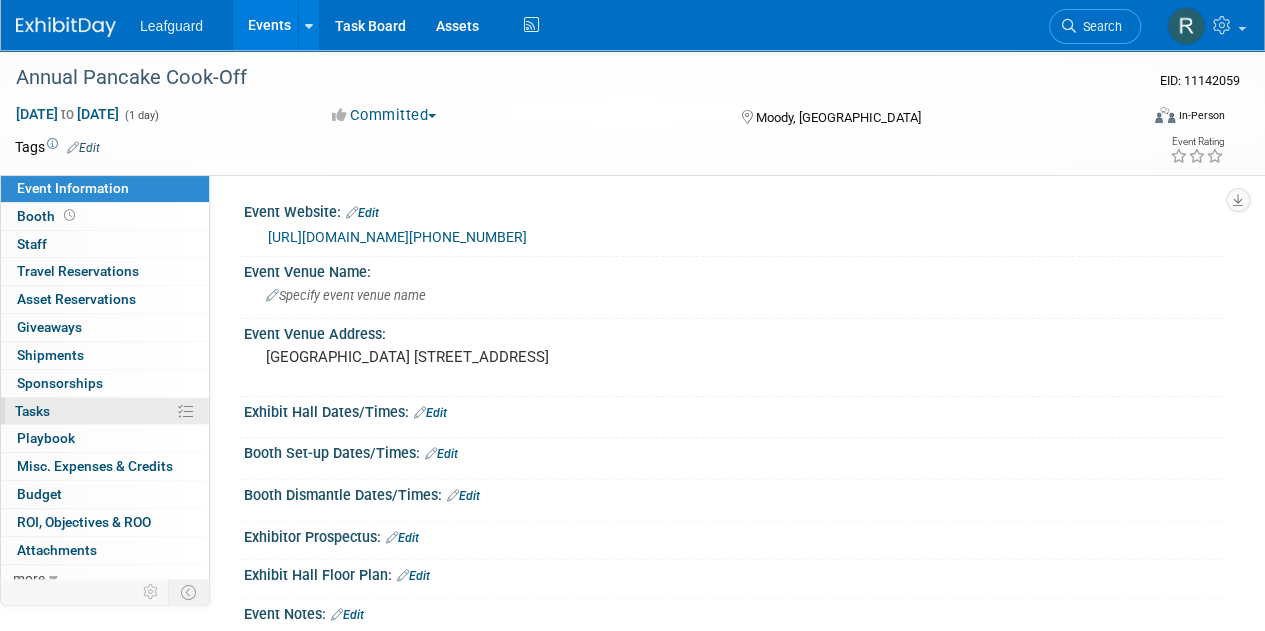 click on "Tasks 0%" at bounding box center [32, 411] 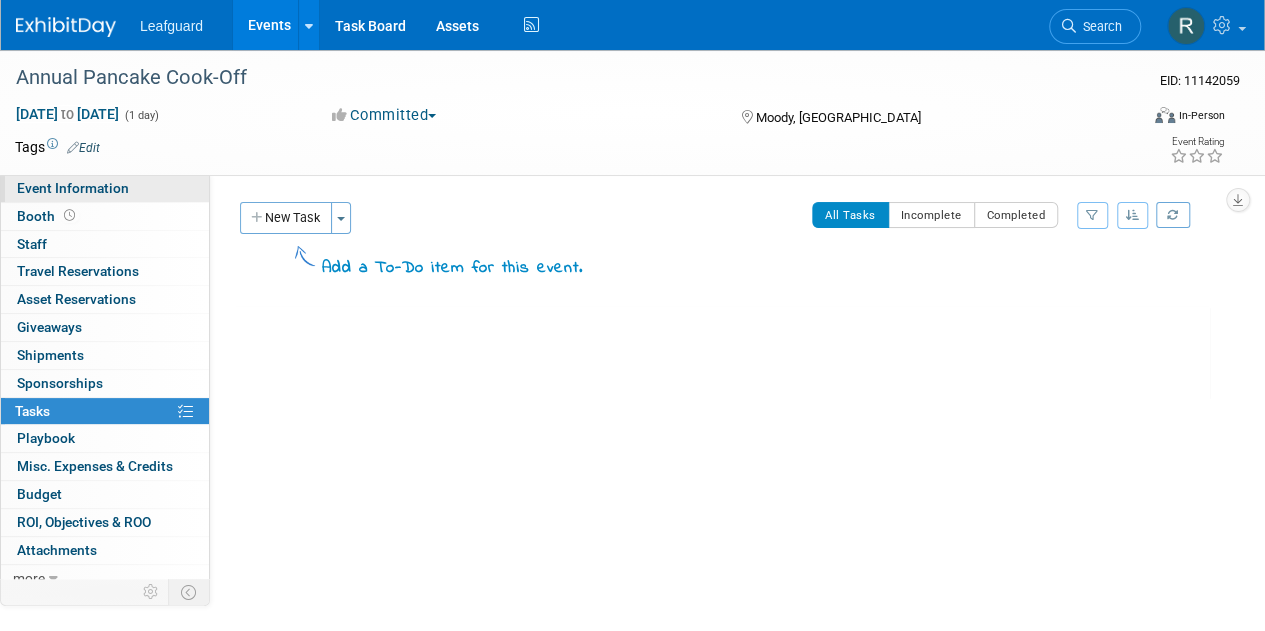 click on "Event Information" at bounding box center [73, 188] 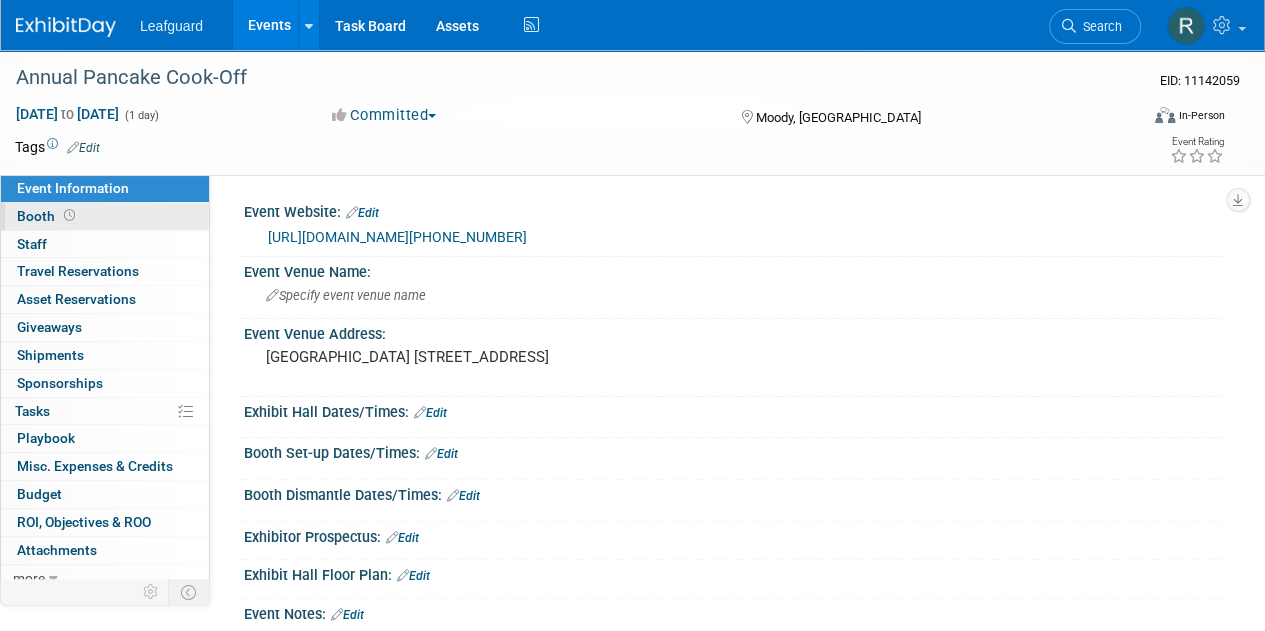 click on "Booth" at bounding box center (48, 216) 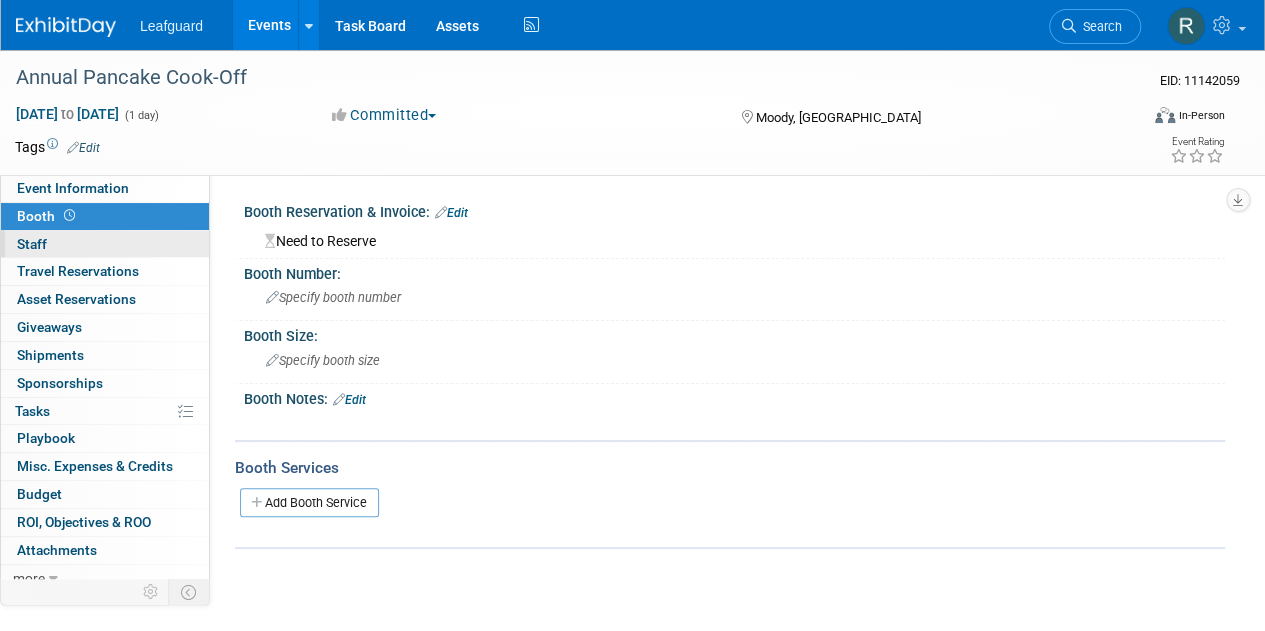 click on "Staff 0" at bounding box center [32, 244] 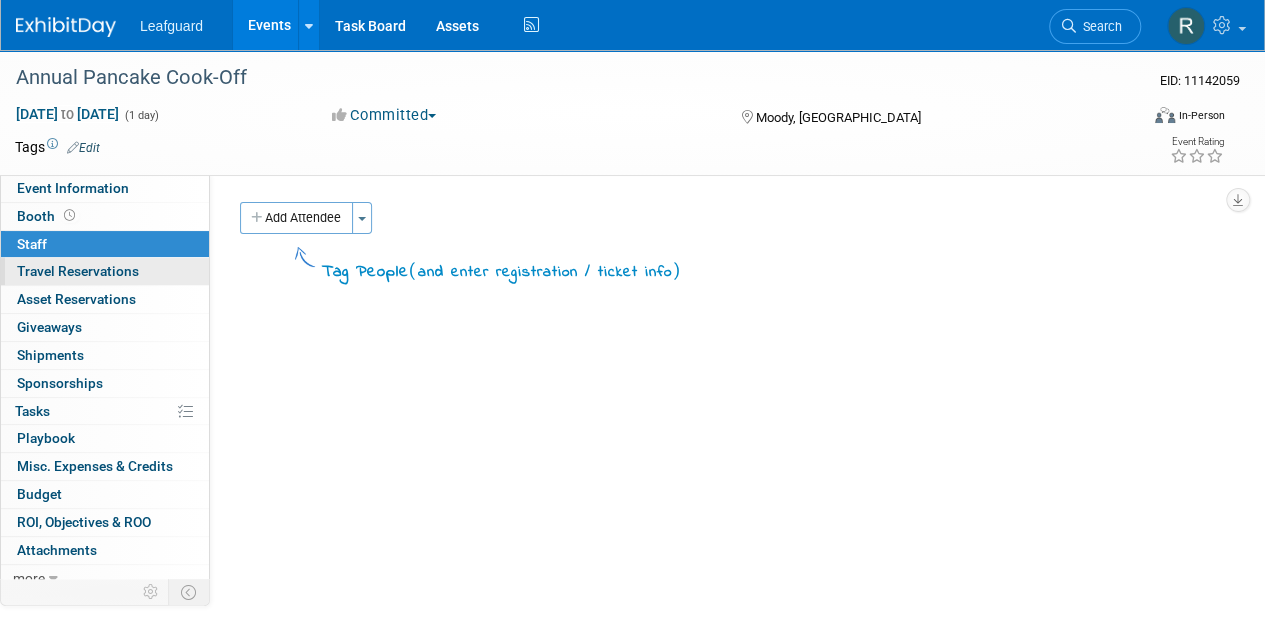 click on "Travel Reservations 0" at bounding box center [78, 271] 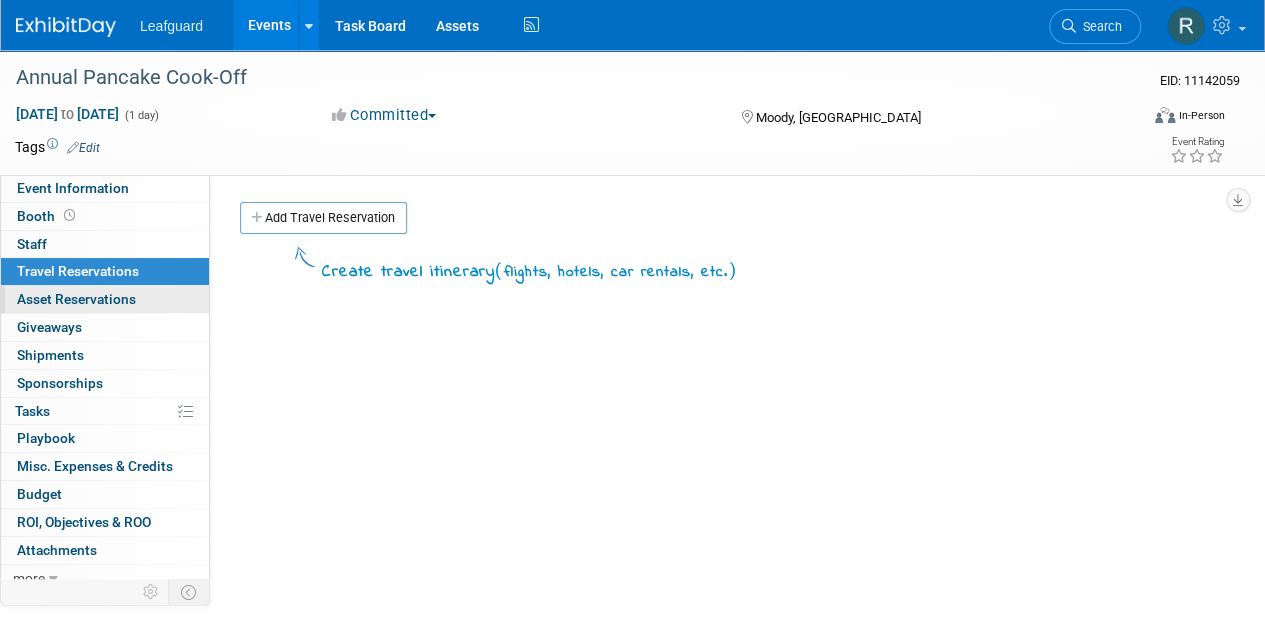 click on "Asset Reservations 0" at bounding box center [76, 299] 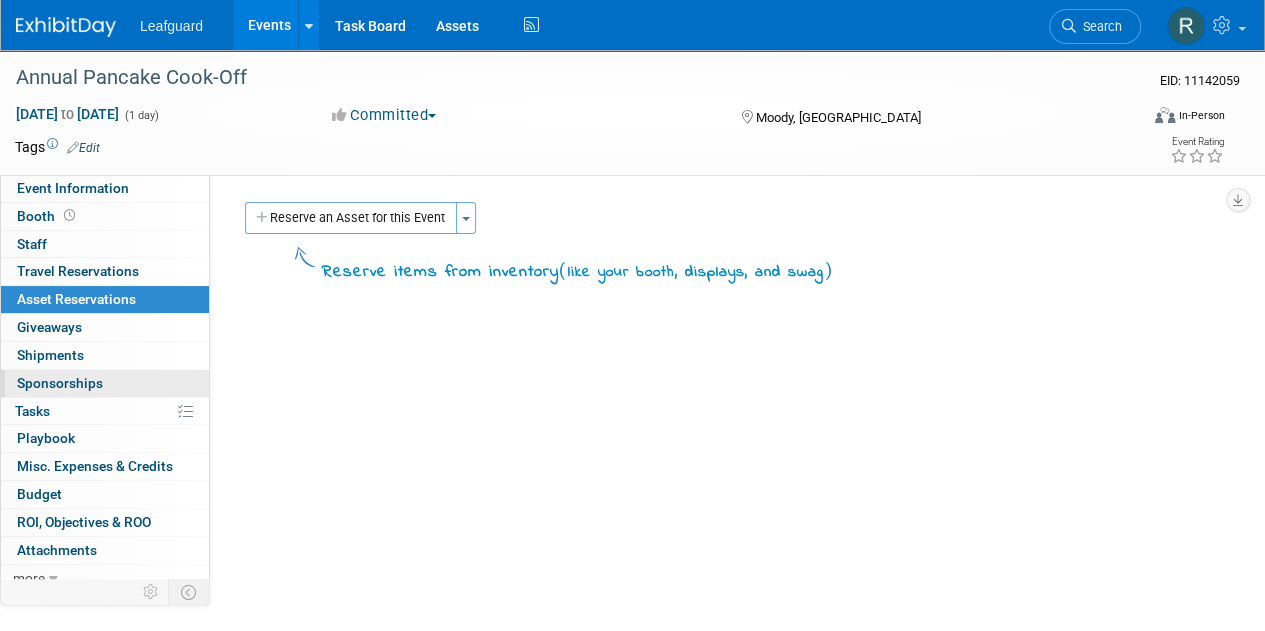 click on "Sponsorships 0" at bounding box center (60, 383) 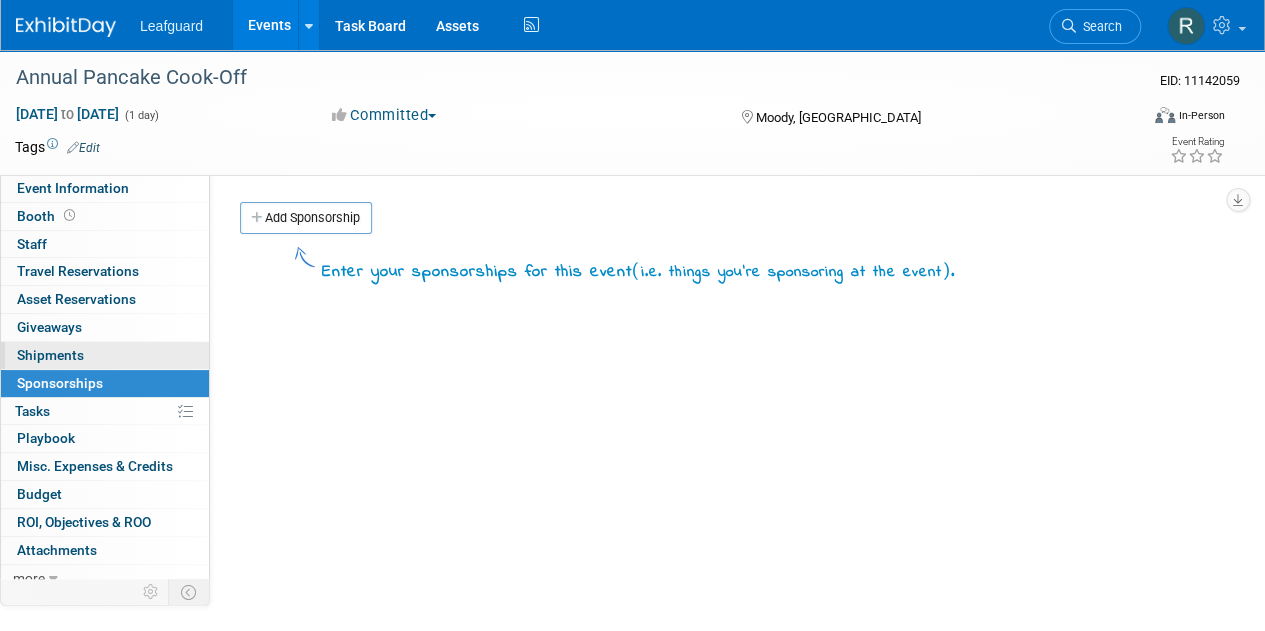 click on "0
Shipments 0" at bounding box center [105, 355] 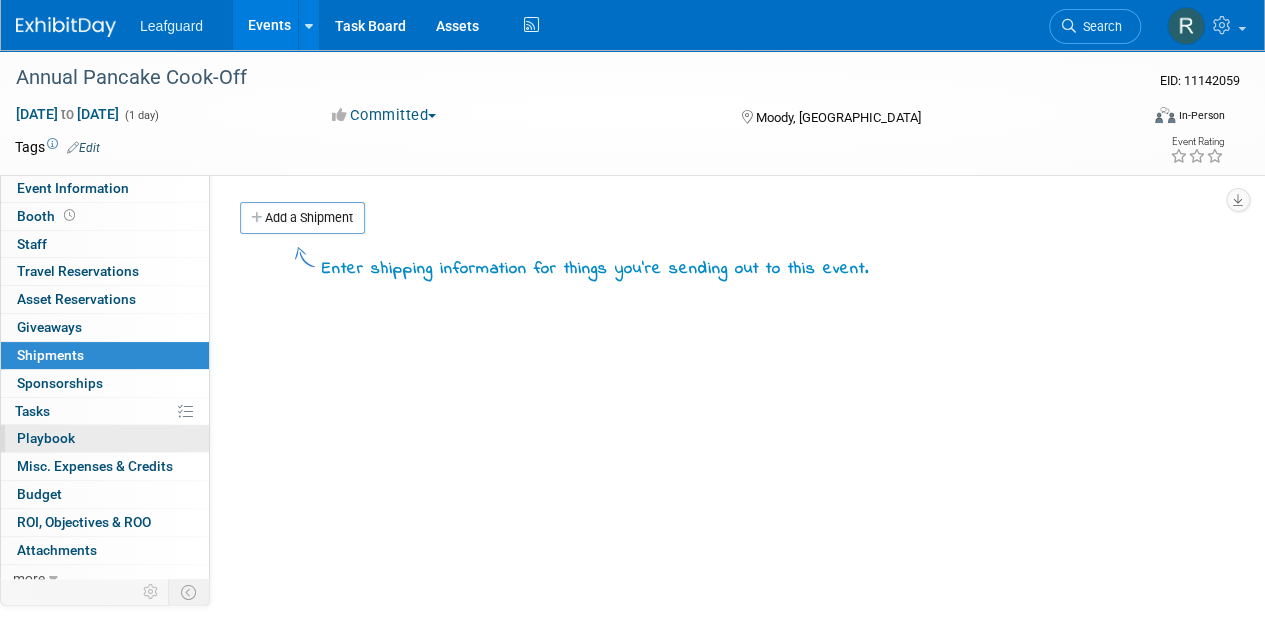 click on "0
Playbook 0" at bounding box center (105, 438) 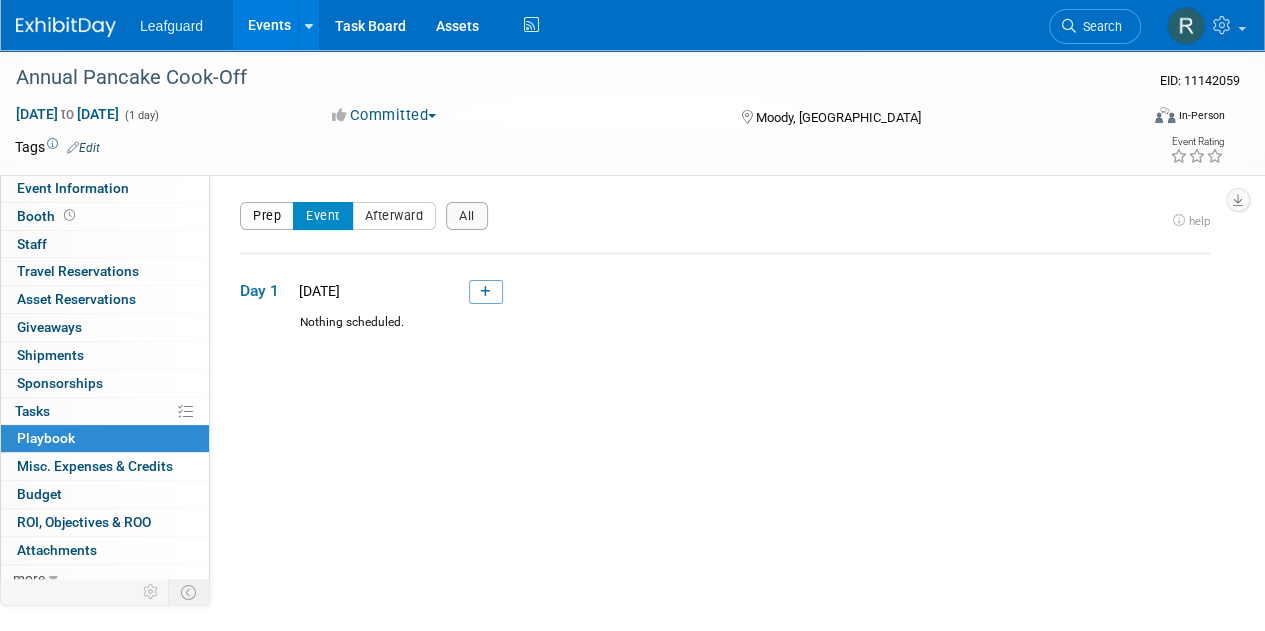 click on "Prep" at bounding box center (267, 216) 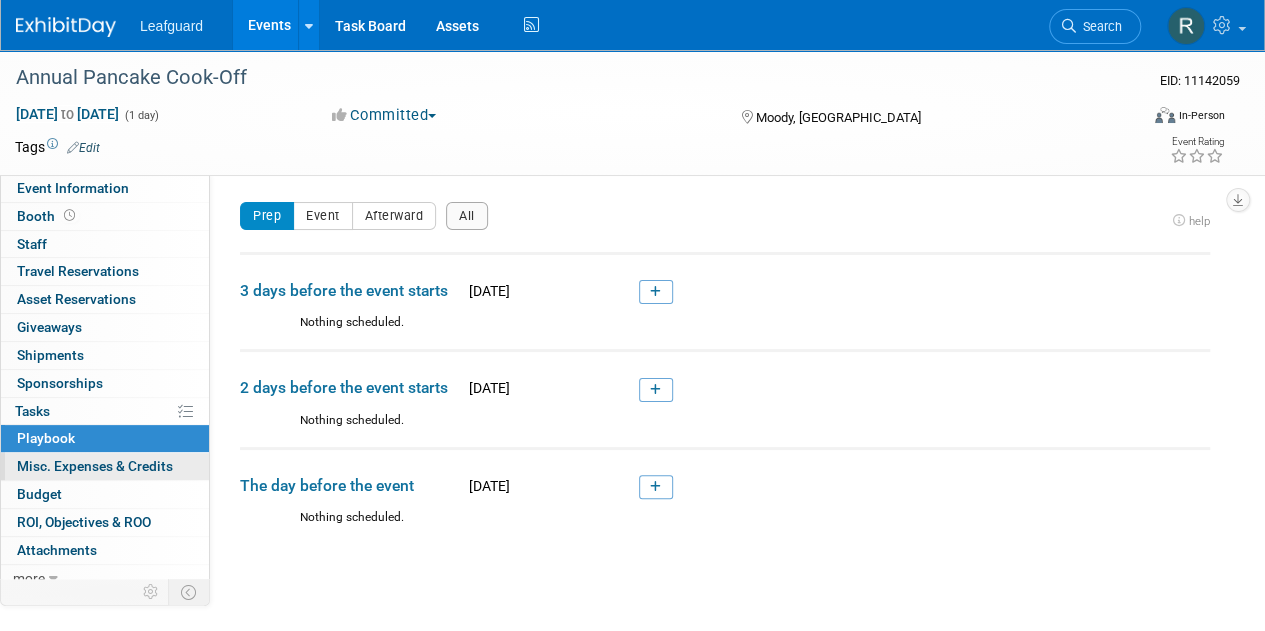 click on "Misc. Expenses & Credits 0" at bounding box center (95, 466) 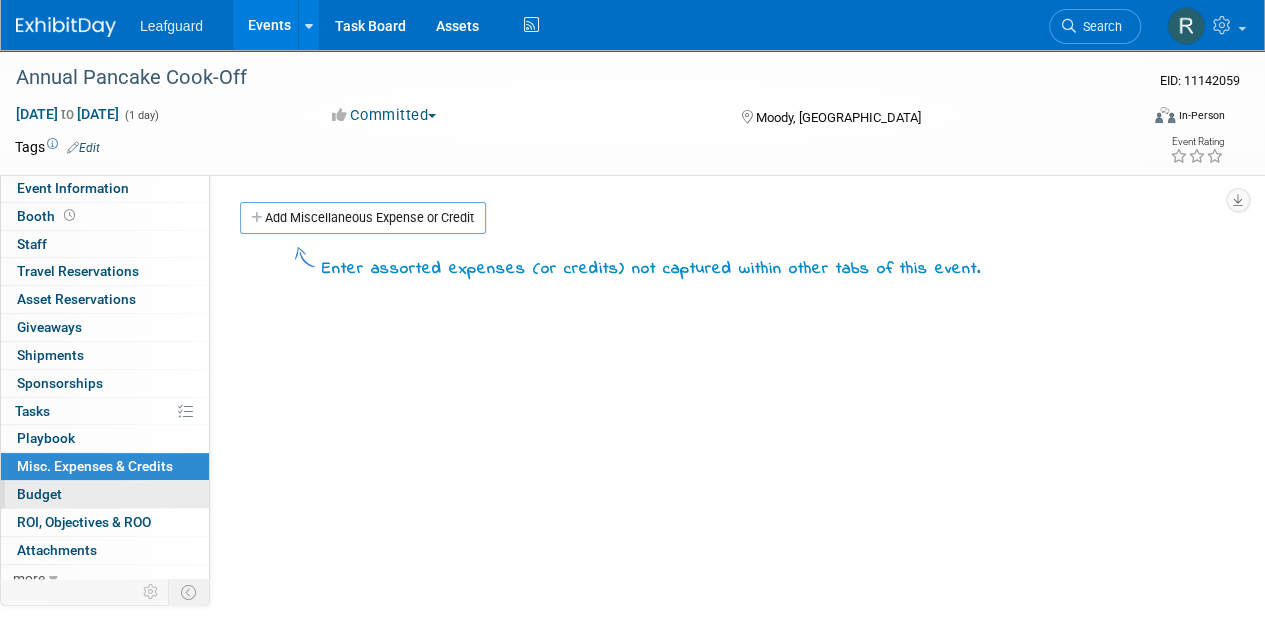 click on "Budget" at bounding box center (39, 494) 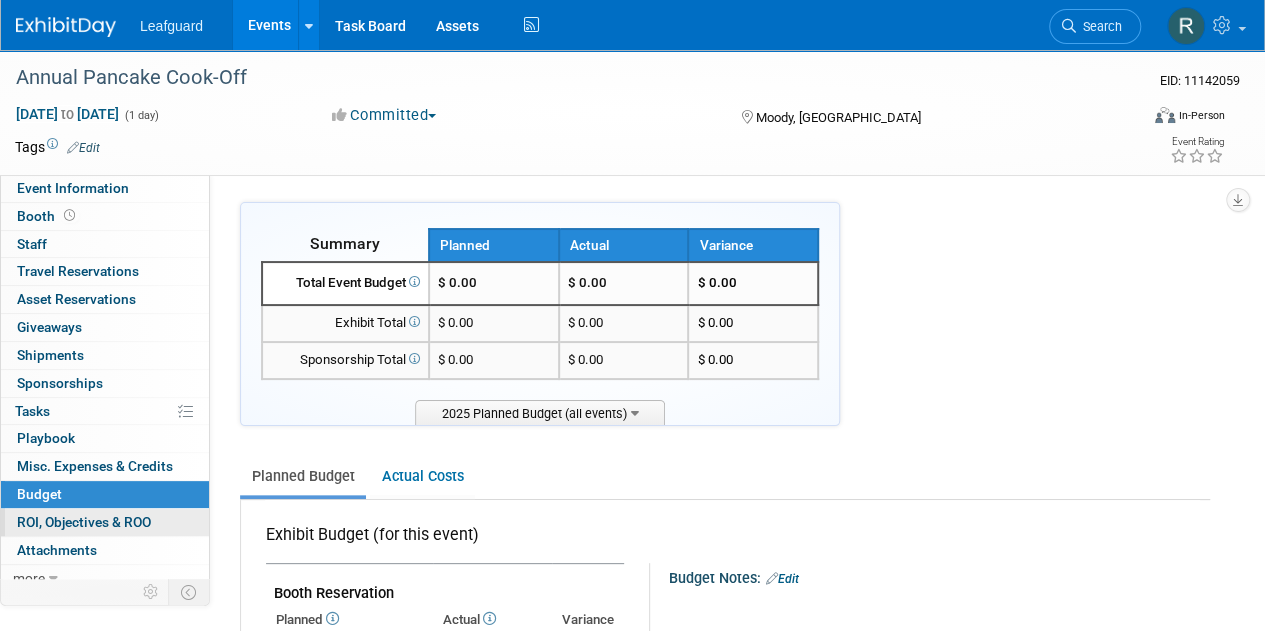 click on "ROI, Objectives & ROO 0" at bounding box center [84, 522] 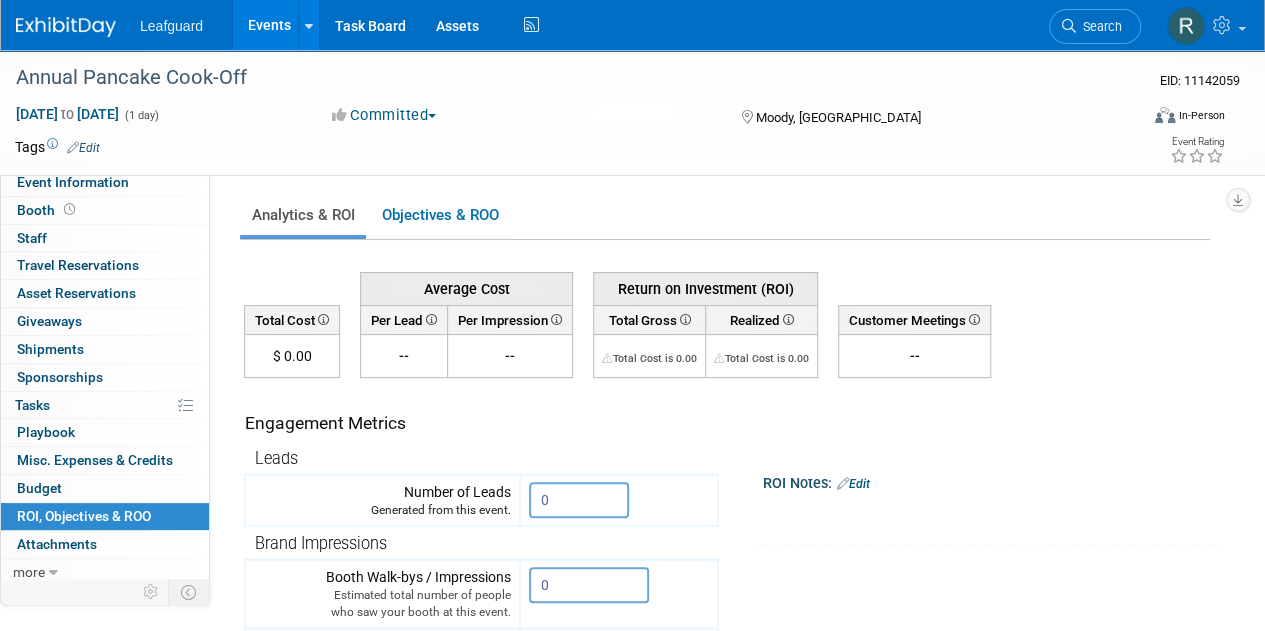 scroll, scrollTop: 8, scrollLeft: 0, axis: vertical 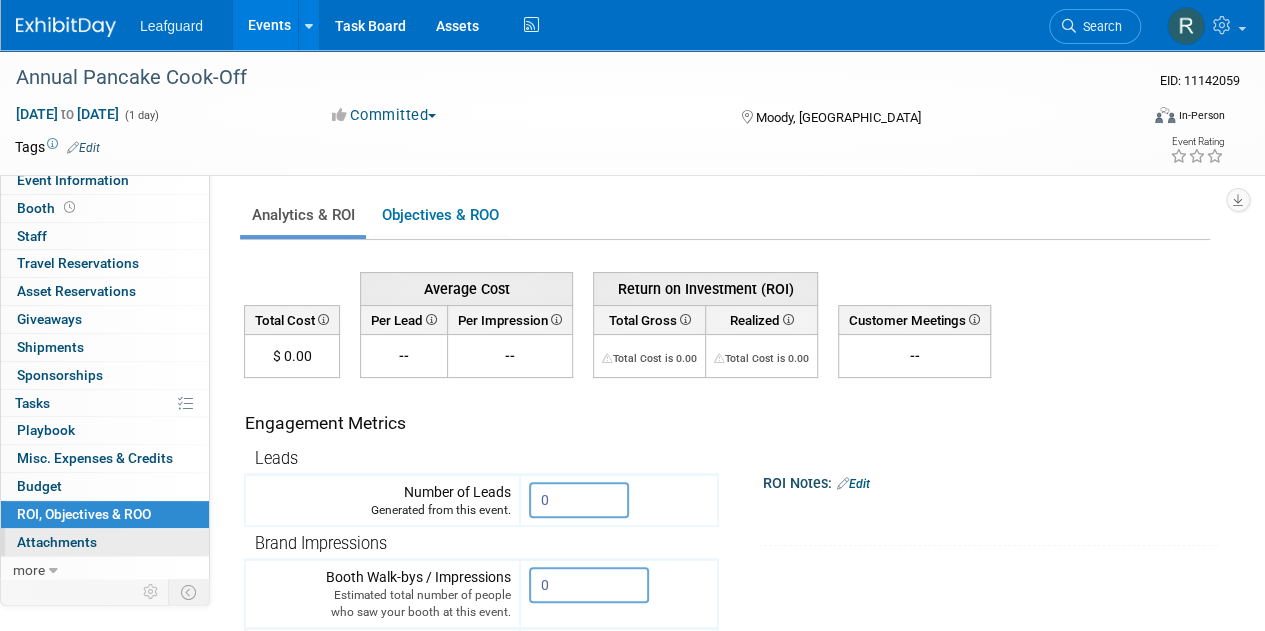 click on "Attachments 0" at bounding box center [57, 542] 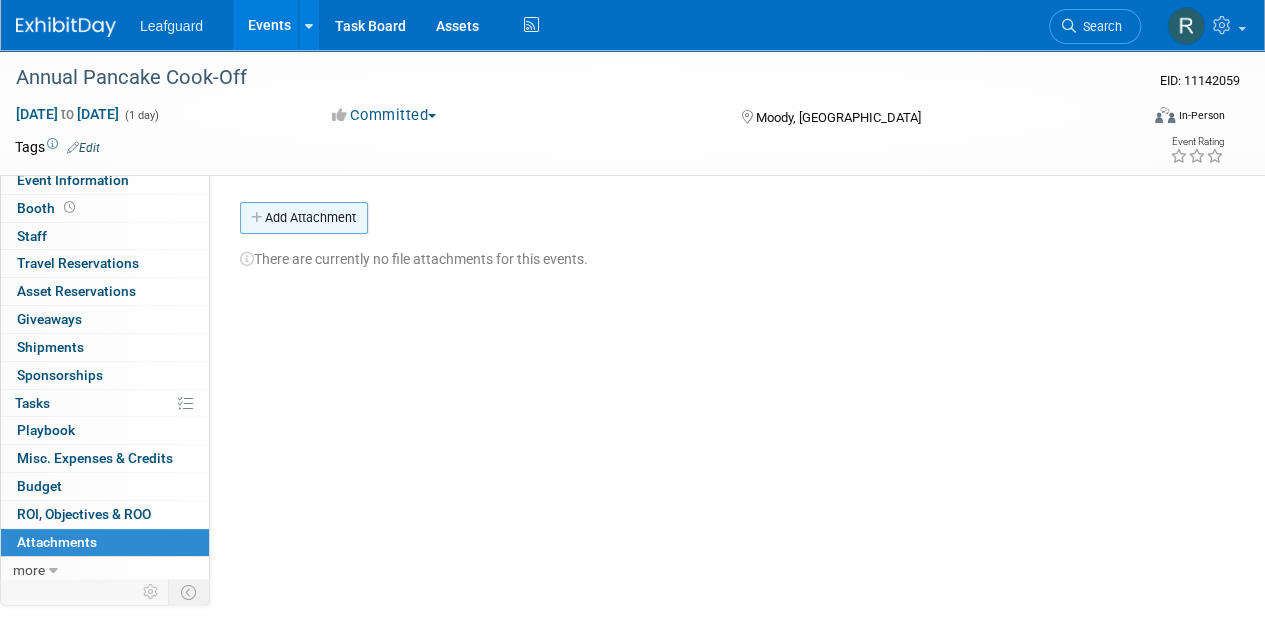 click on "Add Attachment" at bounding box center [304, 218] 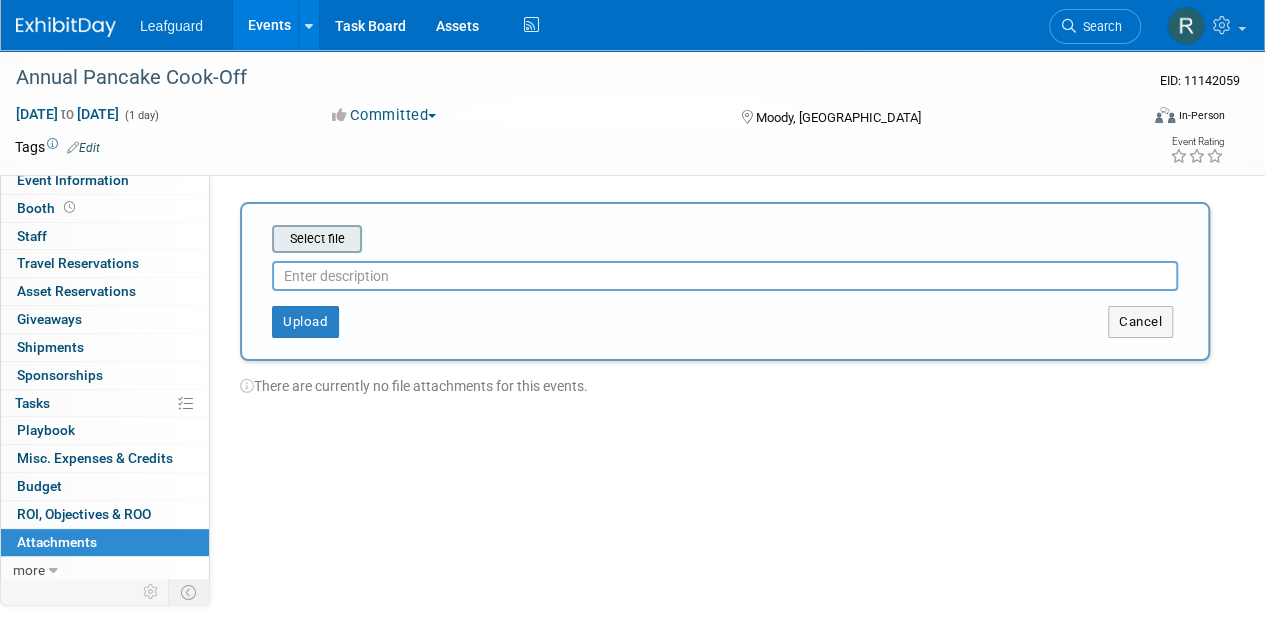click at bounding box center (241, 239) 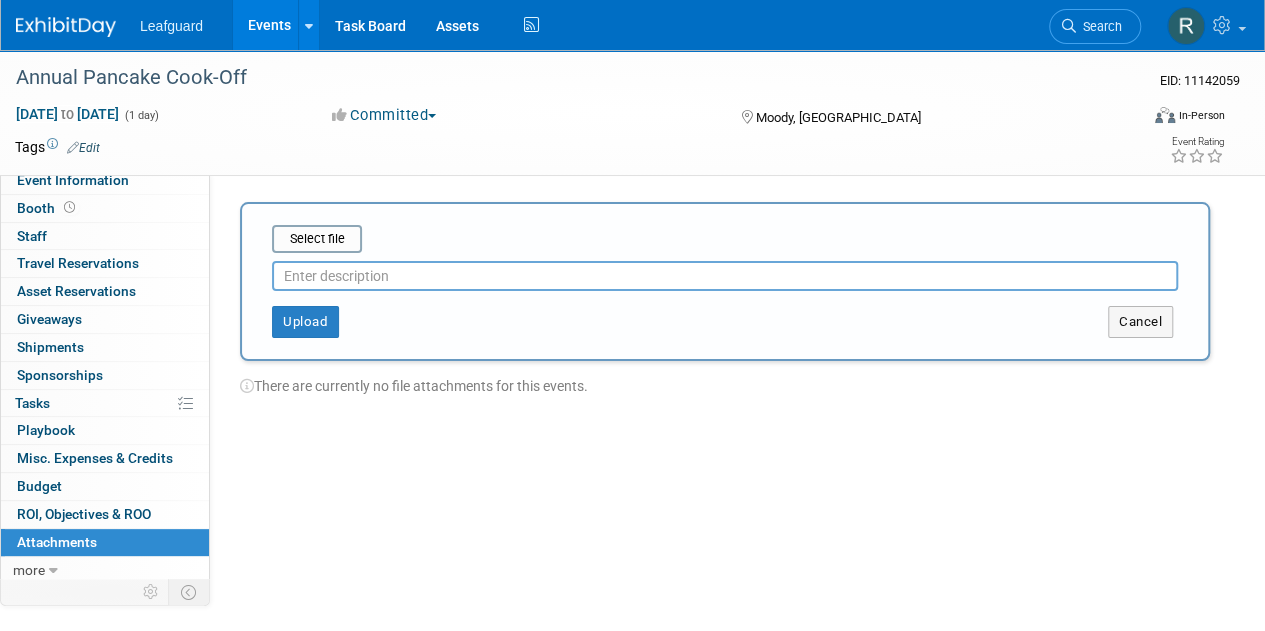 scroll, scrollTop: 0, scrollLeft: 0, axis: both 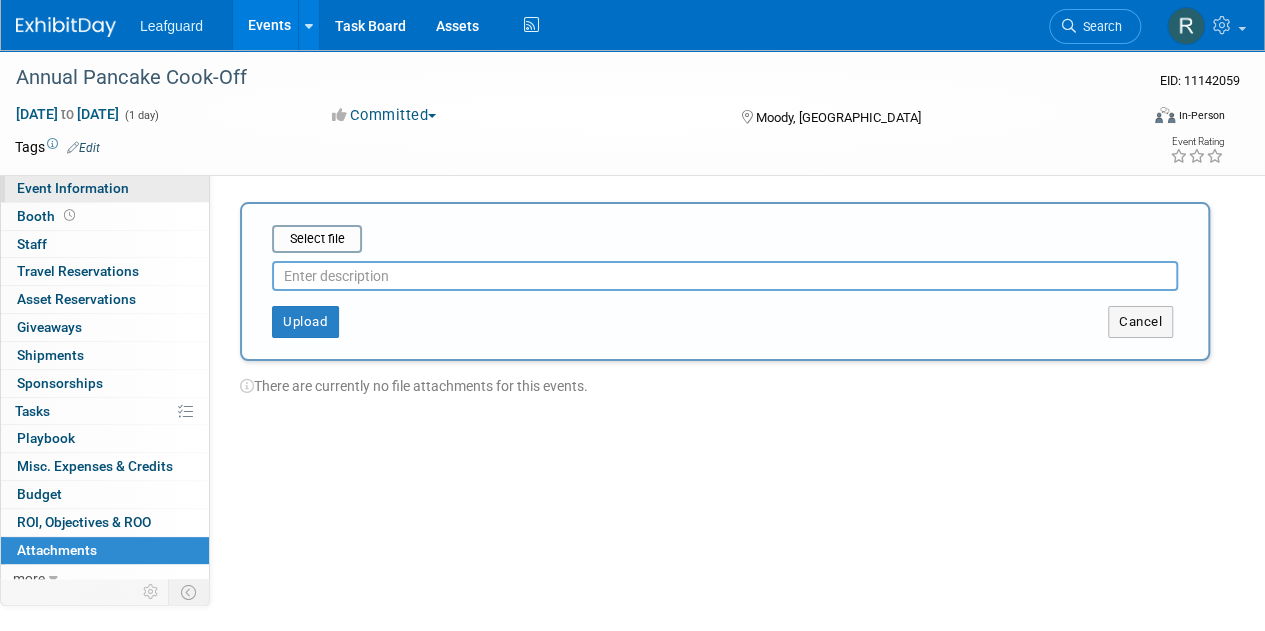 click on "Event Information" at bounding box center (73, 188) 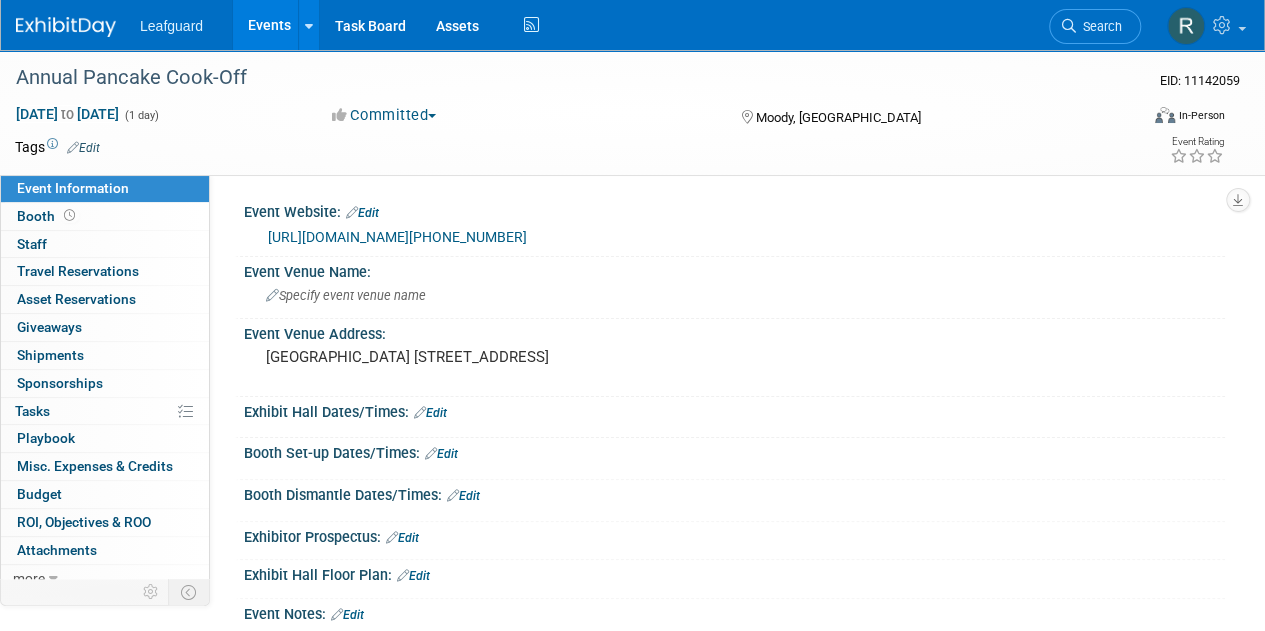 click on "https://englert2-my.sharepoint.com/personal/cstackpole_leafguard_com/Documents/recap-forecast/Event%20Agreements%20and%20Contracts/CamScanner%2004-09-2025%2009.45_MELISSA%20BARNARD.pdf" at bounding box center (397, 237) 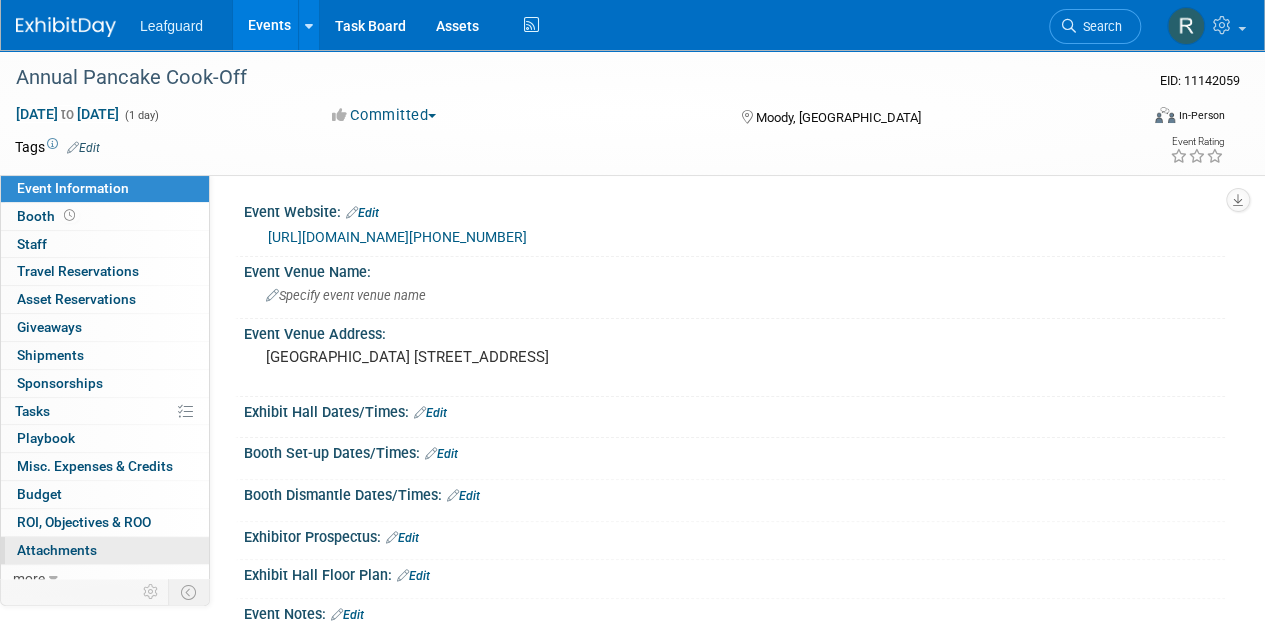 click on "Attachments 0" at bounding box center (57, 550) 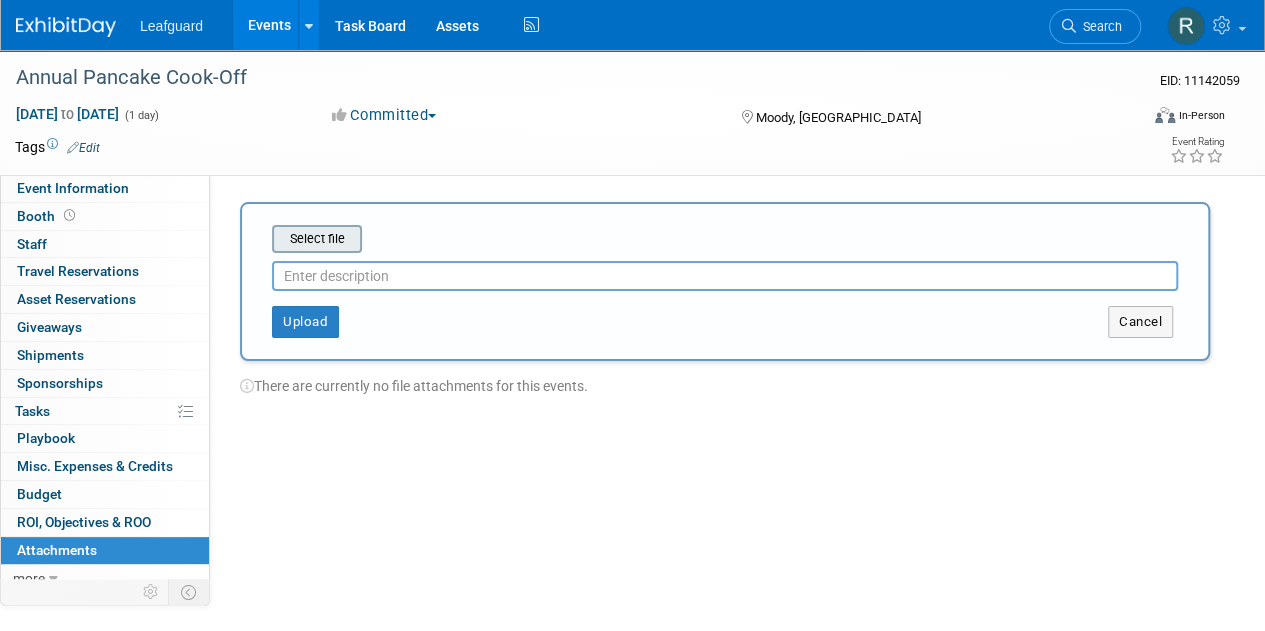 click at bounding box center (241, 239) 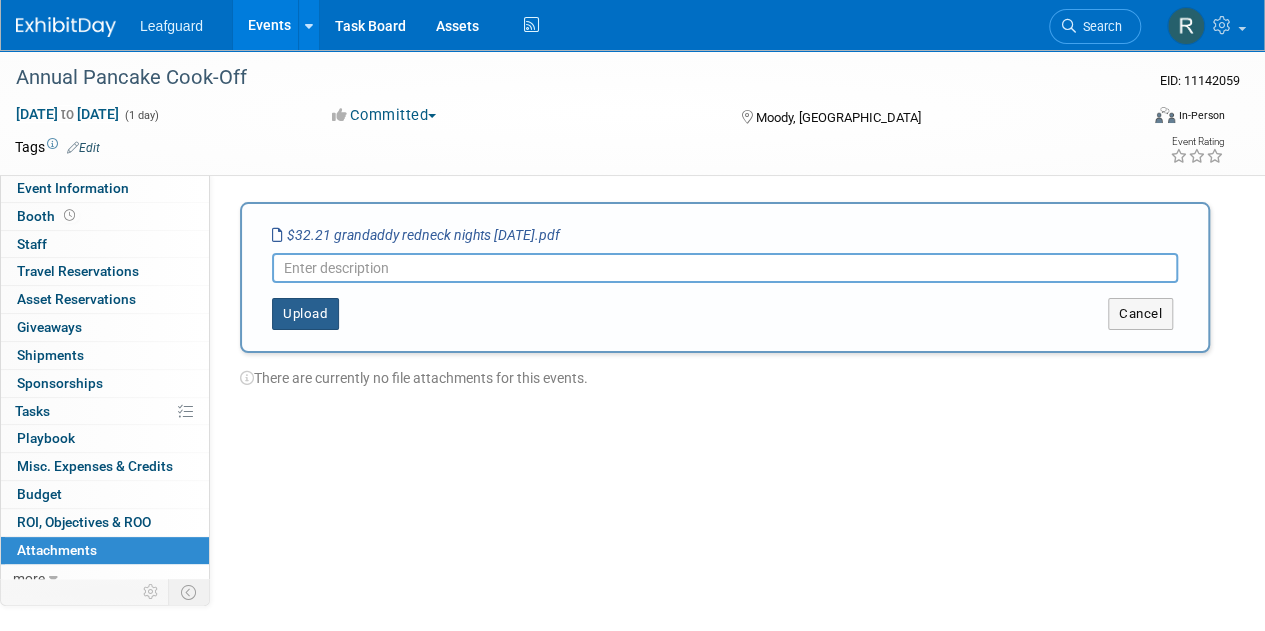 click on "Upload" at bounding box center (305, 314) 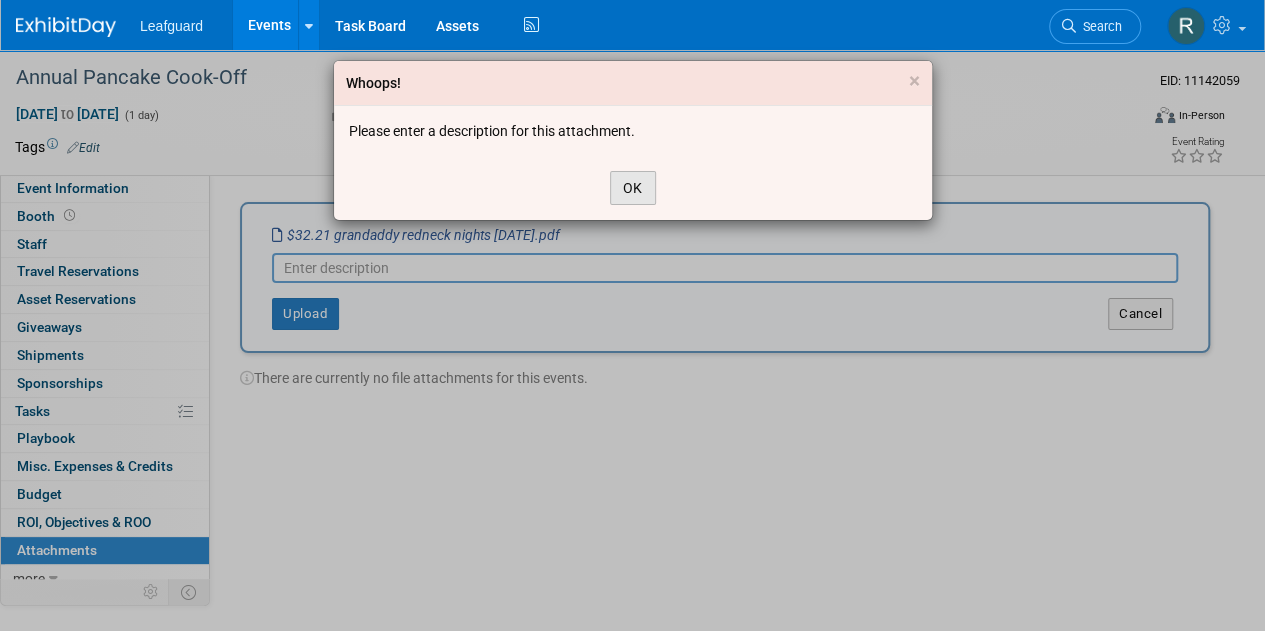 click on "OK" at bounding box center [633, 188] 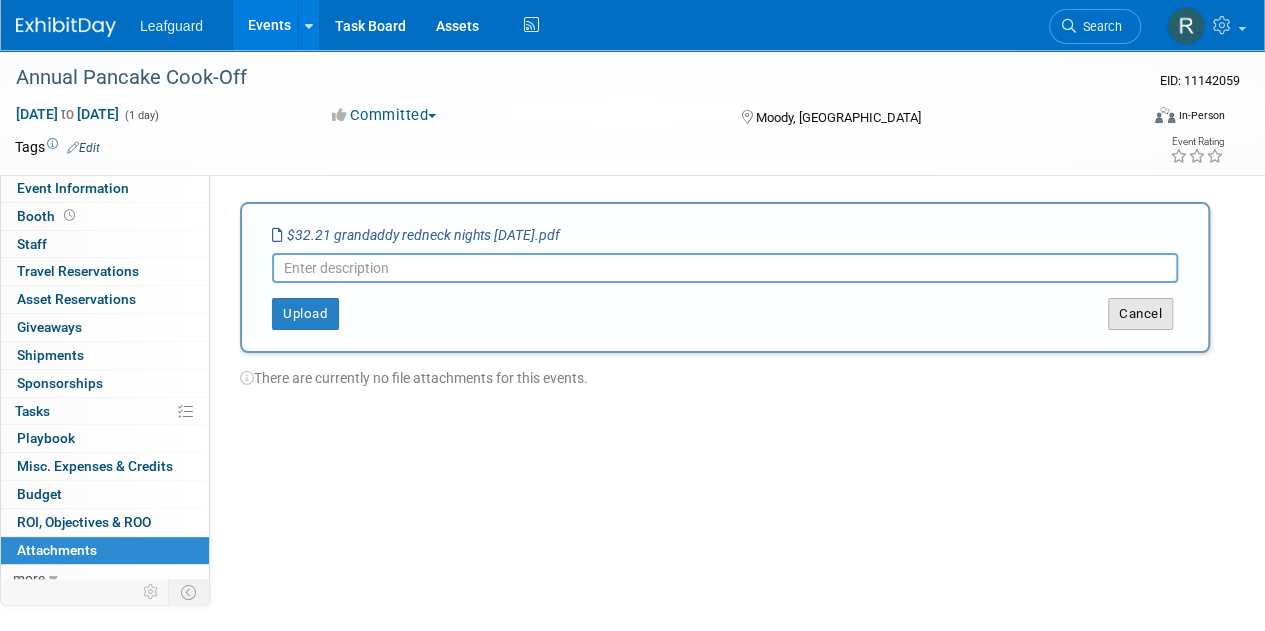 click on "Cancel" at bounding box center [1140, 314] 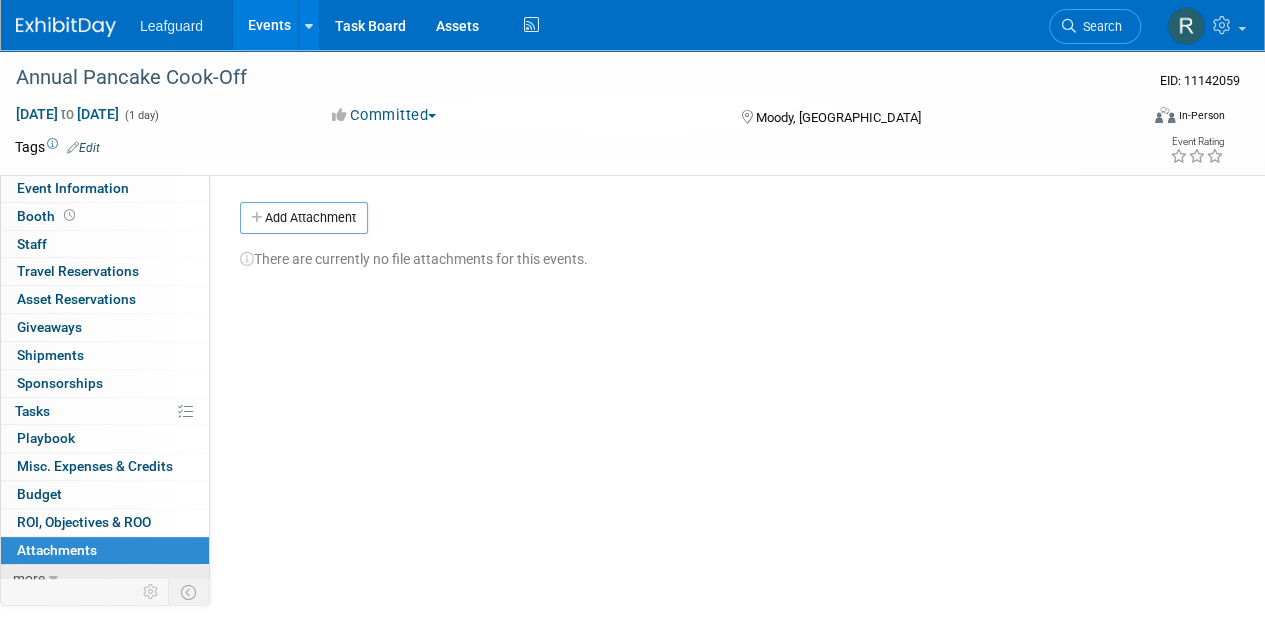 click on "more" at bounding box center (29, 578) 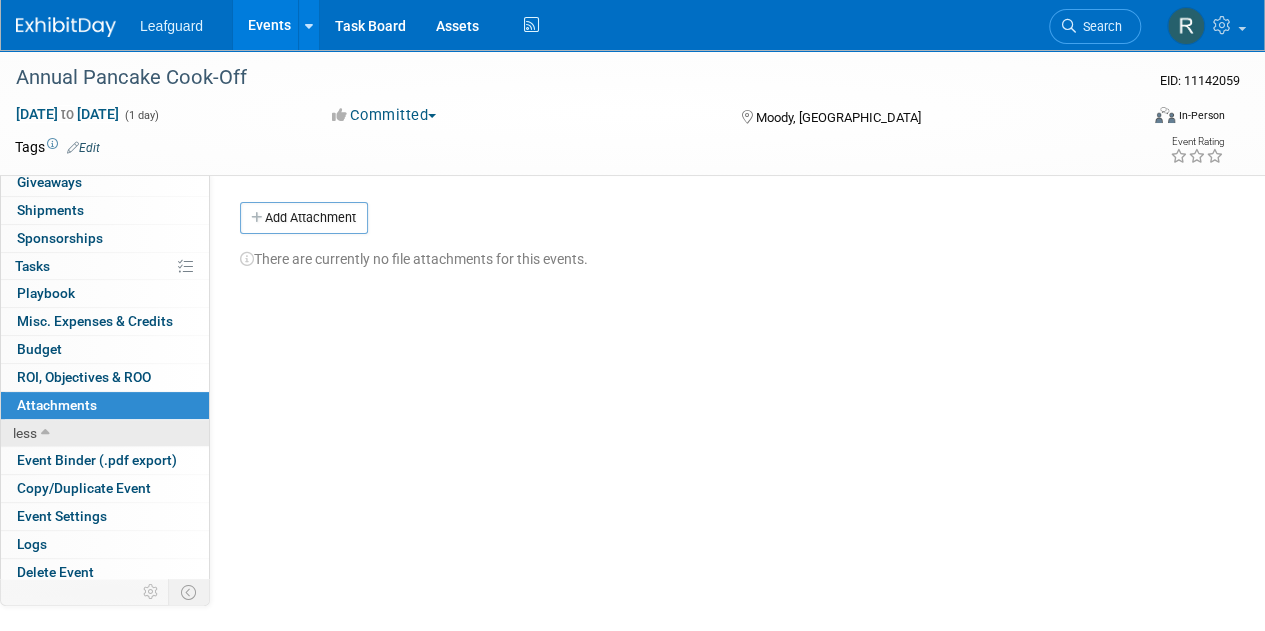scroll, scrollTop: 146, scrollLeft: 0, axis: vertical 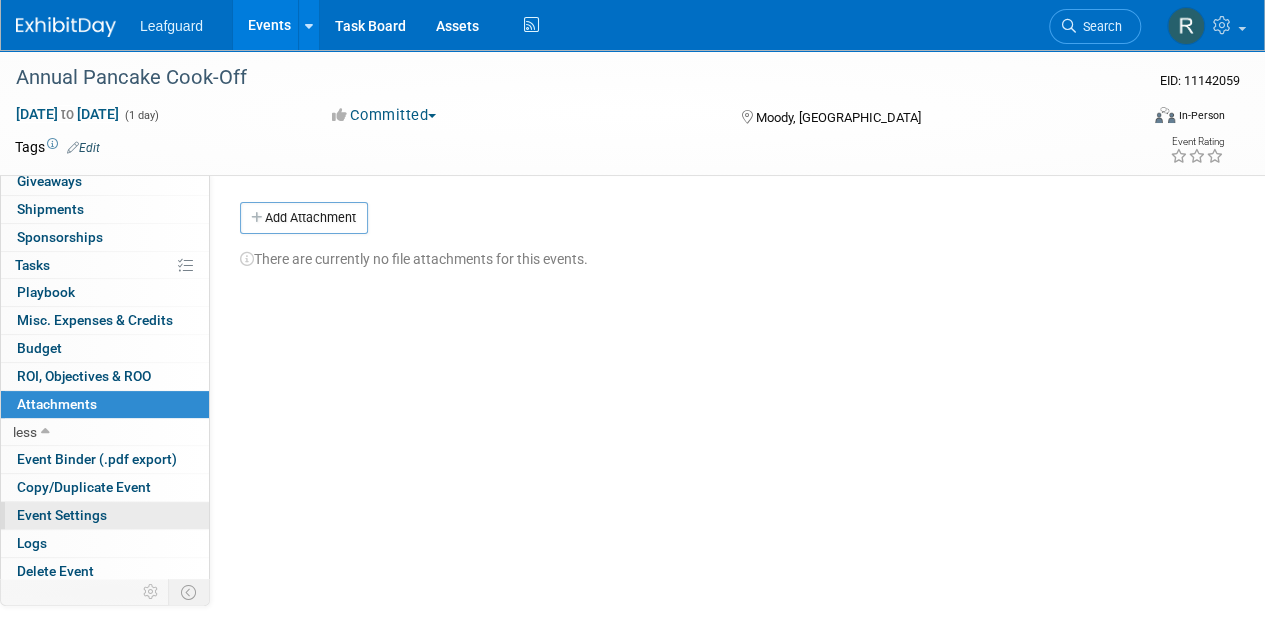 click on "Event Settings" at bounding box center (62, 515) 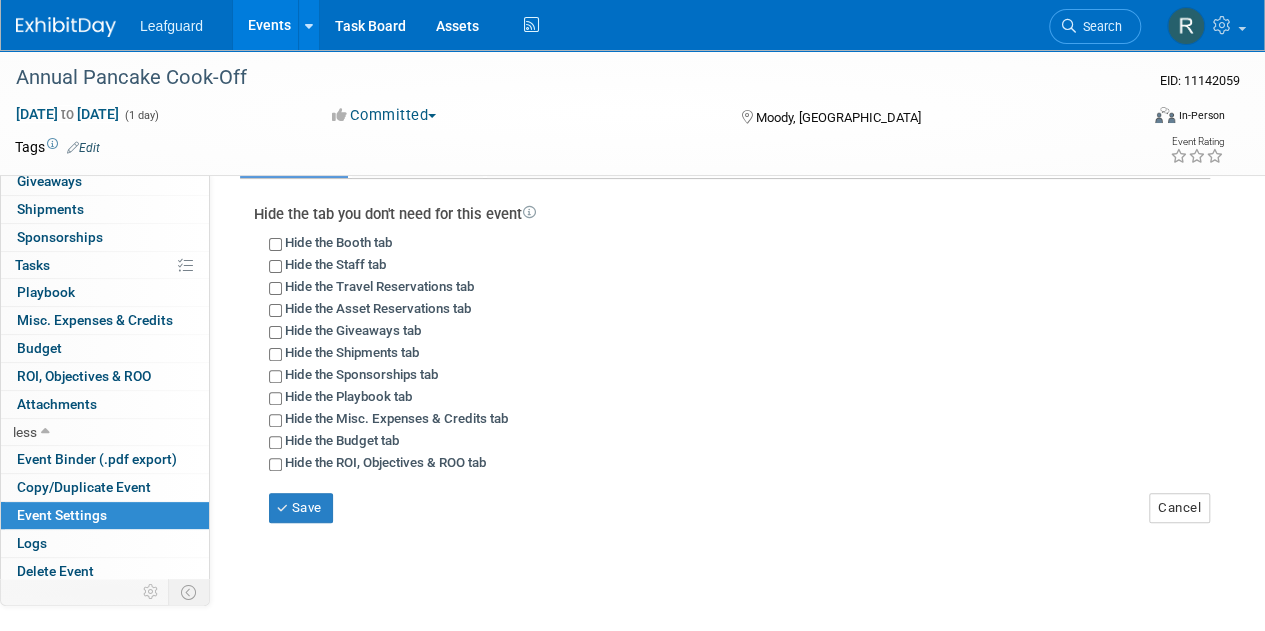 scroll, scrollTop: 122, scrollLeft: 0, axis: vertical 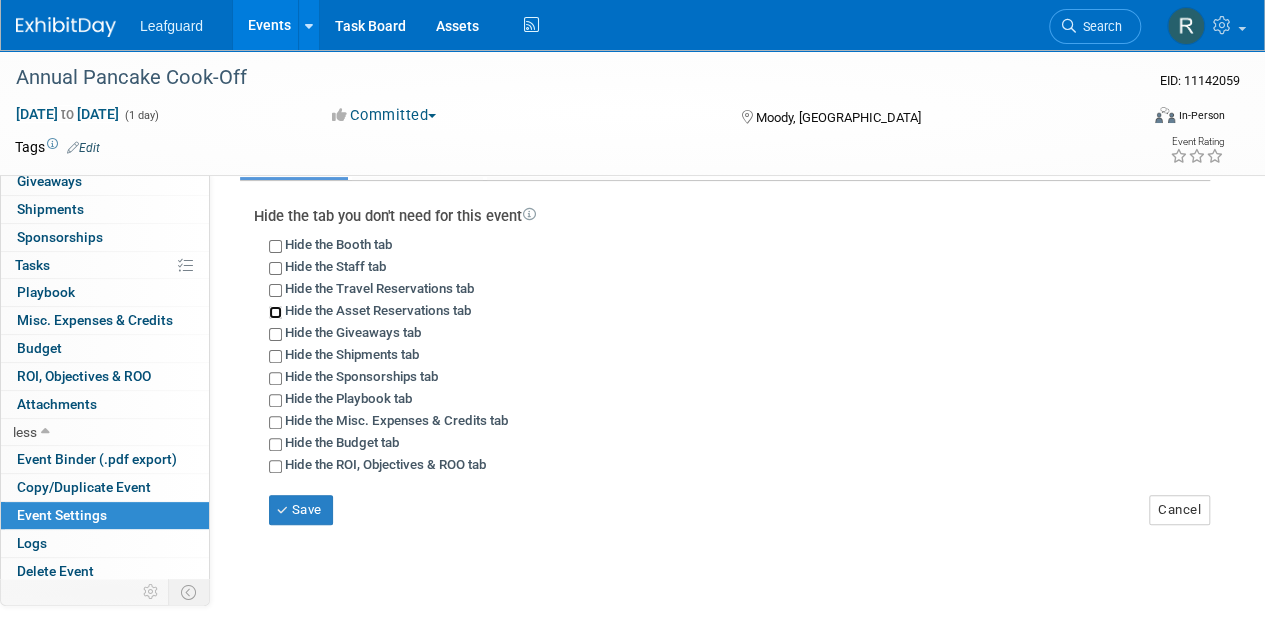 click on "Hide the Asset Reservations tab" at bounding box center [275, 312] 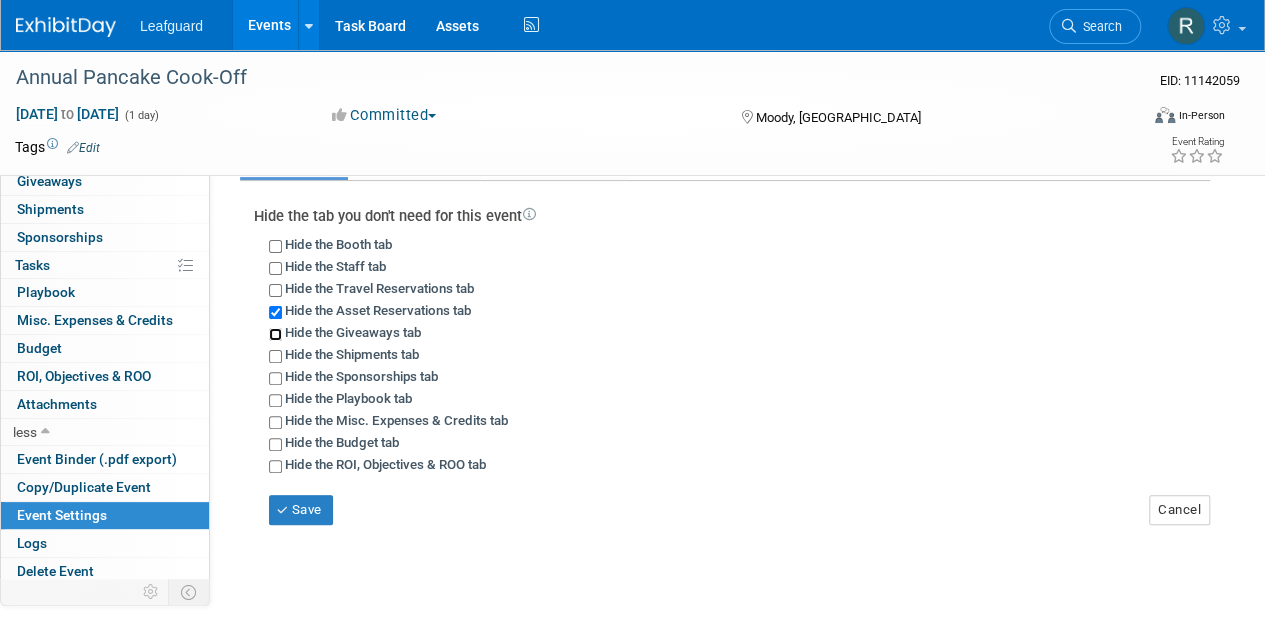 click on "Hide the Giveaways tab" at bounding box center (275, 334) 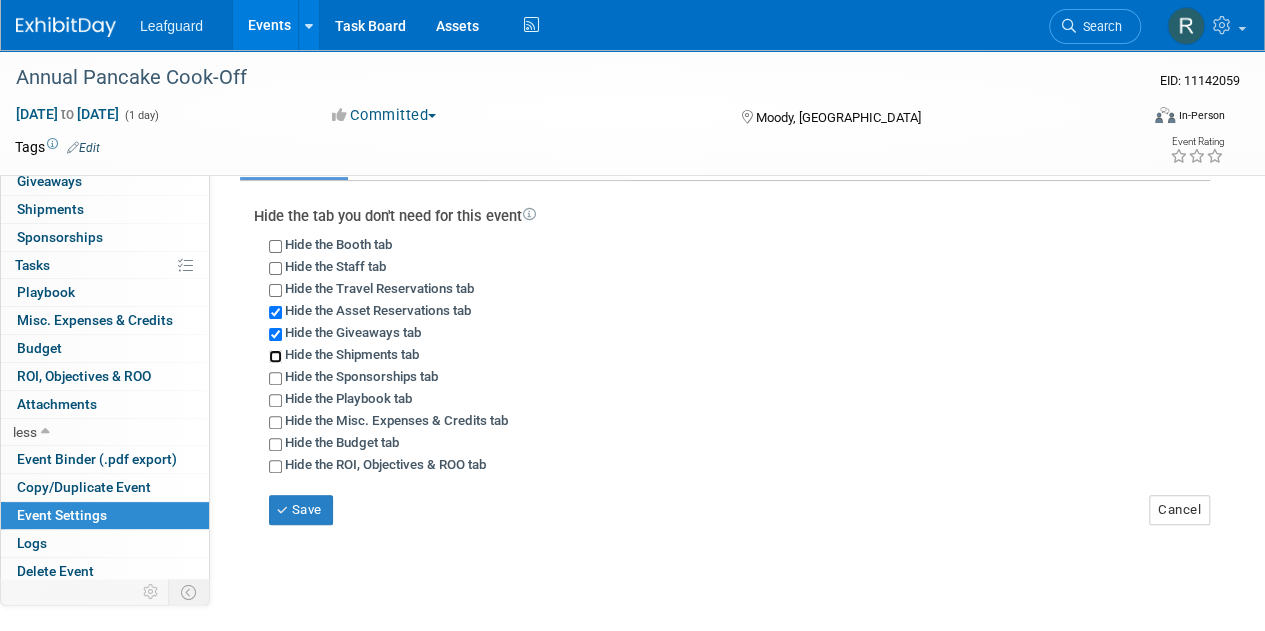 click on "Hide the Shipments tab" at bounding box center (275, 356) 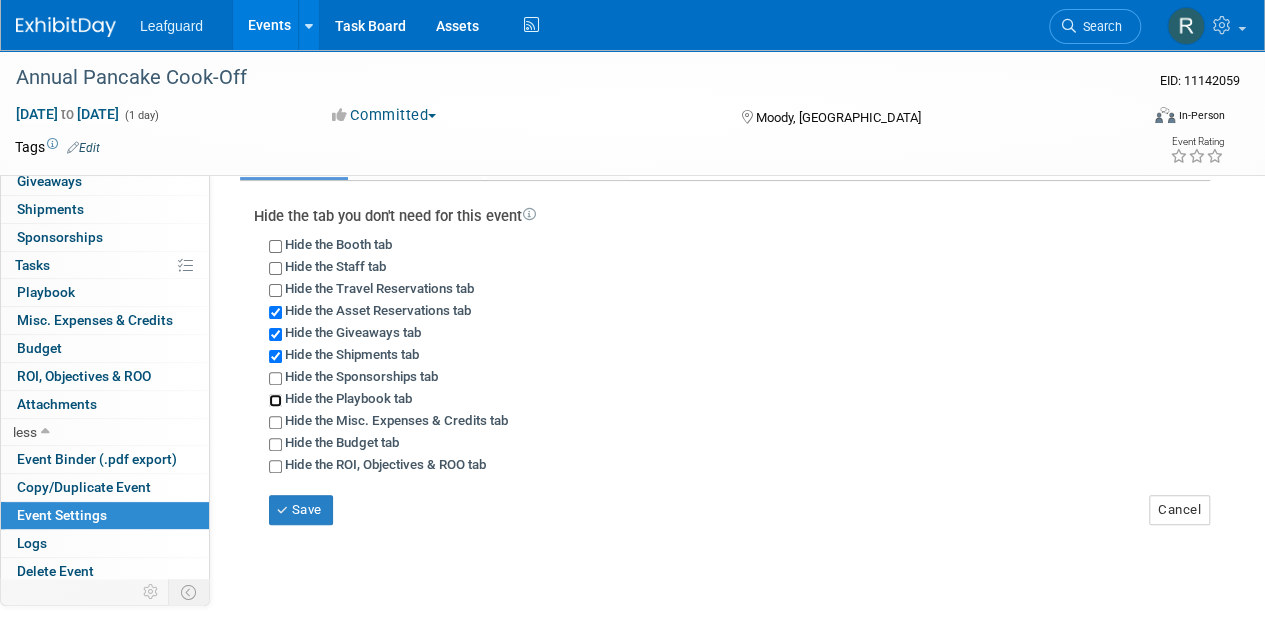 click on "Hide the Playbook tab" at bounding box center [275, 400] 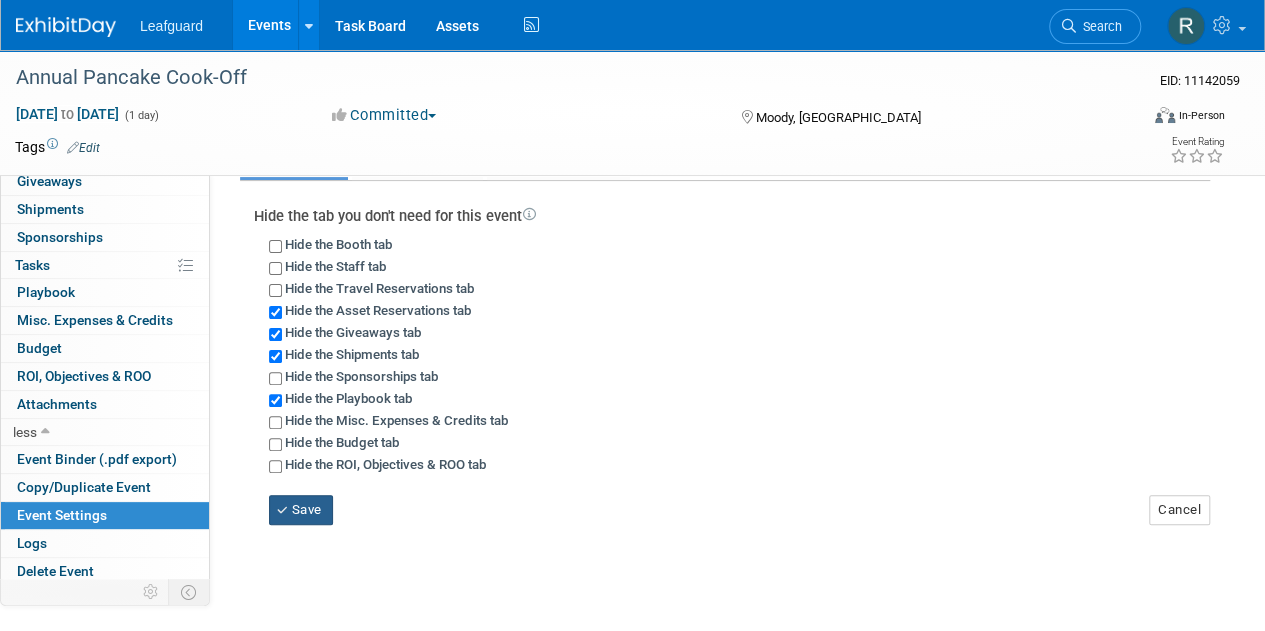click on "Save" at bounding box center [301, 510] 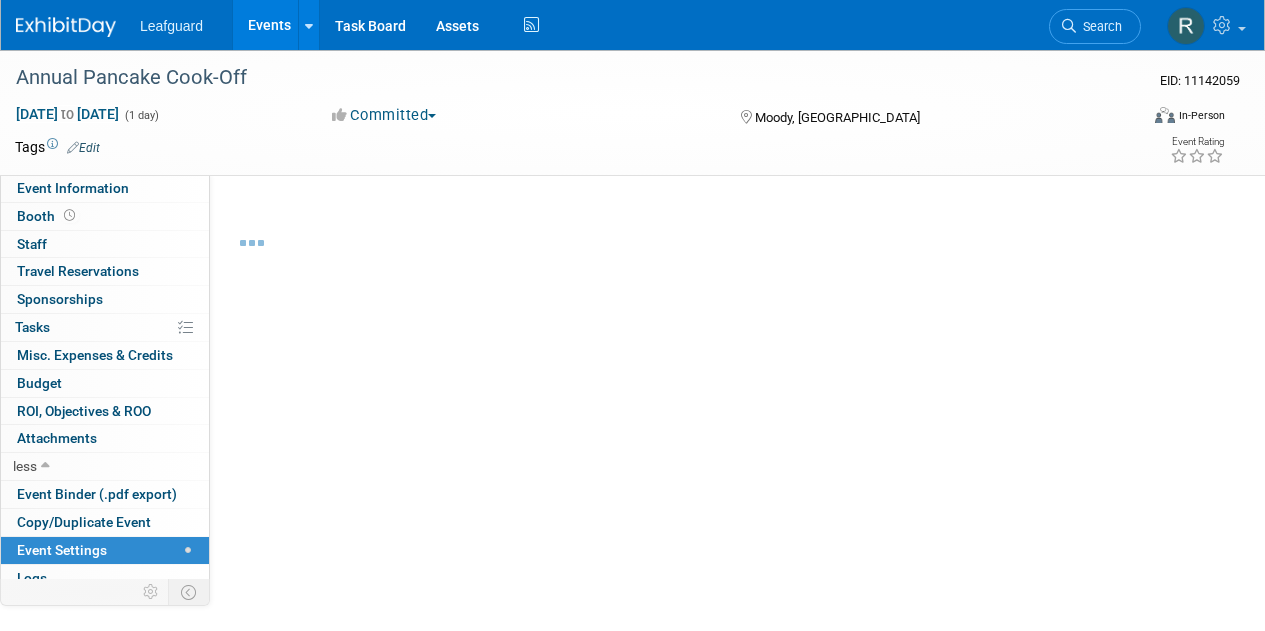 scroll, scrollTop: 0, scrollLeft: 0, axis: both 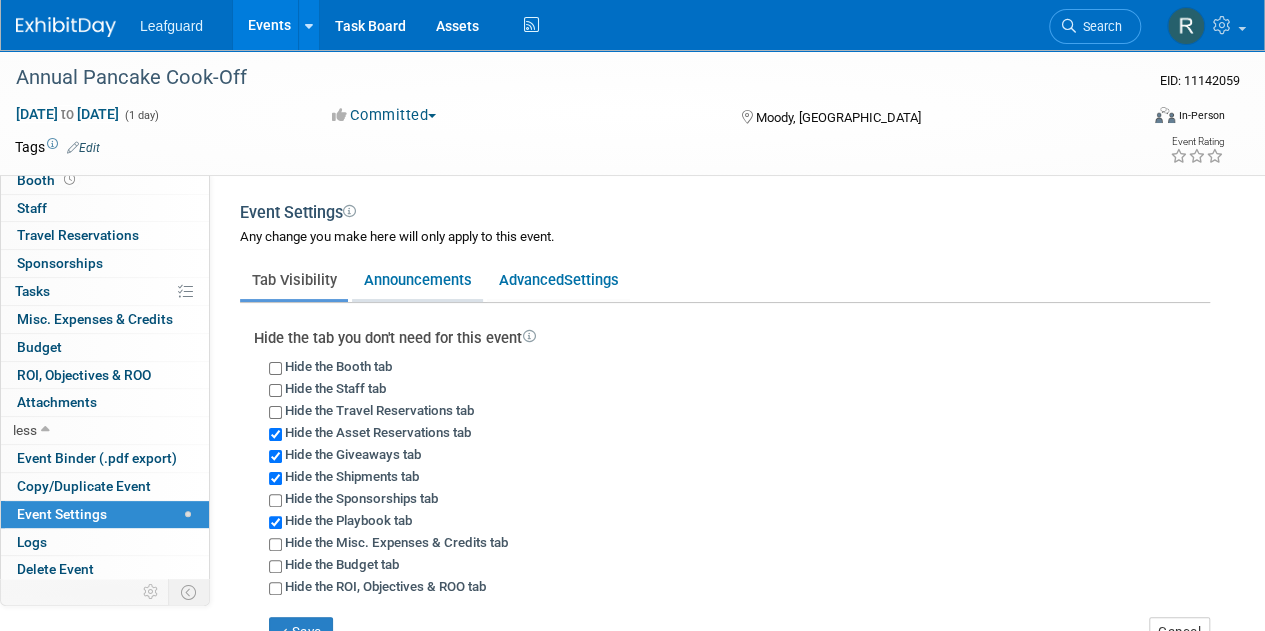 click on "Announcements" at bounding box center (417, 280) 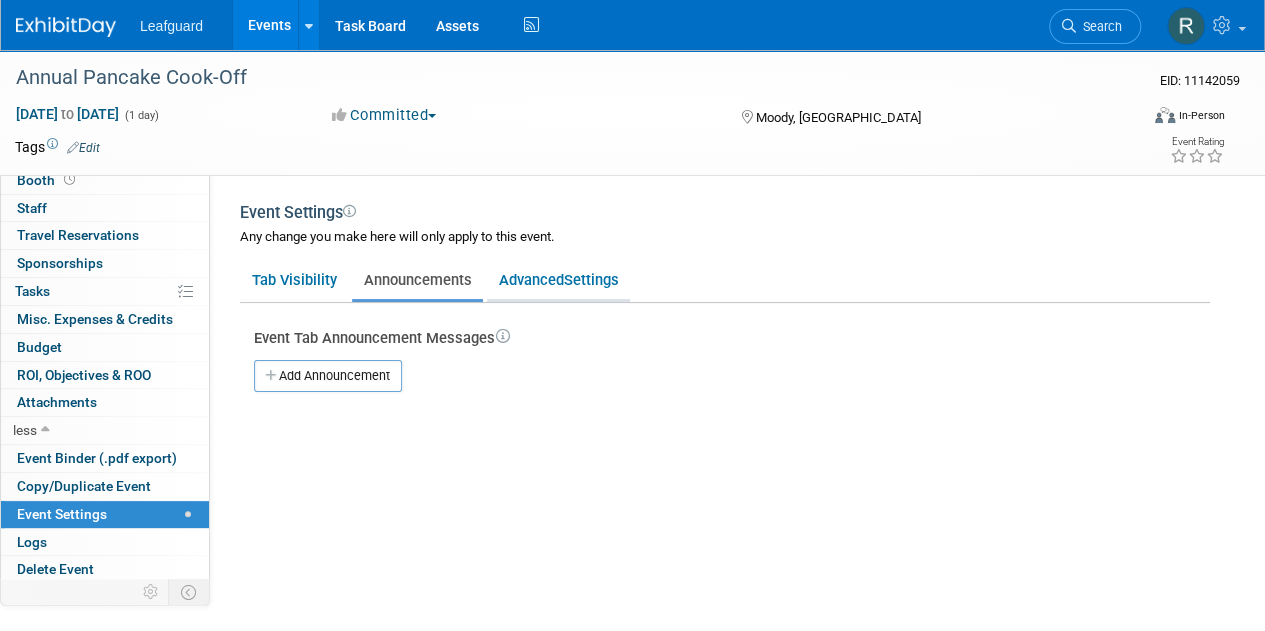 click on "Advanced  Settings" at bounding box center (558, 280) 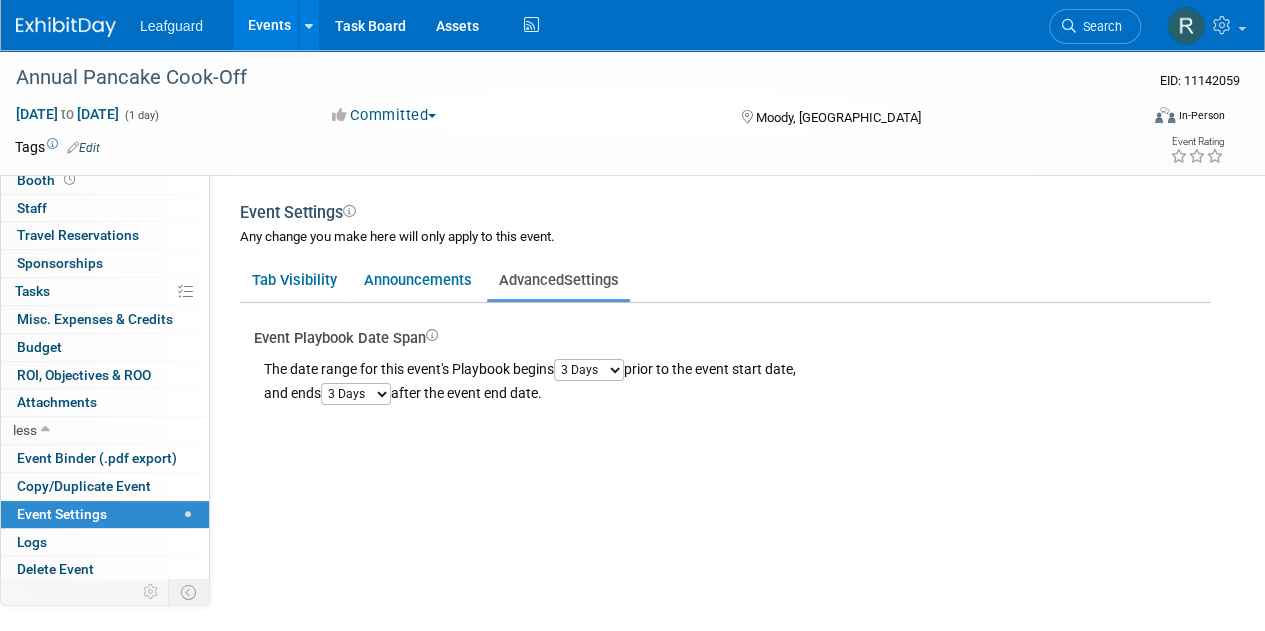 scroll, scrollTop: 0, scrollLeft: 0, axis: both 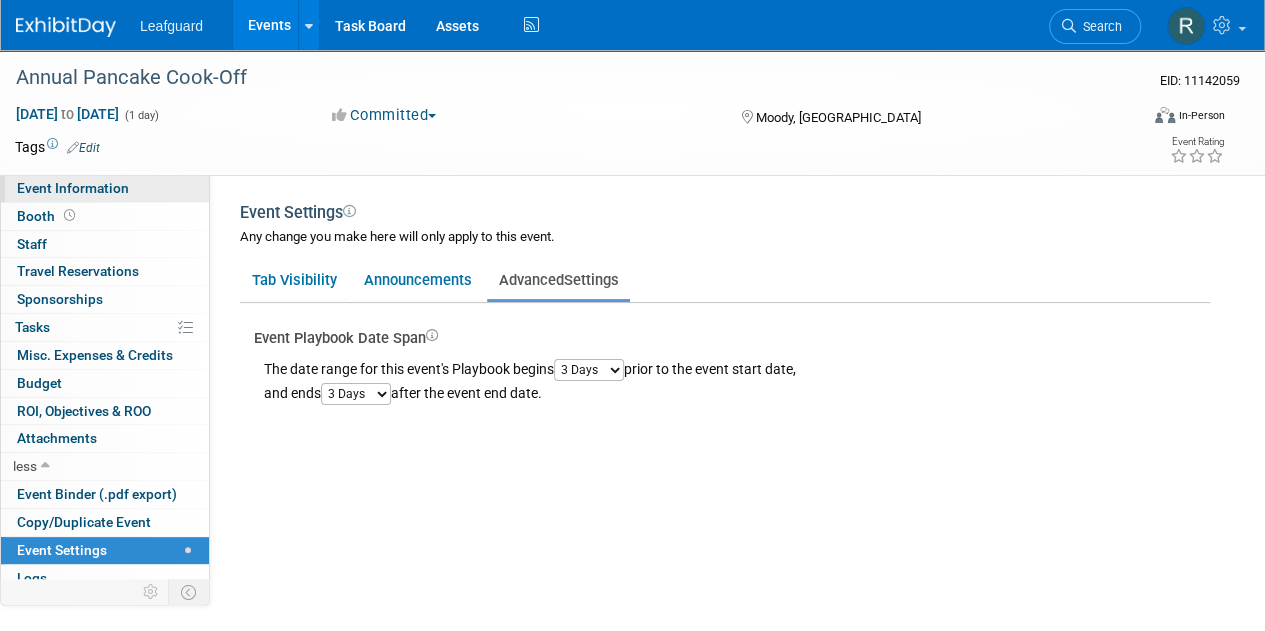 click on "Event Information" at bounding box center [73, 188] 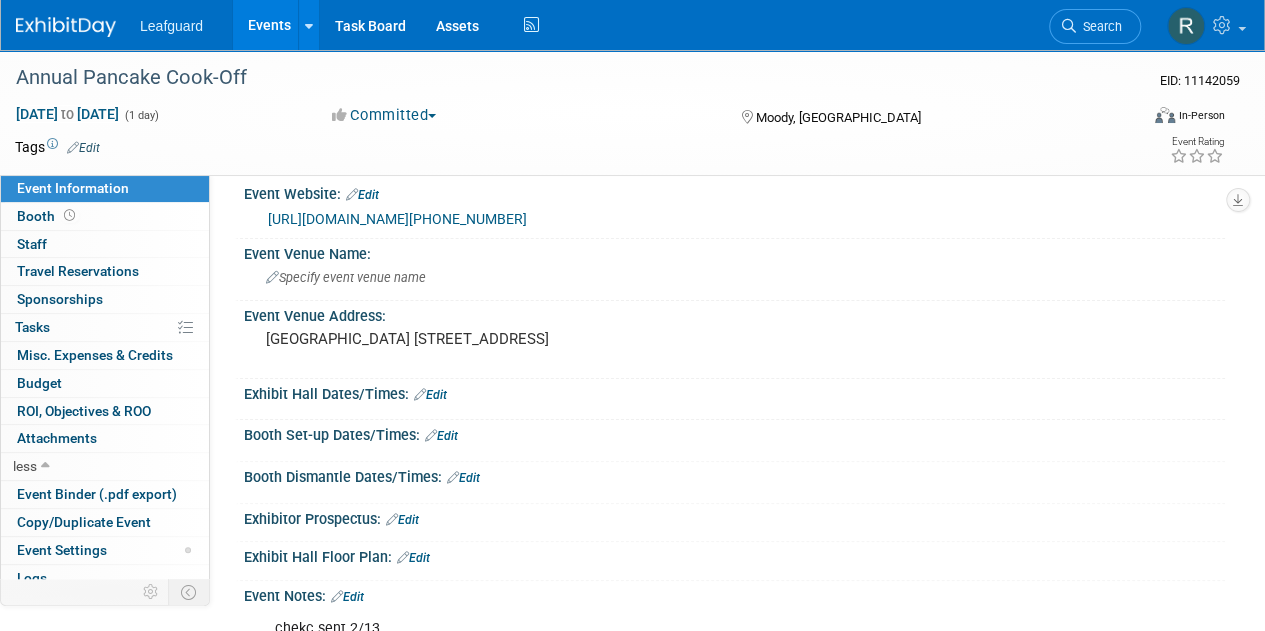 scroll, scrollTop: 0, scrollLeft: 0, axis: both 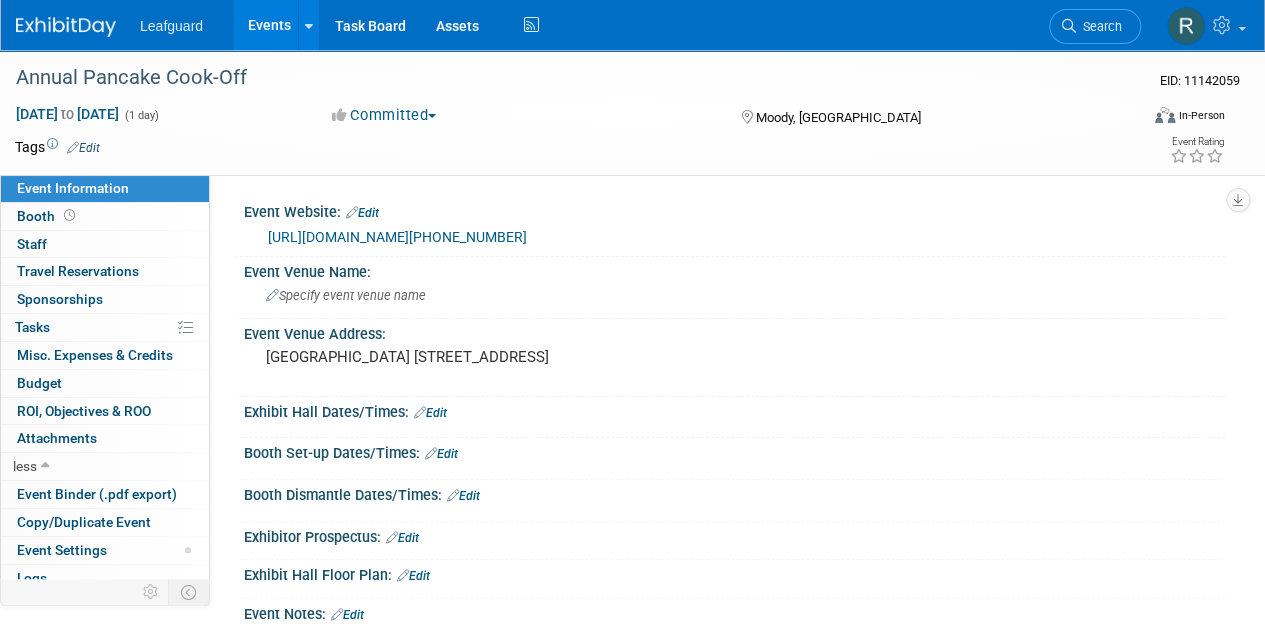 click on "Events" at bounding box center [269, 25] 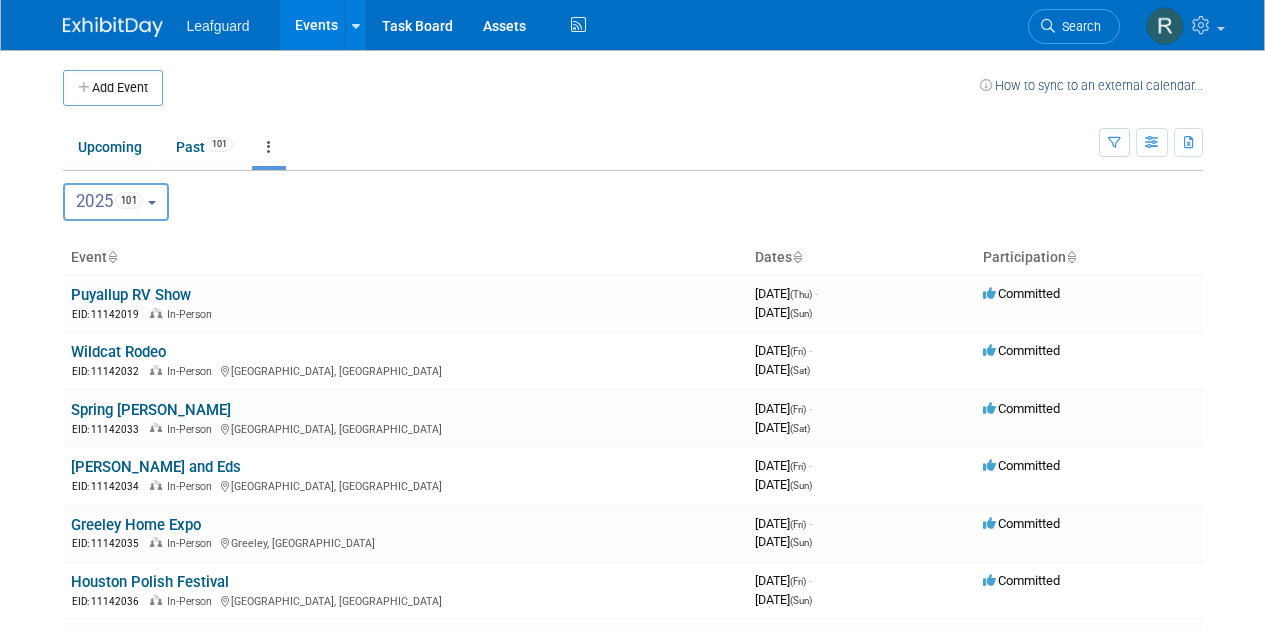 scroll, scrollTop: 0, scrollLeft: 0, axis: both 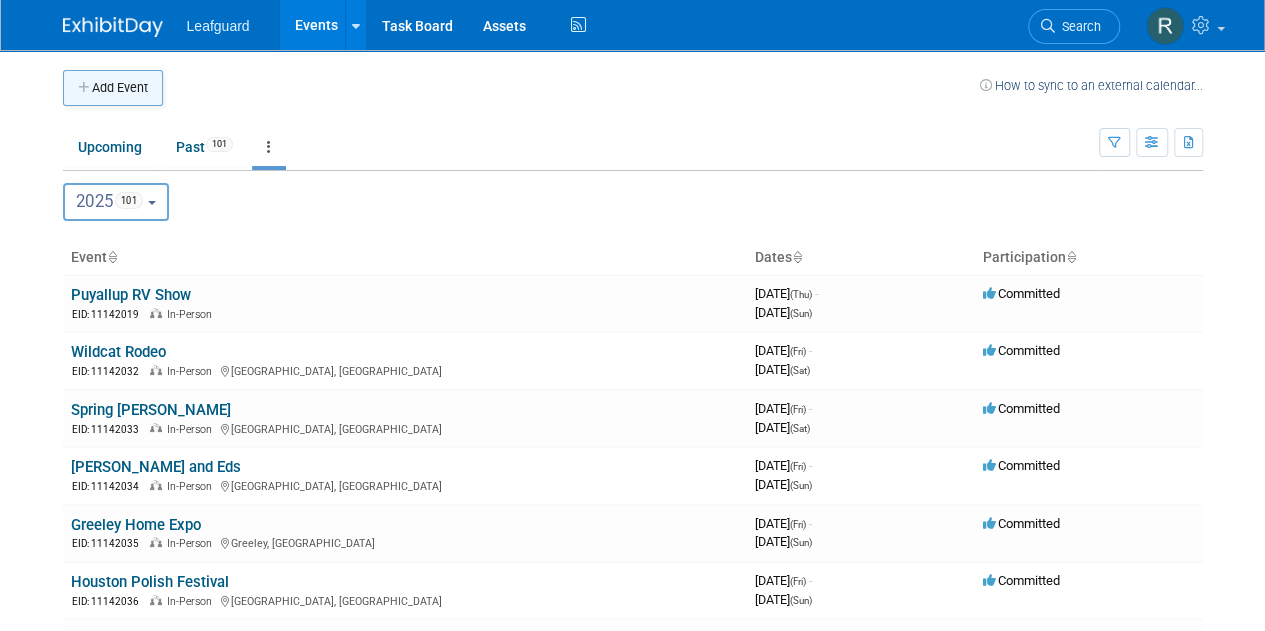 click on "Add Event" at bounding box center [113, 88] 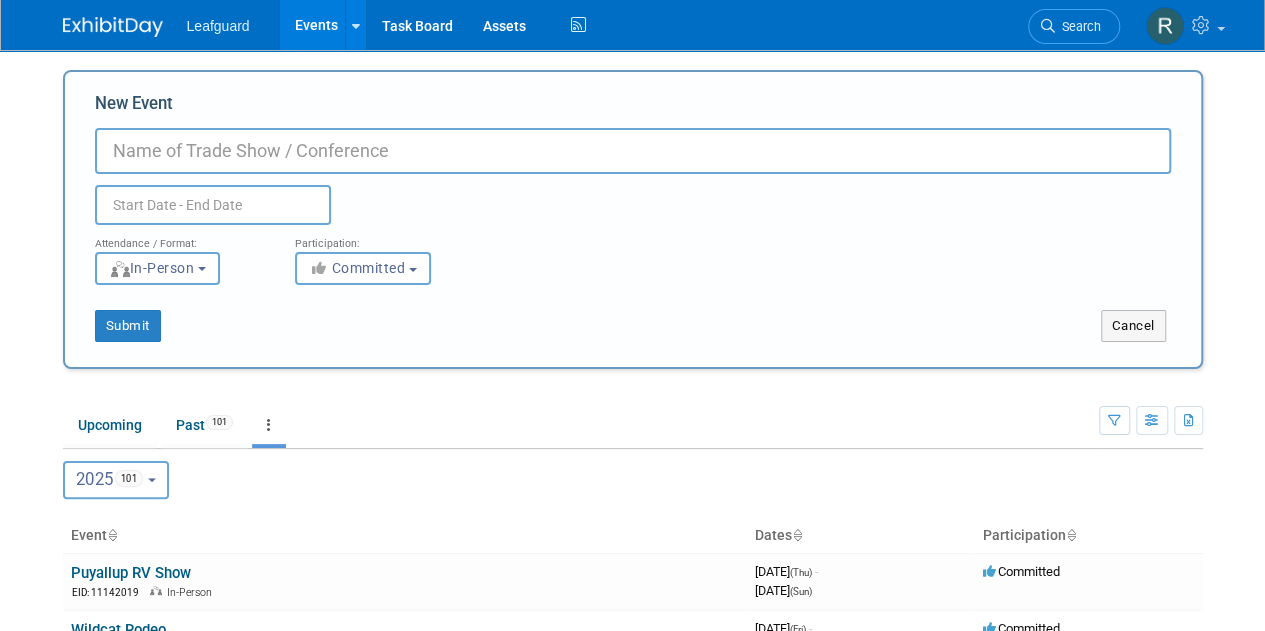 click on "New Event" at bounding box center (633, 151) 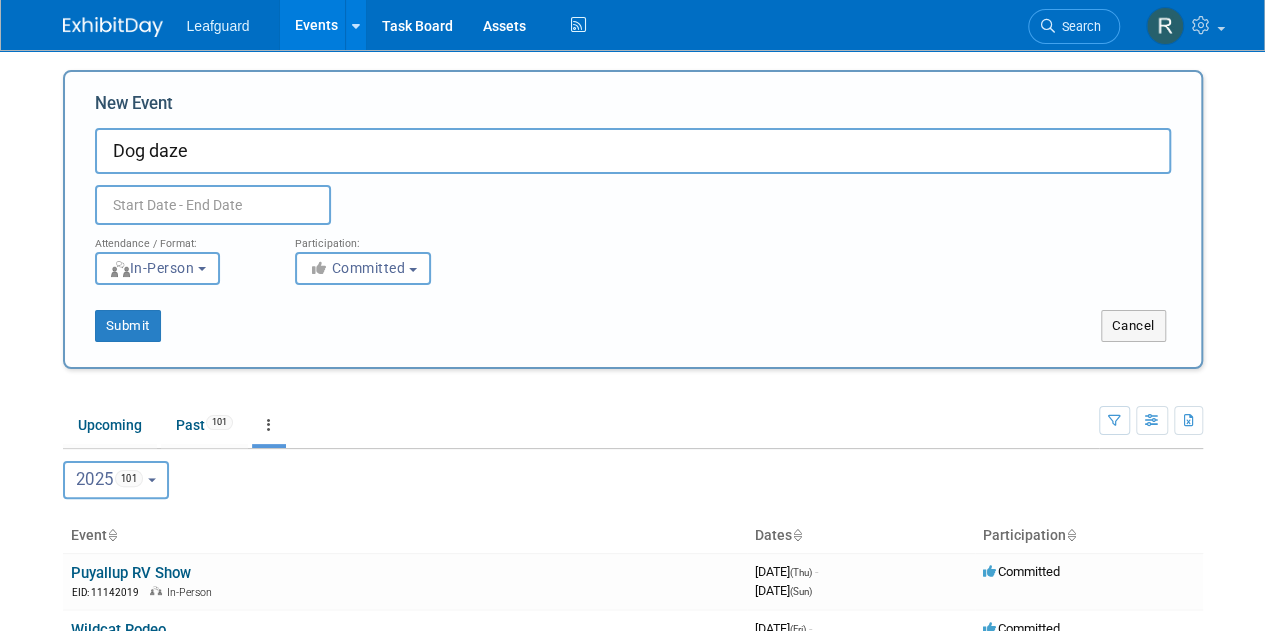 type on "Dog daze" 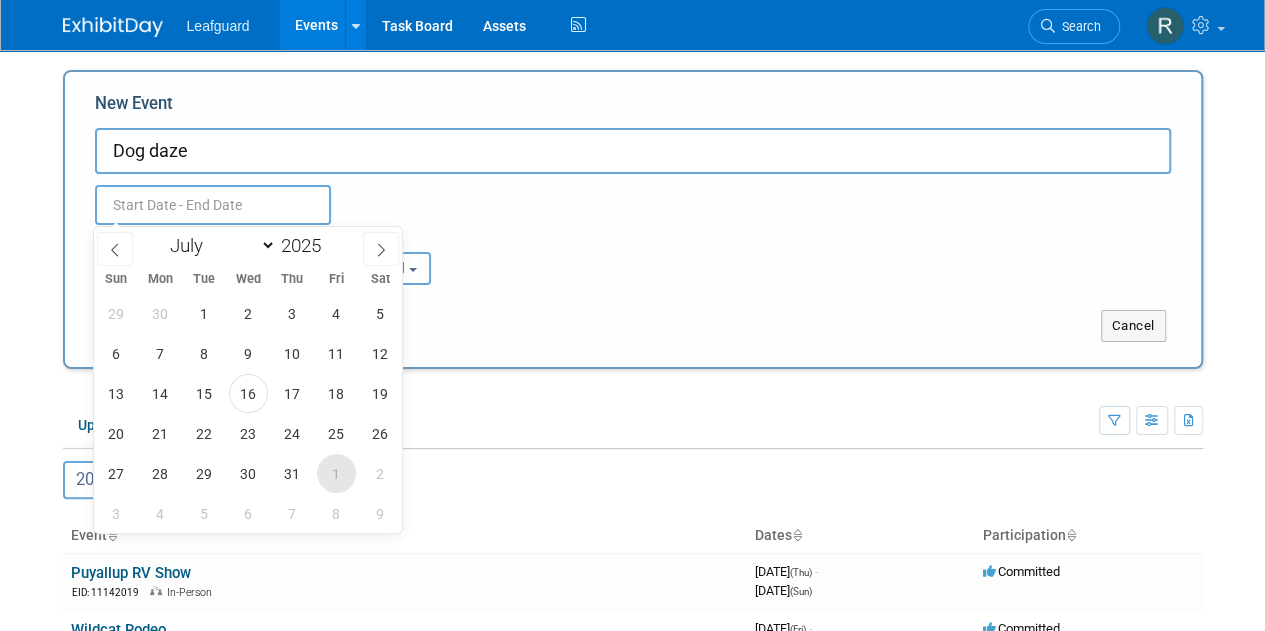 click on "1" at bounding box center [336, 473] 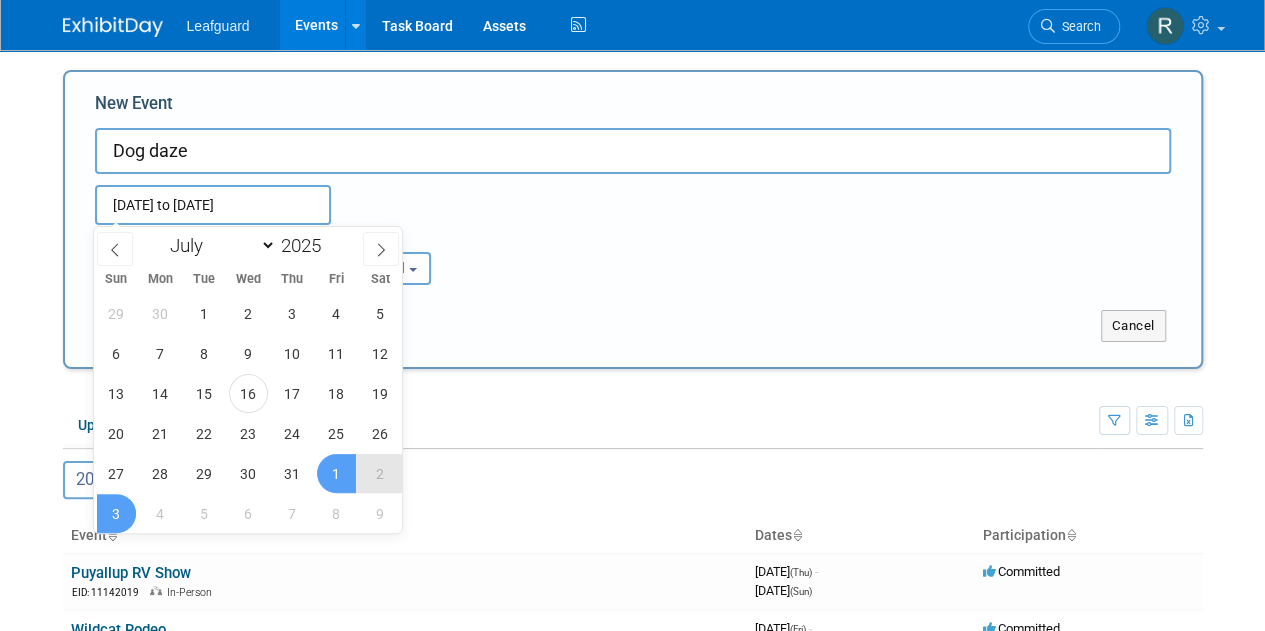 click on "3" at bounding box center [116, 513] 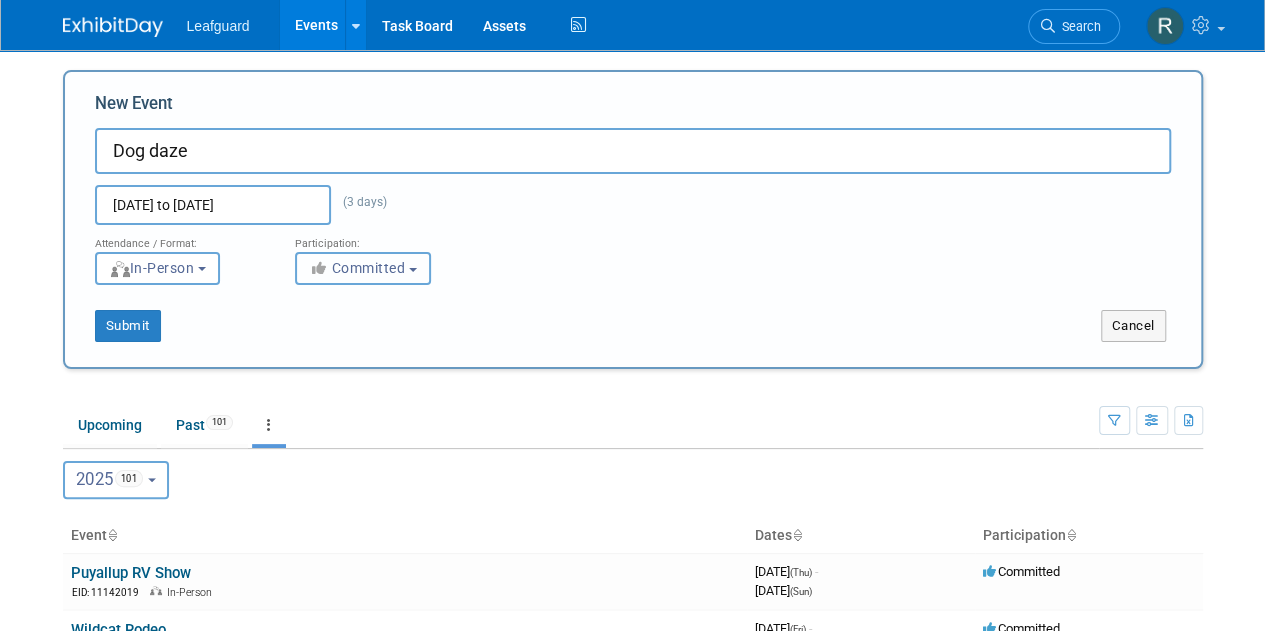 click on "Committed" at bounding box center [363, 268] 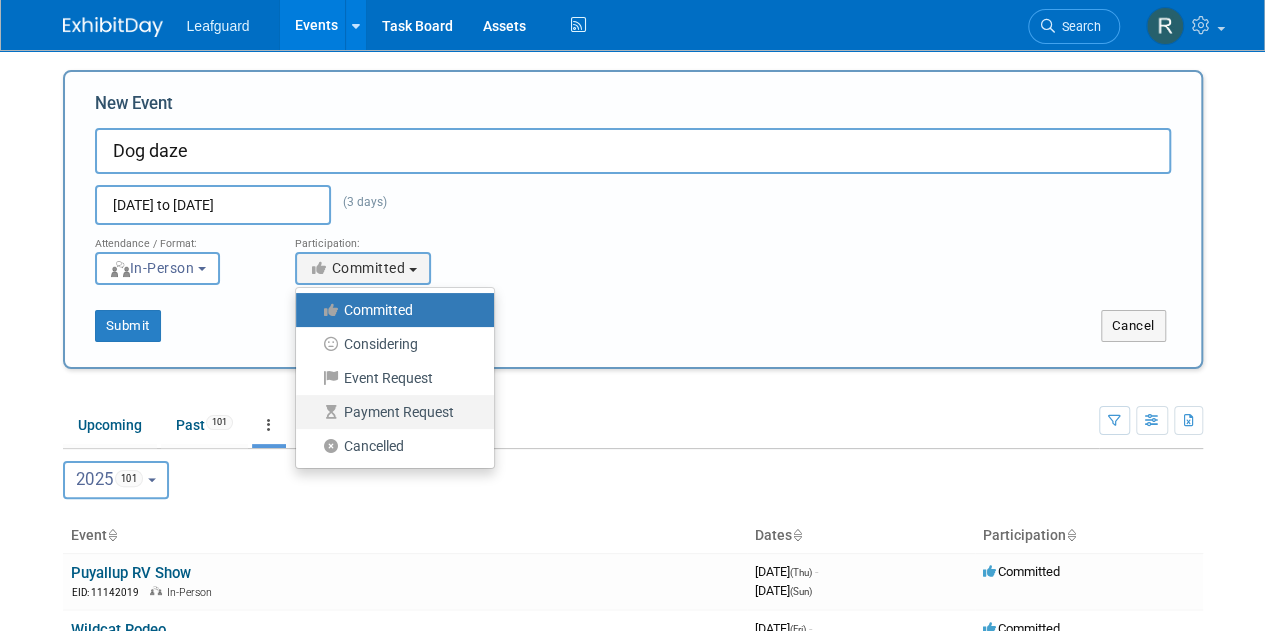 click on "Payment Request" at bounding box center [390, 412] 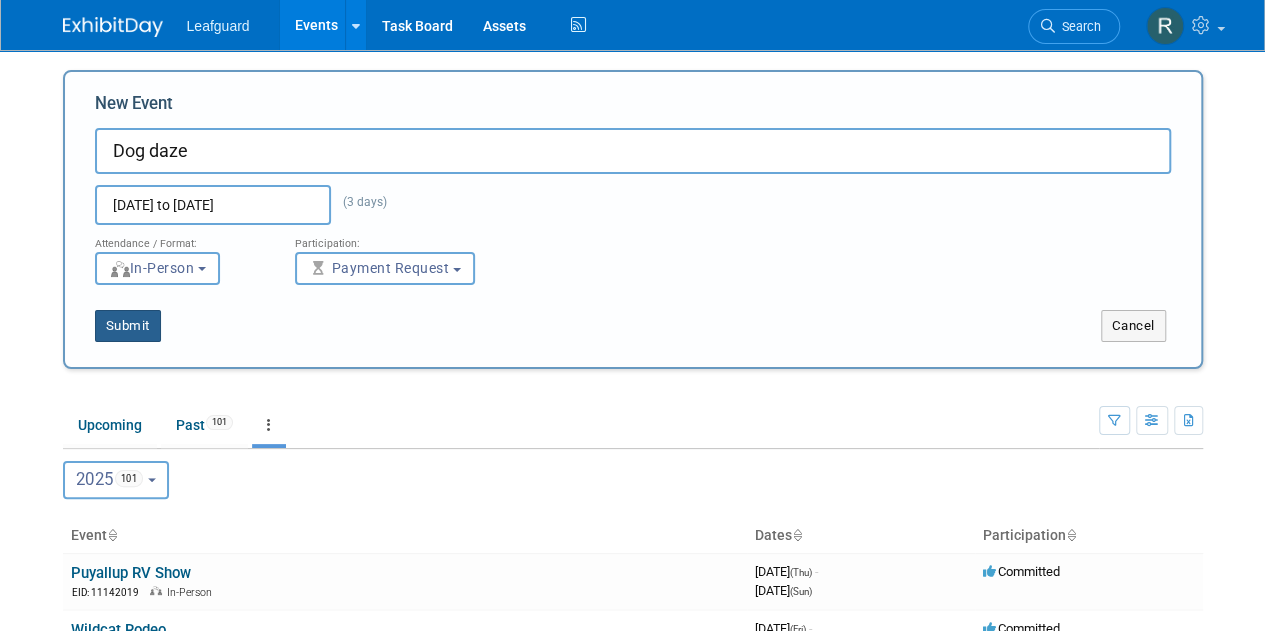 click on "Submit" at bounding box center (128, 326) 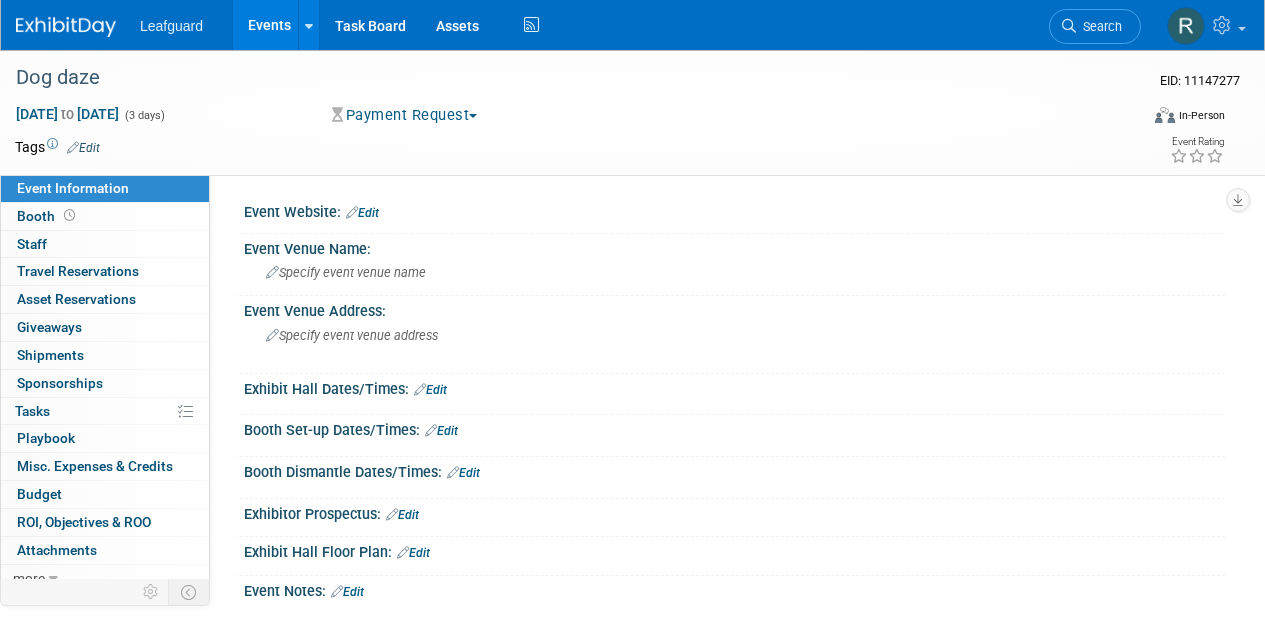 scroll, scrollTop: 0, scrollLeft: 0, axis: both 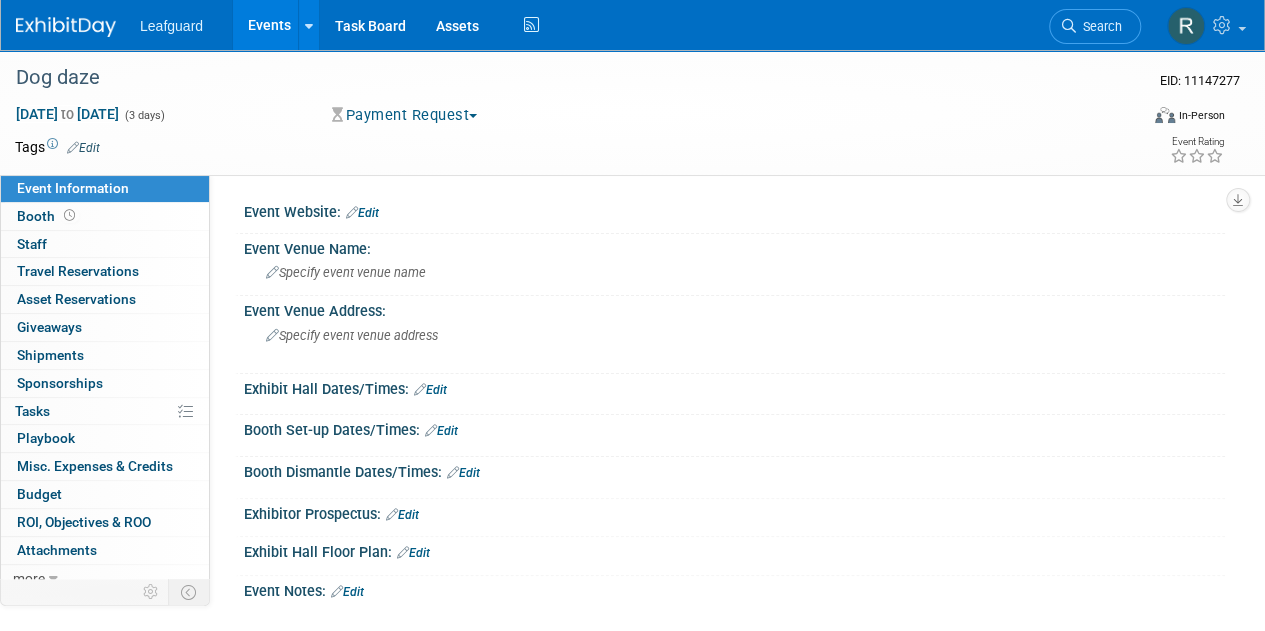click on "Edit" at bounding box center [362, 213] 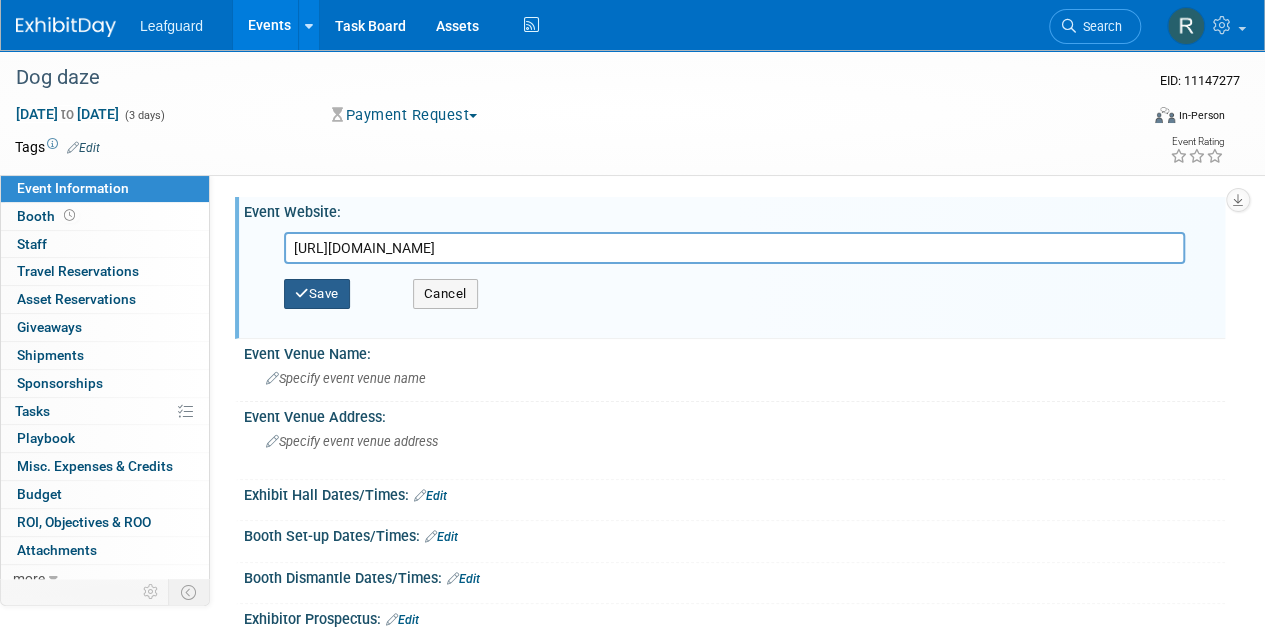 type on "[URL][DOMAIN_NAME]" 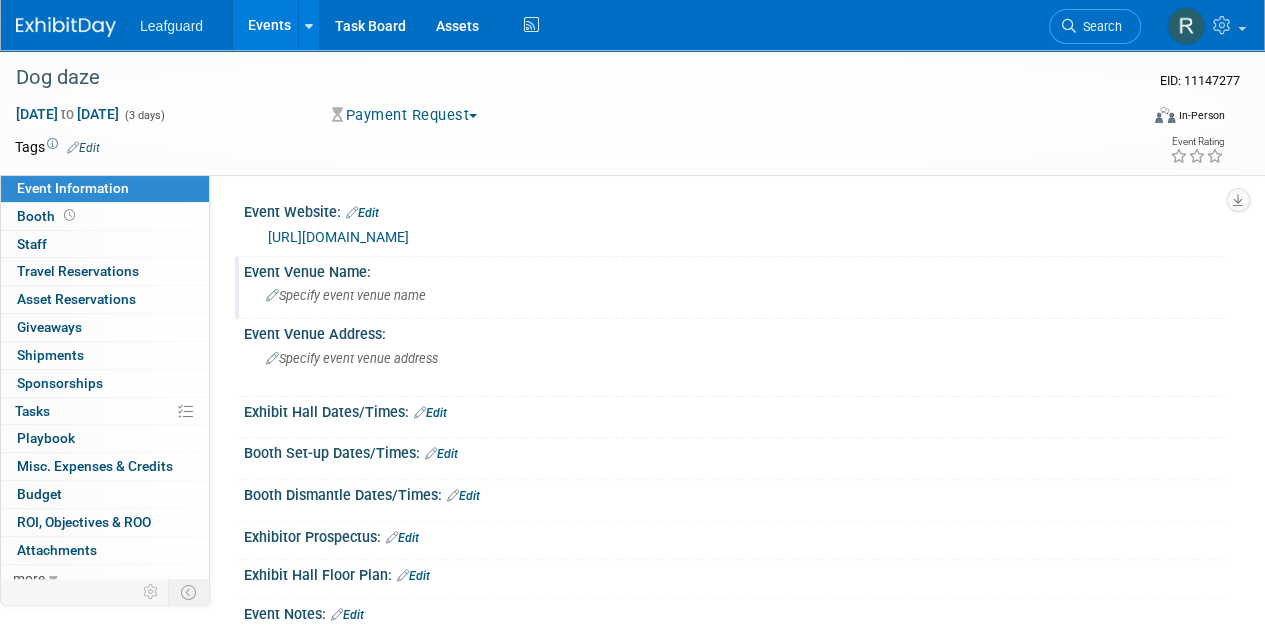click at bounding box center (272, 296) 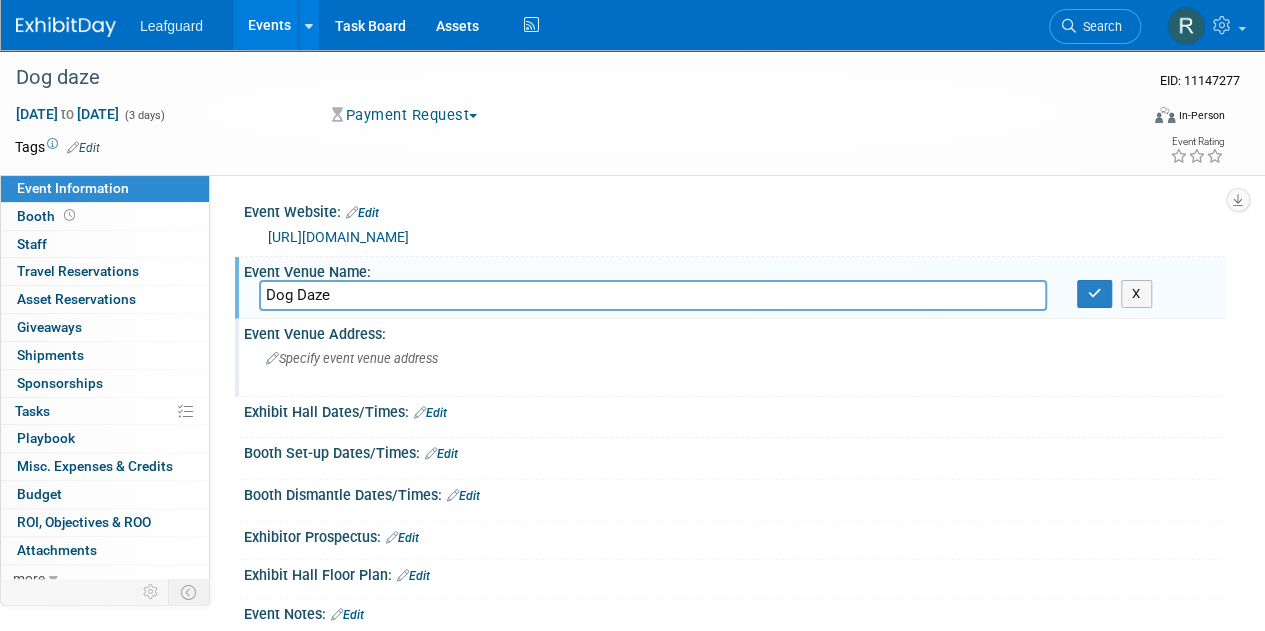 type on "Dog Daze" 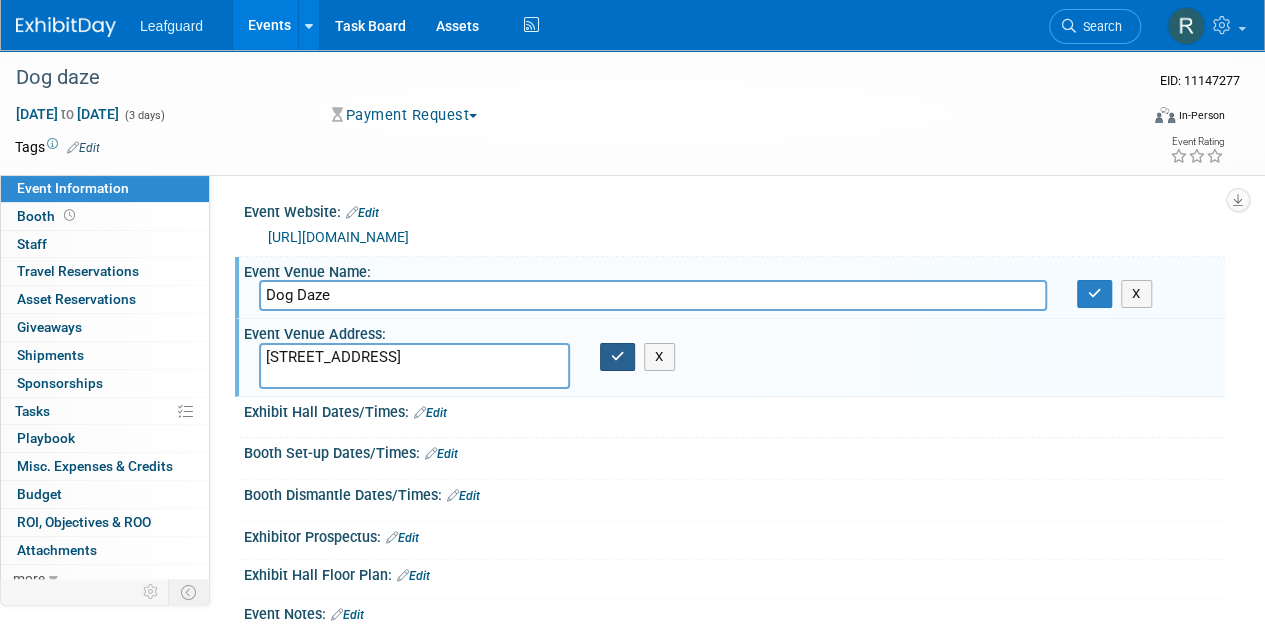 type on "[STREET_ADDRESS]" 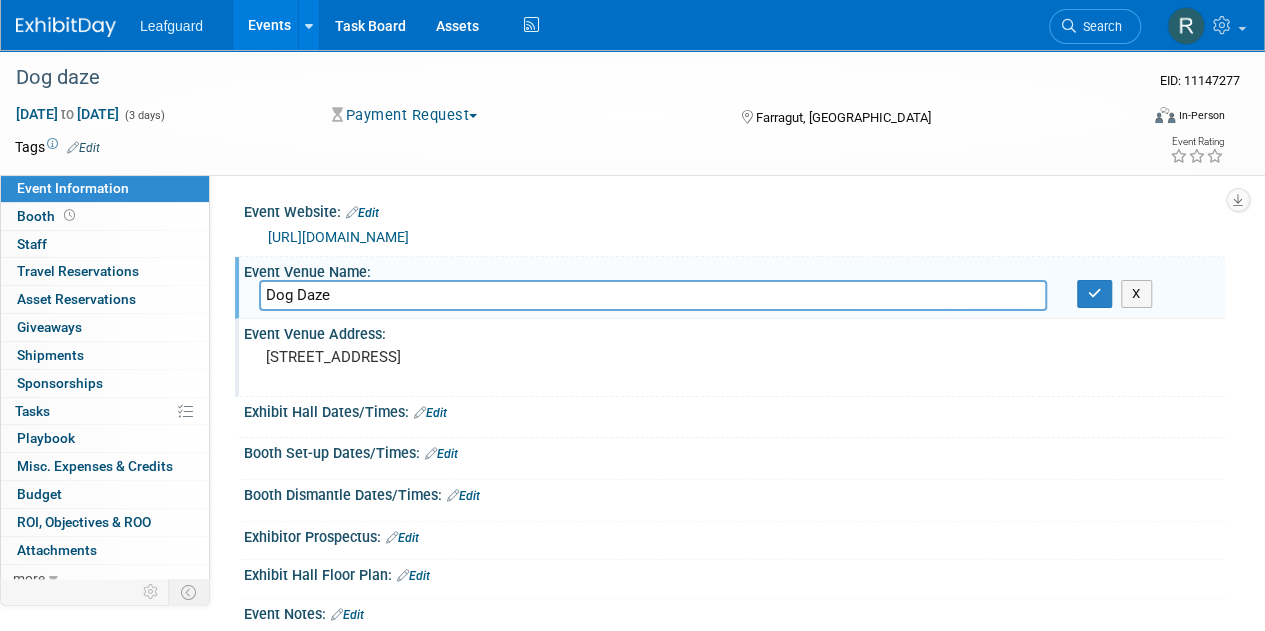 click on "Edit" at bounding box center [430, 413] 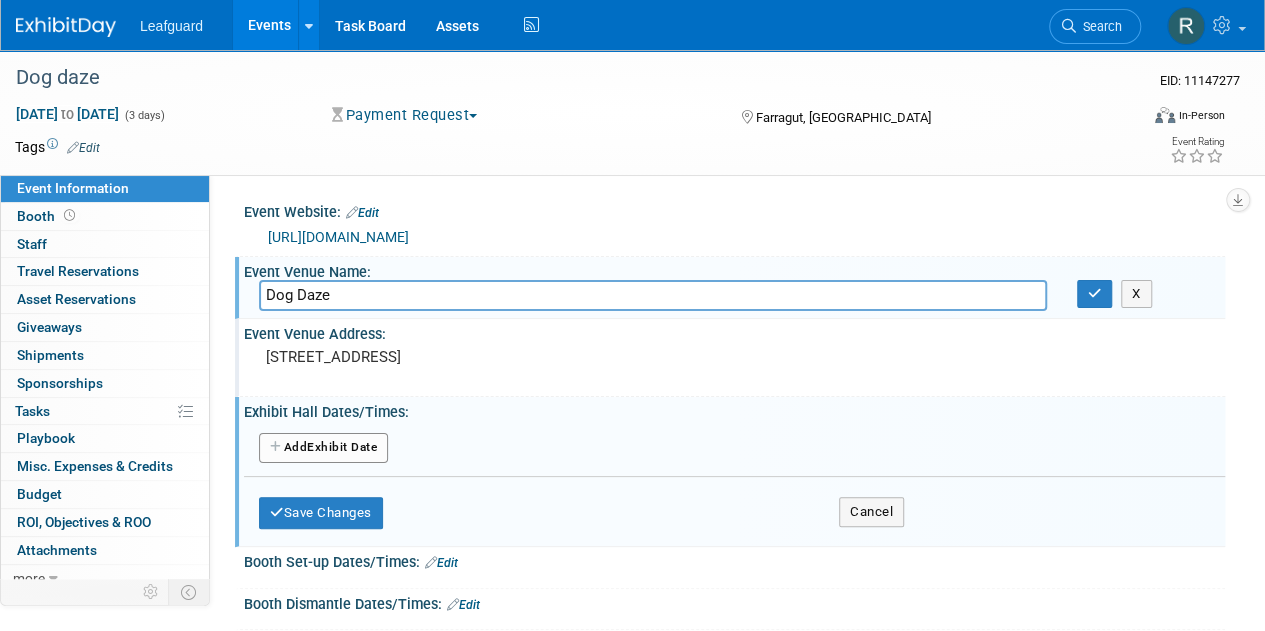 click on "Add  Another  Exhibit Date" at bounding box center [323, 448] 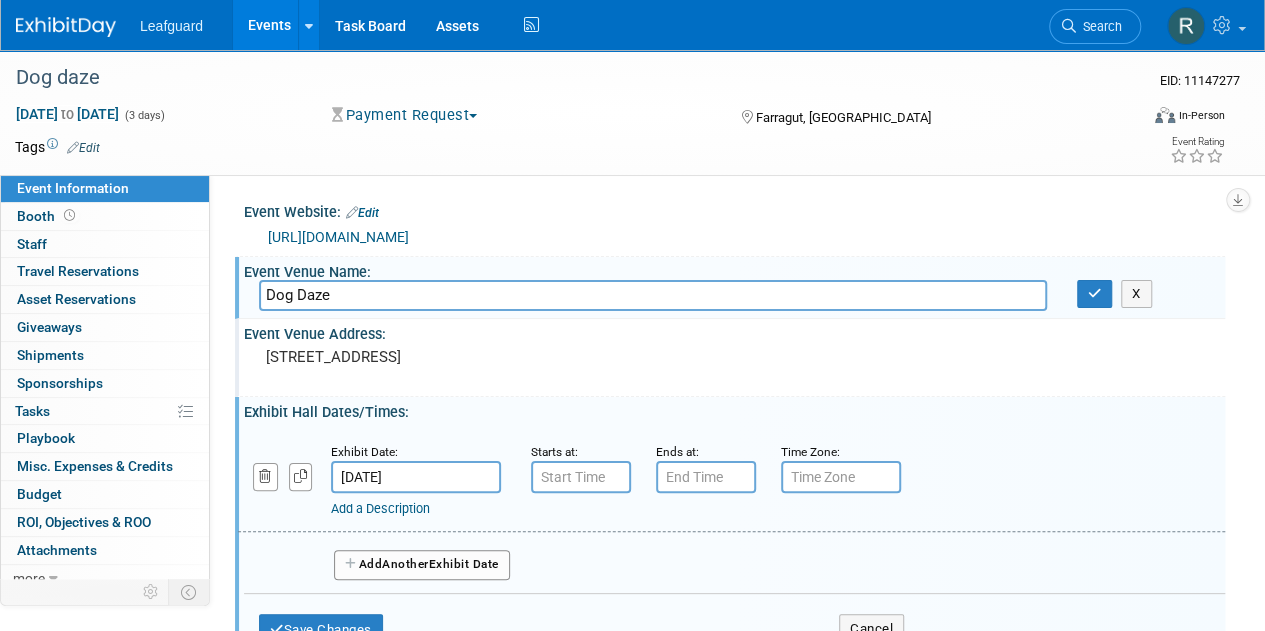 click on "[DATE]" at bounding box center [416, 477] 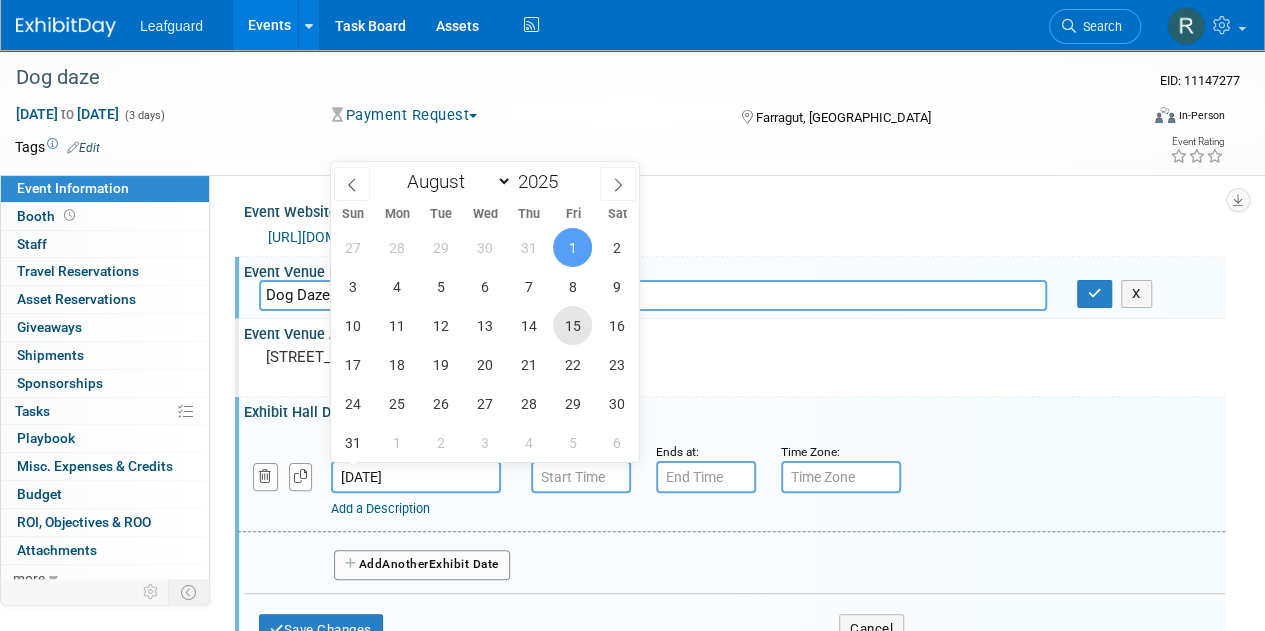 click on "15" at bounding box center [572, 325] 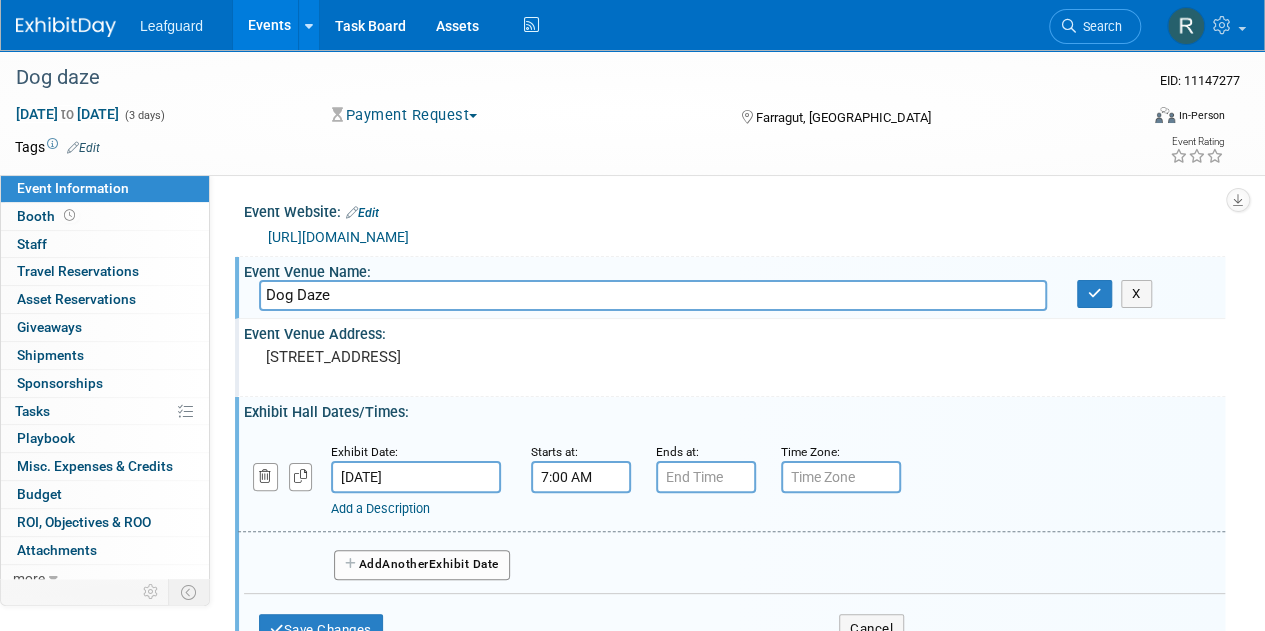click on "7:00 AM" at bounding box center (581, 477) 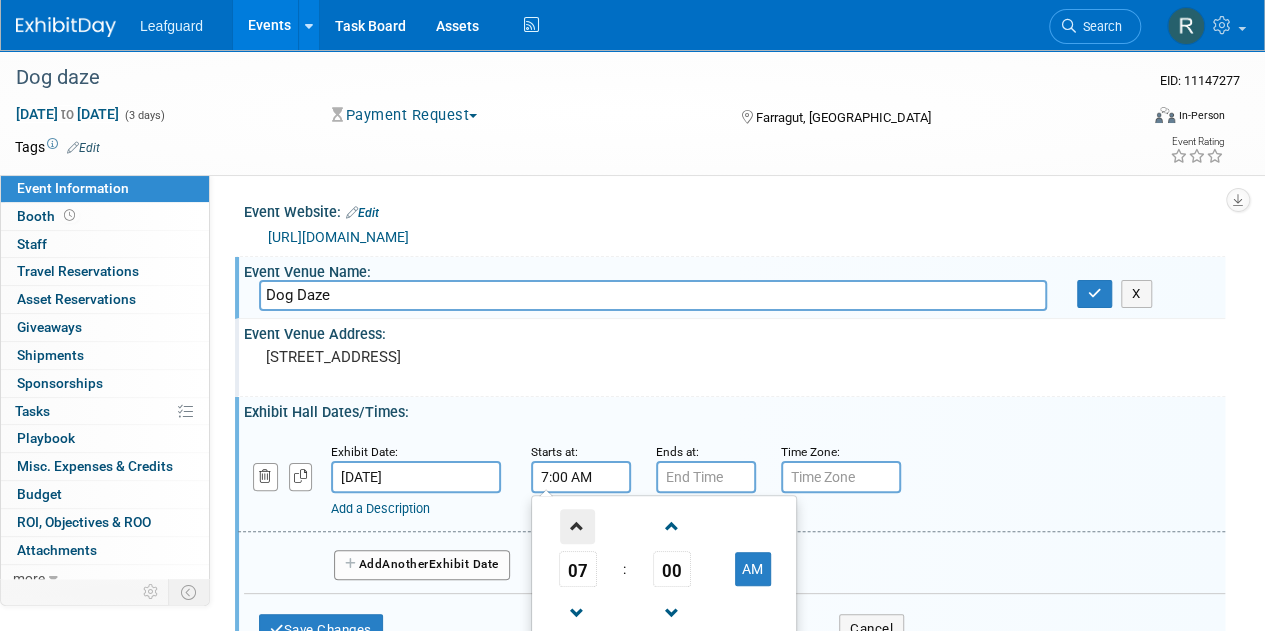 click at bounding box center (577, 526) 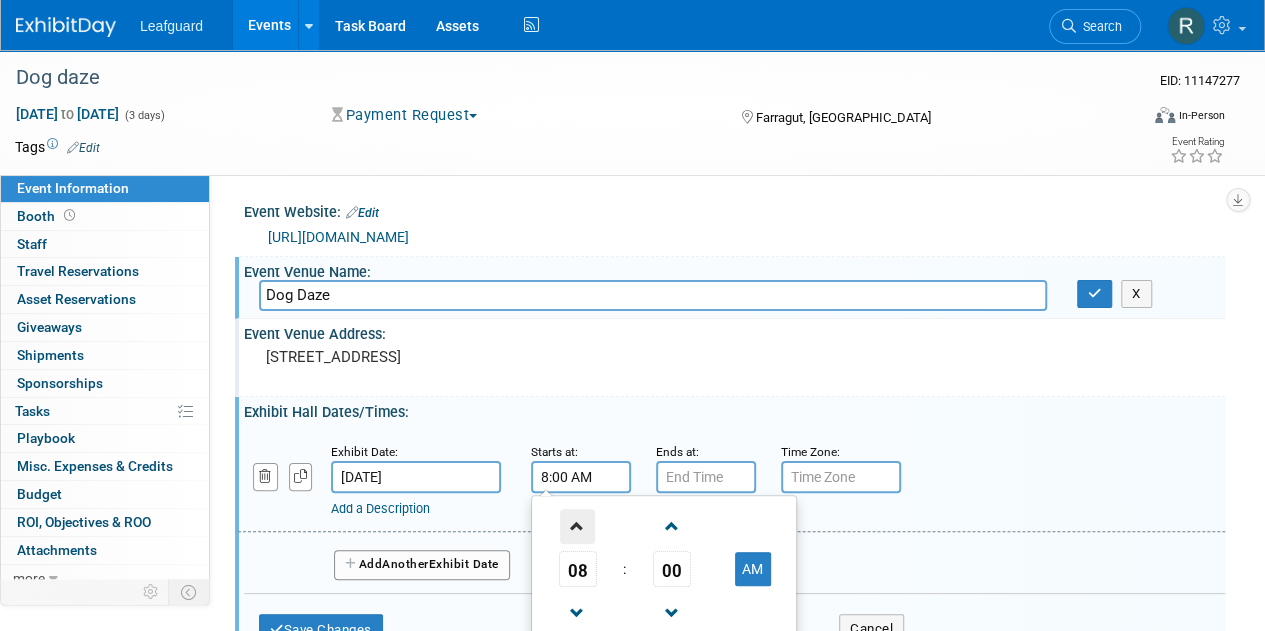 click at bounding box center [577, 526] 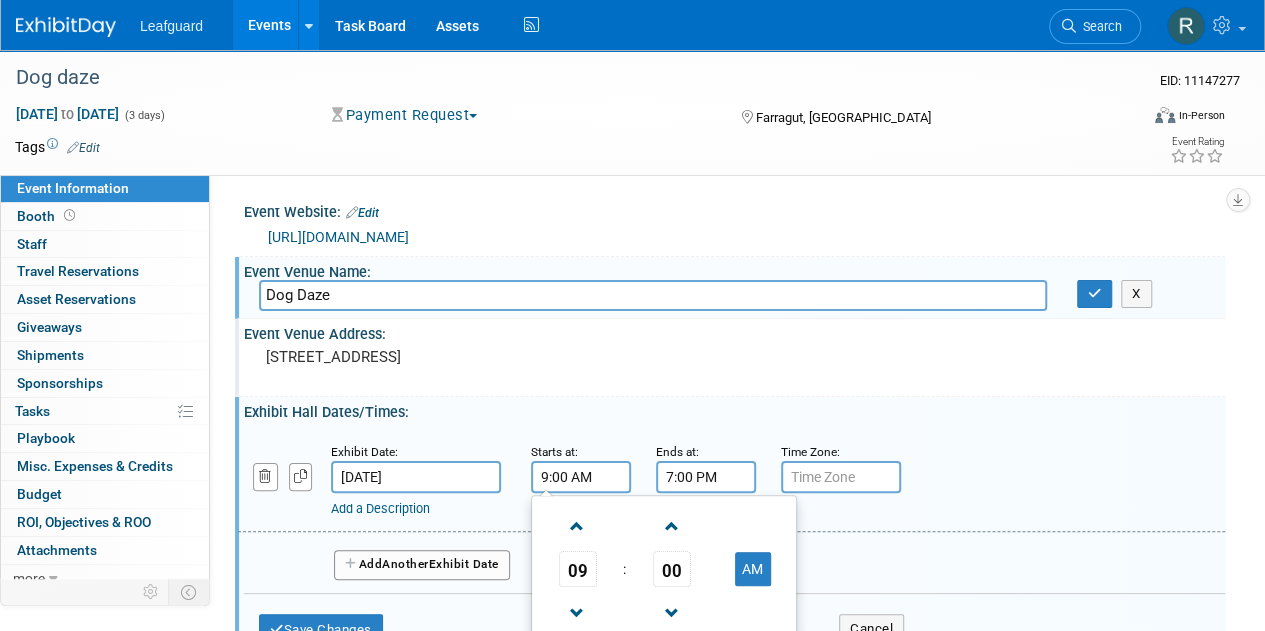 click on "7:00 PM" at bounding box center [706, 477] 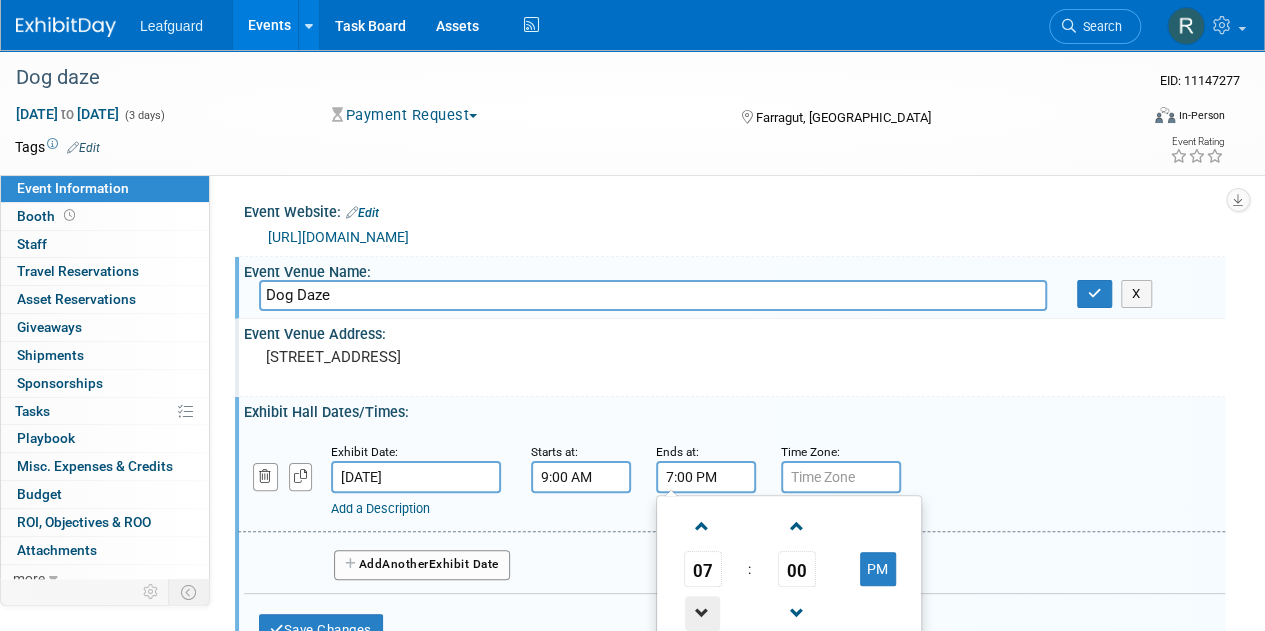 click at bounding box center [702, 613] 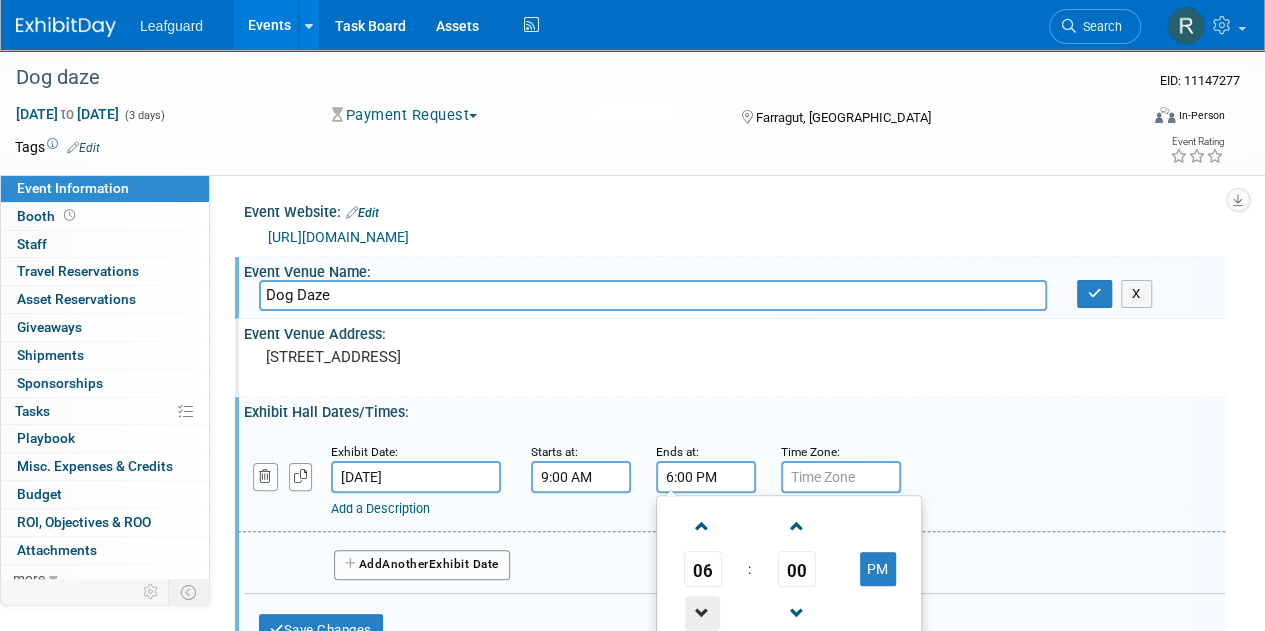 click at bounding box center (702, 613) 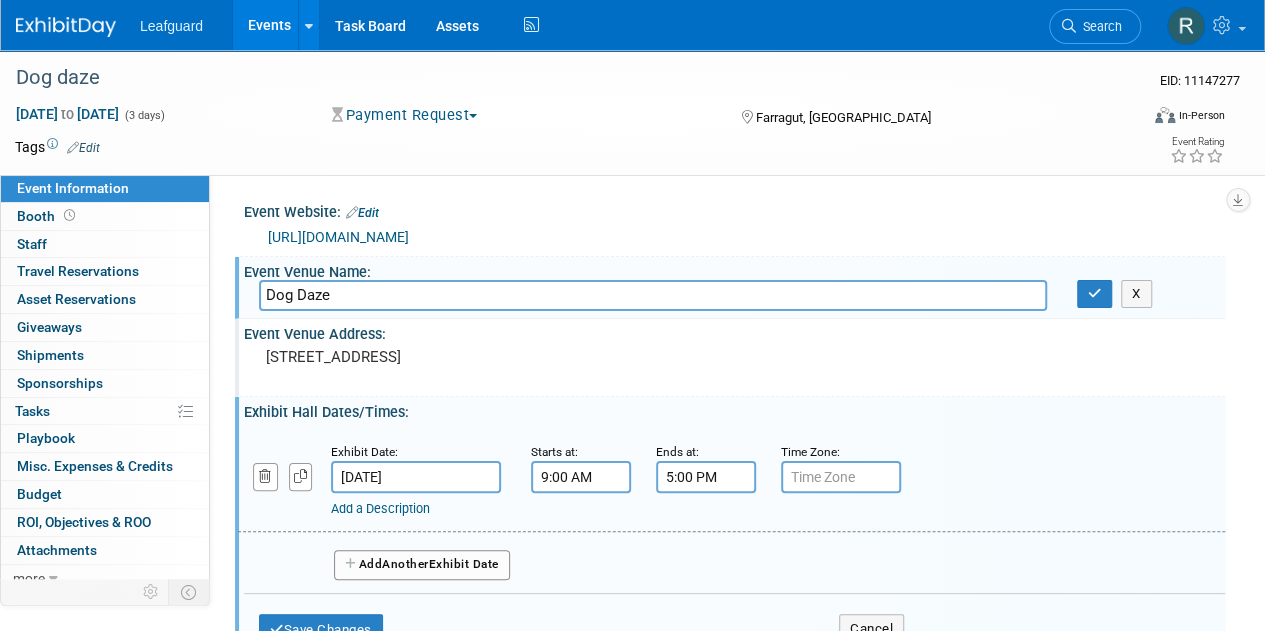click at bounding box center (841, 477) 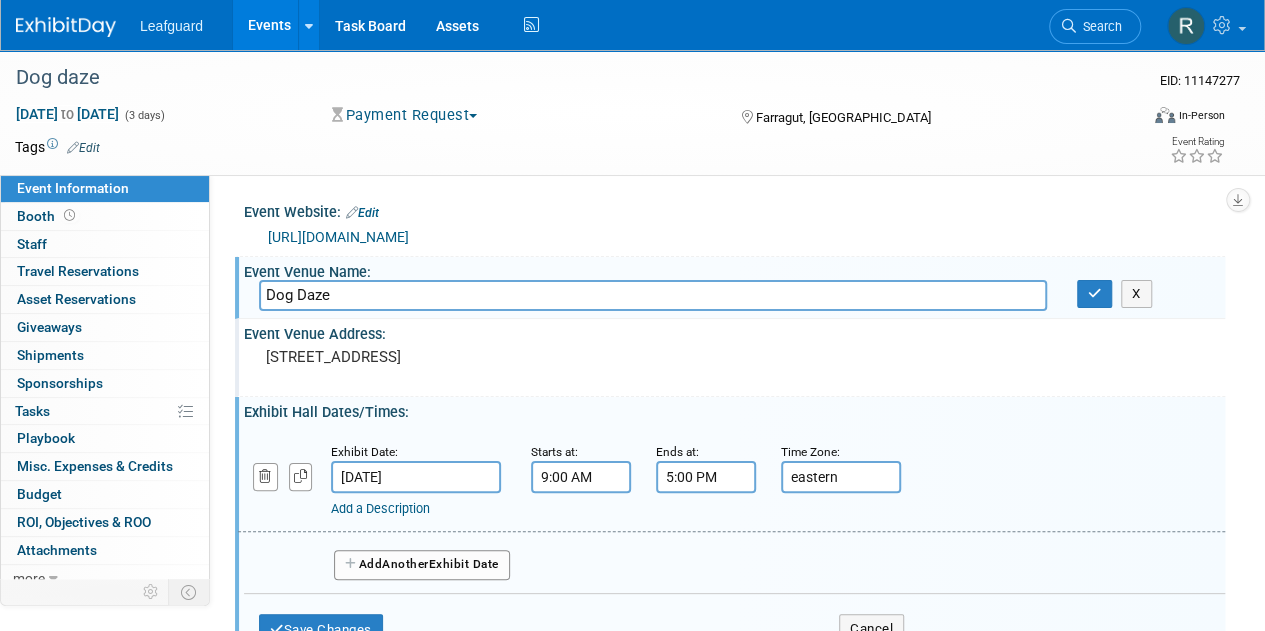 type on "eastern" 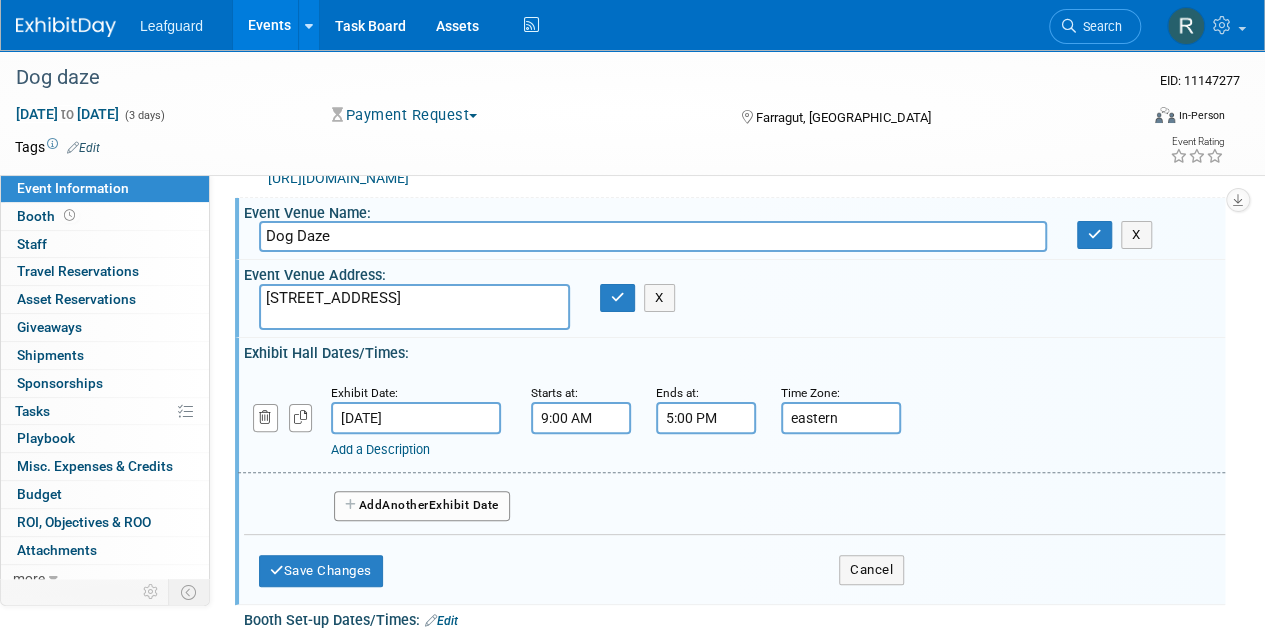 scroll, scrollTop: 87, scrollLeft: 0, axis: vertical 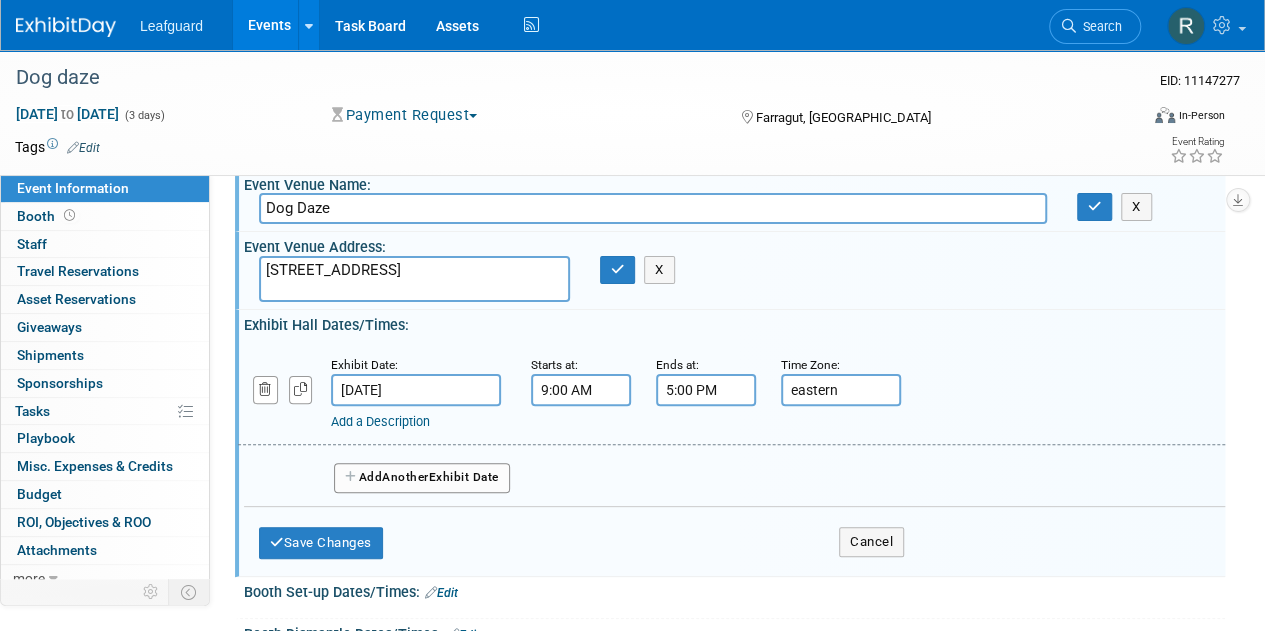 click on "Another" at bounding box center (405, 477) 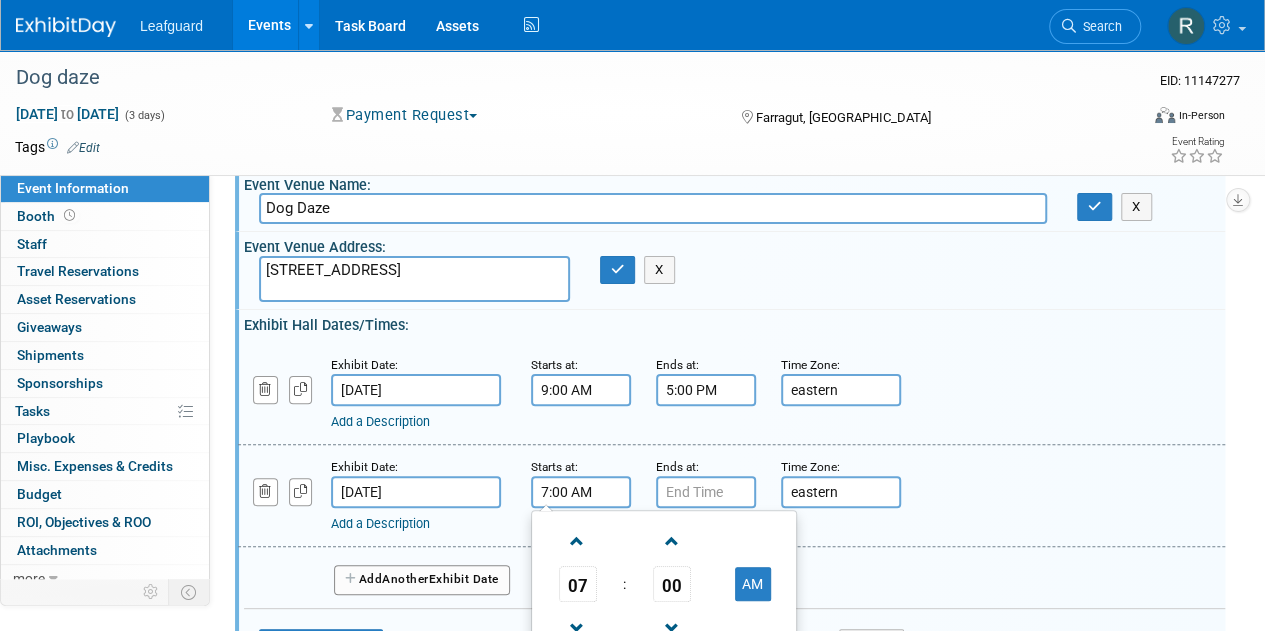 click on "7:00 AM" at bounding box center (581, 492) 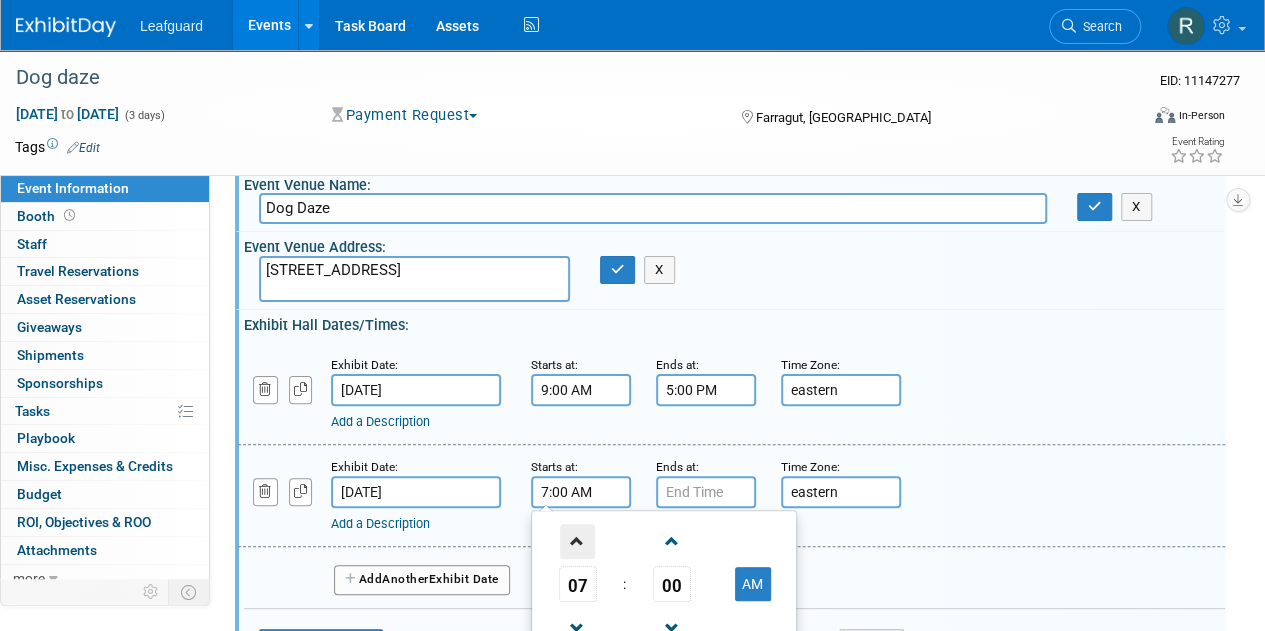 click at bounding box center [577, 541] 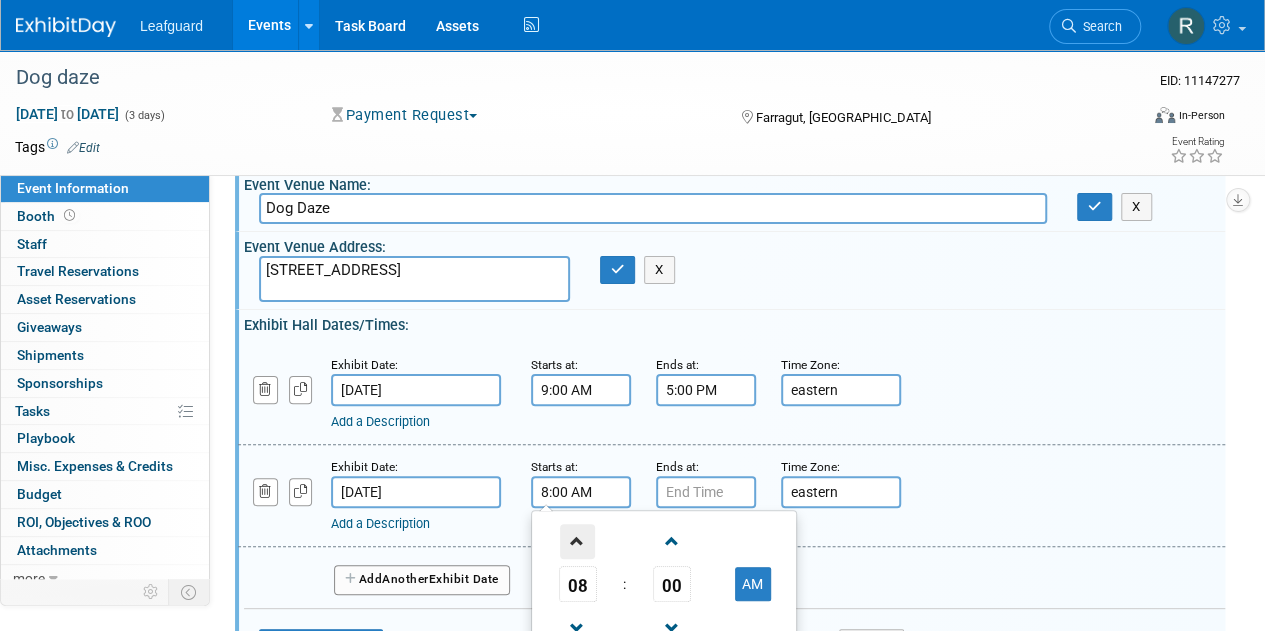 click at bounding box center (577, 541) 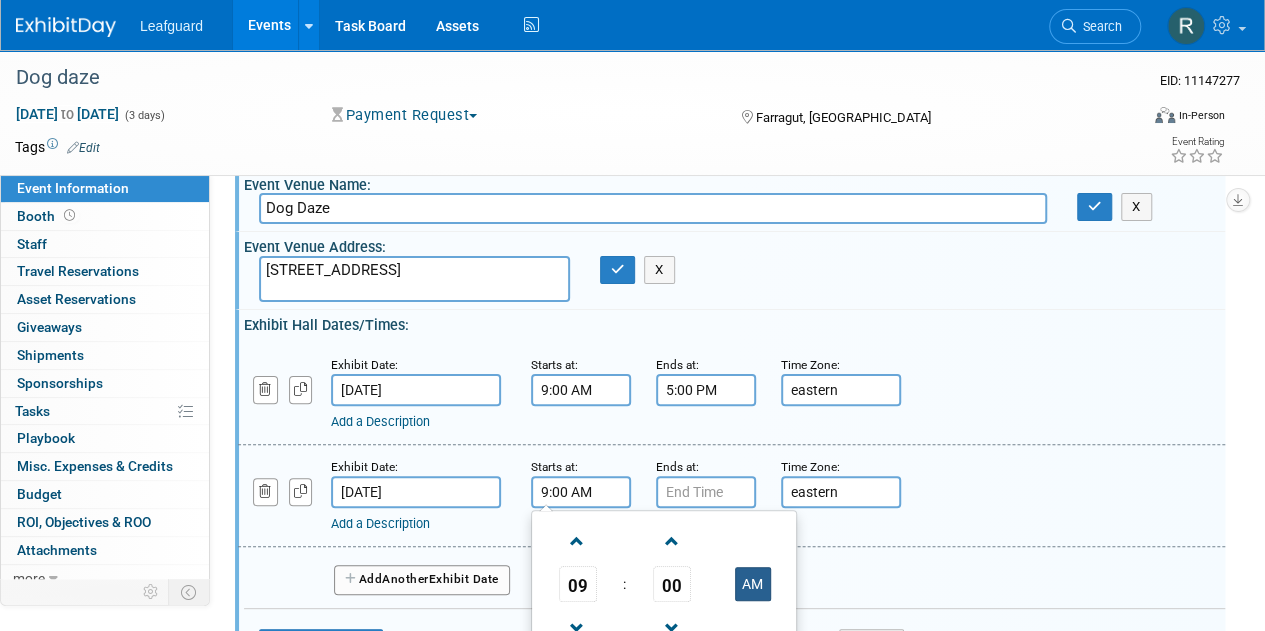 click on "AM" at bounding box center [753, 584] 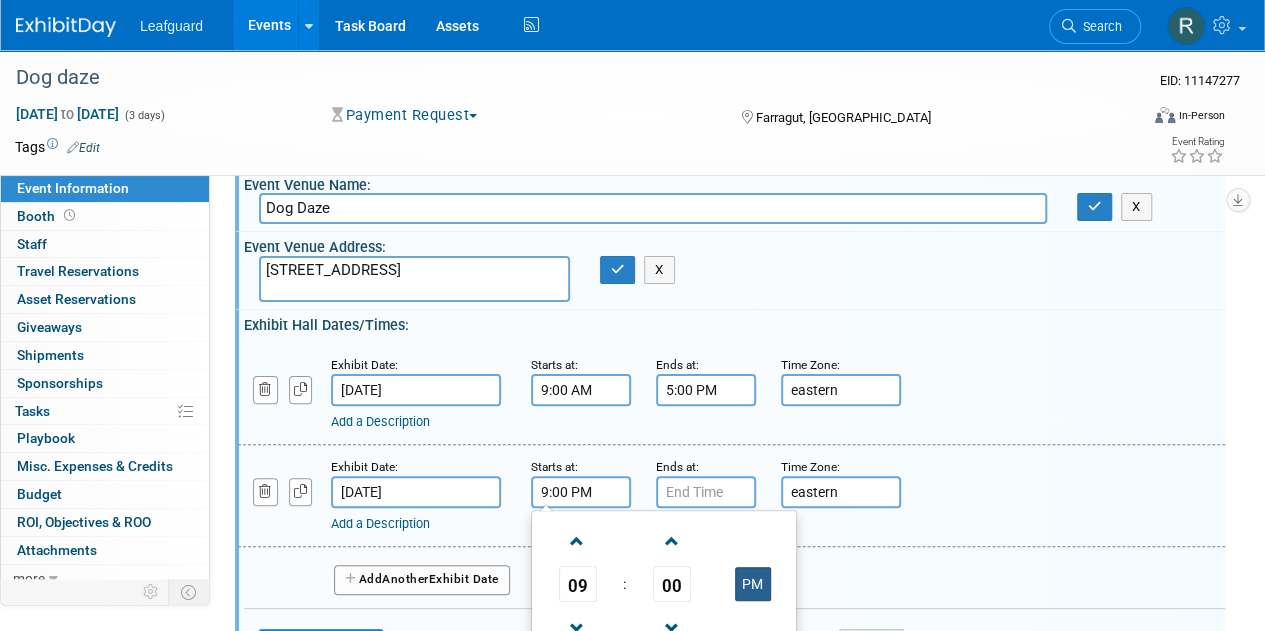 click on "PM" at bounding box center [753, 584] 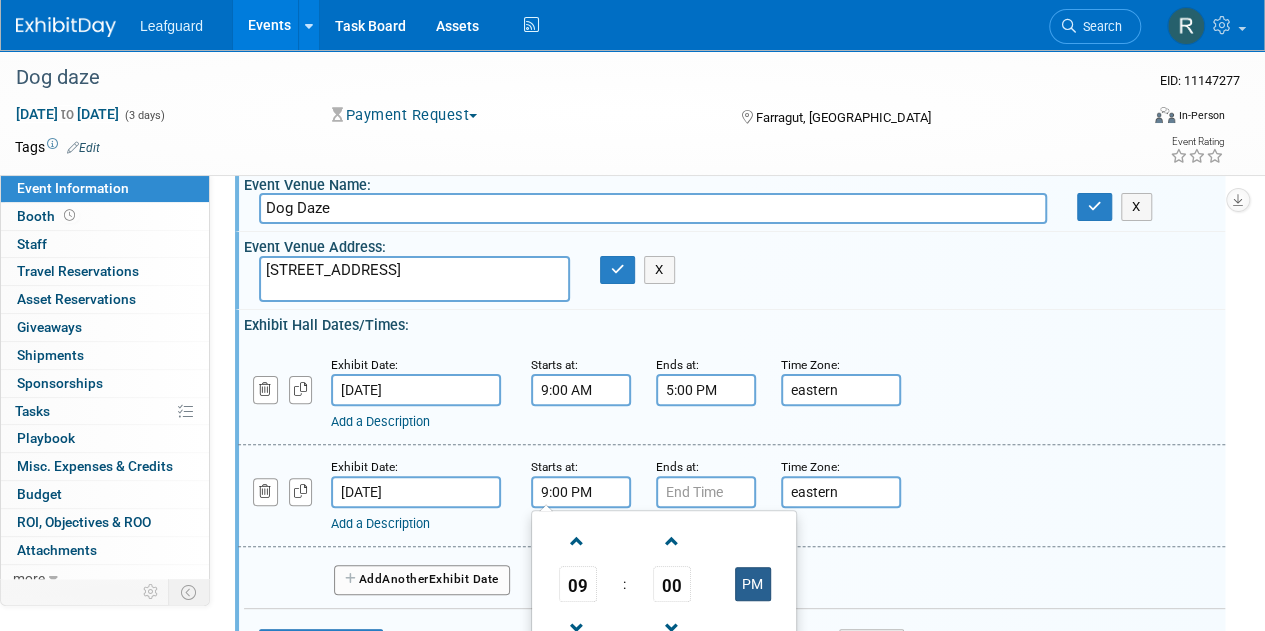 type on "9:00 AM" 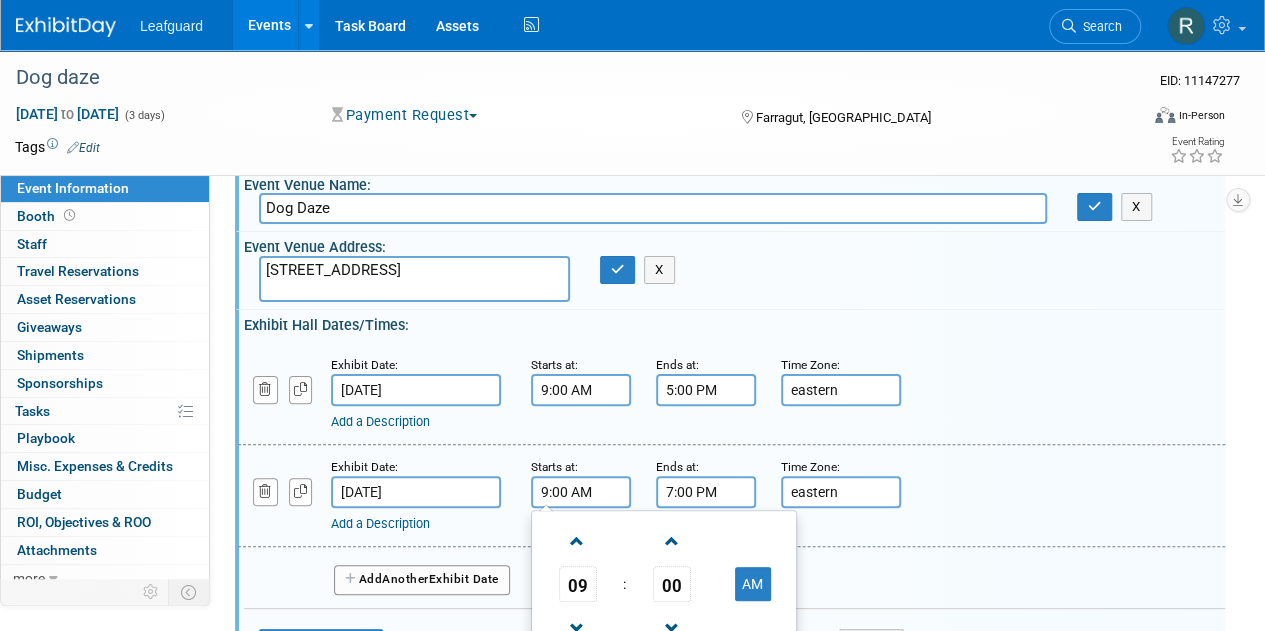 click on "7:00 PM" at bounding box center (706, 492) 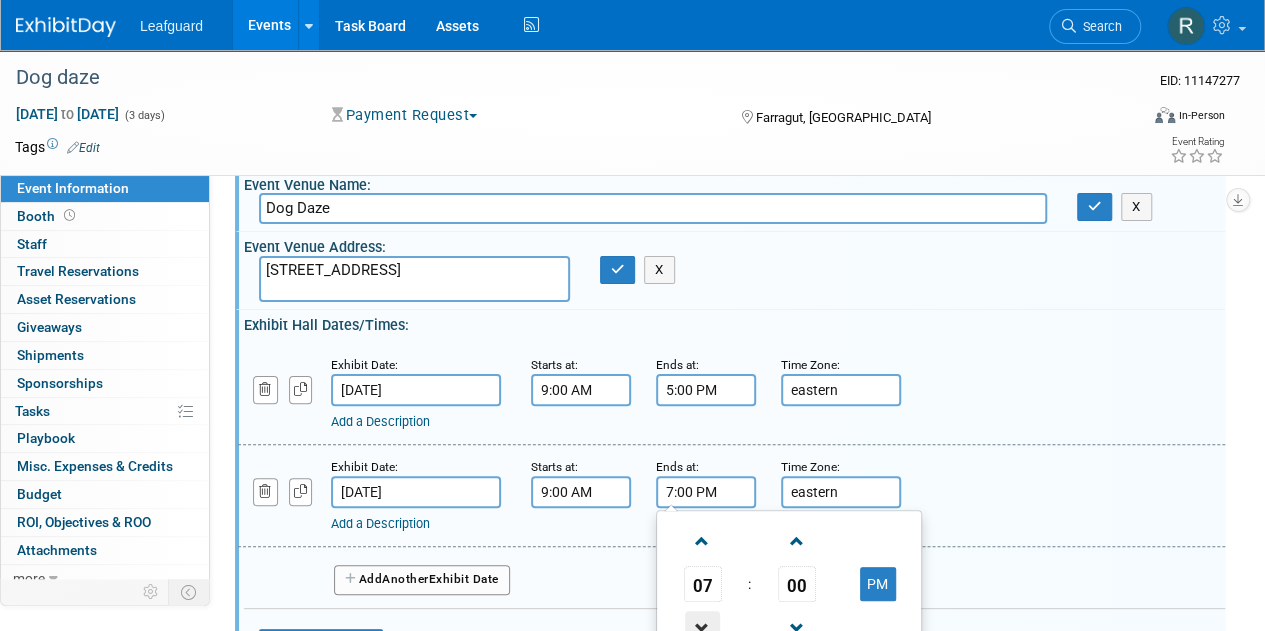 click at bounding box center [702, 628] 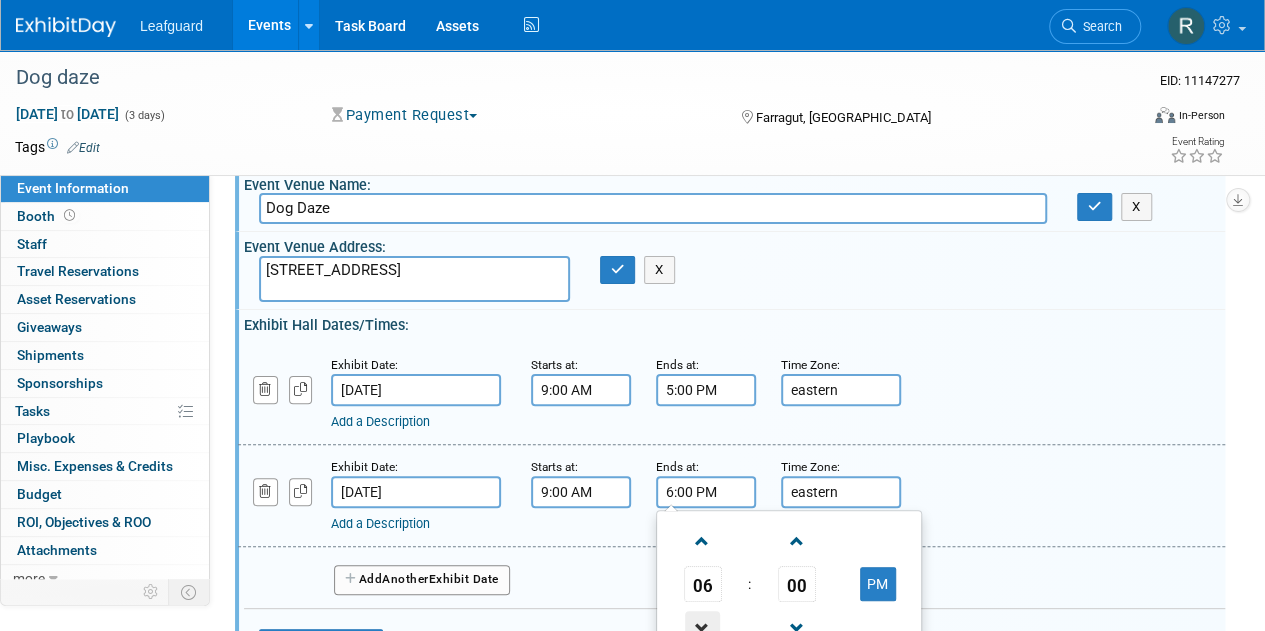 click at bounding box center [702, 628] 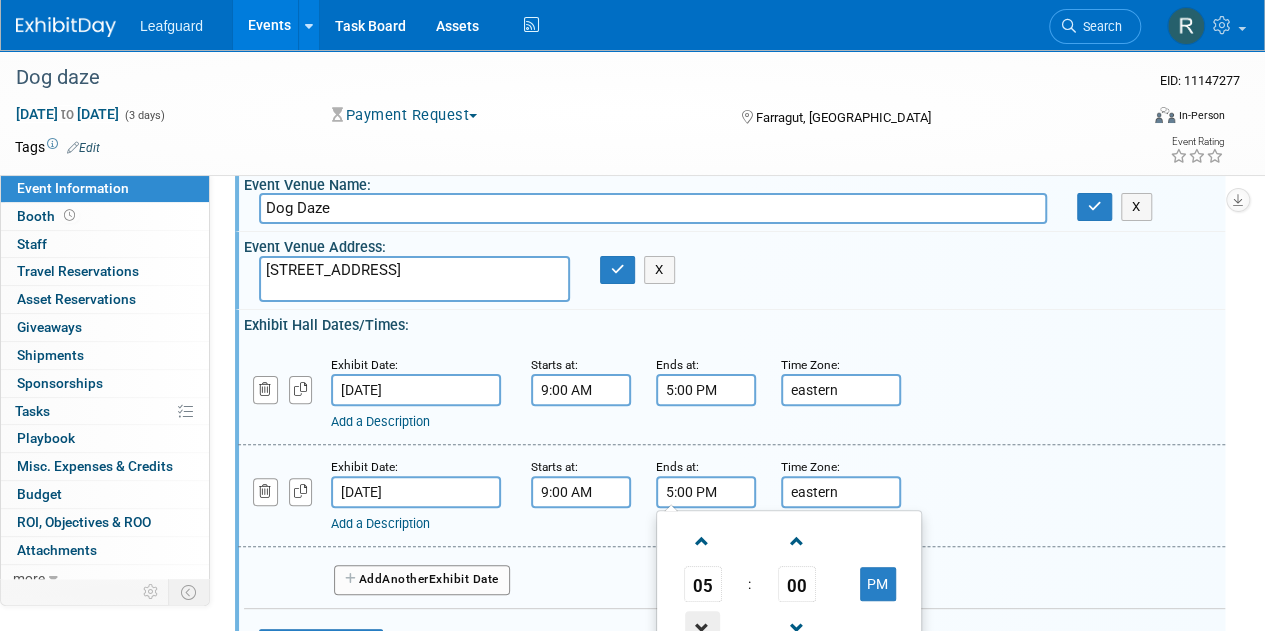 click at bounding box center [702, 628] 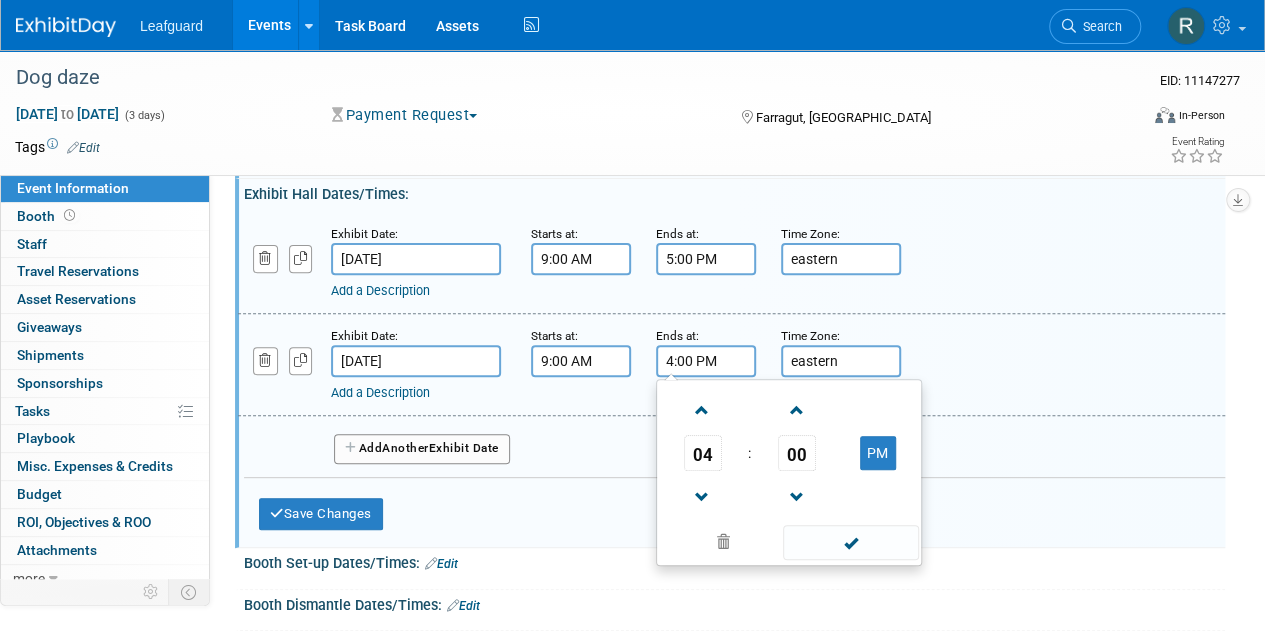 scroll, scrollTop: 220, scrollLeft: 0, axis: vertical 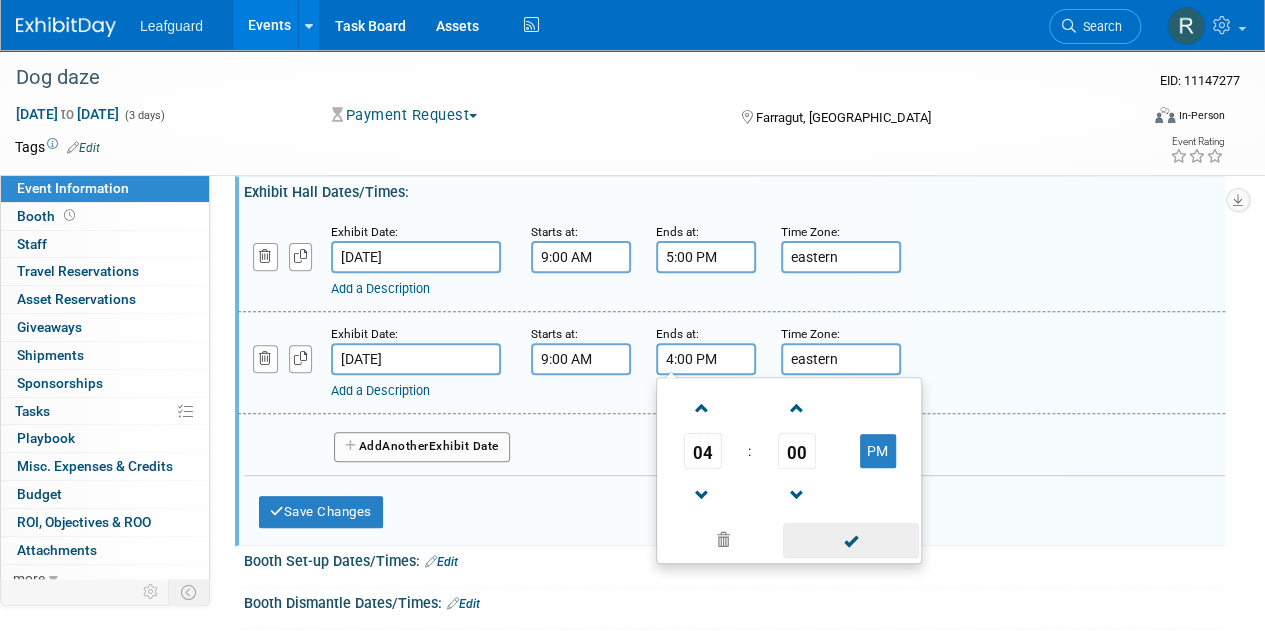 click at bounding box center [850, 540] 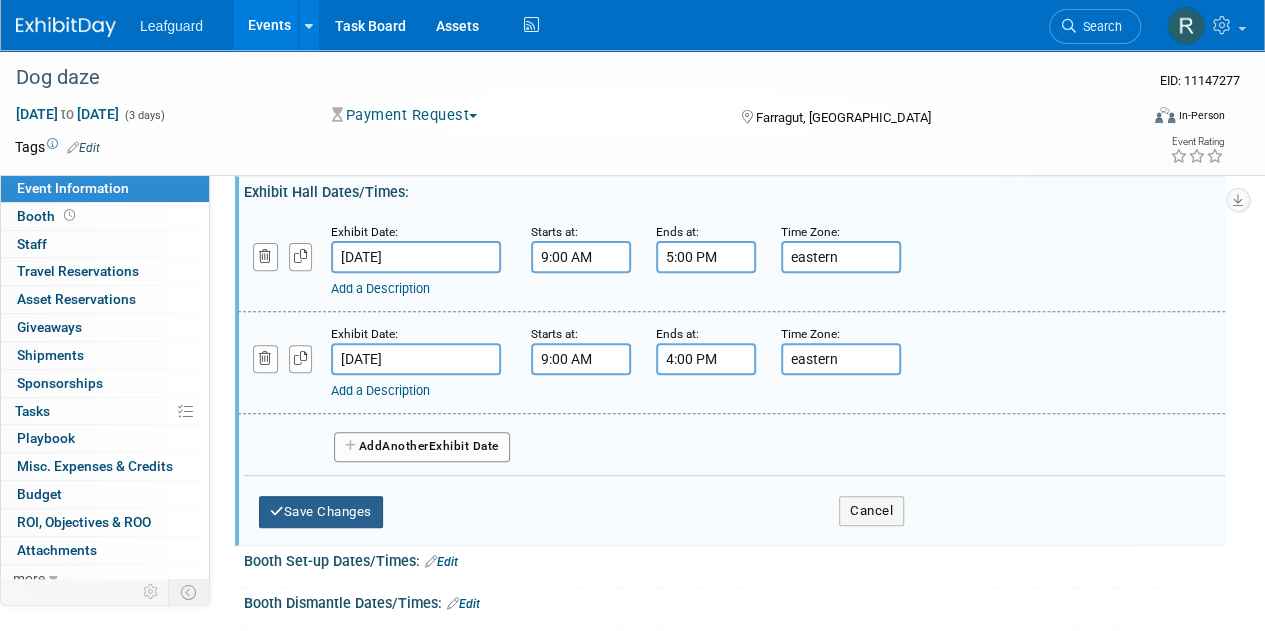 click on "Save Changes" at bounding box center [321, 512] 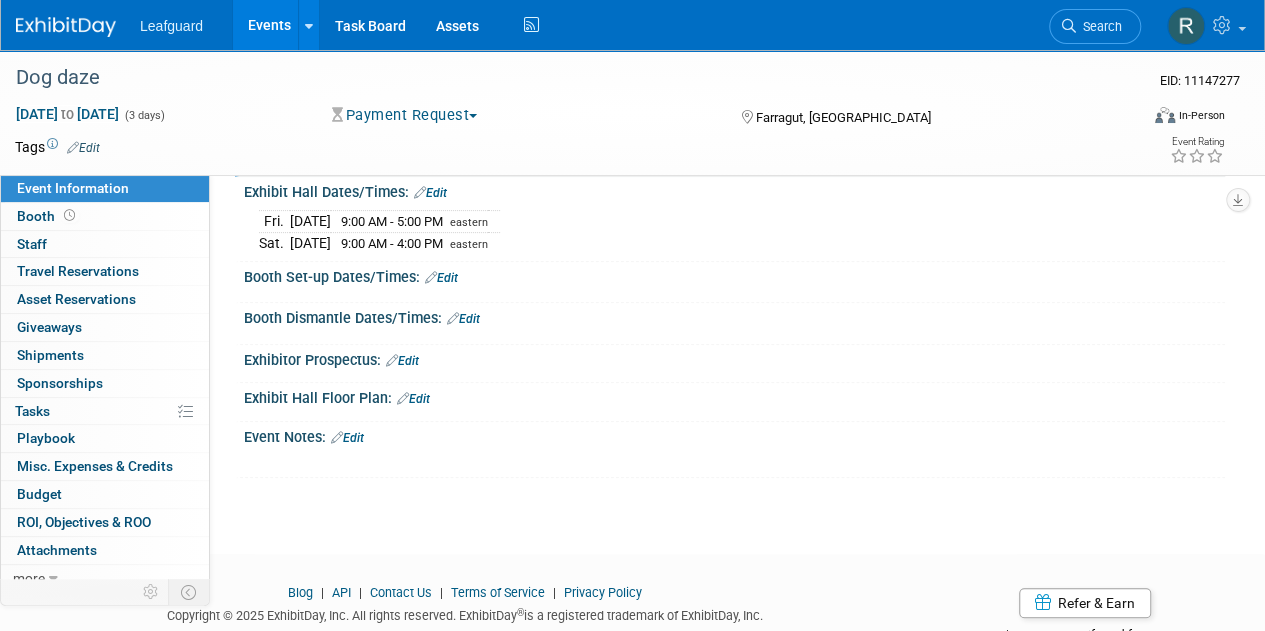 click on "Booth Set-up Dates/Times:
Edit" at bounding box center [734, 275] 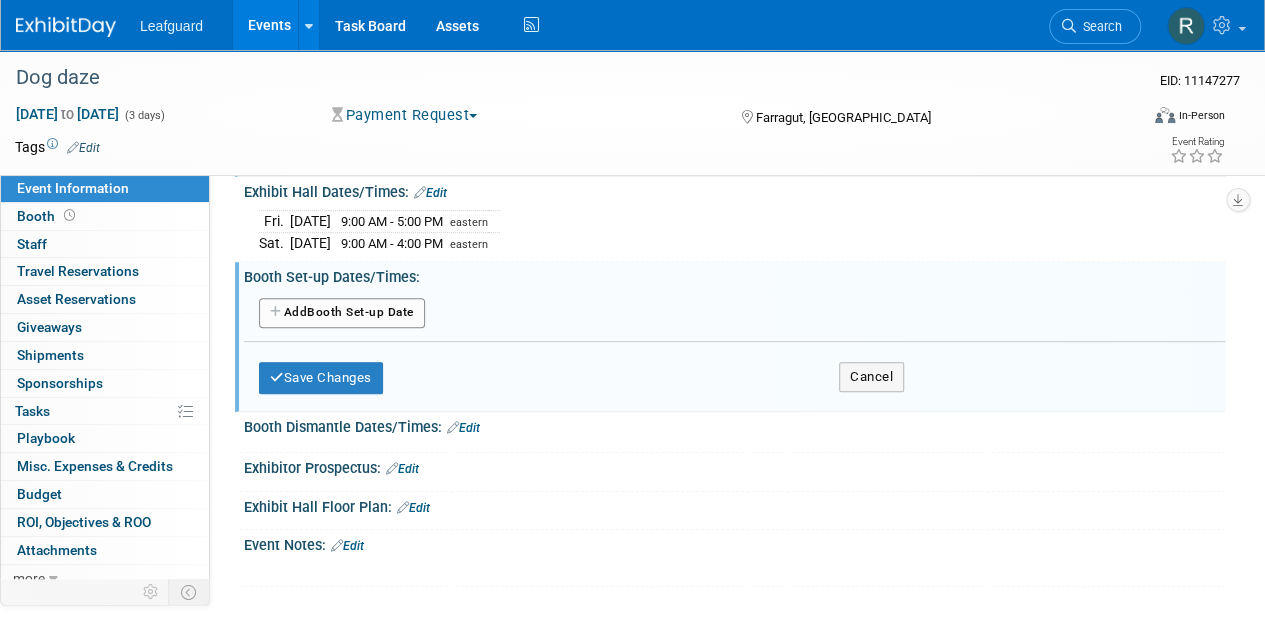 click on "Add  Another  Booth Set-up Date" at bounding box center (342, 313) 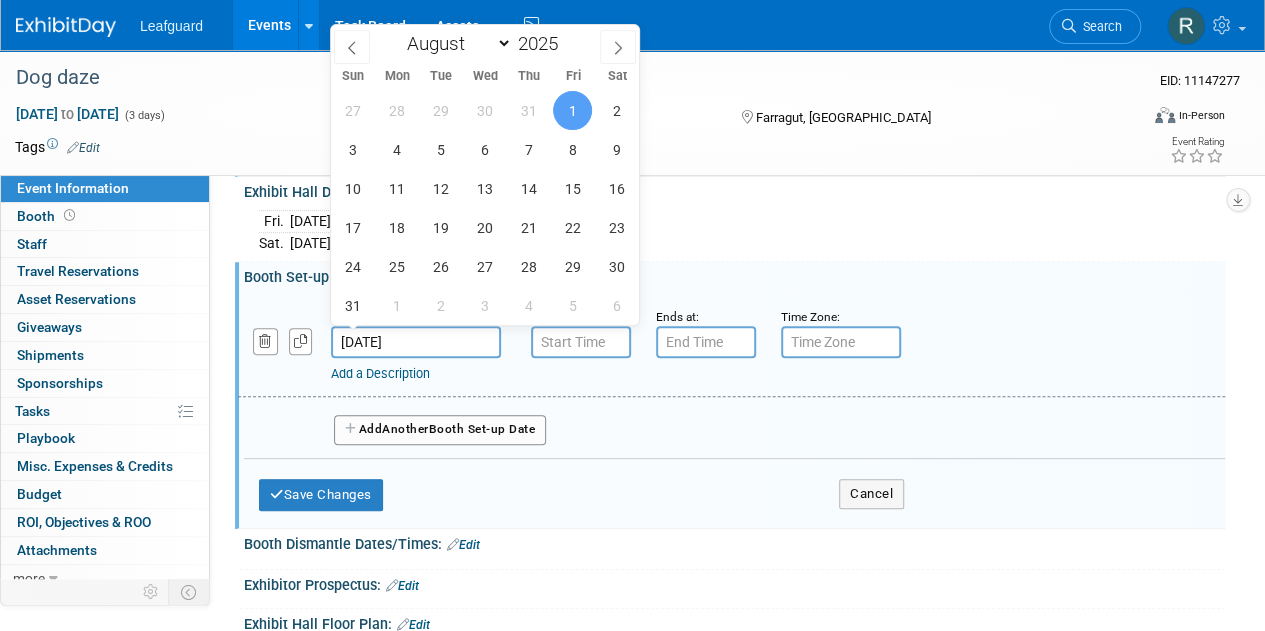 click on "Aug 1, 2025" at bounding box center (416, 342) 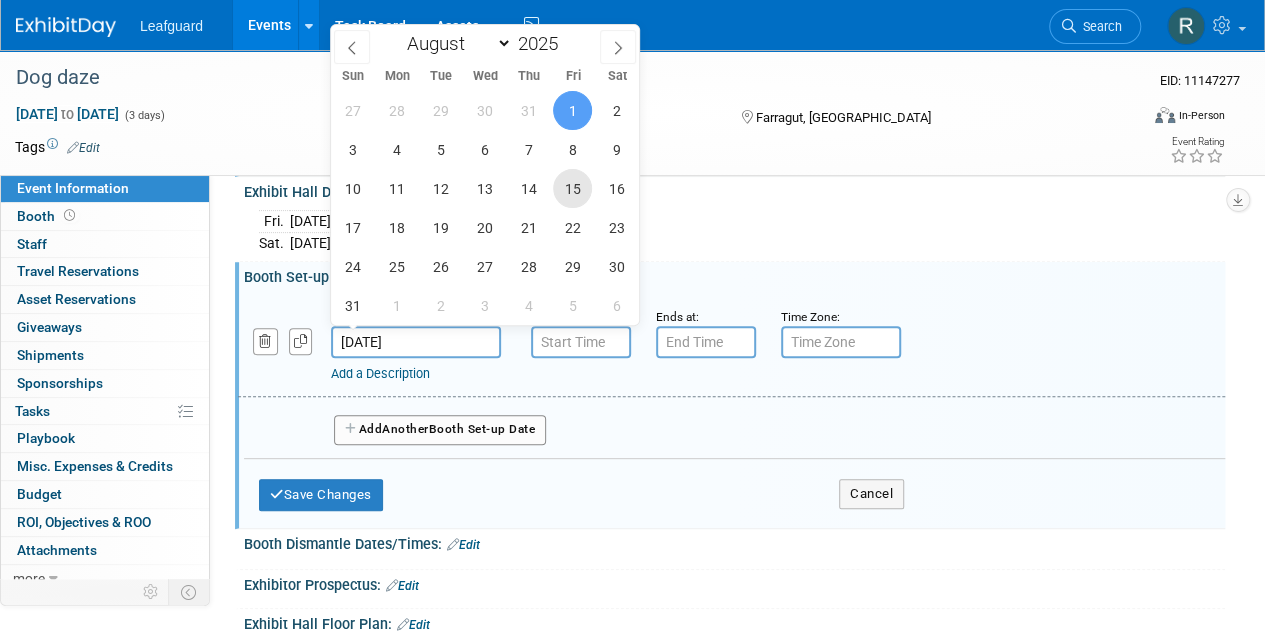 click on "15" at bounding box center [572, 188] 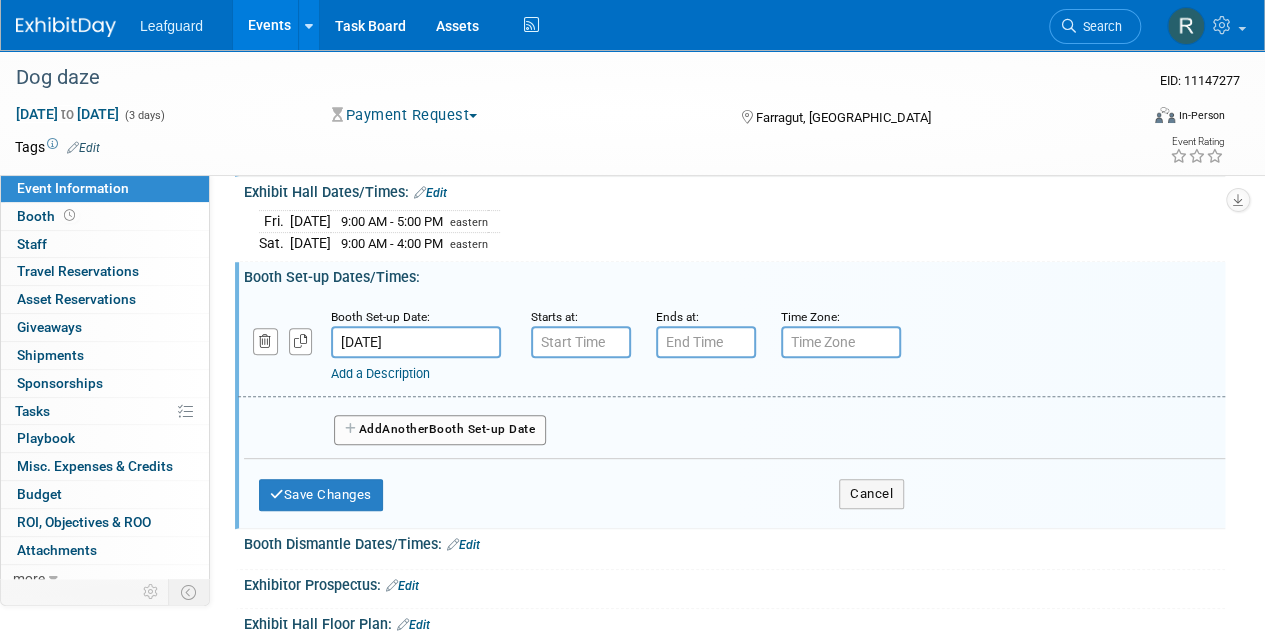 type on "7:00 AM" 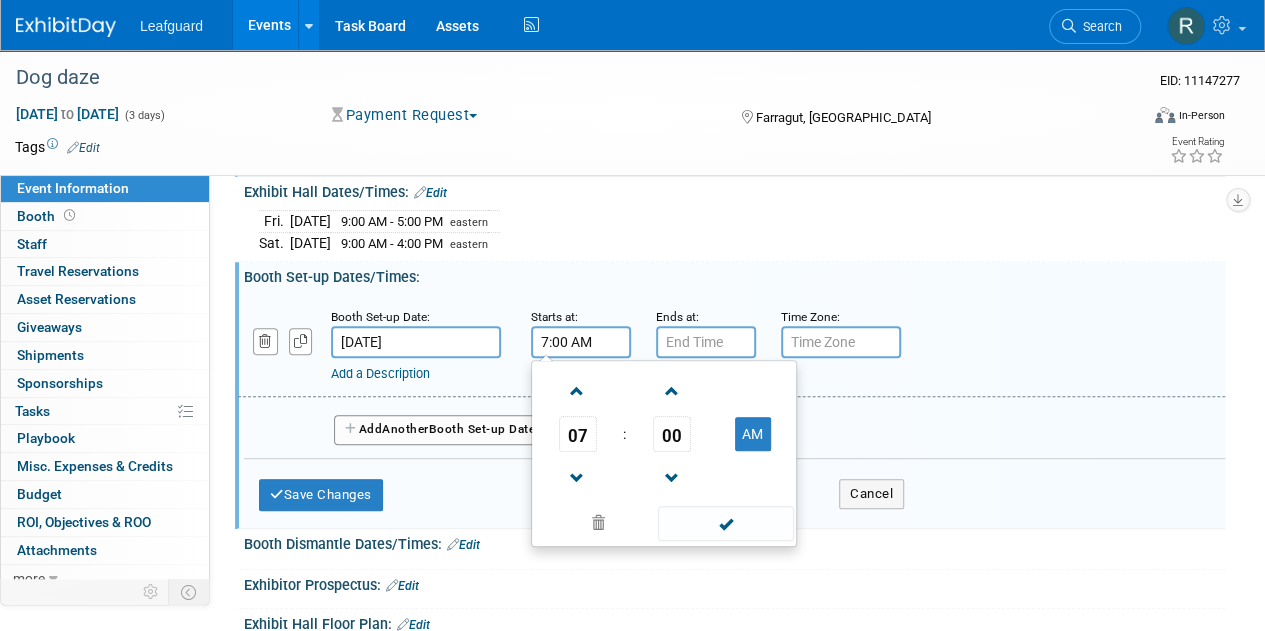 click on "7:00 AM" at bounding box center [581, 342] 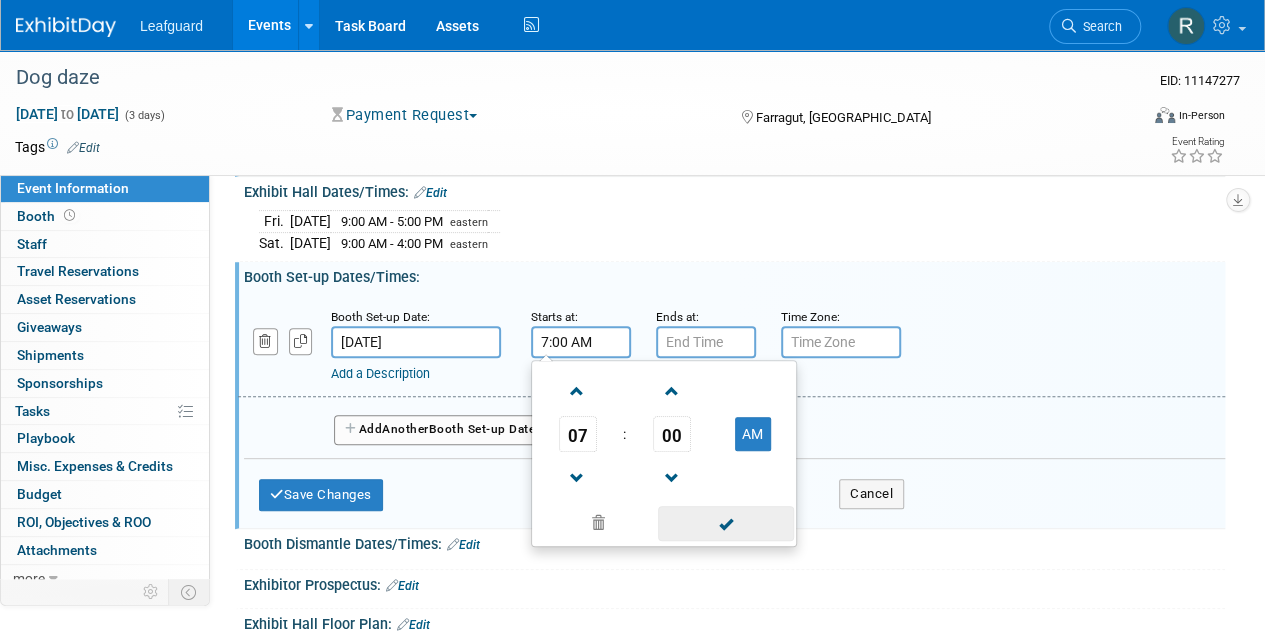 click at bounding box center (725, 523) 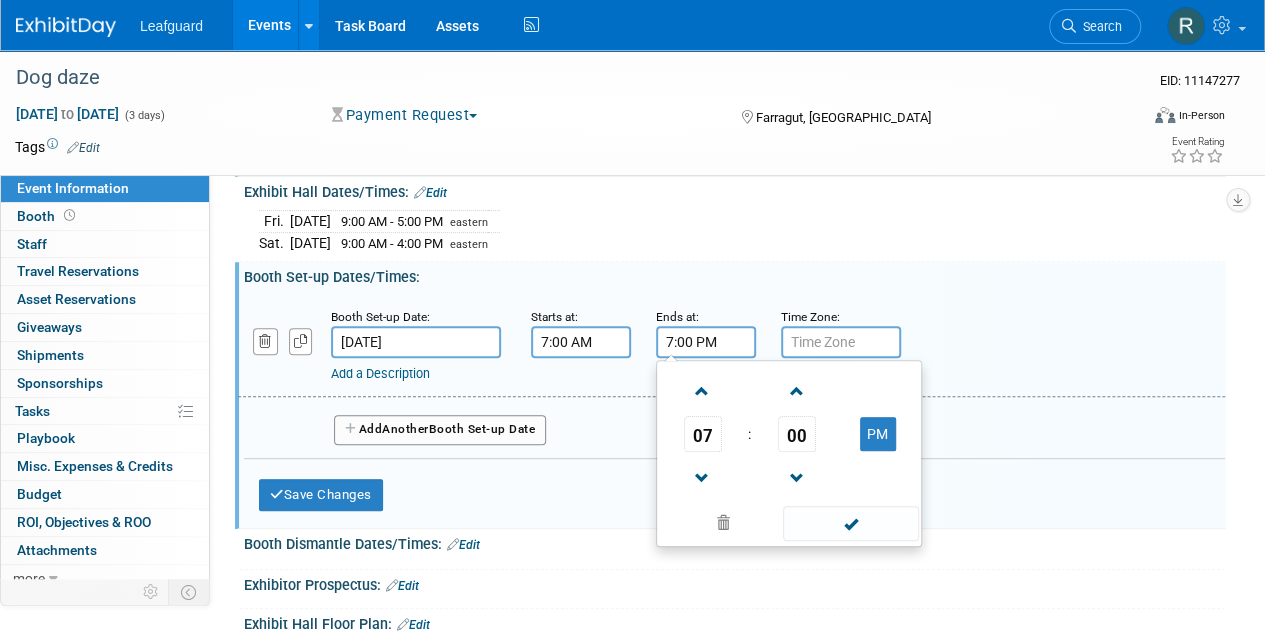 click on "7:00 PM" at bounding box center [706, 342] 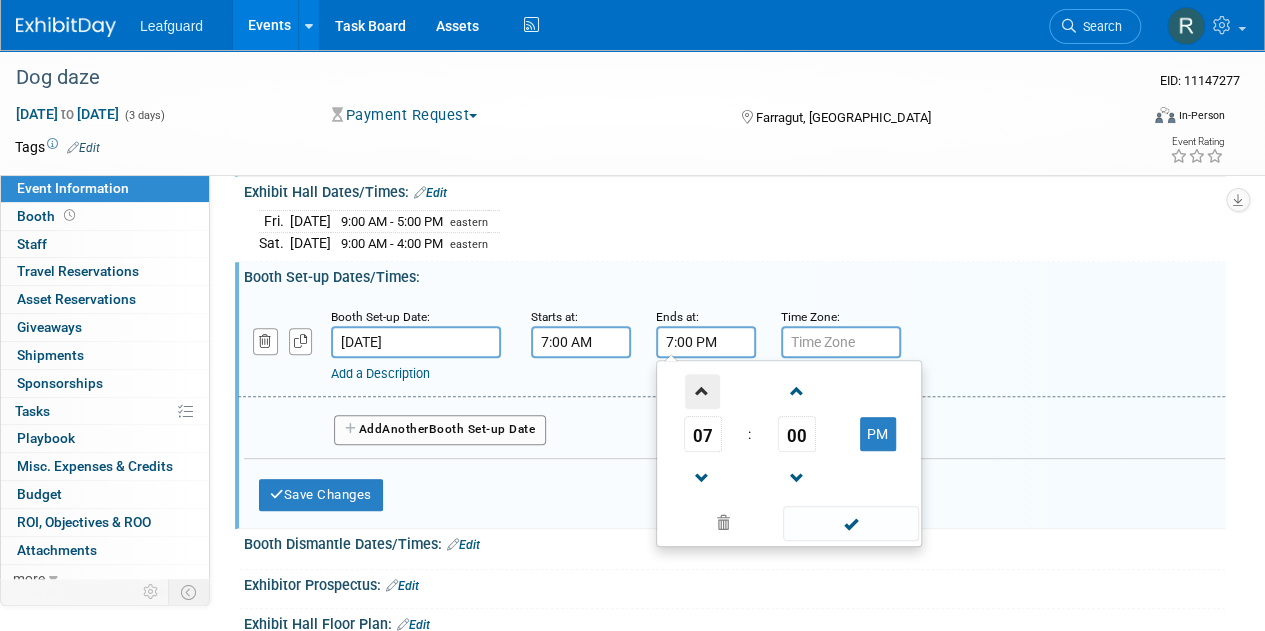 click at bounding box center [702, 391] 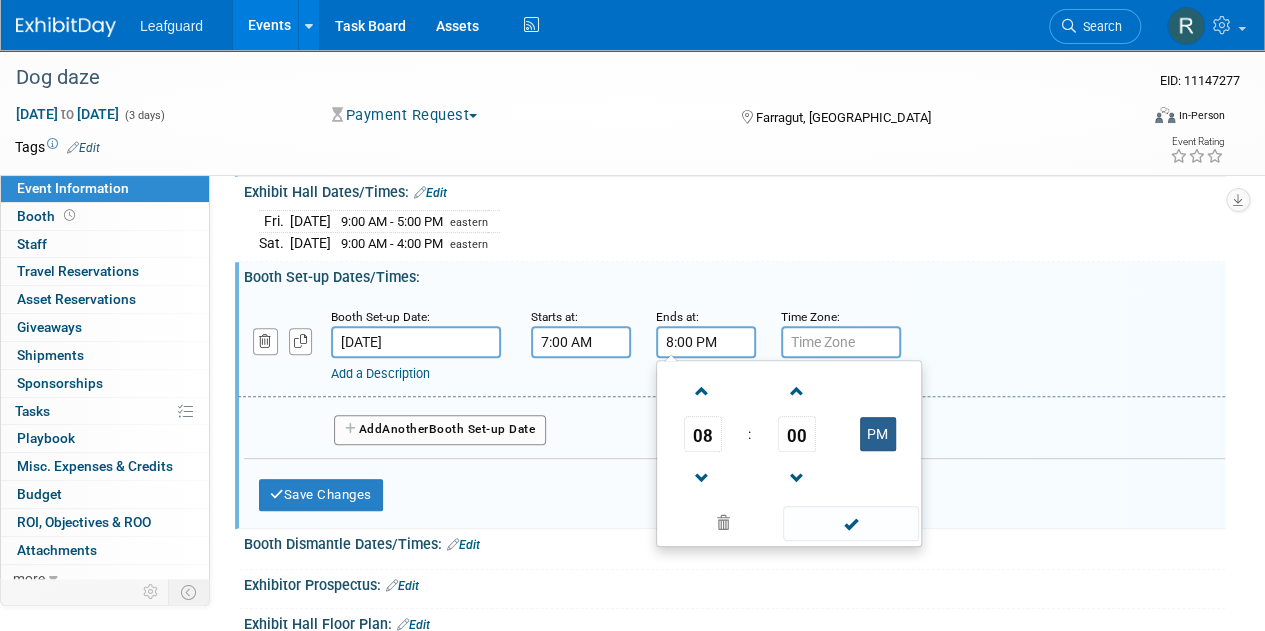click on "PM" at bounding box center (878, 434) 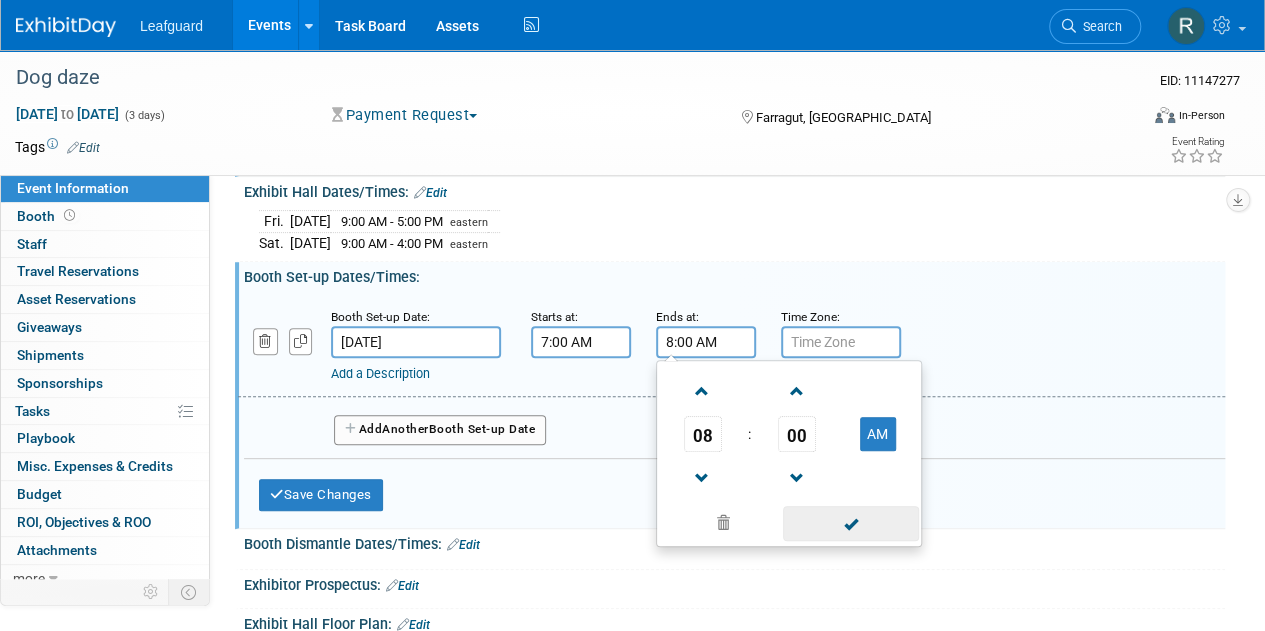 click at bounding box center (850, 523) 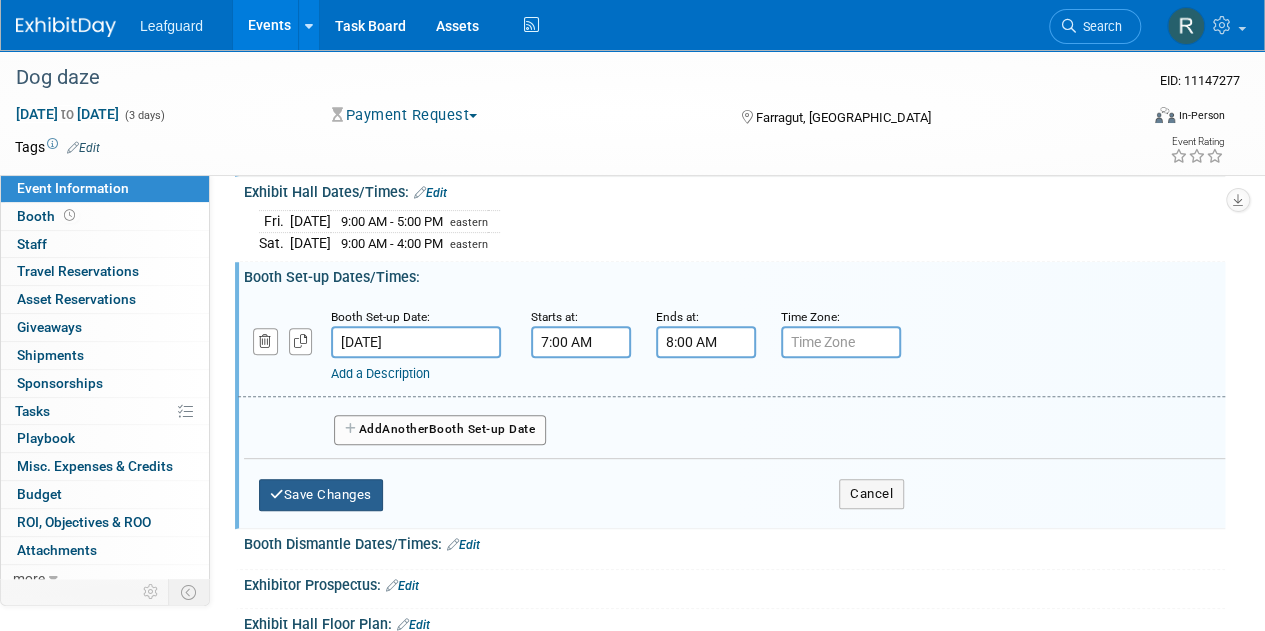 click on "Save Changes" at bounding box center (321, 495) 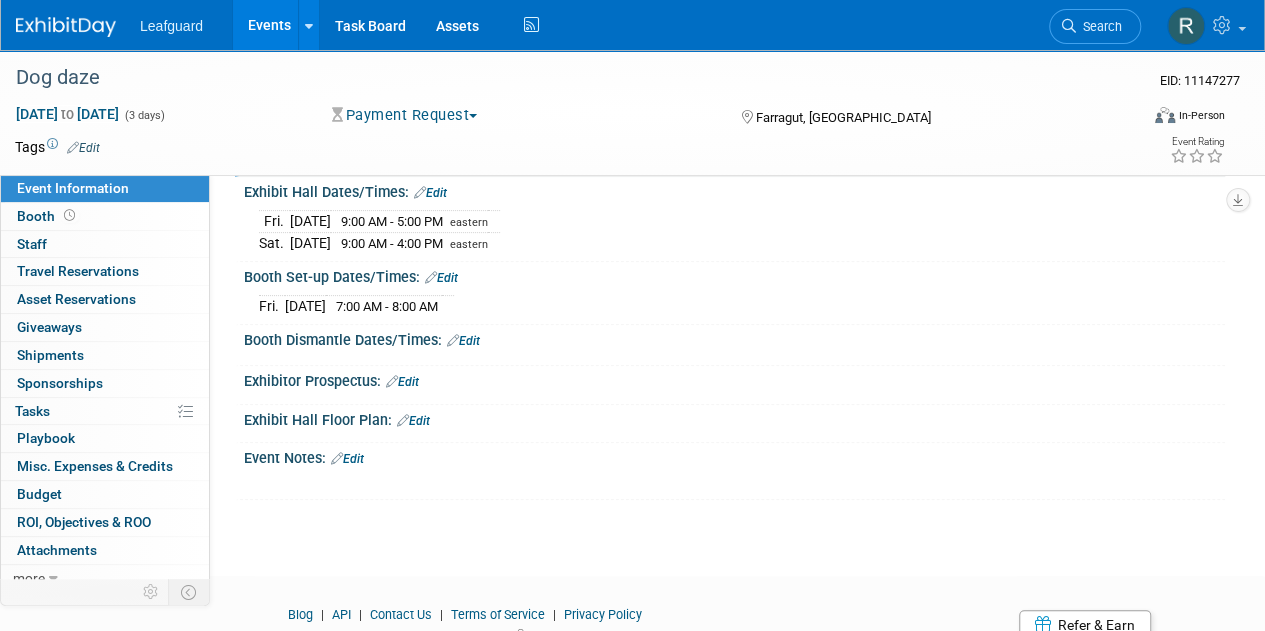 click on "Edit" at bounding box center (347, 459) 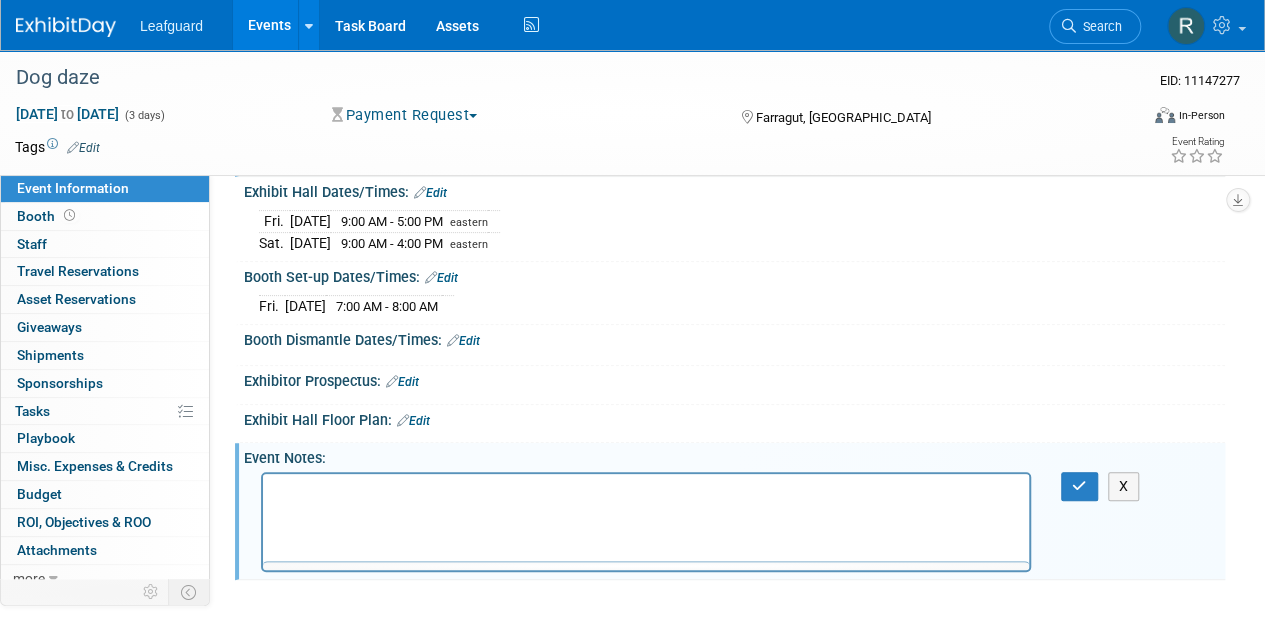 scroll, scrollTop: 0, scrollLeft: 0, axis: both 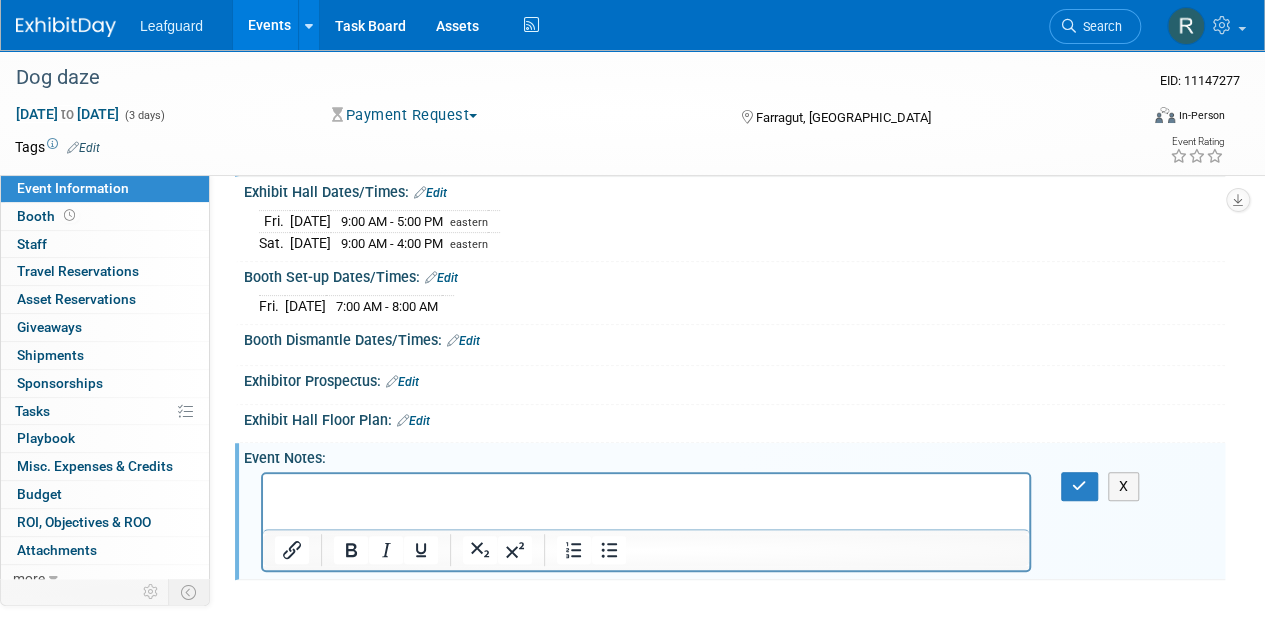 type 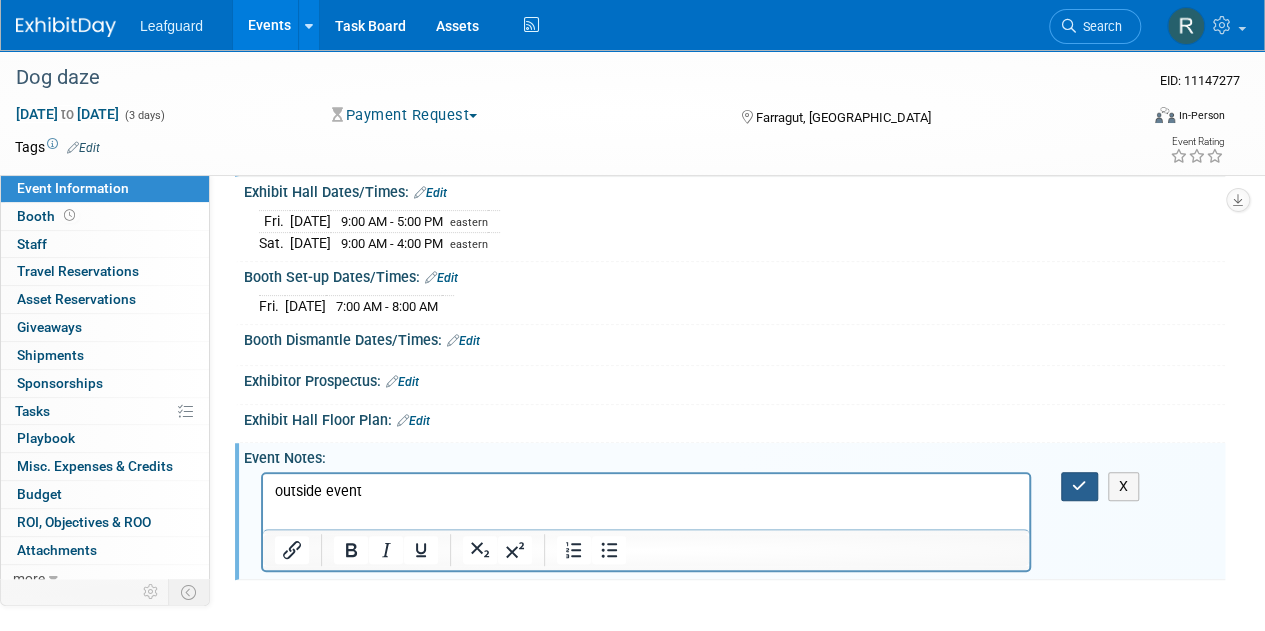 click at bounding box center [1079, 486] 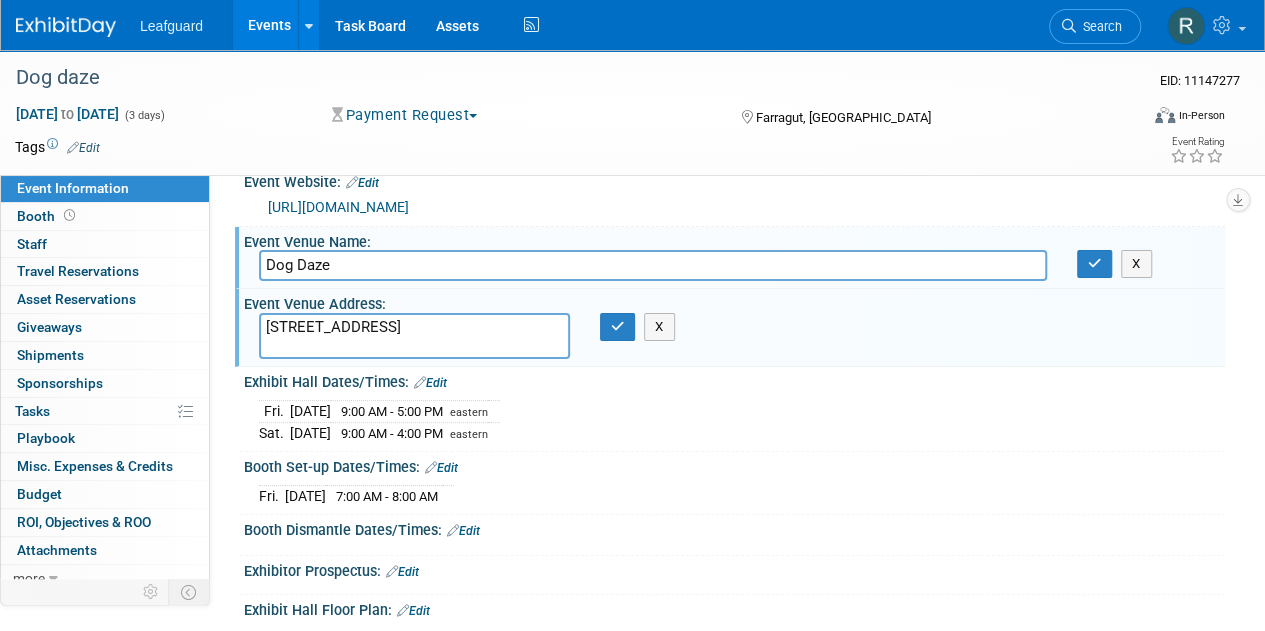 scroll, scrollTop: 29, scrollLeft: 0, axis: vertical 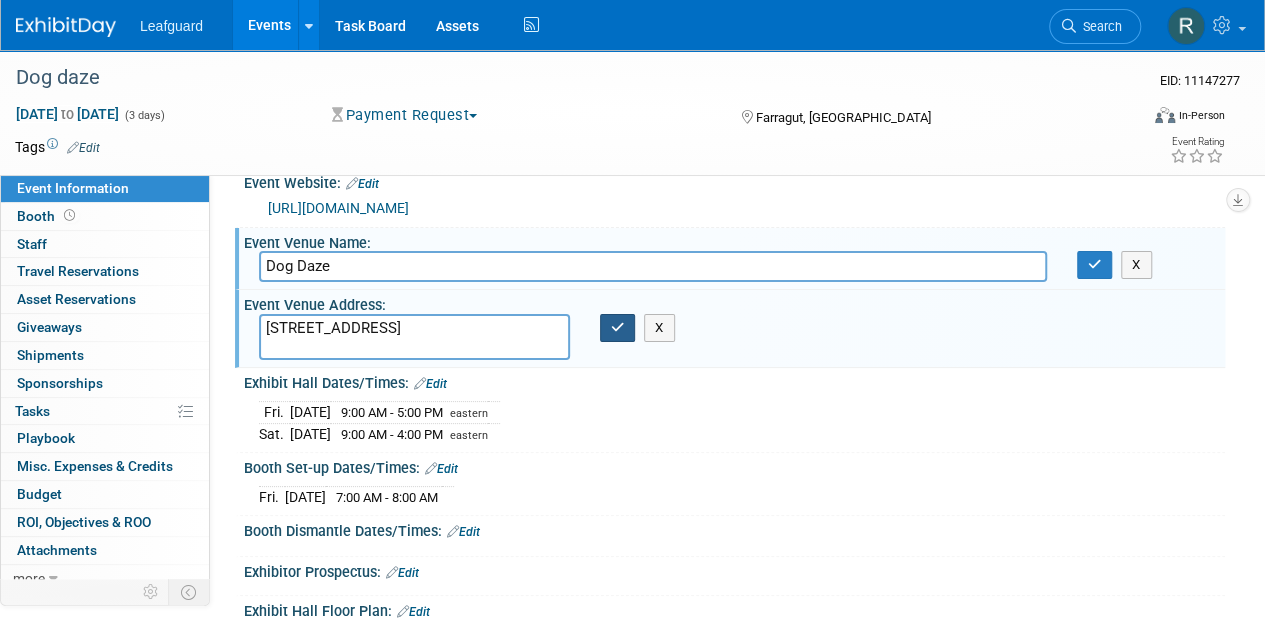 click at bounding box center [618, 327] 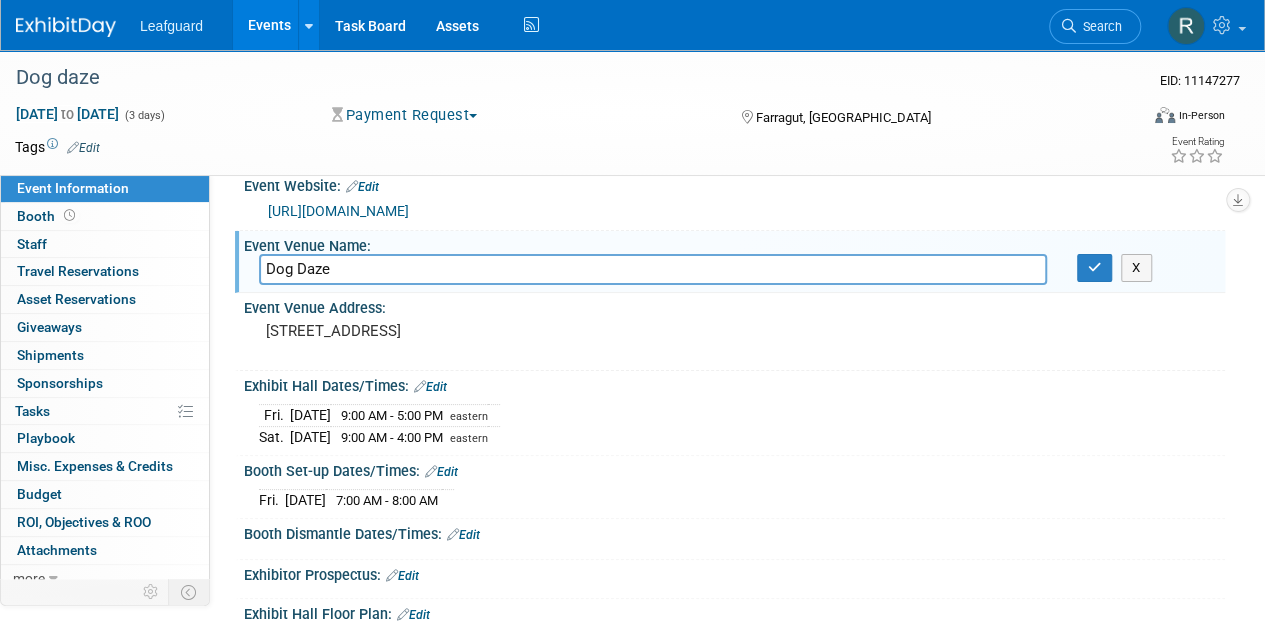 scroll, scrollTop: 40, scrollLeft: 0, axis: vertical 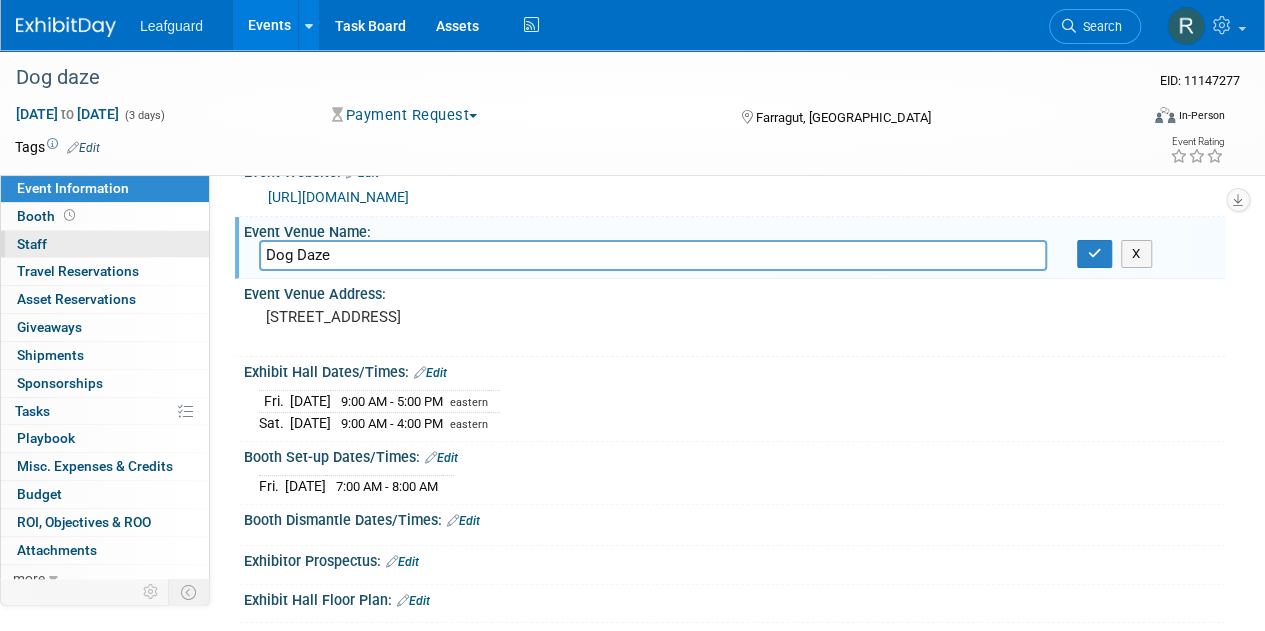 click on "Staff 0" at bounding box center (32, 244) 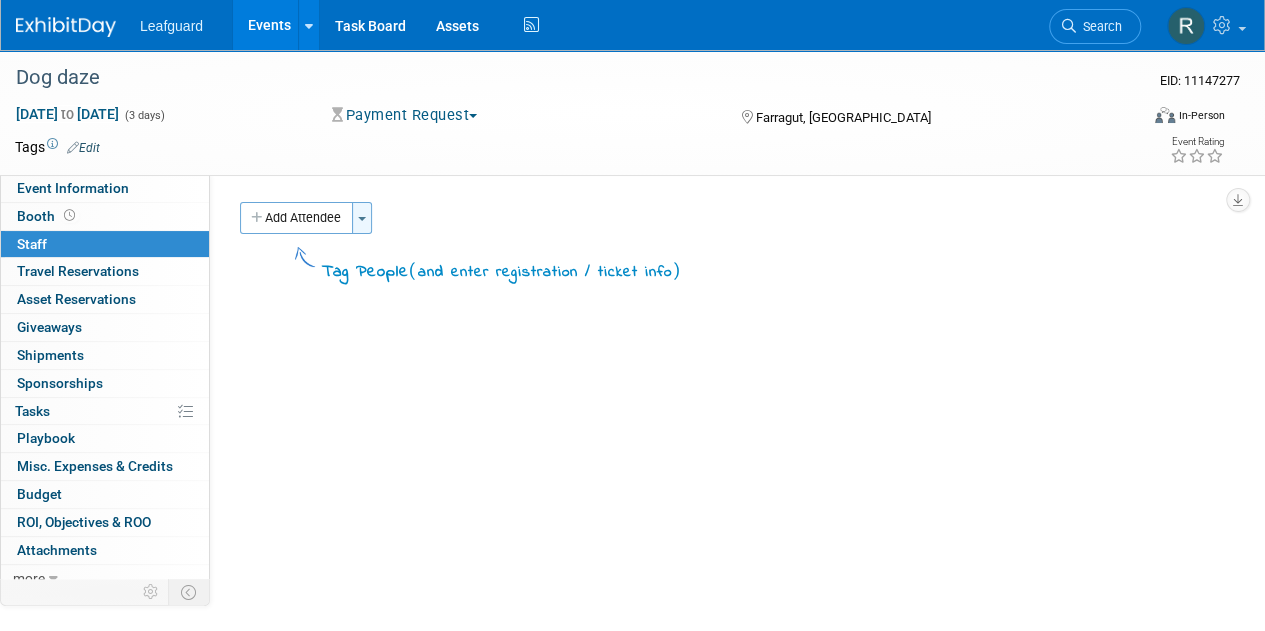 click on "Toggle Dropdown" at bounding box center (362, 218) 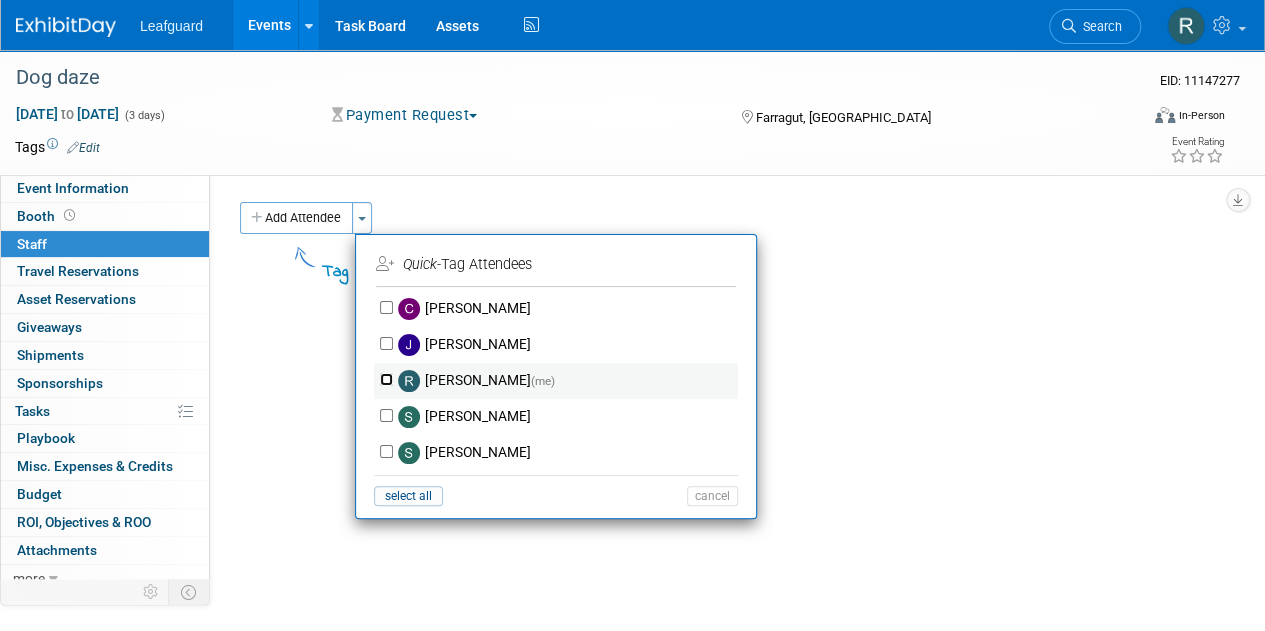 click on "Robert Patterson
(me)" at bounding box center [386, 379] 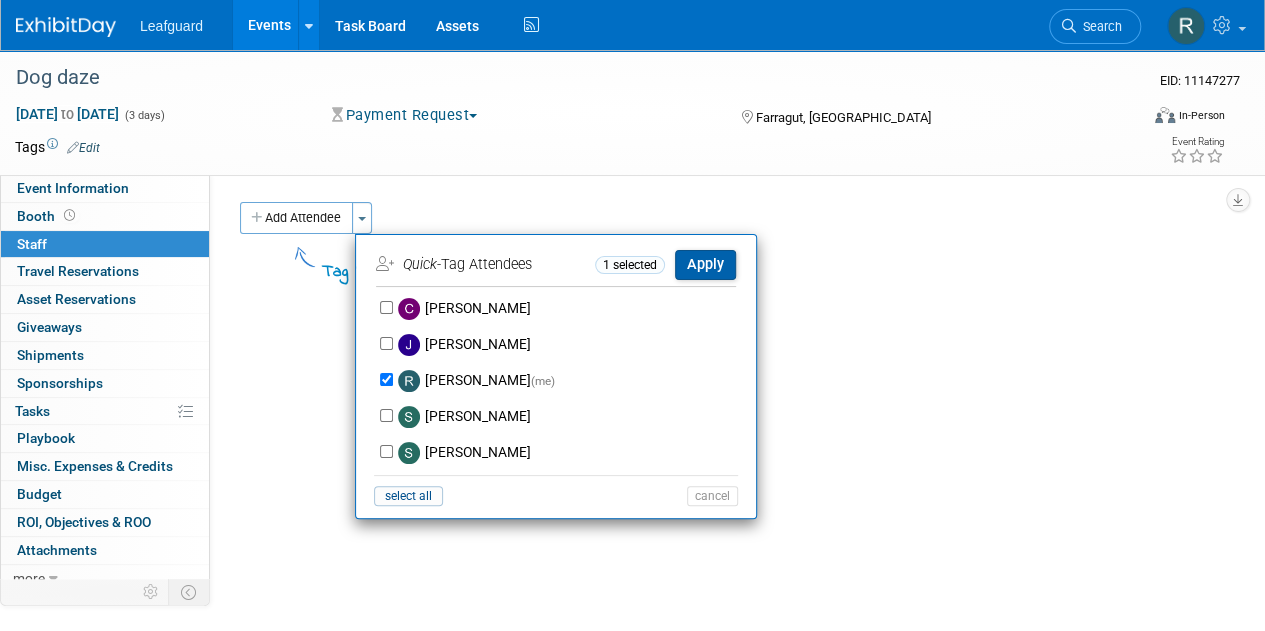 click on "Apply" at bounding box center (705, 264) 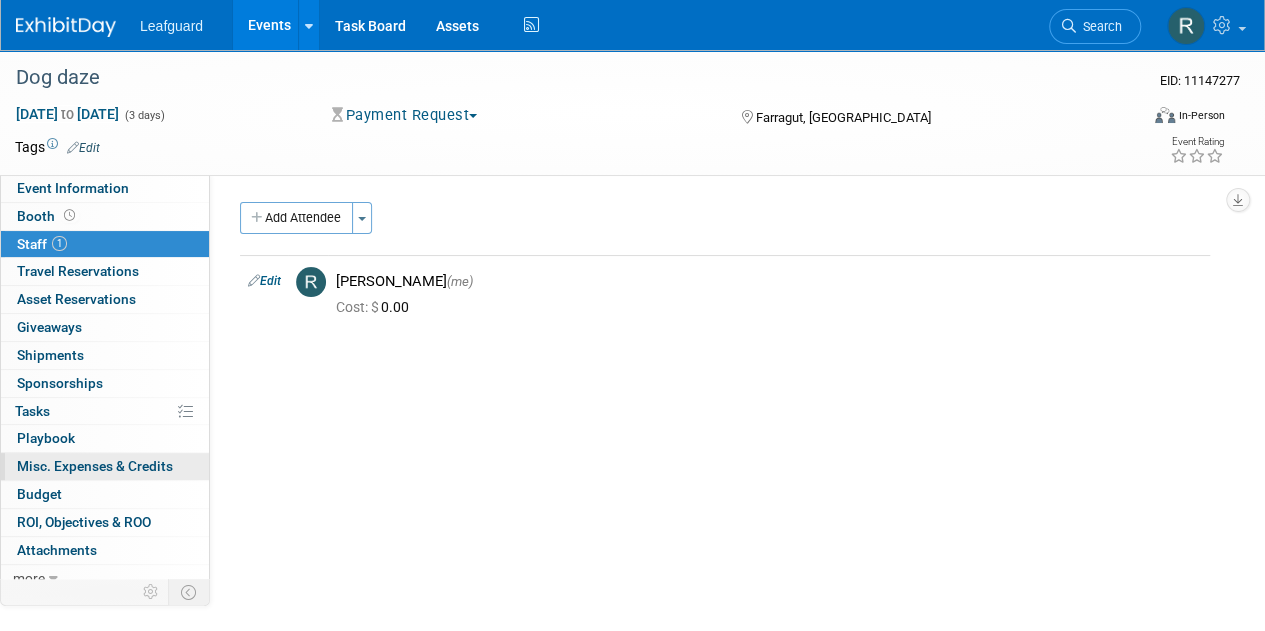 click on "Misc. Expenses & Credits 0" at bounding box center [95, 466] 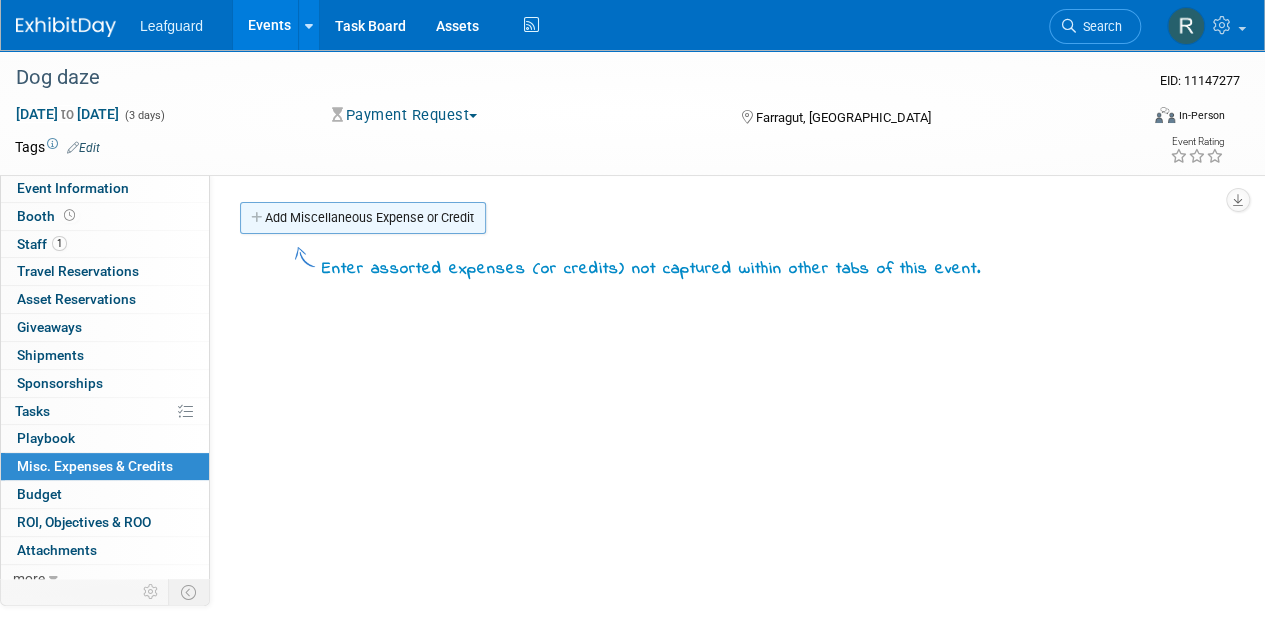 click on "Add Miscellaneous Expense or Credit" at bounding box center [363, 218] 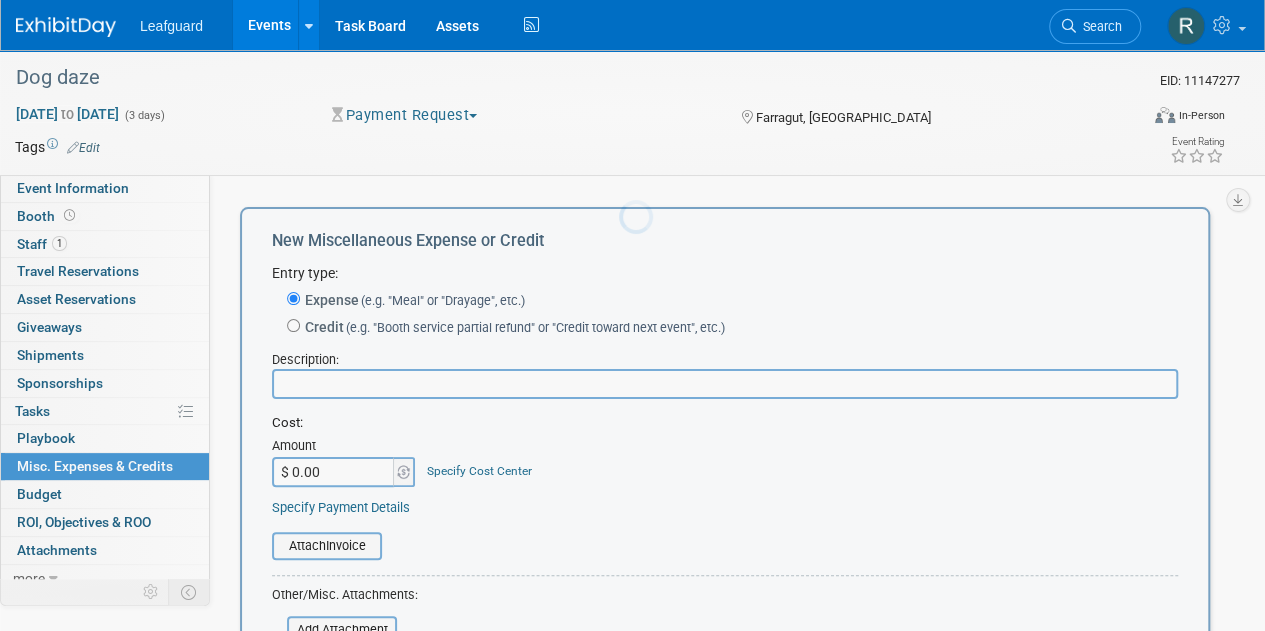 scroll, scrollTop: 0, scrollLeft: 0, axis: both 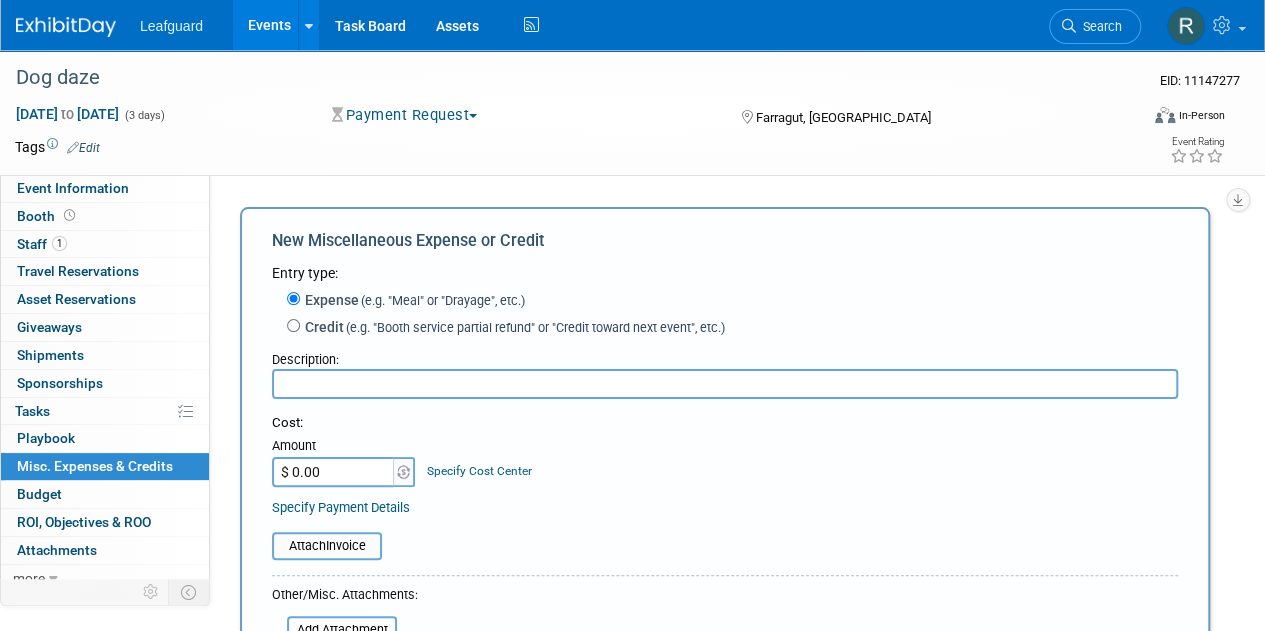 click at bounding box center [725, 384] 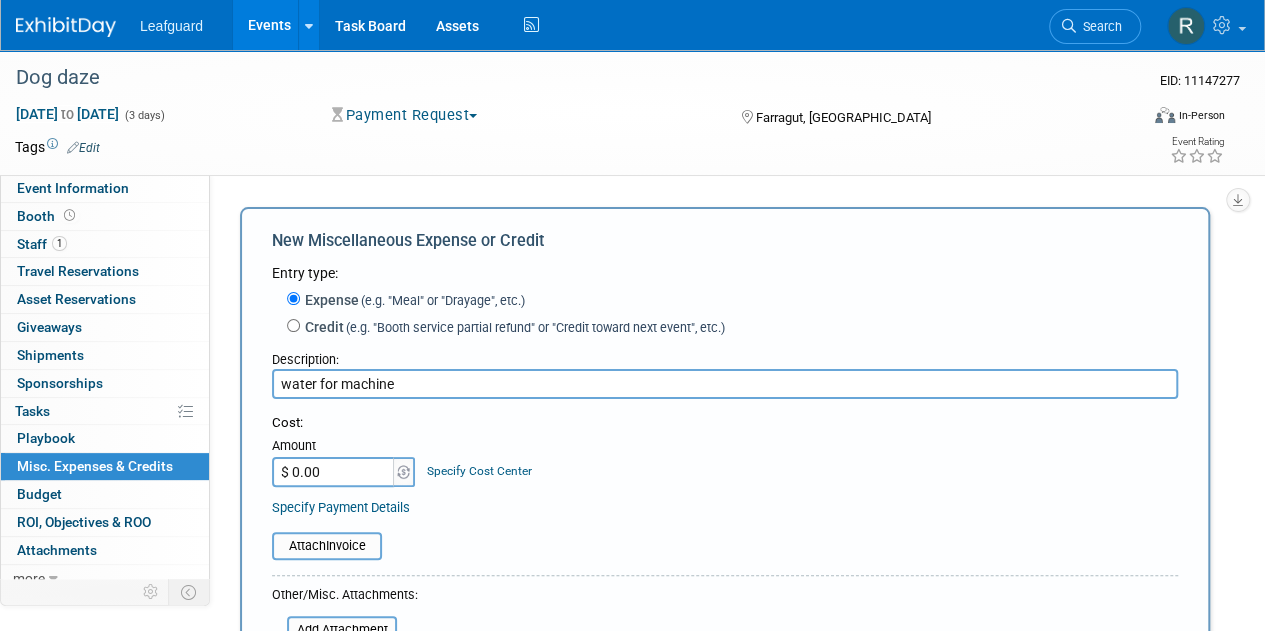 type on "water for machine" 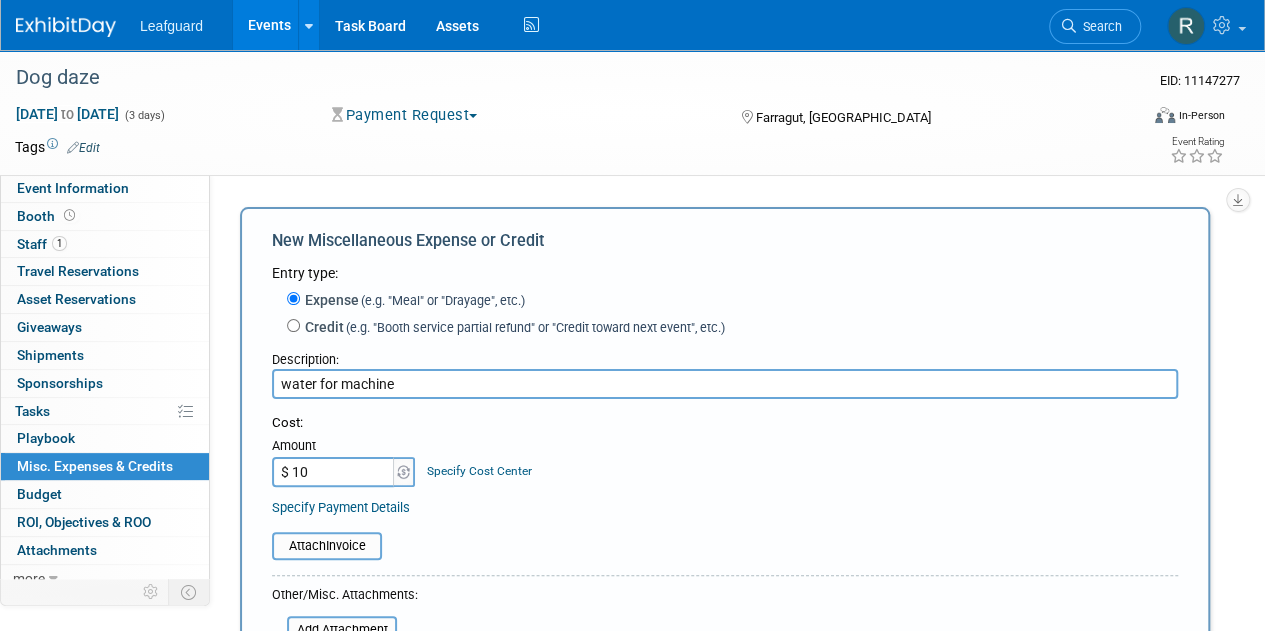 type on "$ 10.00" 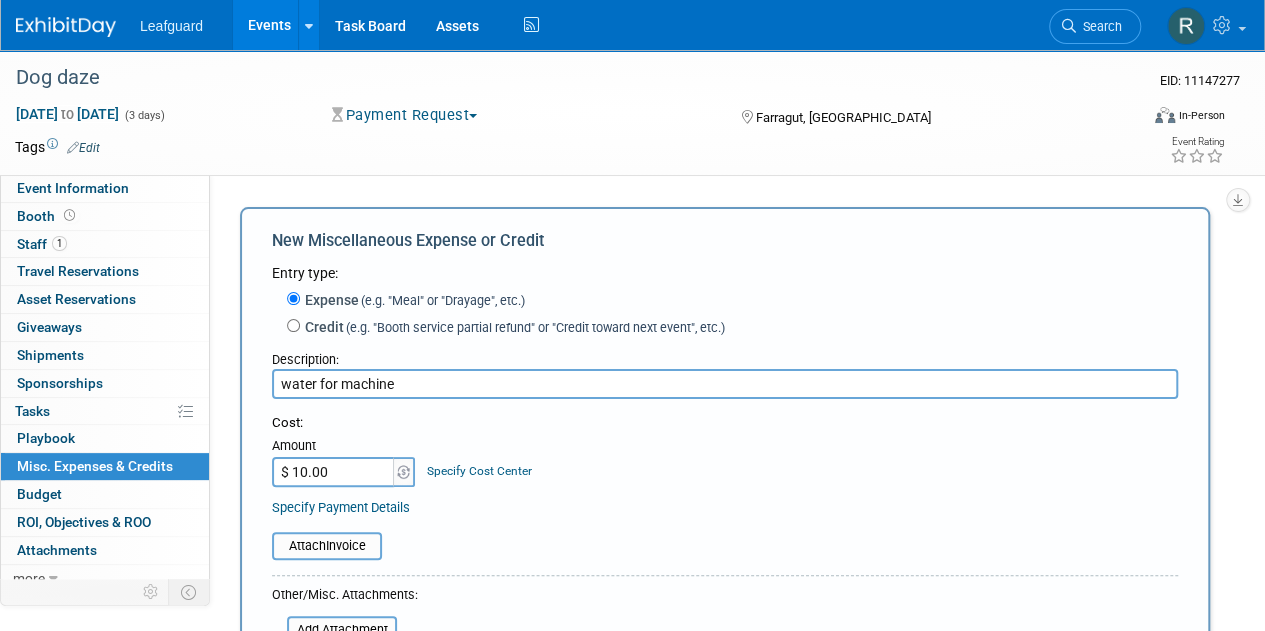 click on "Attach  Invoice" at bounding box center (725, 546) 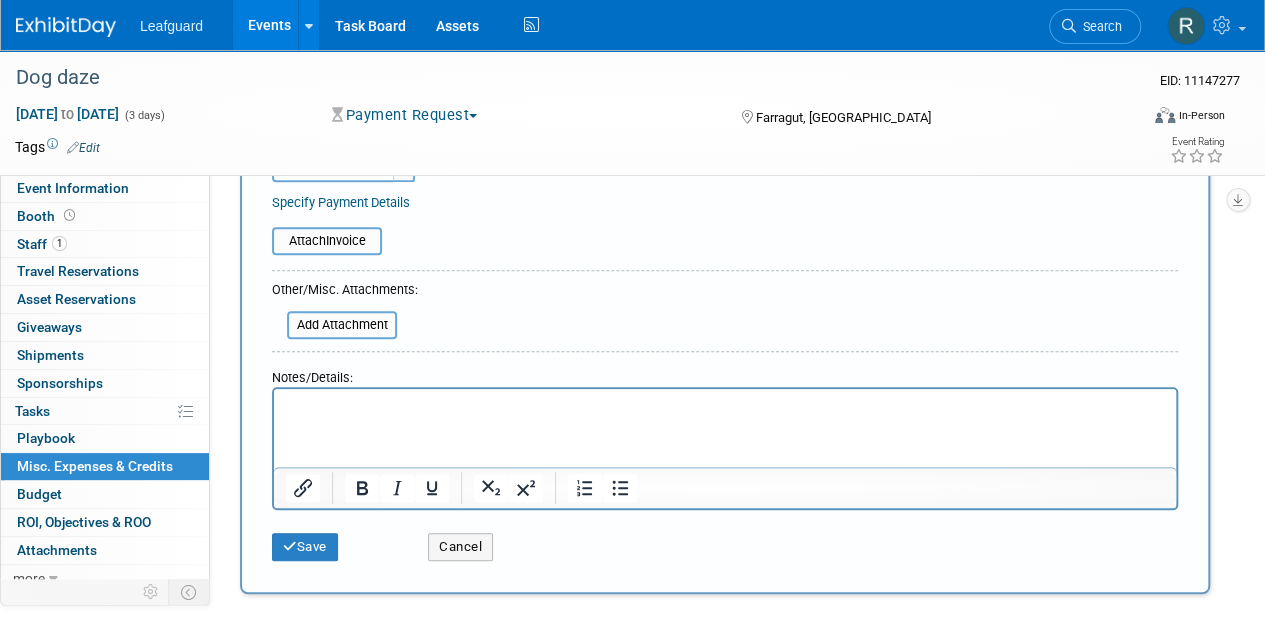 scroll, scrollTop: 308, scrollLeft: 0, axis: vertical 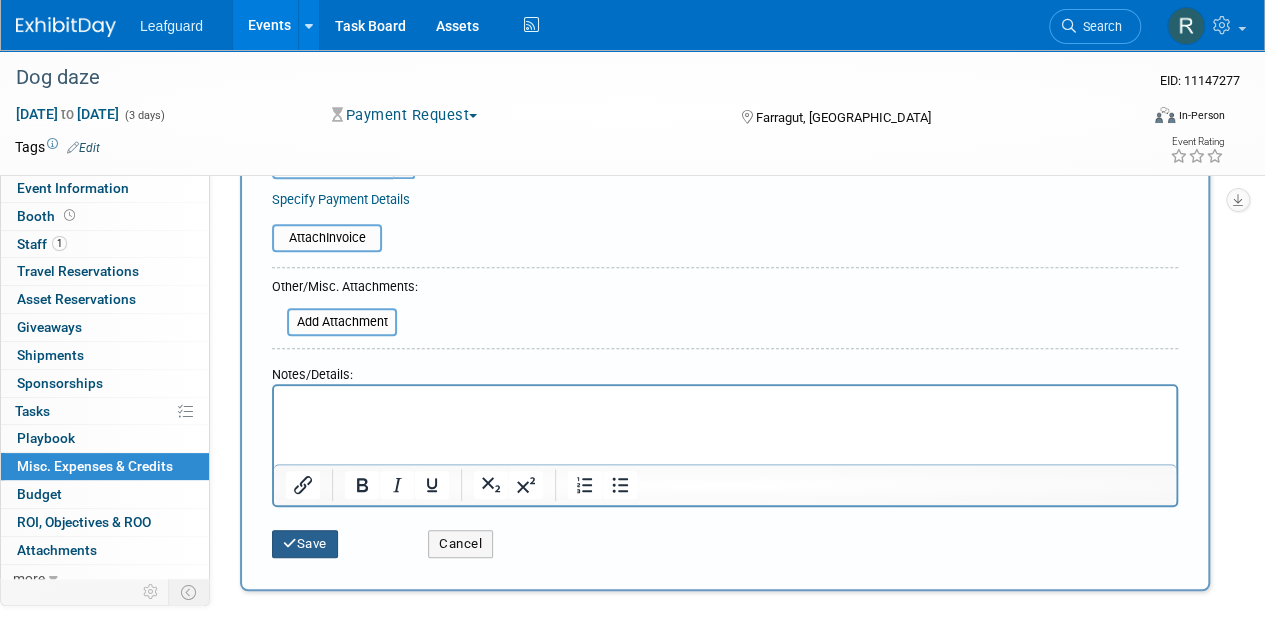 click on "Save" at bounding box center [305, 544] 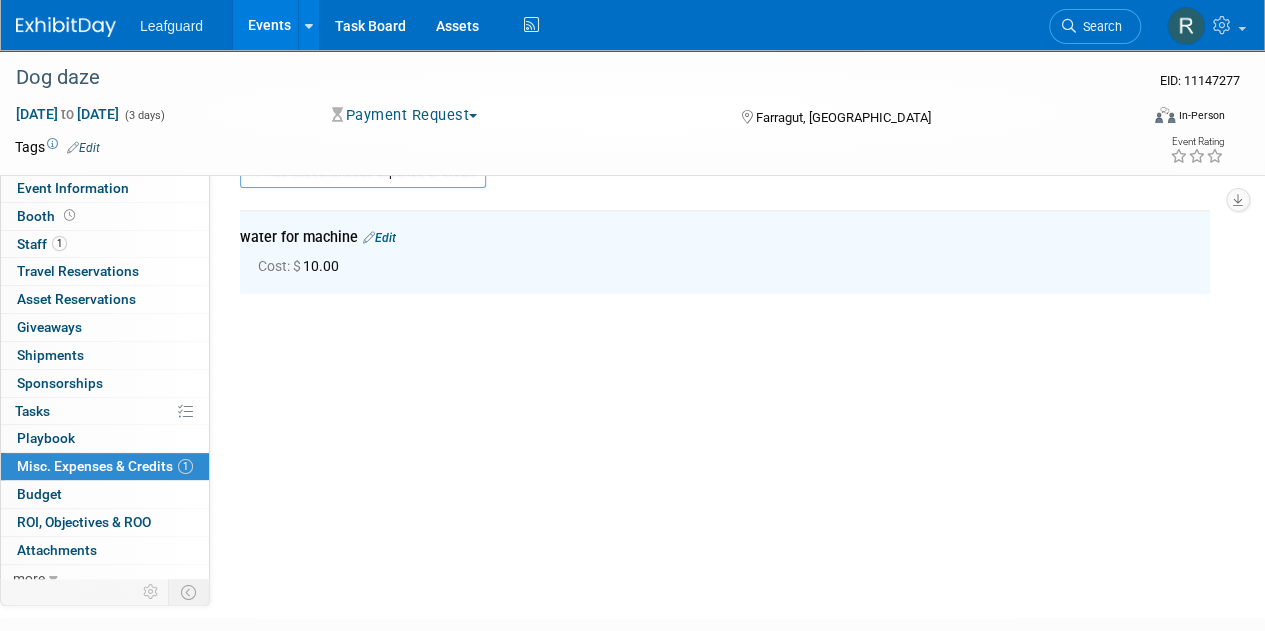 scroll, scrollTop: 44, scrollLeft: 0, axis: vertical 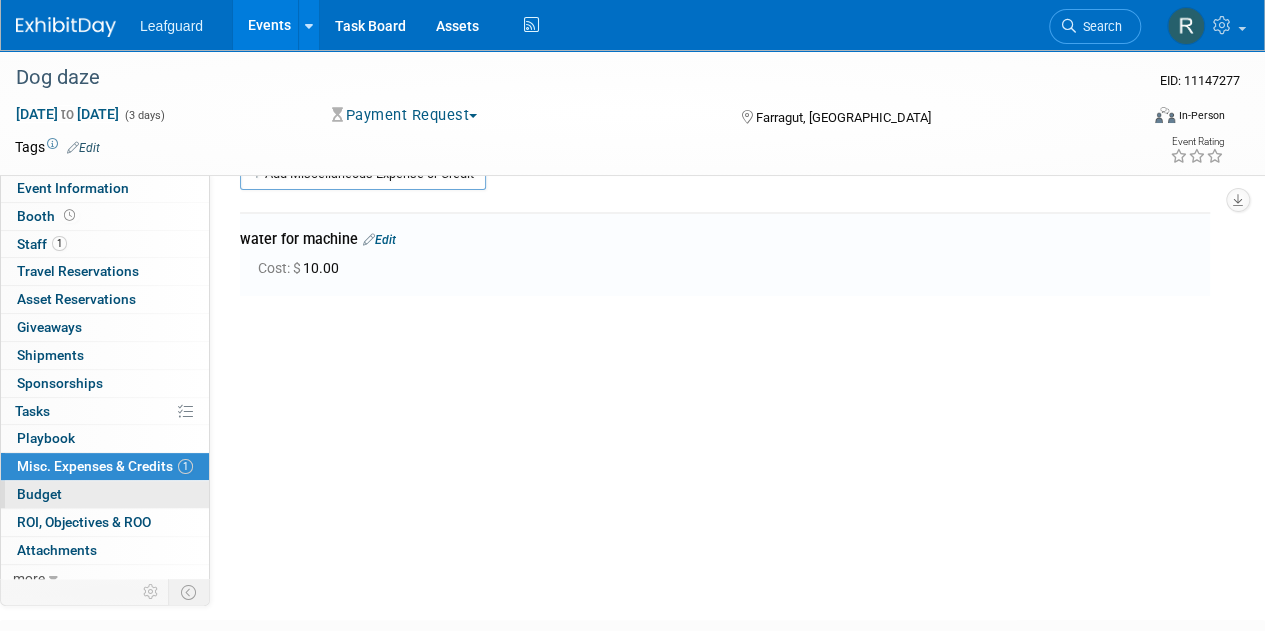 click on "Budget" at bounding box center [39, 494] 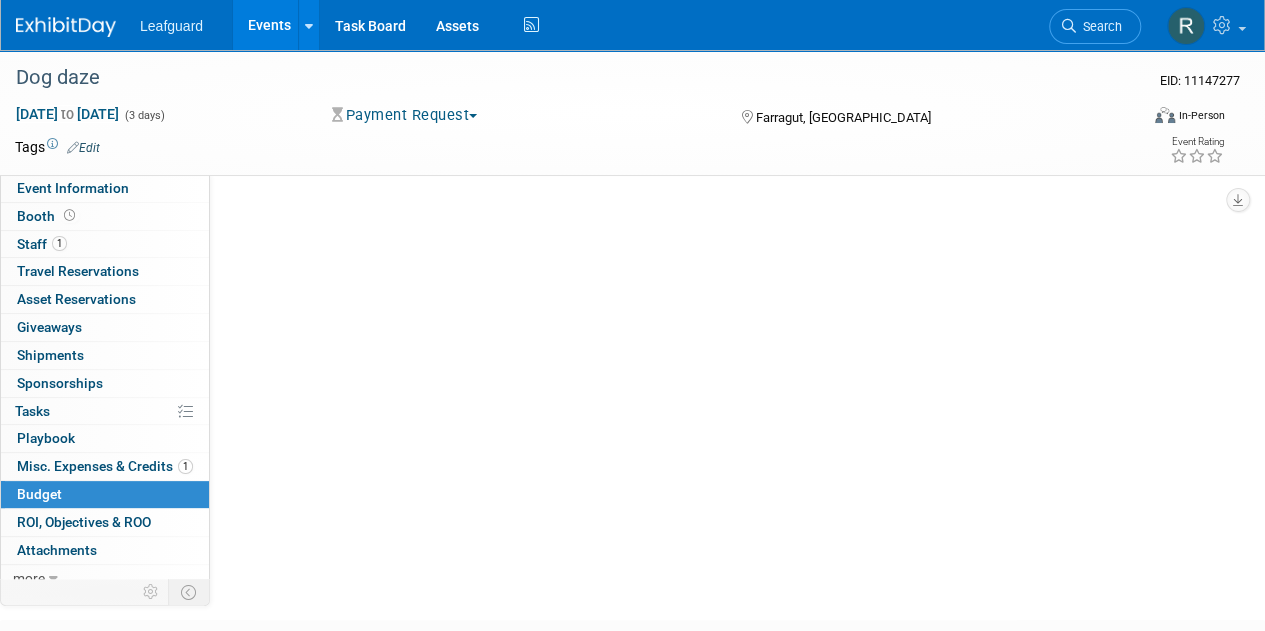 scroll, scrollTop: 0, scrollLeft: 0, axis: both 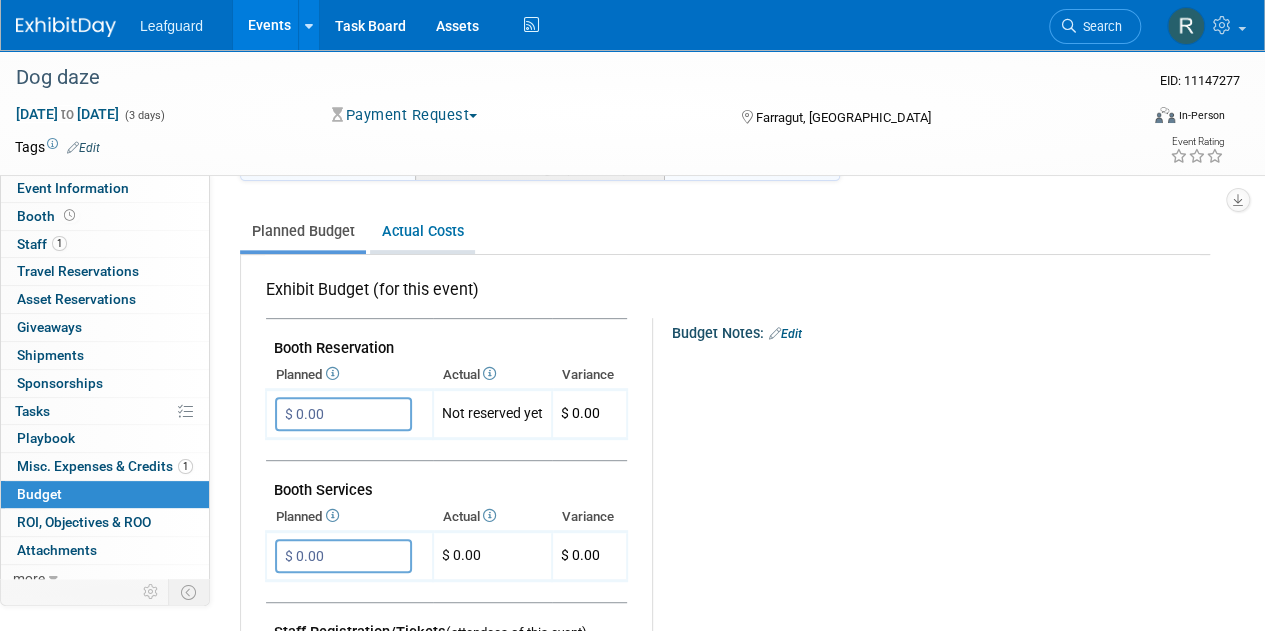 click on "Actual Costs" at bounding box center [422, 231] 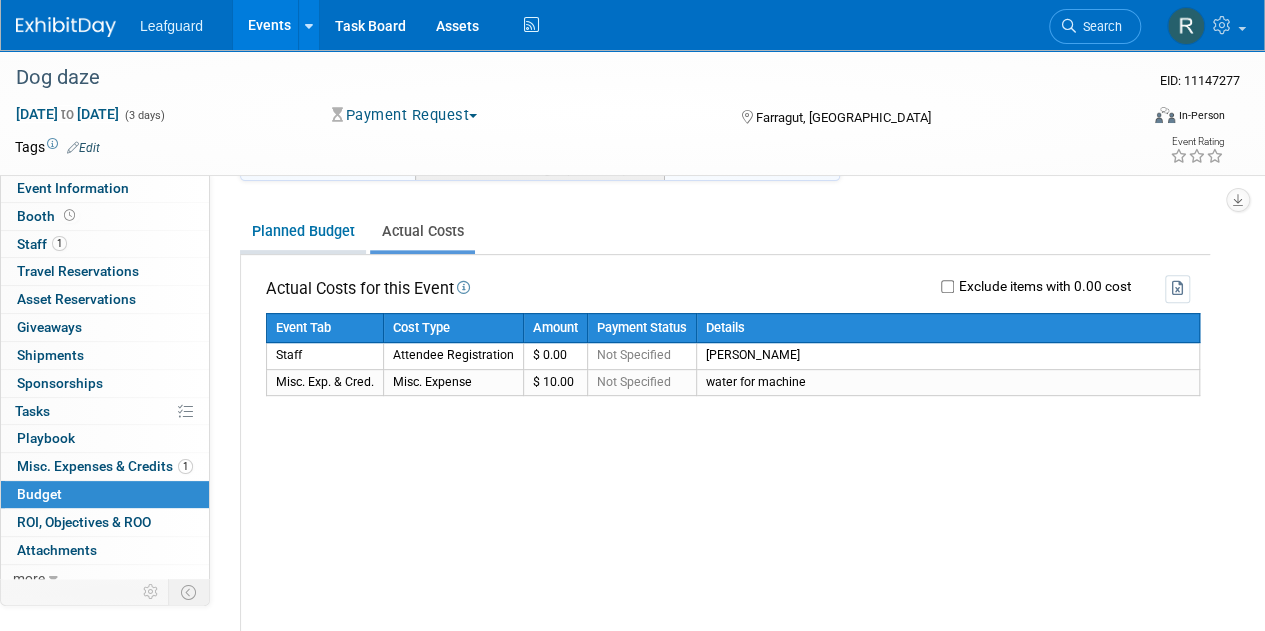 click on "Planned Budget" at bounding box center (303, 231) 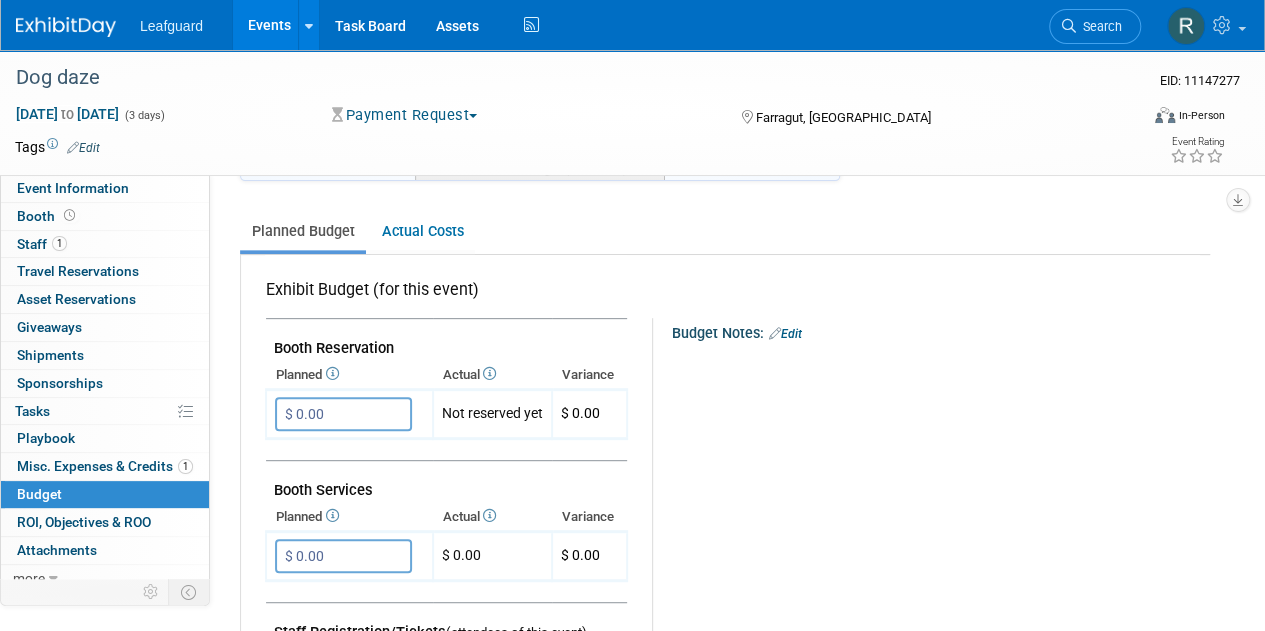 scroll, scrollTop: 0, scrollLeft: 0, axis: both 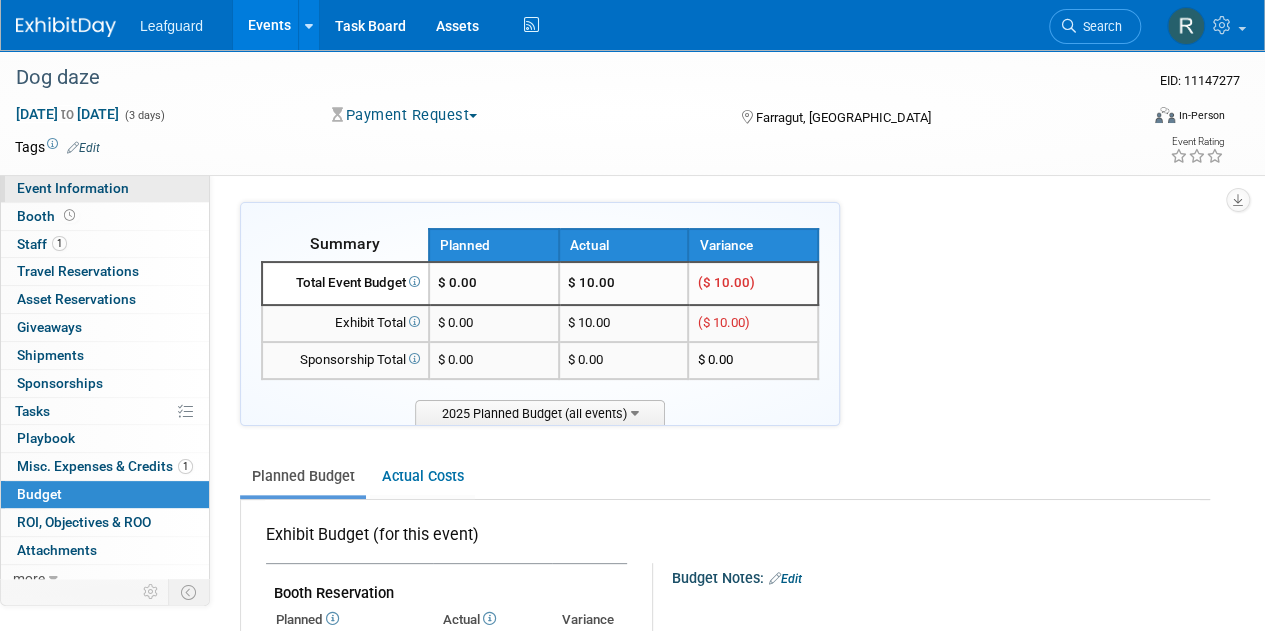 click on "Event Information" at bounding box center (73, 188) 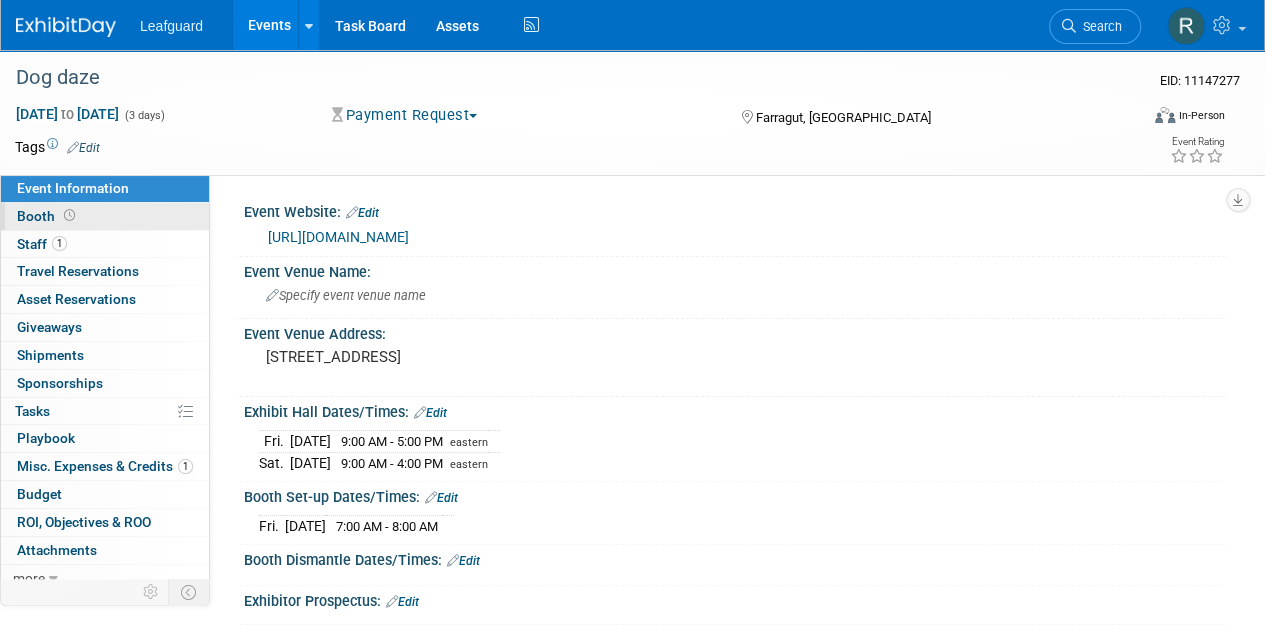 click on "Booth" at bounding box center (48, 216) 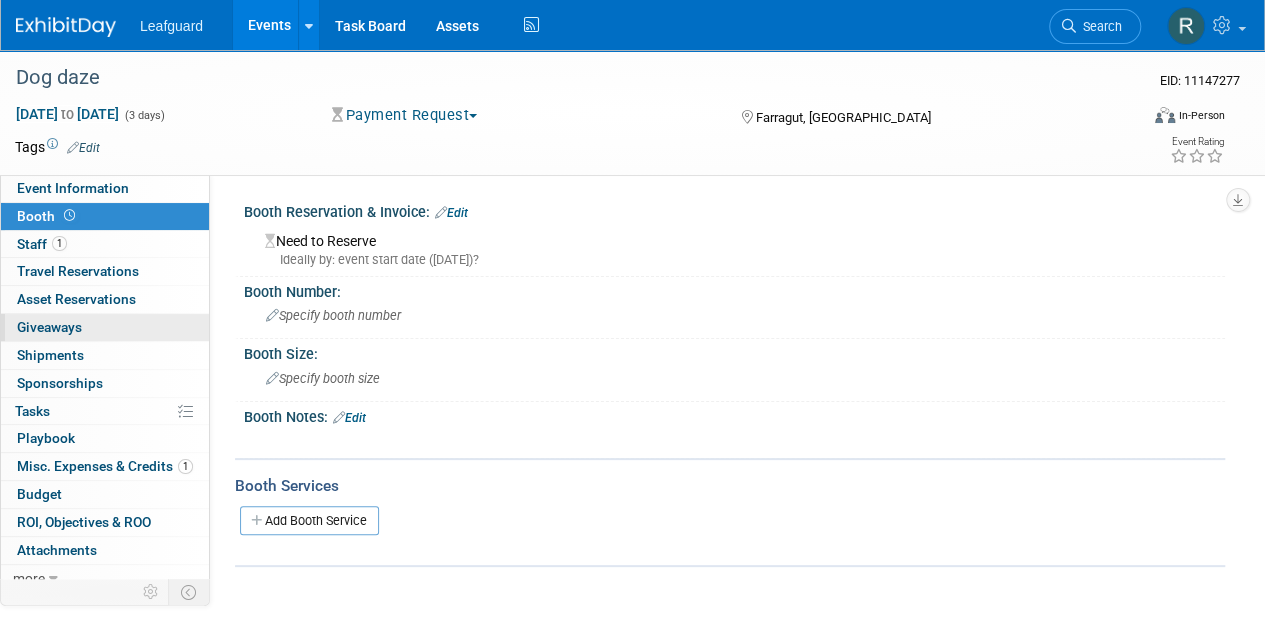 click on "Giveaways 0" at bounding box center (49, 327) 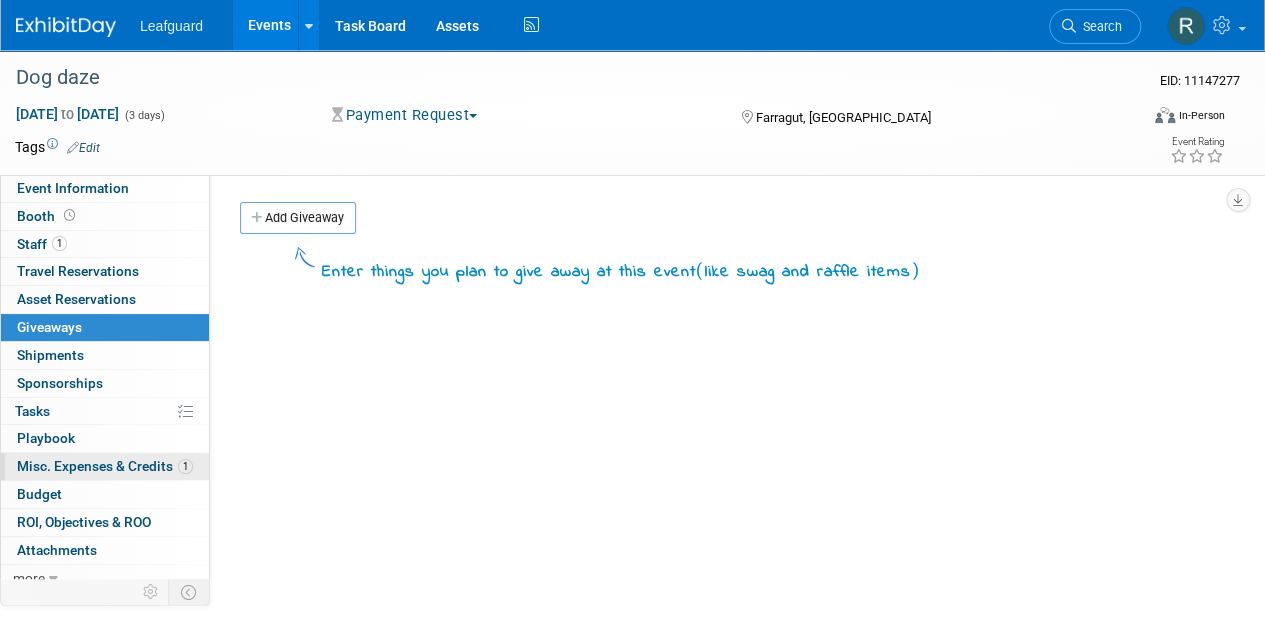 click on "Misc. Expenses & Credits 1" at bounding box center [105, 466] 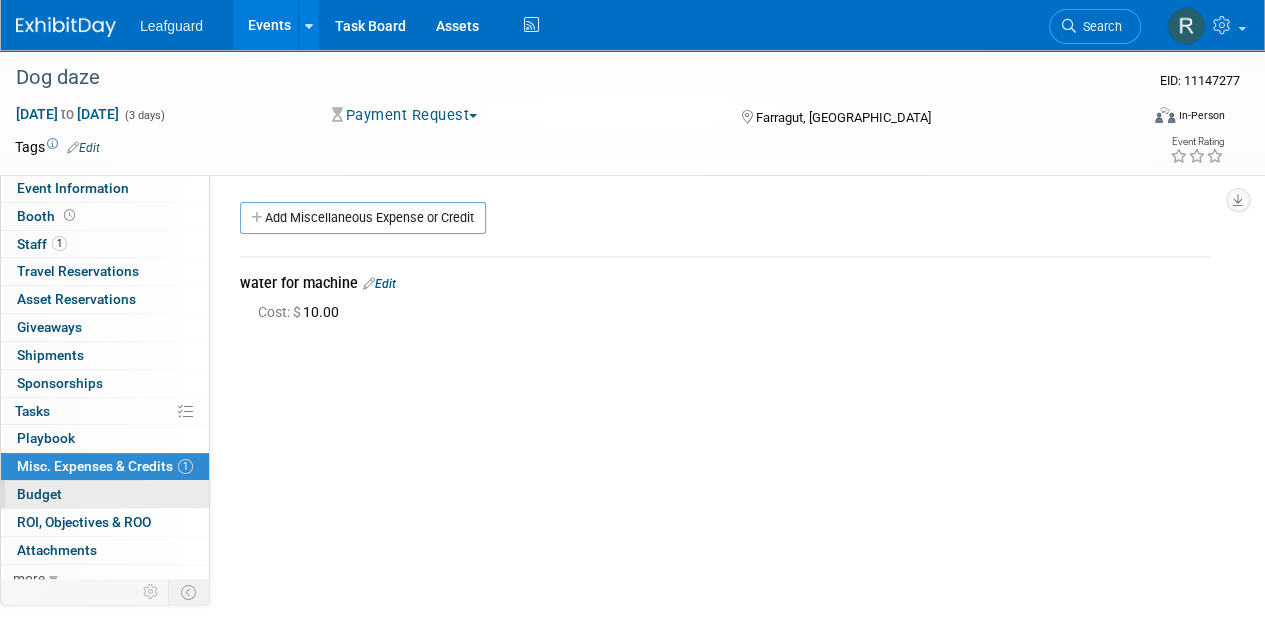 click on "Budget" at bounding box center (39, 494) 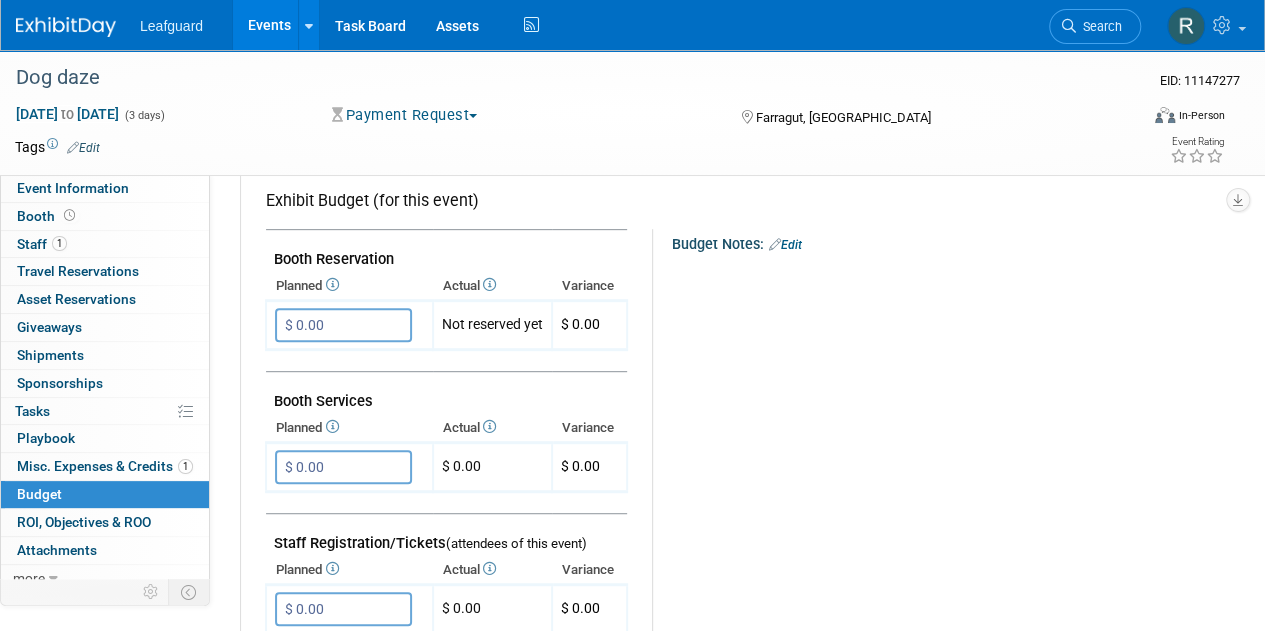 scroll, scrollTop: 340, scrollLeft: 0, axis: vertical 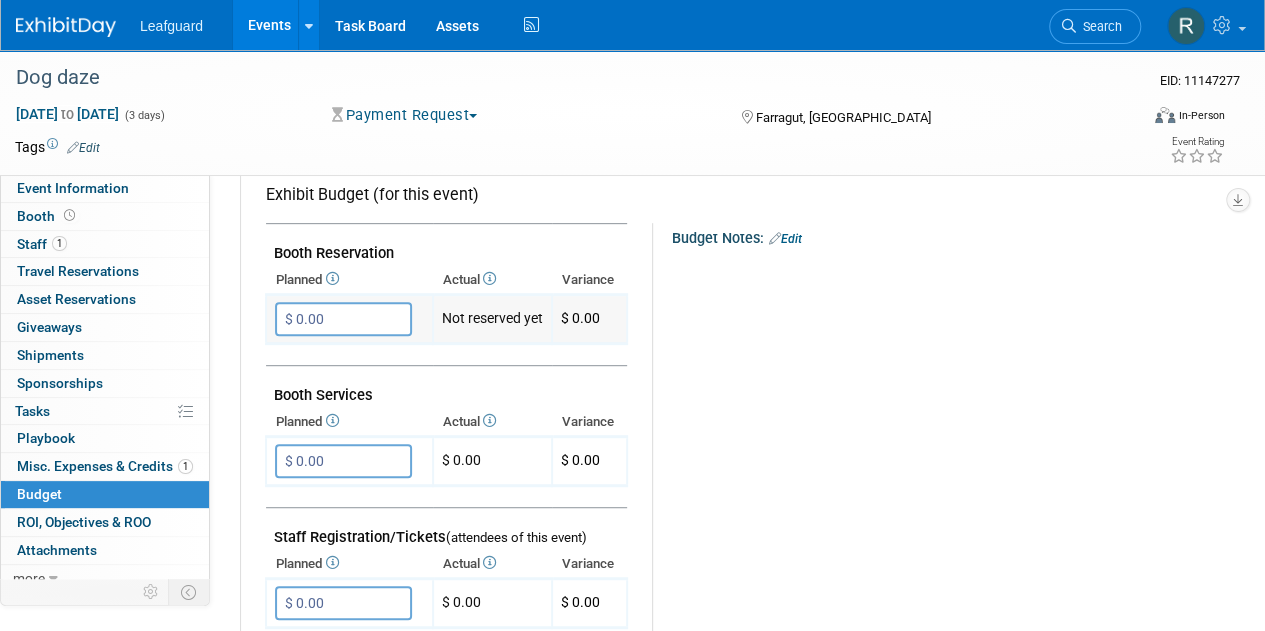 click on "$ 0.00
X" at bounding box center [349, 319] 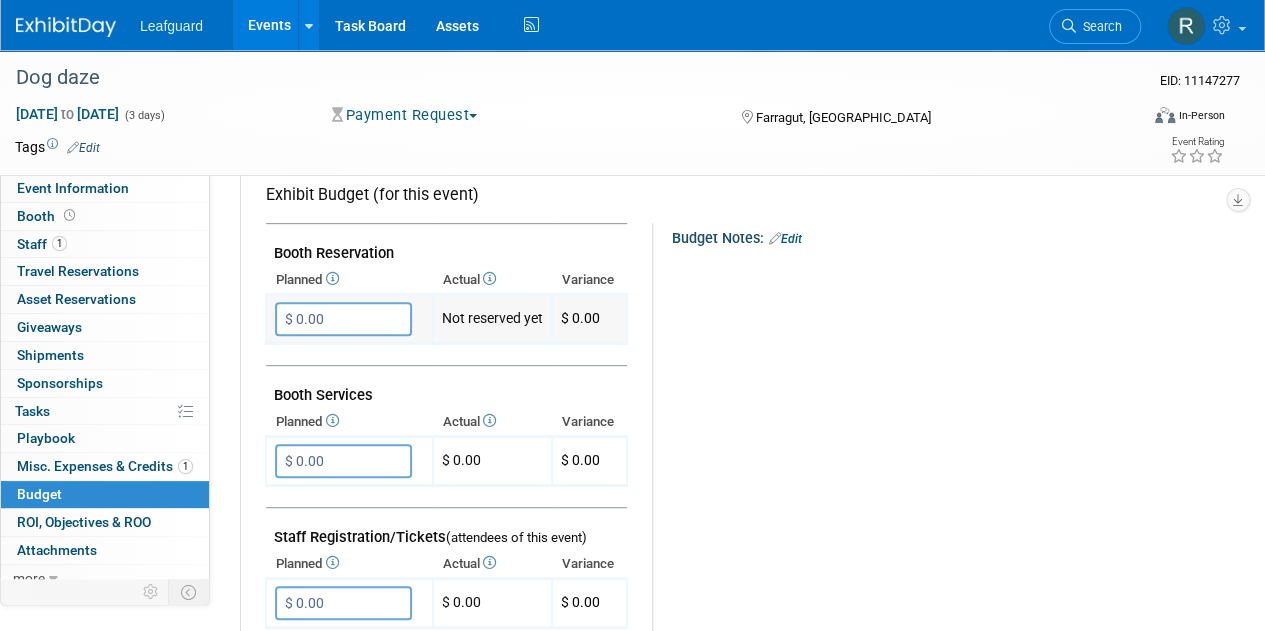 click on "$ 0.00" at bounding box center [343, 319] 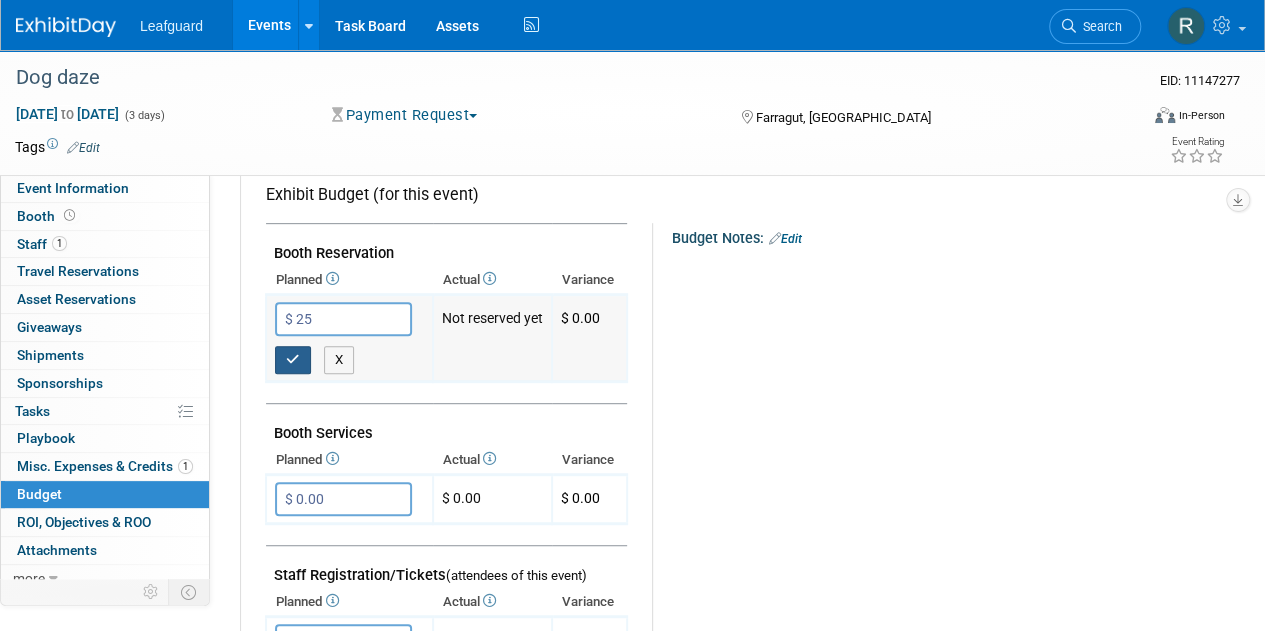 type on "$ 25.00" 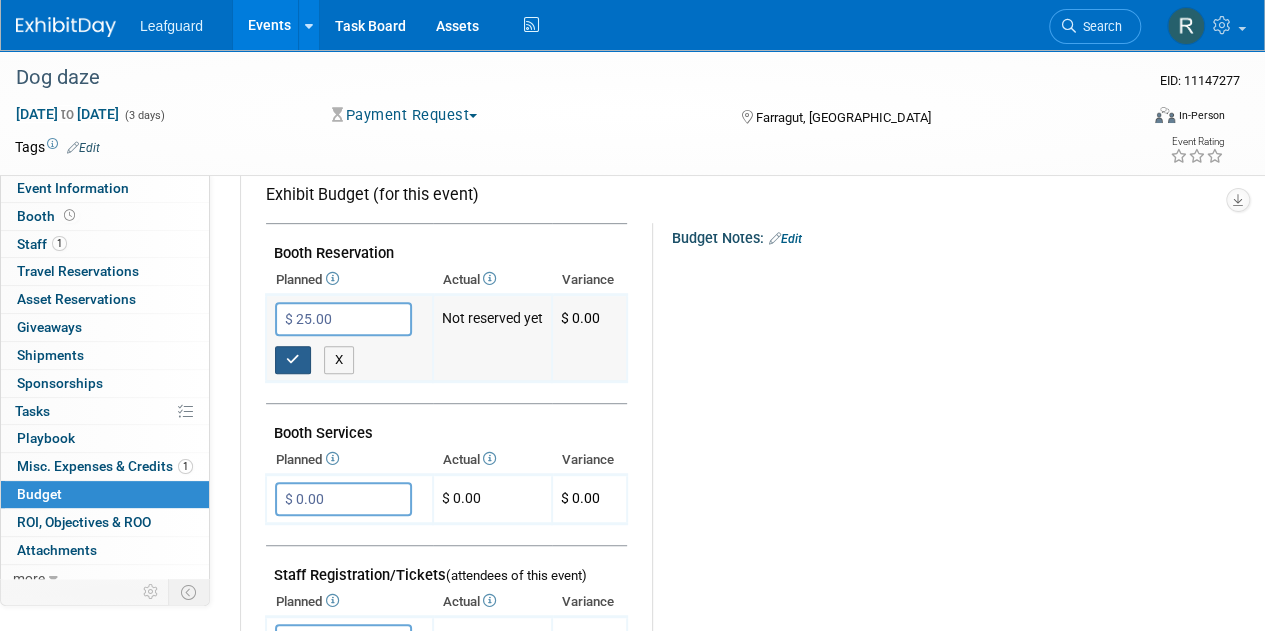 click at bounding box center [293, 360] 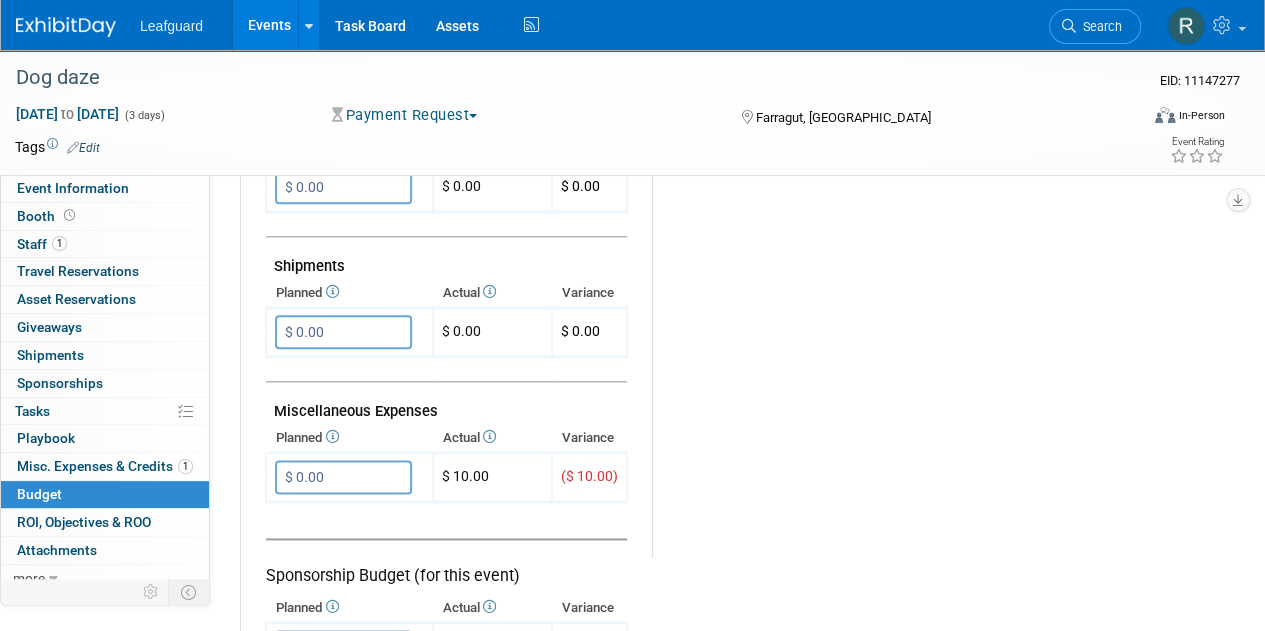 scroll, scrollTop: 1054, scrollLeft: 0, axis: vertical 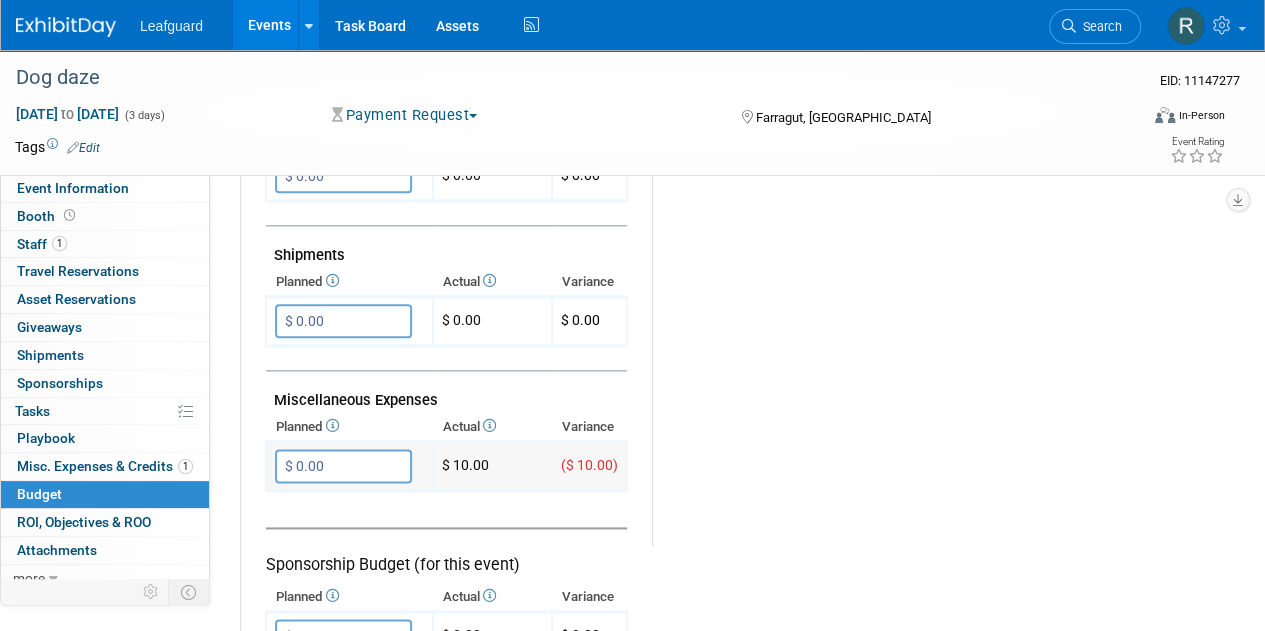 click on "$ 0.00" at bounding box center [343, 466] 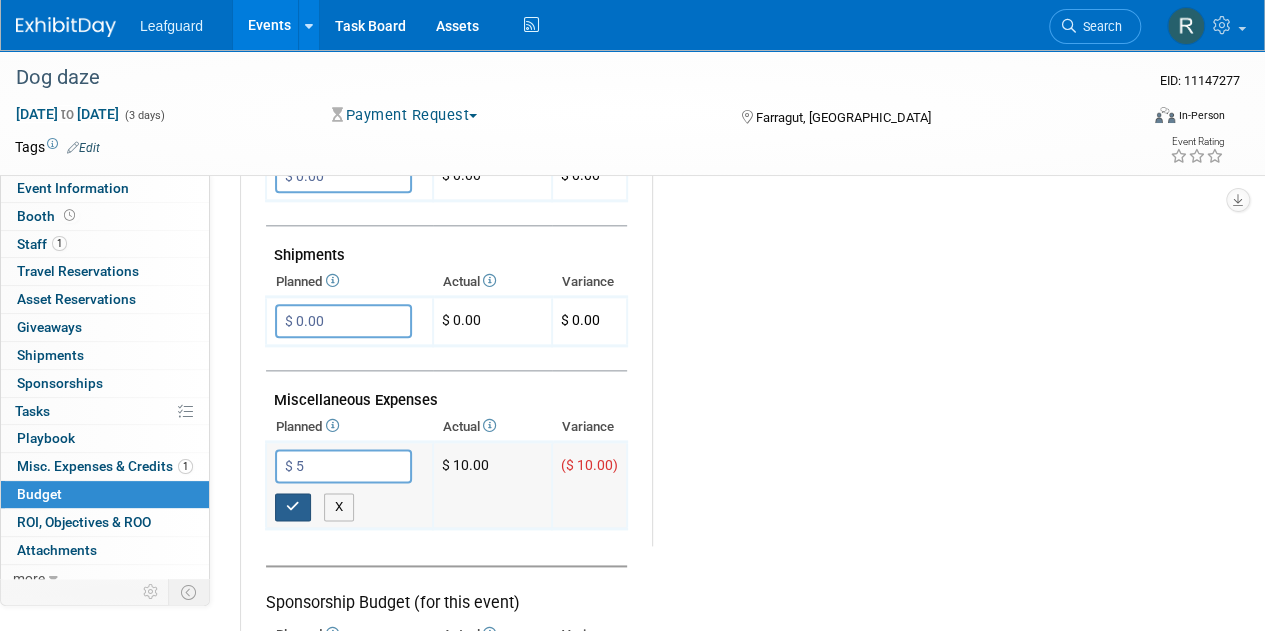 type on "$ 5.00" 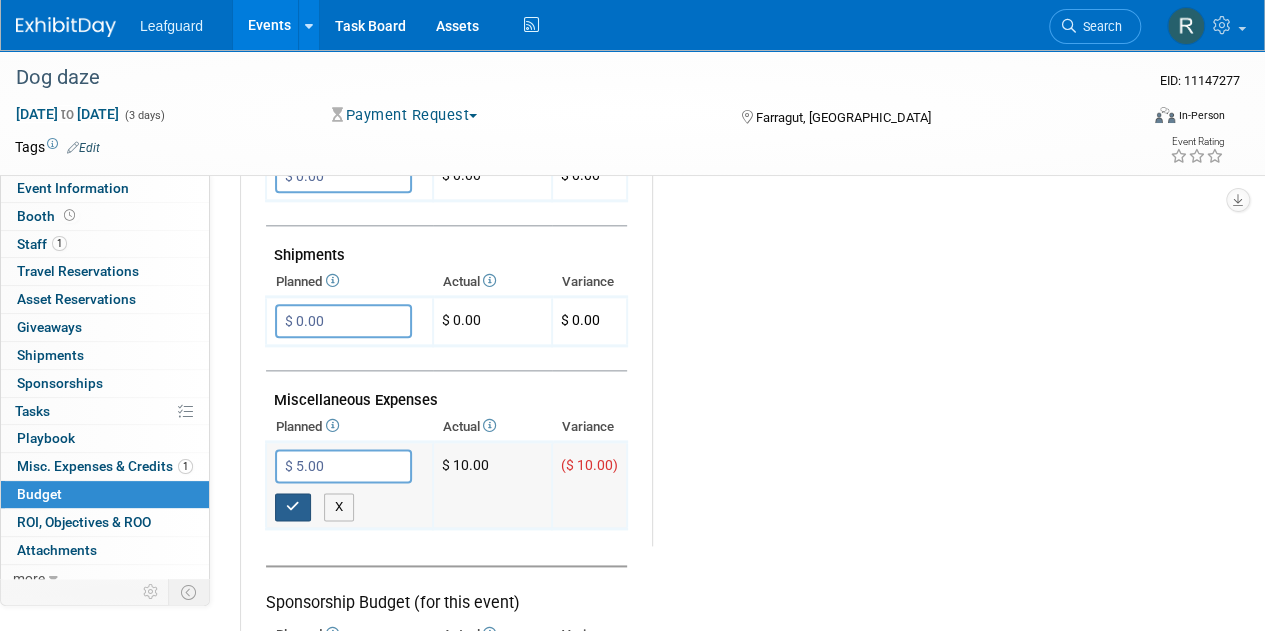 click at bounding box center (293, 507) 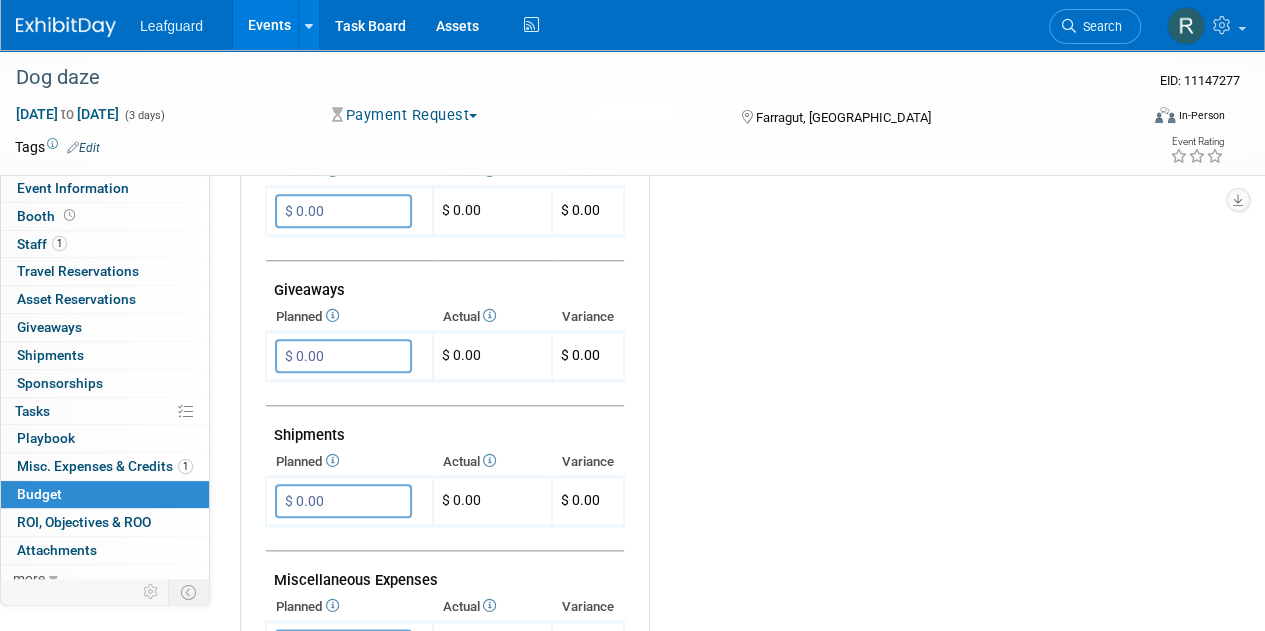 scroll, scrollTop: 607, scrollLeft: 0, axis: vertical 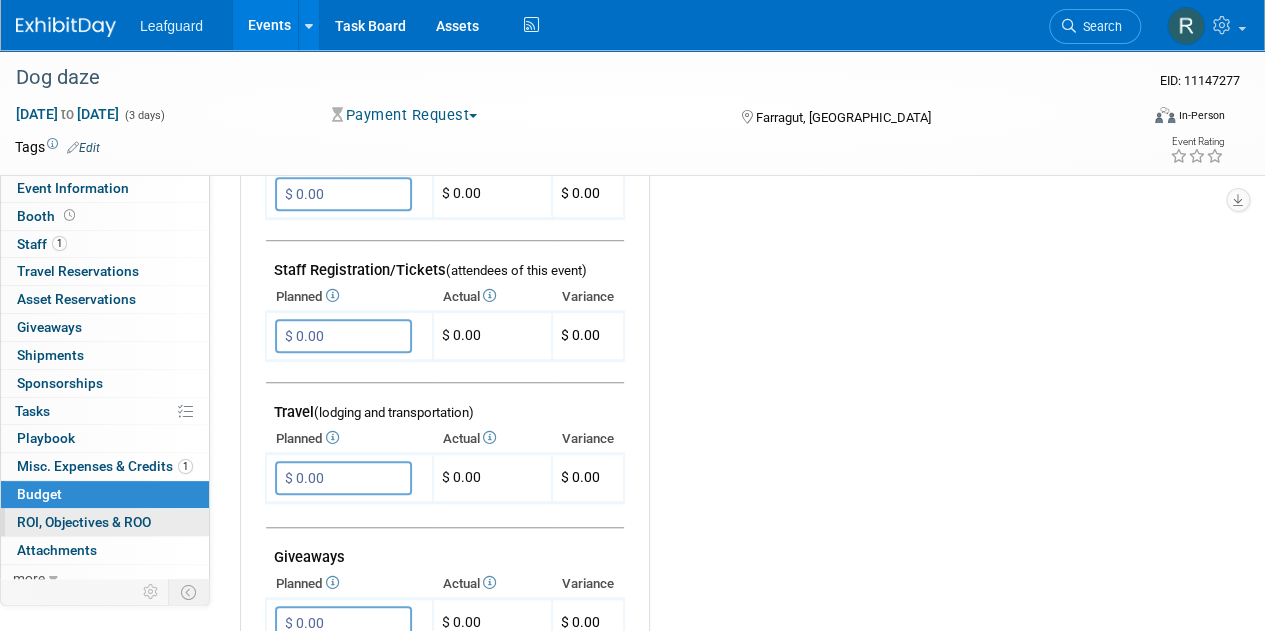 click on "ROI, Objectives & ROO 0" at bounding box center (84, 522) 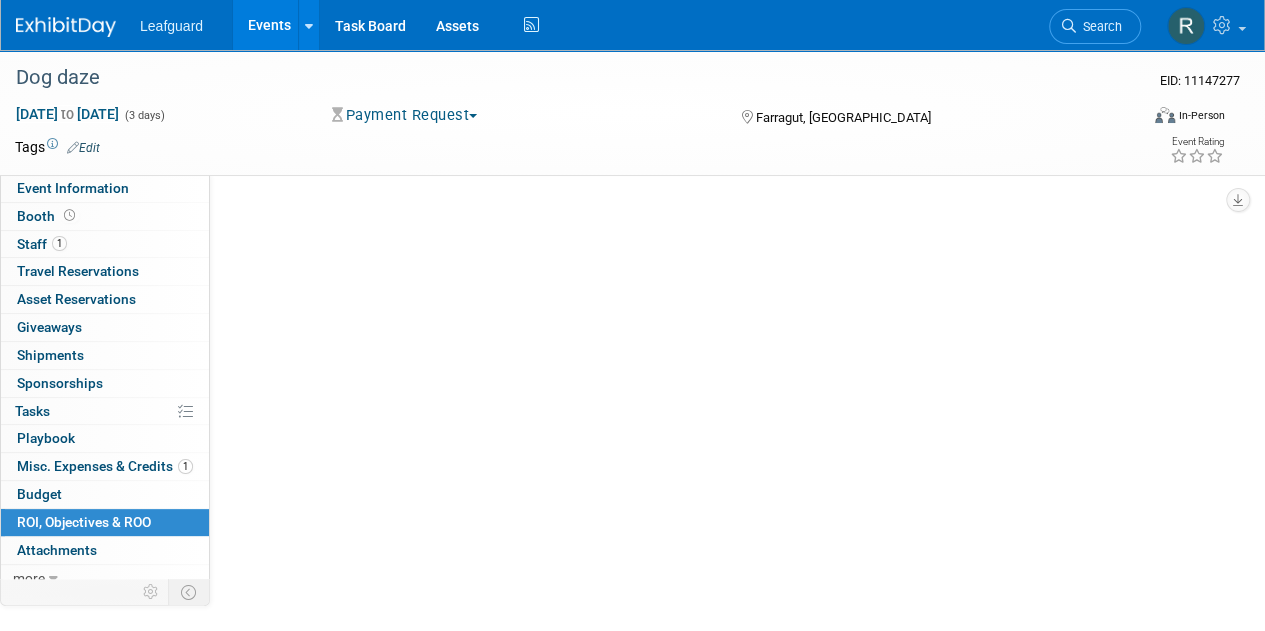 scroll, scrollTop: 0, scrollLeft: 0, axis: both 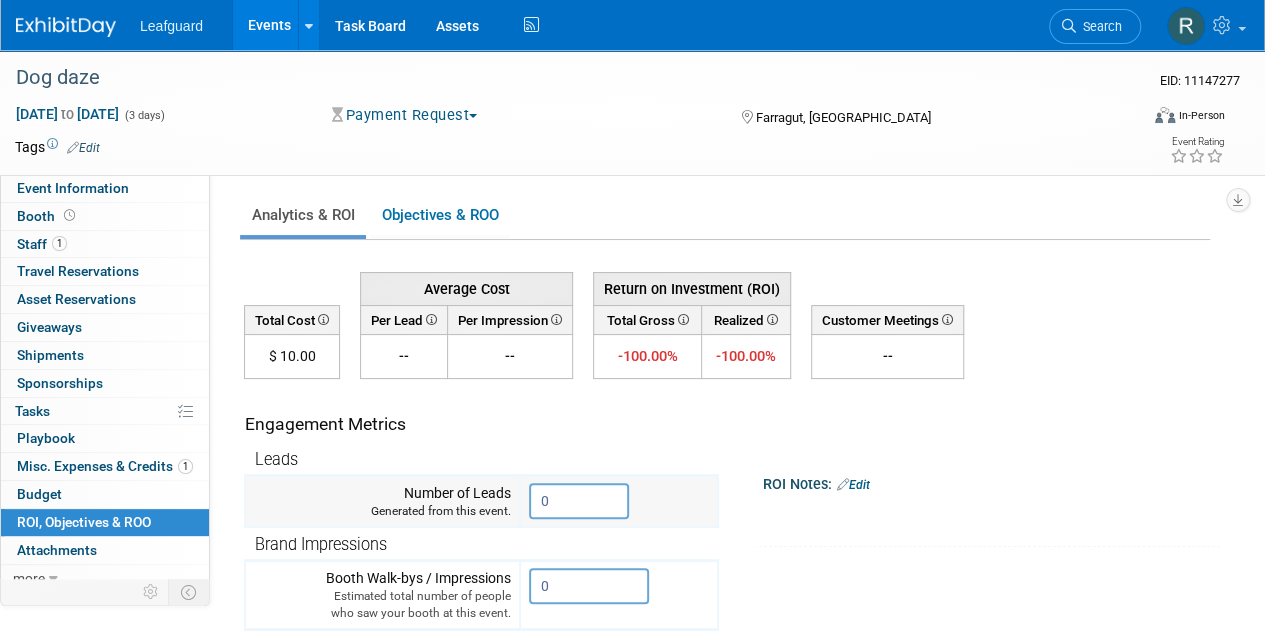 drag, startPoint x: 574, startPoint y: 503, endPoint x: 521, endPoint y: 487, distance: 55.362442 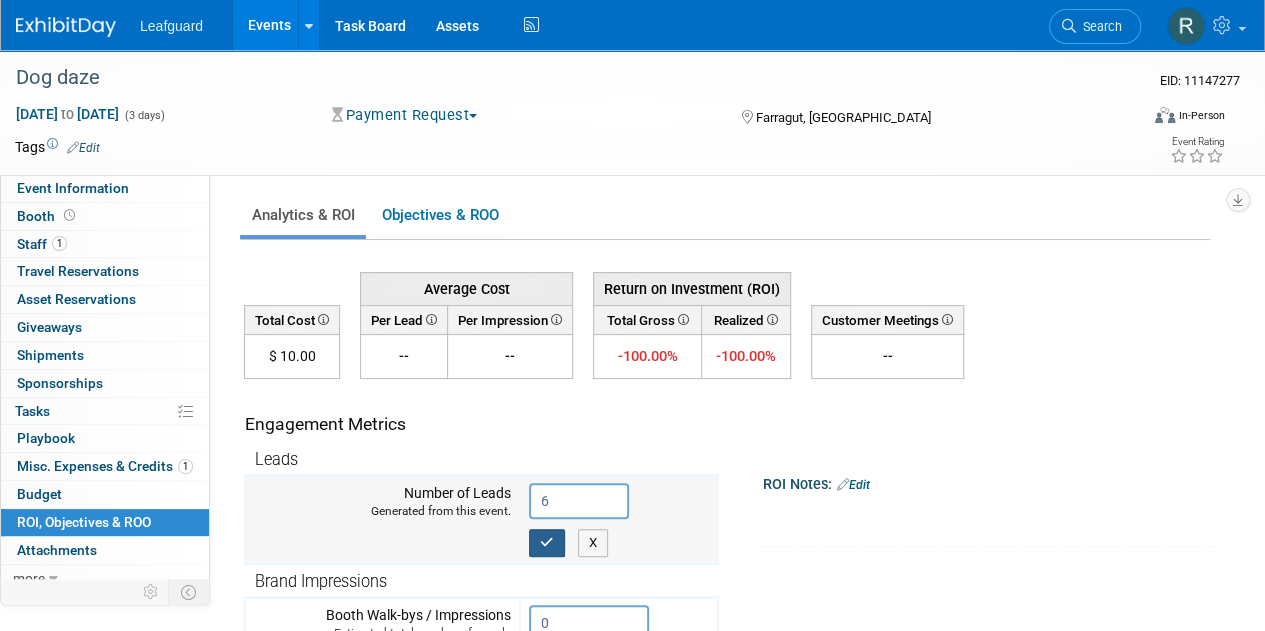 type on "6" 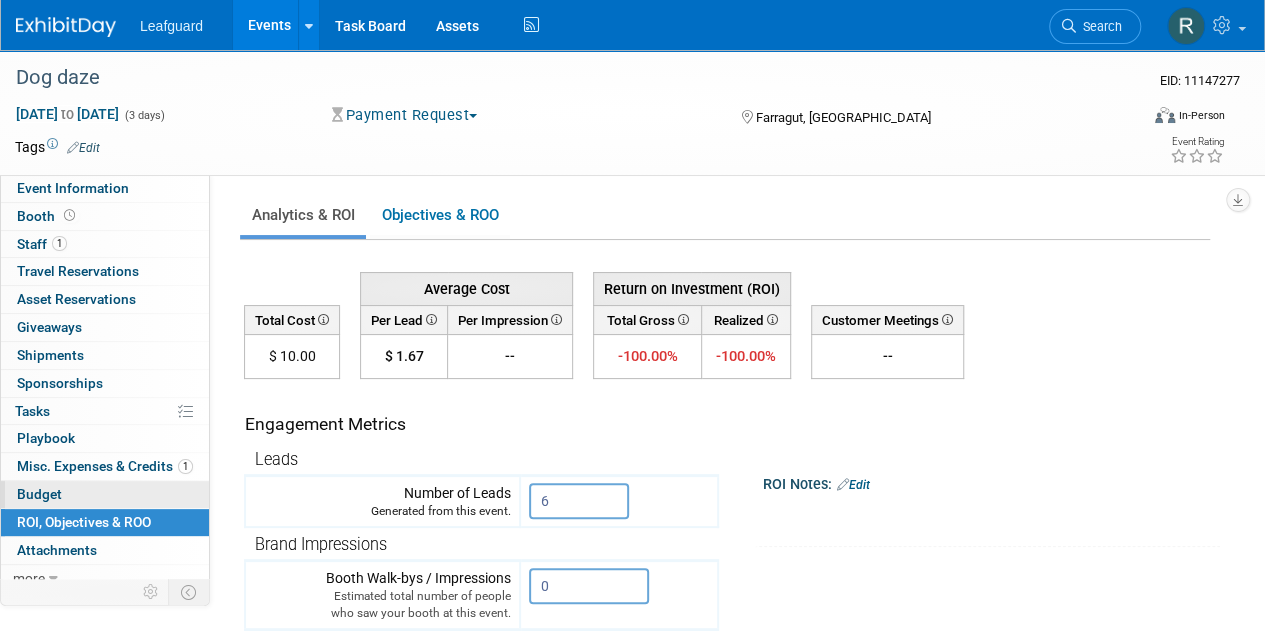 click on "Budget" at bounding box center [39, 494] 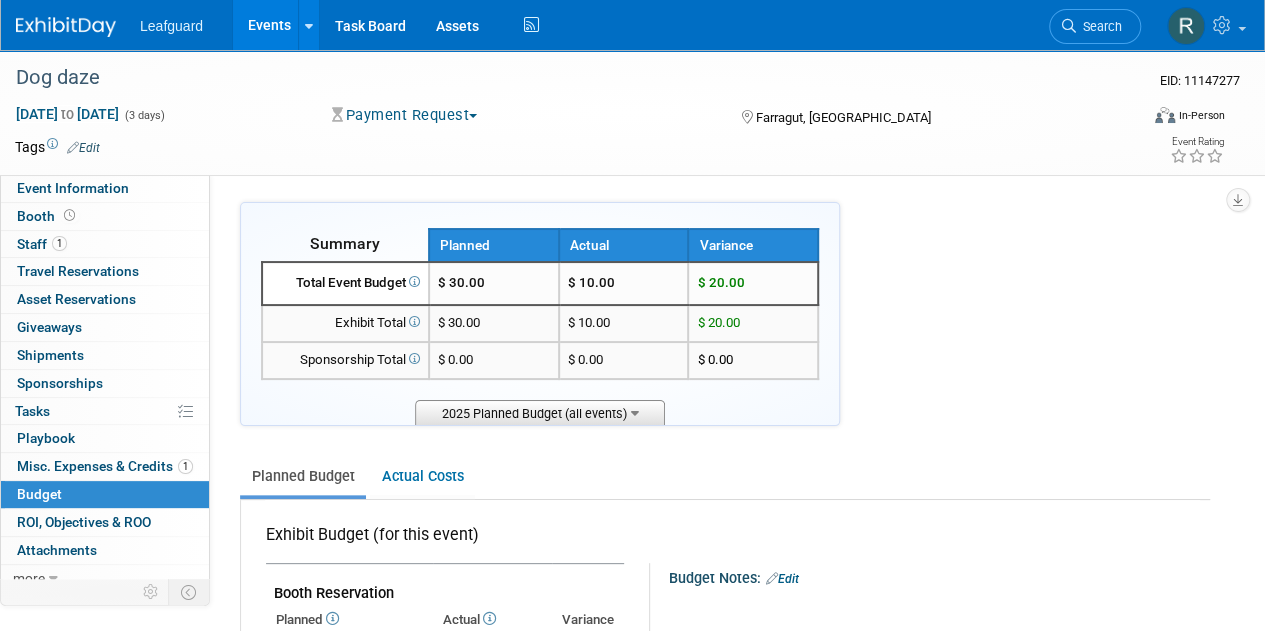 click on "2025 Planned Budget (all events)" at bounding box center (540, 412) 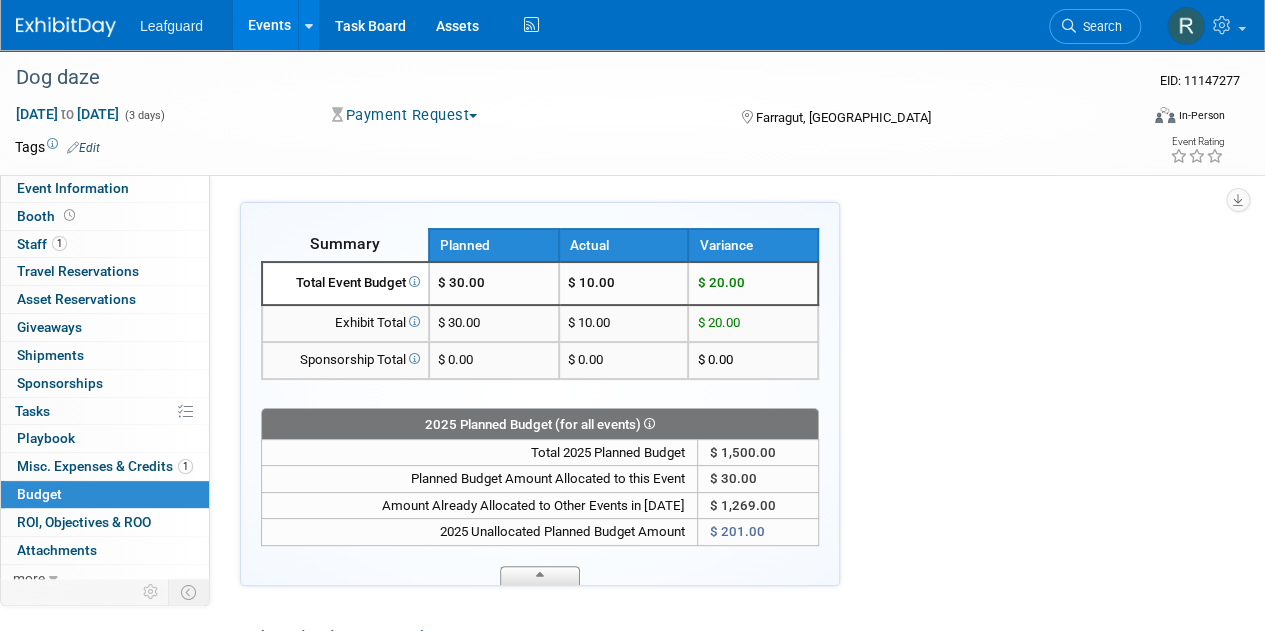 click at bounding box center [540, 575] 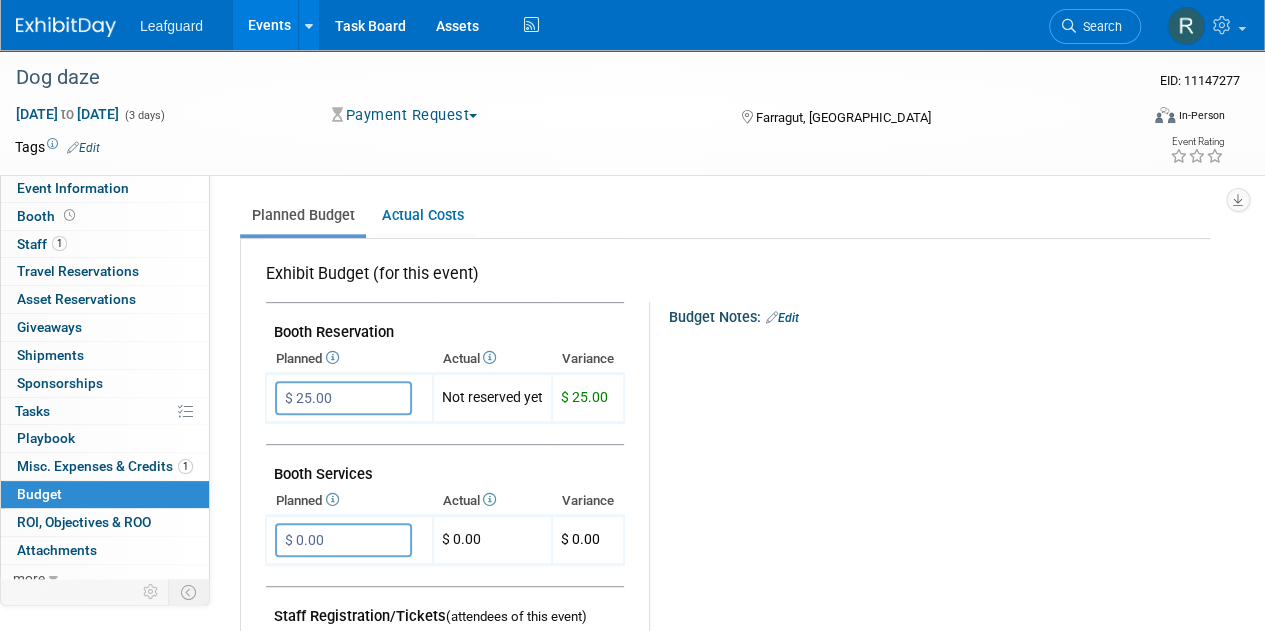 scroll, scrollTop: 370, scrollLeft: 0, axis: vertical 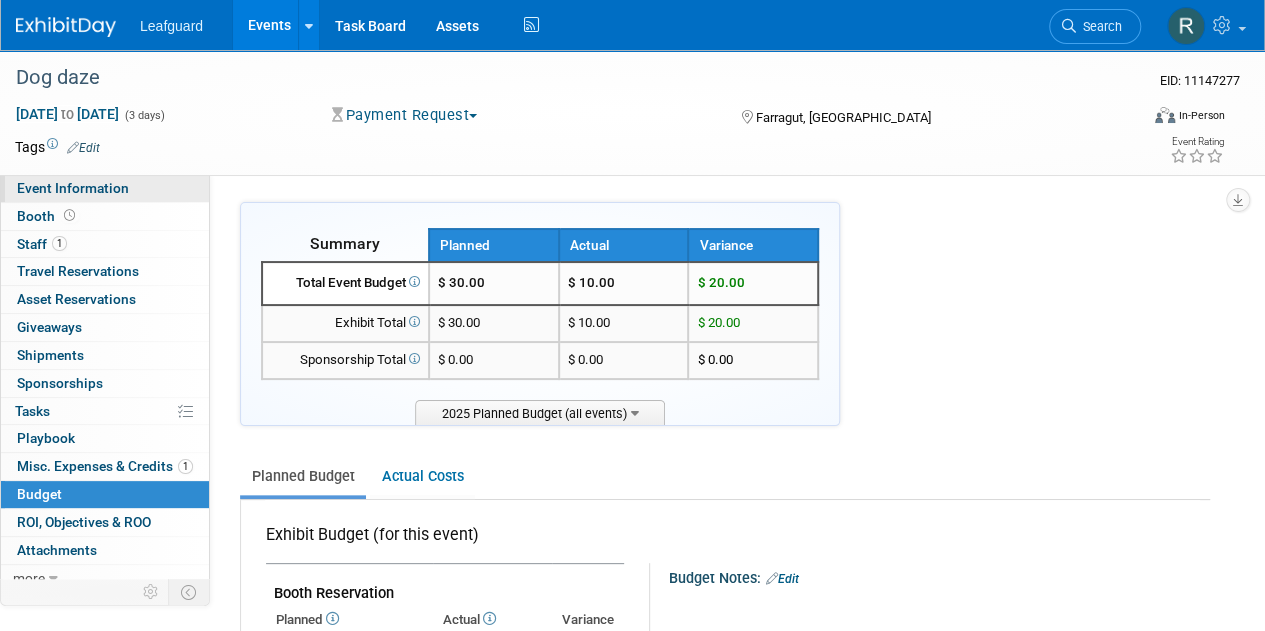 click on "Event Information" at bounding box center [73, 188] 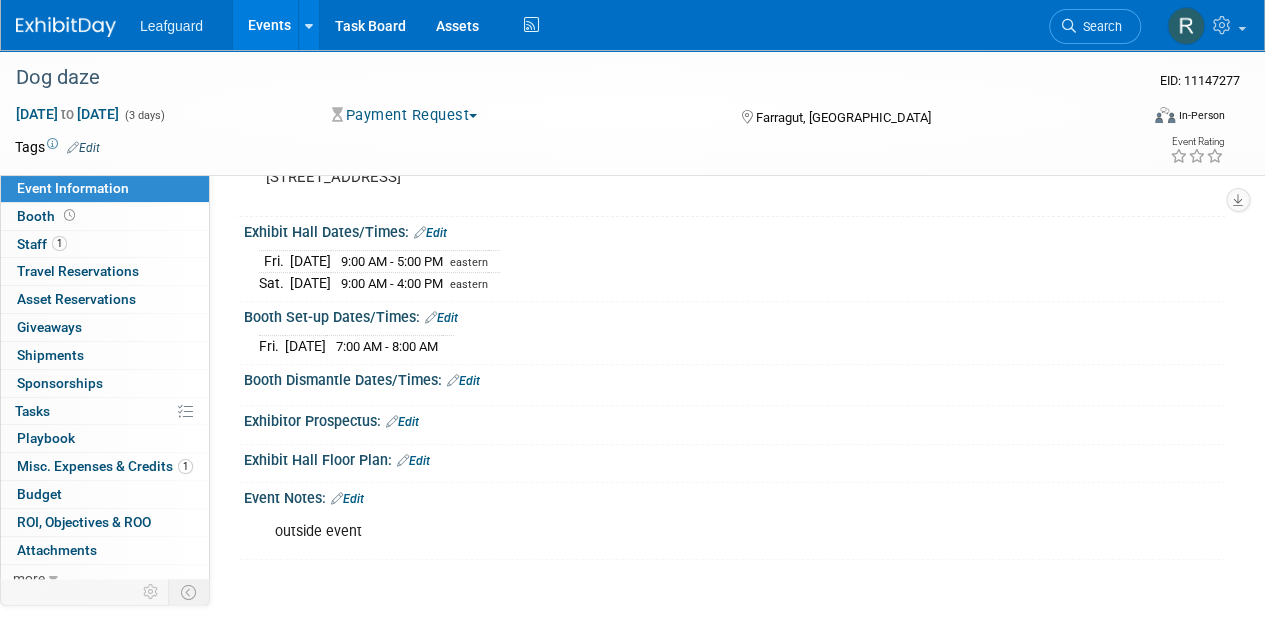 scroll, scrollTop: 181, scrollLeft: 0, axis: vertical 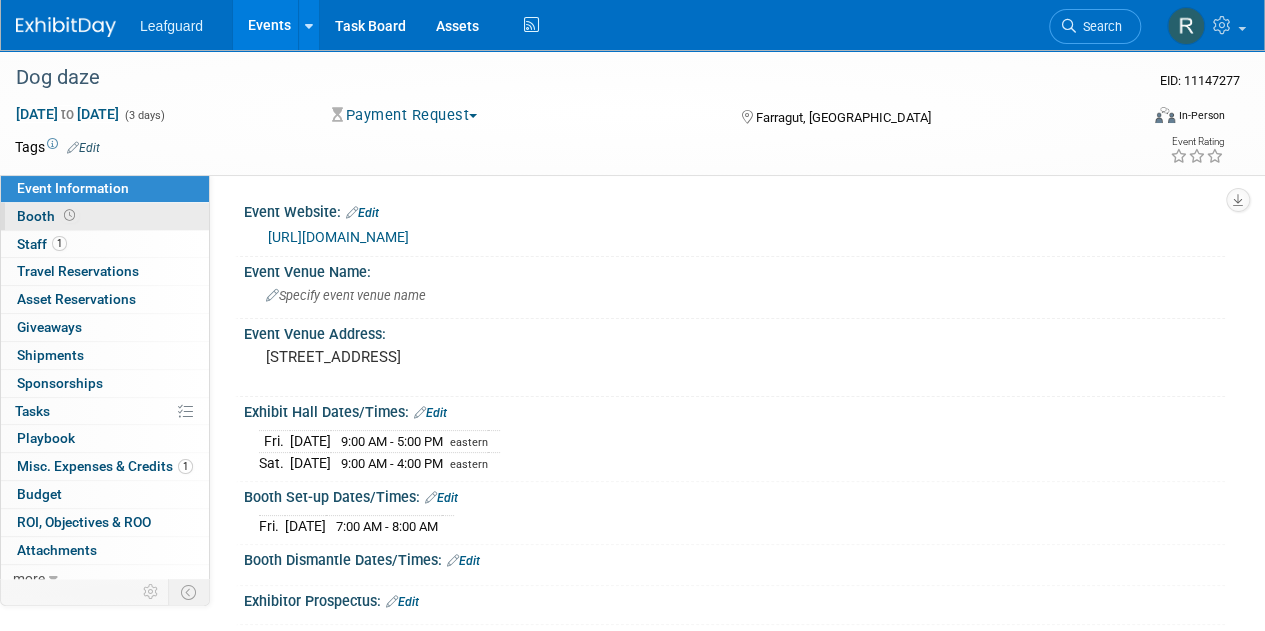 click on "Booth" at bounding box center [48, 216] 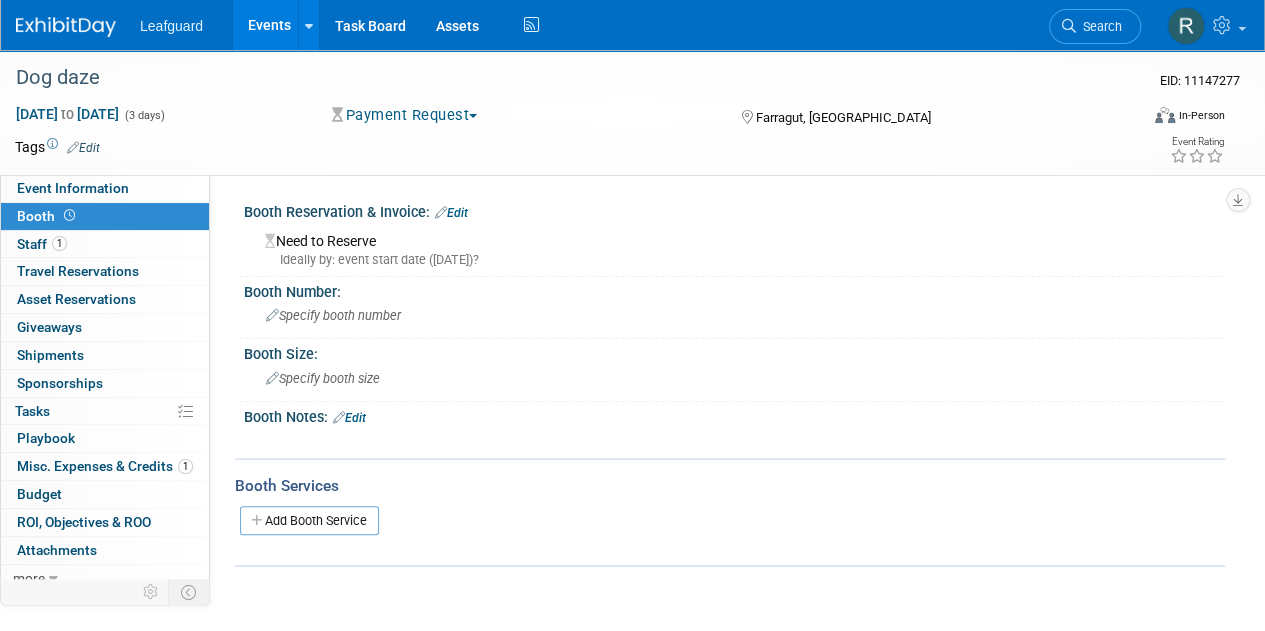 click on "Edit" at bounding box center (451, 213) 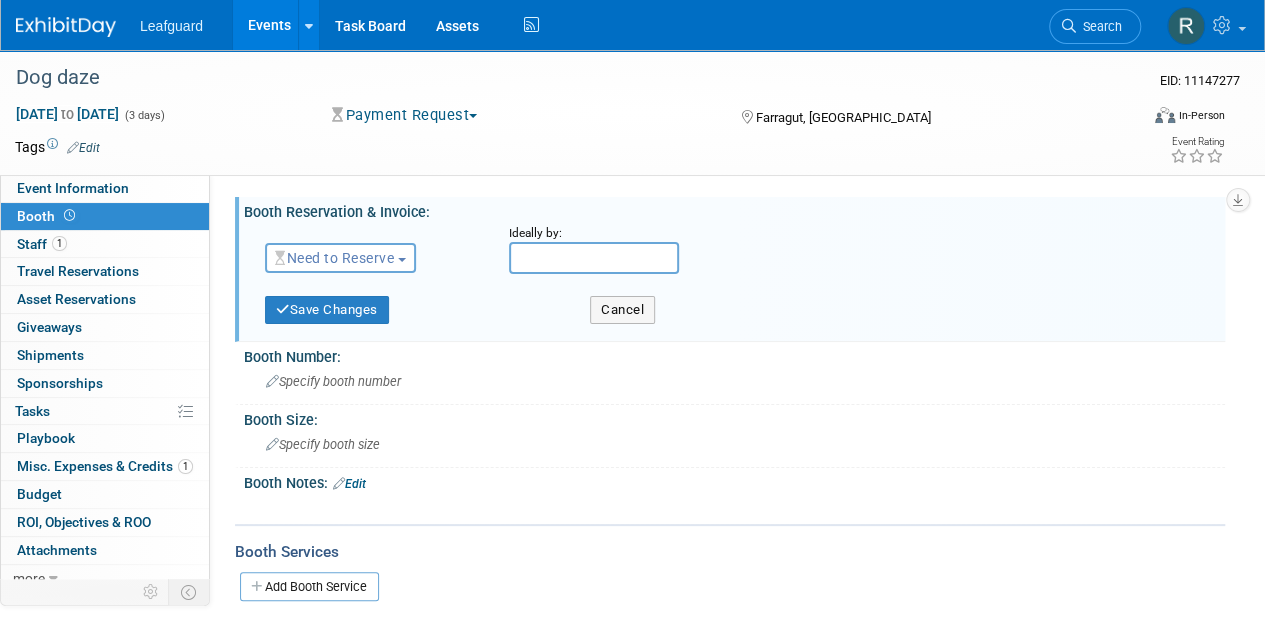 click at bounding box center (402, 260) 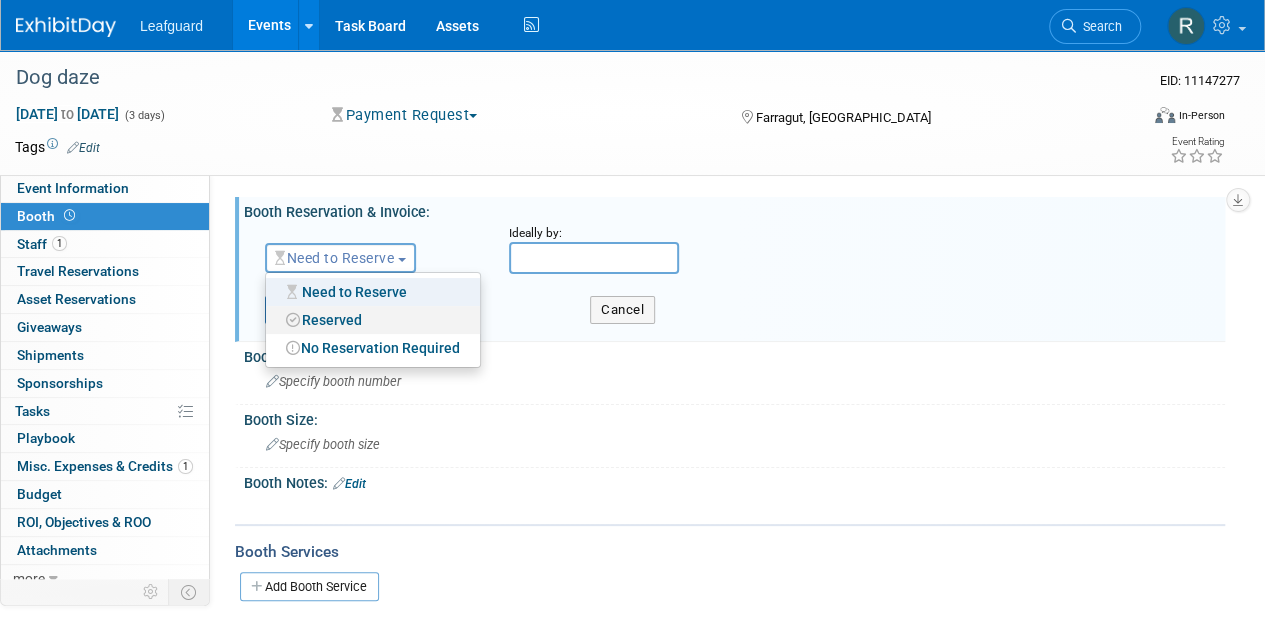 click on "Reserved" at bounding box center [373, 320] 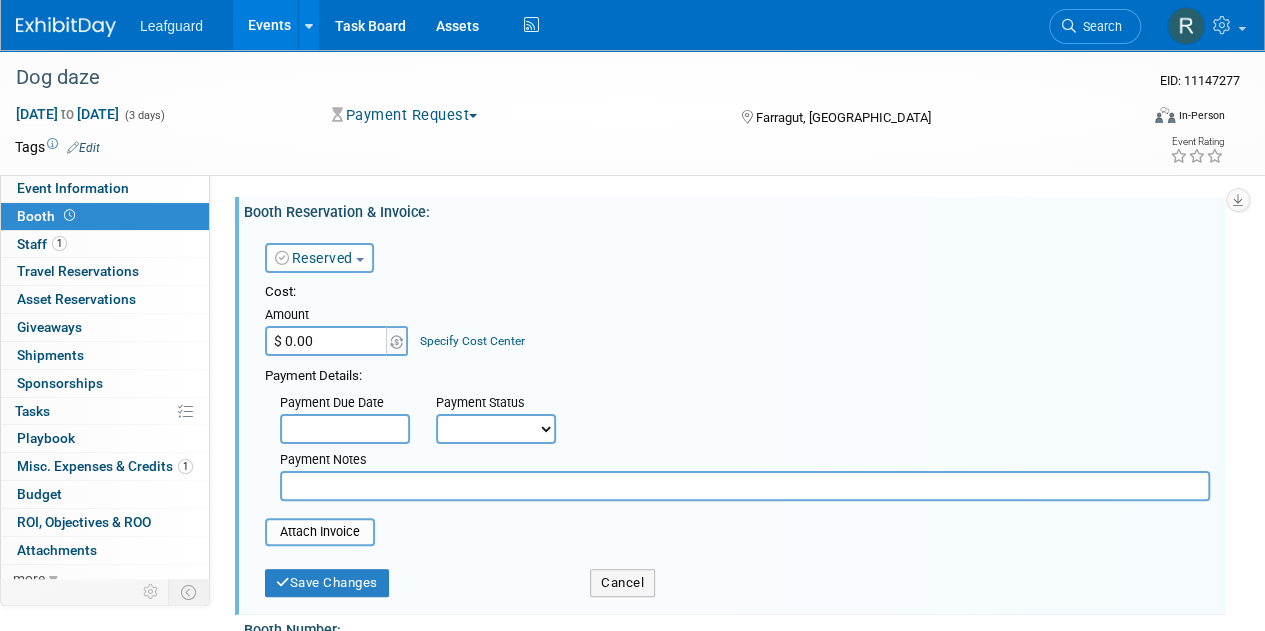 click on "$ 0.00" at bounding box center (327, 341) 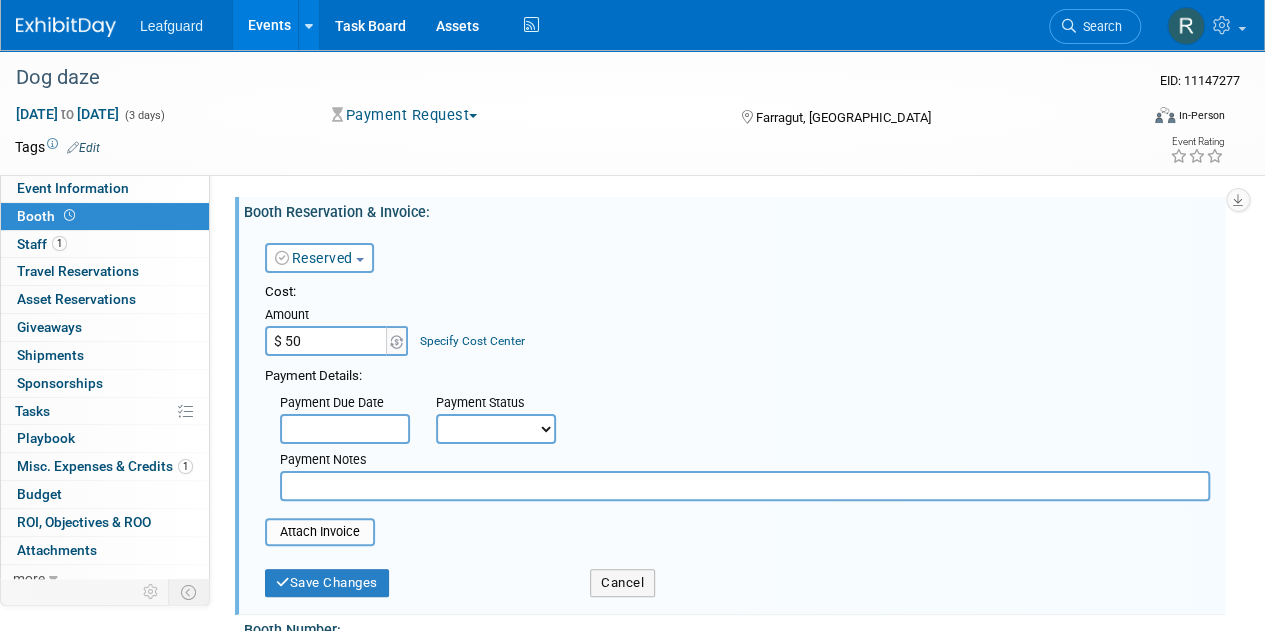 type on "$ 50.00" 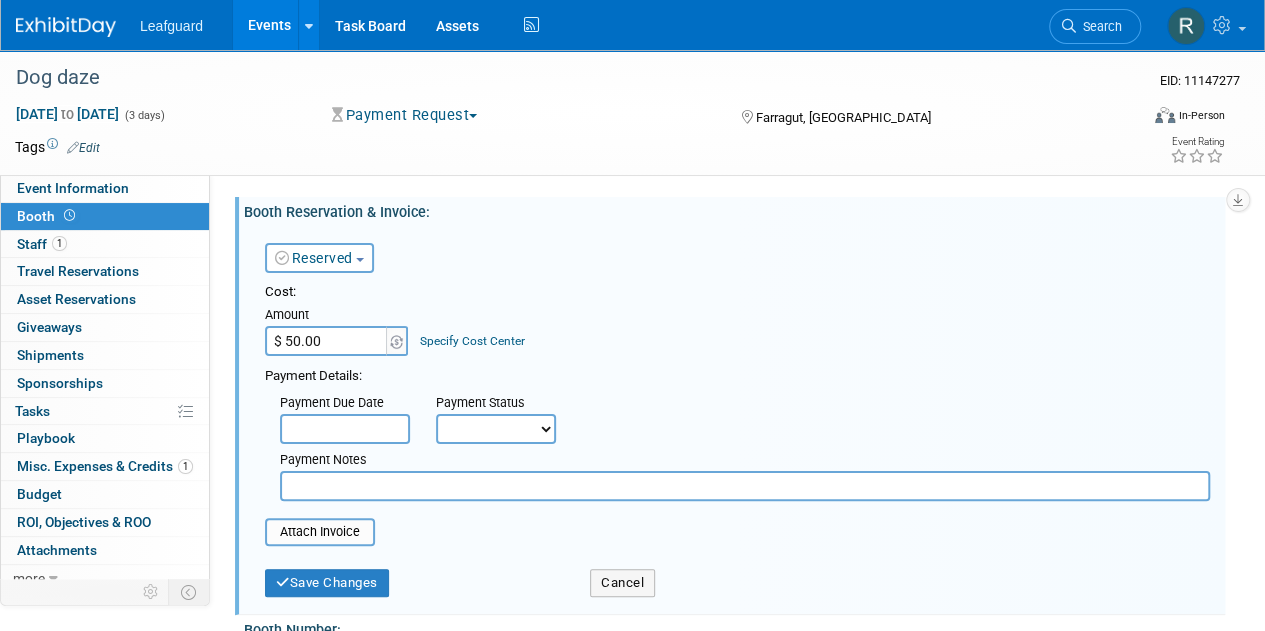 click at bounding box center [345, 429] 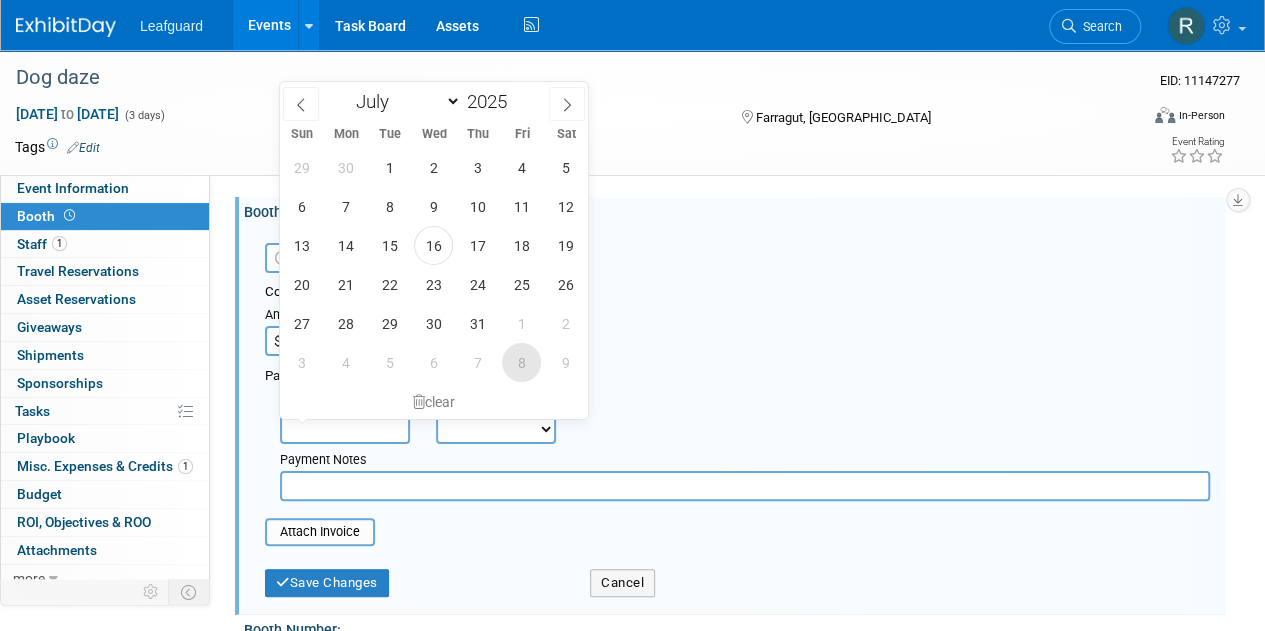 click on "8" at bounding box center [521, 362] 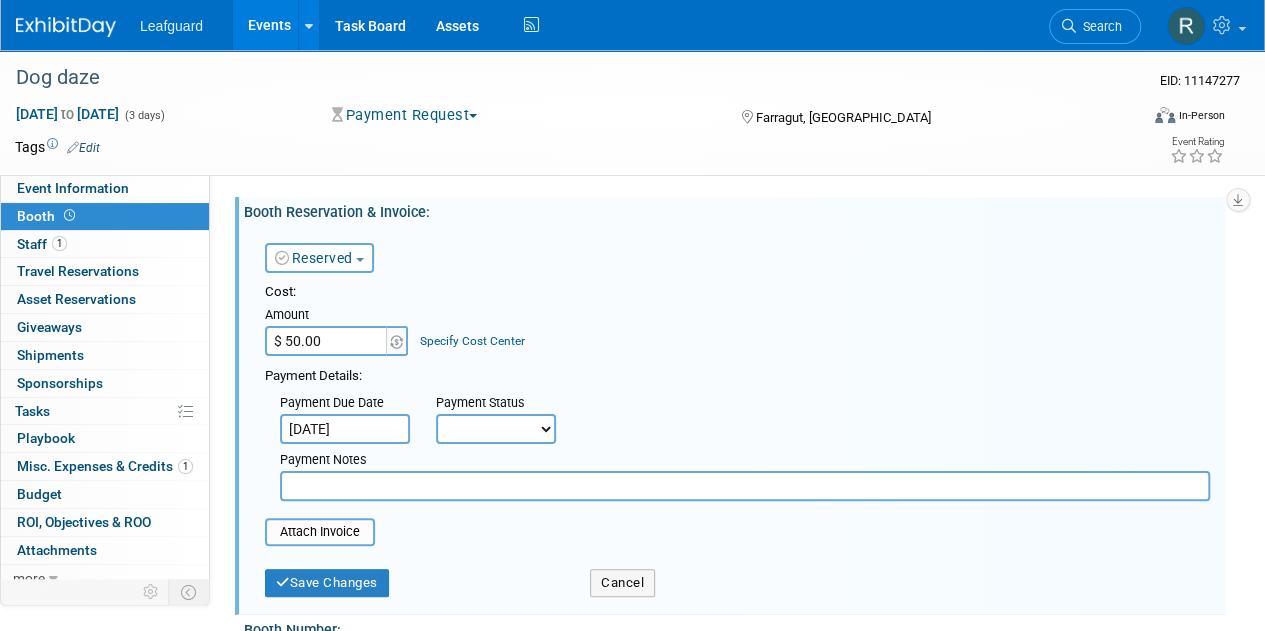 click on "Not Paid Yet
Partially Paid
Paid in Full" at bounding box center (496, 429) 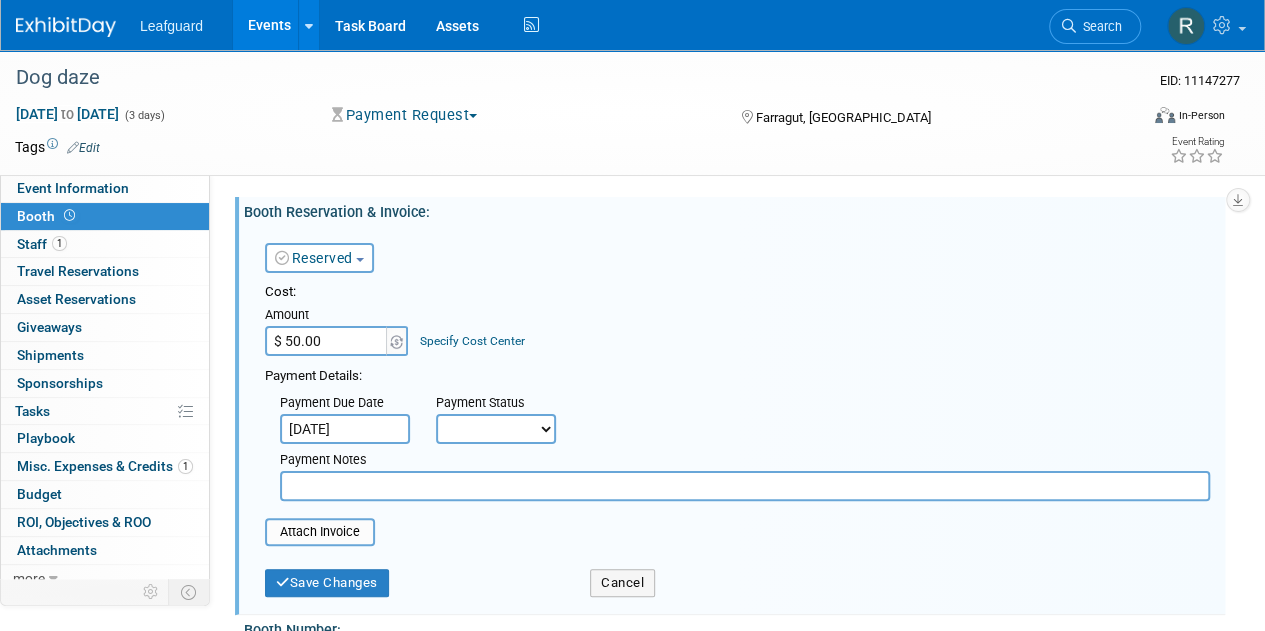 select on "1" 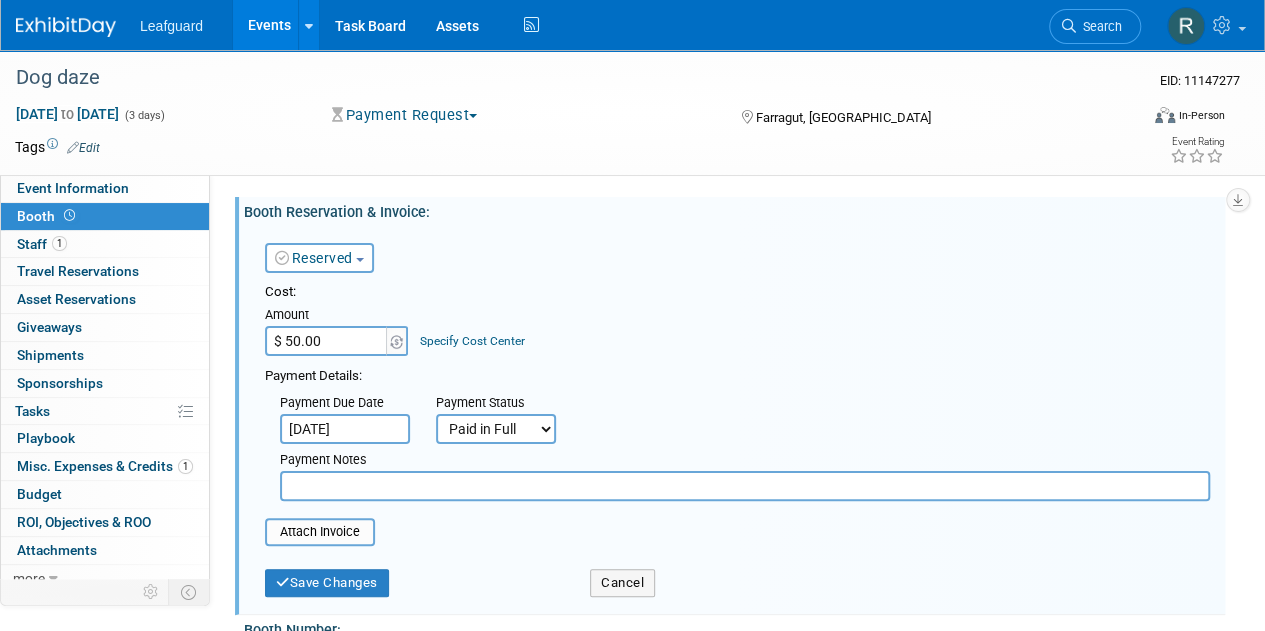 click on "Not Paid Yet
Partially Paid
Paid in Full" at bounding box center (496, 429) 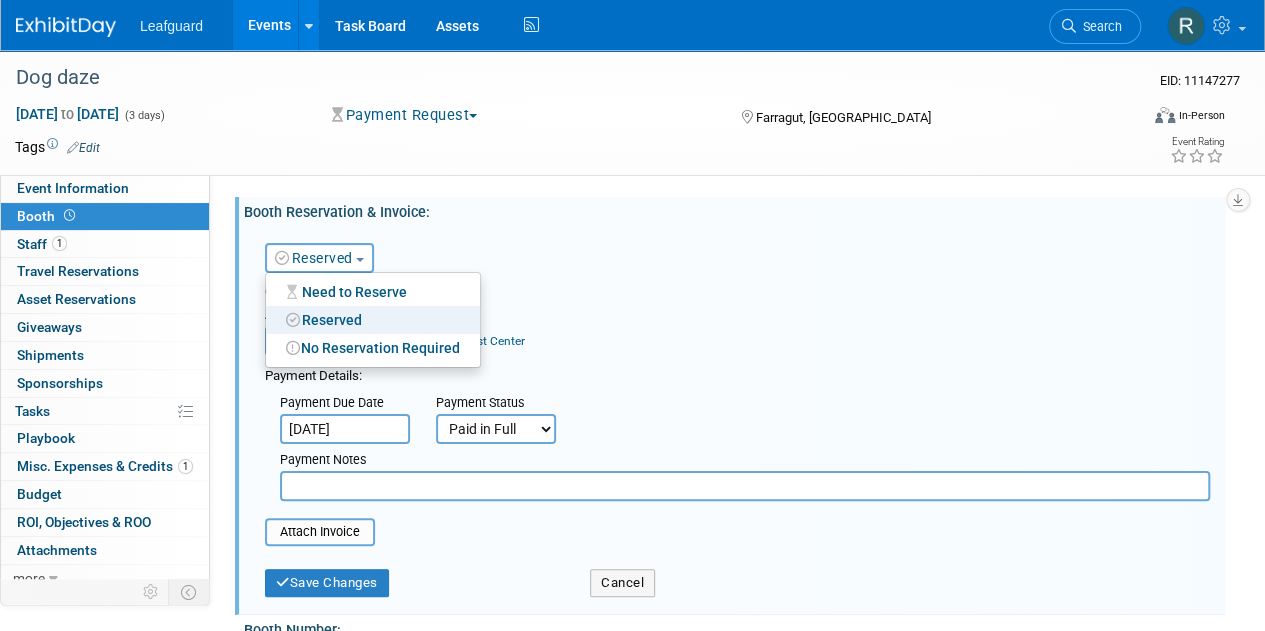 click on "Reserved
Need to Reserve
Reserved
No Reservation Required
Ideally by:" at bounding box center [737, 254] 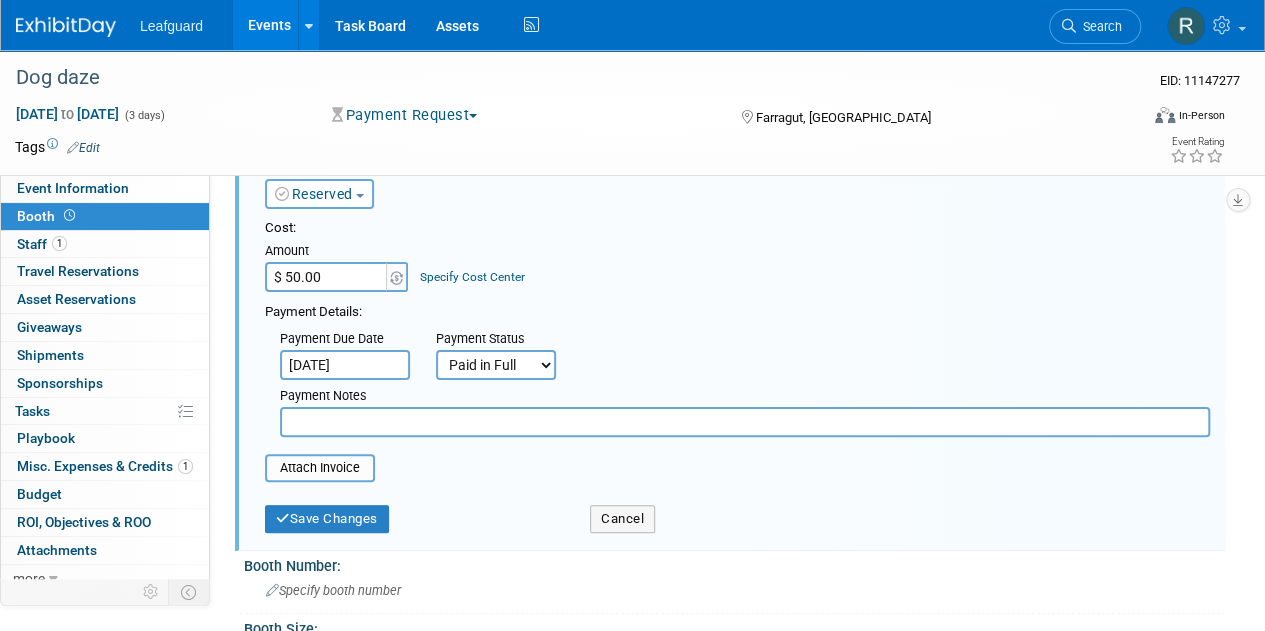 scroll, scrollTop: 117, scrollLeft: 0, axis: vertical 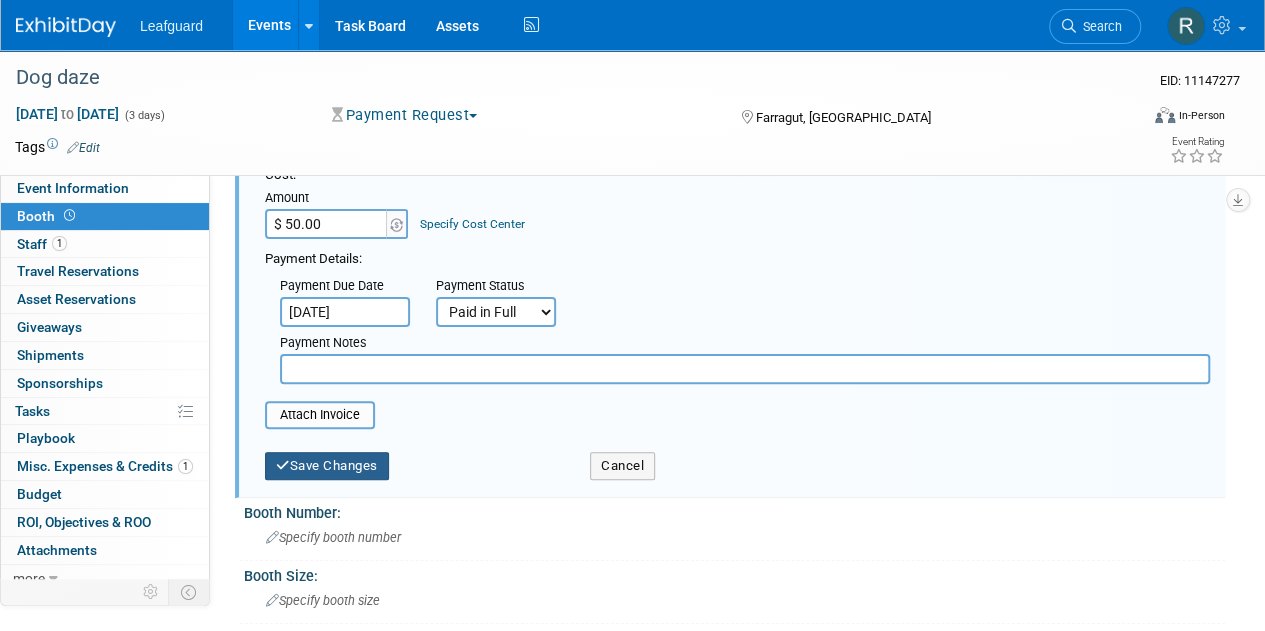 click on "Save Changes" at bounding box center [327, 466] 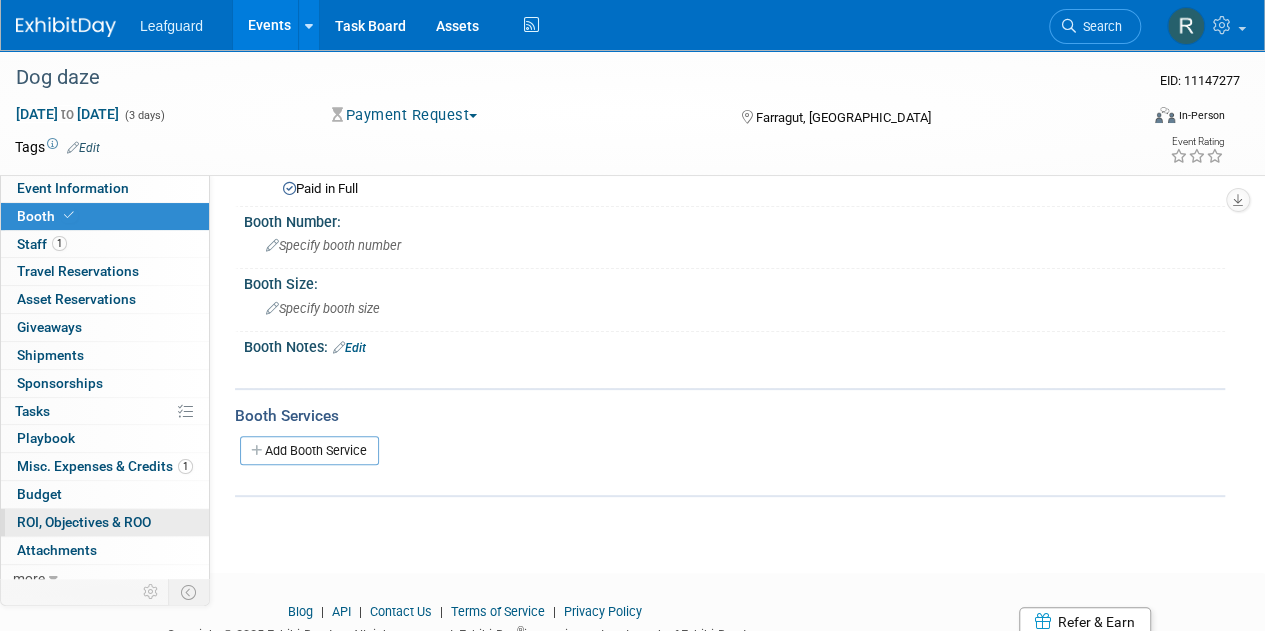click on "ROI, Objectives & ROO 0" at bounding box center [84, 522] 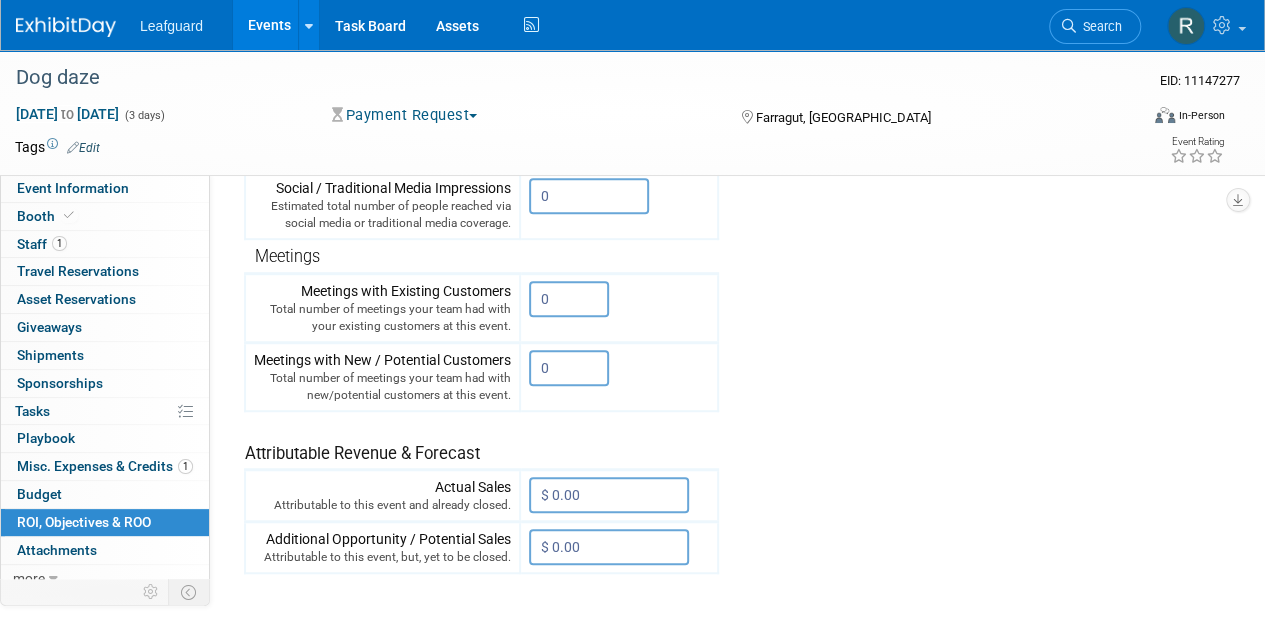 scroll, scrollTop: 536, scrollLeft: 0, axis: vertical 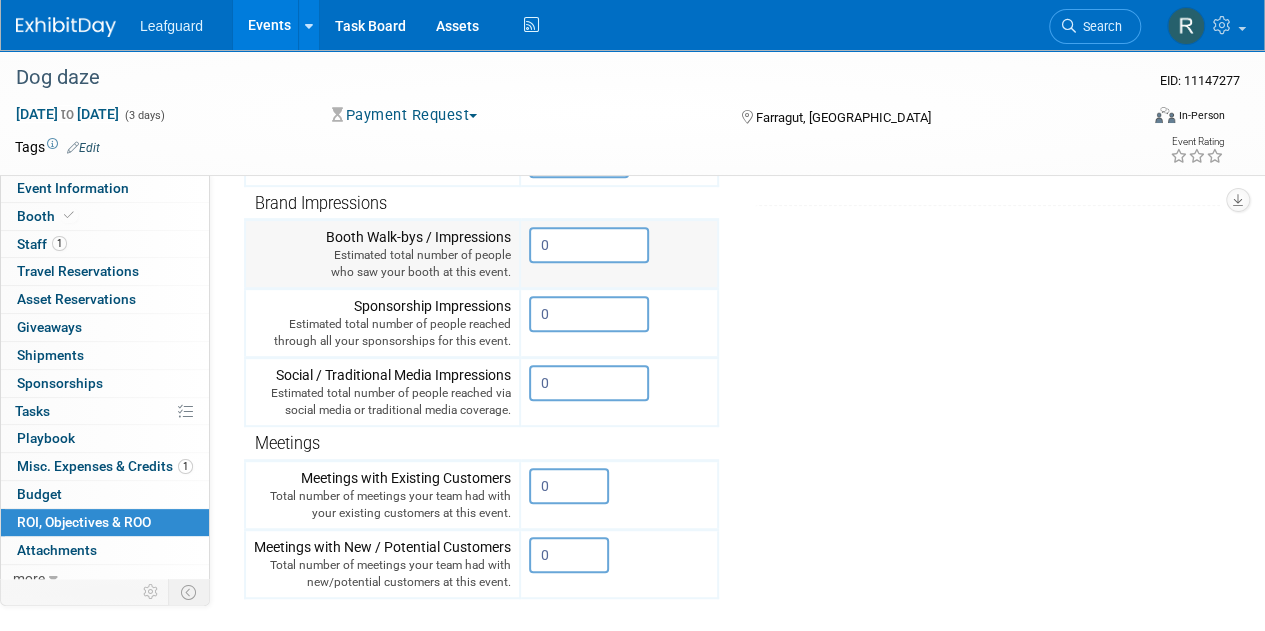 drag, startPoint x: 558, startPoint y: 239, endPoint x: 513, endPoint y: 243, distance: 45.17743 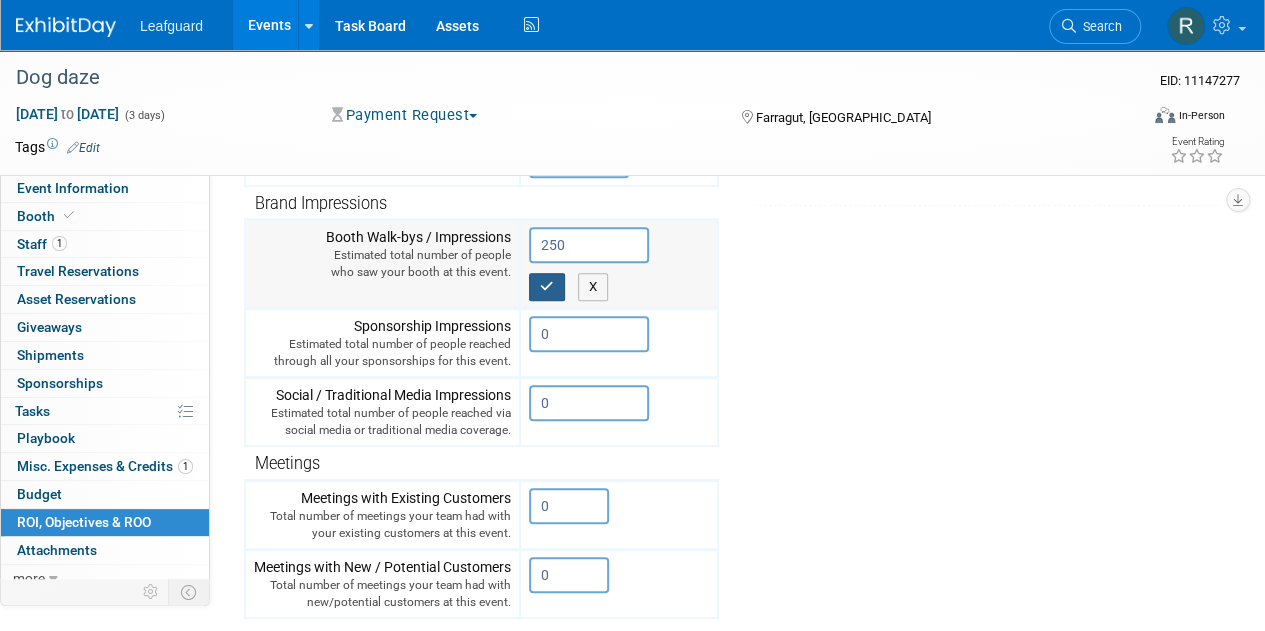 type on "250" 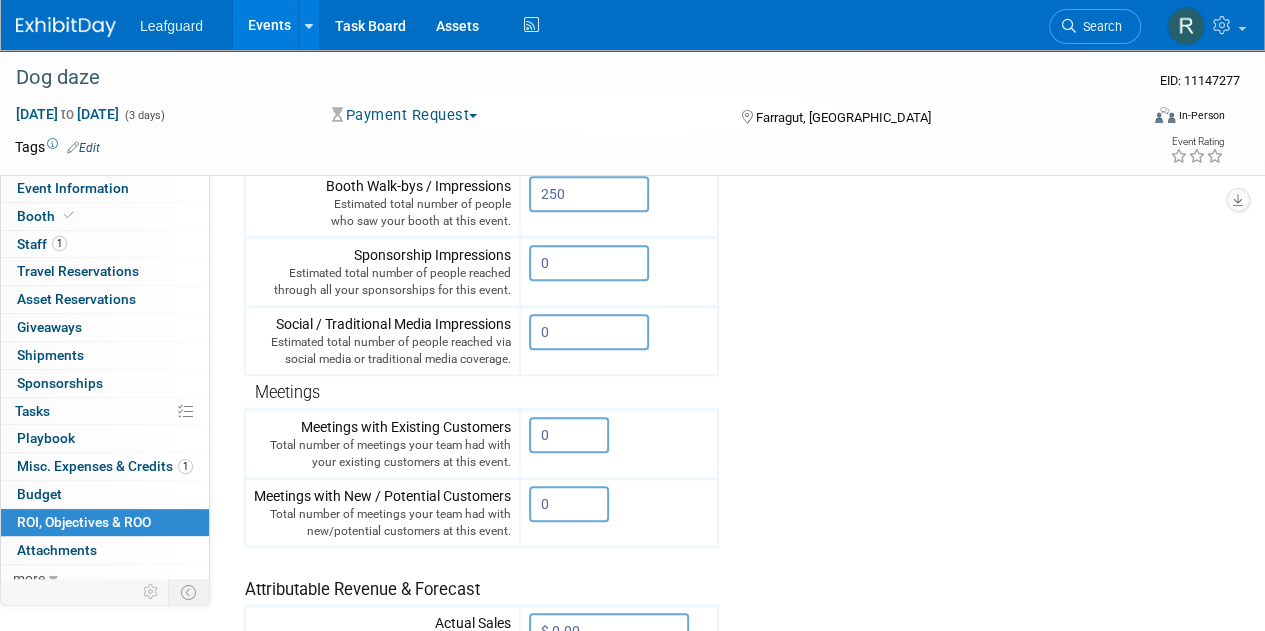 scroll, scrollTop: 400, scrollLeft: 0, axis: vertical 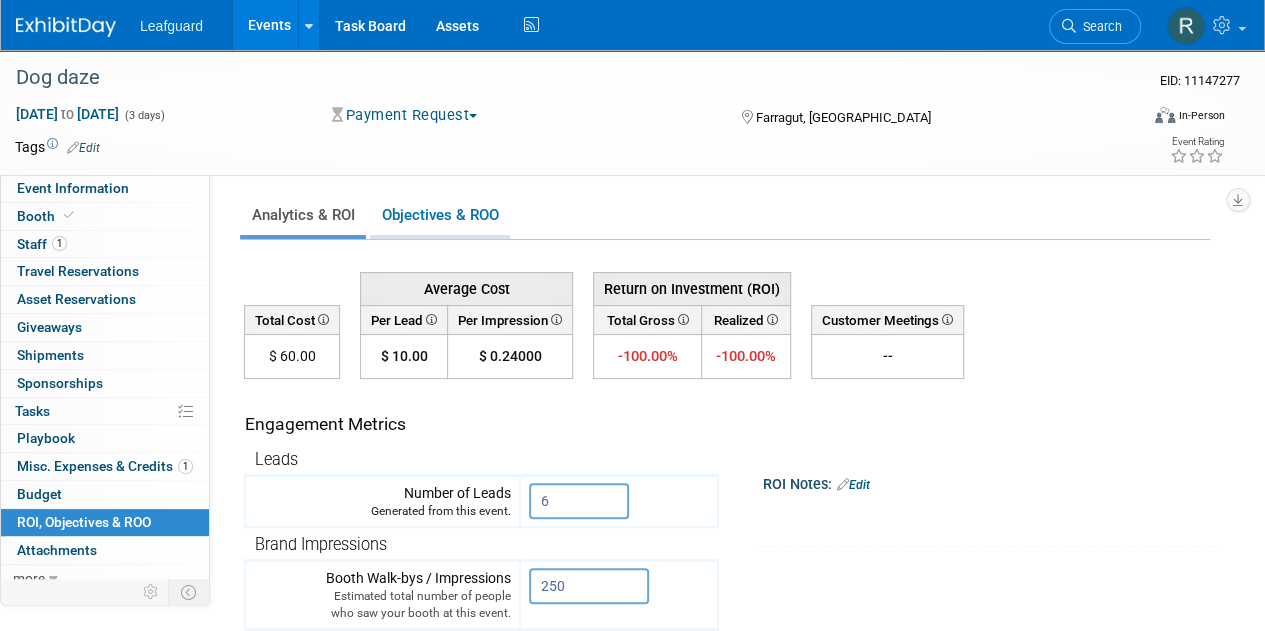 click on "Objectives & ROO 0" at bounding box center (440, 215) 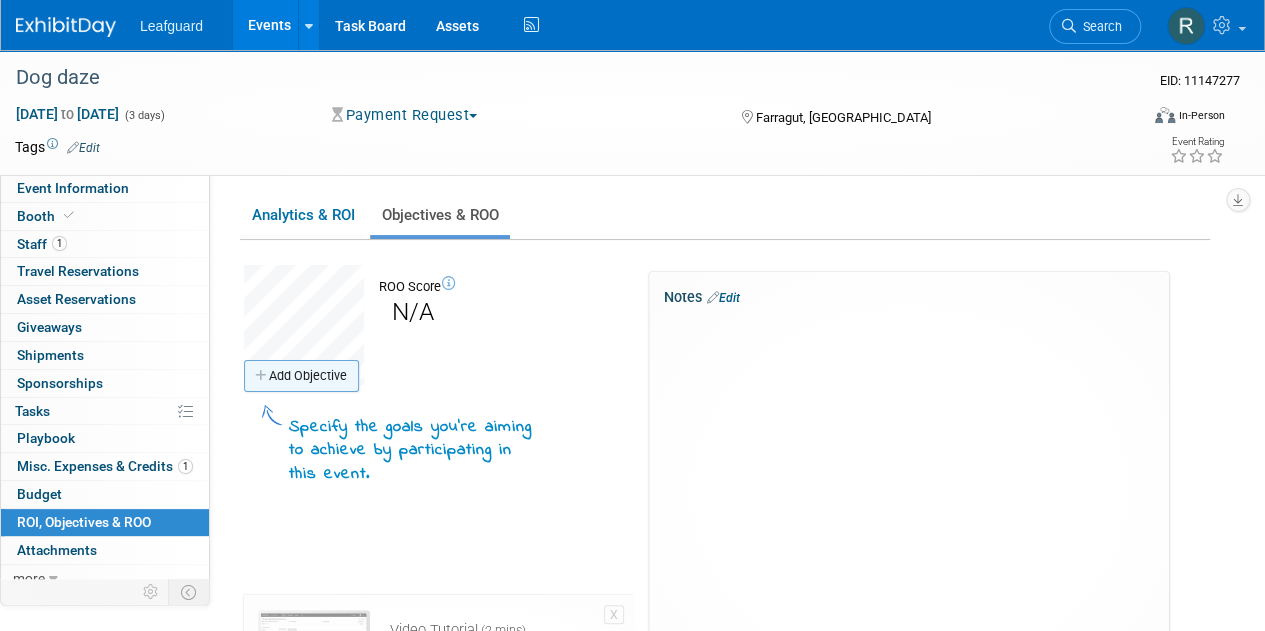 click on "Add Objective" at bounding box center [301, 376] 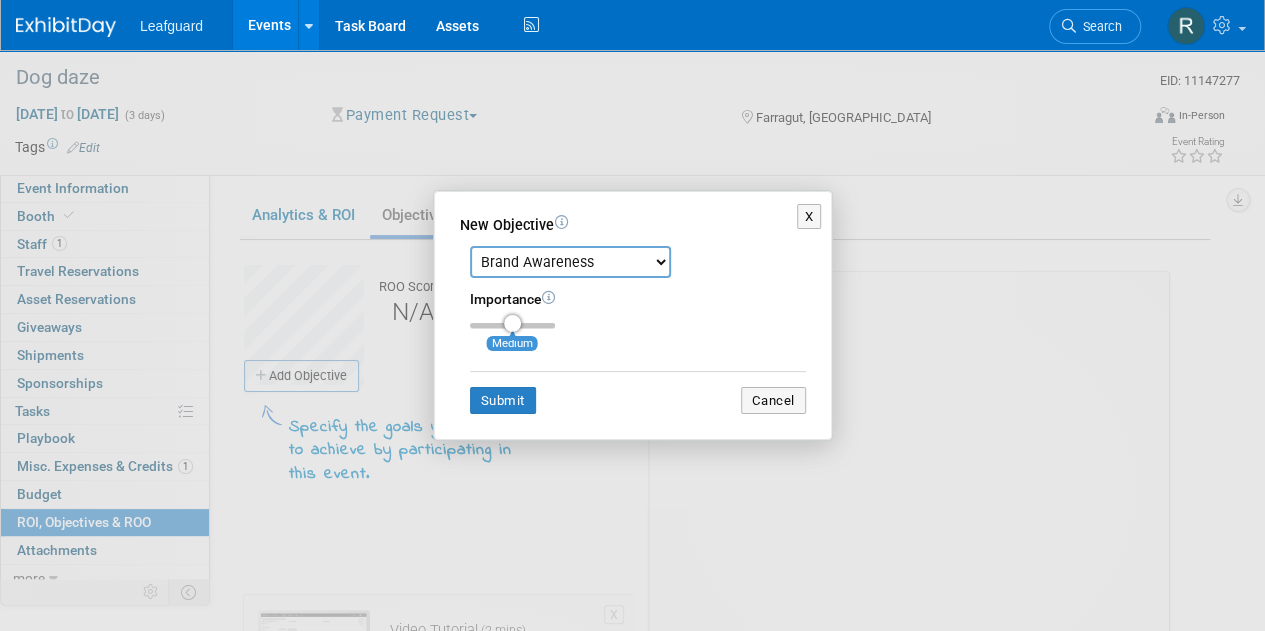 click on "Brand Awareness
Competition Research
Customer Retention
Feedback Collection
Lead Generation
Market Research
Media Exposure
Networking
Partnership Opportunities
Product Launch
Professional Development
Recruiting
Sales Trendspotting Other (specify)" at bounding box center [570, 262] 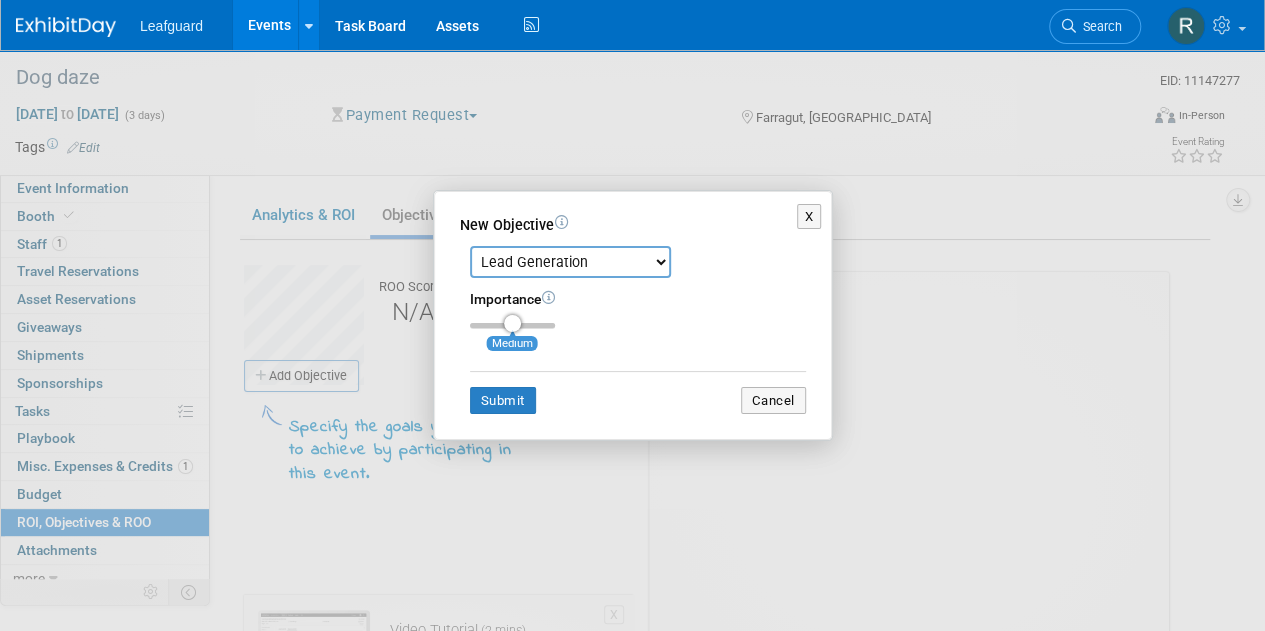 click on "Brand Awareness
Competition Research
Customer Retention
Feedback Collection
Lead Generation
Market Research
Media Exposure
Networking
Partnership Opportunities
Product Launch
Professional Development
Recruiting
Sales Trendspotting Other (specify)" at bounding box center (570, 262) 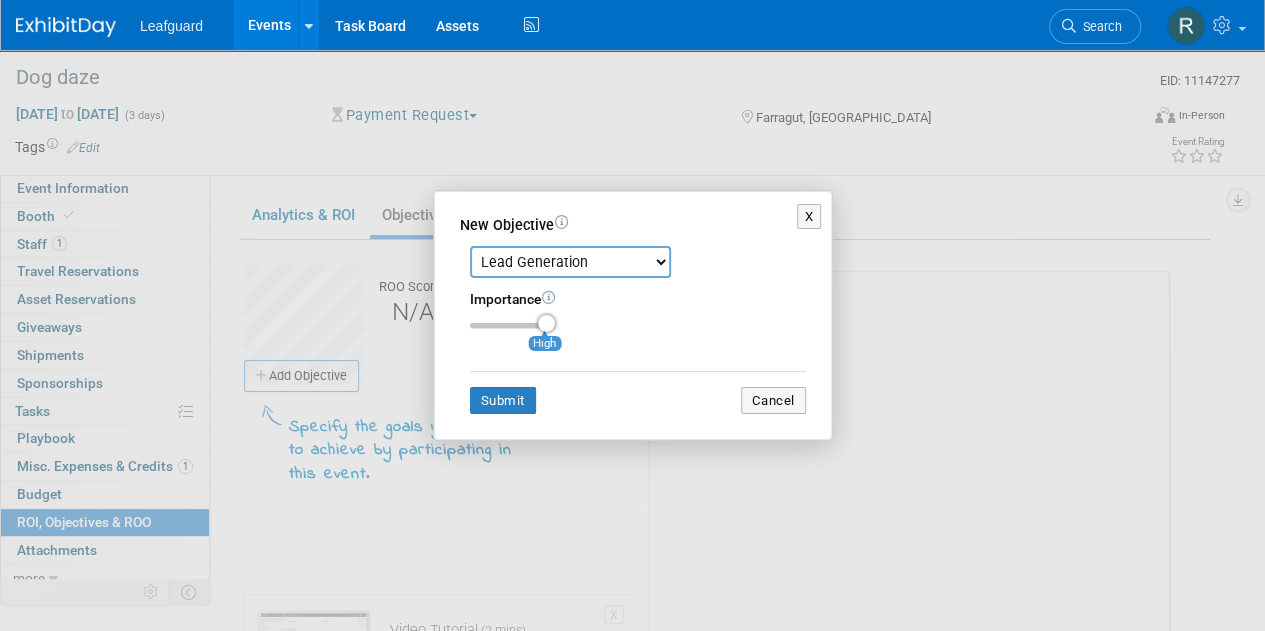 drag, startPoint x: 512, startPoint y: 322, endPoint x: 552, endPoint y: 335, distance: 42.059483 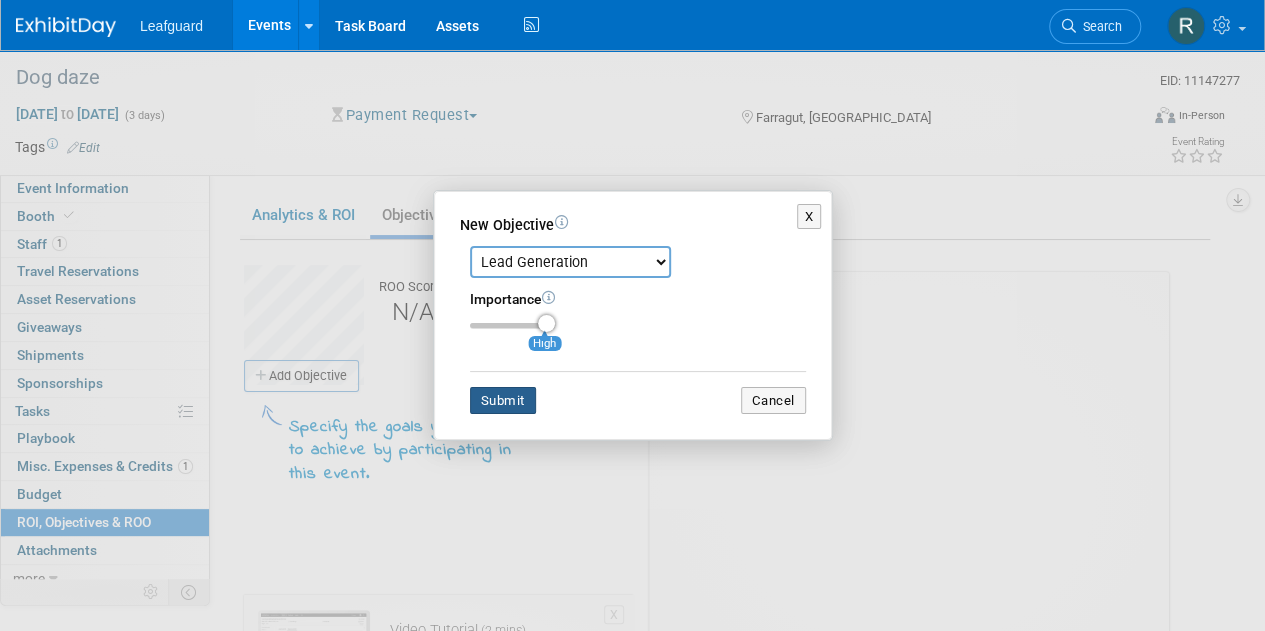 click on "Submit" at bounding box center (503, 401) 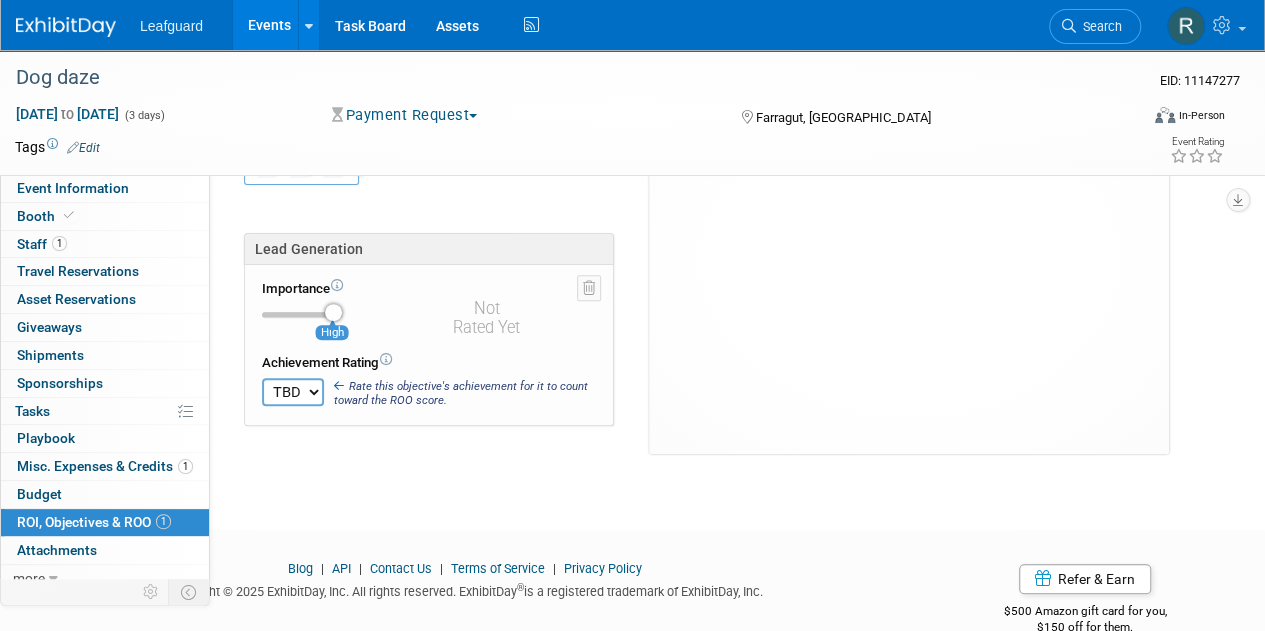 scroll, scrollTop: 209, scrollLeft: 0, axis: vertical 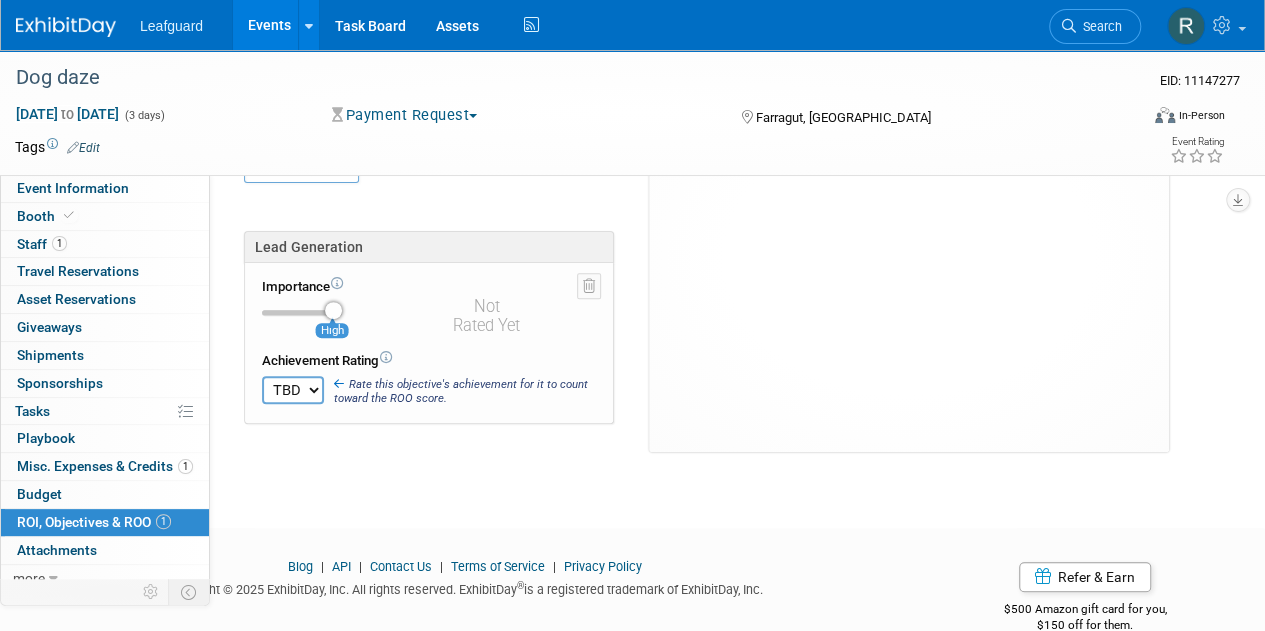 click on "TBD
0
1
2
3
4
5
6
7
8
9
10" at bounding box center [293, 390] 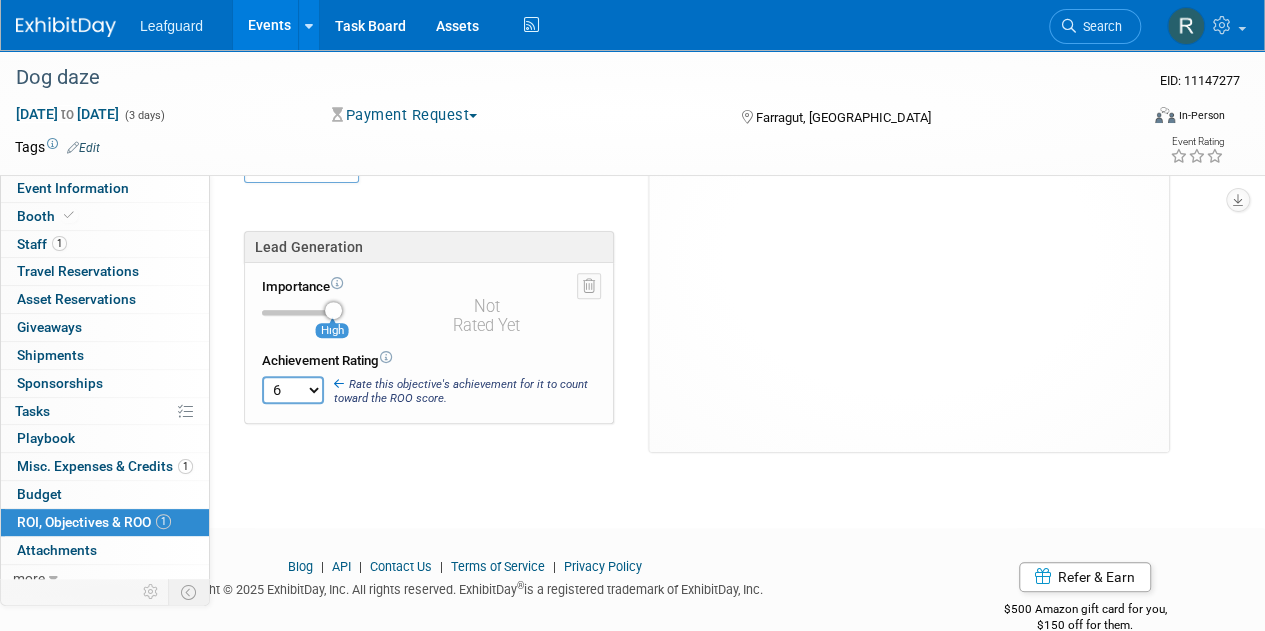 click on "TBD
0
1
2
3
4
5
6
7
8
9
10" at bounding box center [293, 390] 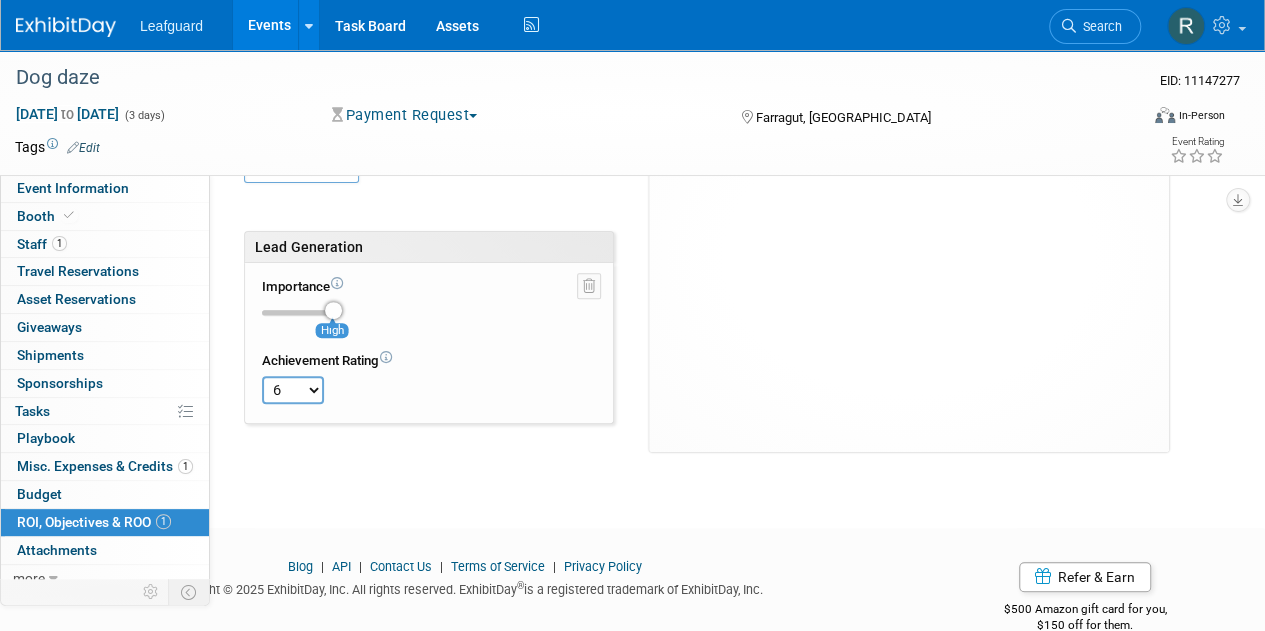click on "TBD
0
1
2
3
4
5
6
7
8
9
10" at bounding box center [293, 390] 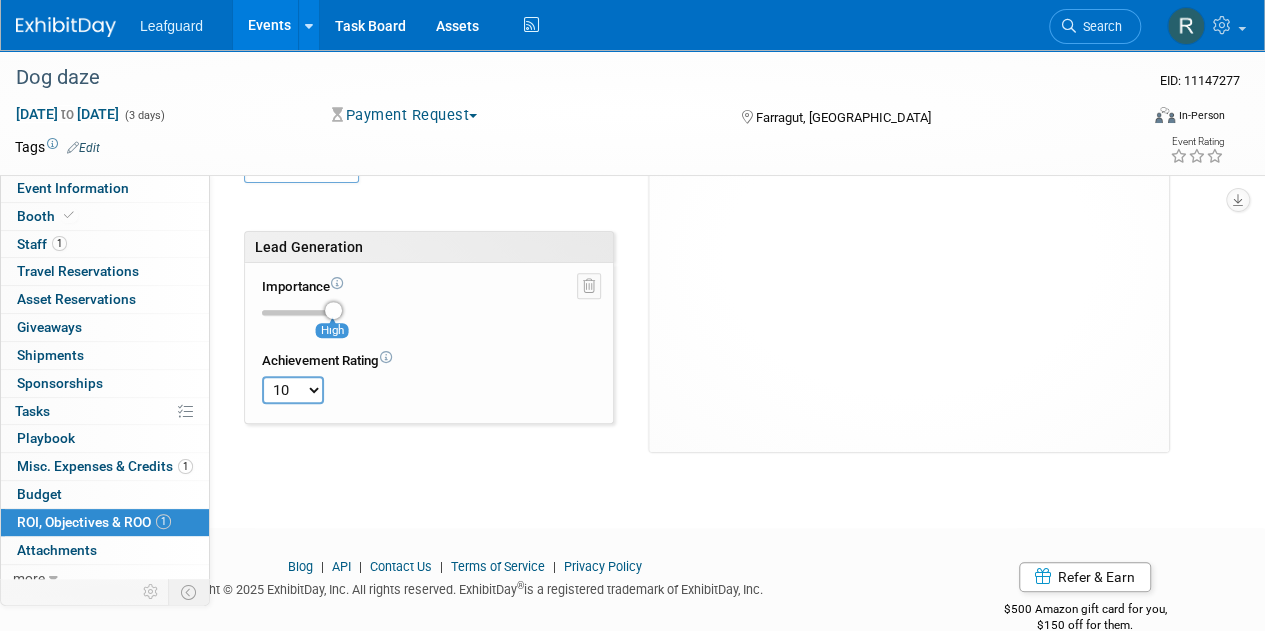 click on "TBD
0
1
2
3
4
5
6
7
8
9
10" at bounding box center (293, 390) 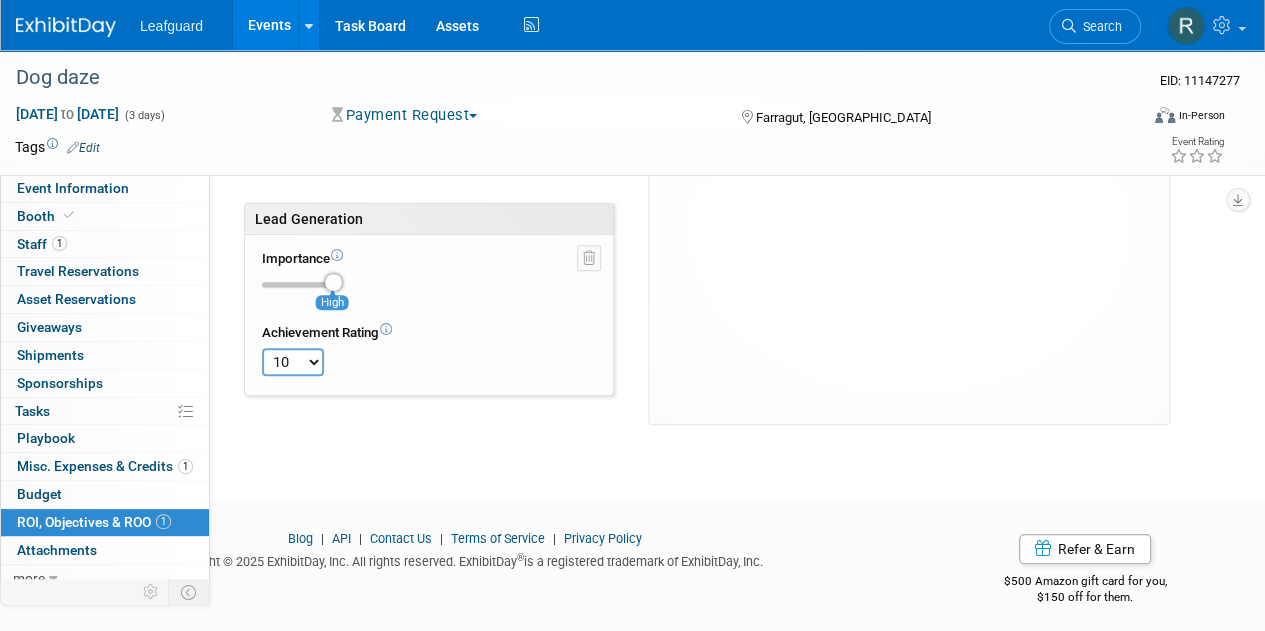 scroll, scrollTop: 244, scrollLeft: 0, axis: vertical 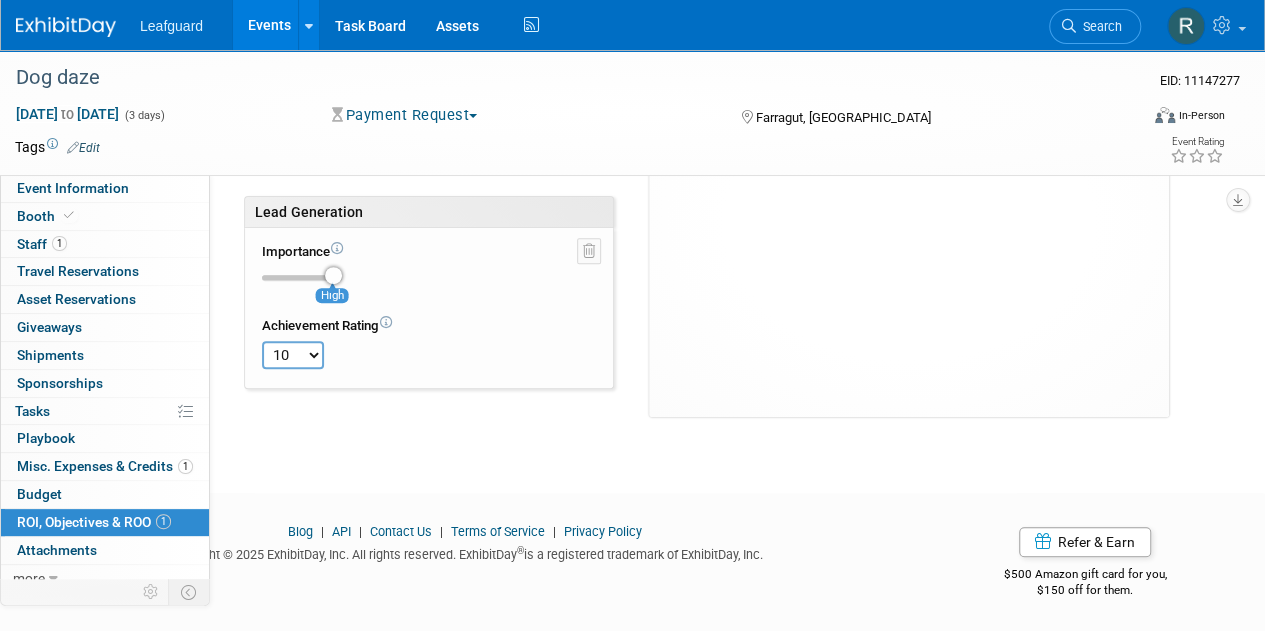 drag, startPoint x: 313, startPoint y: 352, endPoint x: 288, endPoint y: 352, distance: 25 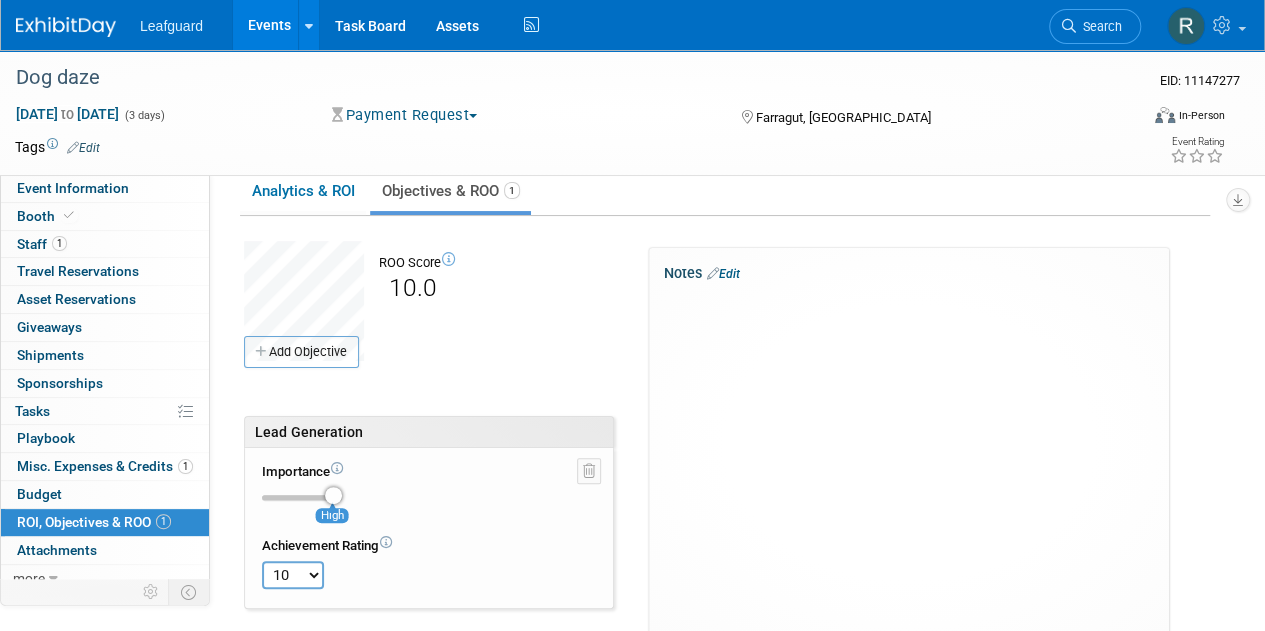 scroll, scrollTop: 0, scrollLeft: 0, axis: both 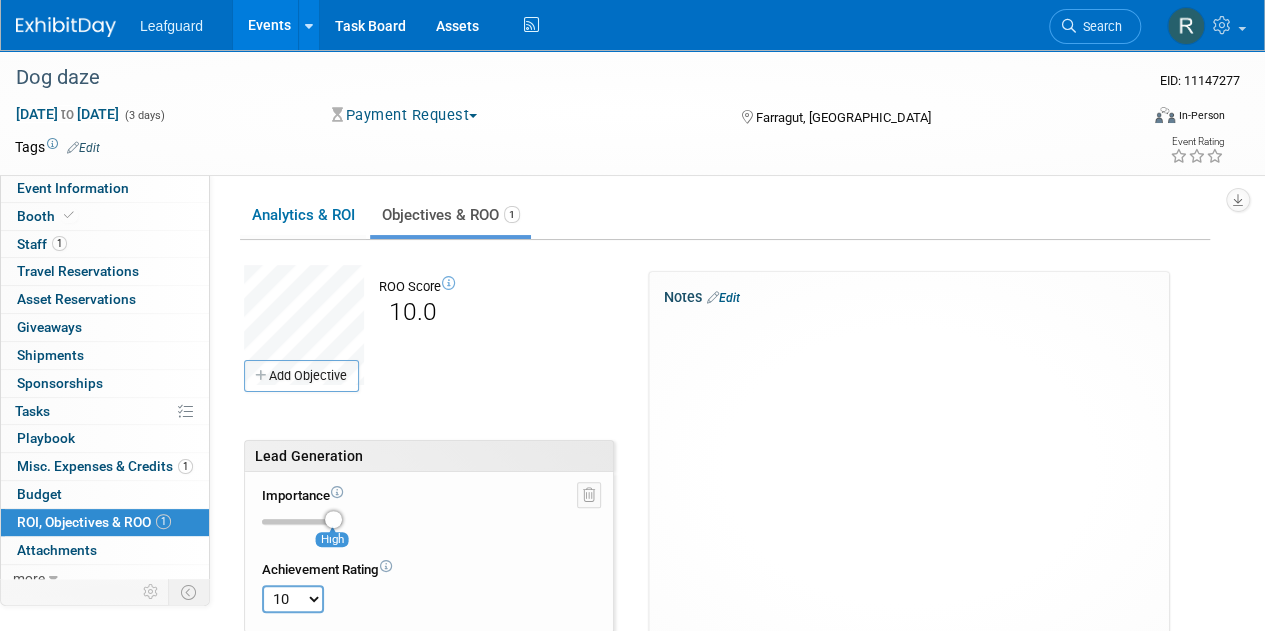 click at bounding box center [386, 567] 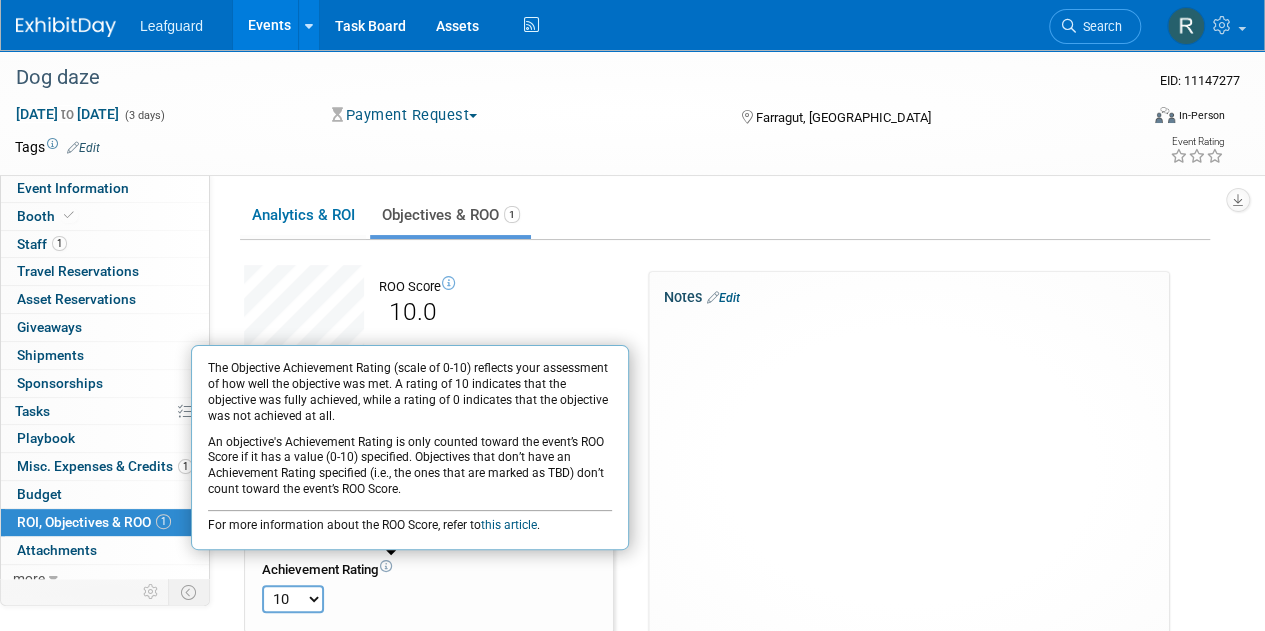 click on "Rate this objective's achievement for it to count toward the ROO score. Rate objective achievement to count toward the ROO score." at bounding box center [460, 596] 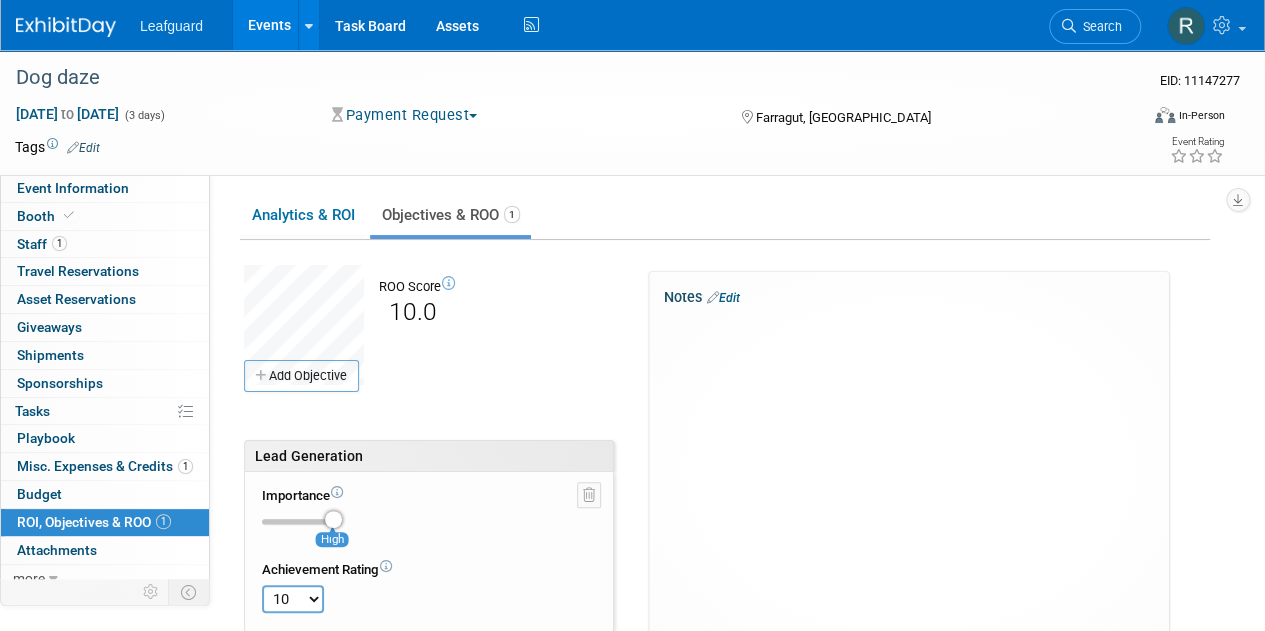 click on "TBD
0
1
2
3
4
5
6
7
8
9
10" at bounding box center (293, 599) 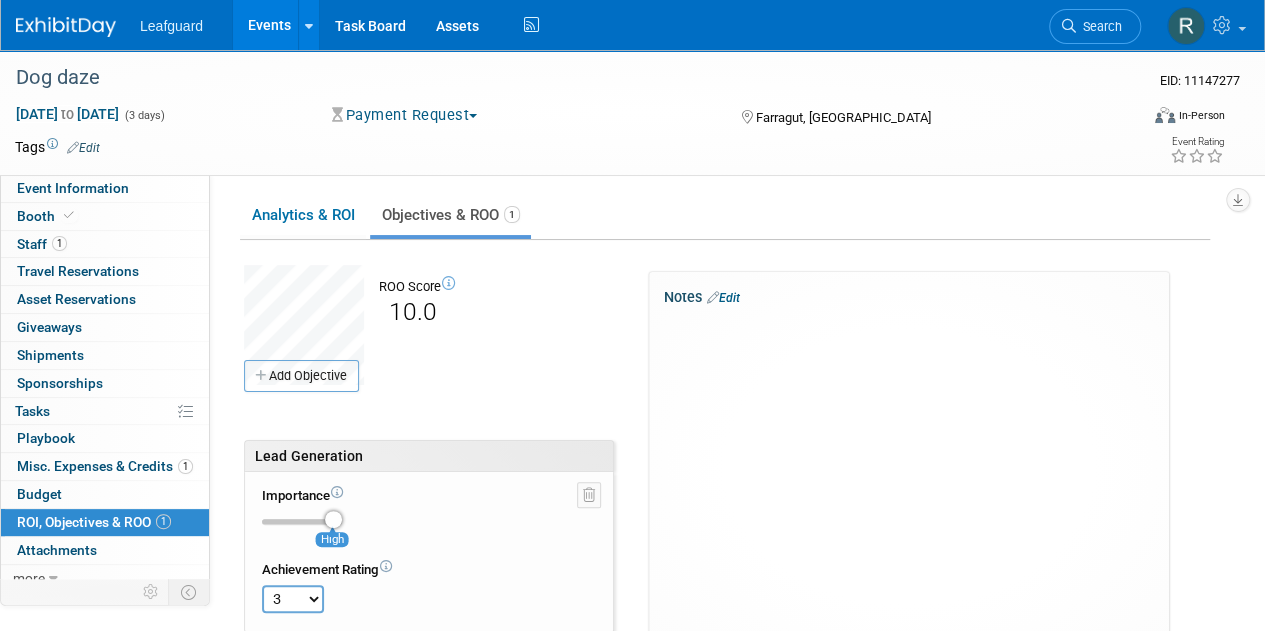 click on "TBD
0
1
2
3
4
5
6
7
8
9
10" at bounding box center (293, 599) 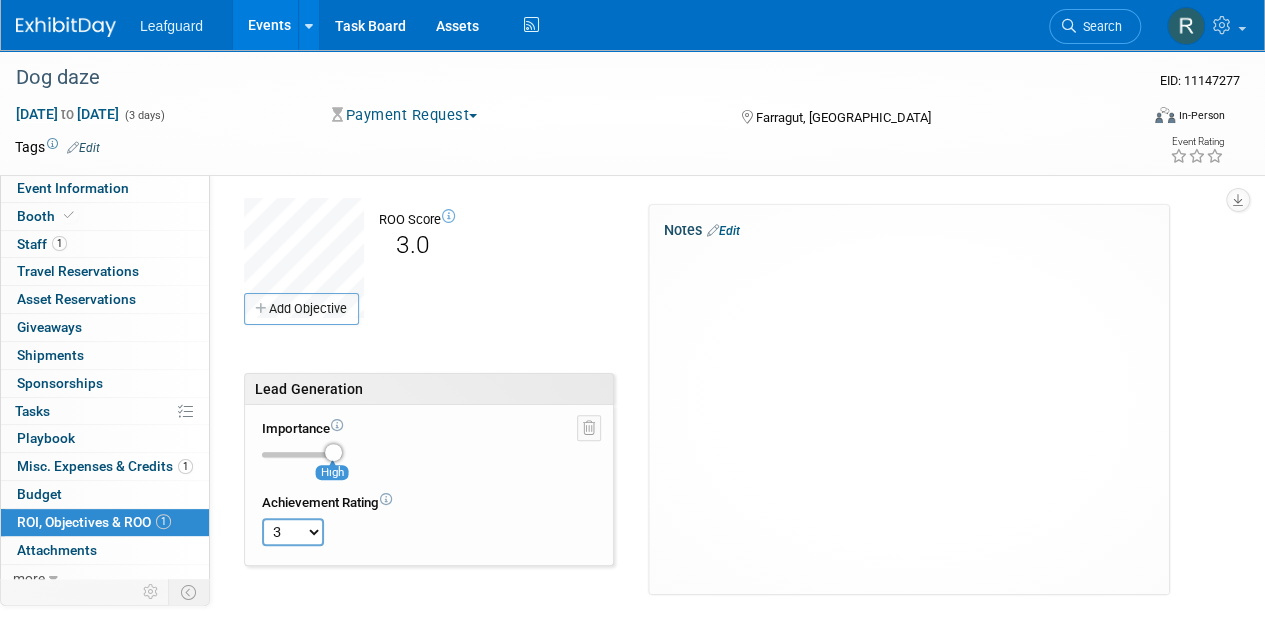 scroll, scrollTop: 68, scrollLeft: 0, axis: vertical 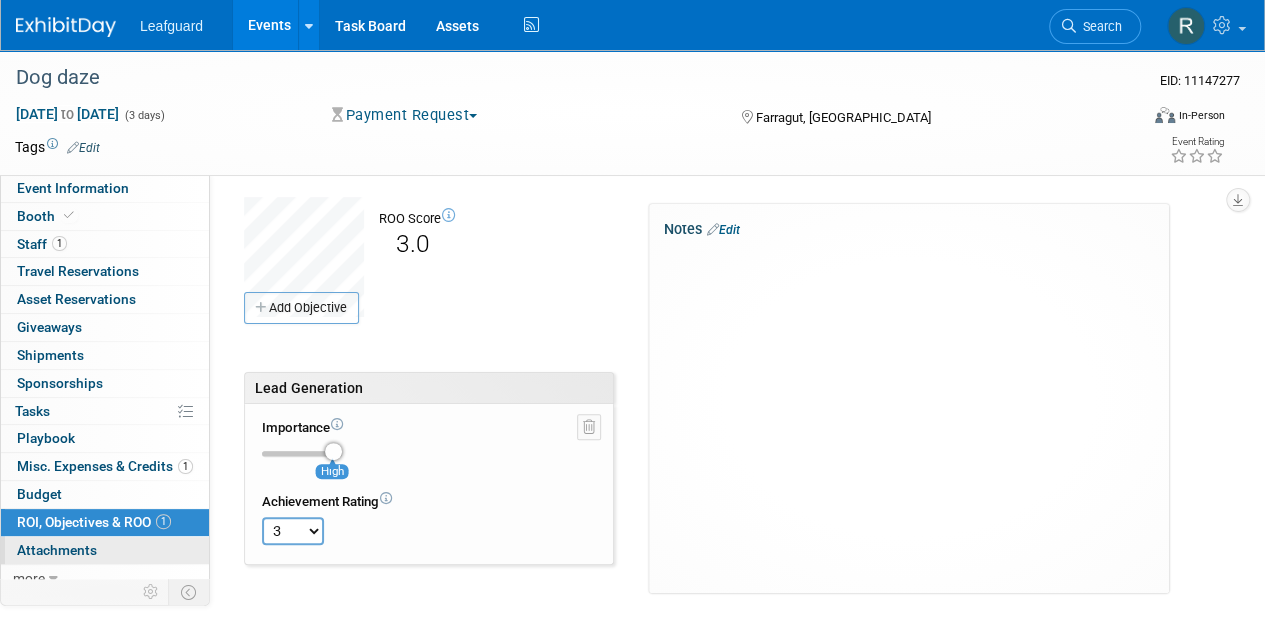 click on "Attachments 0" at bounding box center (57, 550) 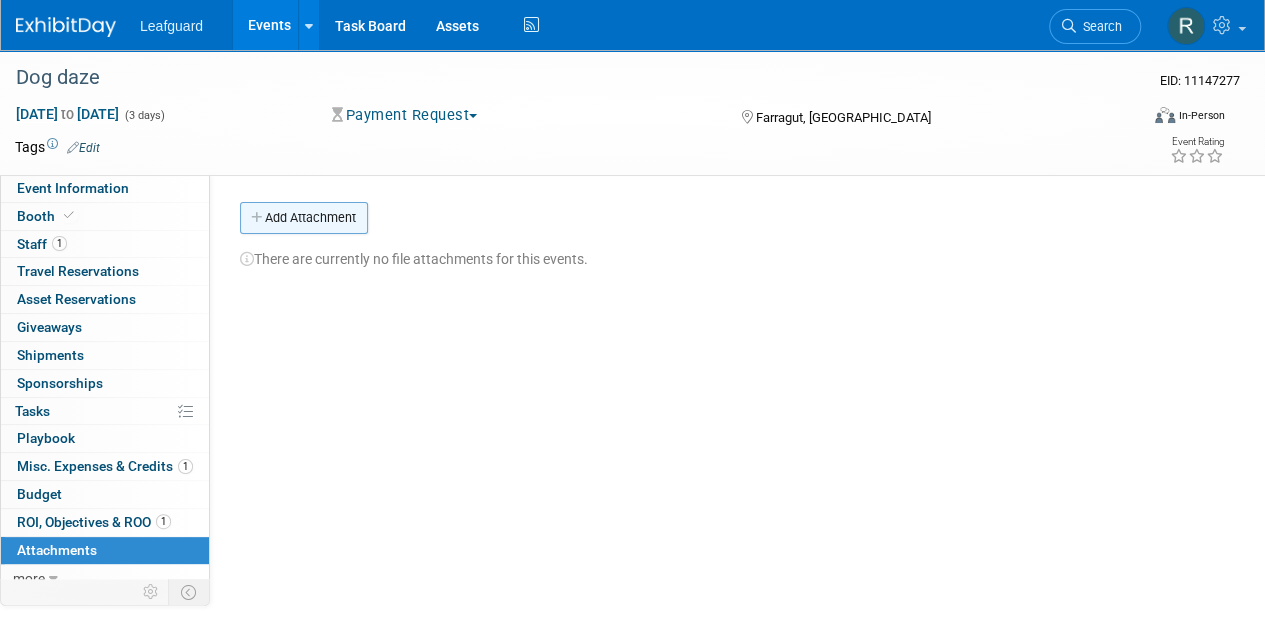 click on "Add Attachment" at bounding box center (304, 218) 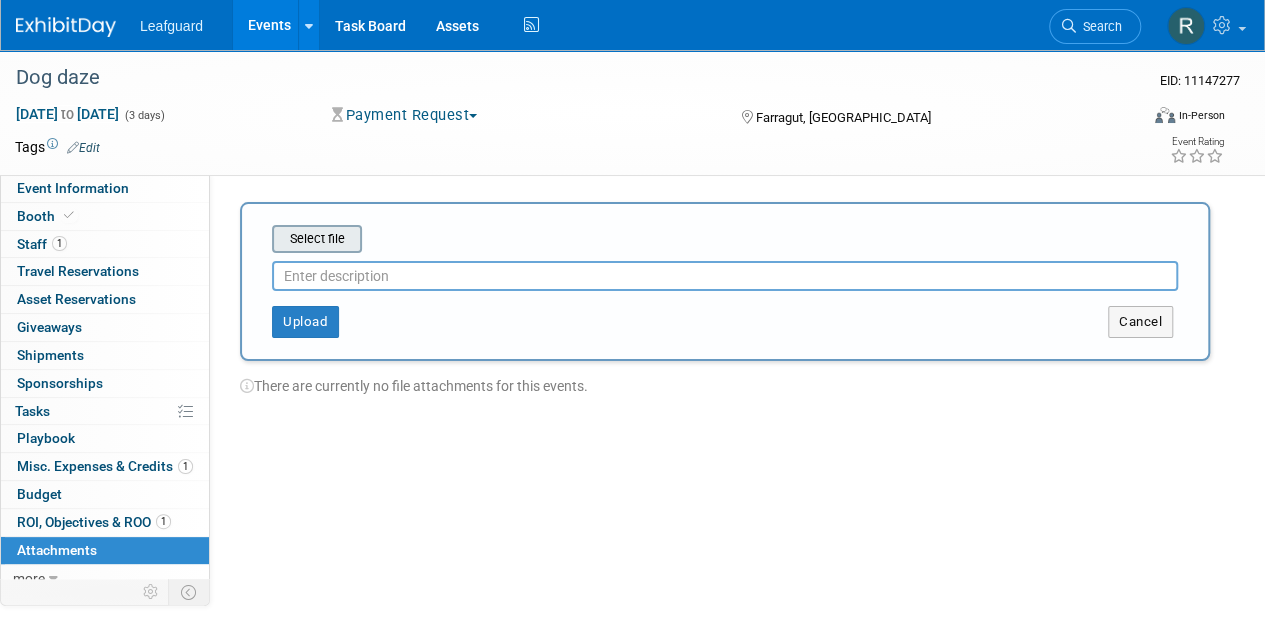 click at bounding box center [241, 239] 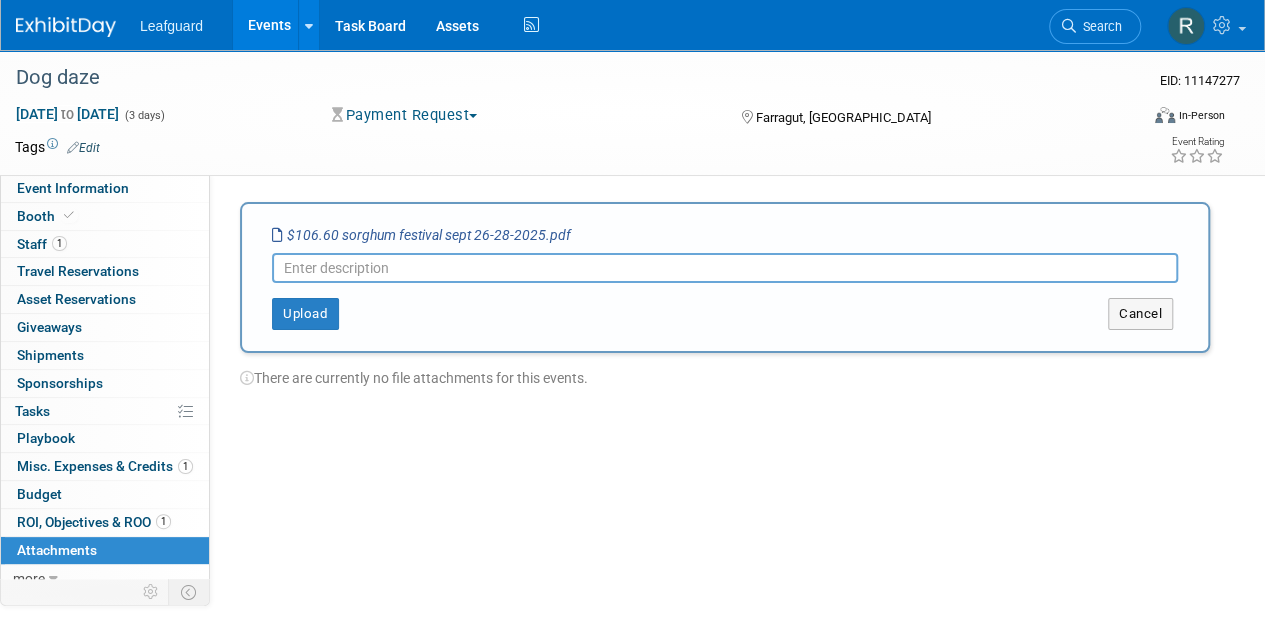 click at bounding box center (725, 268) 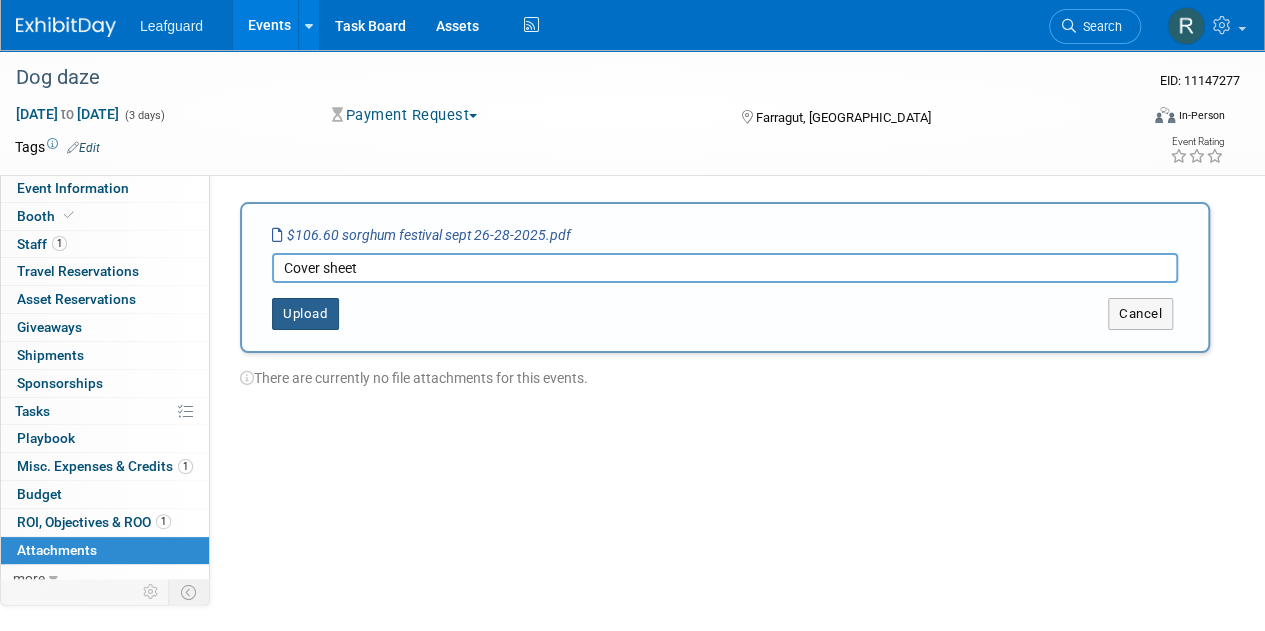 type on "Cover sheet" 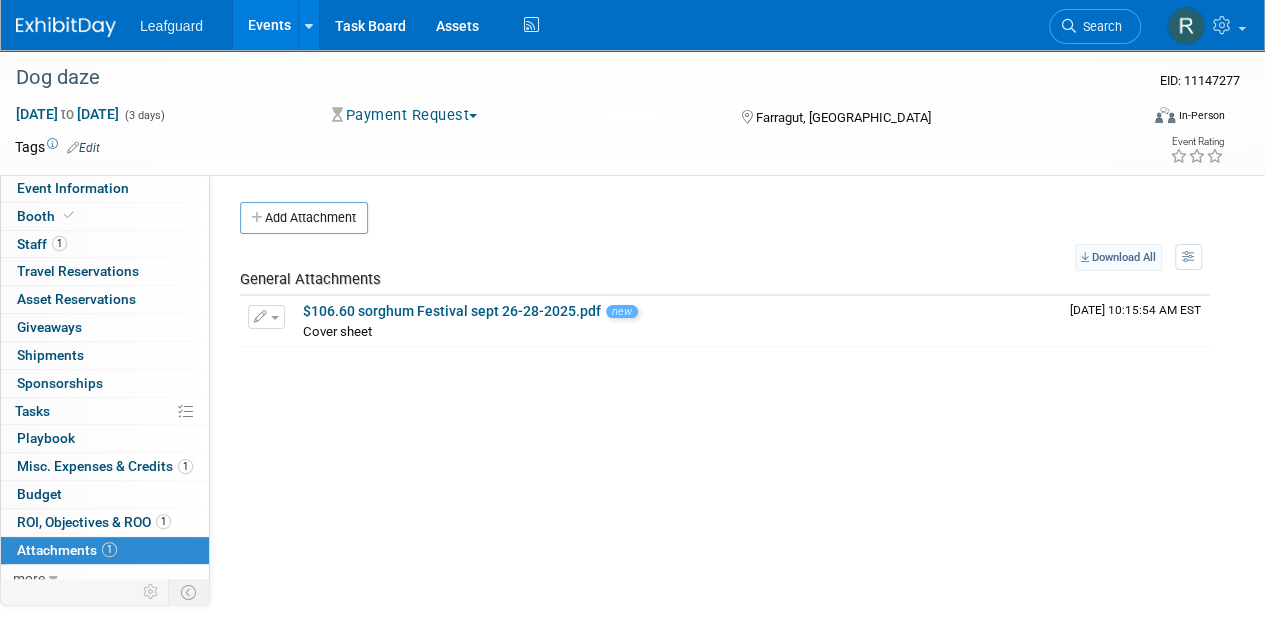 click on "Download All" at bounding box center [1118, 257] 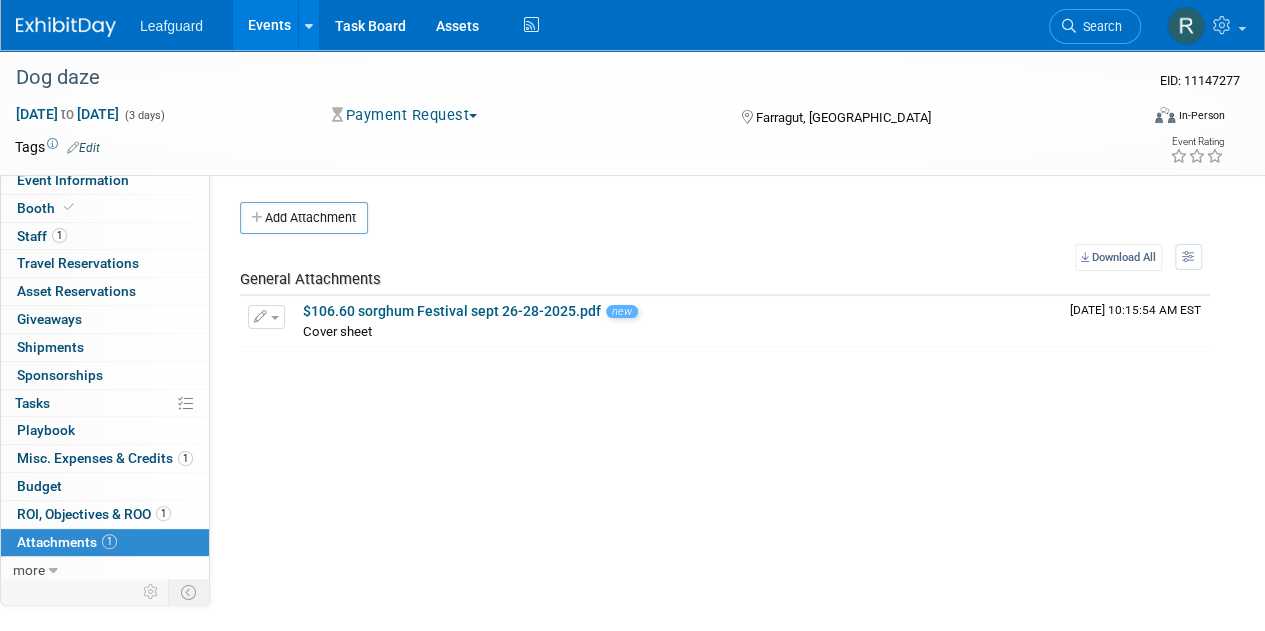 scroll, scrollTop: 0, scrollLeft: 0, axis: both 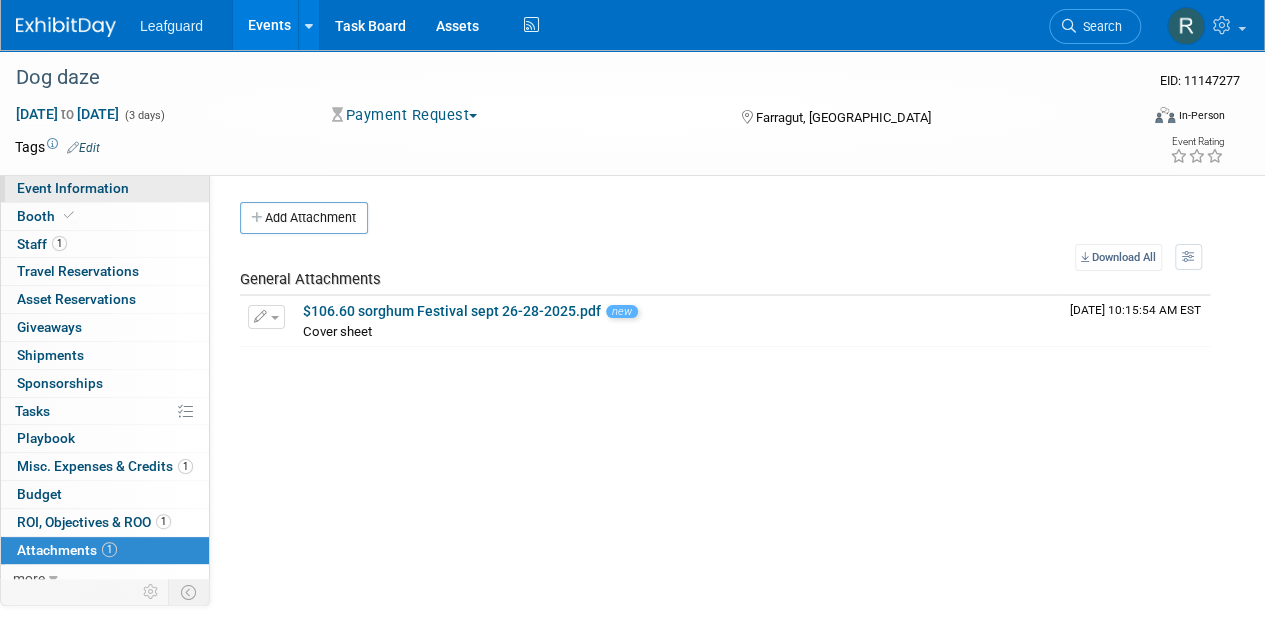 click on "Event Information" at bounding box center [73, 188] 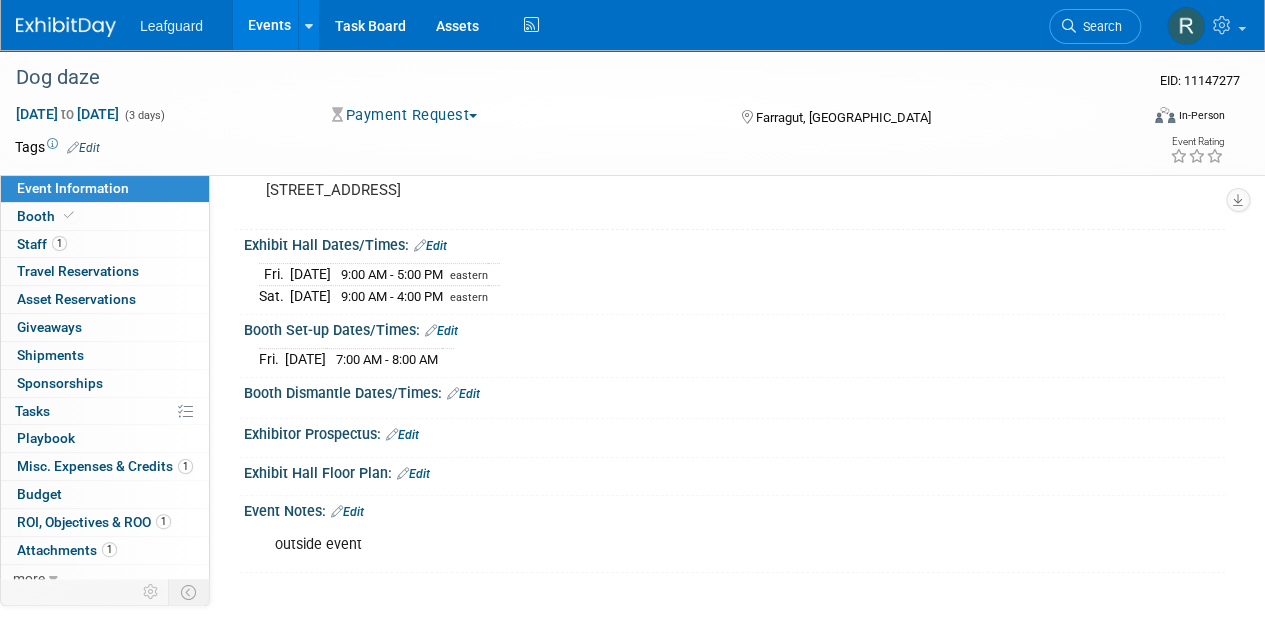 scroll, scrollTop: 0, scrollLeft: 0, axis: both 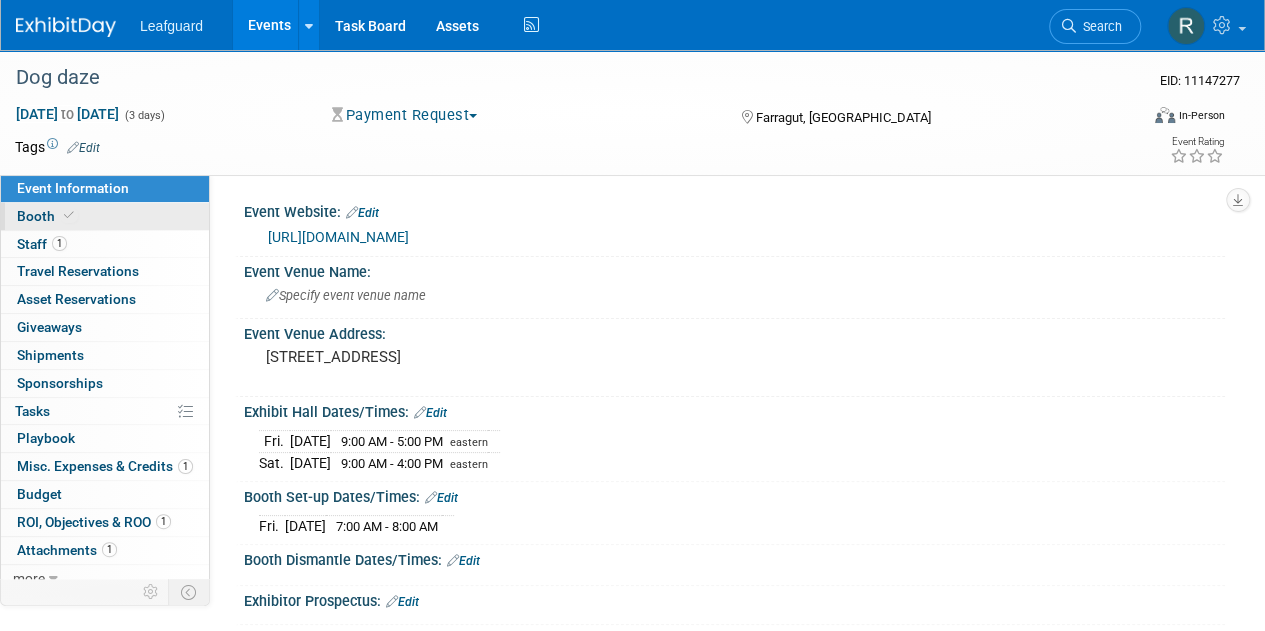 click on "Booth" at bounding box center [47, 216] 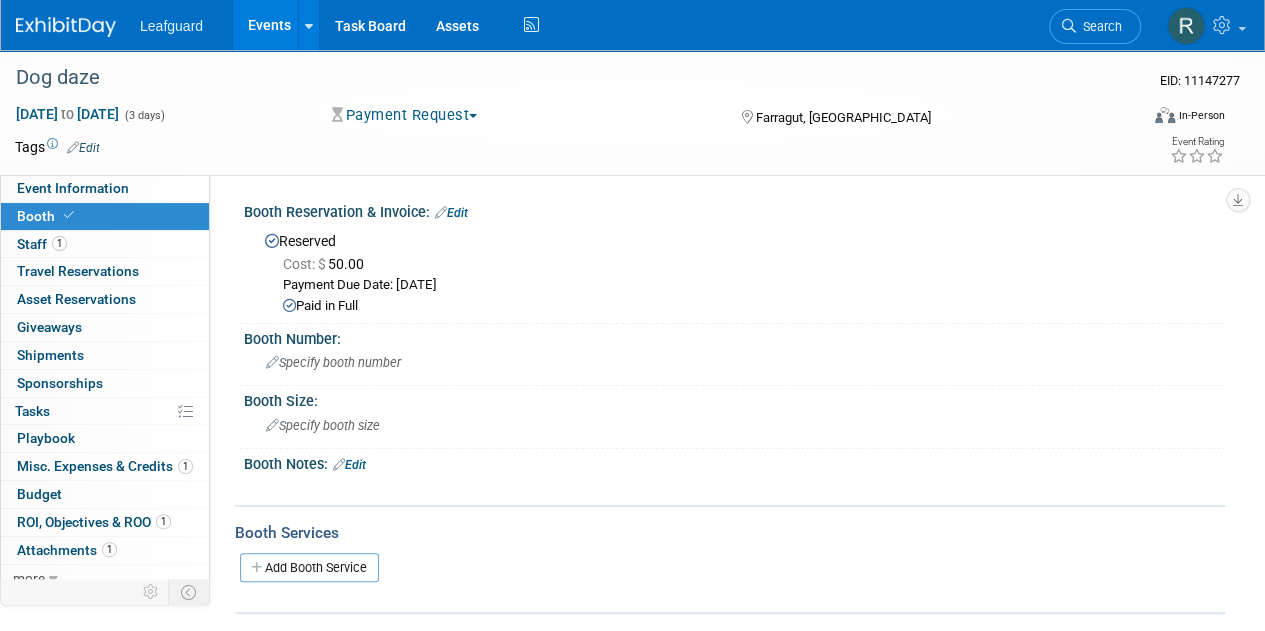 click on "Booth" at bounding box center [47, 216] 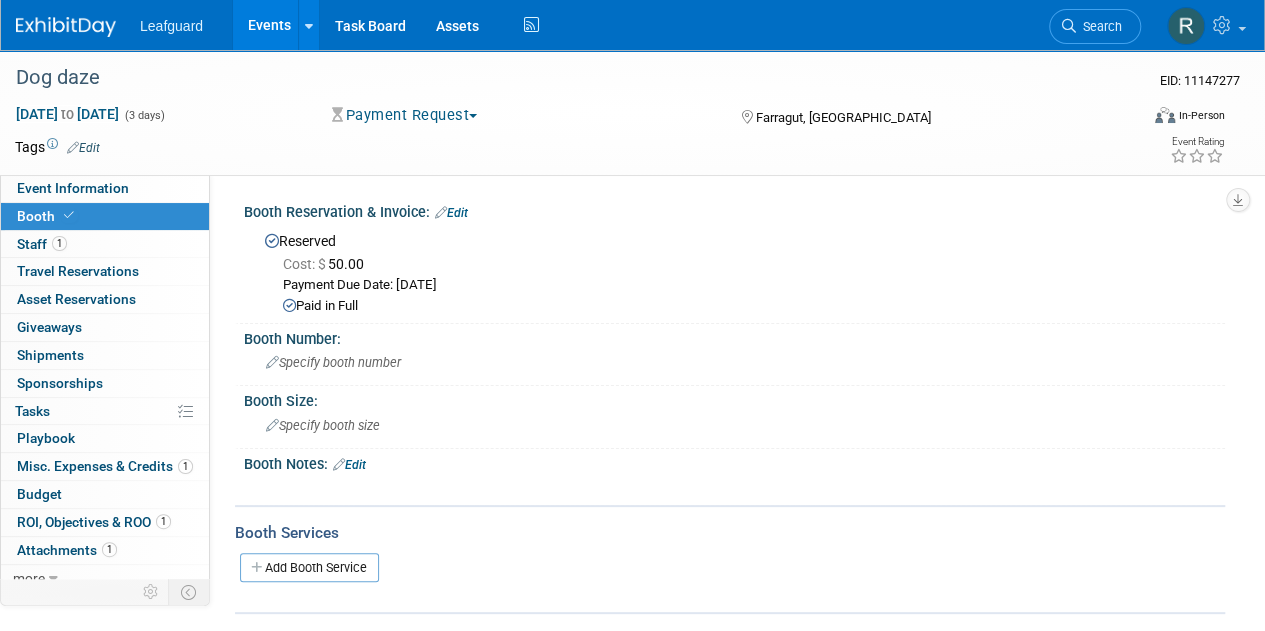 click at bounding box center [69, 215] 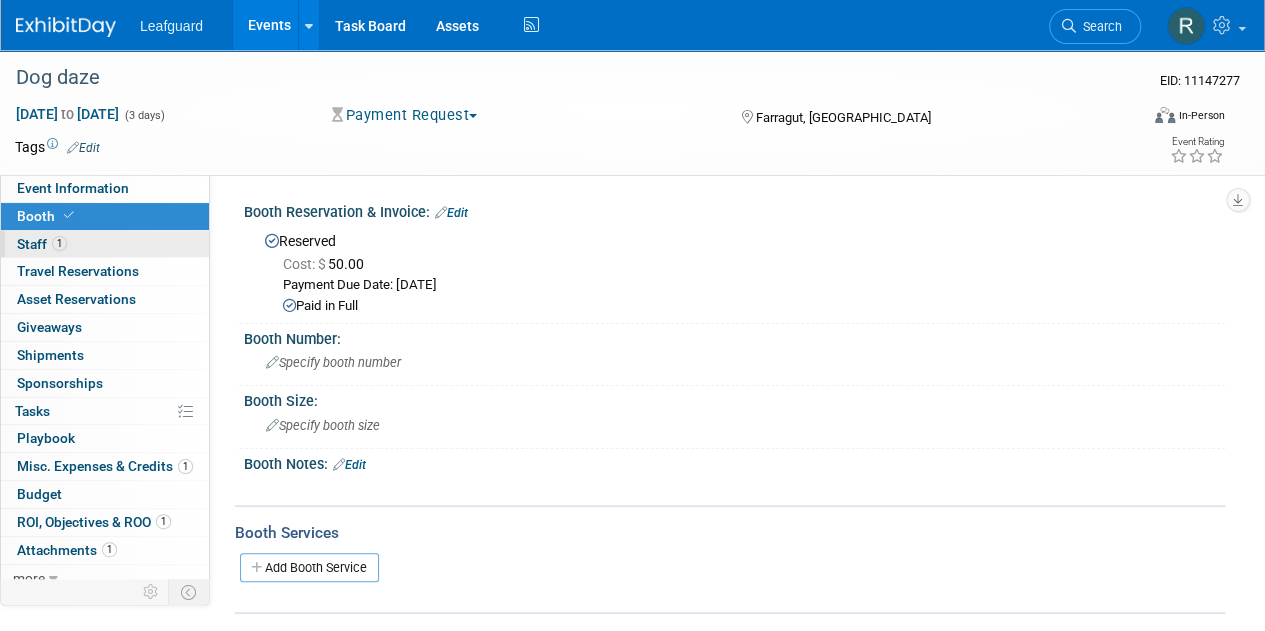 click on "Staff 1" at bounding box center [42, 244] 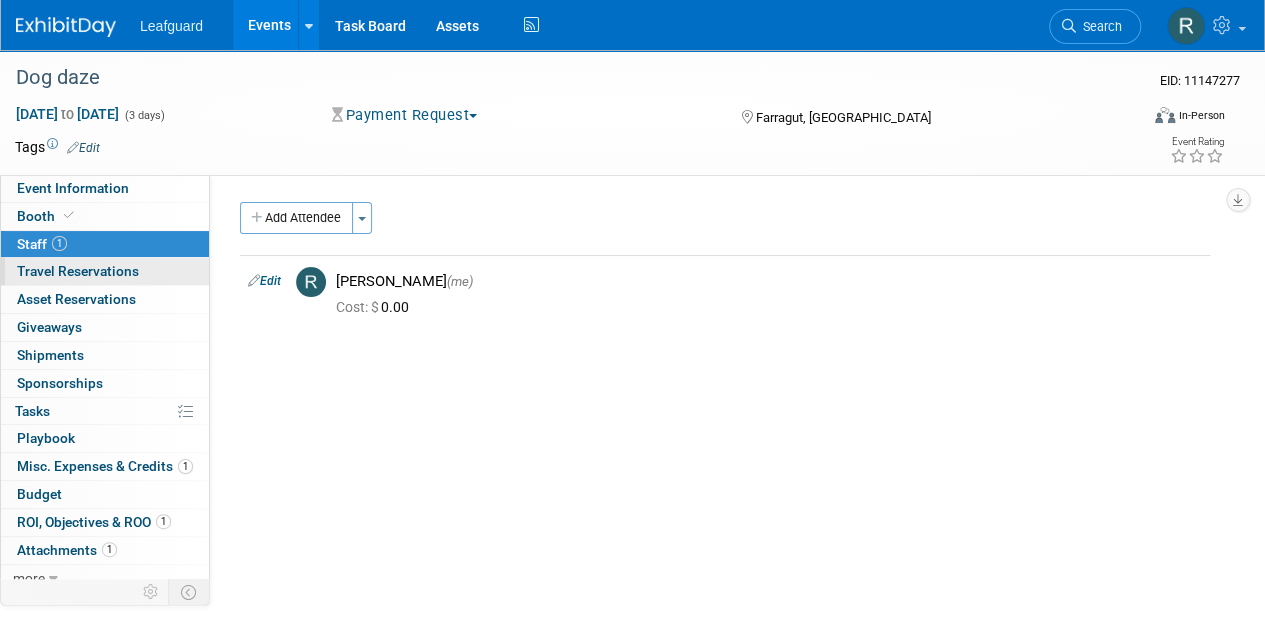 click on "Travel Reservations 0" at bounding box center (78, 271) 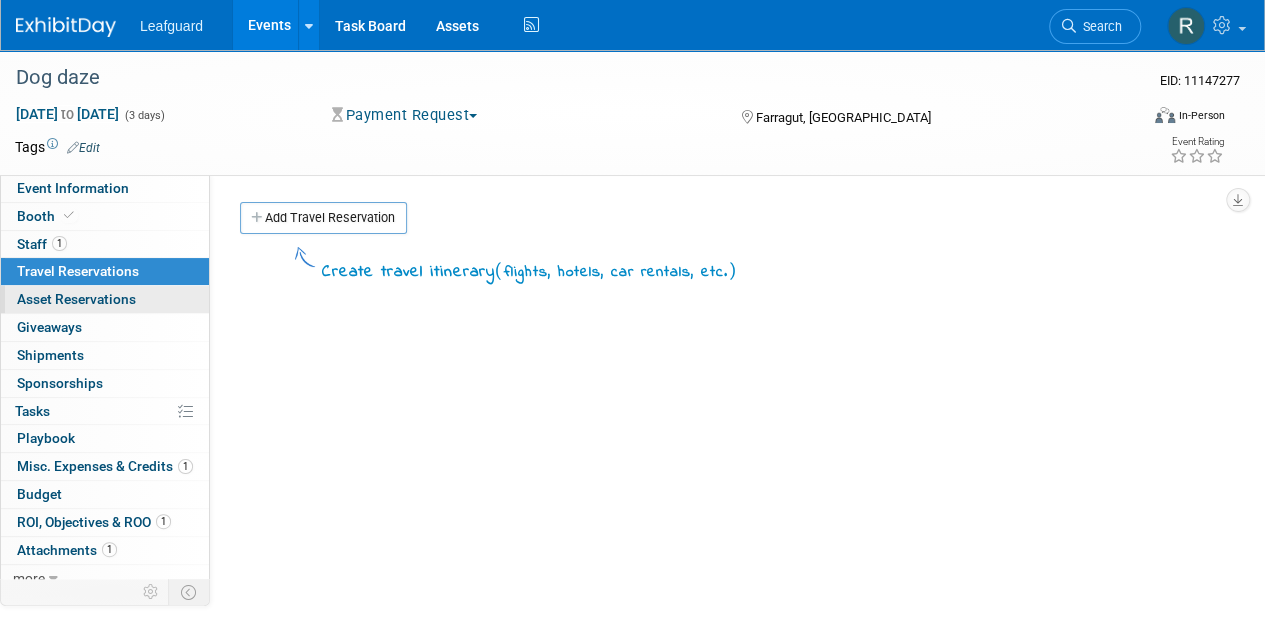 click on "Asset Reservations 0" at bounding box center (76, 299) 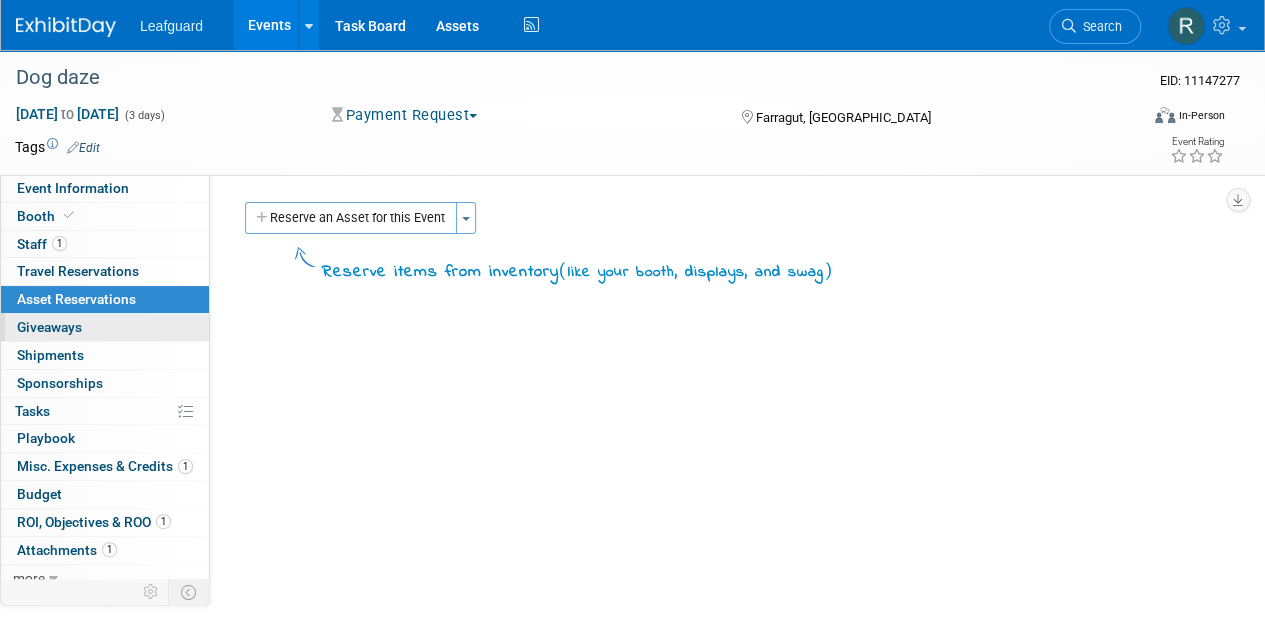 click on "Giveaways 0" at bounding box center [49, 327] 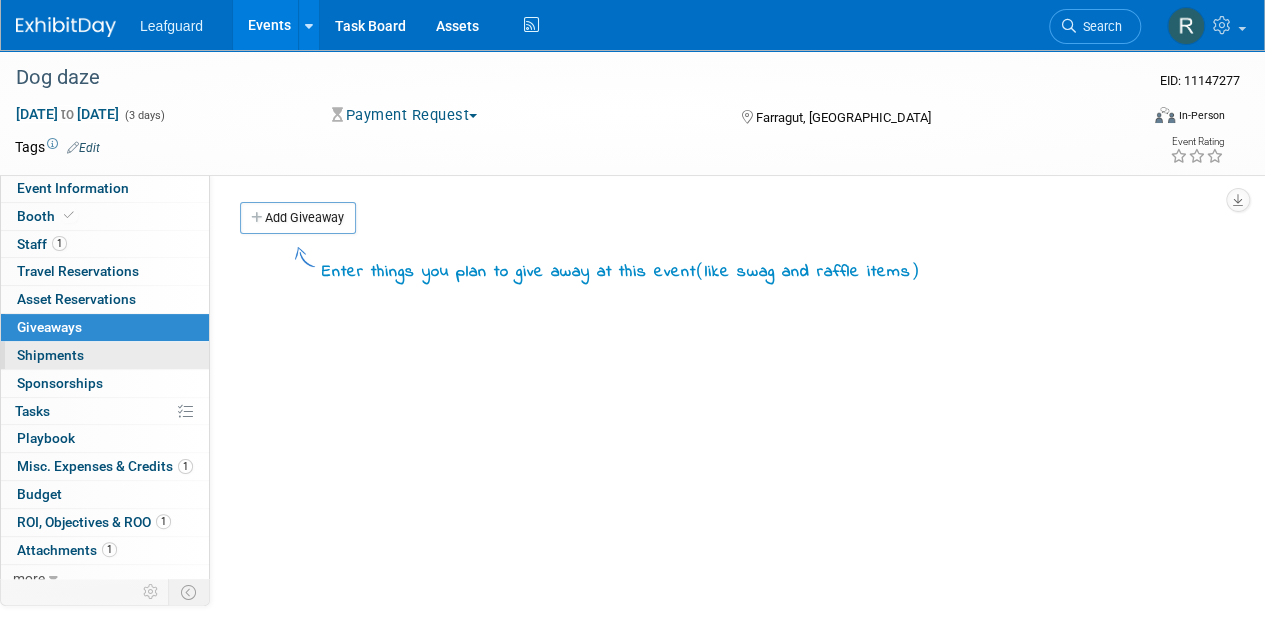 click on "Shipments 0" at bounding box center (50, 355) 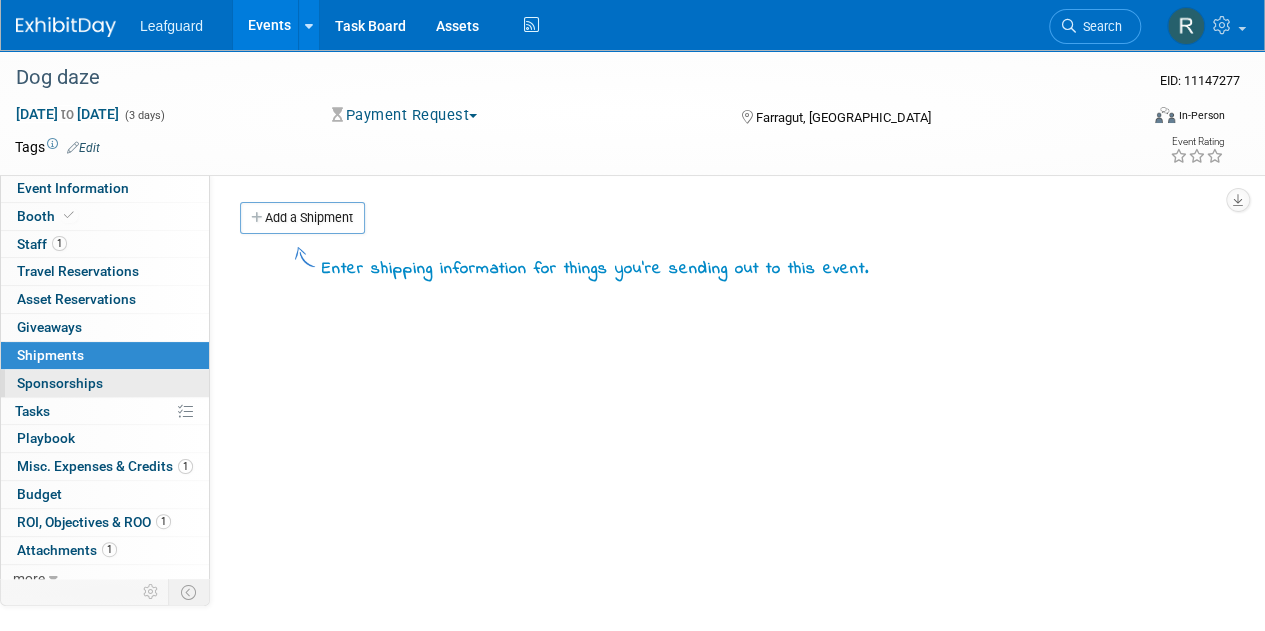 click on "Sponsorships 0" at bounding box center [60, 383] 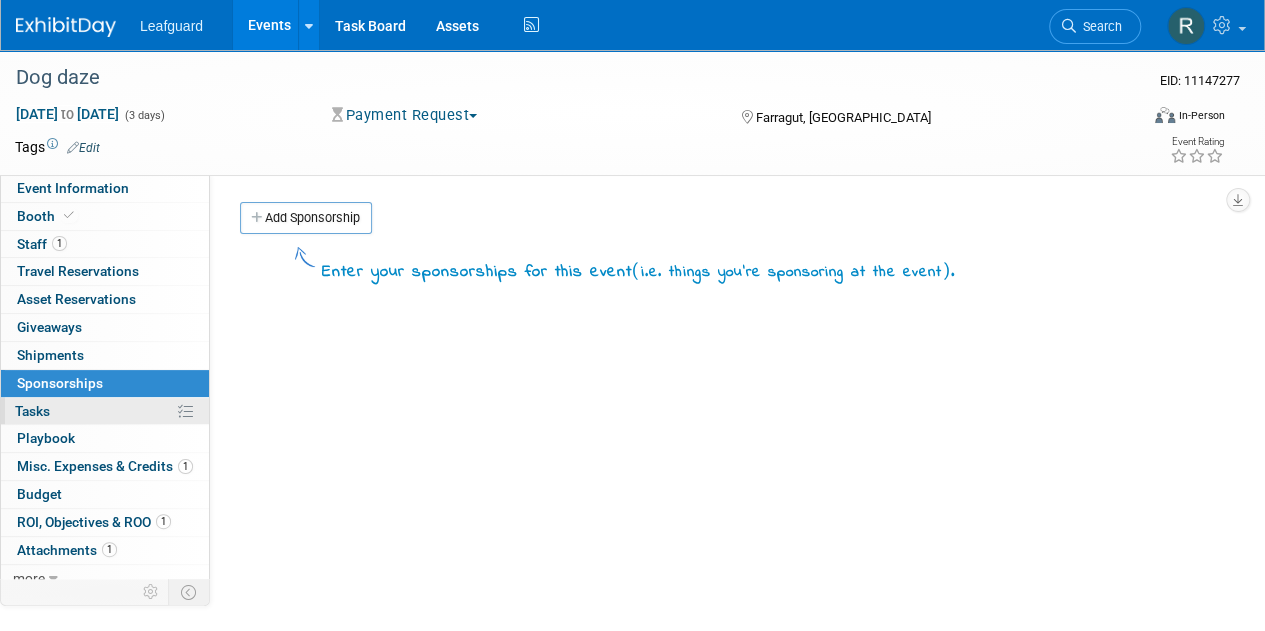 click on "Tasks 0%" at bounding box center (32, 411) 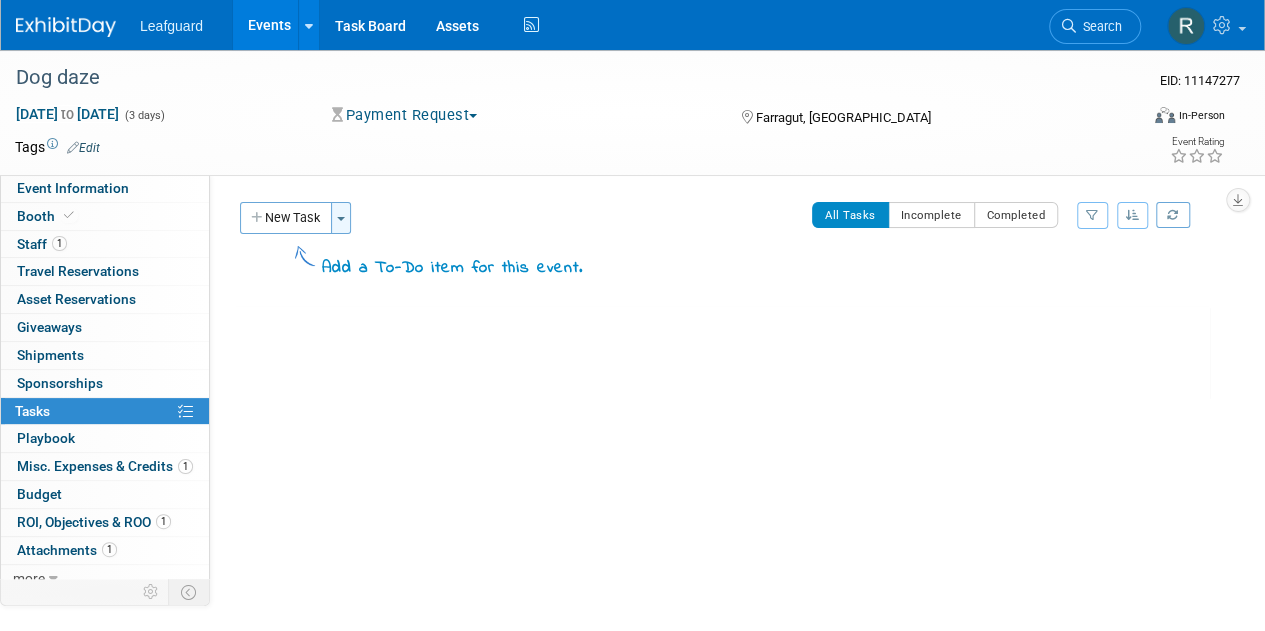 click on "Toggle Dropdown" at bounding box center (341, 218) 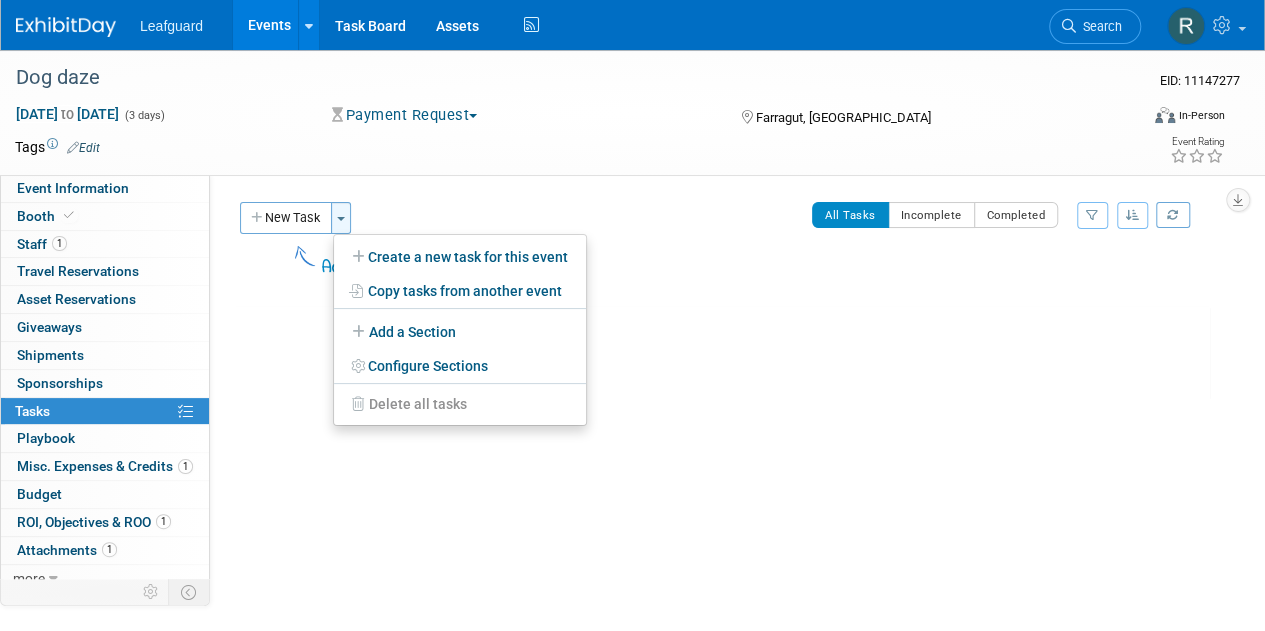 click on "Toggle Dropdown" at bounding box center [341, 218] 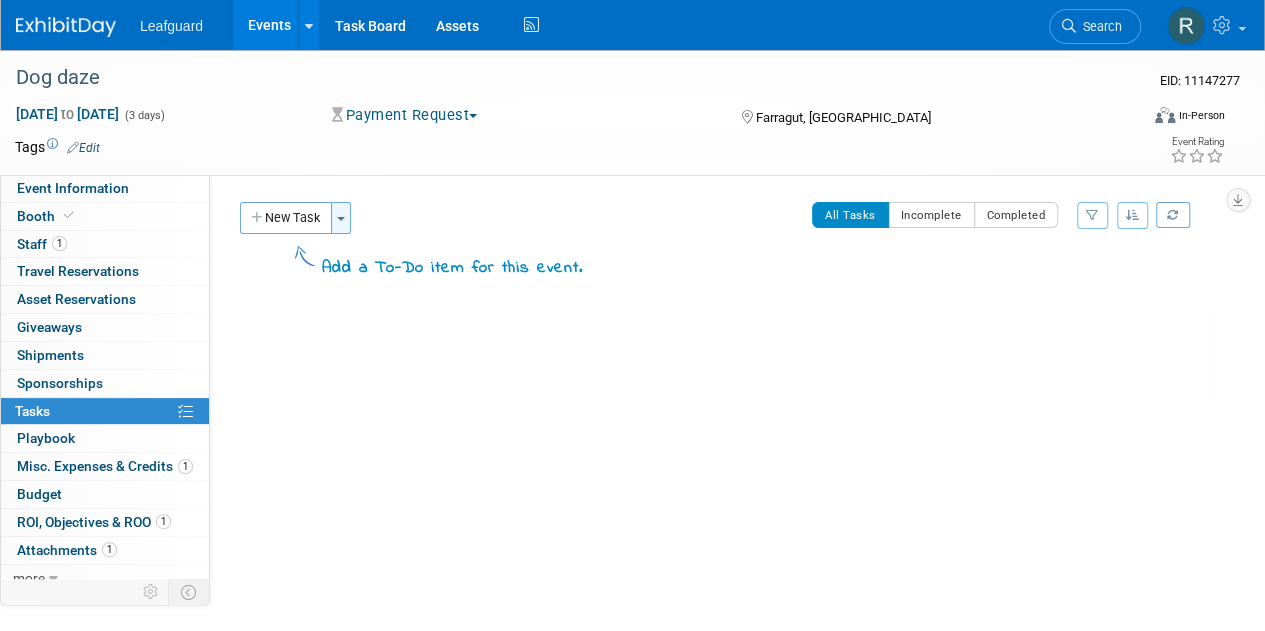 click on "Toggle Dropdown" at bounding box center (341, 218) 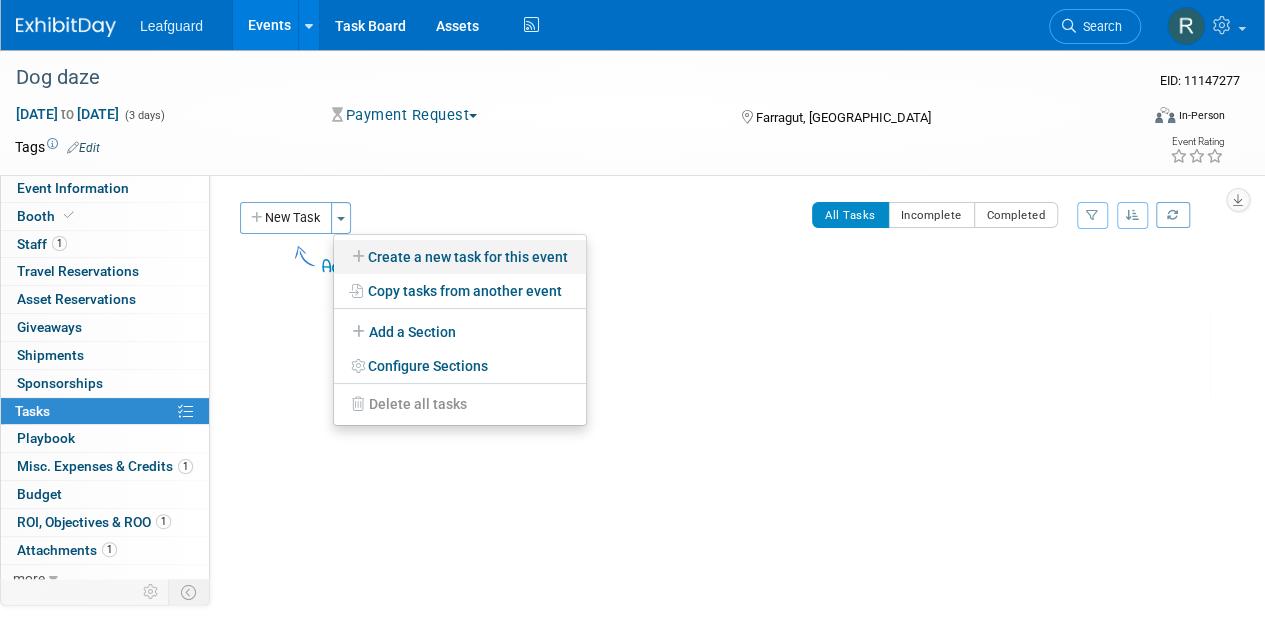 click on "Create a new task for this event" at bounding box center [460, 257] 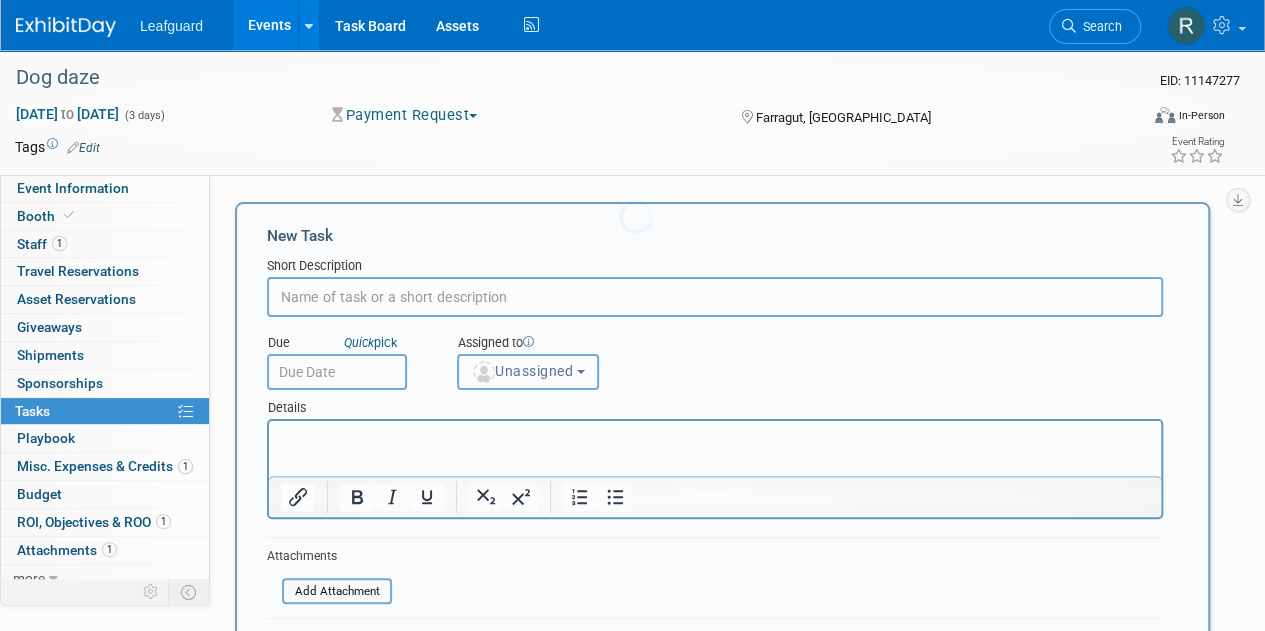 scroll, scrollTop: 0, scrollLeft: 0, axis: both 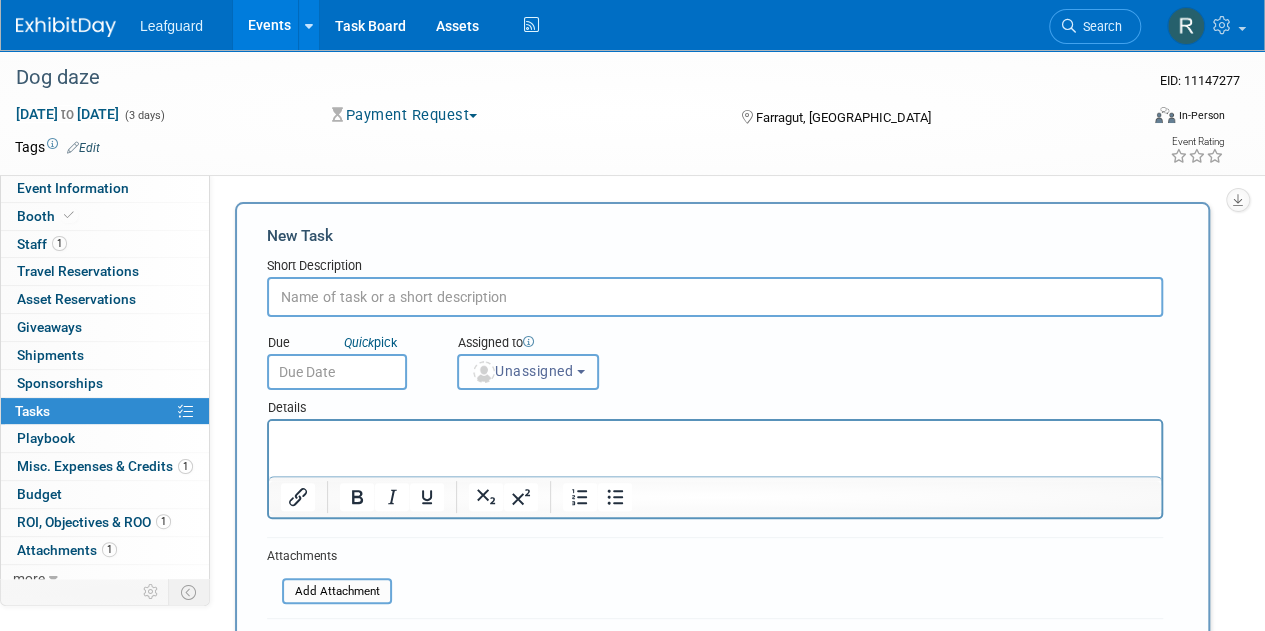 click on "Unassigned" at bounding box center [528, 372] 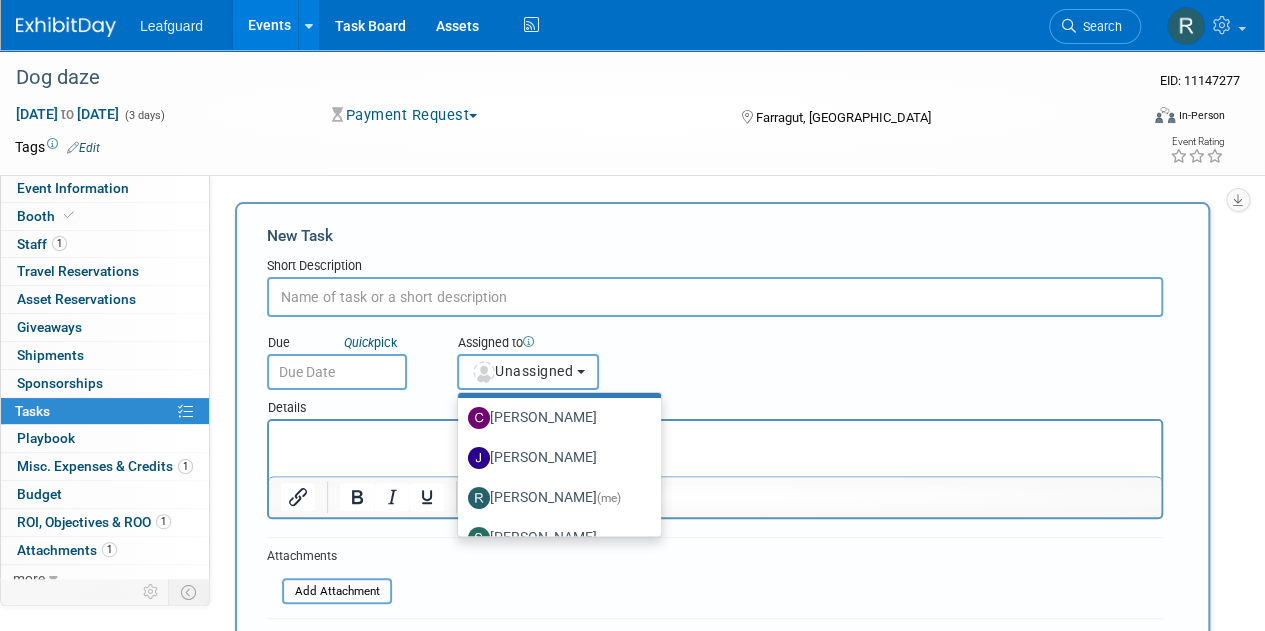 scroll, scrollTop: 0, scrollLeft: 0, axis: both 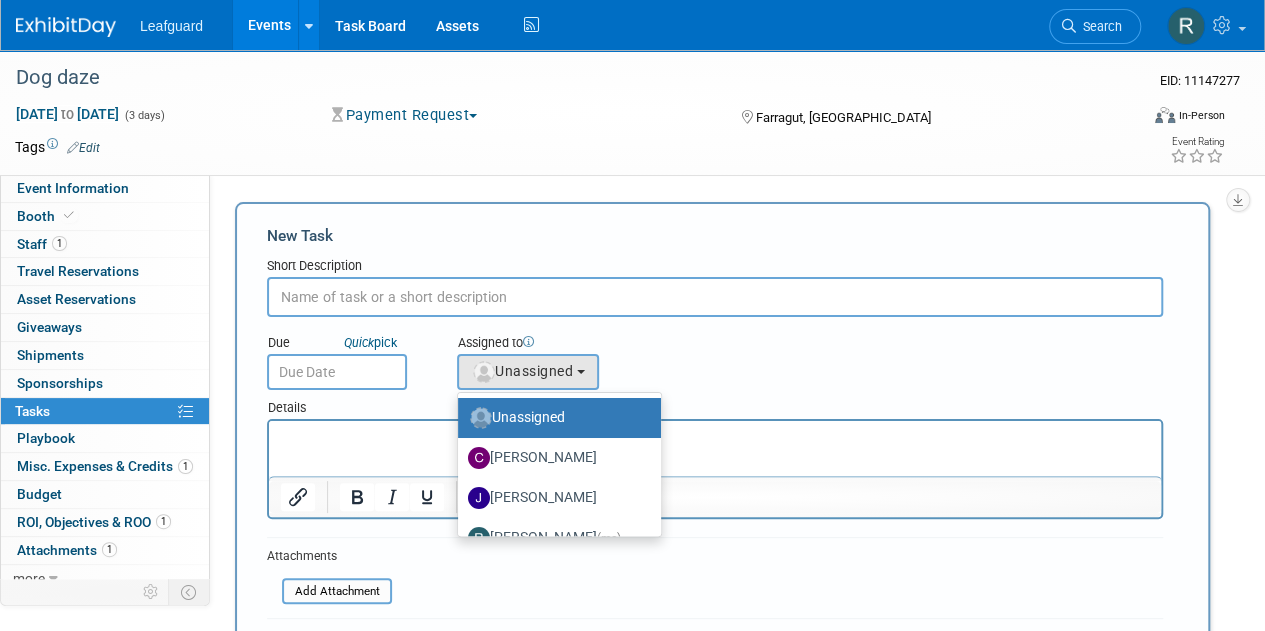 click at bounding box center [715, 297] 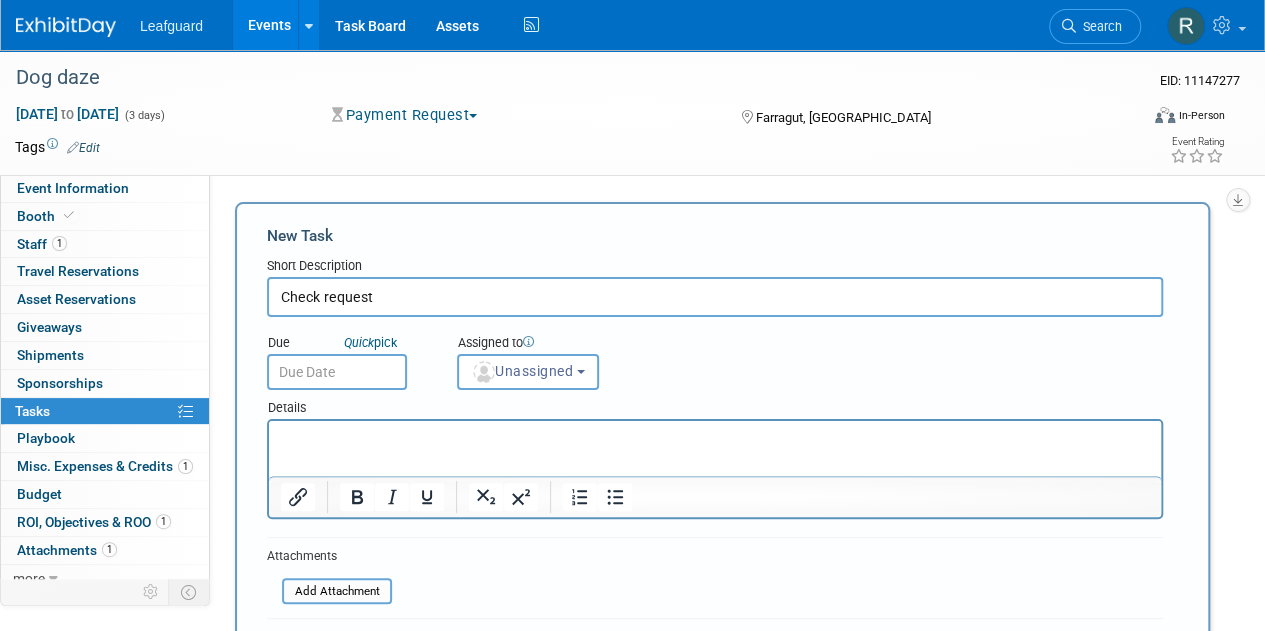 type on "Check request" 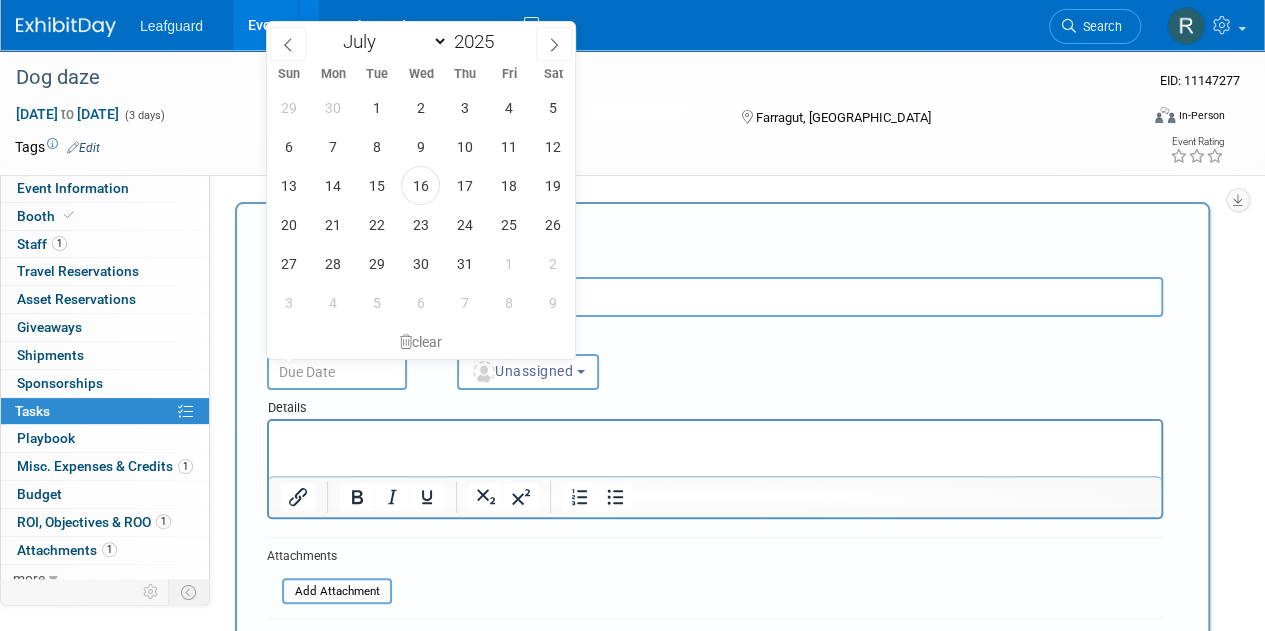 click at bounding box center [337, 372] 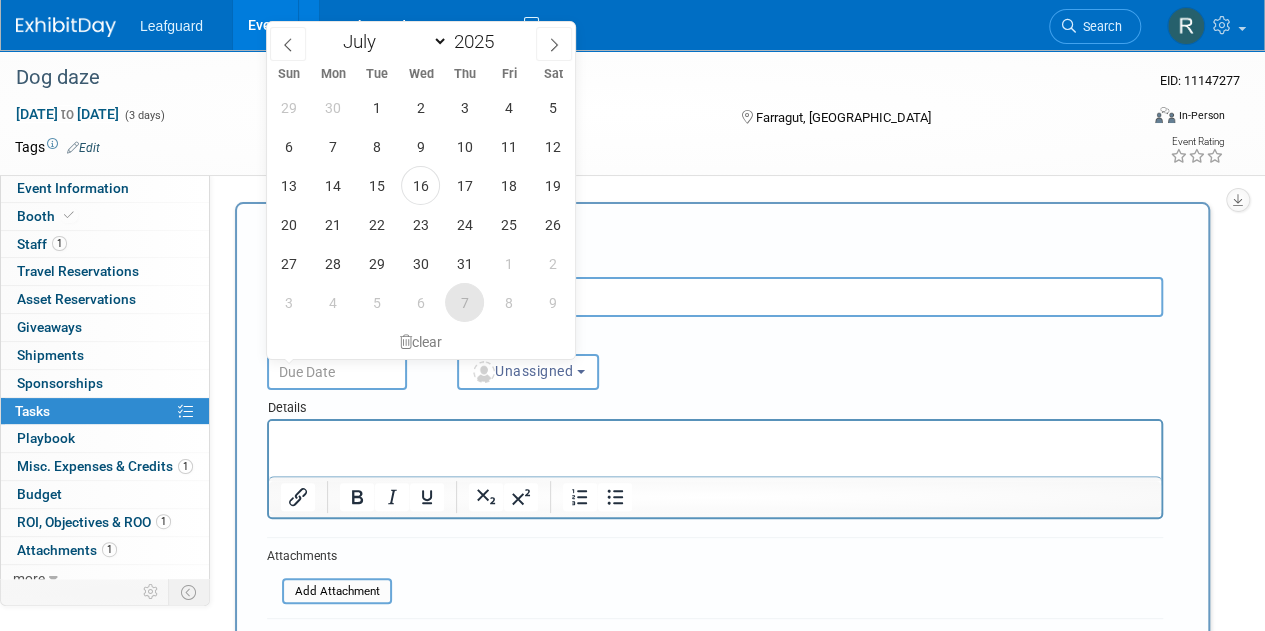 click on "7" at bounding box center (464, 302) 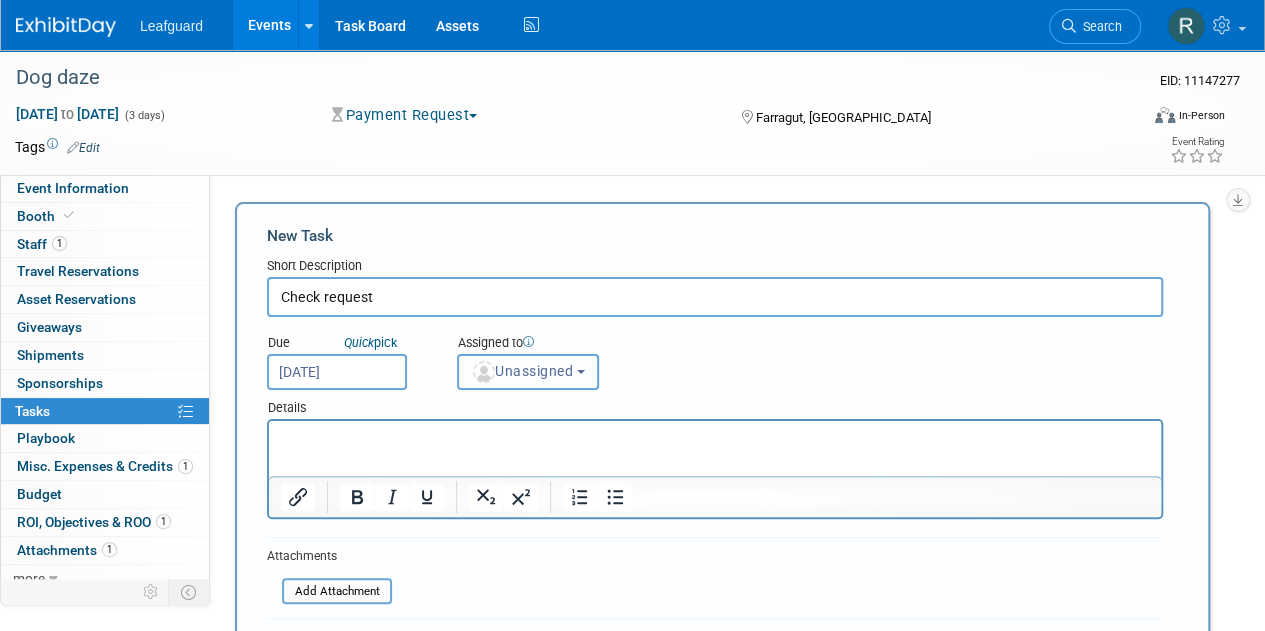 click on "Unassigned" at bounding box center (528, 372) 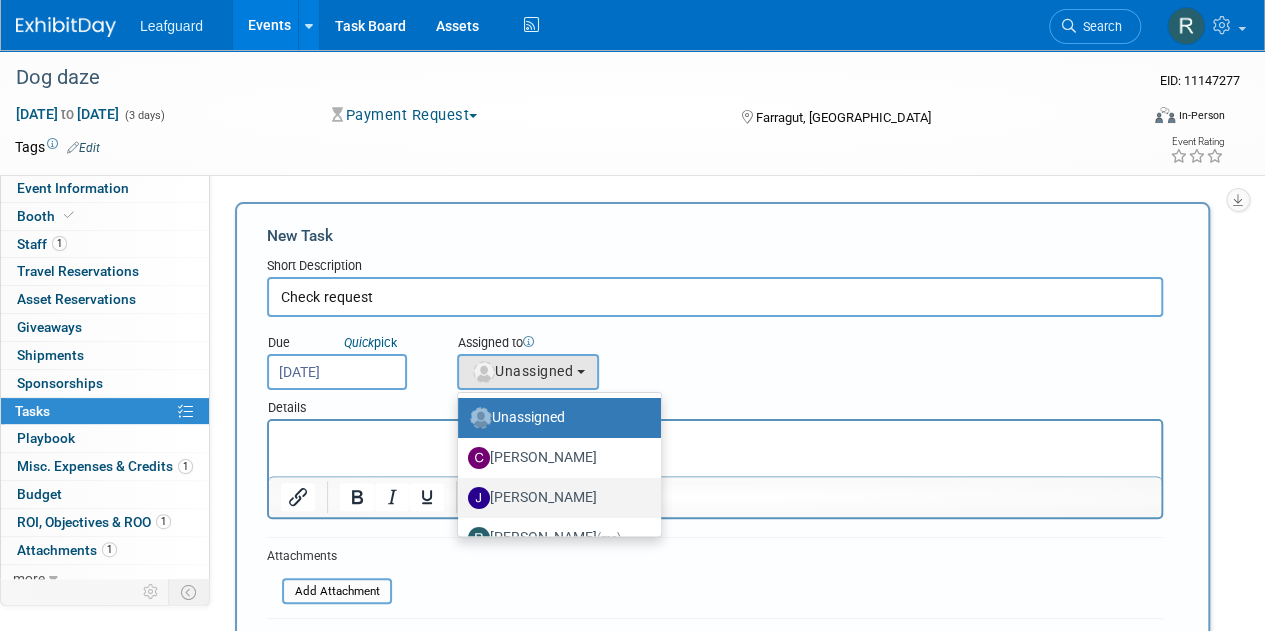click on "Jonathan Zargo" at bounding box center [554, 498] 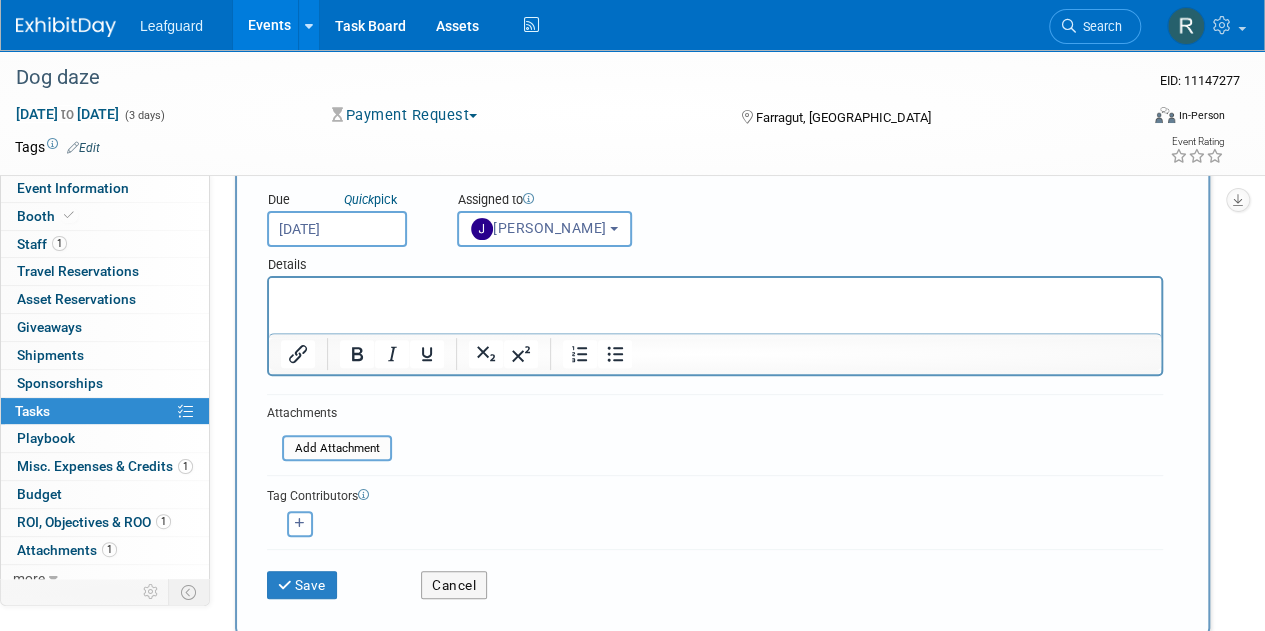 scroll, scrollTop: 150, scrollLeft: 0, axis: vertical 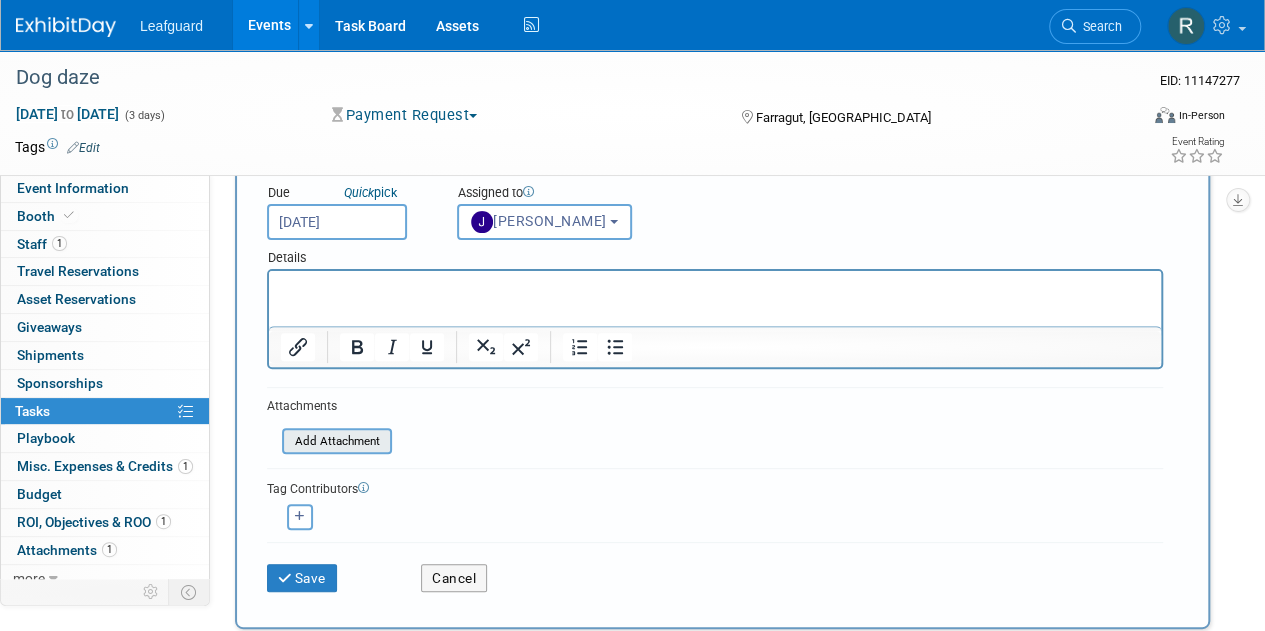 click at bounding box center (271, 441) 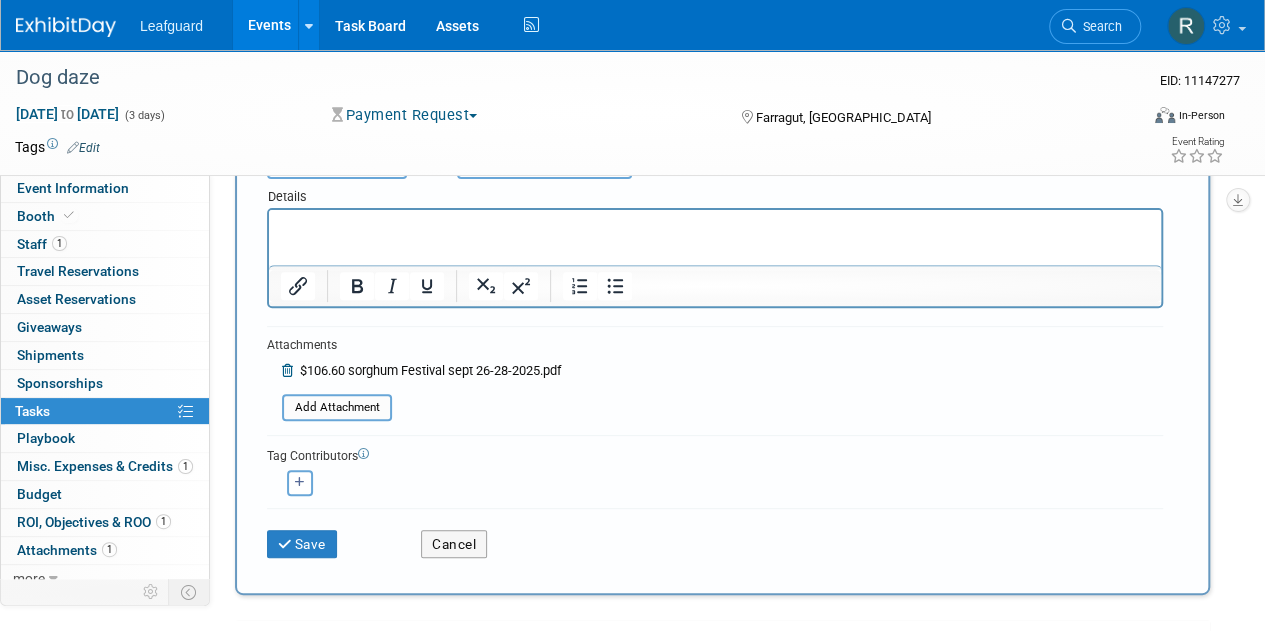 scroll, scrollTop: 240, scrollLeft: 0, axis: vertical 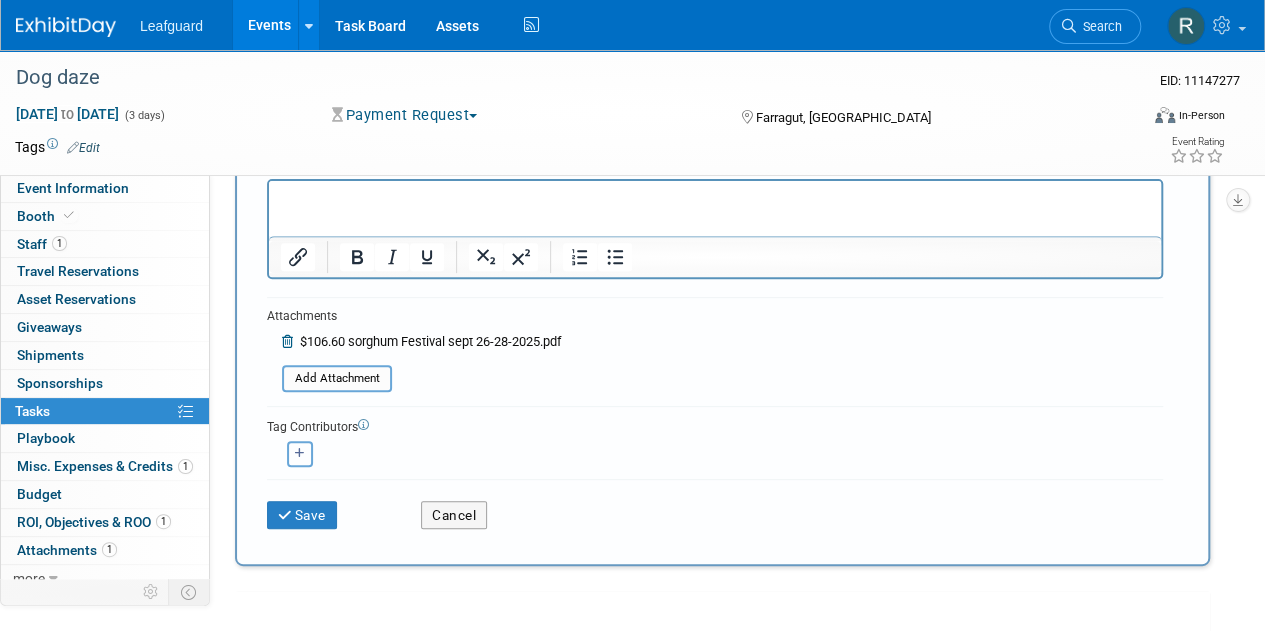 click at bounding box center [300, 453] 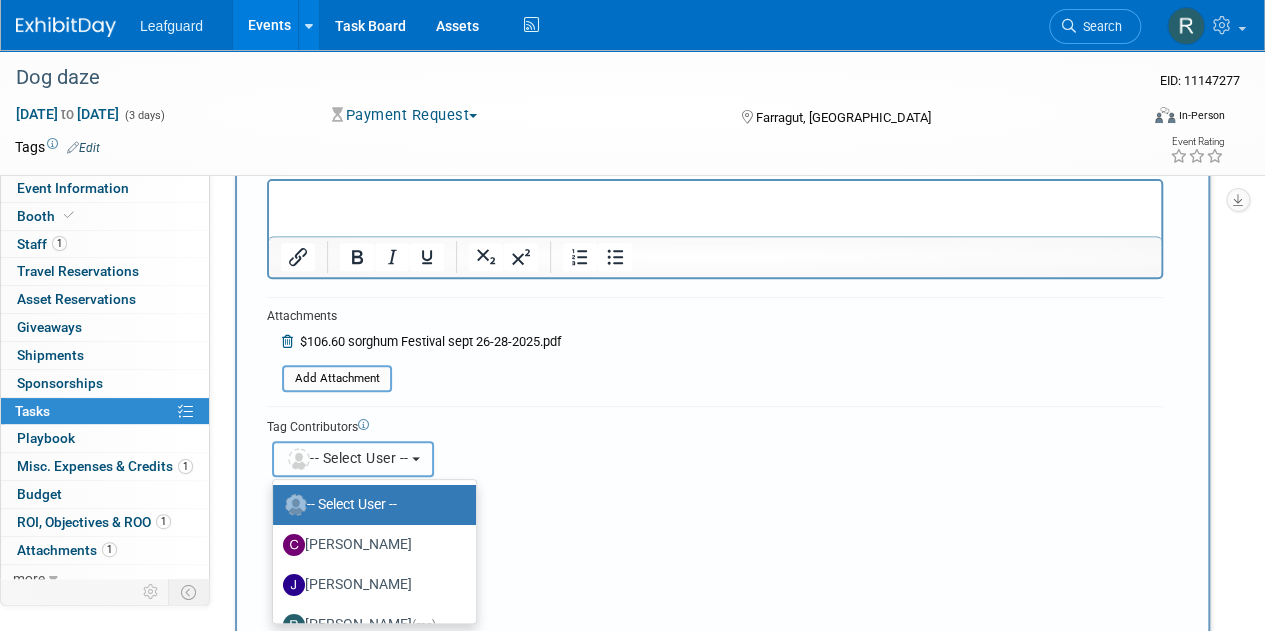 click at bounding box center [299, 459] 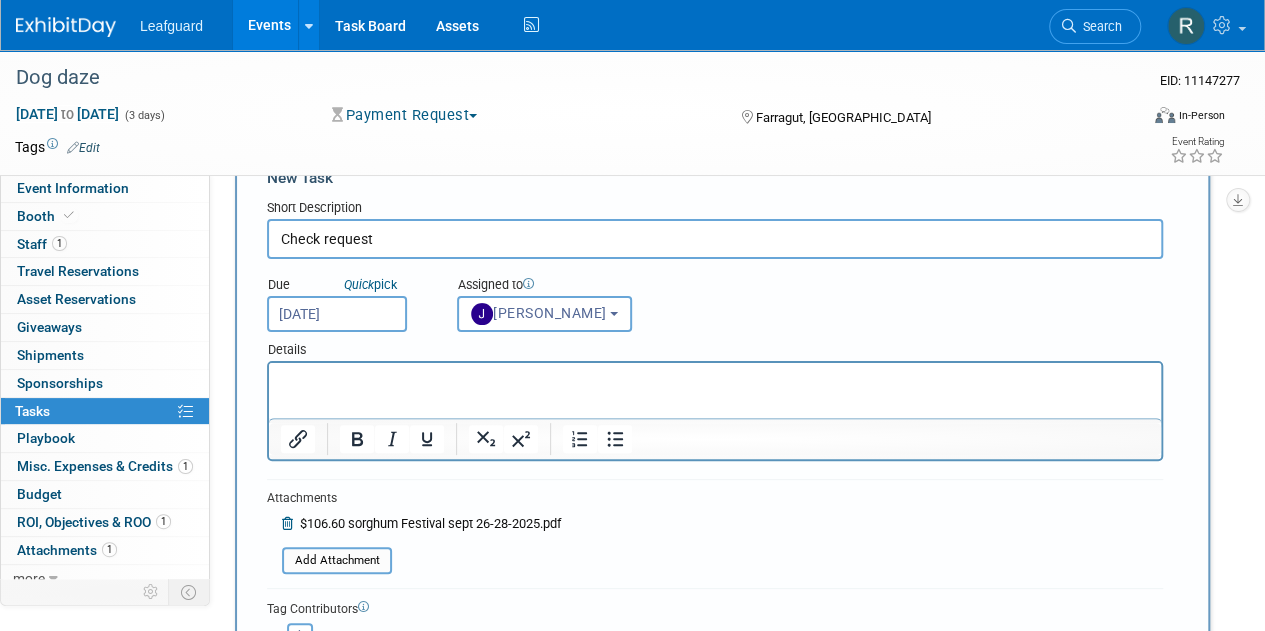 scroll, scrollTop: 50, scrollLeft: 0, axis: vertical 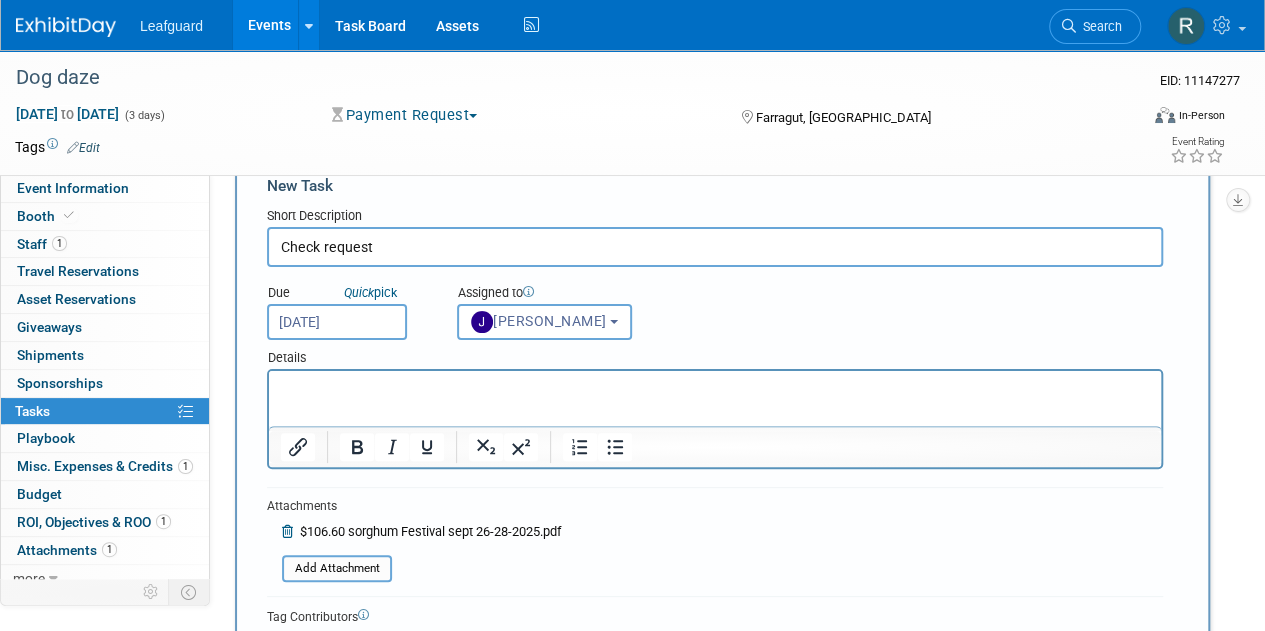 drag, startPoint x: 644, startPoint y: 374, endPoint x: 618, endPoint y: 320, distance: 59.933296 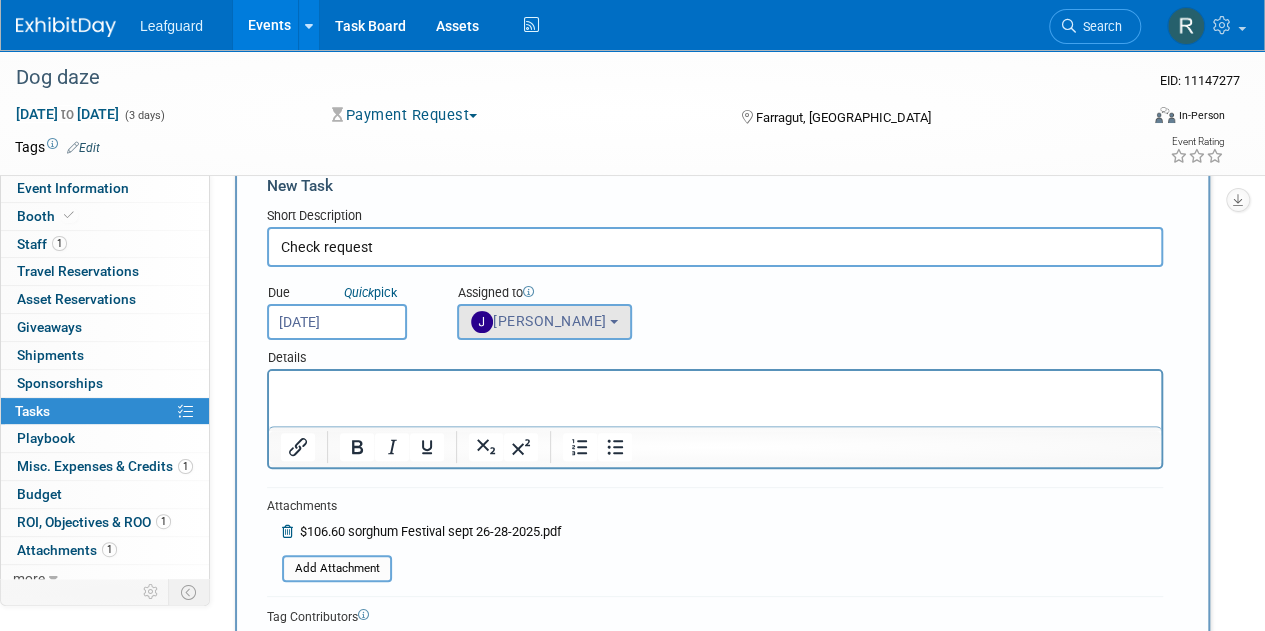 click on "Jonathan Zargo" at bounding box center [544, 322] 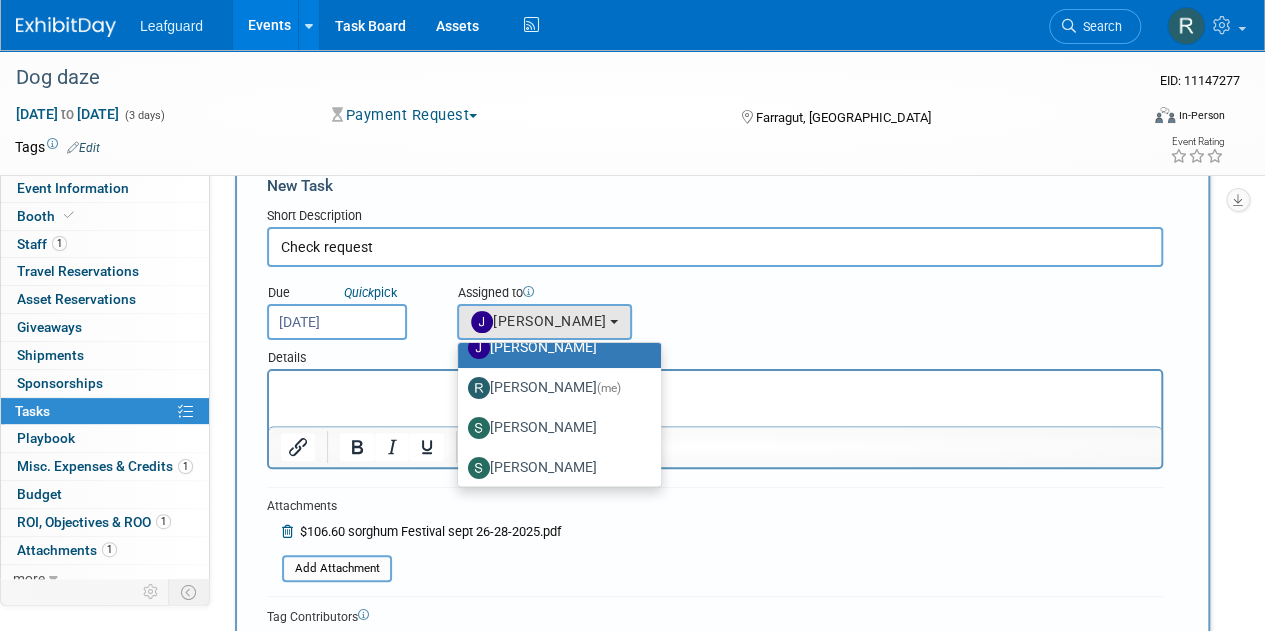 scroll, scrollTop: 105, scrollLeft: 0, axis: vertical 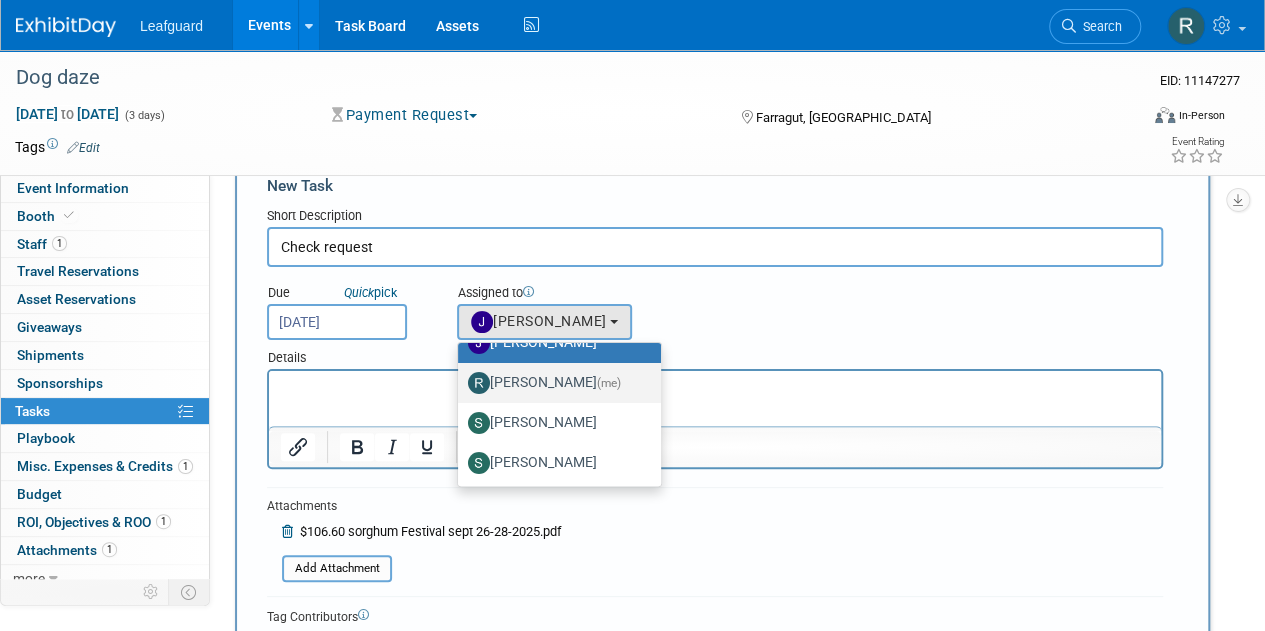 click on "Robert Patterson
(me)" at bounding box center [554, 383] 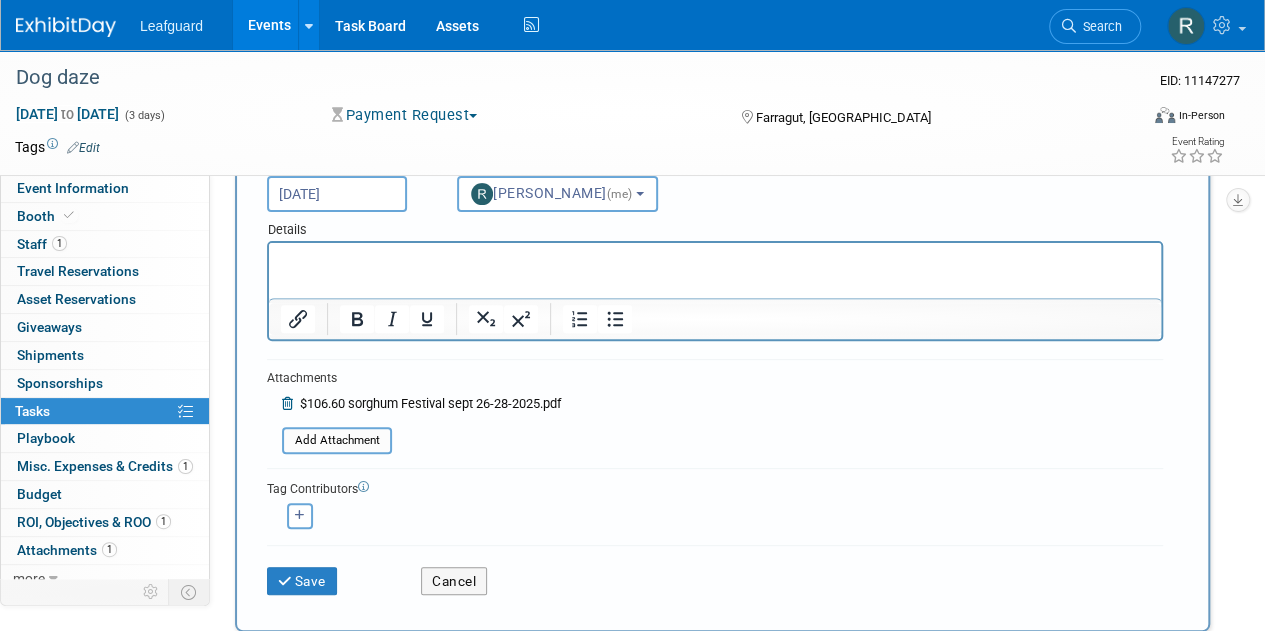 scroll, scrollTop: 204, scrollLeft: 0, axis: vertical 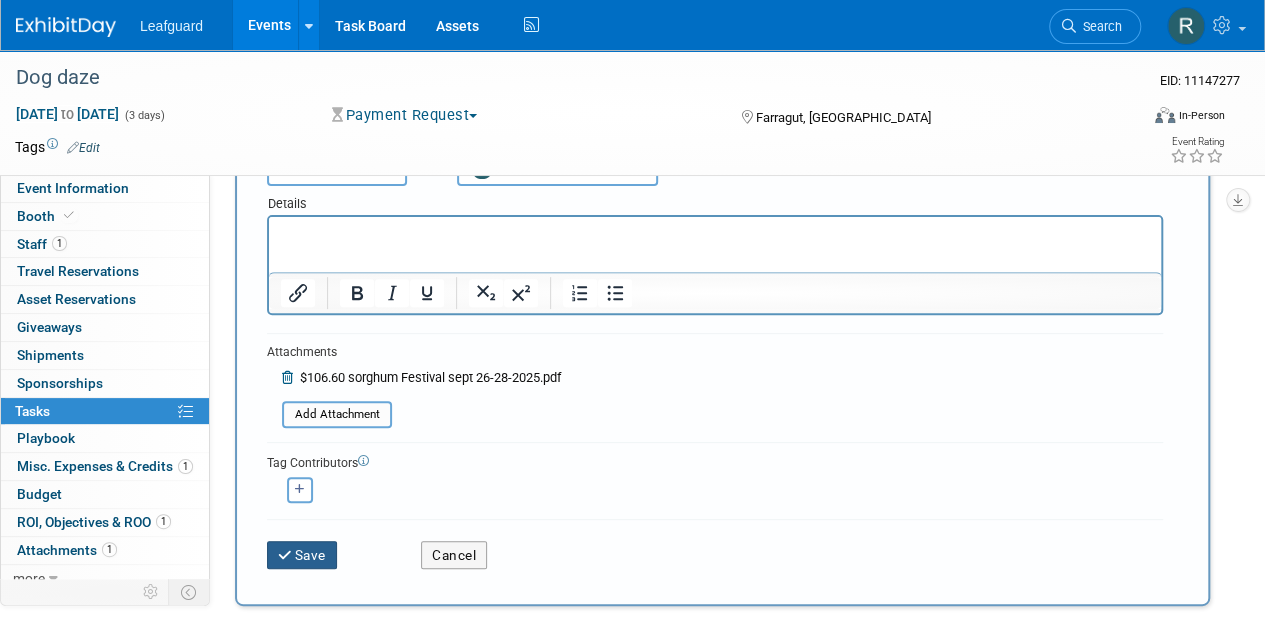 click on "Save" at bounding box center [302, 555] 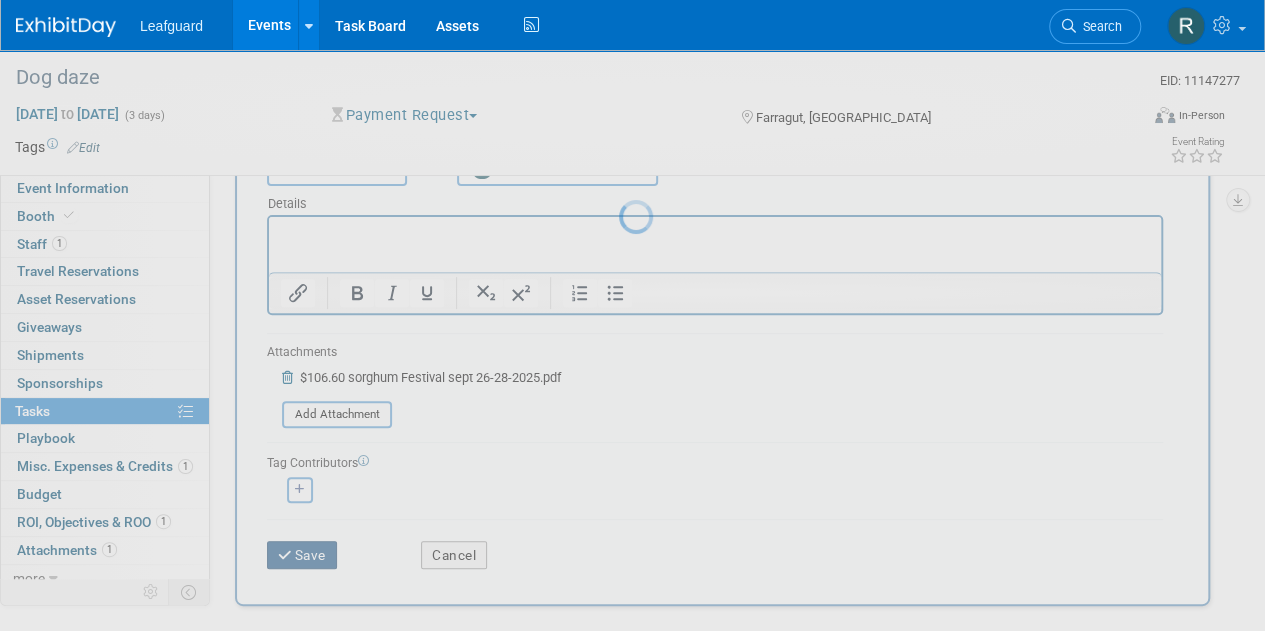 scroll, scrollTop: 0, scrollLeft: 0, axis: both 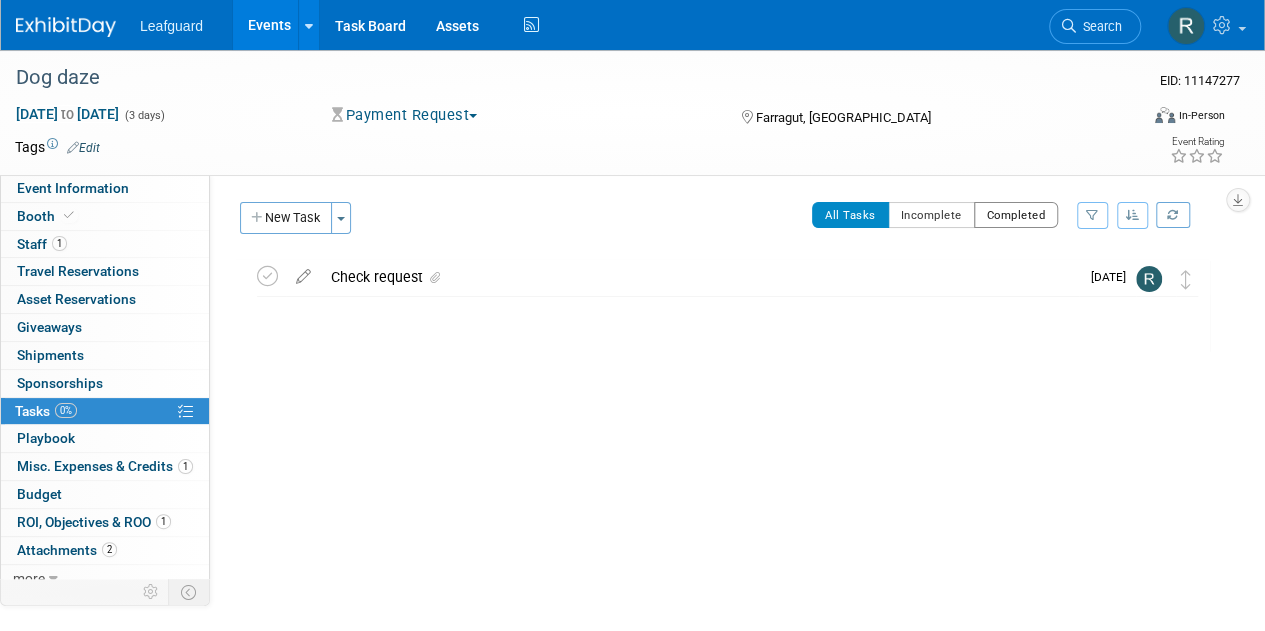 click on "All Tasks
Incomplete
Completed
Filter by Assignee
-- Select Assignee --
All unassigned tasks
Assigned to me
Clayton Stackpole
Jonathan Zargo
Stephanie Luke
Steven Venable
Clear Filter
Sort View:
Default
By Due Date
By Section, By Due Date" at bounding box center [786, 223] 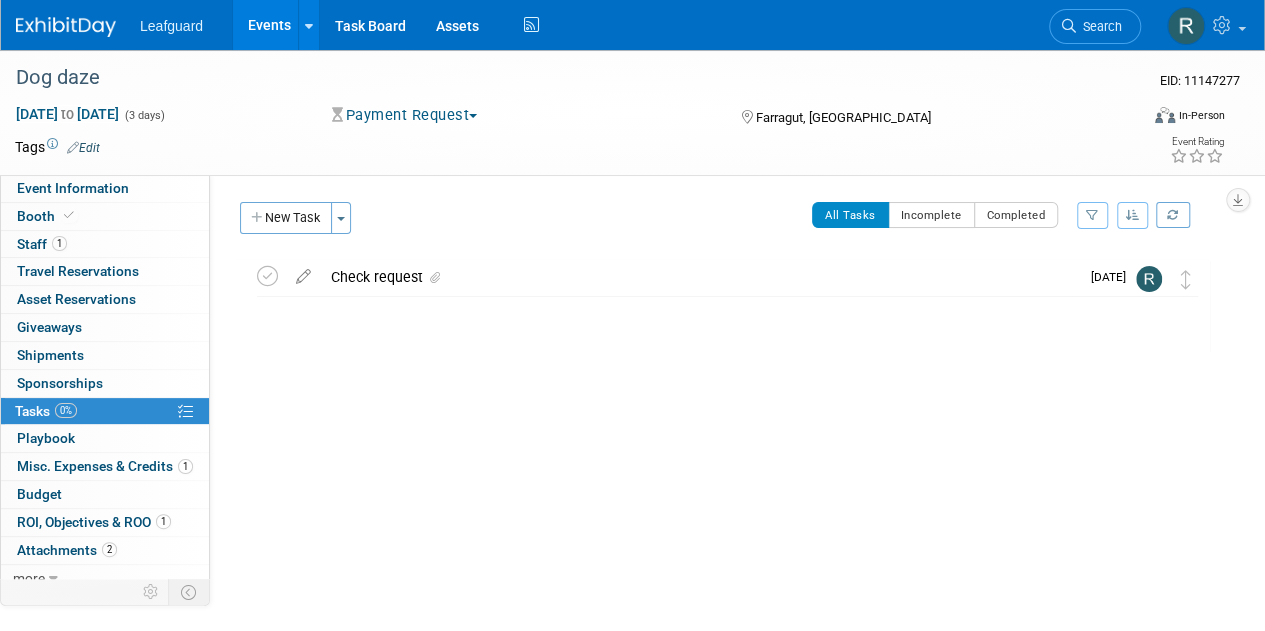 click on "Check request" at bounding box center [700, 277] 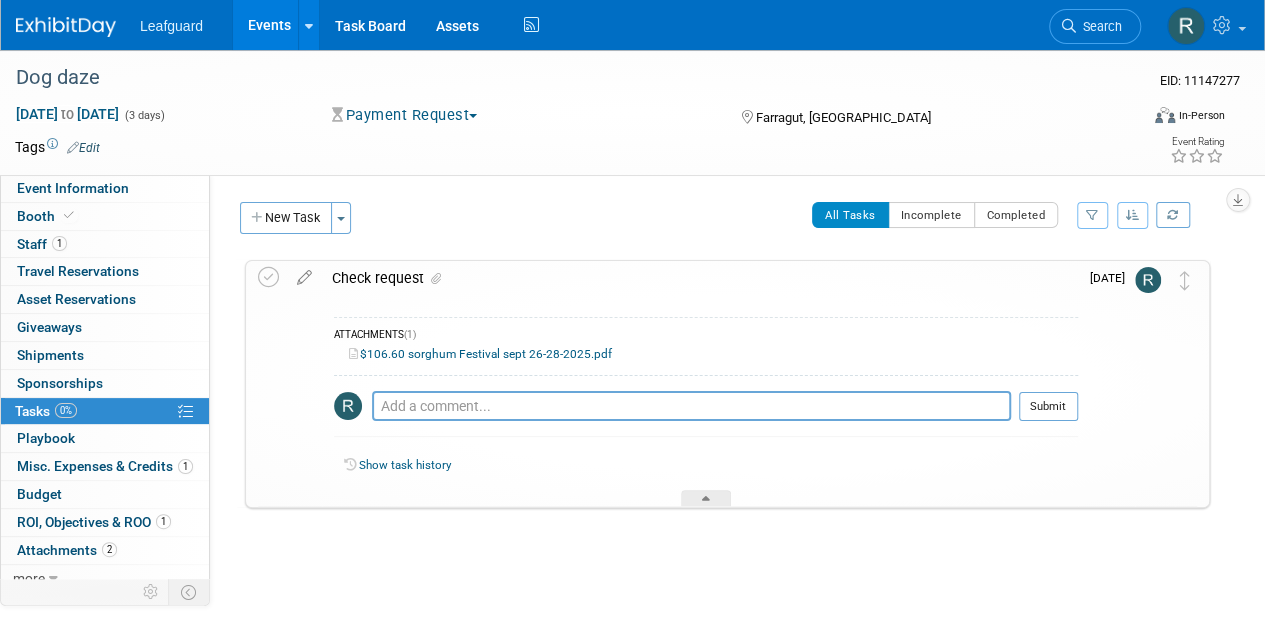 click on "All Tasks
Incomplete
Completed
Filter by Assignee
-- Select Assignee --
All unassigned tasks
Assigned to me
Clayton Stackpole
Jonathan Zargo
Stephanie Luke
Steven Venable
Clear Filter
Sort View:
Default
By Due Date
By Section, By Due Date" at bounding box center (786, 223) 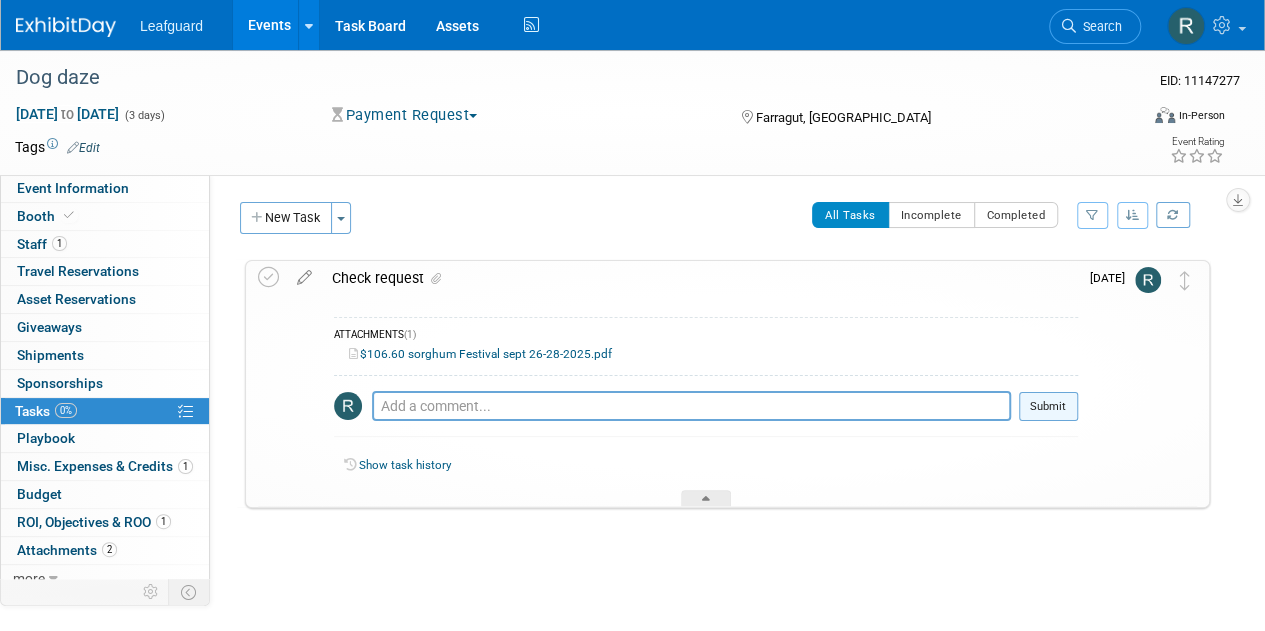 click on "Submit" at bounding box center [1048, 407] 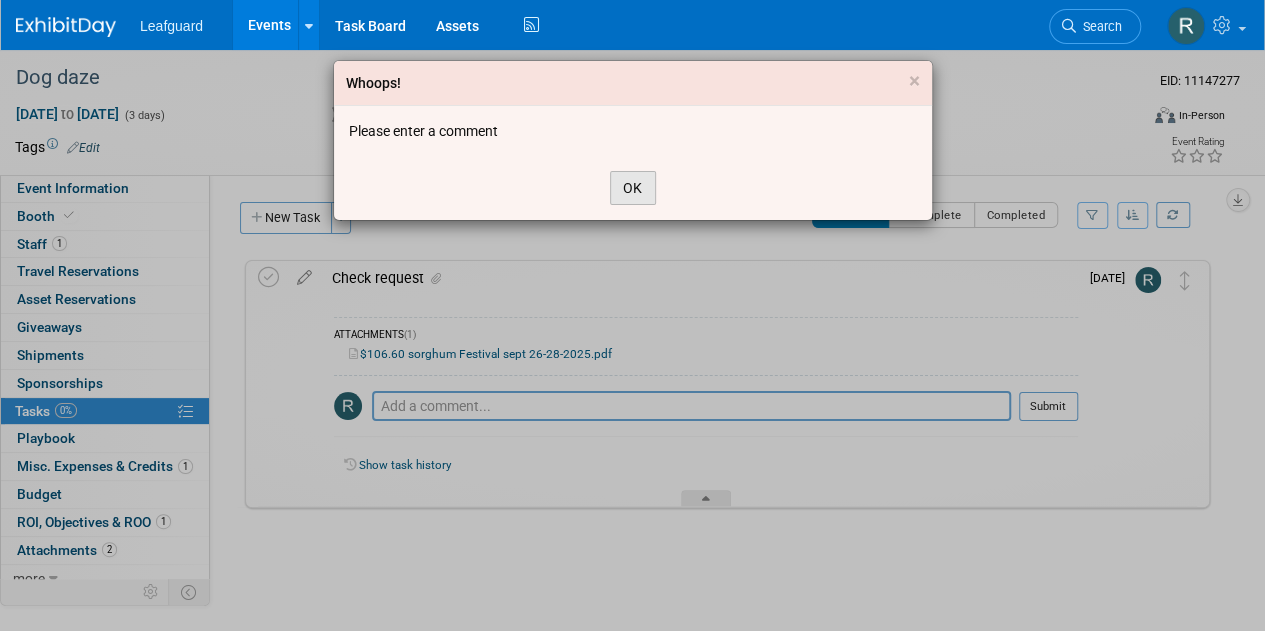 click on "OK" at bounding box center (633, 188) 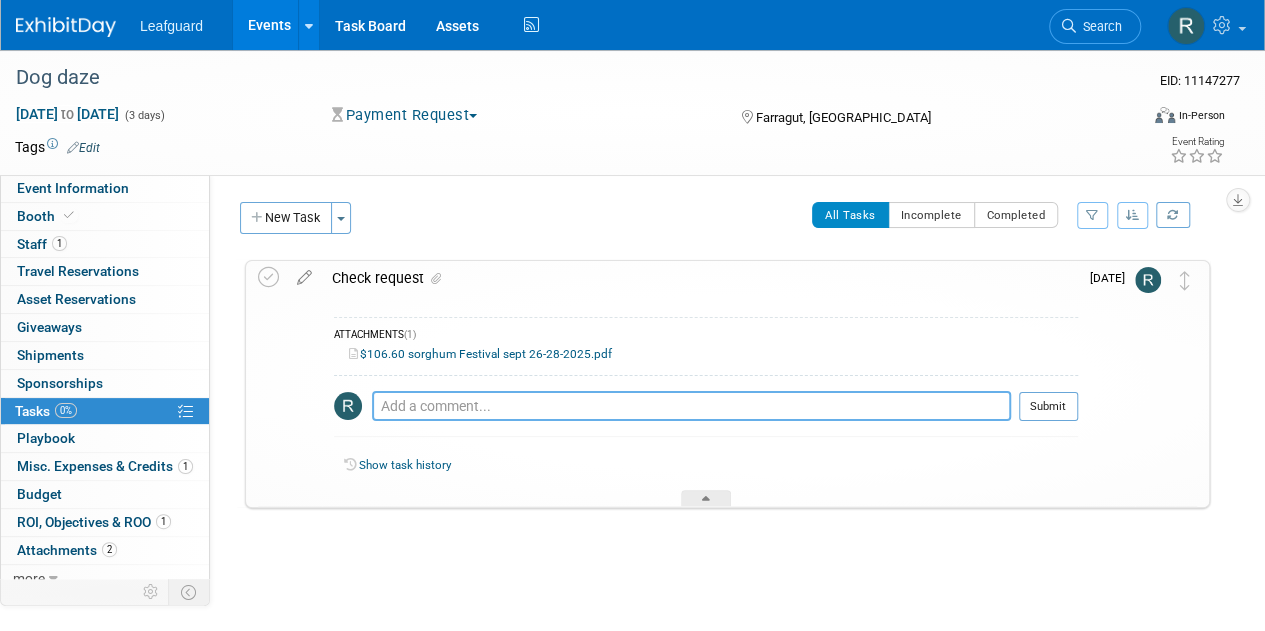 click at bounding box center [691, 406] 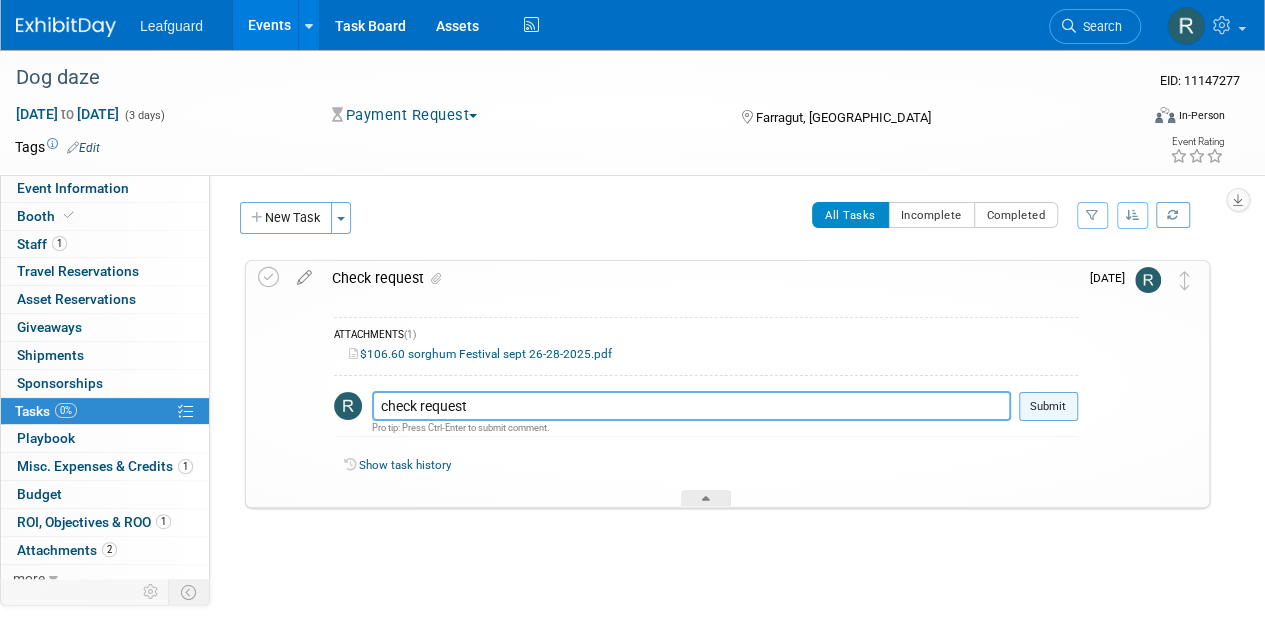 type on "check request" 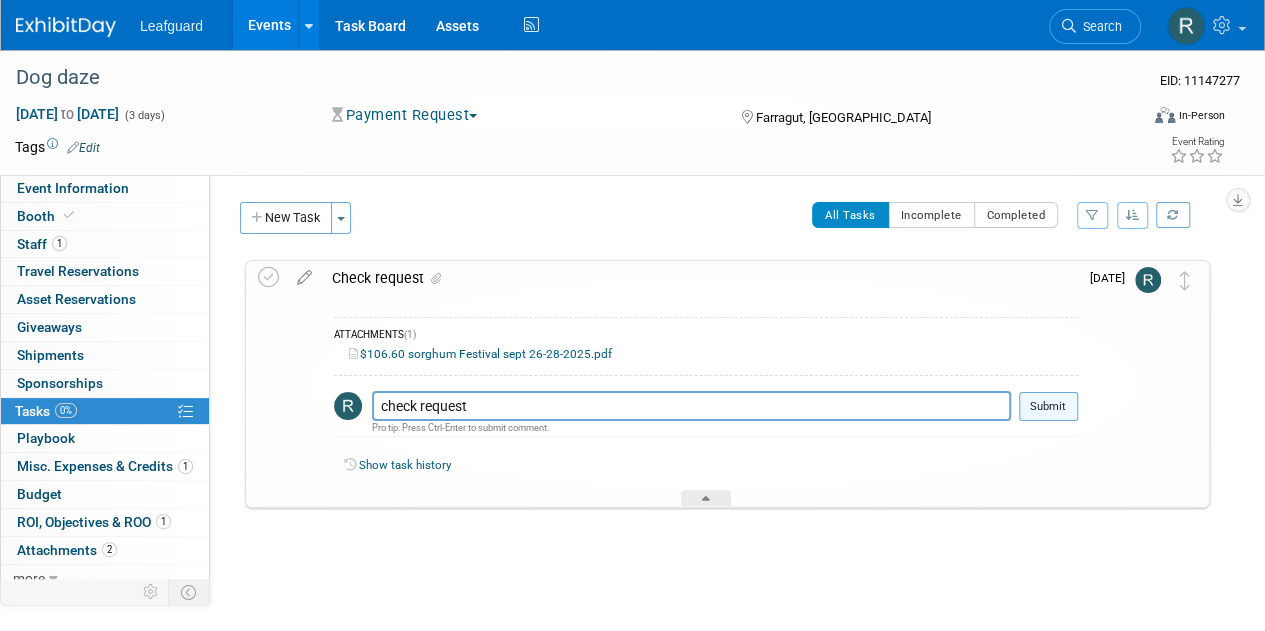click on "Submit" at bounding box center [1048, 407] 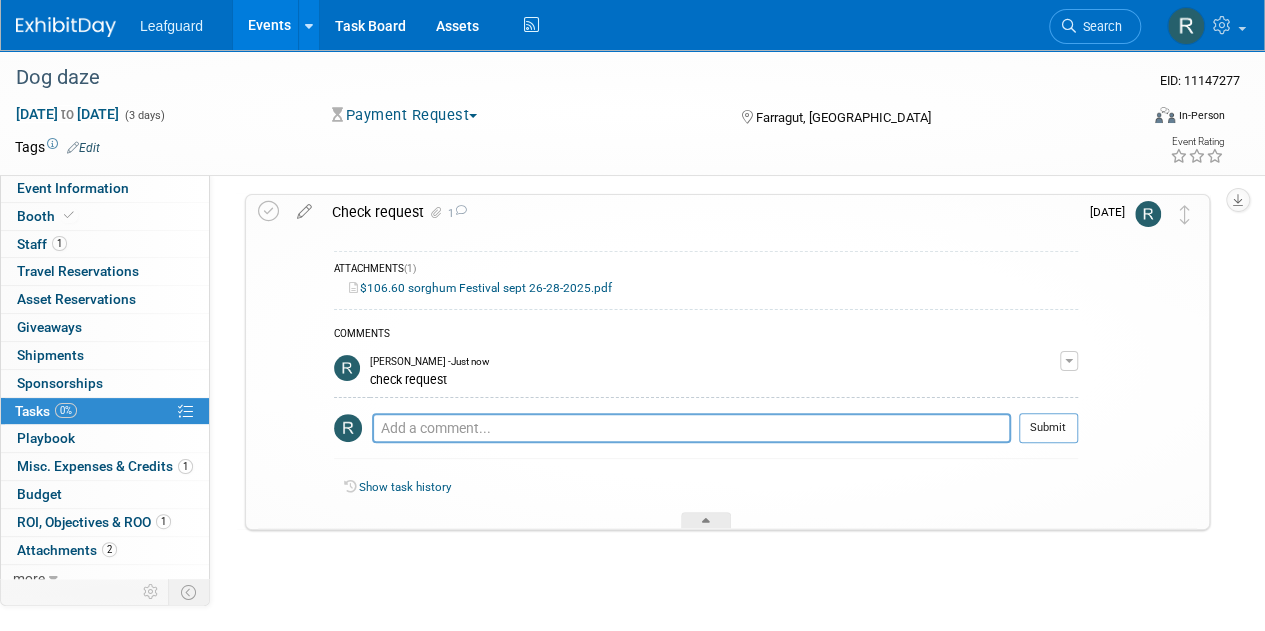 scroll, scrollTop: 85, scrollLeft: 0, axis: vertical 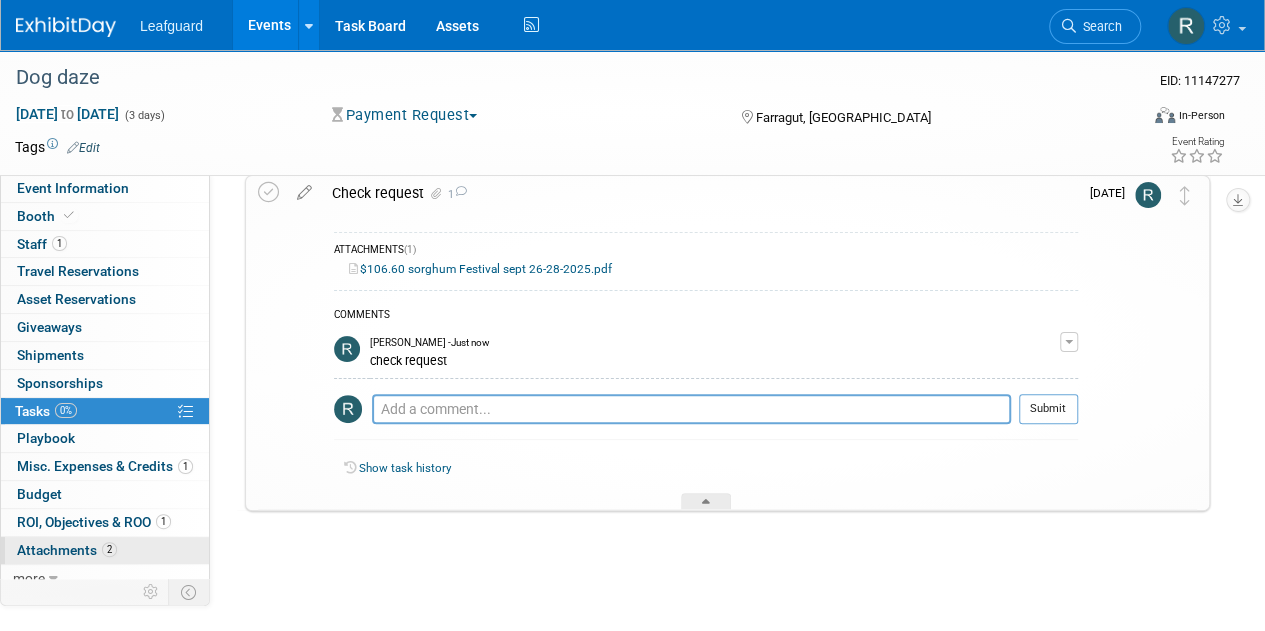 click on "Attachments 2" at bounding box center [67, 550] 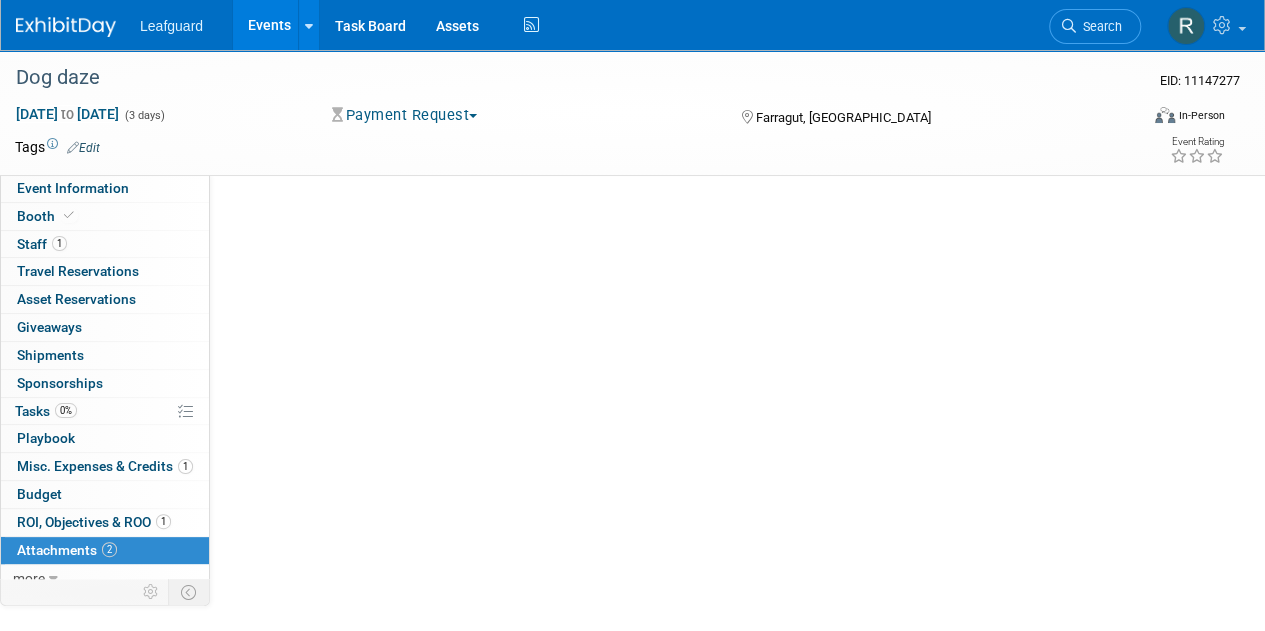 scroll, scrollTop: 0, scrollLeft: 0, axis: both 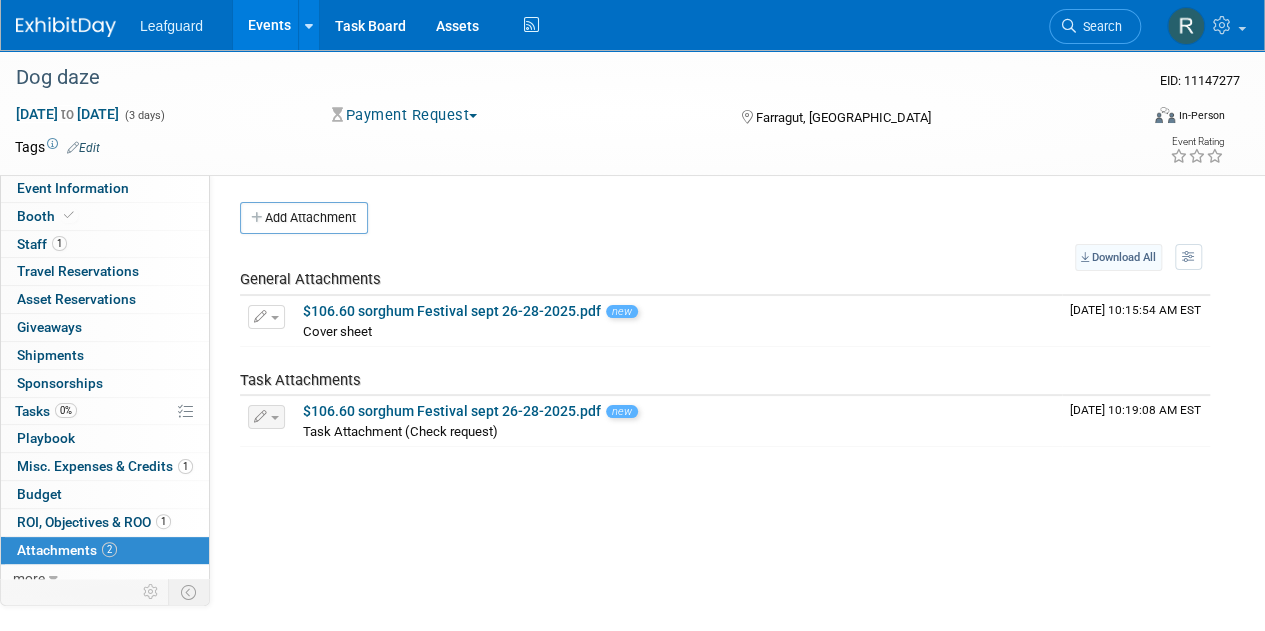 click on "Download All" at bounding box center [1118, 257] 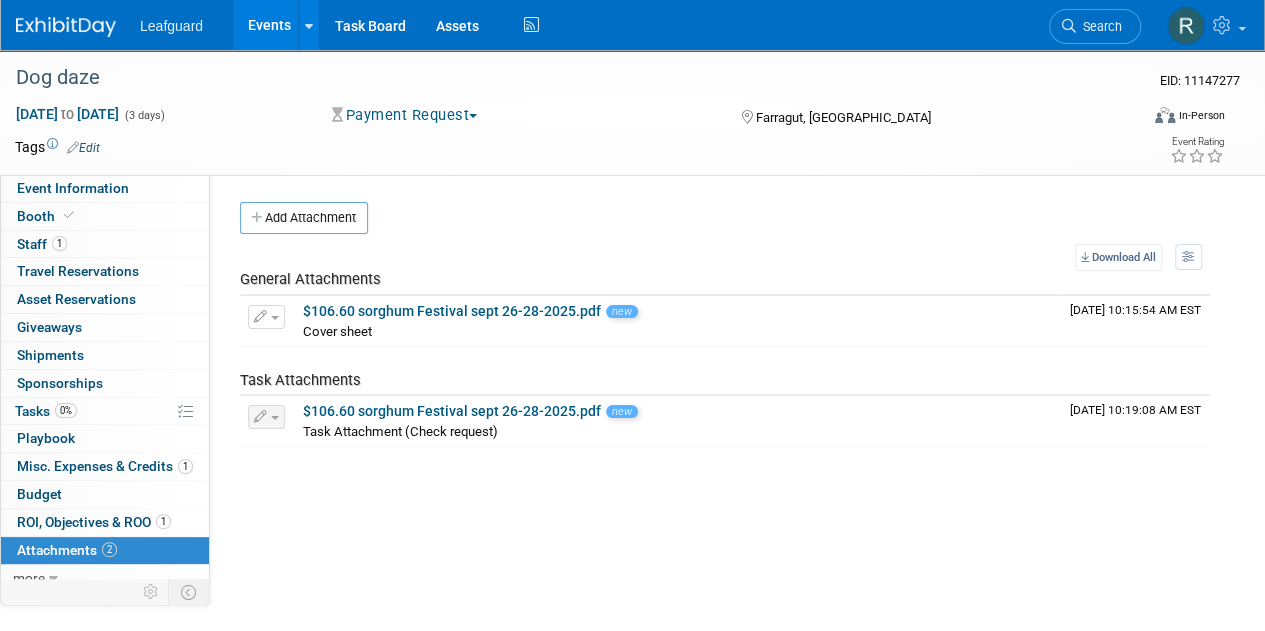 scroll, scrollTop: 8, scrollLeft: 0, axis: vertical 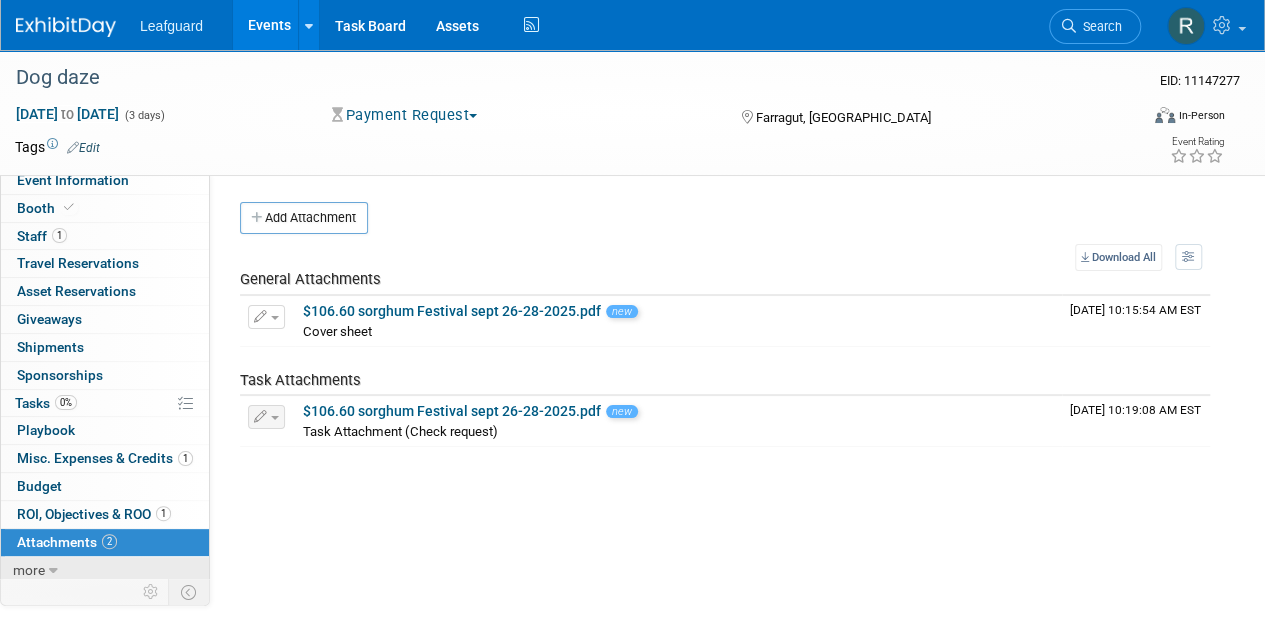 click on "more" at bounding box center (29, 570) 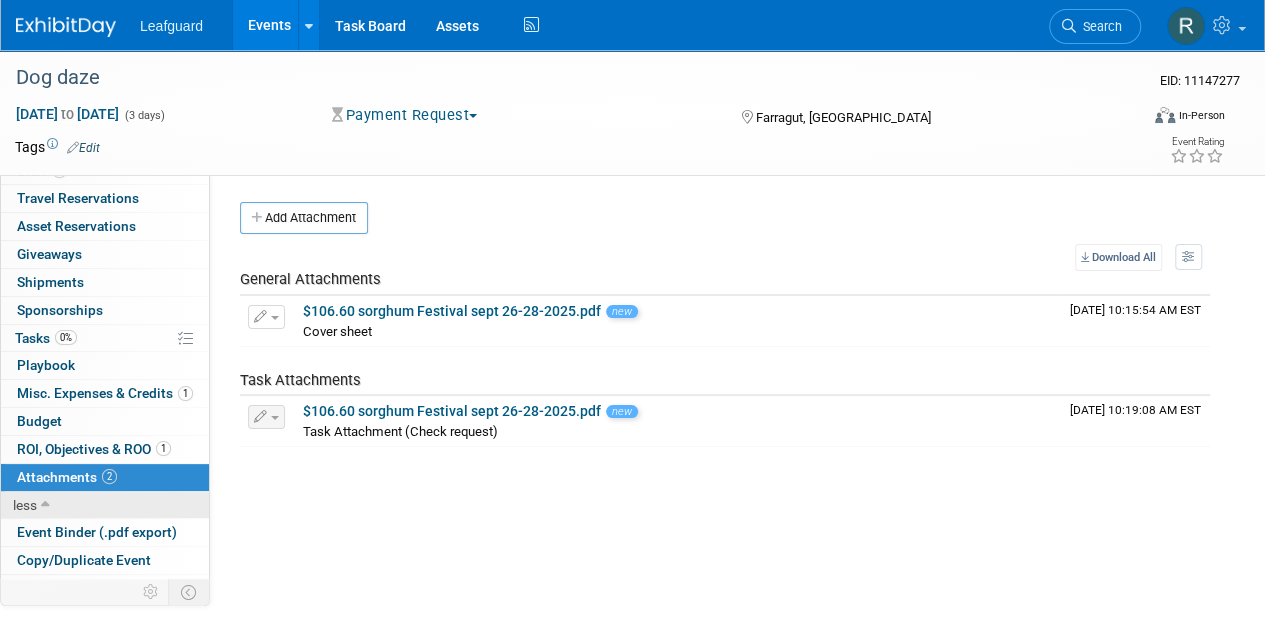 scroll, scrollTop: 146, scrollLeft: 0, axis: vertical 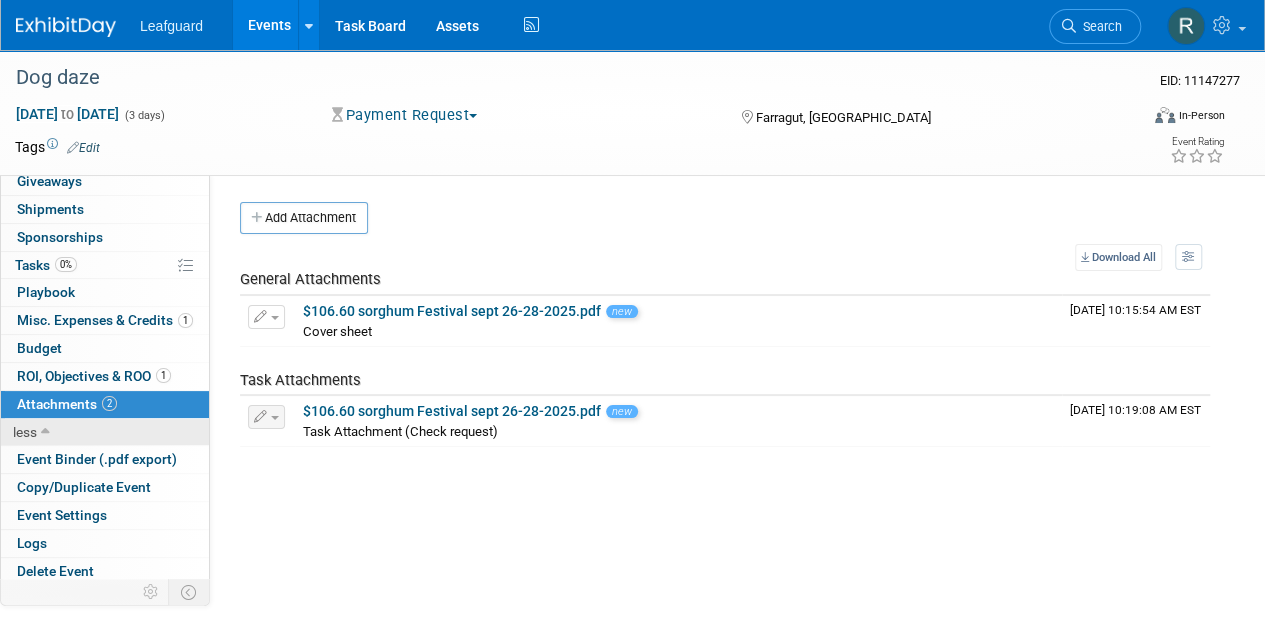 click on "Delete Event" at bounding box center [55, 571] 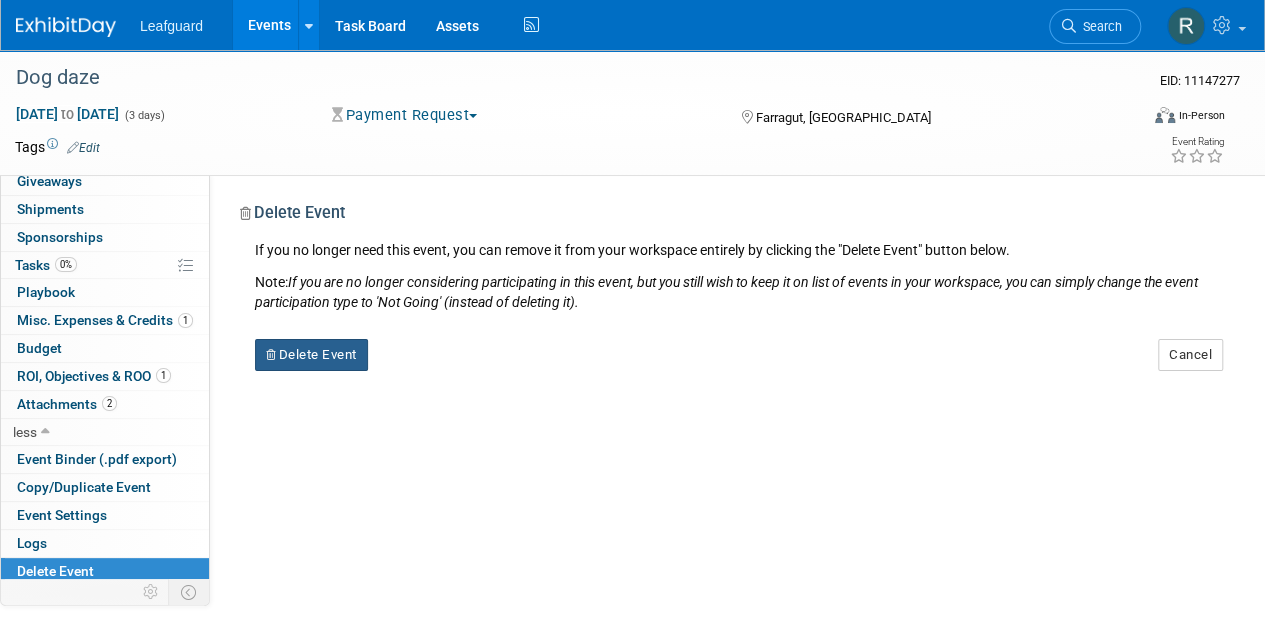 click on "Delete Event" at bounding box center [311, 355] 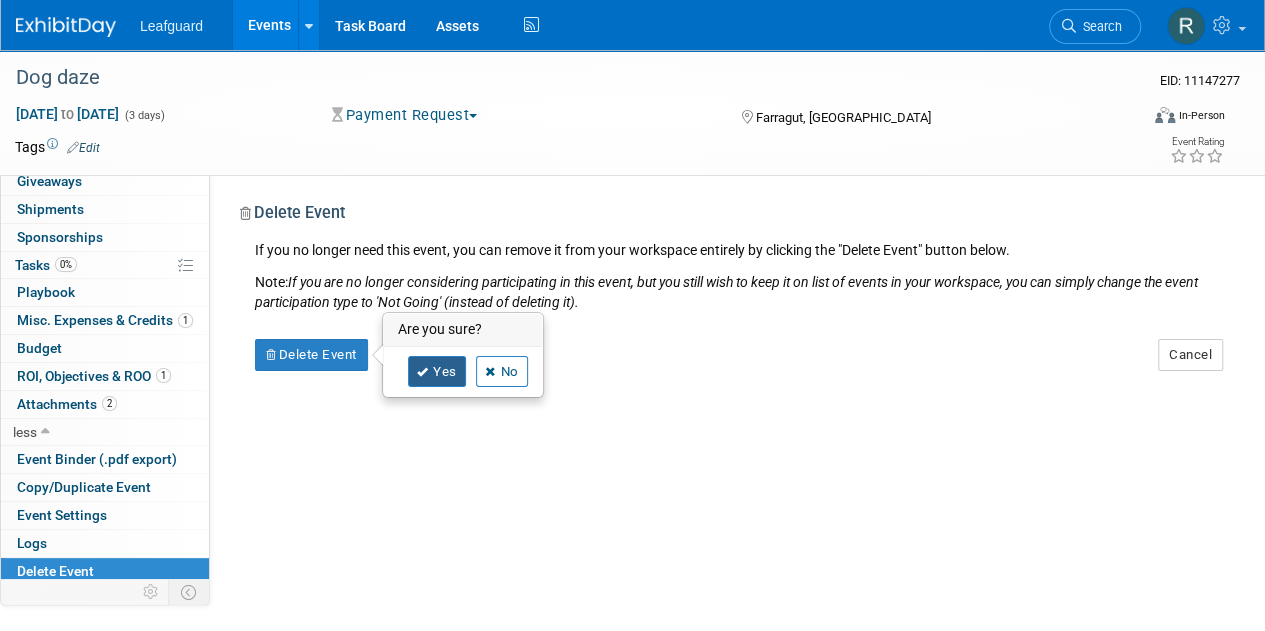 click on "Yes" at bounding box center (437, 372) 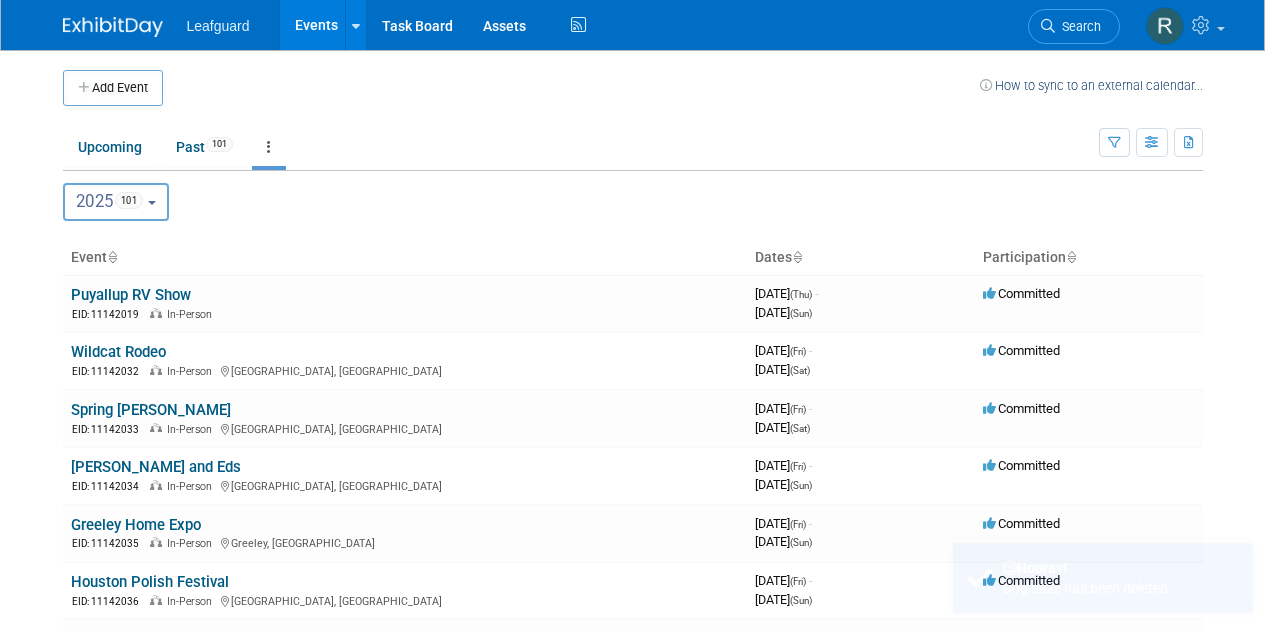 scroll, scrollTop: 0, scrollLeft: 0, axis: both 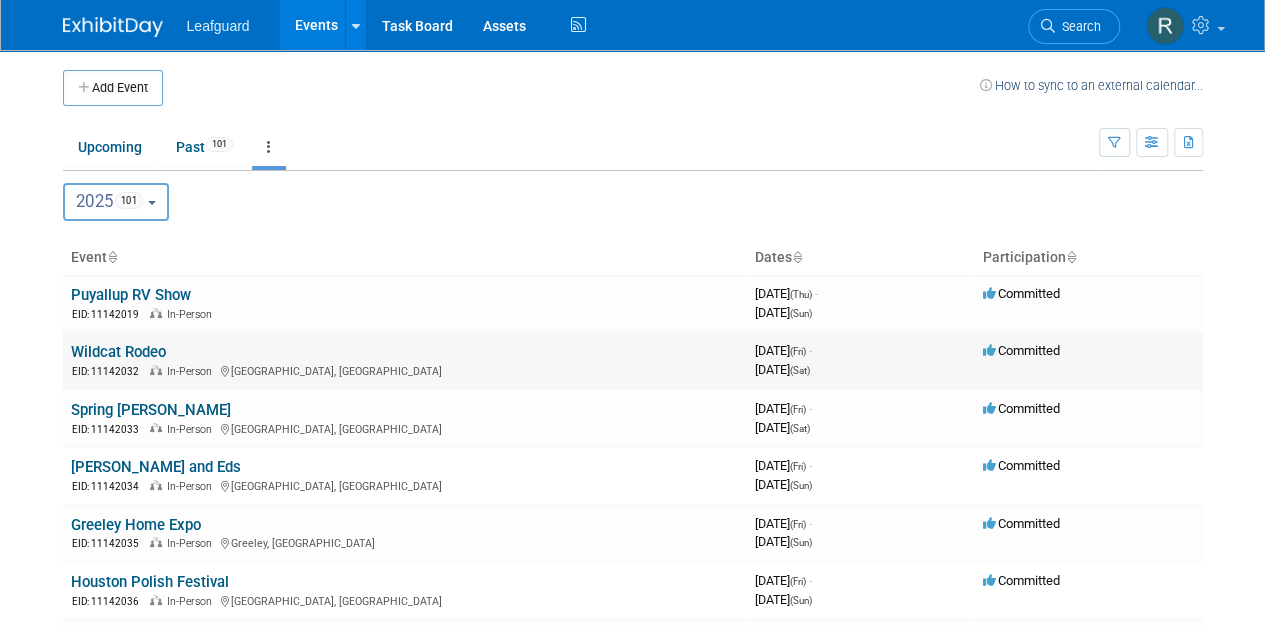 drag, startPoint x: 0, startPoint y: 0, endPoint x: 430, endPoint y: 384, distance: 576.50323 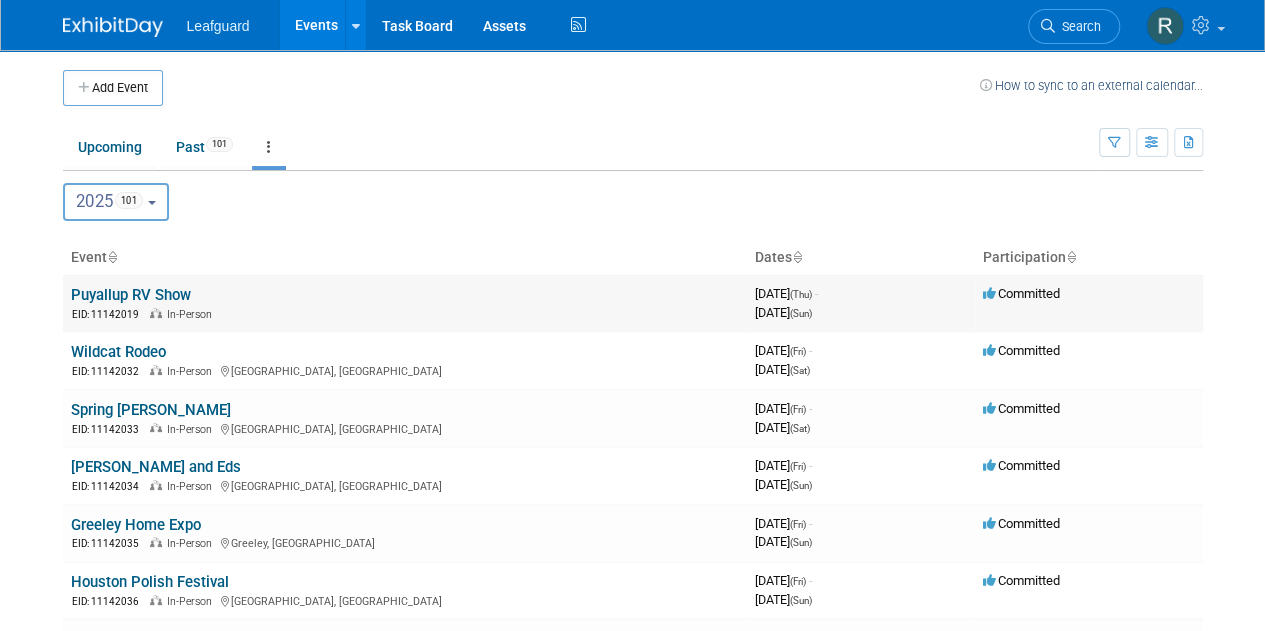 click on "Puyallup RV Show" at bounding box center (131, 295) 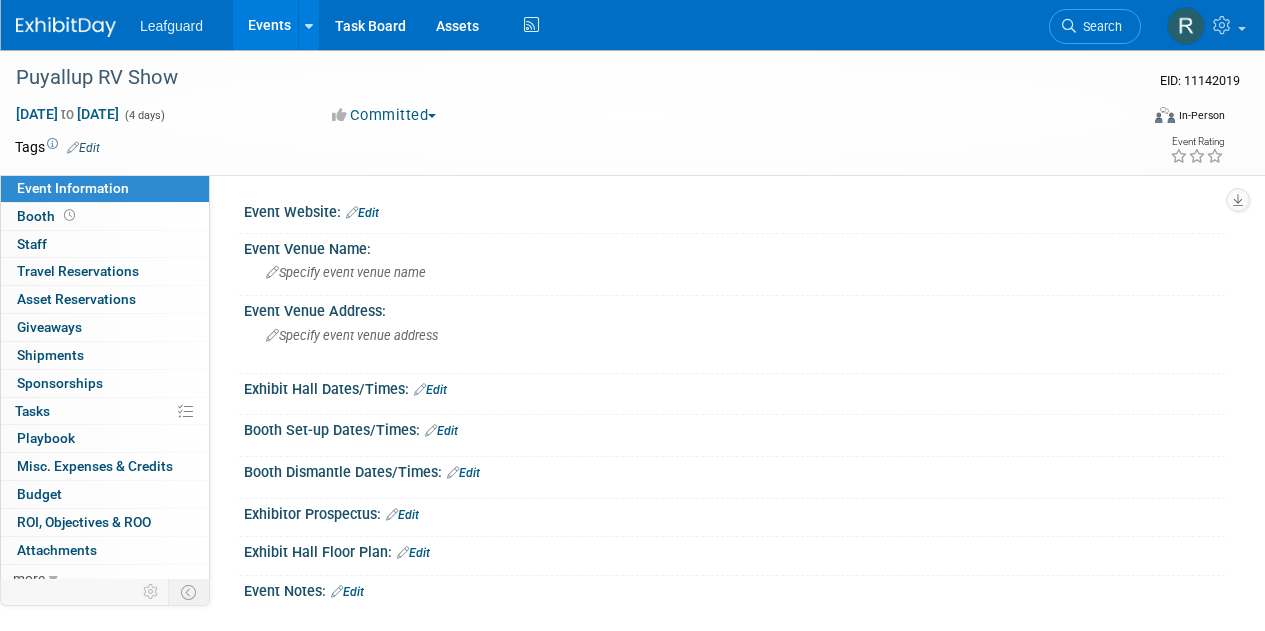 scroll, scrollTop: 0, scrollLeft: 0, axis: both 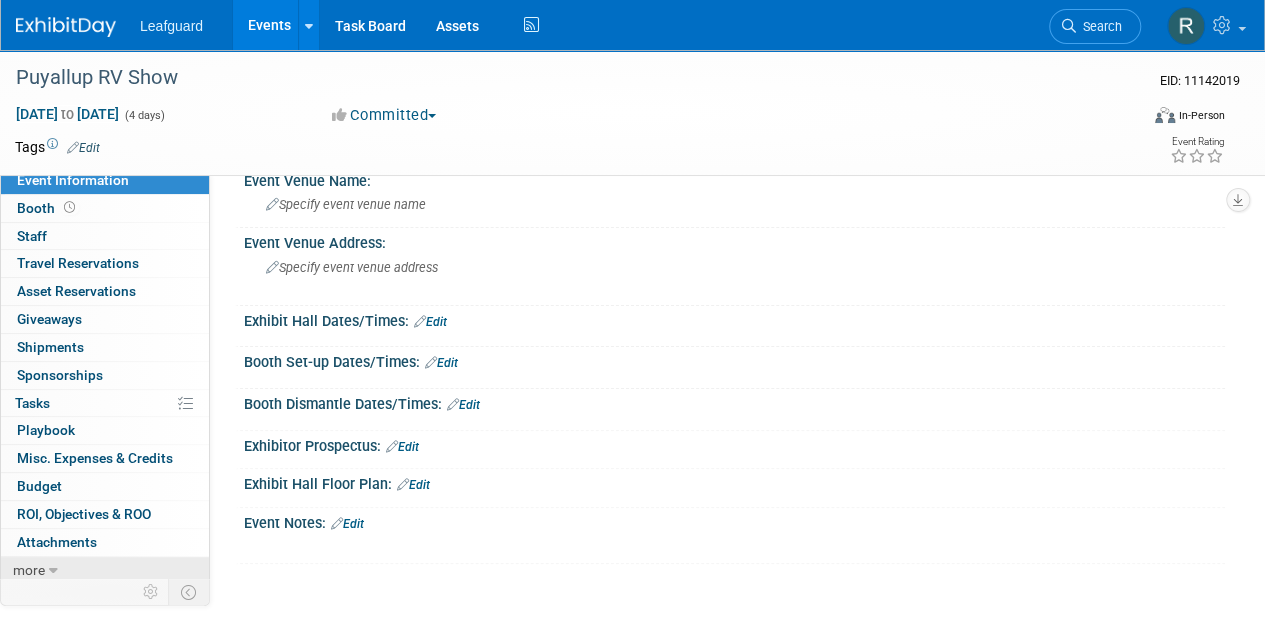 click on "more" at bounding box center [29, 570] 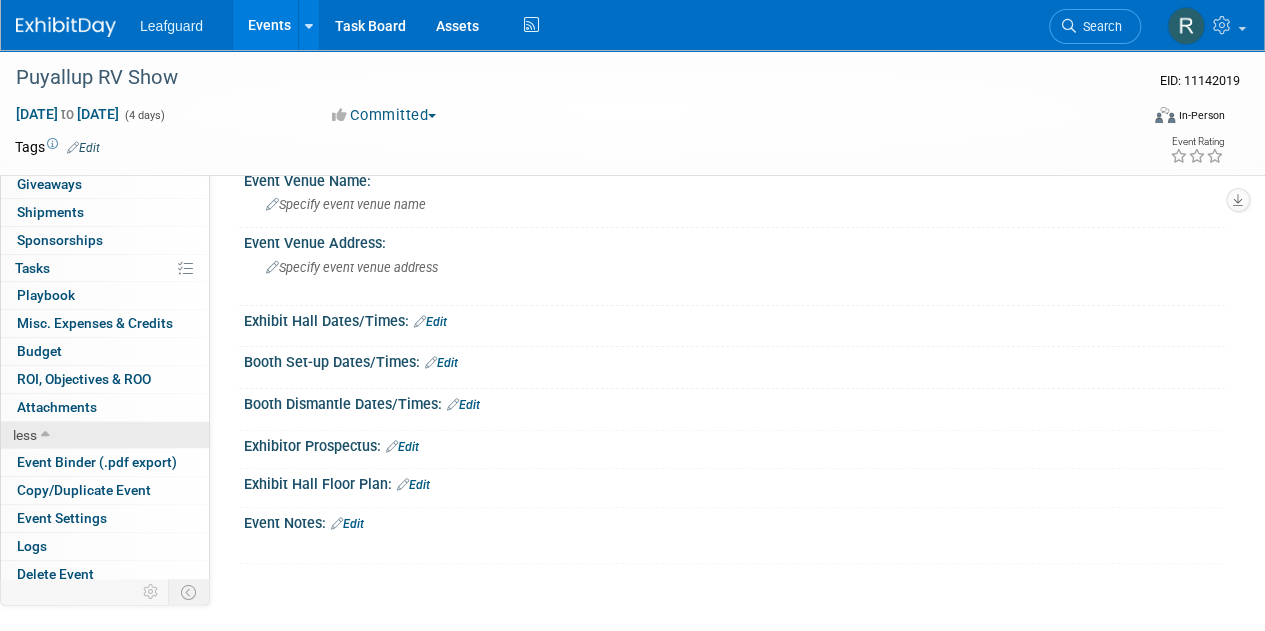 scroll, scrollTop: 146, scrollLeft: 0, axis: vertical 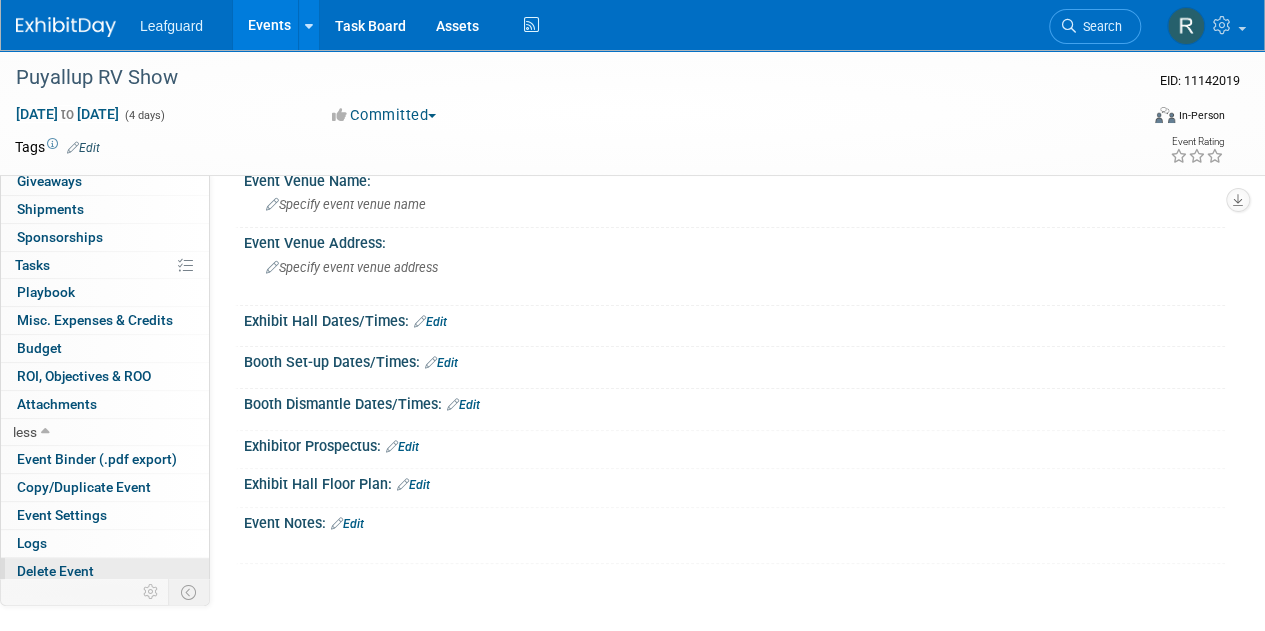 click on "Delete Event" at bounding box center [55, 571] 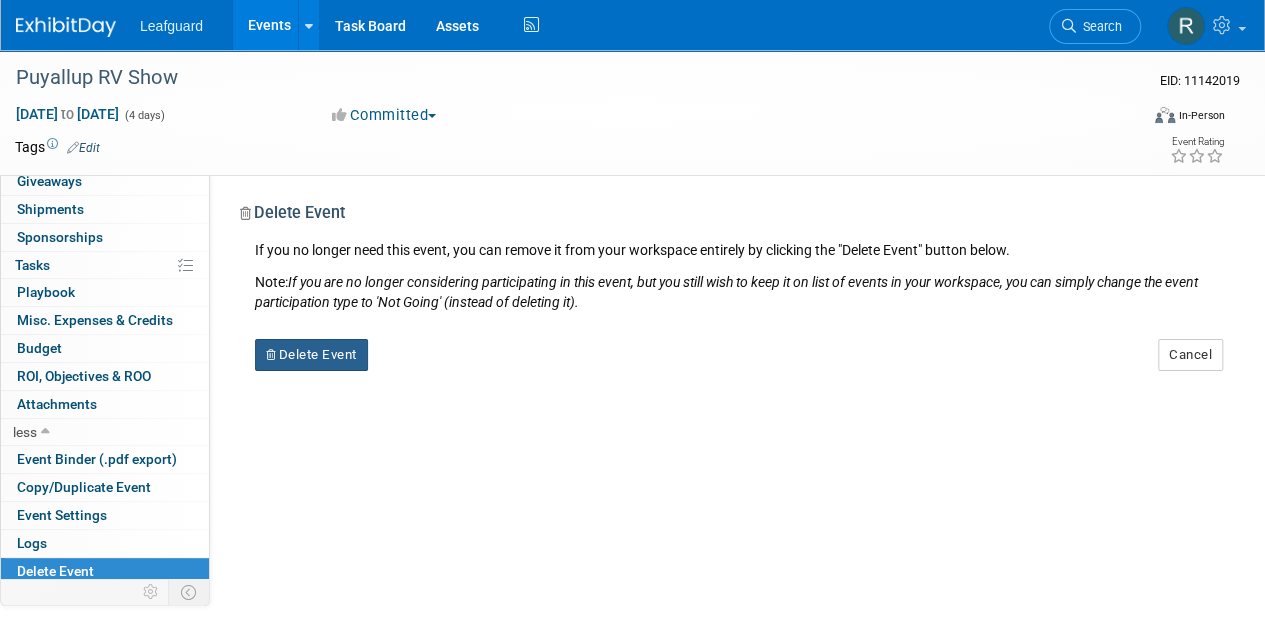 click on "Delete Event" at bounding box center (311, 355) 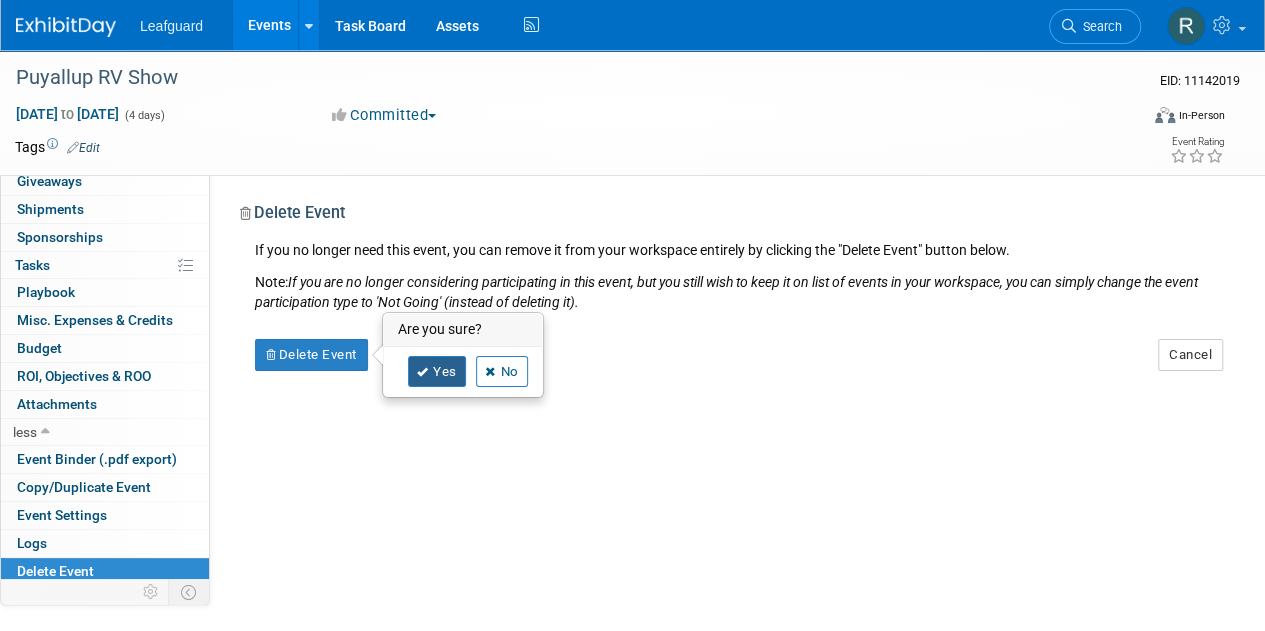click on "Yes" at bounding box center [437, 372] 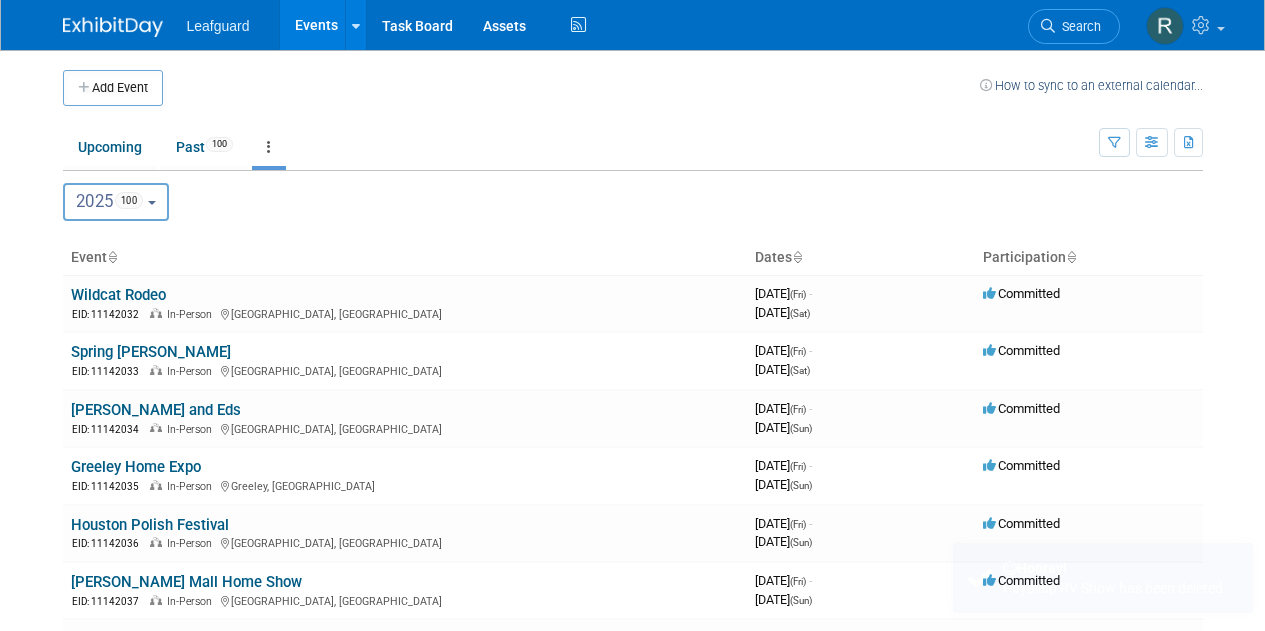 scroll, scrollTop: 0, scrollLeft: 0, axis: both 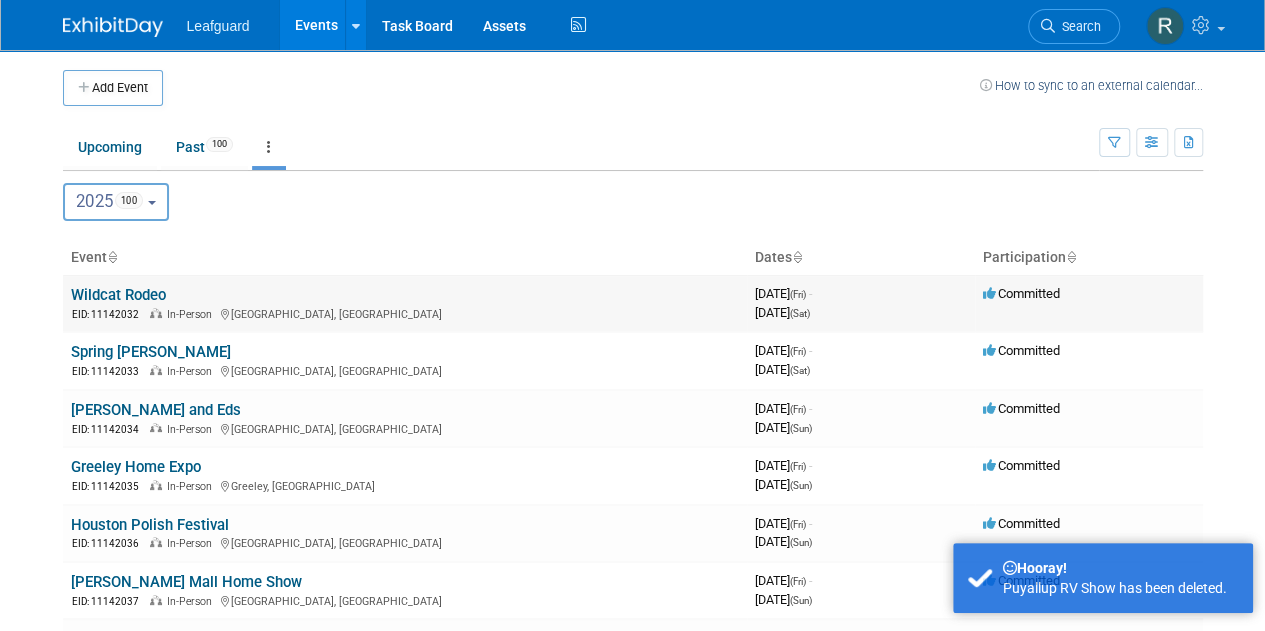 click on "Wildcat Rodeo" at bounding box center [118, 295] 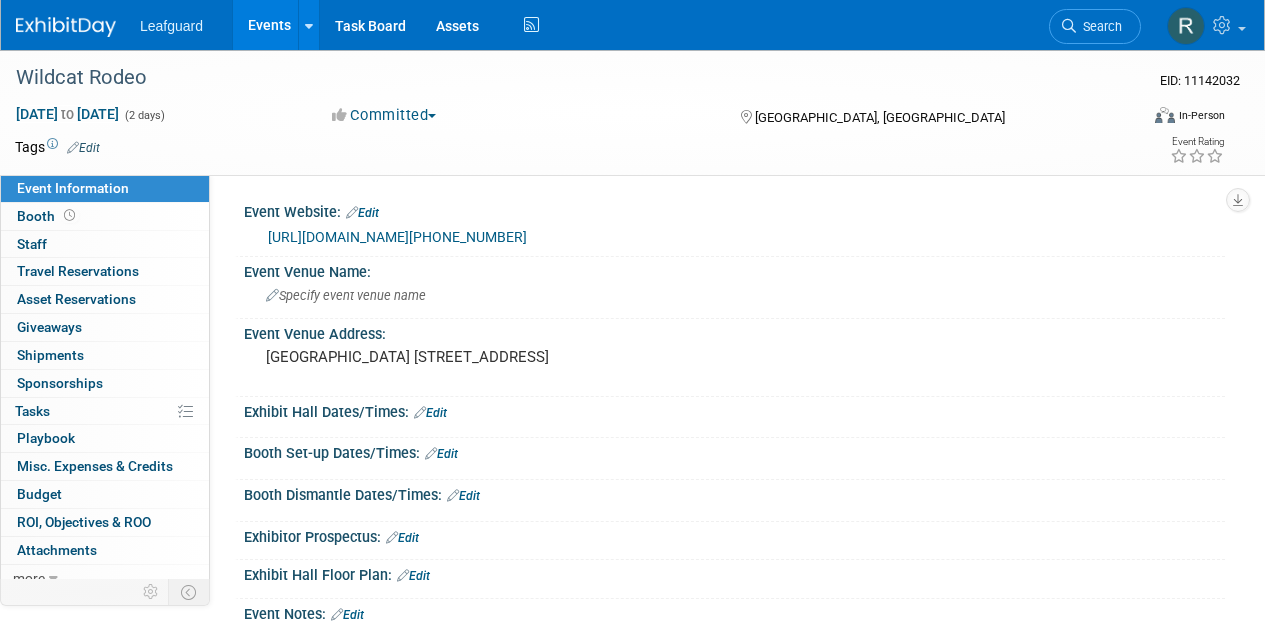 scroll, scrollTop: 0, scrollLeft: 0, axis: both 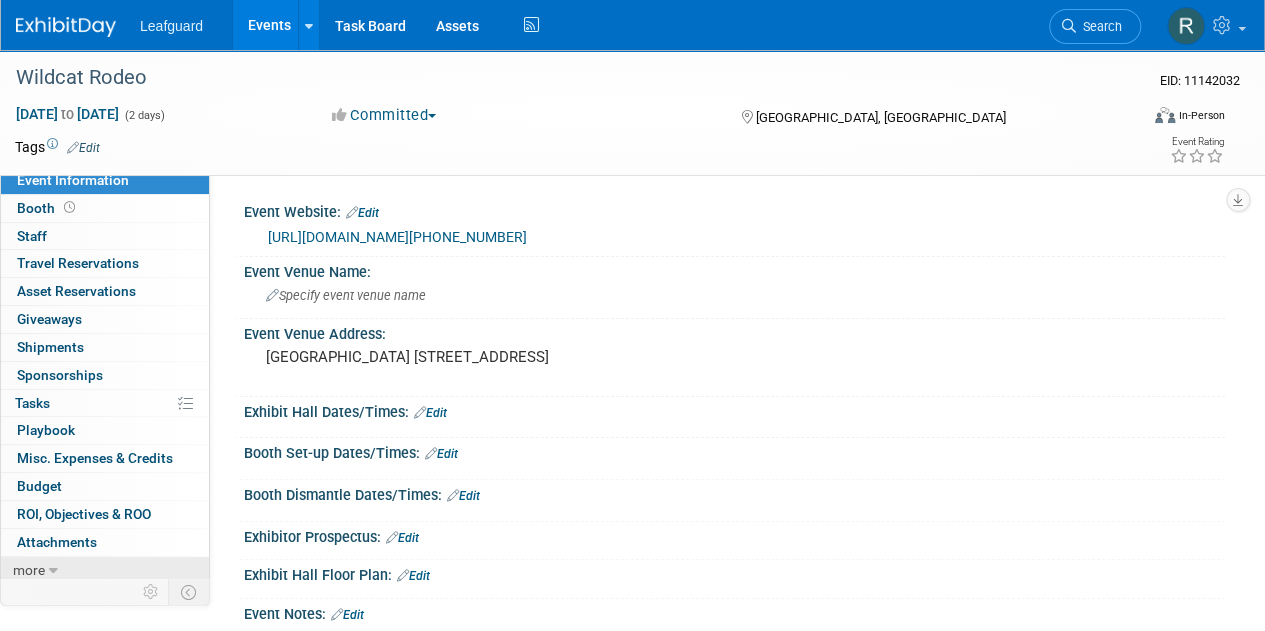 click on "more" at bounding box center [105, 570] 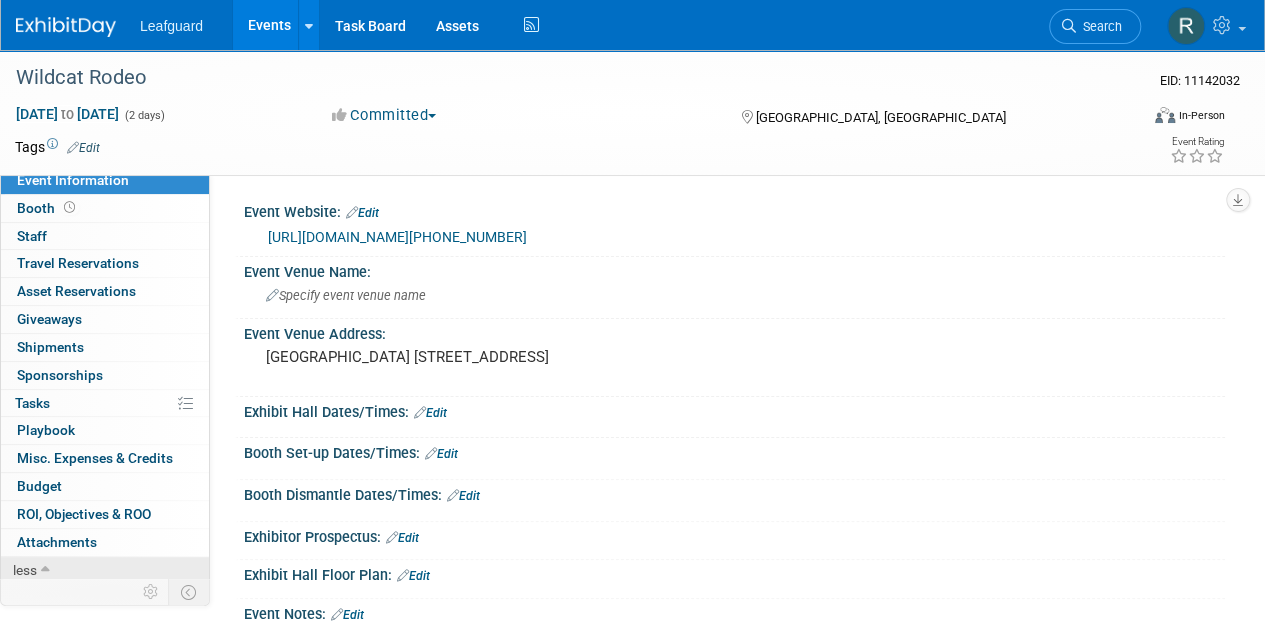 scroll, scrollTop: 146, scrollLeft: 0, axis: vertical 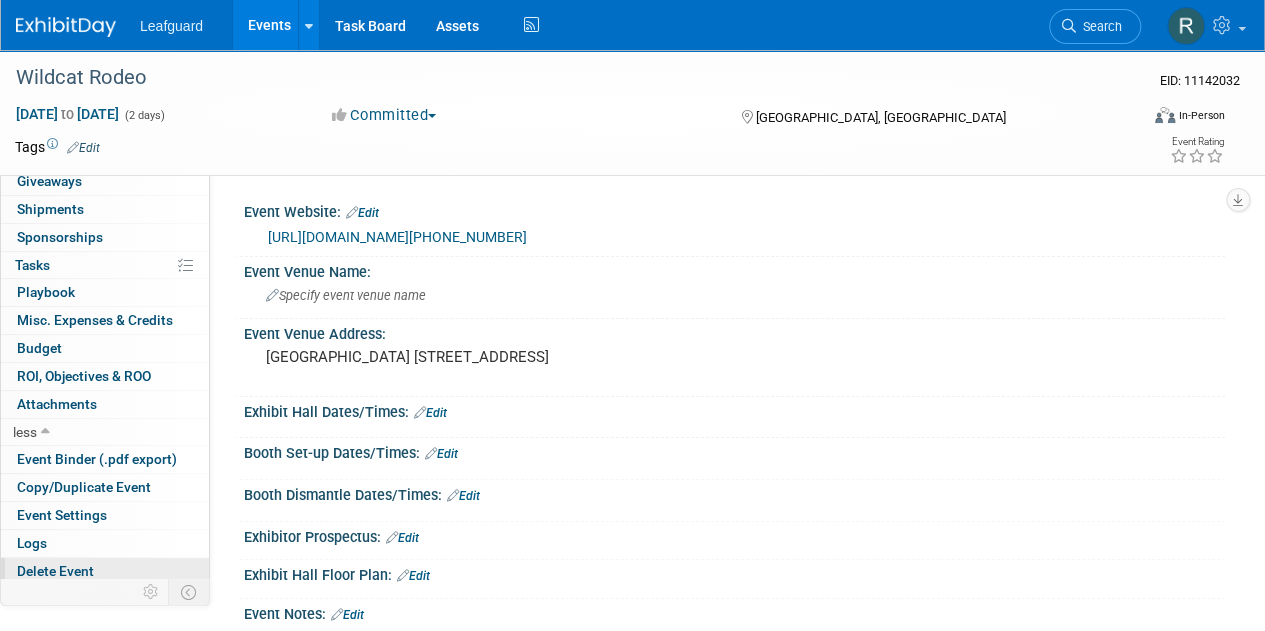 click on "Delete Event" at bounding box center [55, 571] 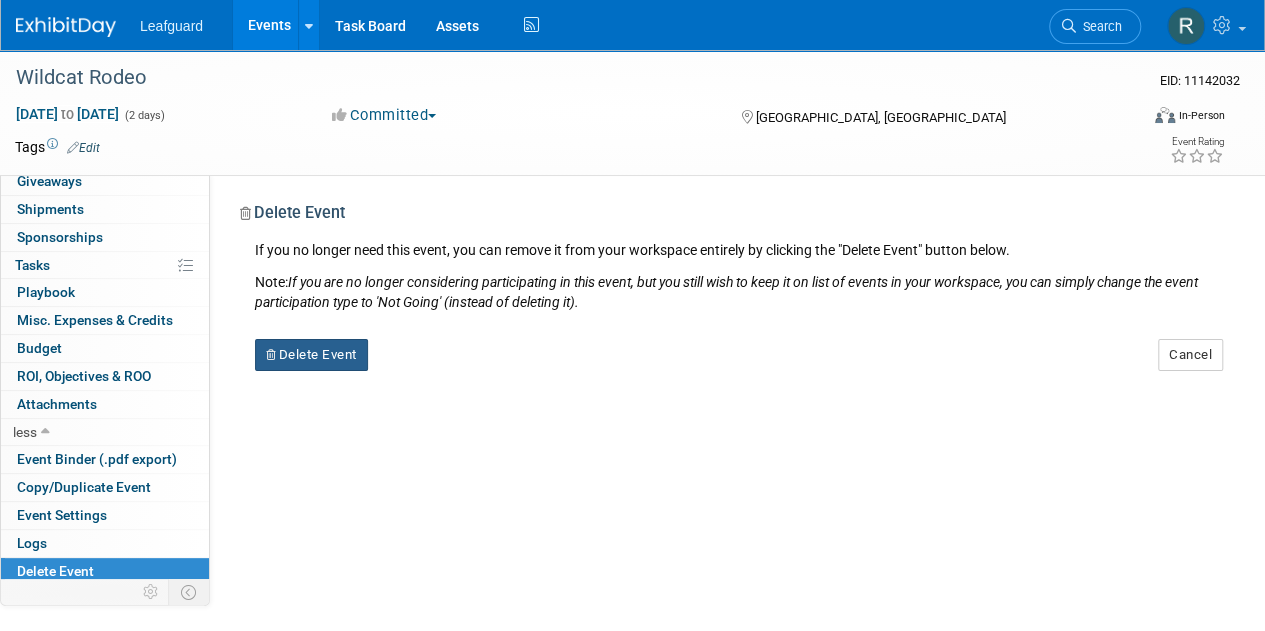click on "Delete Event" at bounding box center (311, 355) 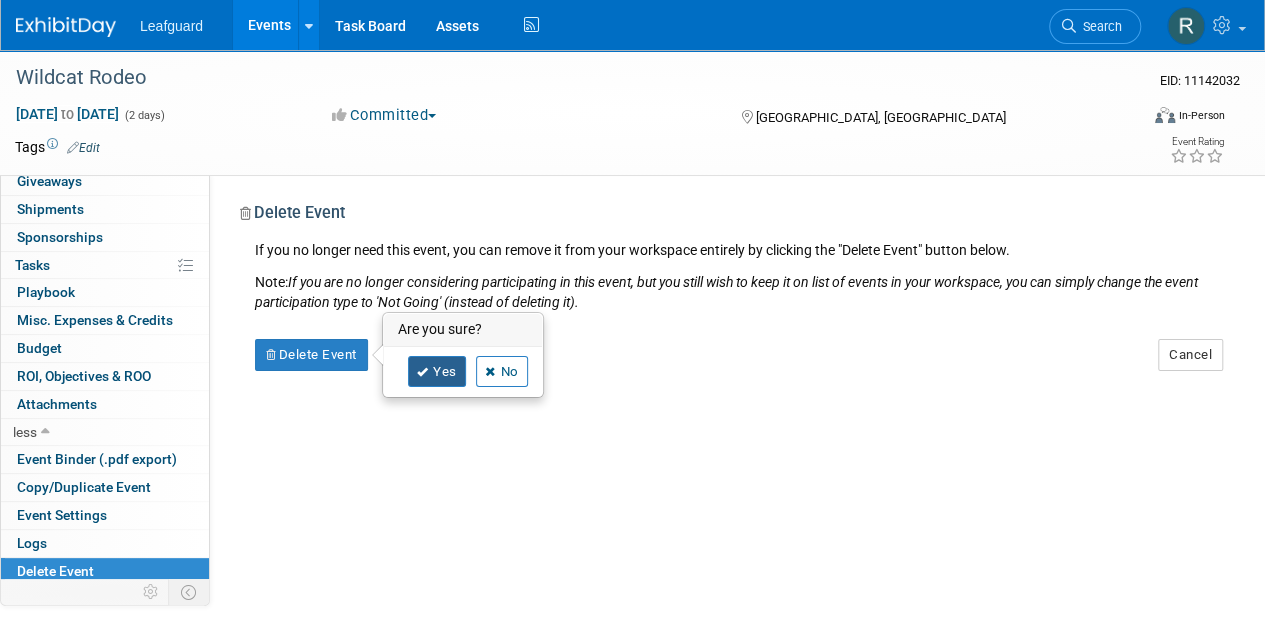 click on "Yes" at bounding box center [437, 372] 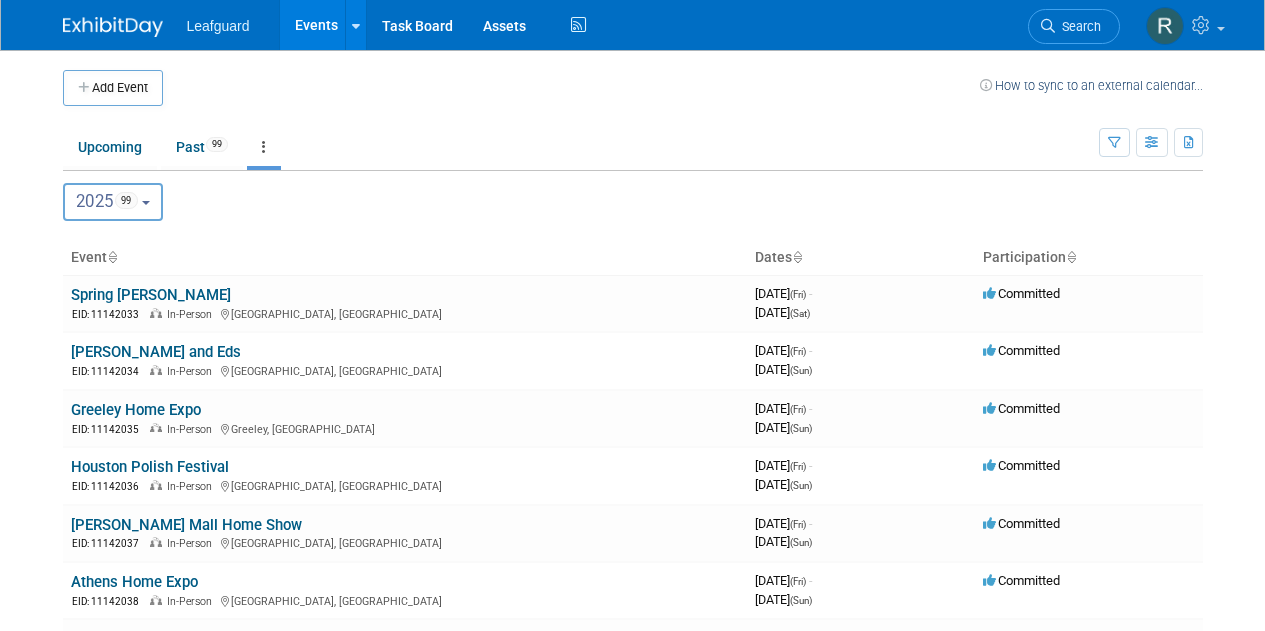 scroll, scrollTop: 0, scrollLeft: 0, axis: both 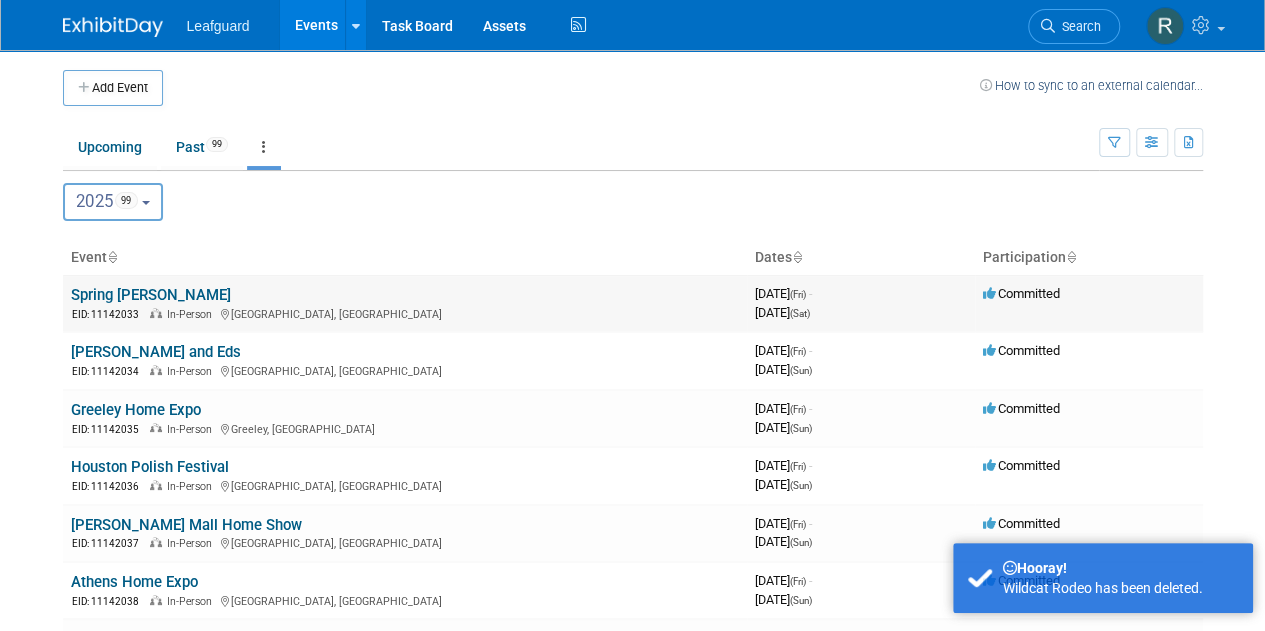 click on "Spring [PERSON_NAME]" at bounding box center [151, 295] 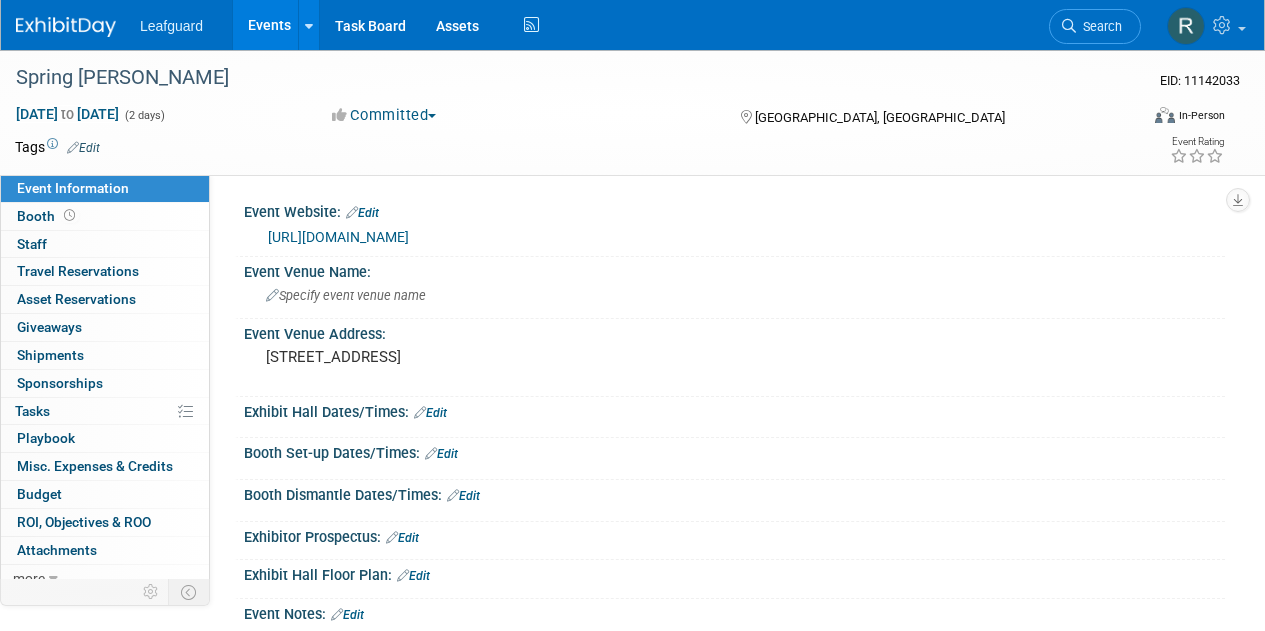 scroll, scrollTop: 0, scrollLeft: 0, axis: both 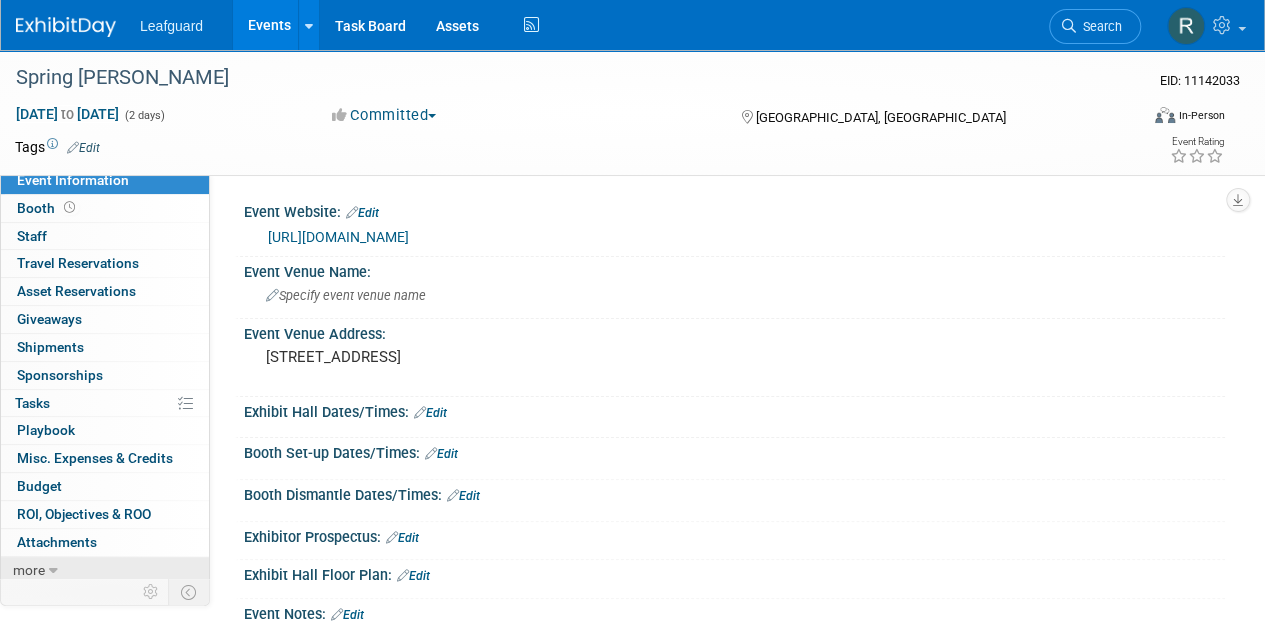 click on "more" at bounding box center (29, 570) 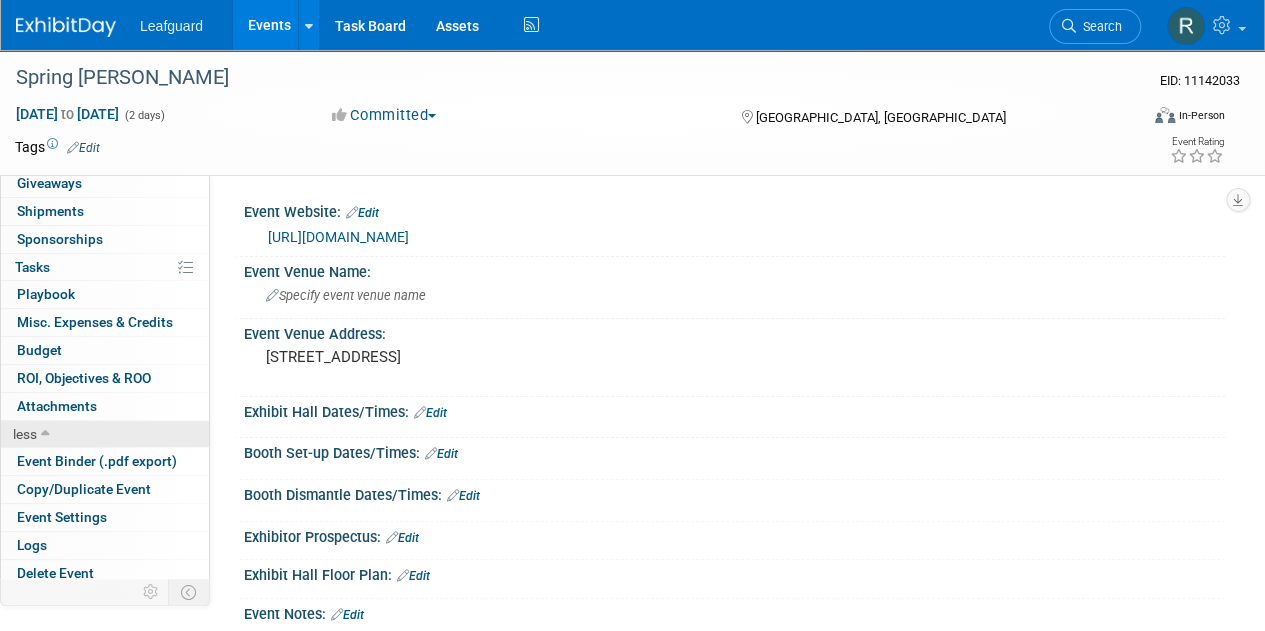 scroll, scrollTop: 146, scrollLeft: 0, axis: vertical 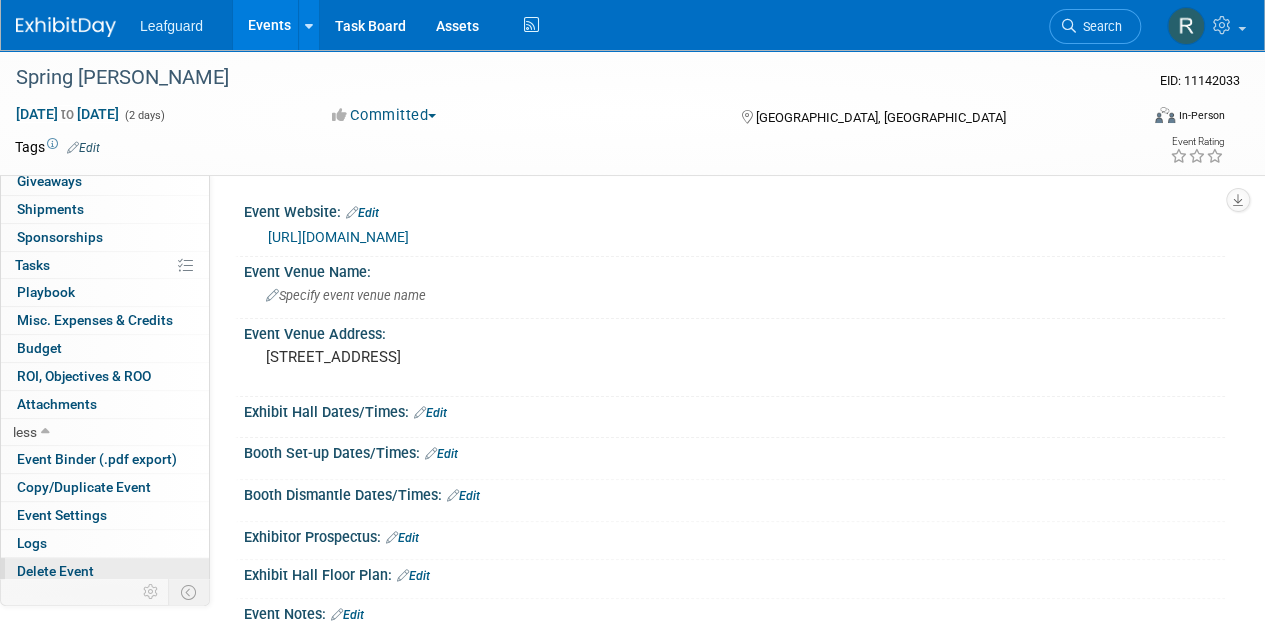 click on "Delete Event" at bounding box center (55, 571) 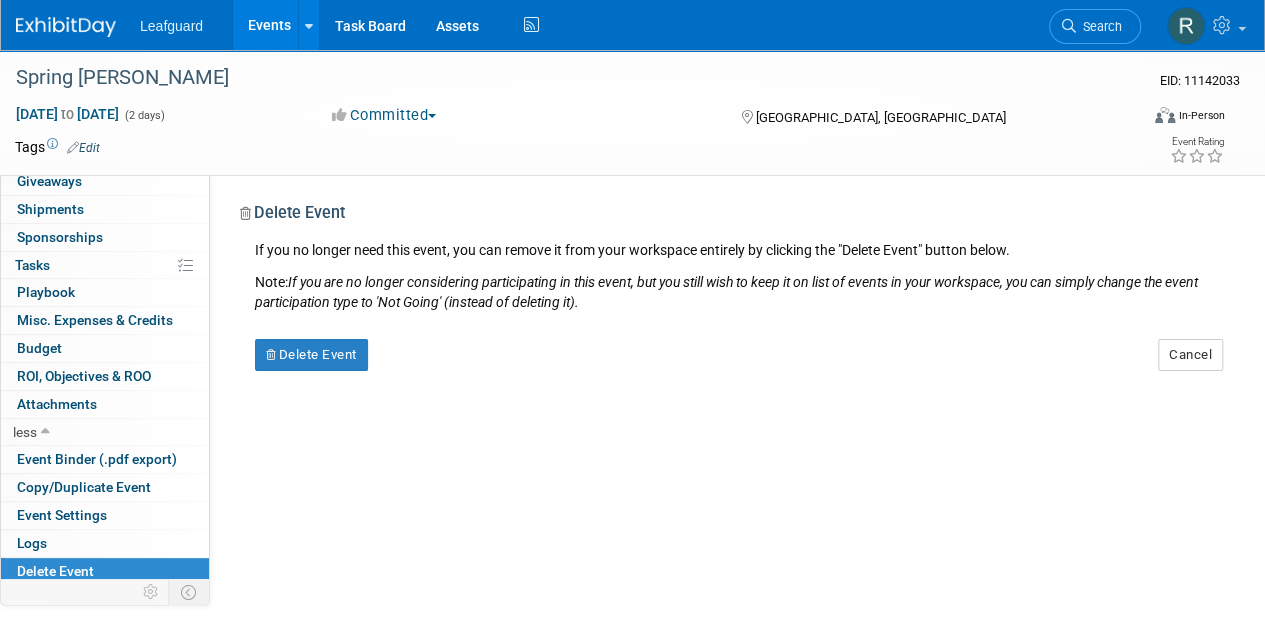 click on "Delete Event" at bounding box center (55, 571) 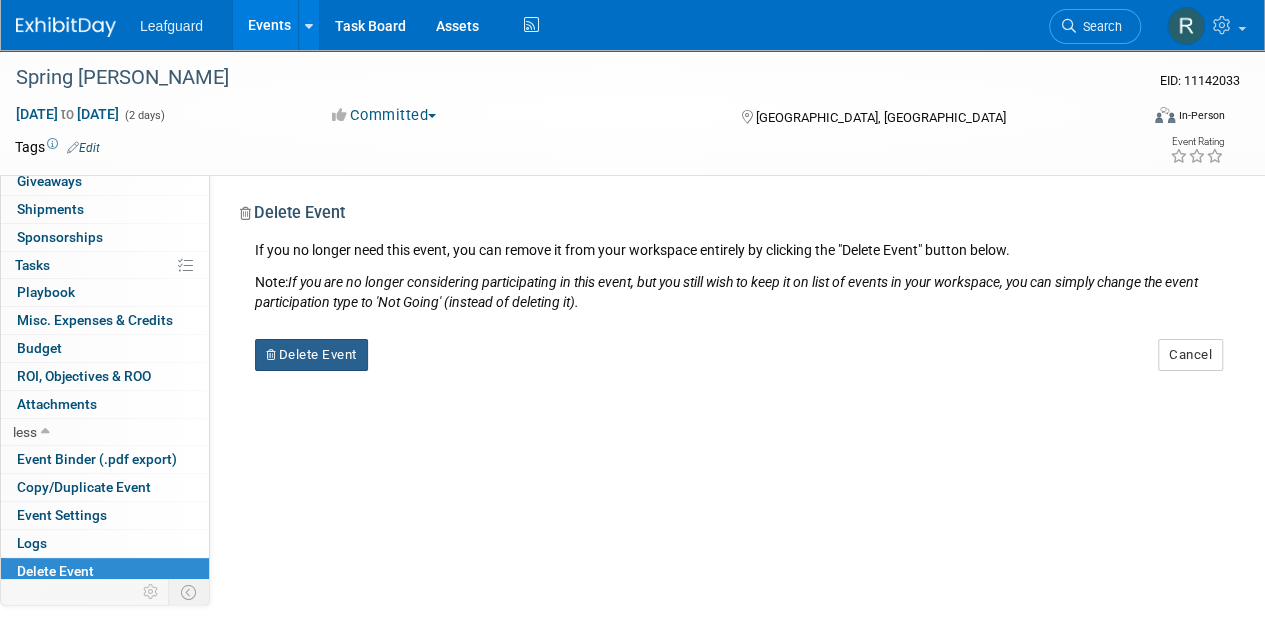 click on "Delete Event" at bounding box center [311, 355] 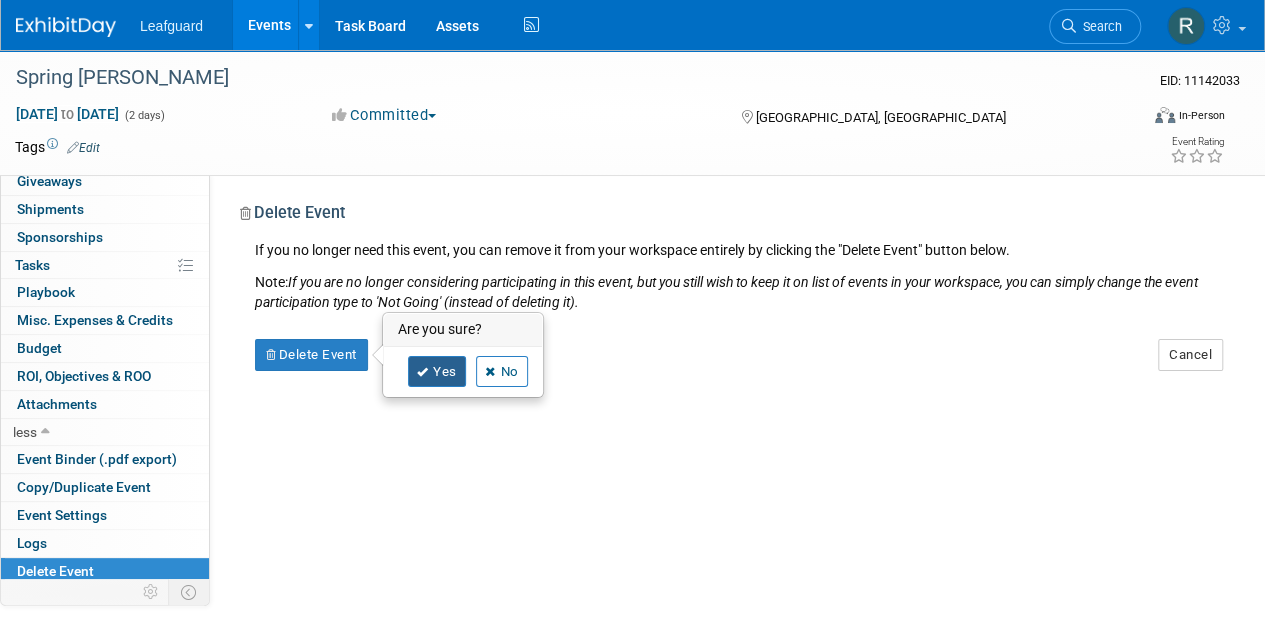 click on "Yes" at bounding box center [437, 372] 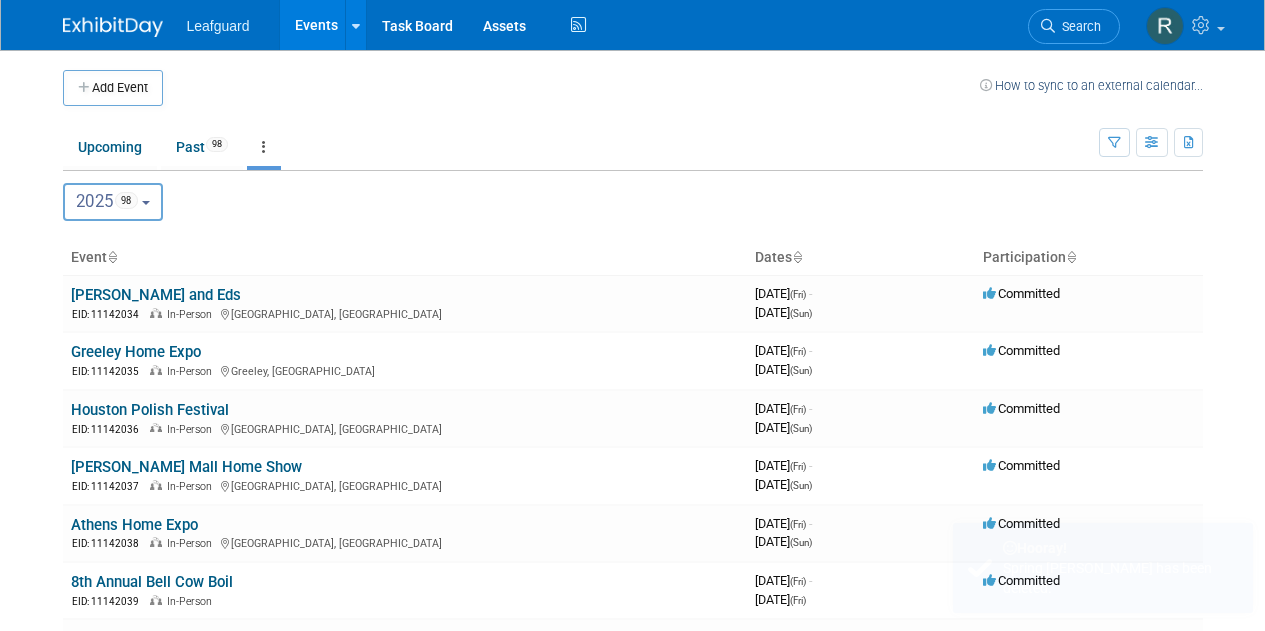 scroll, scrollTop: 0, scrollLeft: 0, axis: both 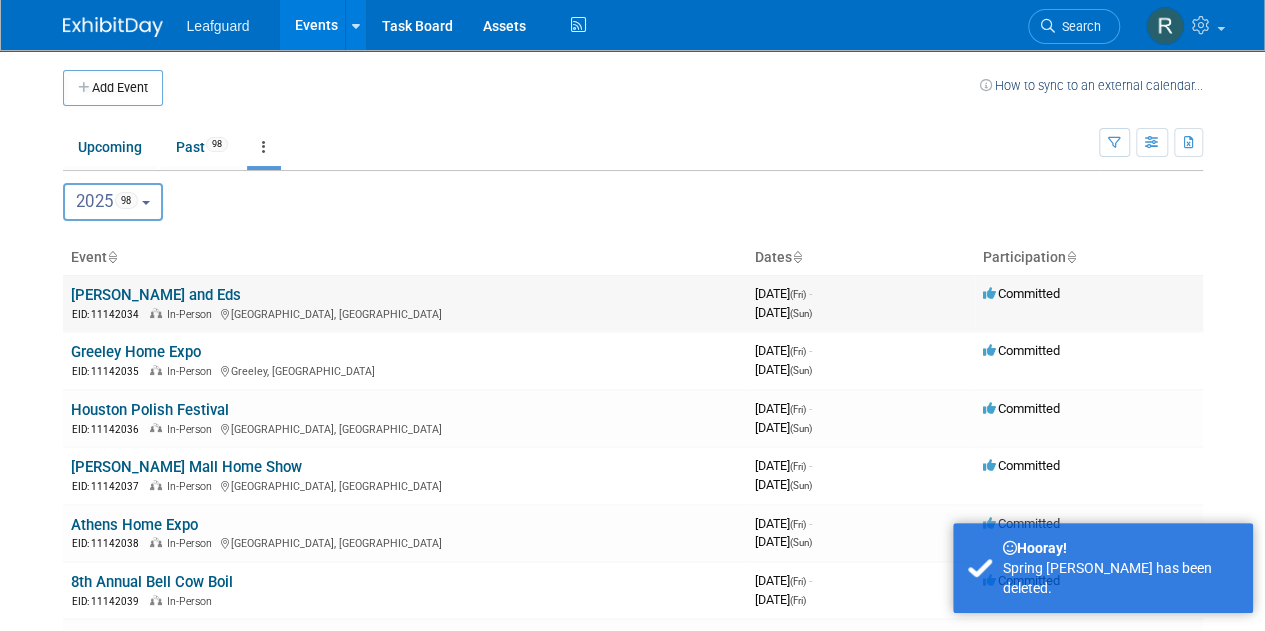 click on "[PERSON_NAME] and Eds" at bounding box center (156, 295) 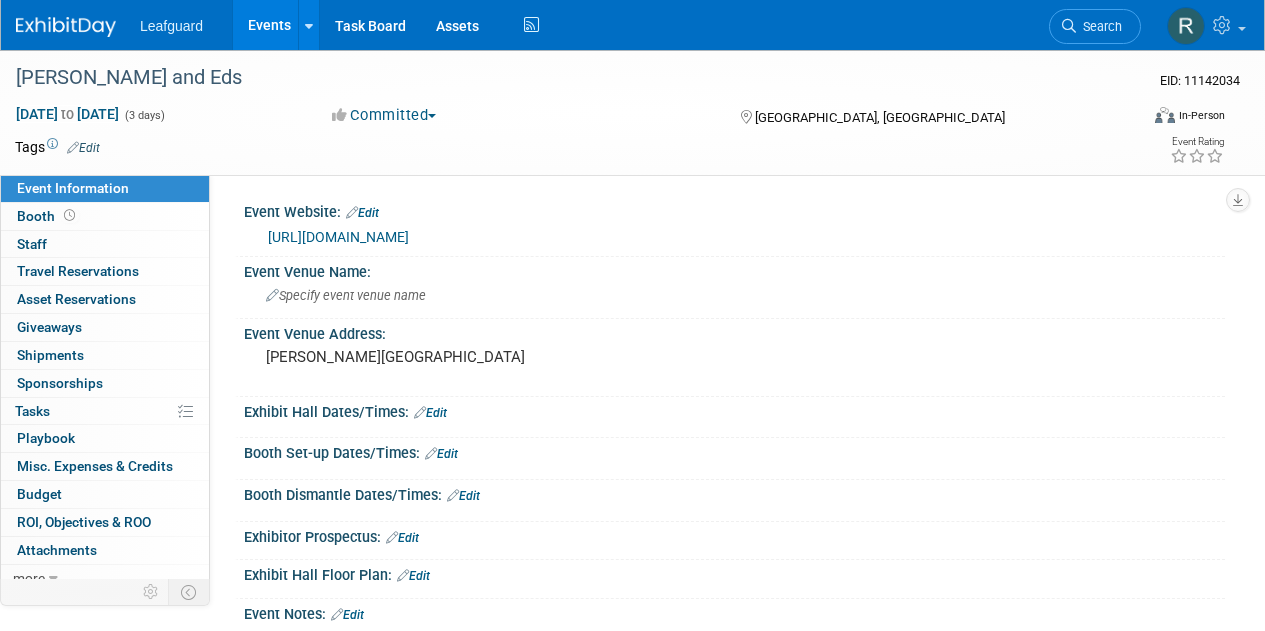 scroll, scrollTop: 0, scrollLeft: 0, axis: both 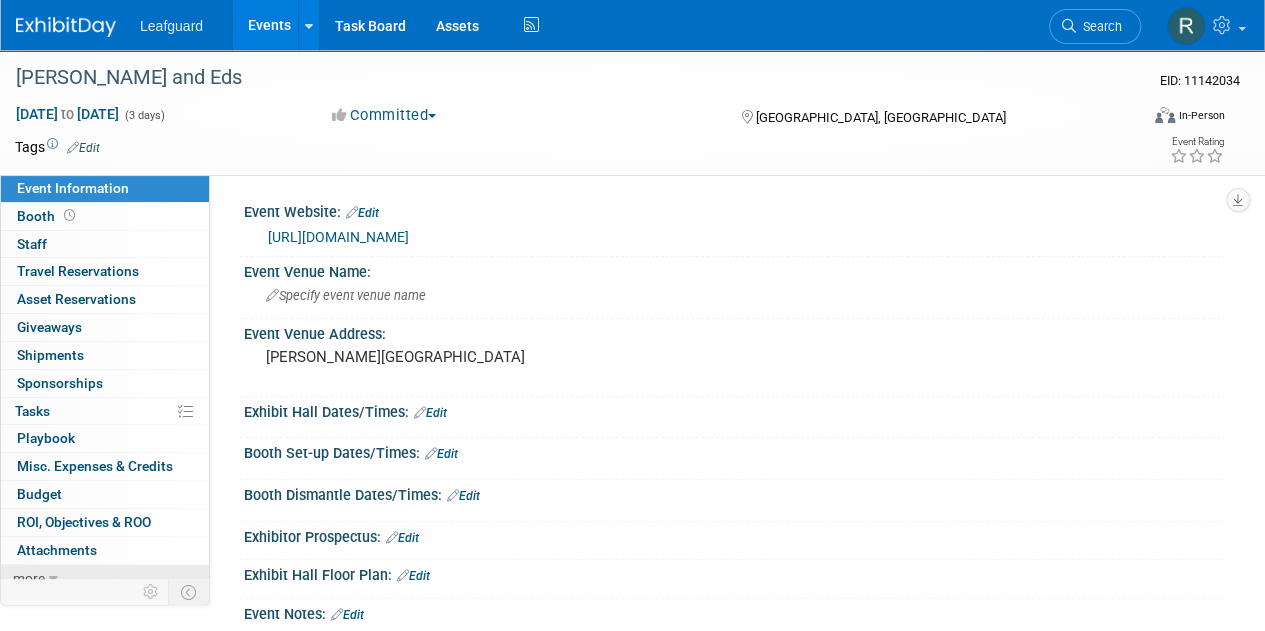 click at bounding box center (53, 579) 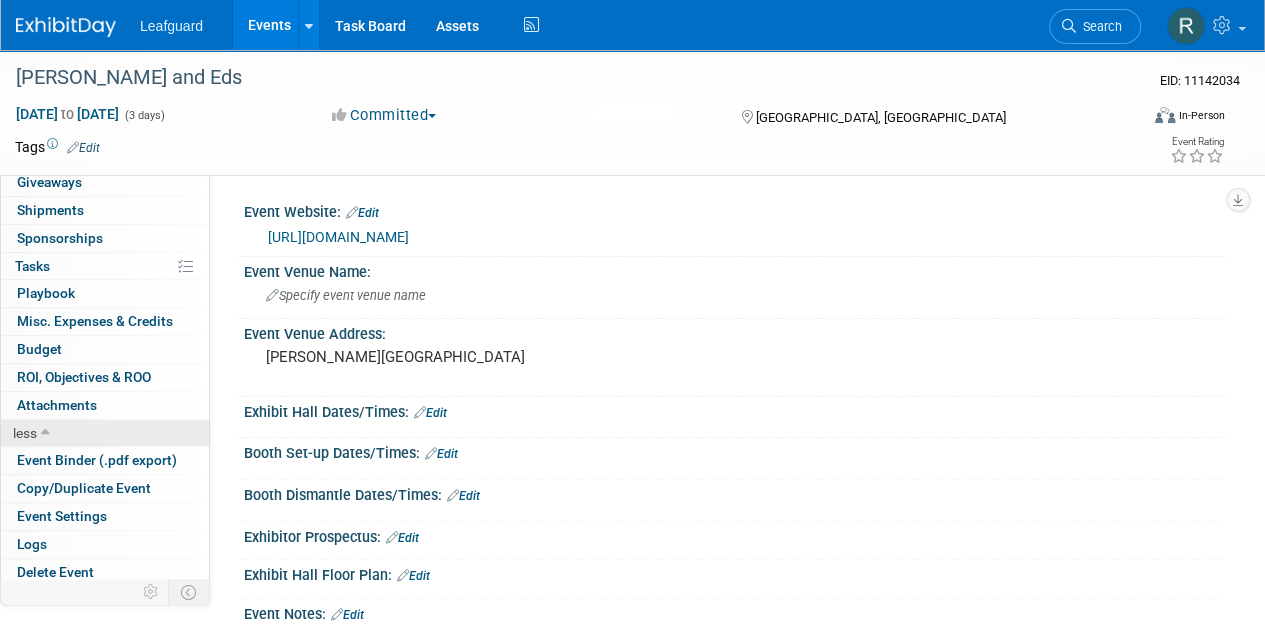 scroll, scrollTop: 146, scrollLeft: 0, axis: vertical 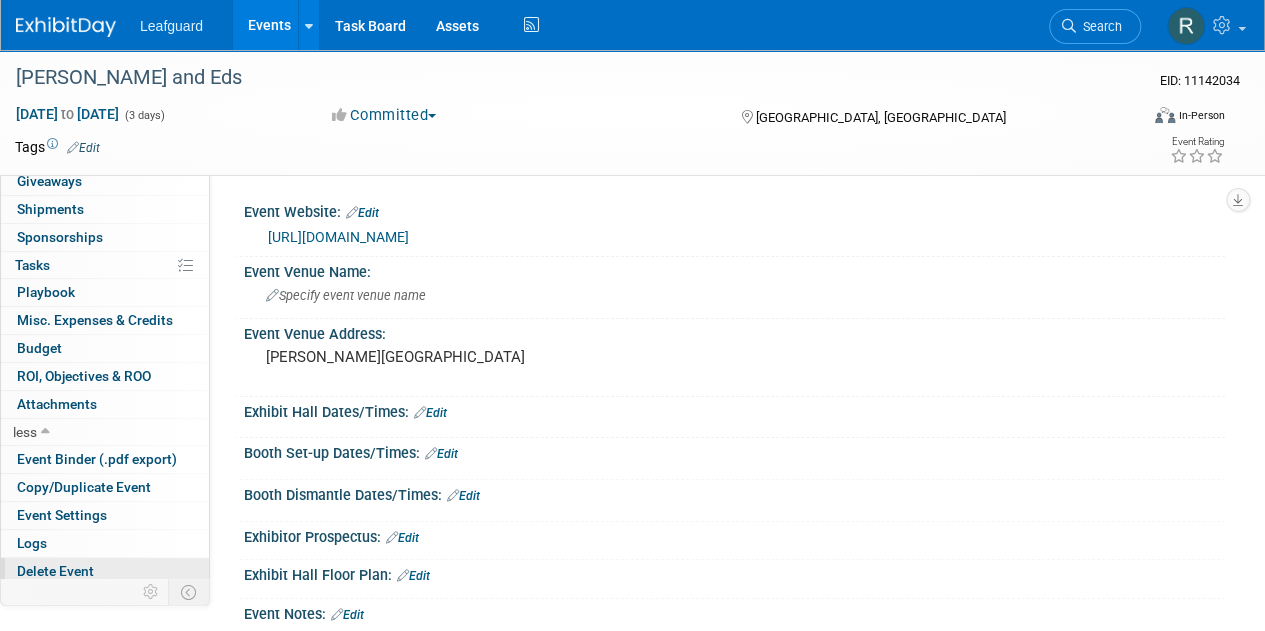 click on "Delete Event" at bounding box center [55, 571] 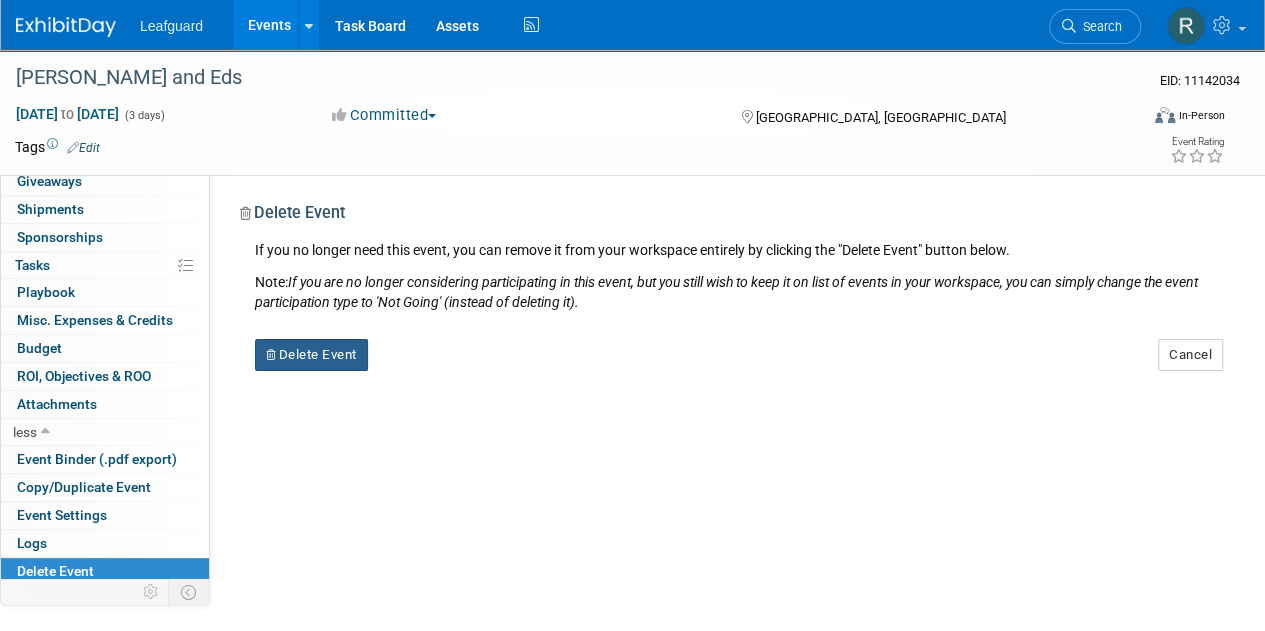 click on "Delete Event" at bounding box center (311, 355) 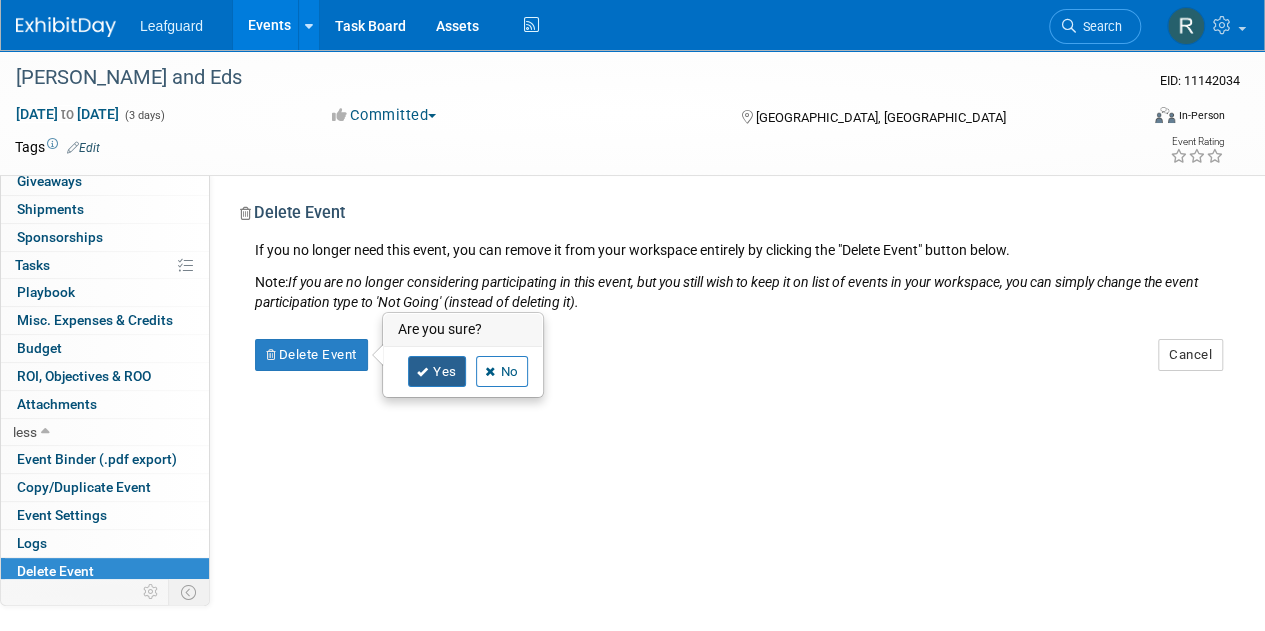 click on "Yes" at bounding box center [437, 372] 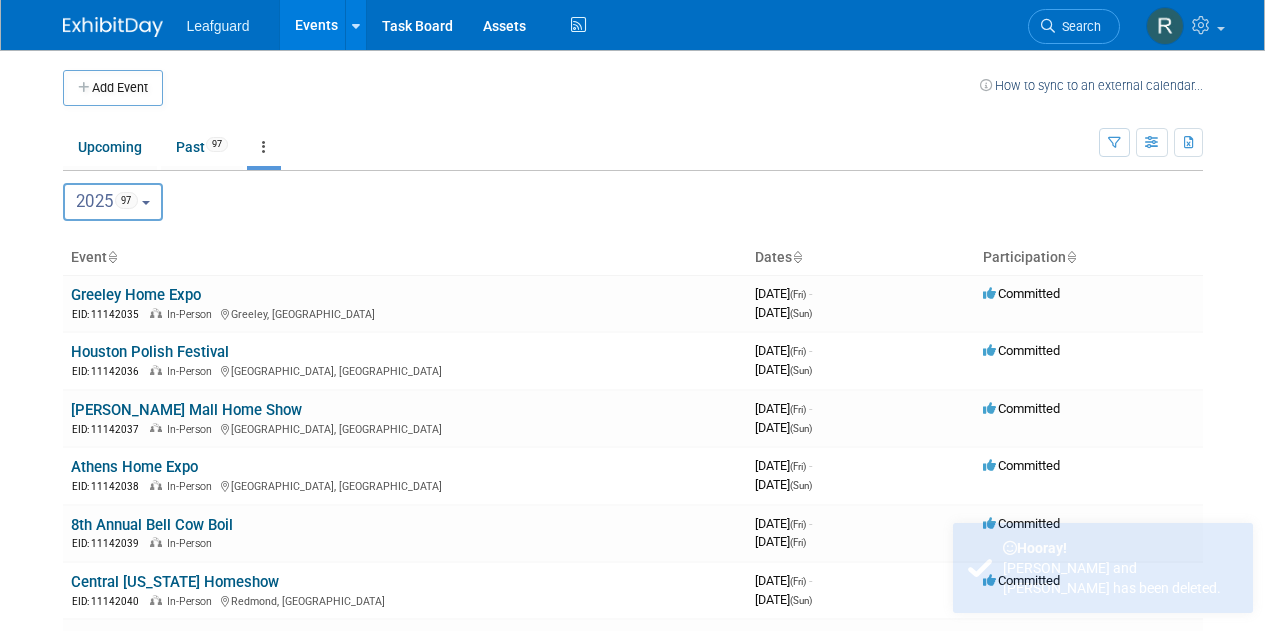 scroll, scrollTop: 0, scrollLeft: 0, axis: both 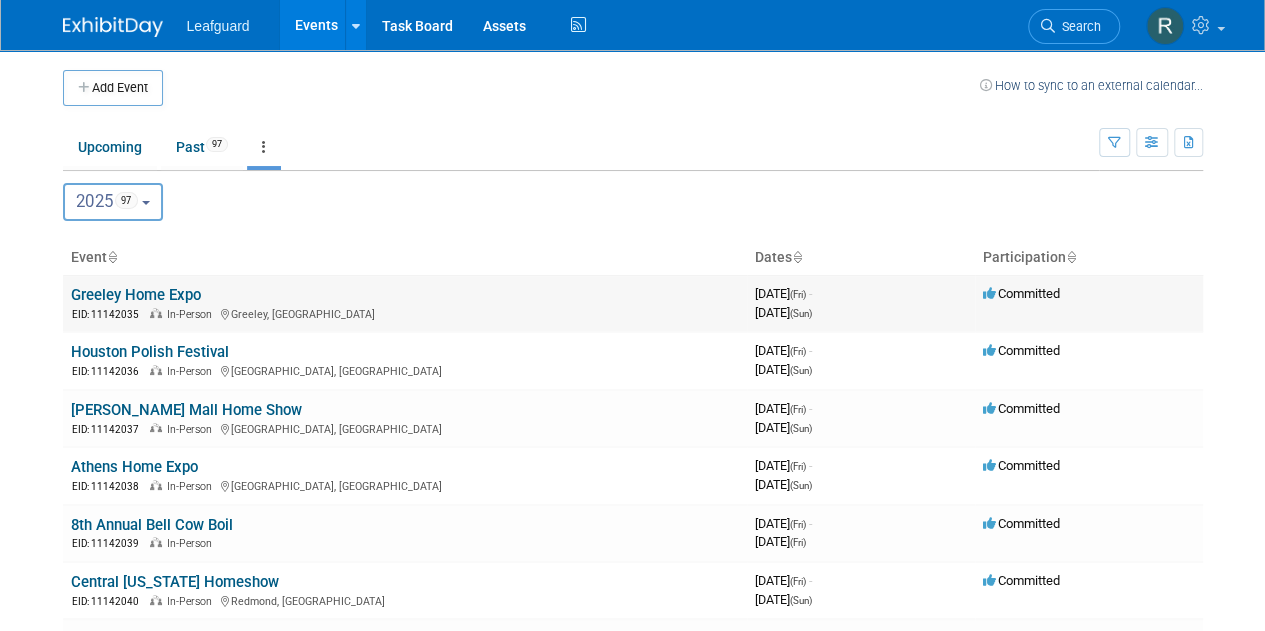 click on "Greeley Home Expo" at bounding box center [136, 295] 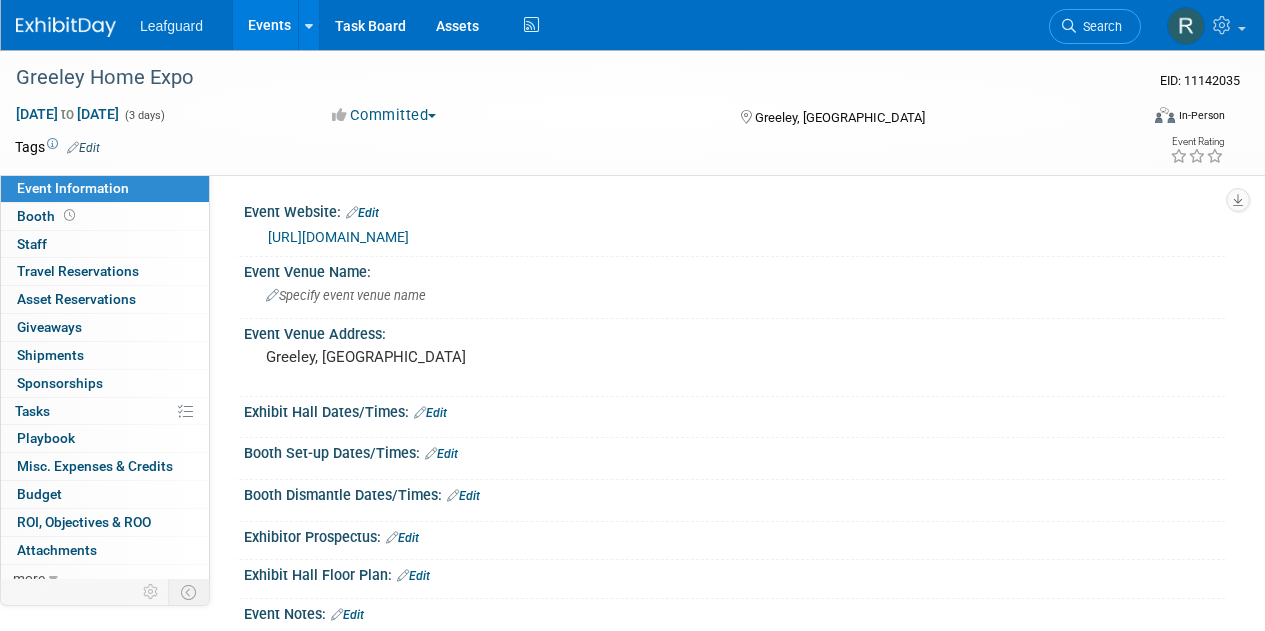 scroll, scrollTop: 0, scrollLeft: 0, axis: both 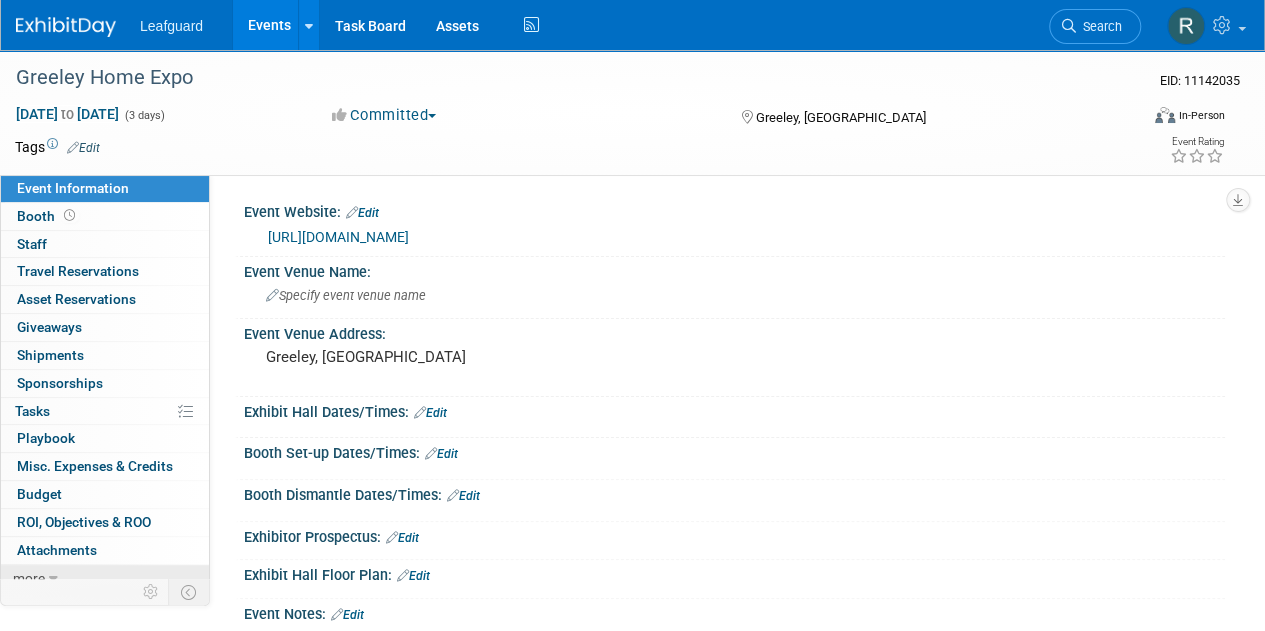 click at bounding box center [53, 579] 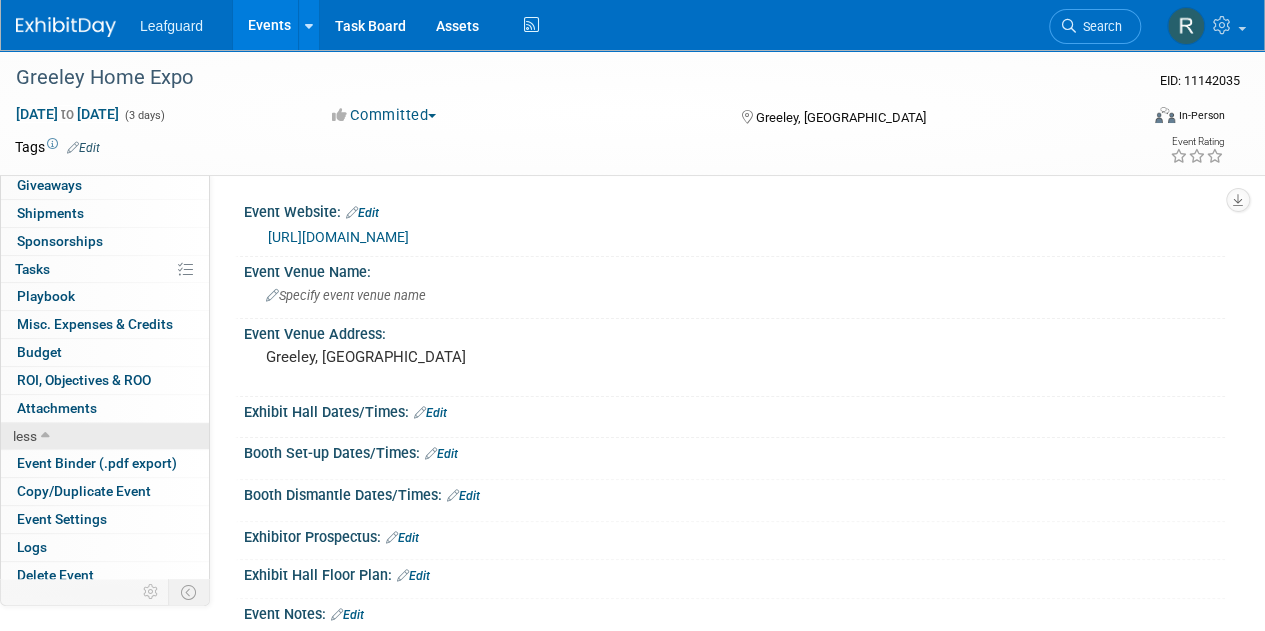 scroll, scrollTop: 146, scrollLeft: 0, axis: vertical 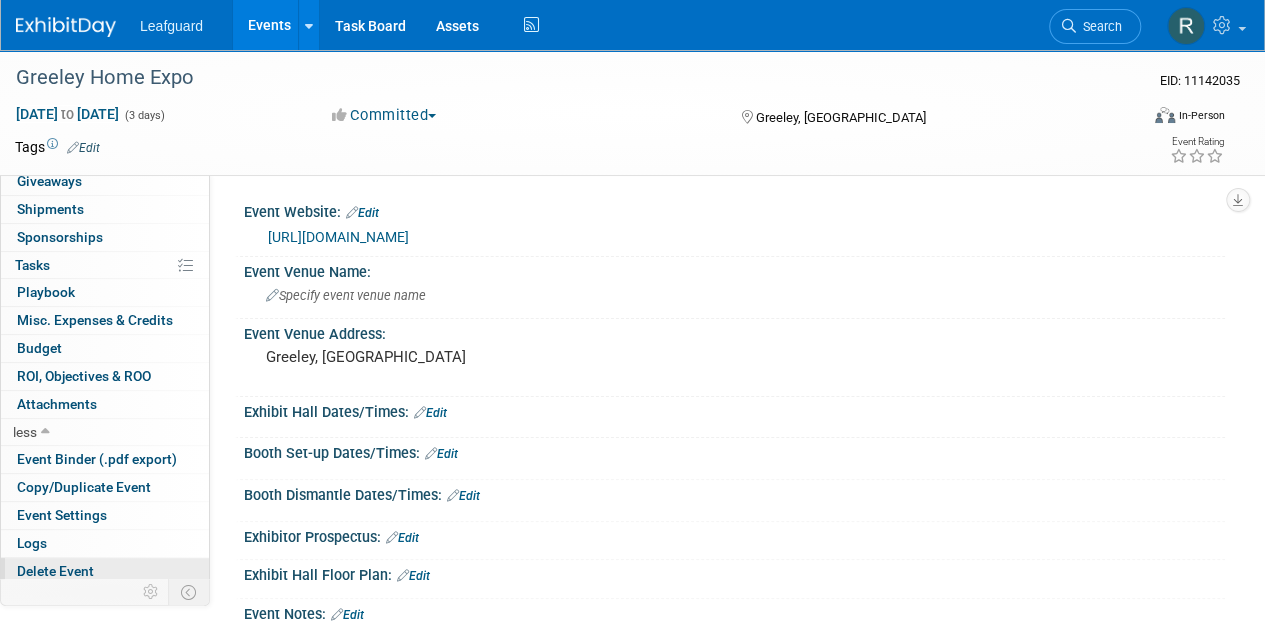 click on "Delete Event" at bounding box center [55, 571] 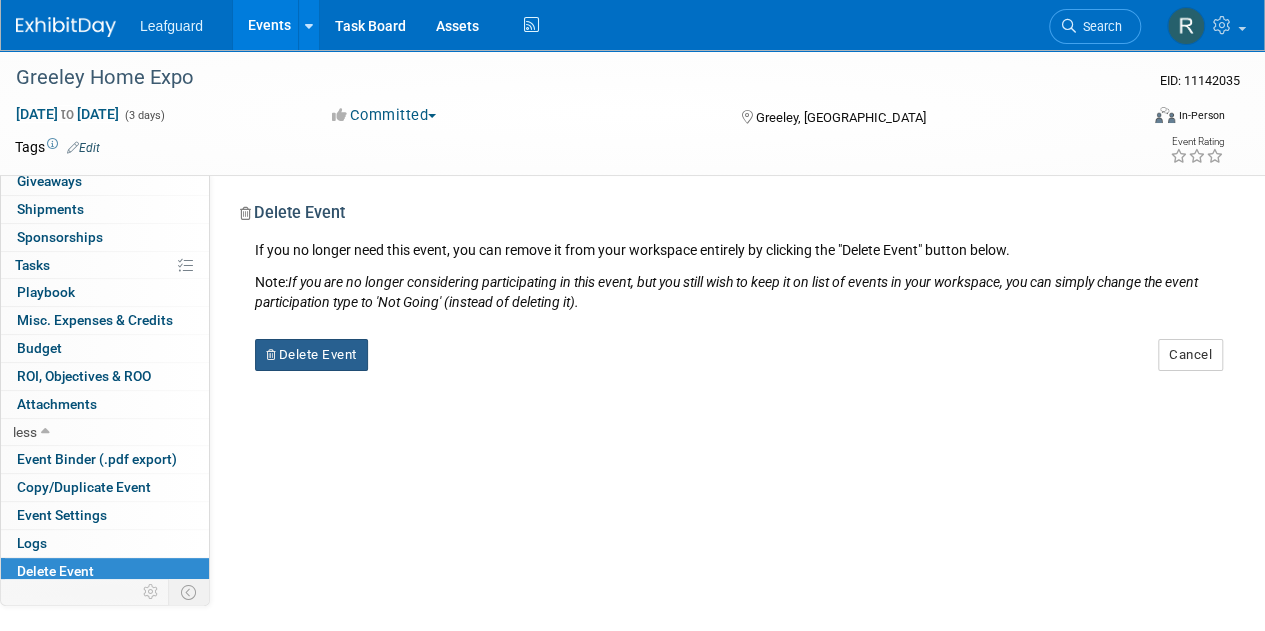 click on "Delete Event" at bounding box center (311, 355) 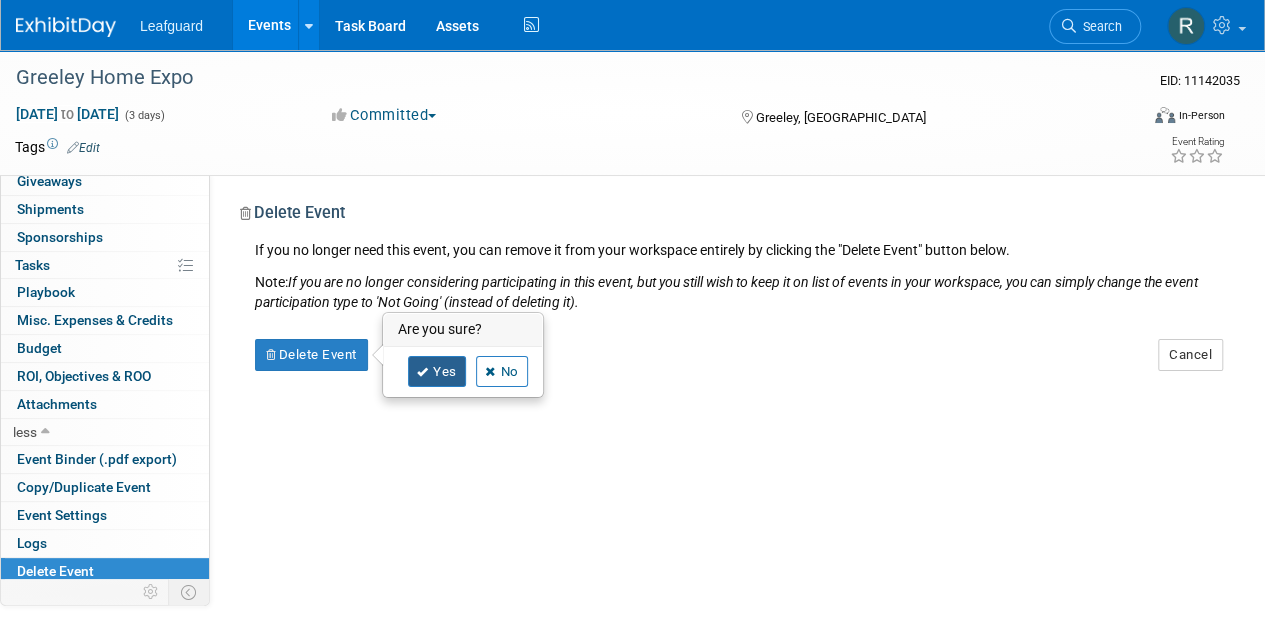 click on "Yes" at bounding box center [437, 372] 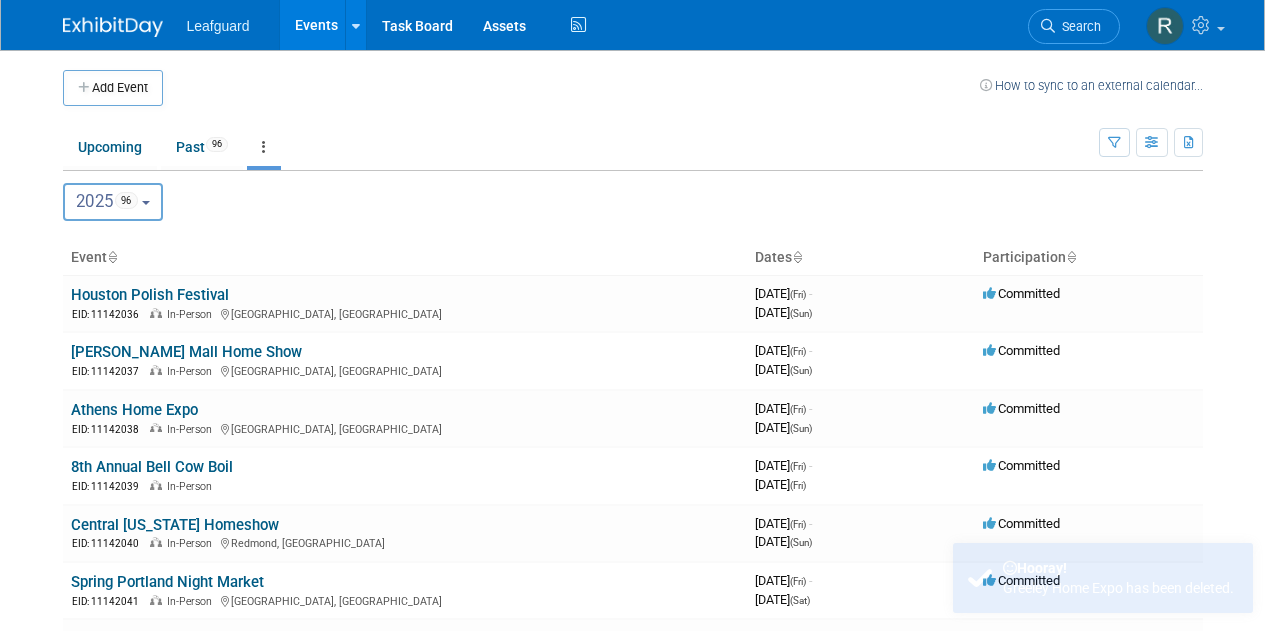 scroll, scrollTop: 0, scrollLeft: 0, axis: both 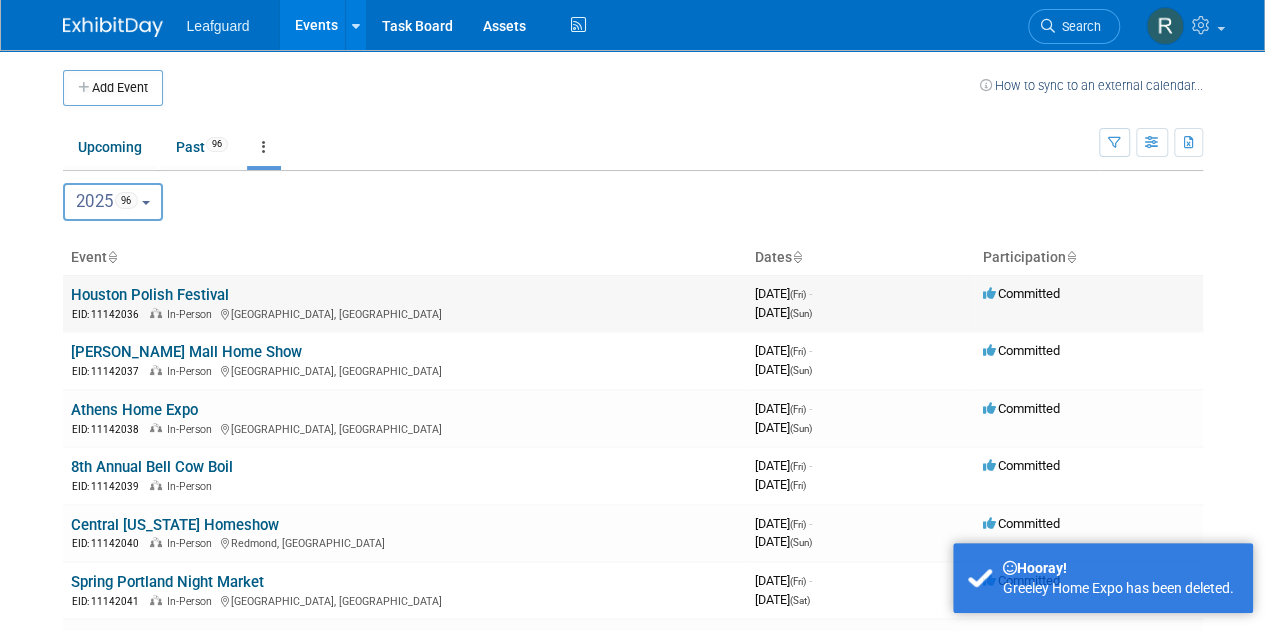 click on "Houston Polish Festival" at bounding box center (150, 295) 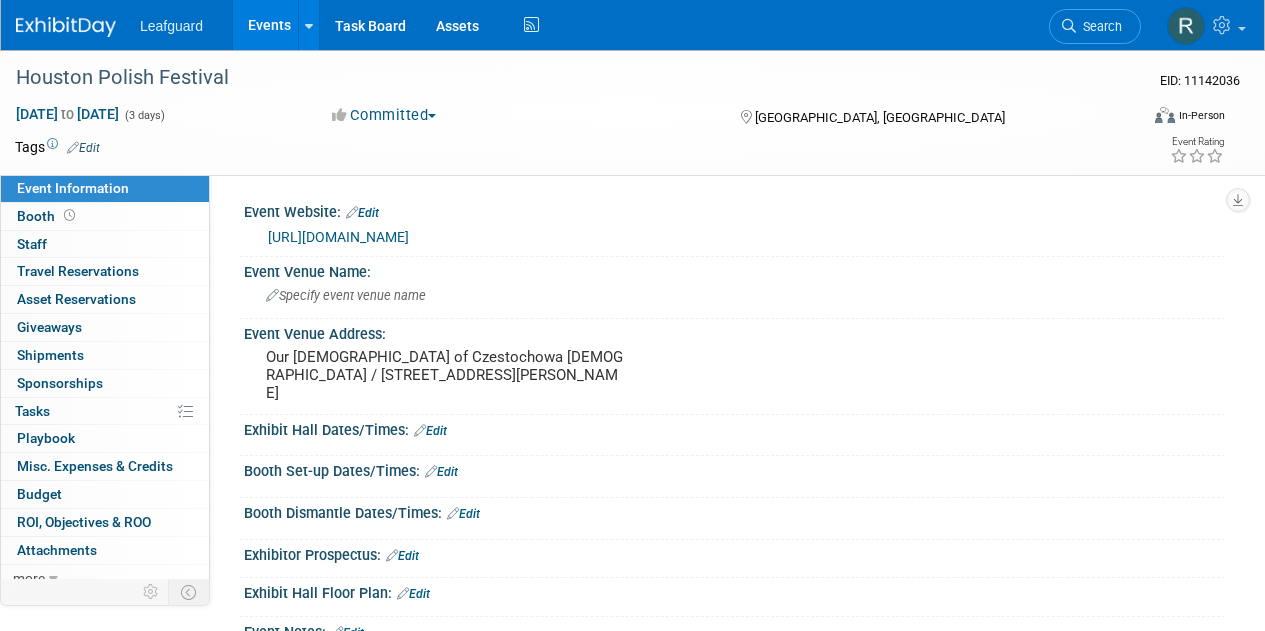 scroll, scrollTop: 0, scrollLeft: 0, axis: both 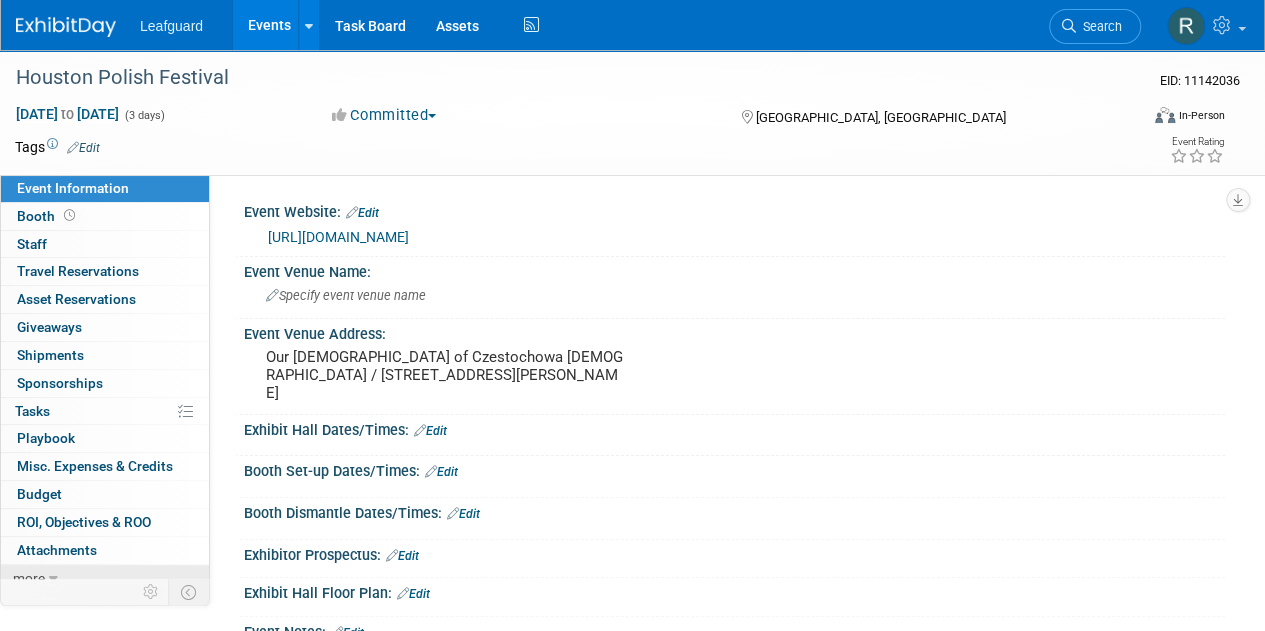 click on "more" at bounding box center (105, 578) 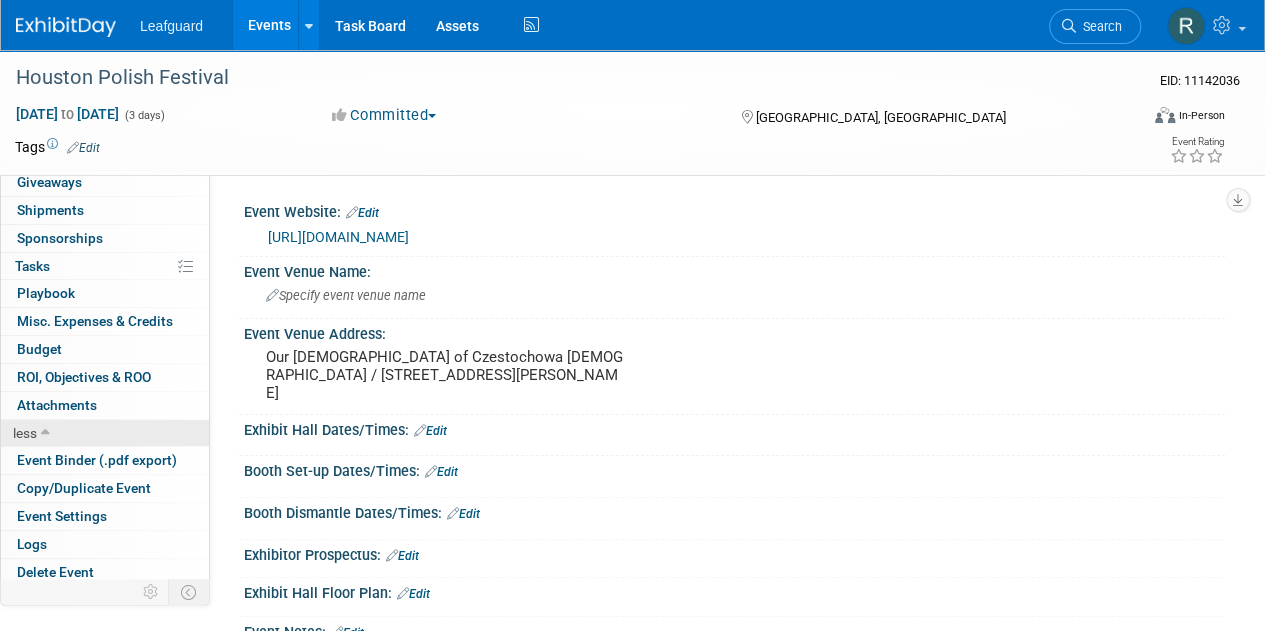 scroll, scrollTop: 146, scrollLeft: 0, axis: vertical 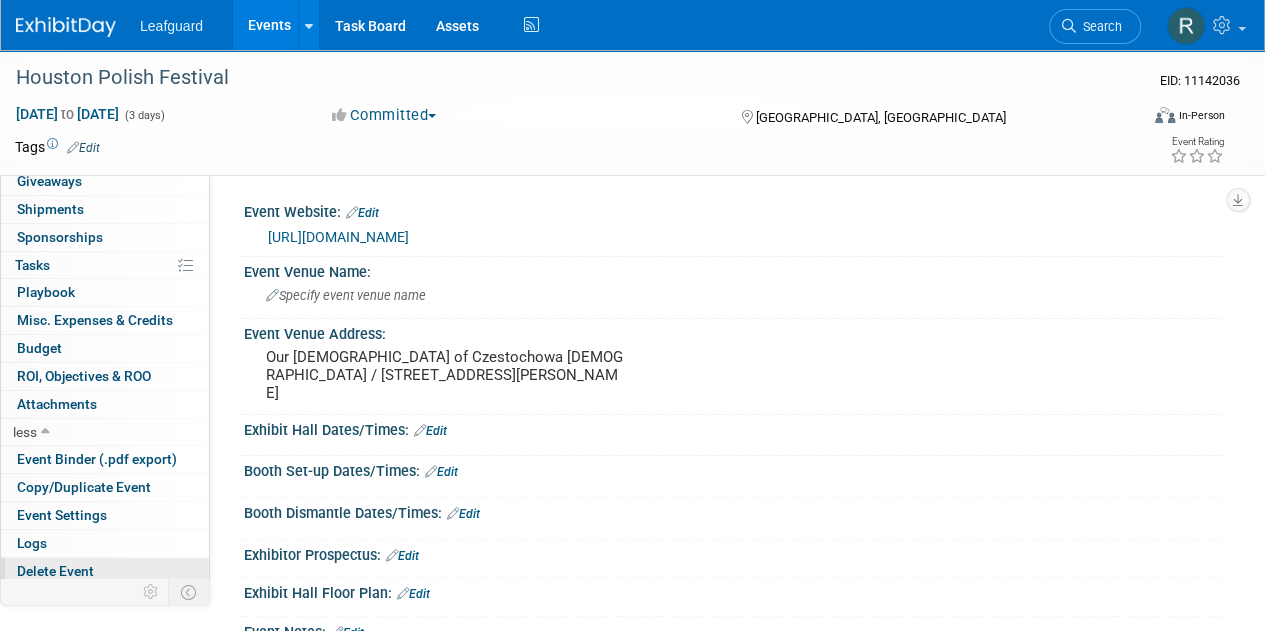 click on "Delete Event" at bounding box center [105, 571] 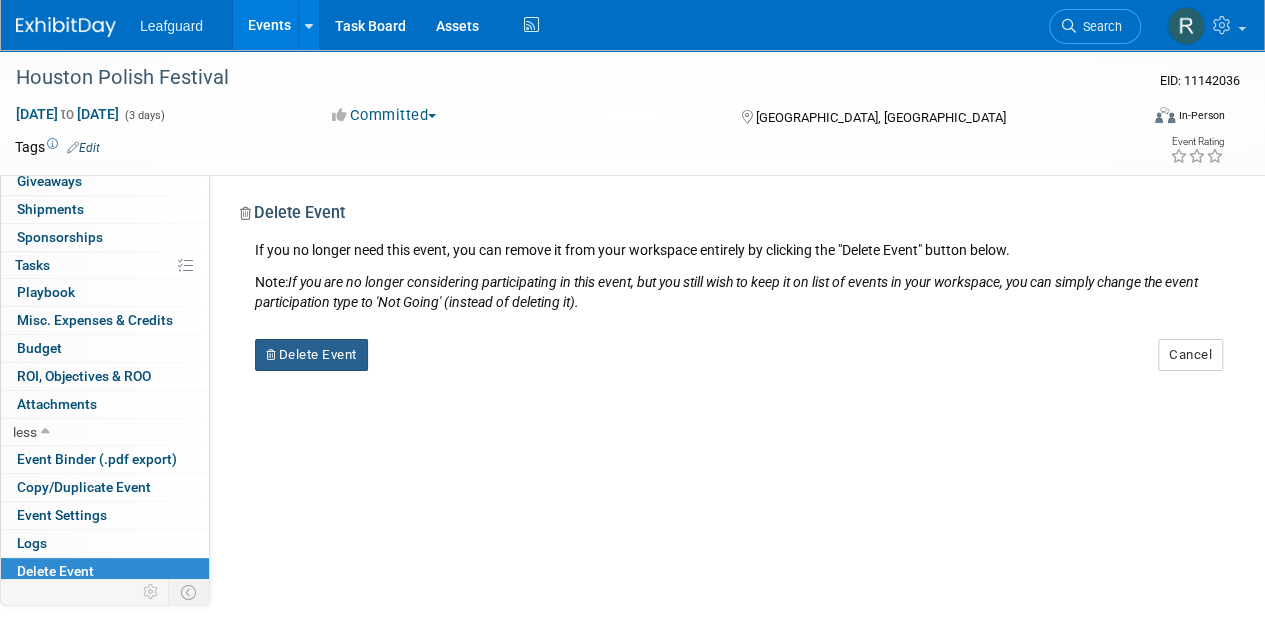 click on "Delete Event" at bounding box center (311, 355) 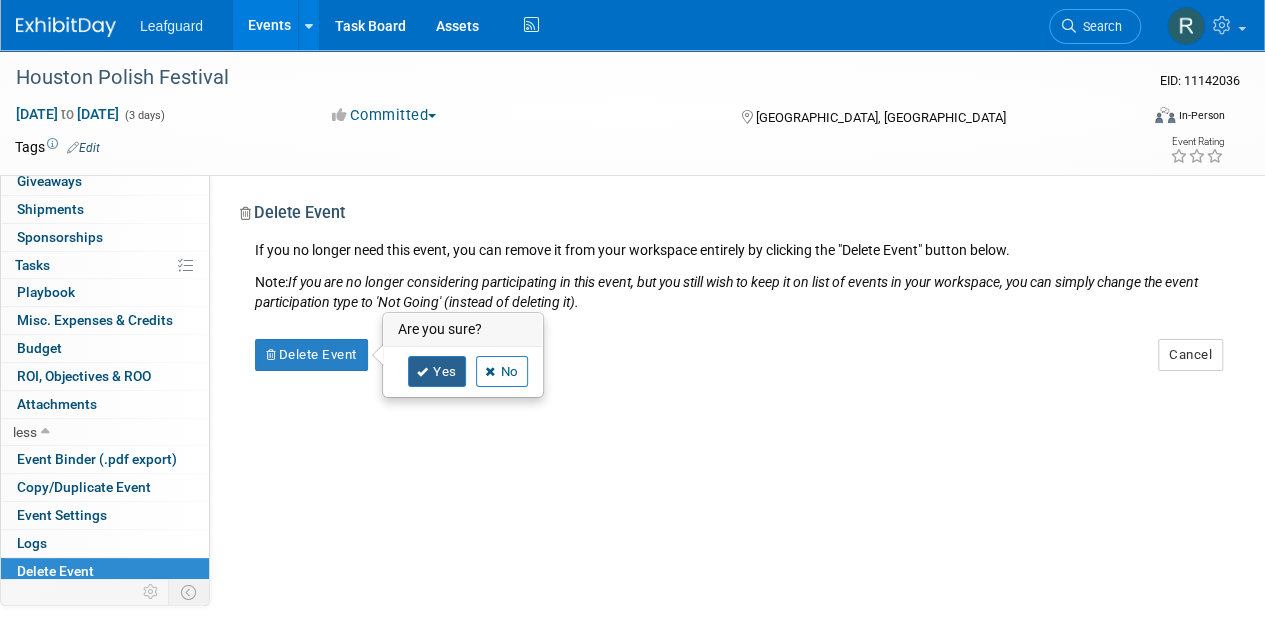 click on "Yes" at bounding box center (437, 372) 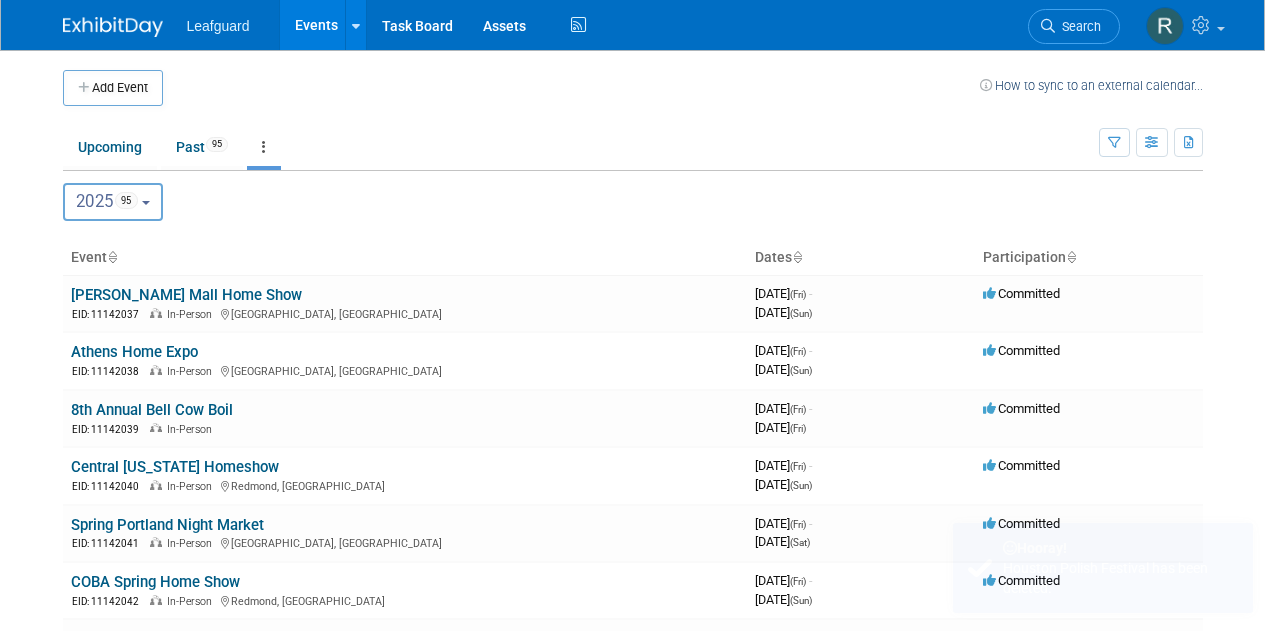 scroll, scrollTop: 0, scrollLeft: 0, axis: both 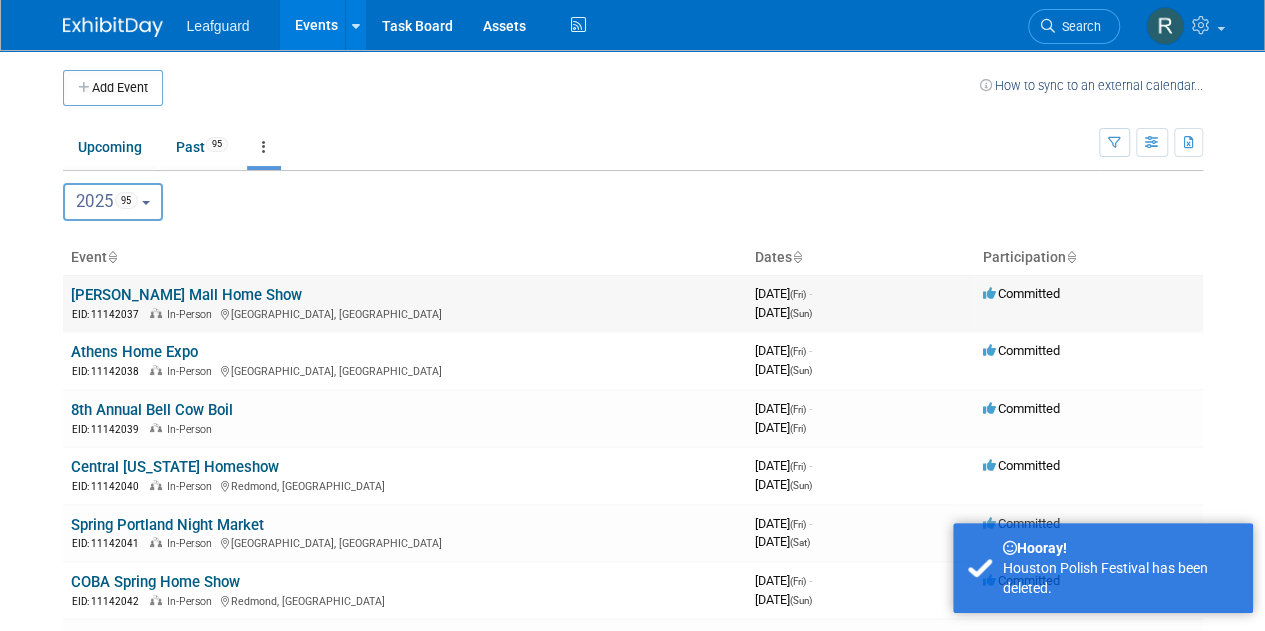 click on "[PERSON_NAME] Mall Home Show" at bounding box center (186, 295) 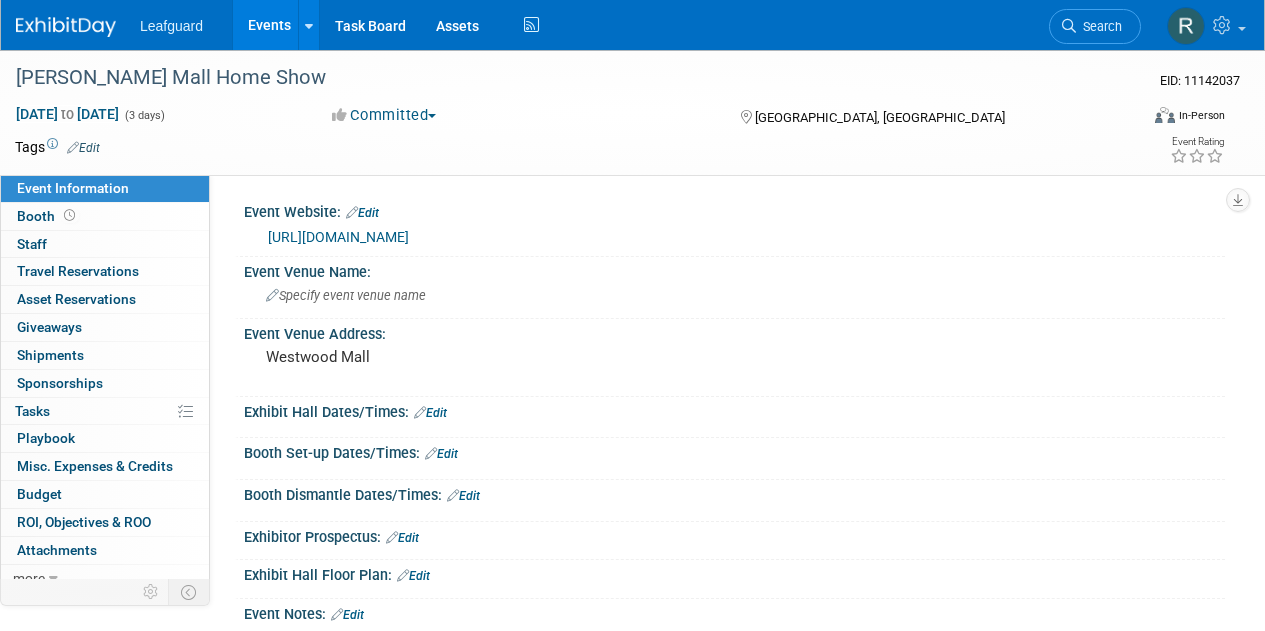 scroll, scrollTop: 0, scrollLeft: 0, axis: both 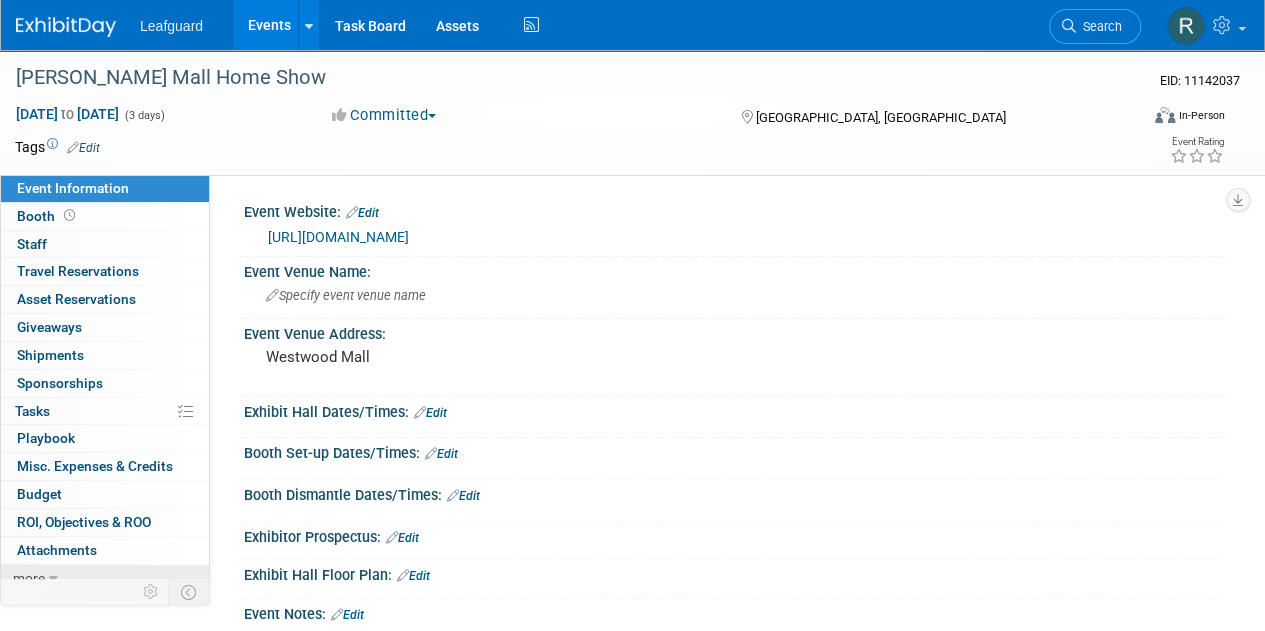 click on "more" at bounding box center (105, 578) 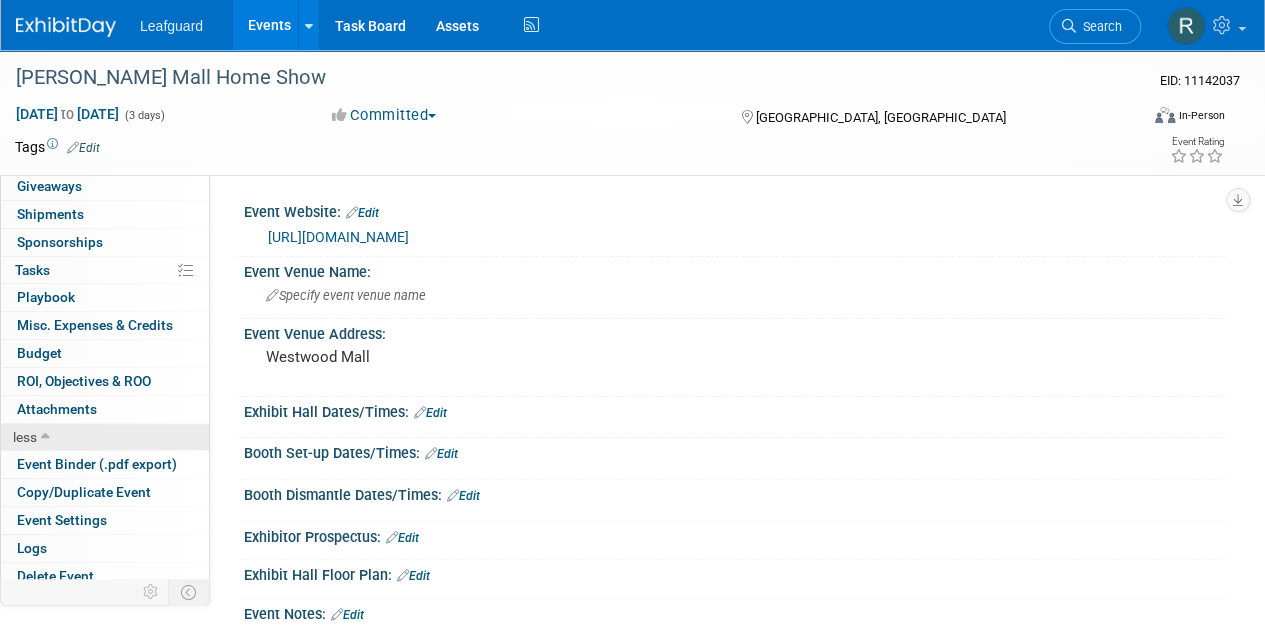 scroll, scrollTop: 146, scrollLeft: 0, axis: vertical 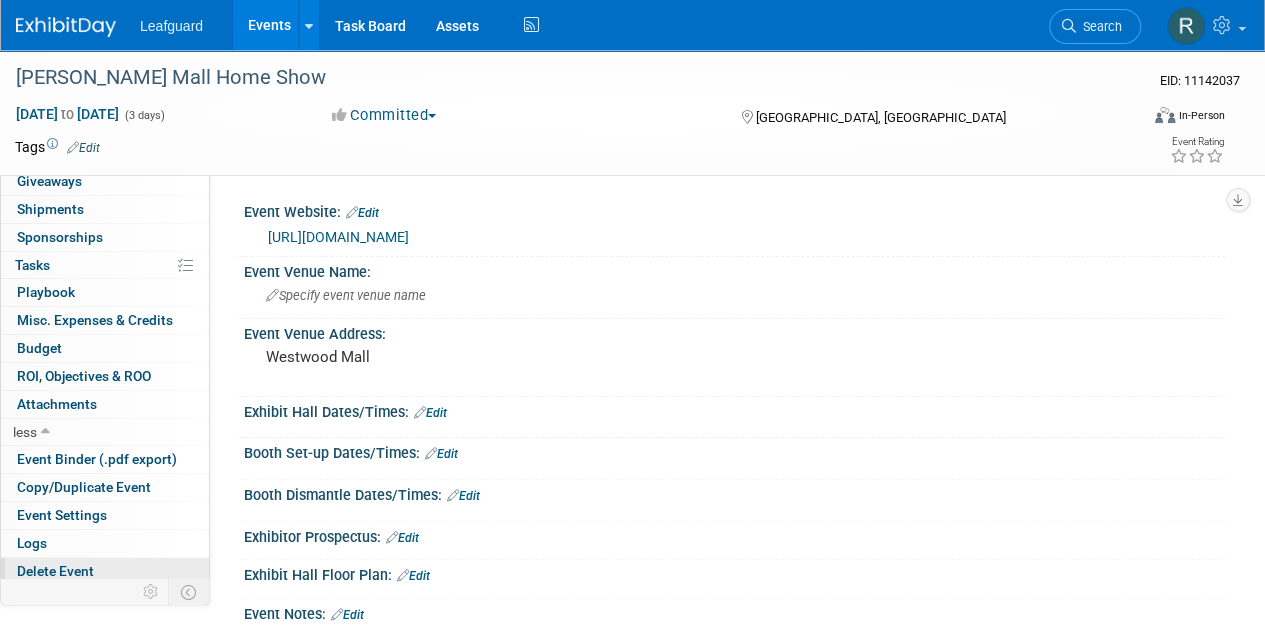 click on "Delete Event" at bounding box center (105, 571) 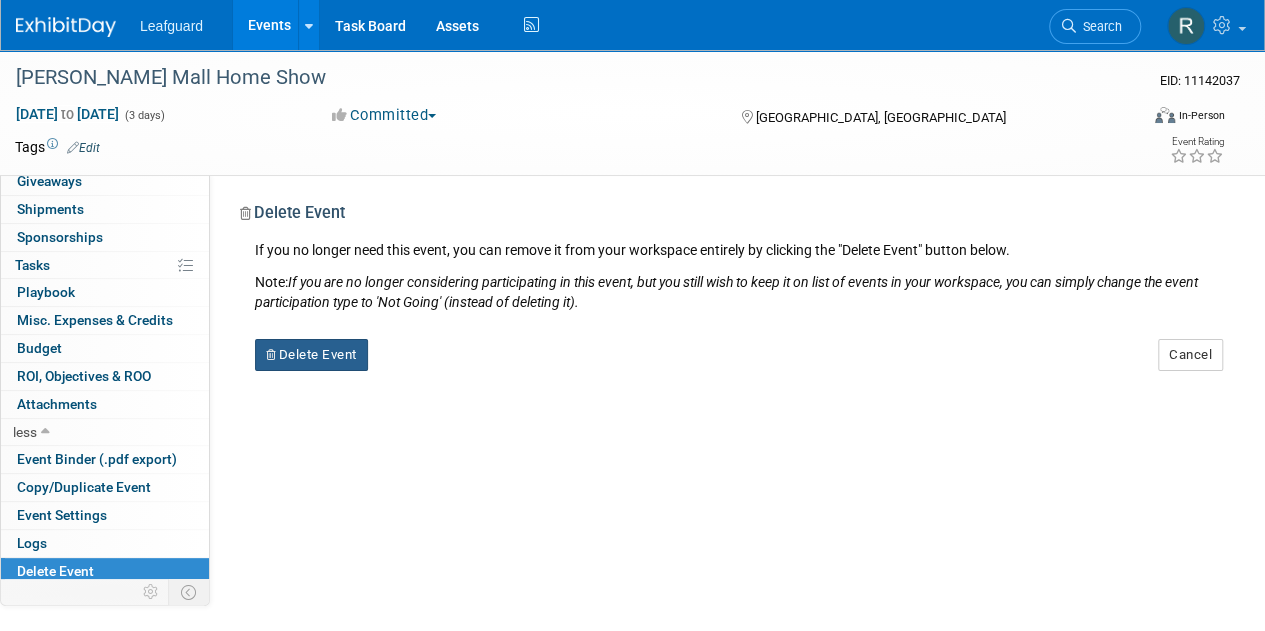 click on "Delete Event" at bounding box center [311, 355] 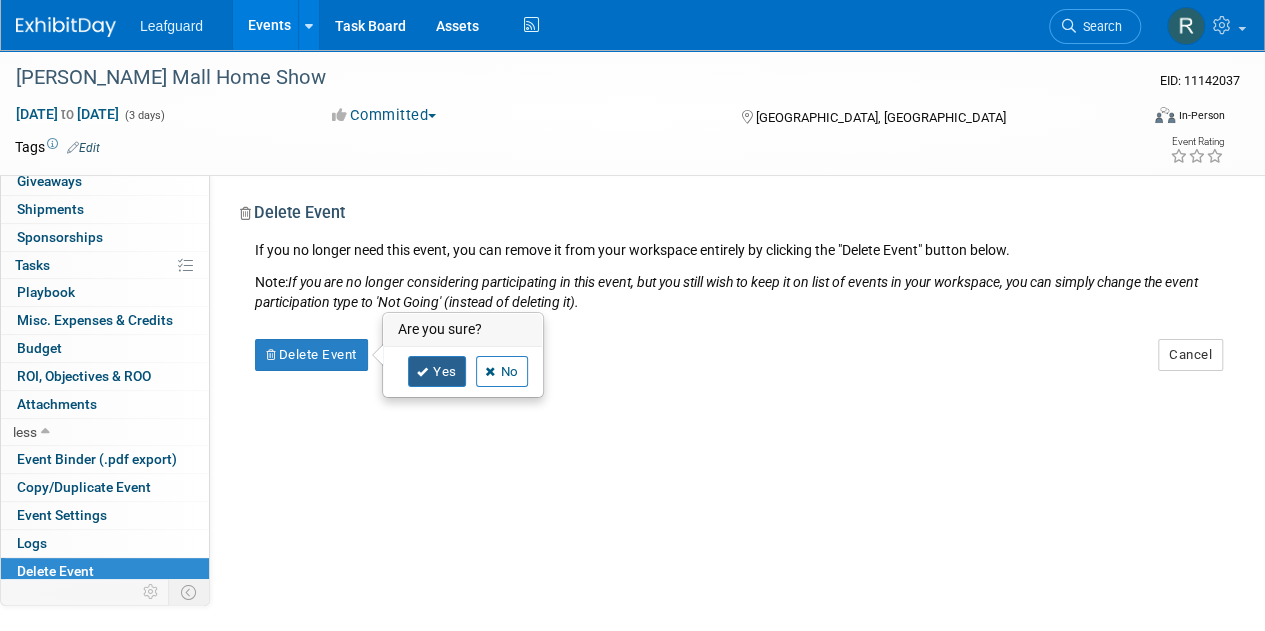 click on "Yes" at bounding box center (437, 372) 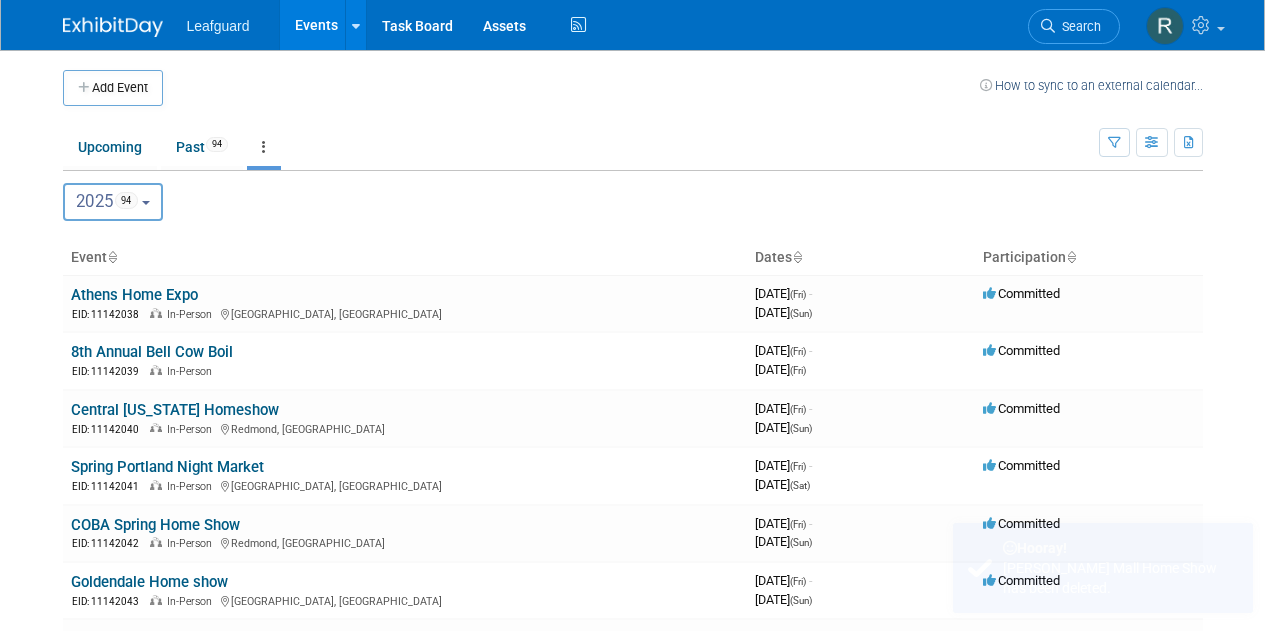 scroll, scrollTop: 0, scrollLeft: 0, axis: both 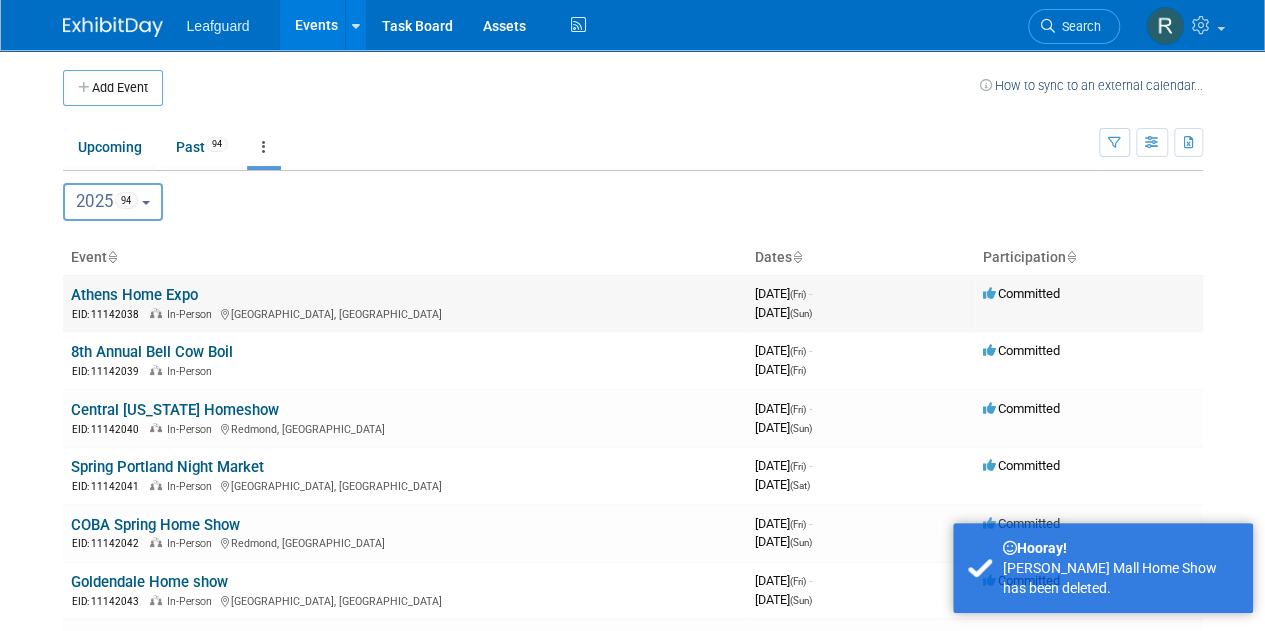 click on "Athens Home Expo" at bounding box center (134, 295) 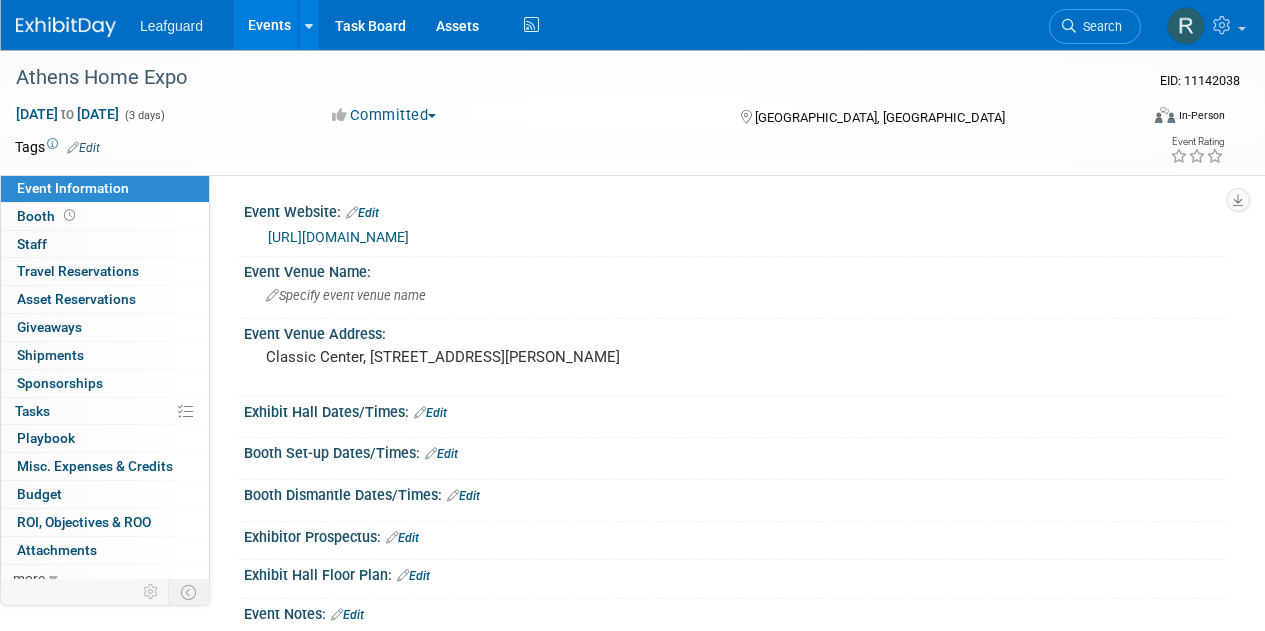 scroll, scrollTop: 0, scrollLeft: 0, axis: both 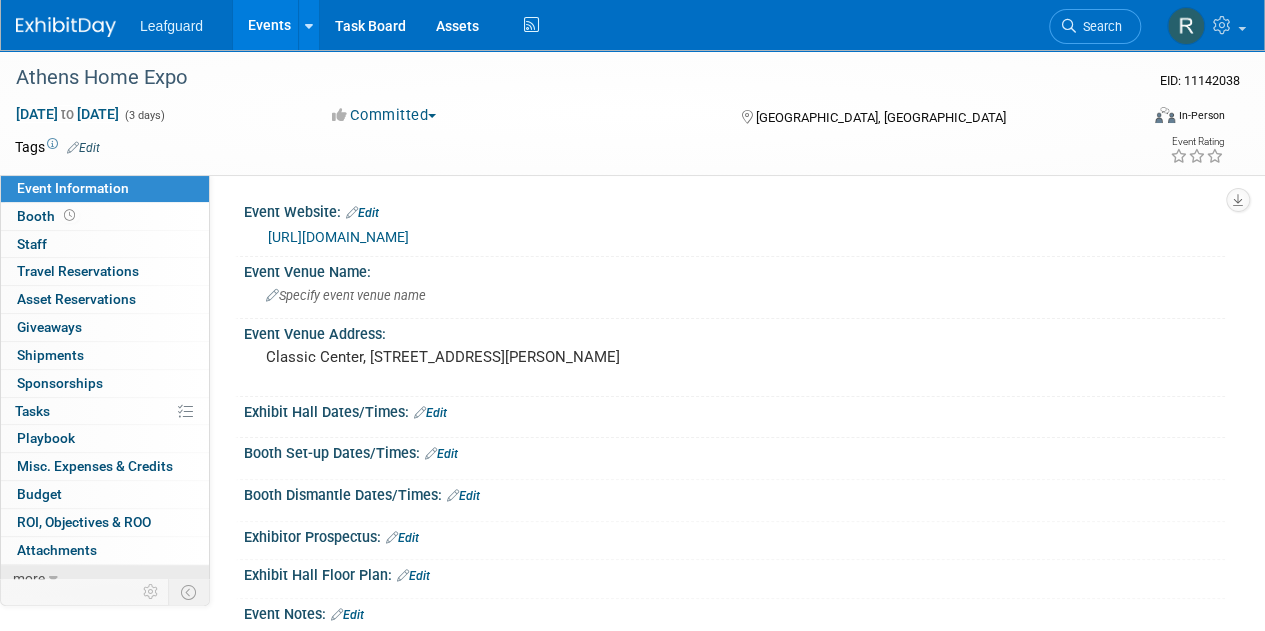 click on "more" at bounding box center [105, 578] 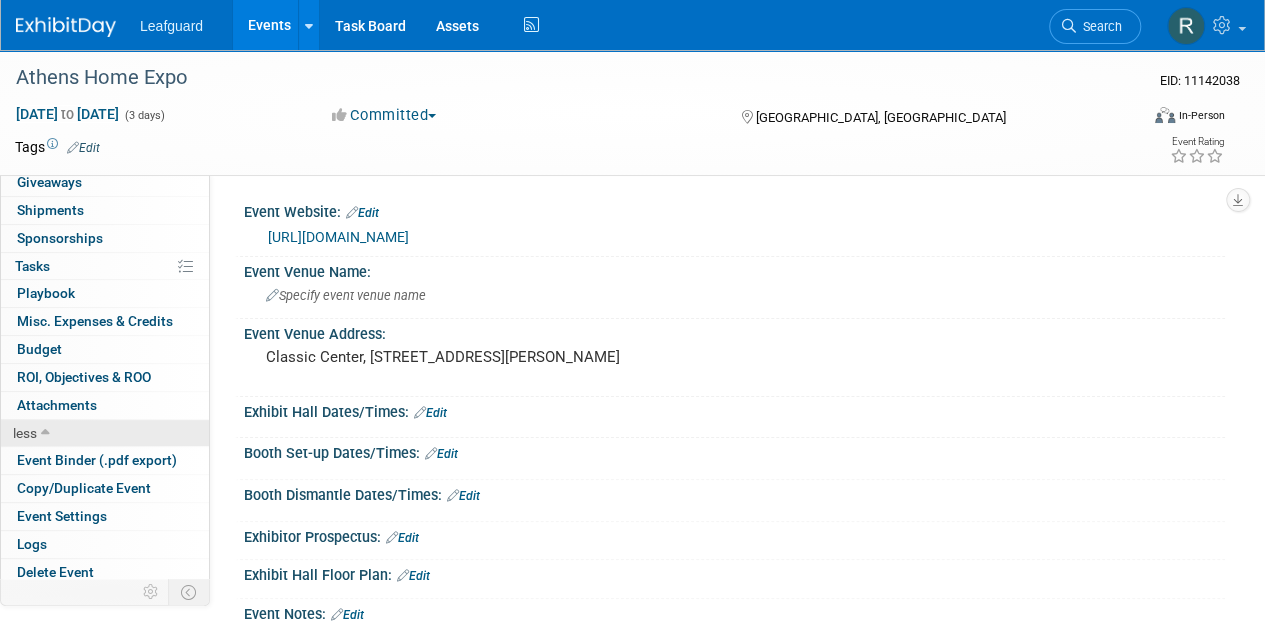 scroll, scrollTop: 146, scrollLeft: 0, axis: vertical 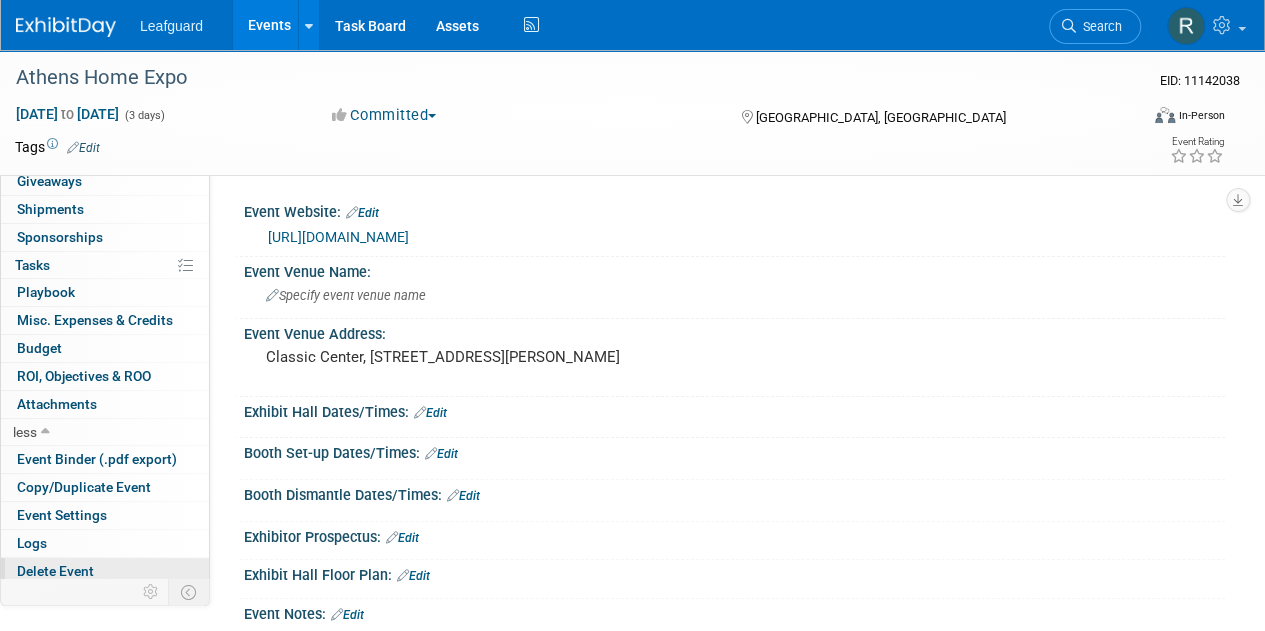 click on "Delete Event" at bounding box center (105, 571) 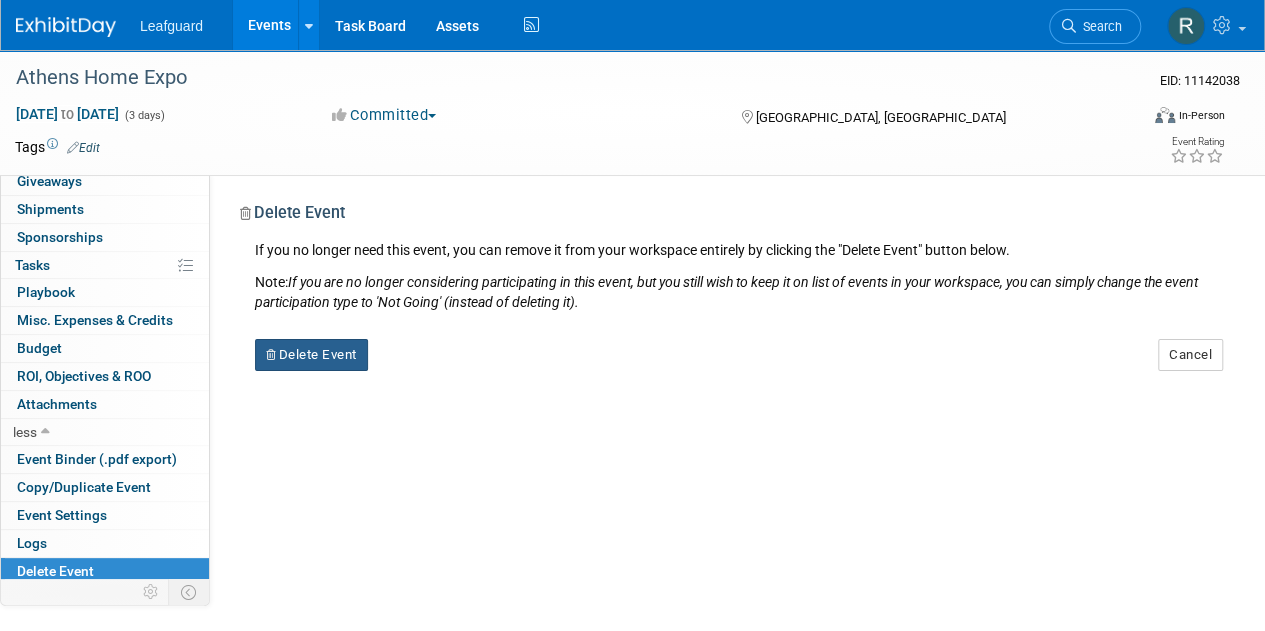 click on "Delete Event" at bounding box center [311, 355] 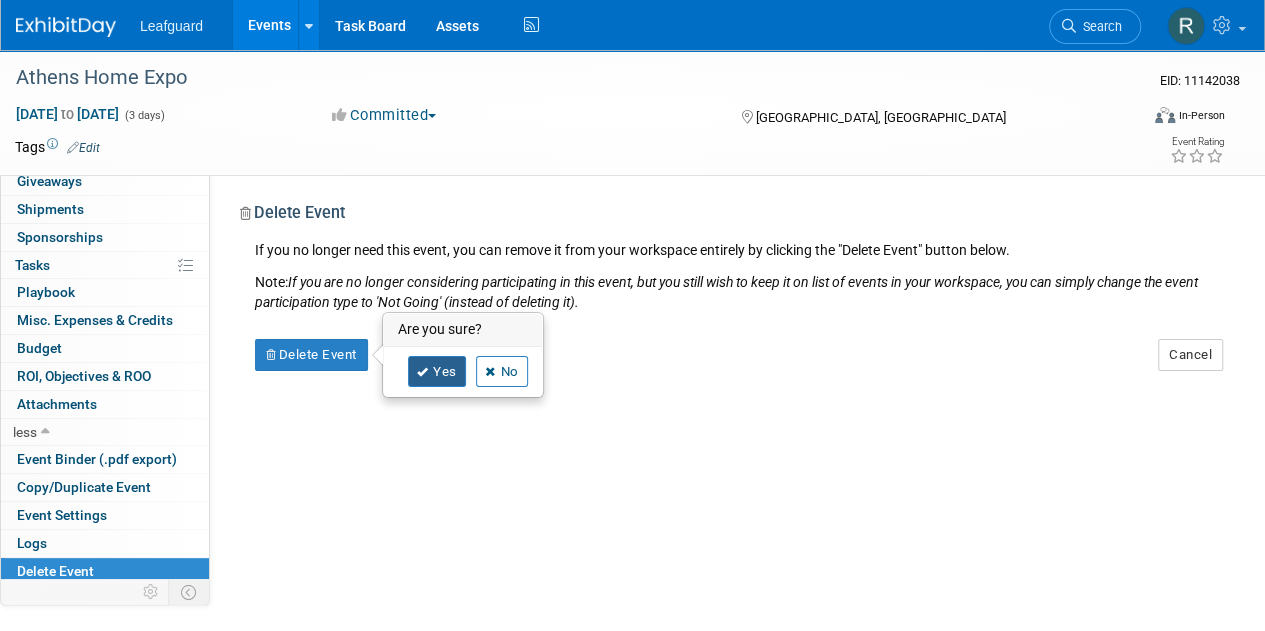 click on "Yes" at bounding box center [437, 372] 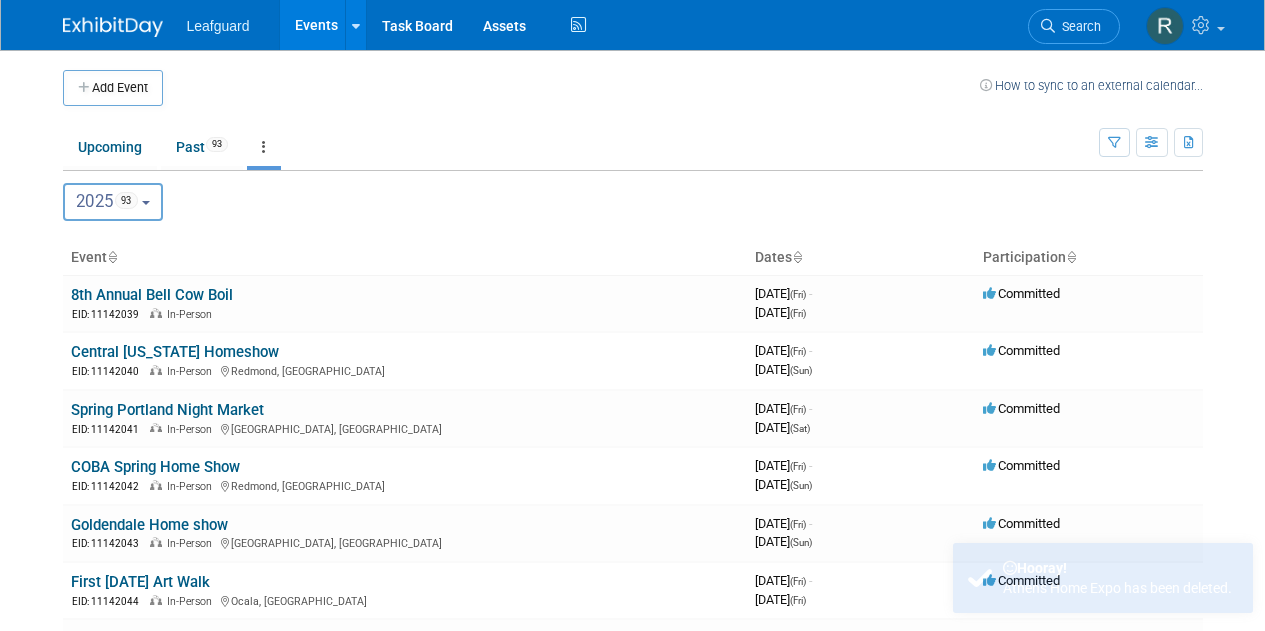 scroll, scrollTop: 0, scrollLeft: 0, axis: both 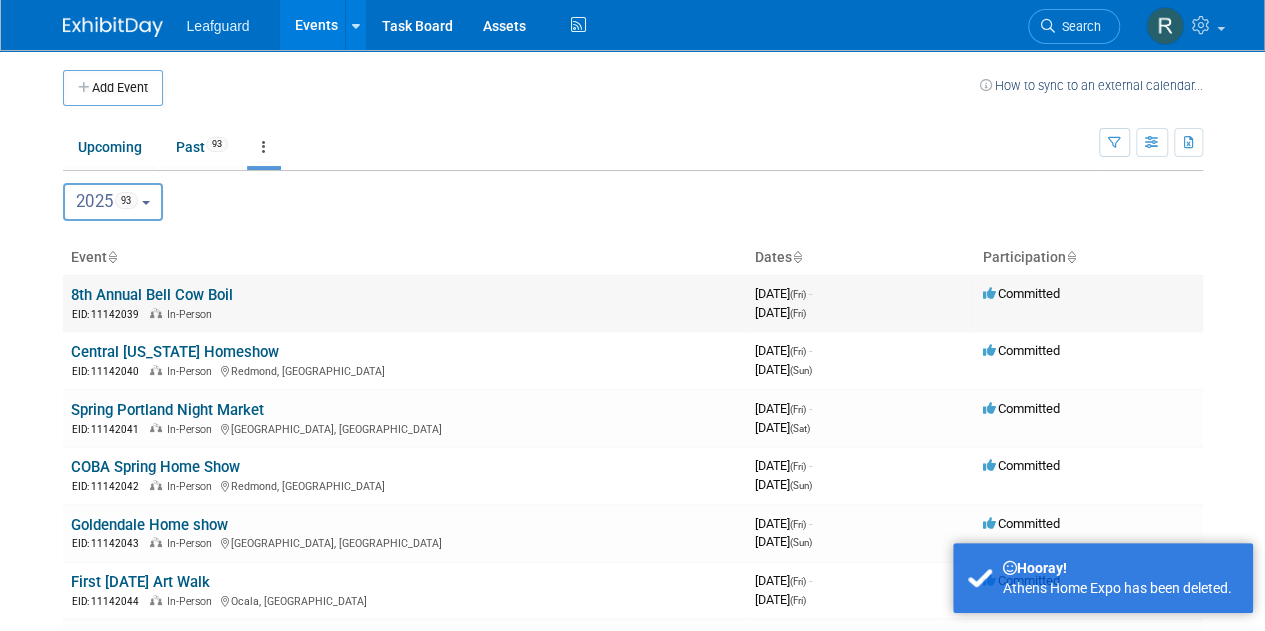 click on "8th Annual Bell Cow Boil" at bounding box center [152, 295] 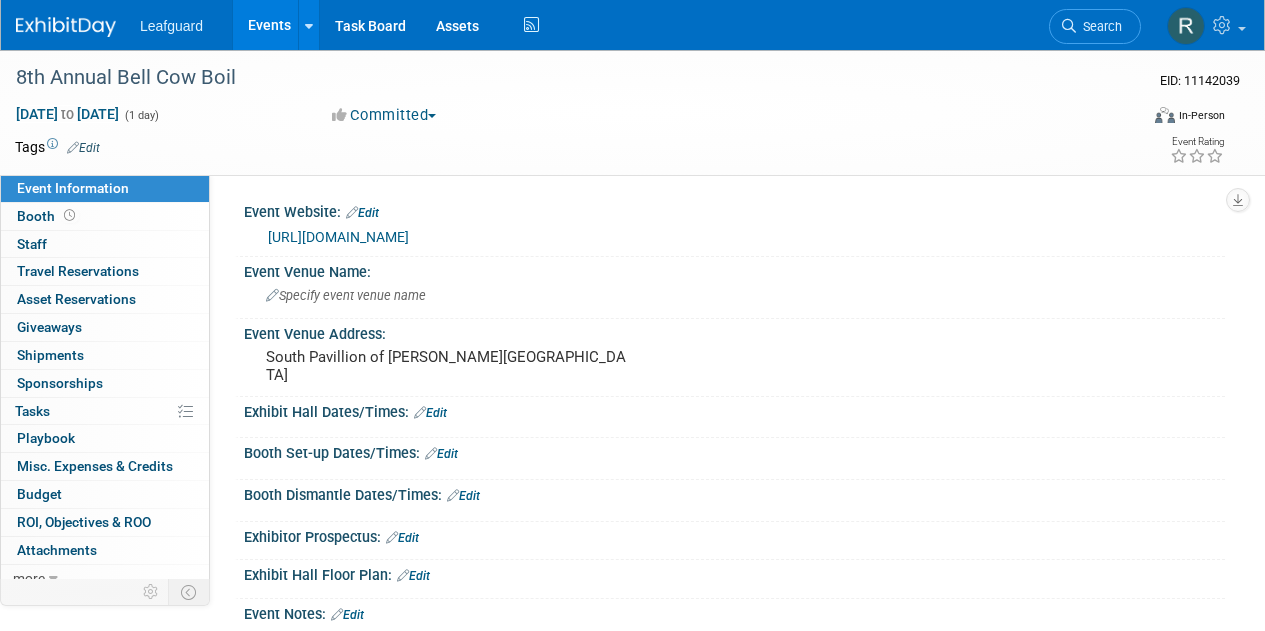 scroll, scrollTop: 0, scrollLeft: 0, axis: both 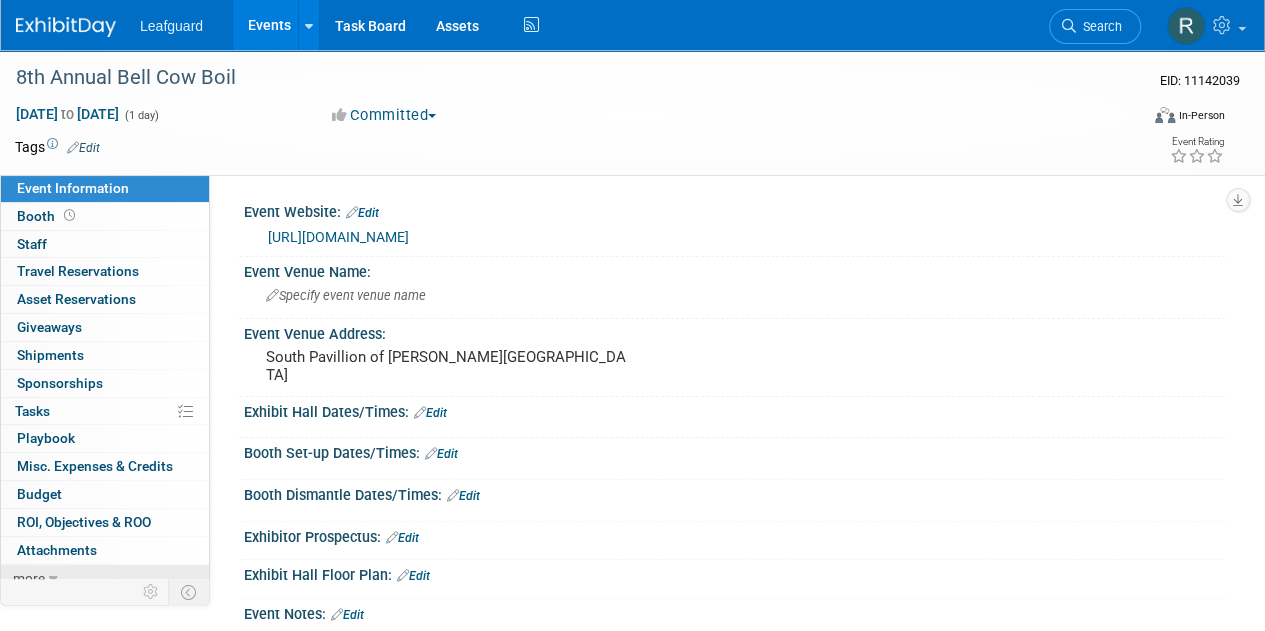 click on "more" at bounding box center [105, 578] 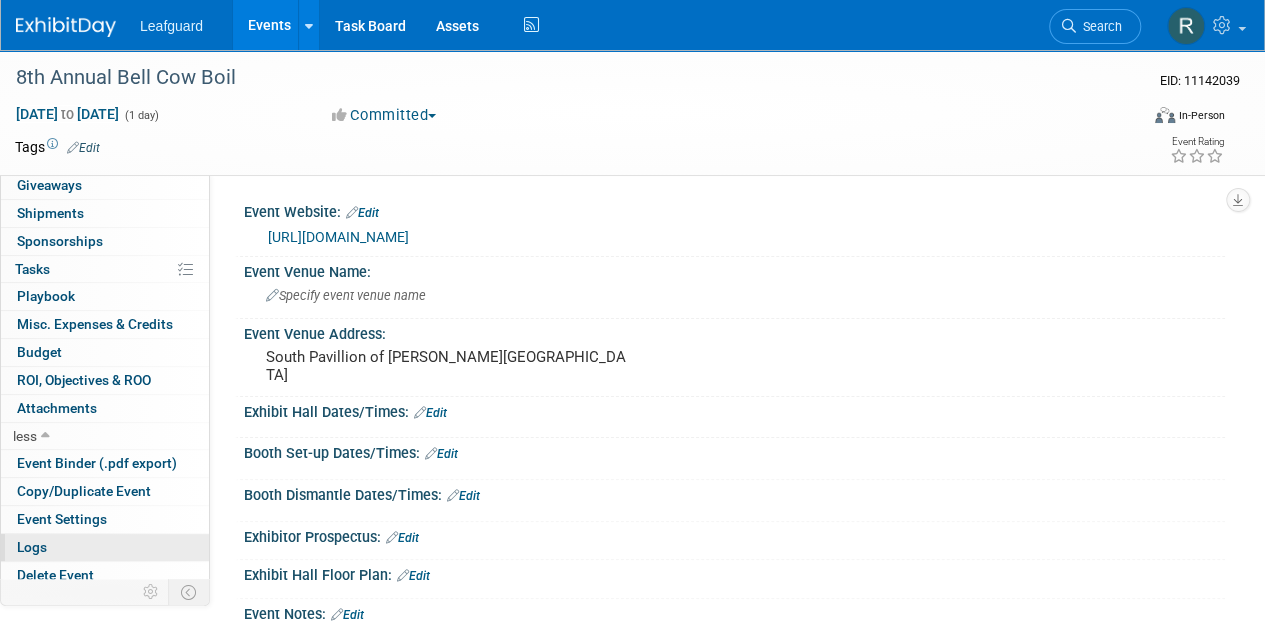 scroll, scrollTop: 146, scrollLeft: 0, axis: vertical 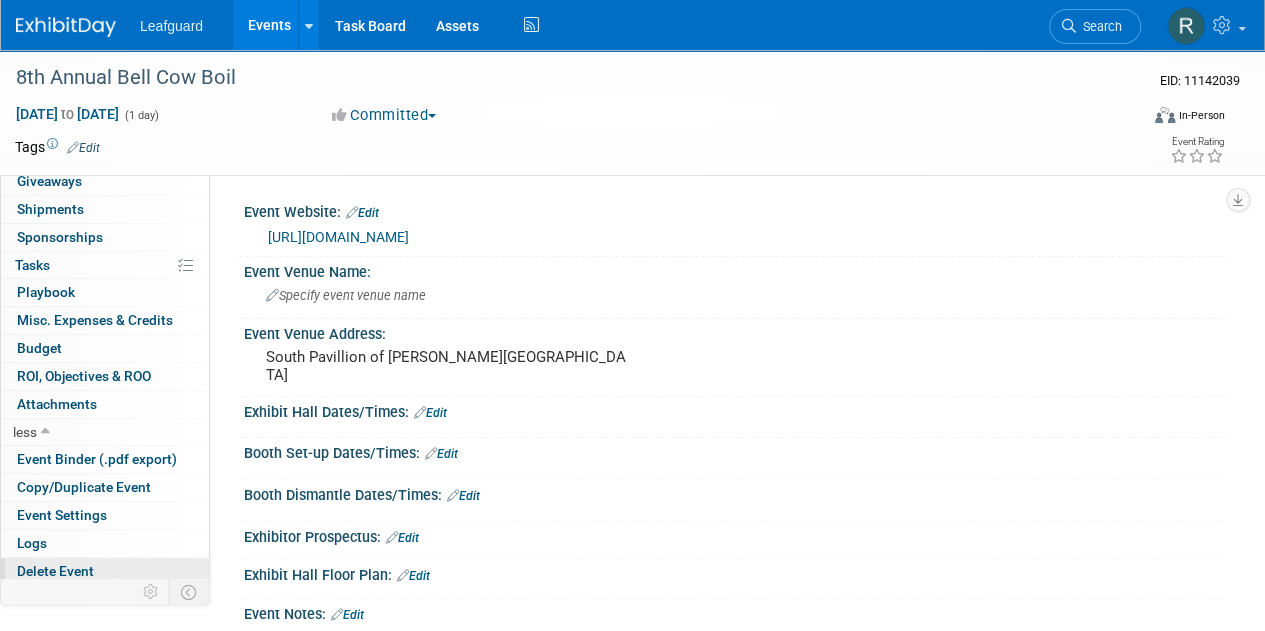 click on "Delete Event" at bounding box center (105, 571) 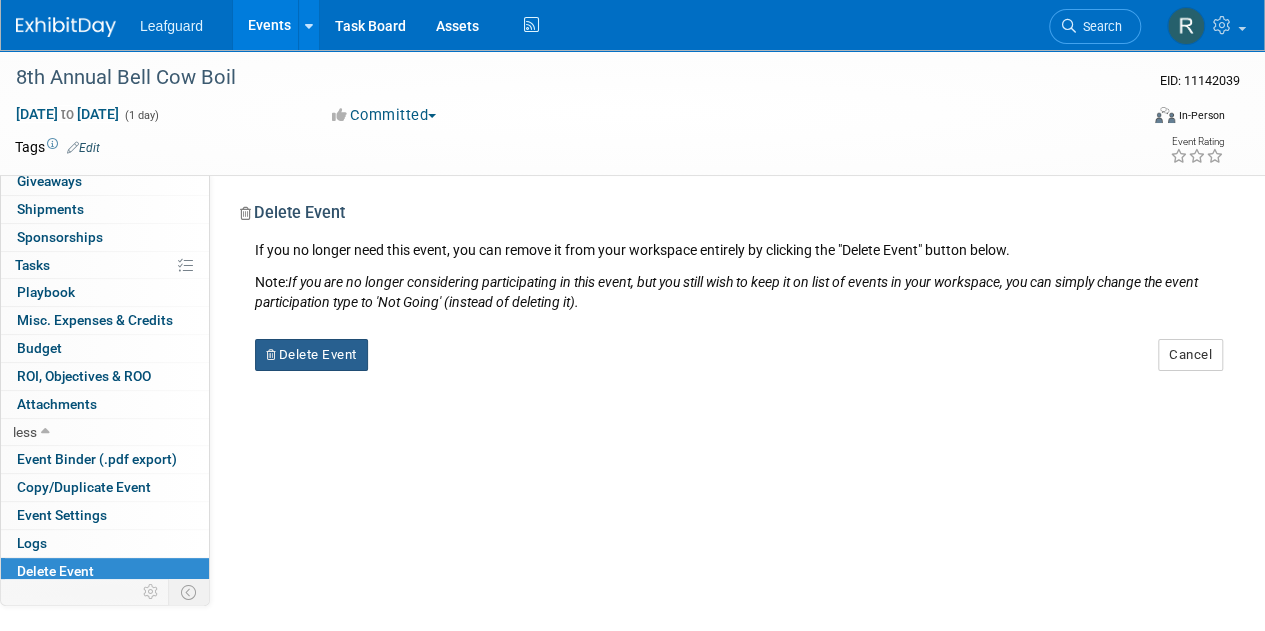 click on "Delete Event" at bounding box center [311, 355] 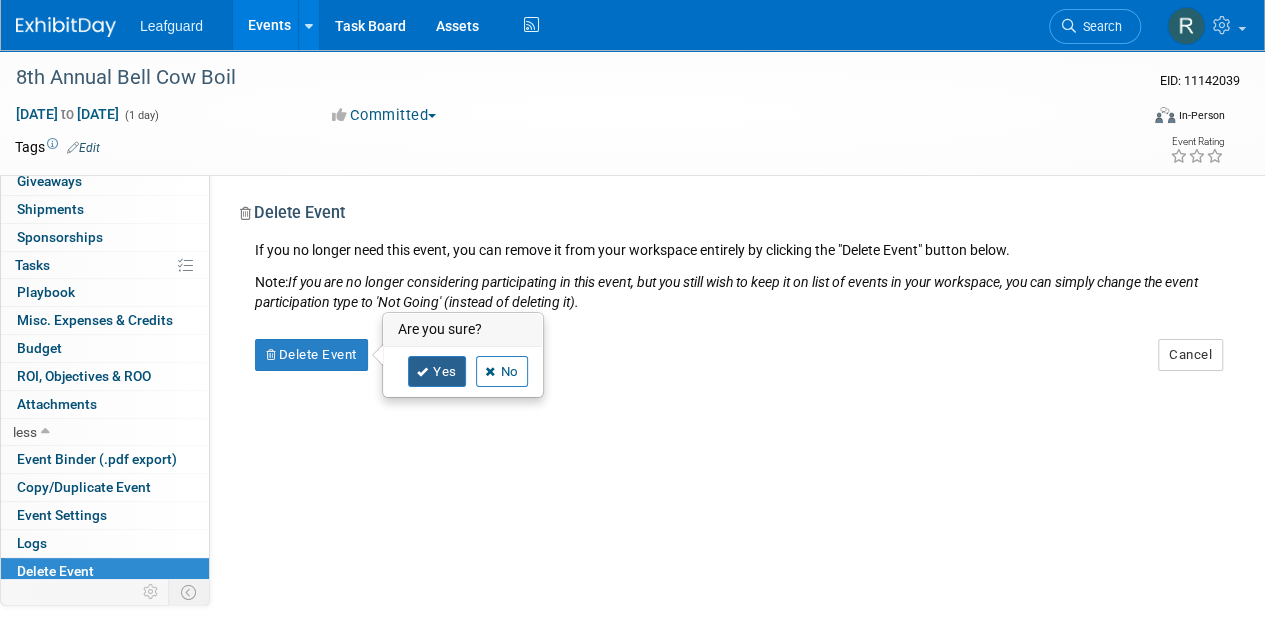 click on "Yes" at bounding box center (437, 372) 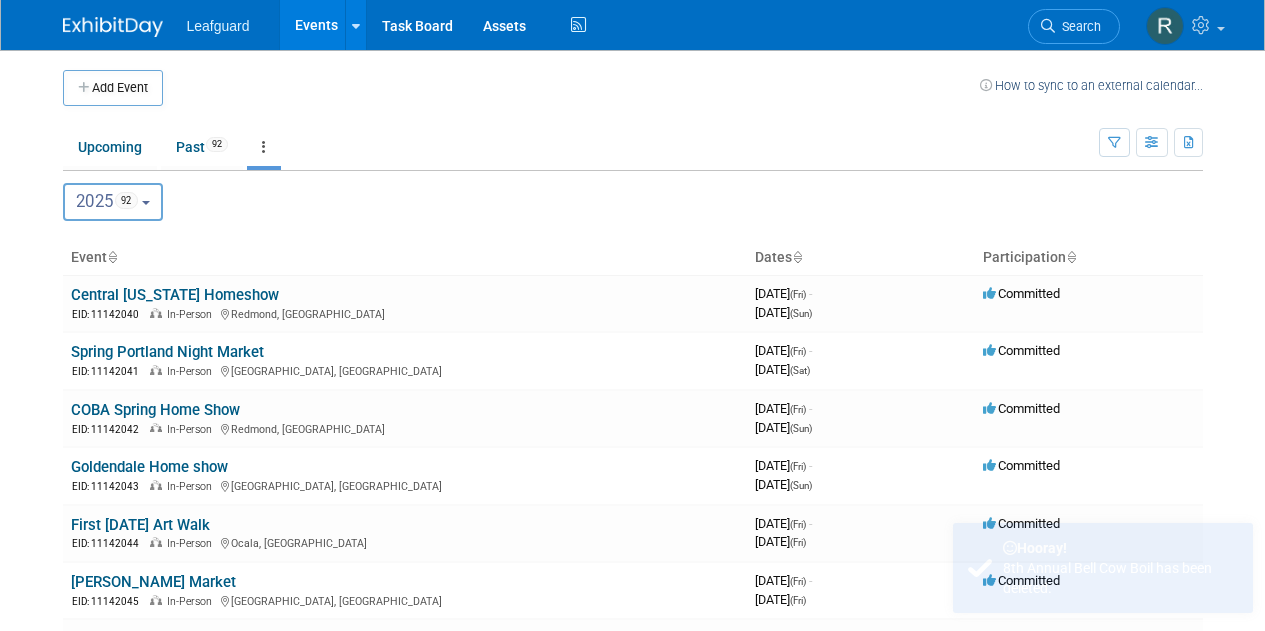 scroll, scrollTop: 0, scrollLeft: 0, axis: both 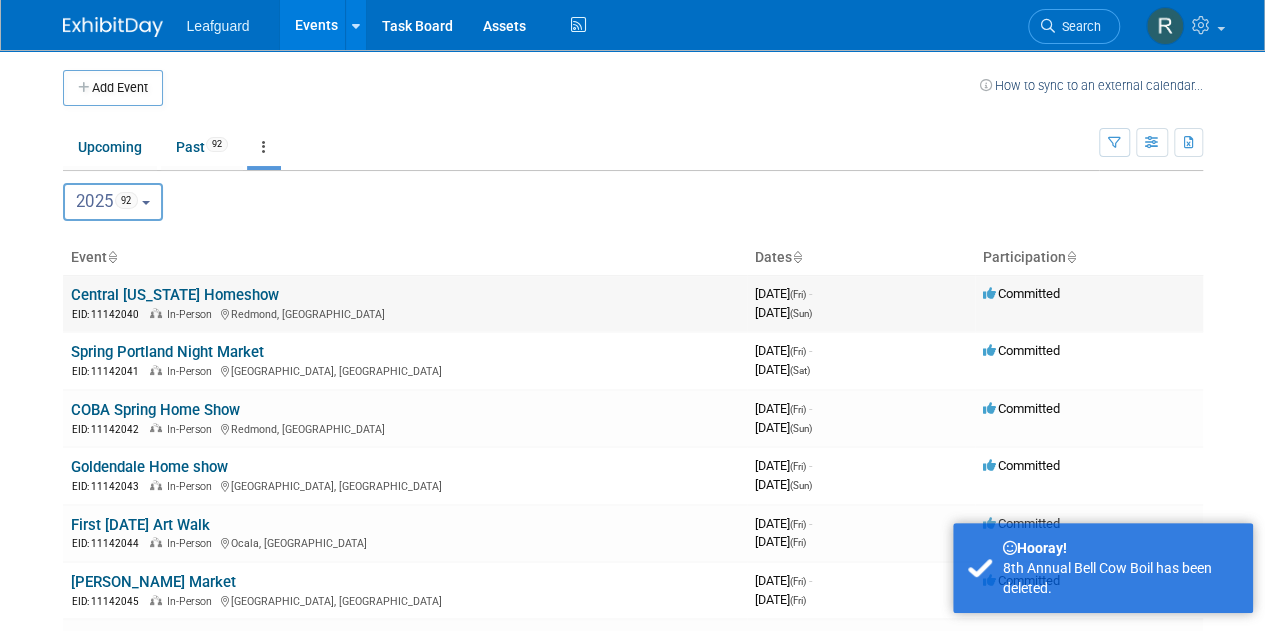 click on "Central [US_STATE] Homeshow" at bounding box center [175, 295] 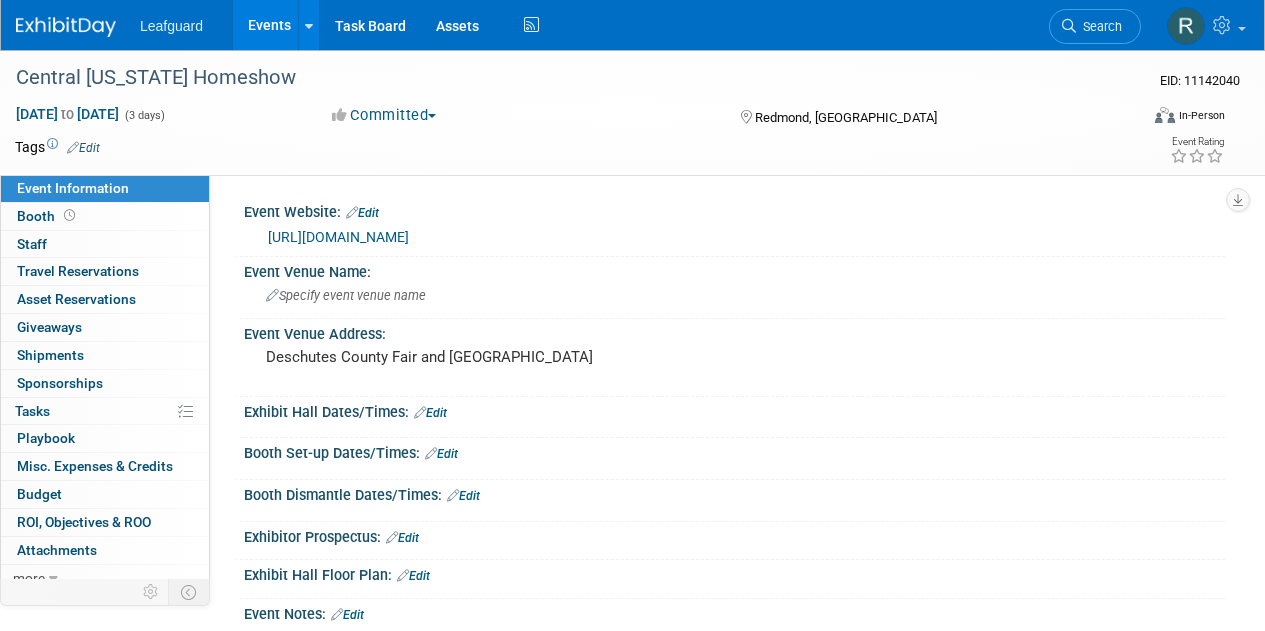 scroll, scrollTop: 0, scrollLeft: 0, axis: both 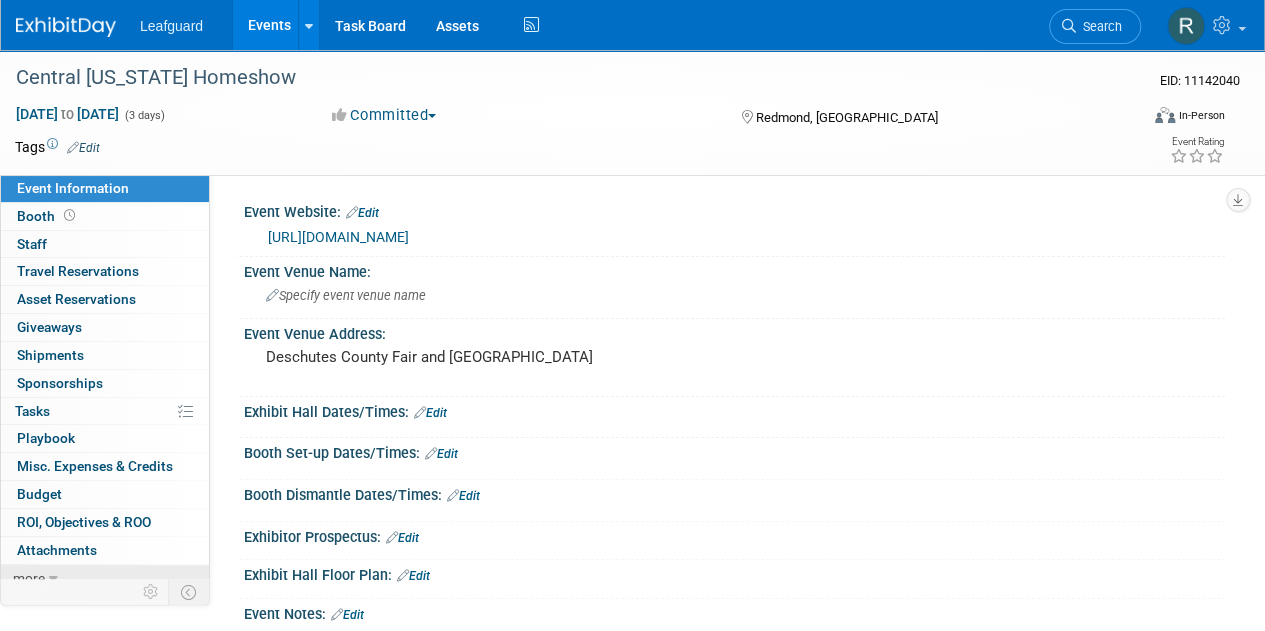 click on "more" at bounding box center (105, 578) 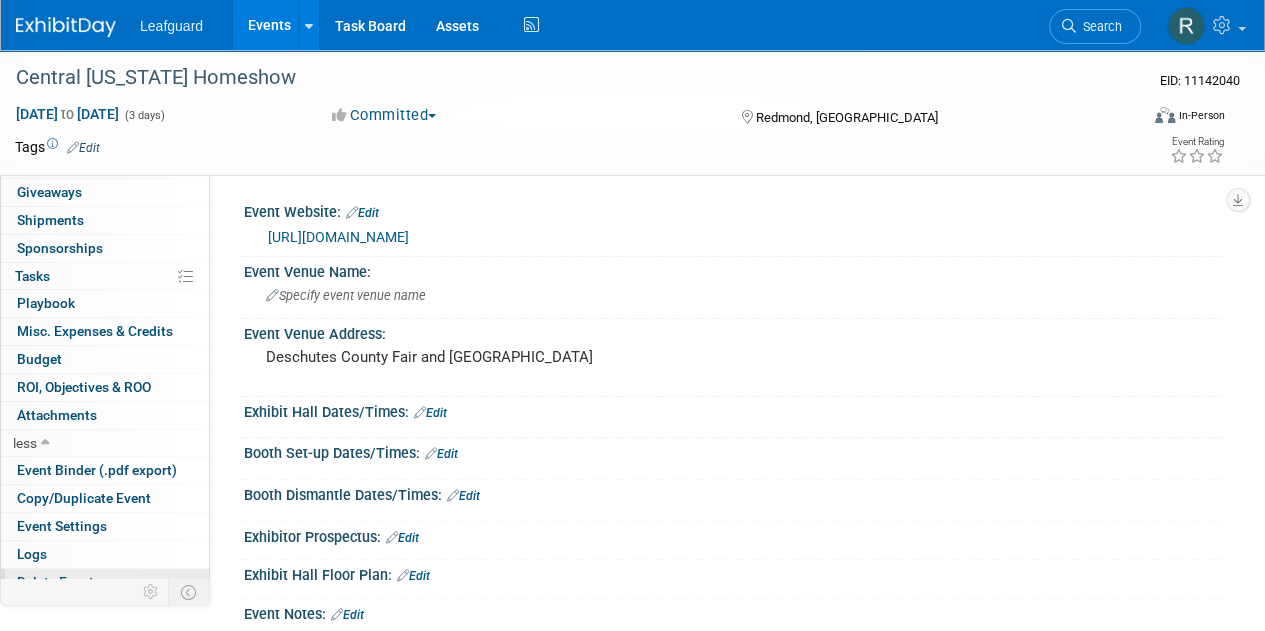 scroll, scrollTop: 146, scrollLeft: 0, axis: vertical 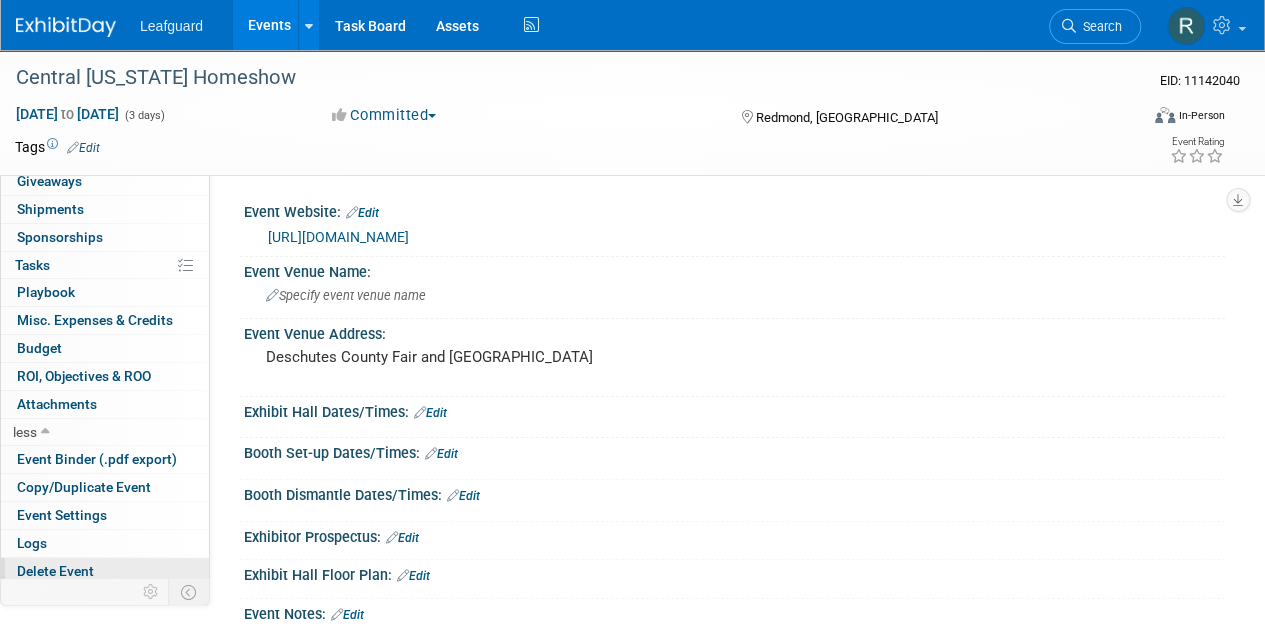 click on "Delete Event" at bounding box center (105, 571) 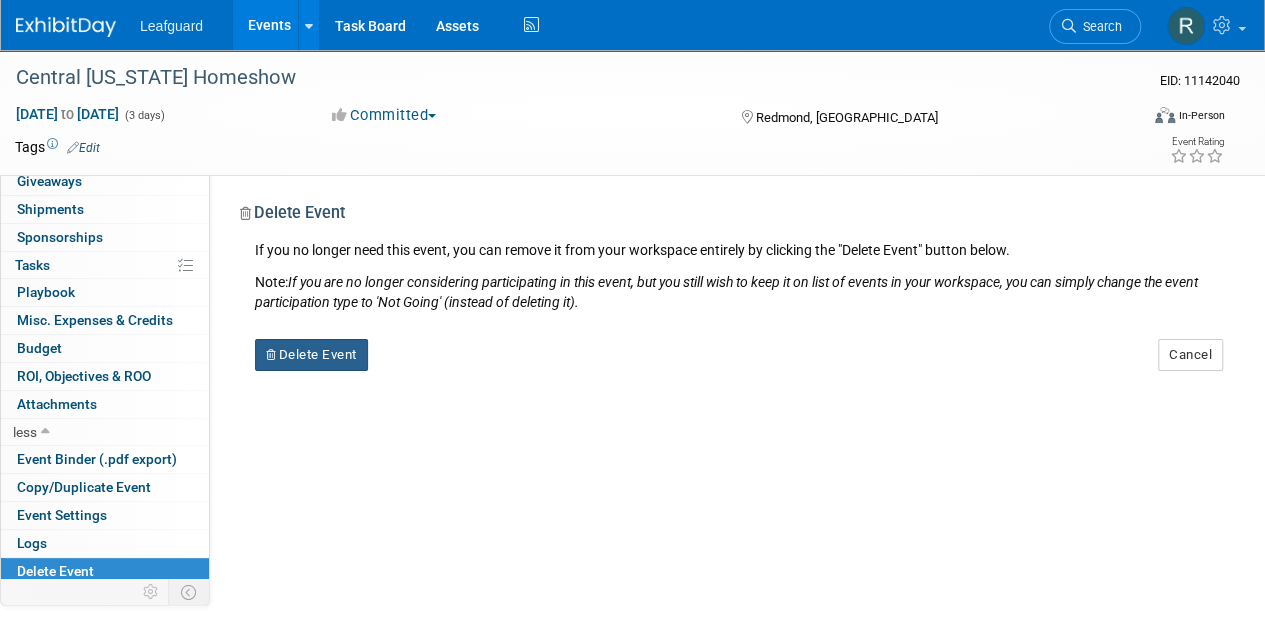 click on "Delete Event" at bounding box center [311, 355] 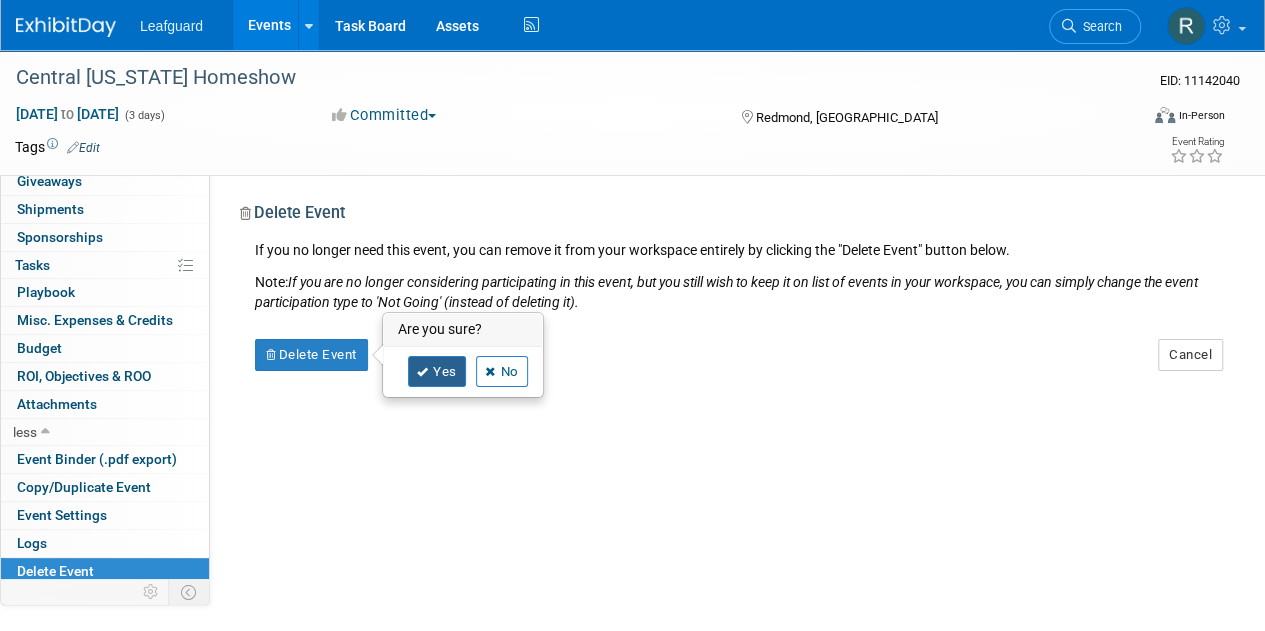 click on "Yes" at bounding box center (437, 372) 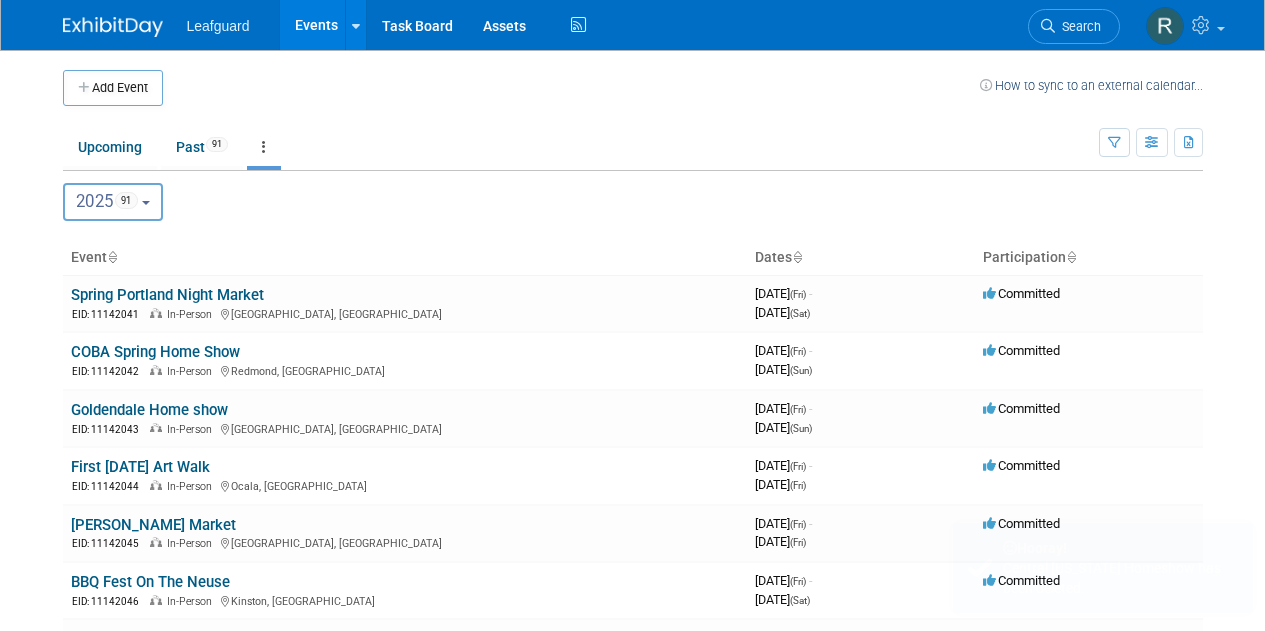 scroll, scrollTop: 0, scrollLeft: 0, axis: both 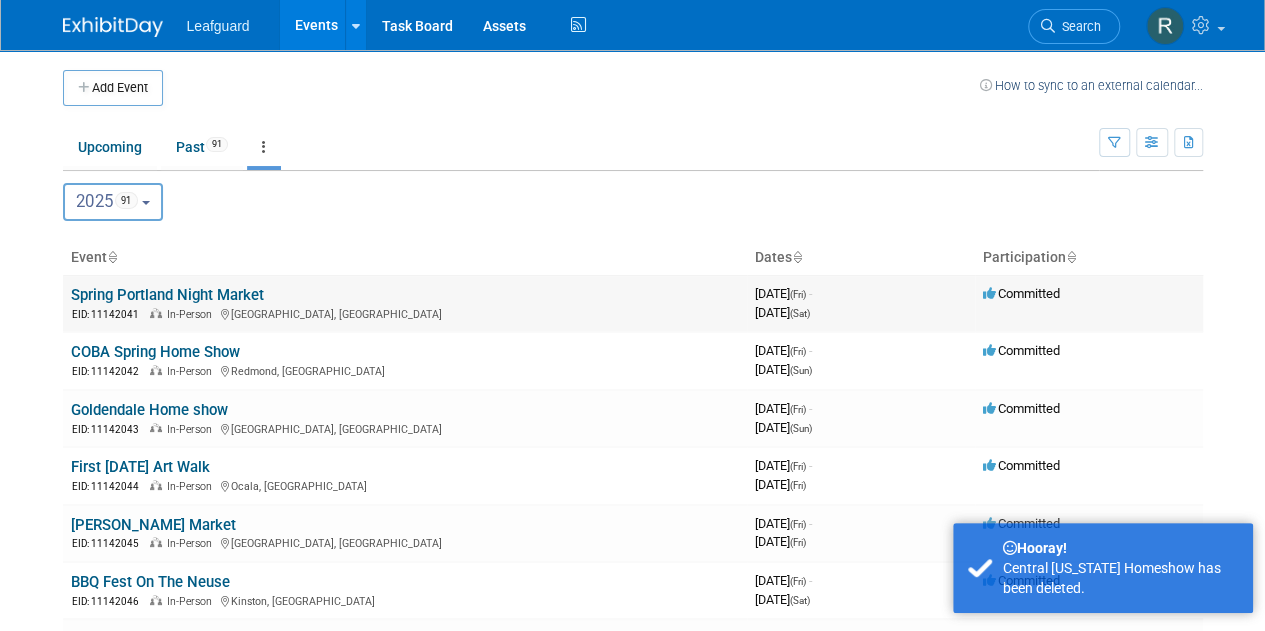 click on "Spring Portland Night Market" at bounding box center [167, 295] 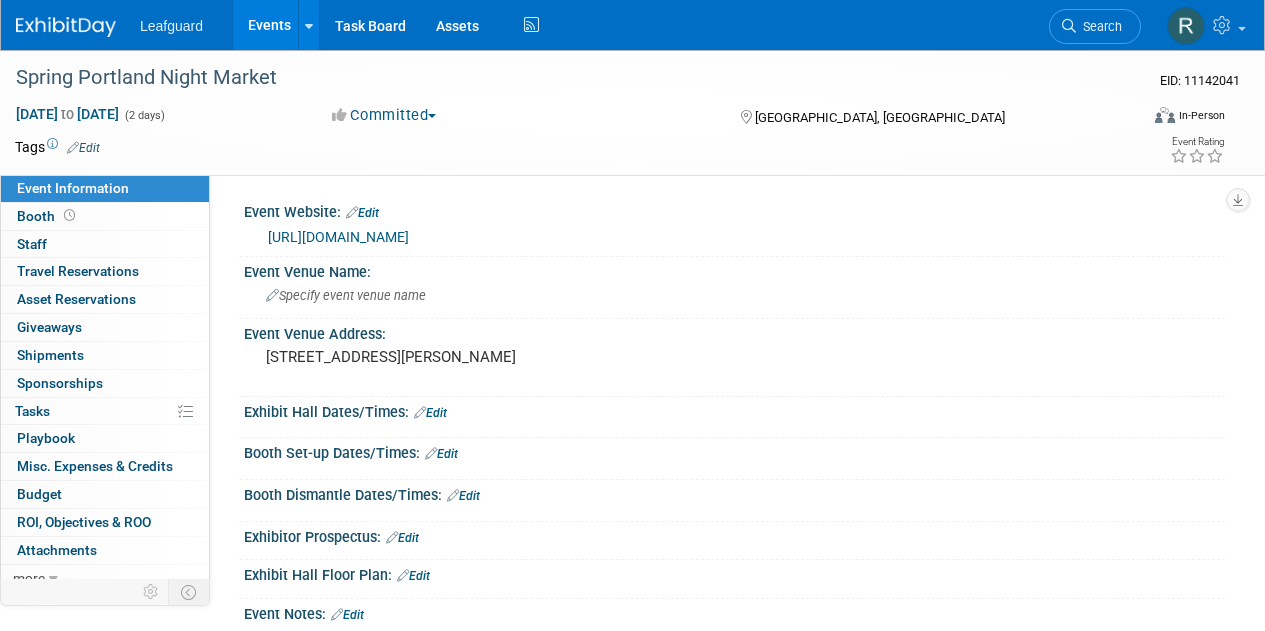 scroll, scrollTop: 0, scrollLeft: 0, axis: both 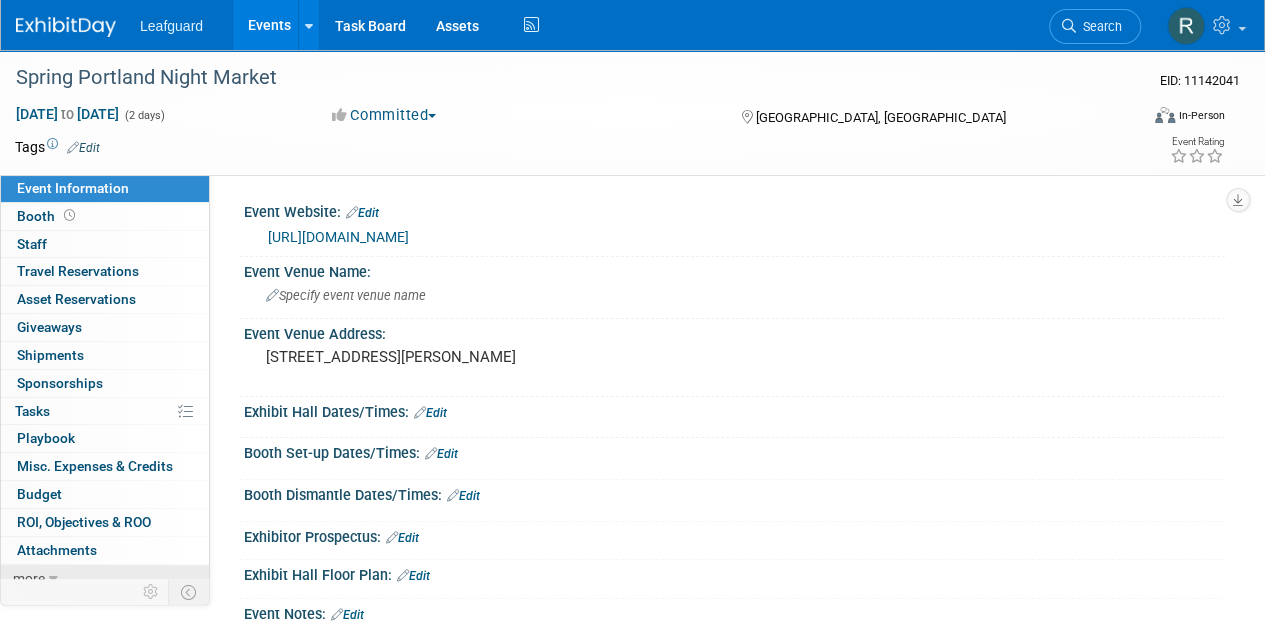 click on "more" at bounding box center (105, 578) 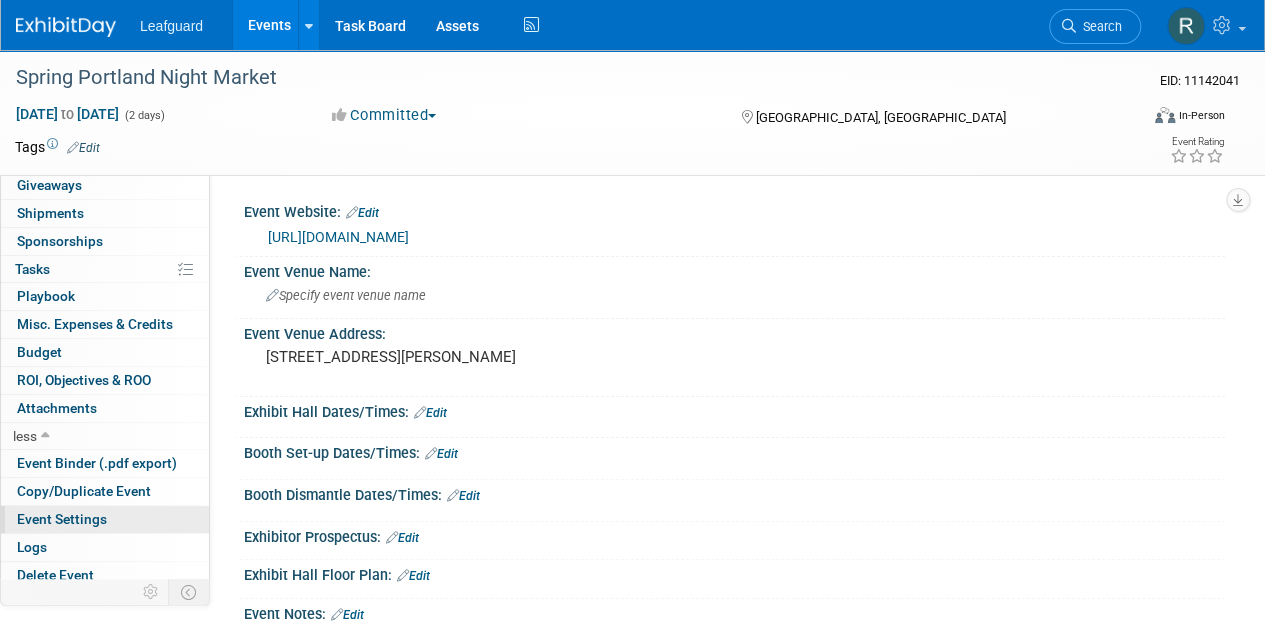 scroll, scrollTop: 146, scrollLeft: 0, axis: vertical 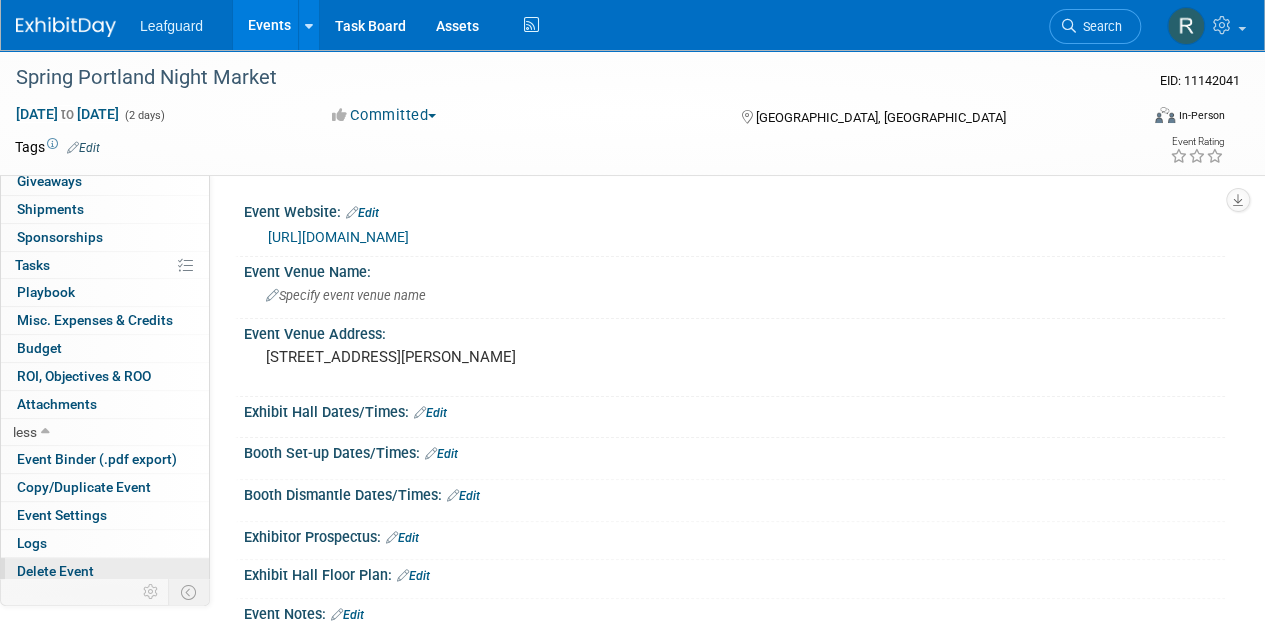 click on "Delete Event" at bounding box center (105, 571) 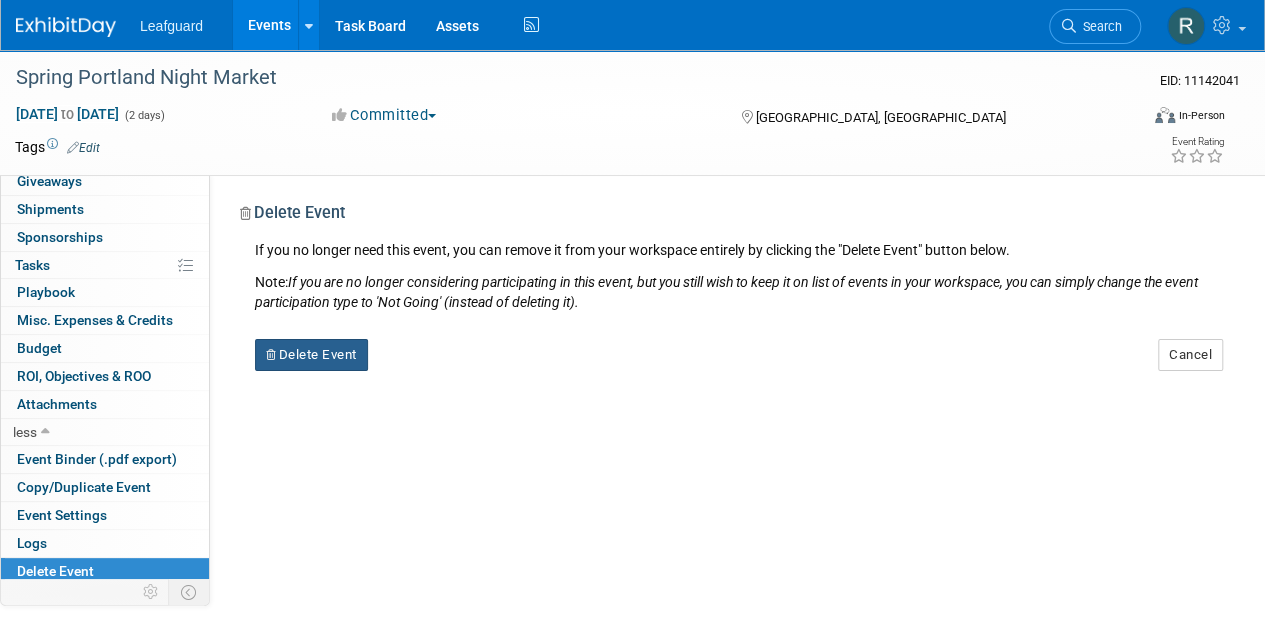 click on "Delete Event" at bounding box center [311, 355] 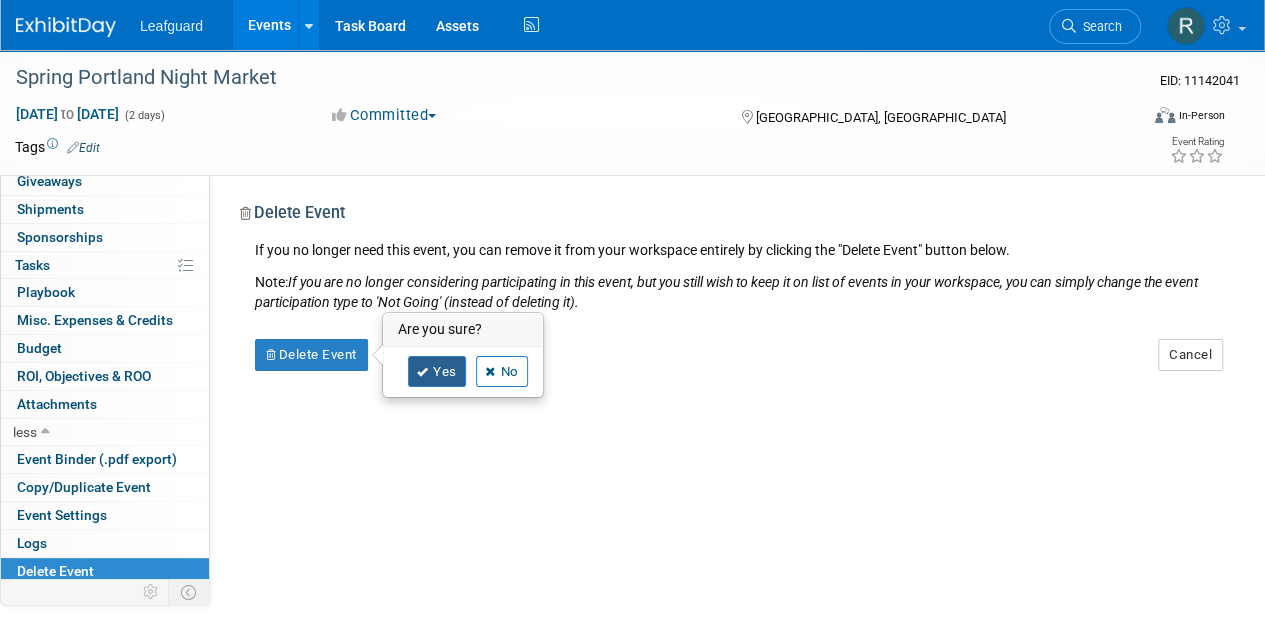 click on "Yes" at bounding box center [437, 372] 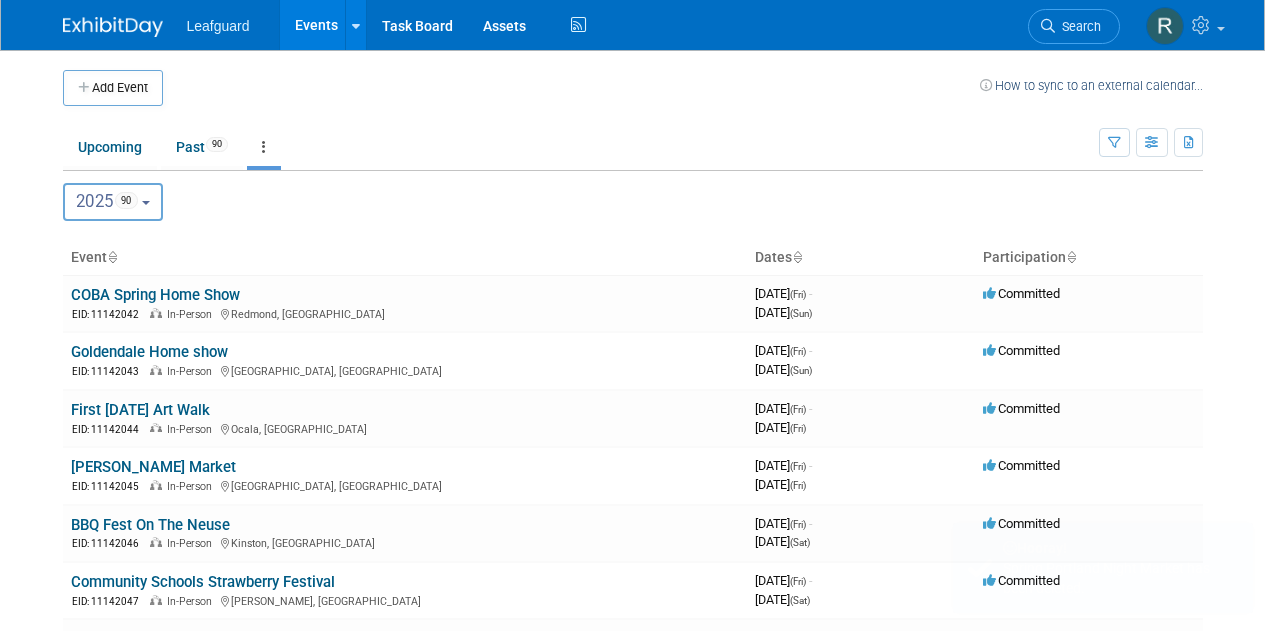 scroll, scrollTop: 0, scrollLeft: 0, axis: both 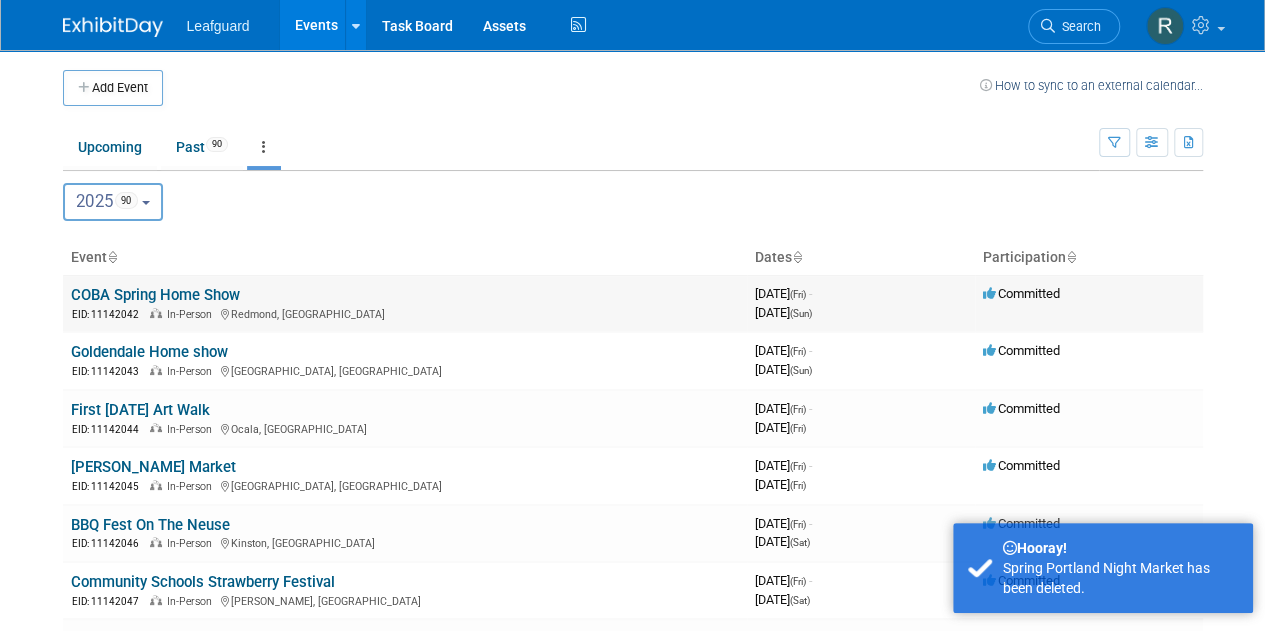 click on "COBA Spring Home Show" at bounding box center [155, 295] 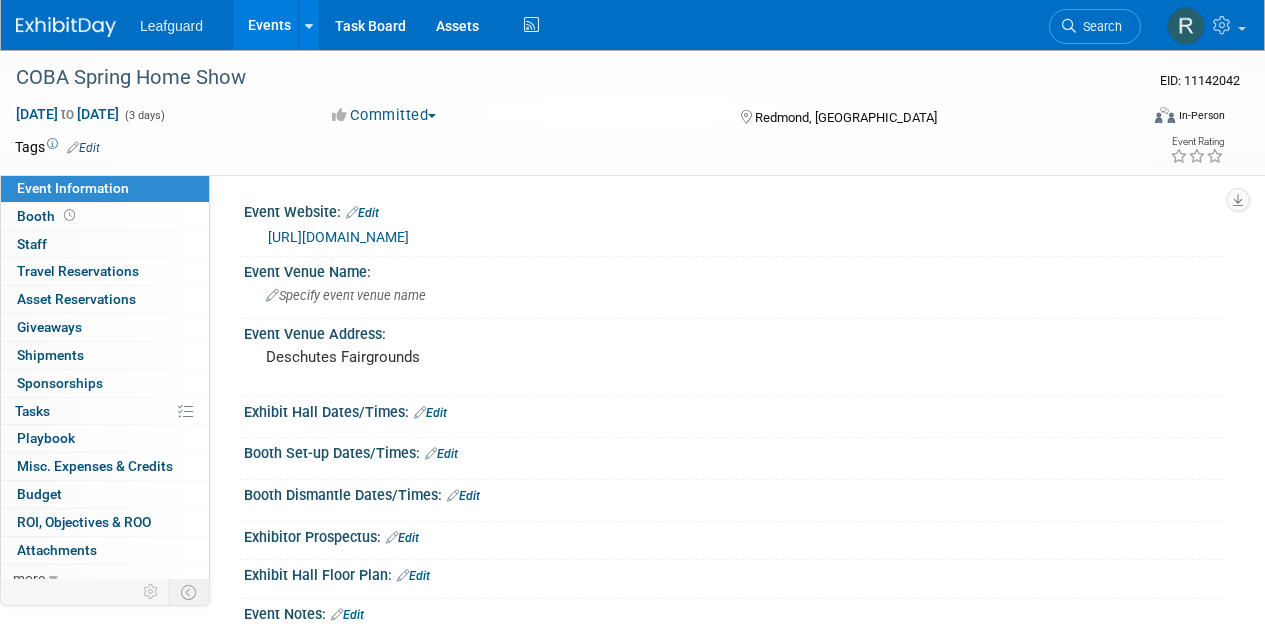 scroll, scrollTop: 0, scrollLeft: 0, axis: both 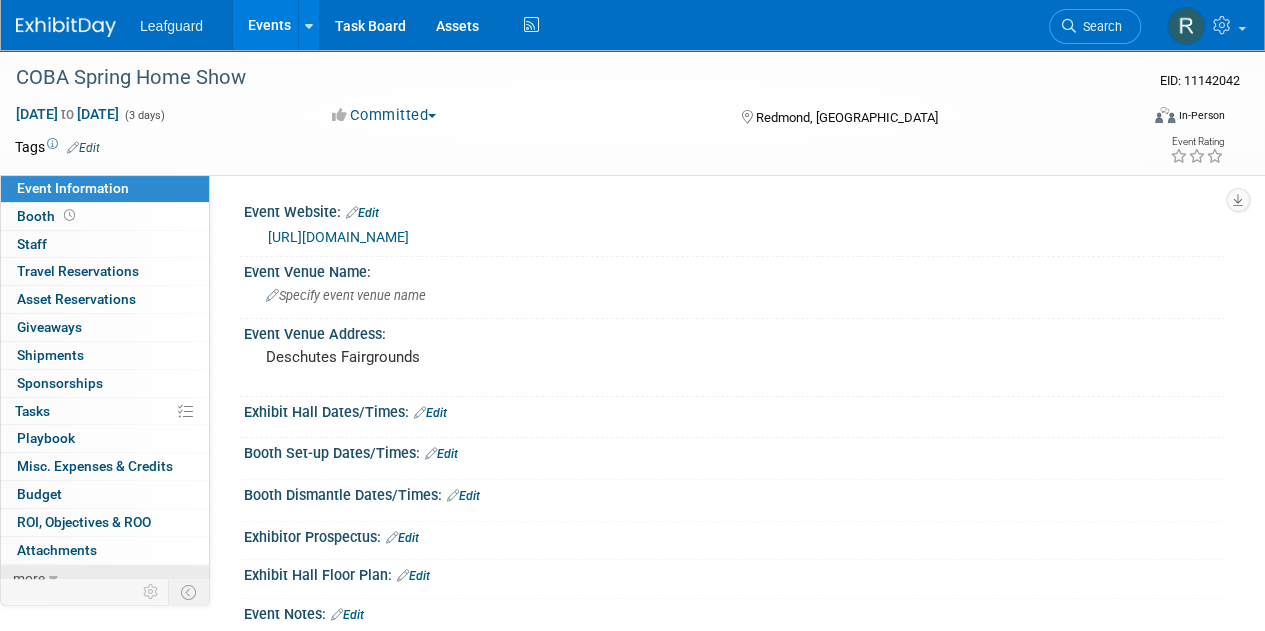 click on "more" at bounding box center (105, 578) 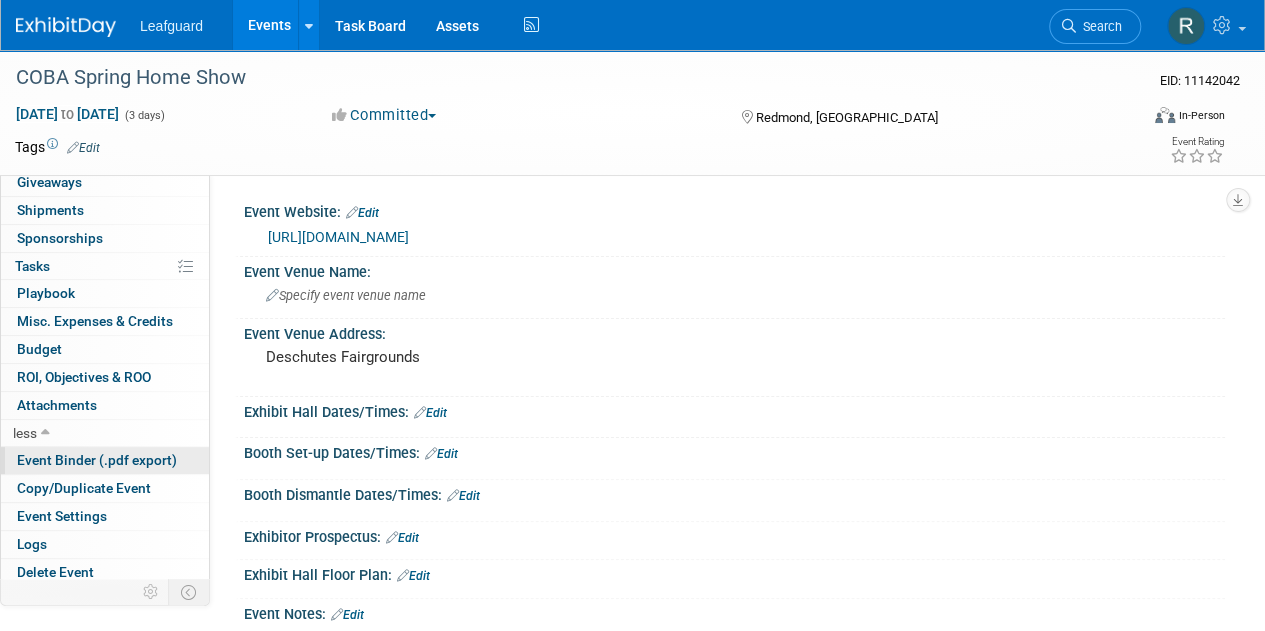 scroll, scrollTop: 146, scrollLeft: 0, axis: vertical 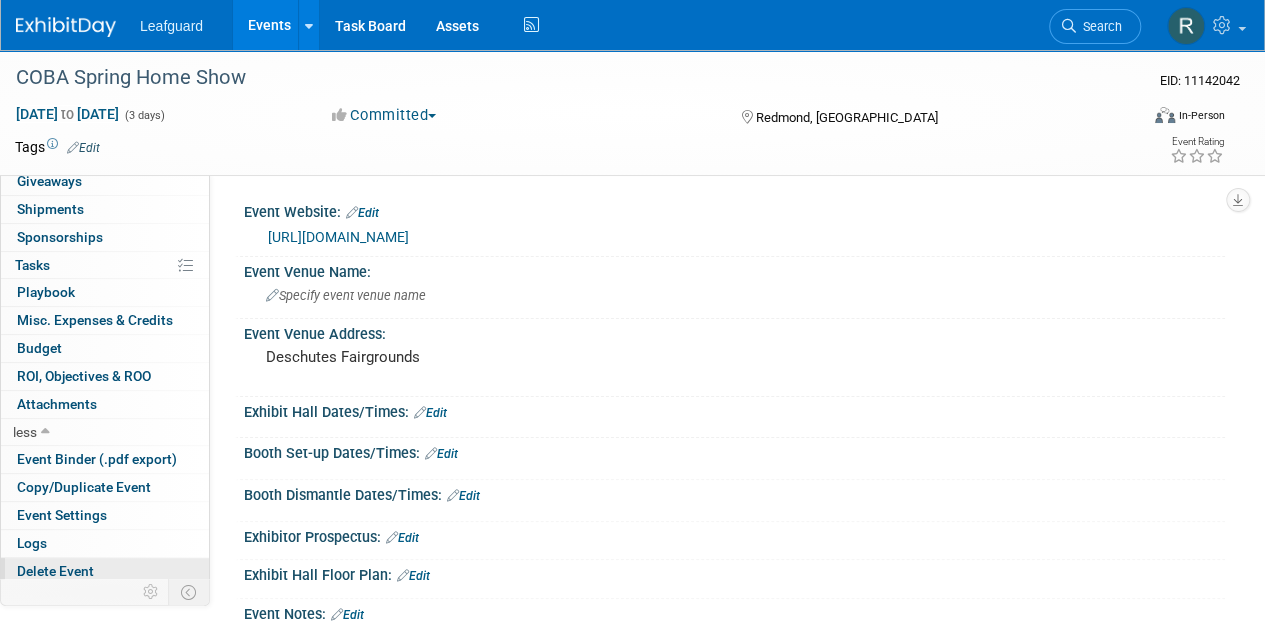 click on "Delete Event" at bounding box center (105, 571) 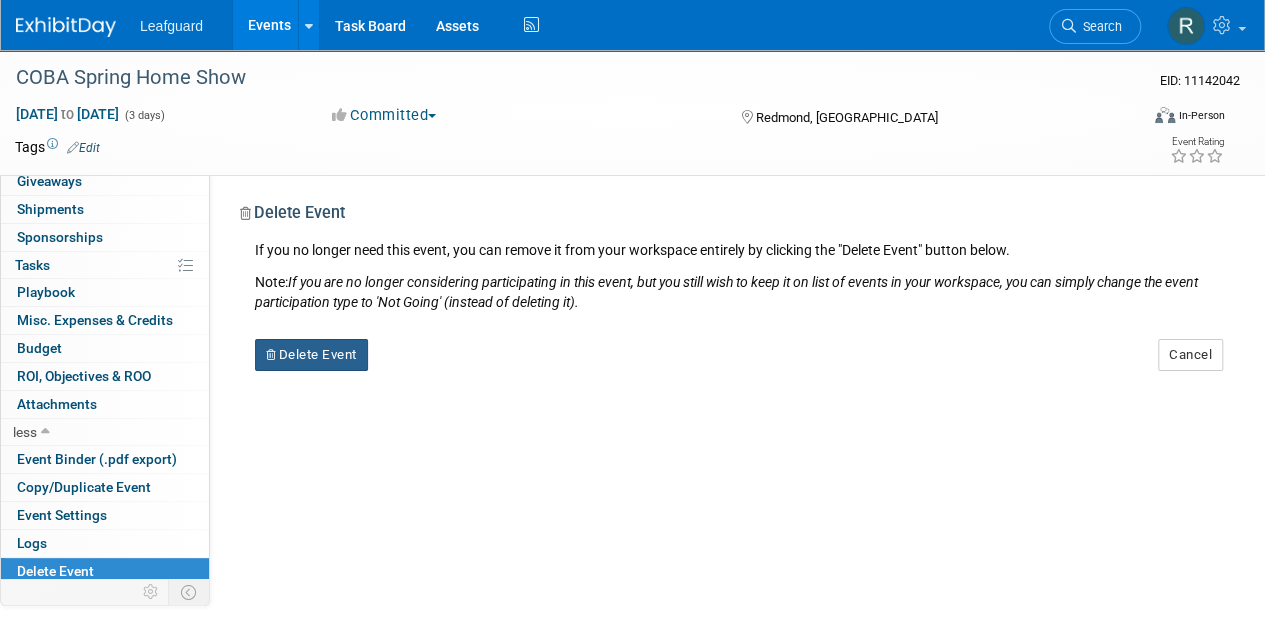 click on "Delete Event" at bounding box center (311, 355) 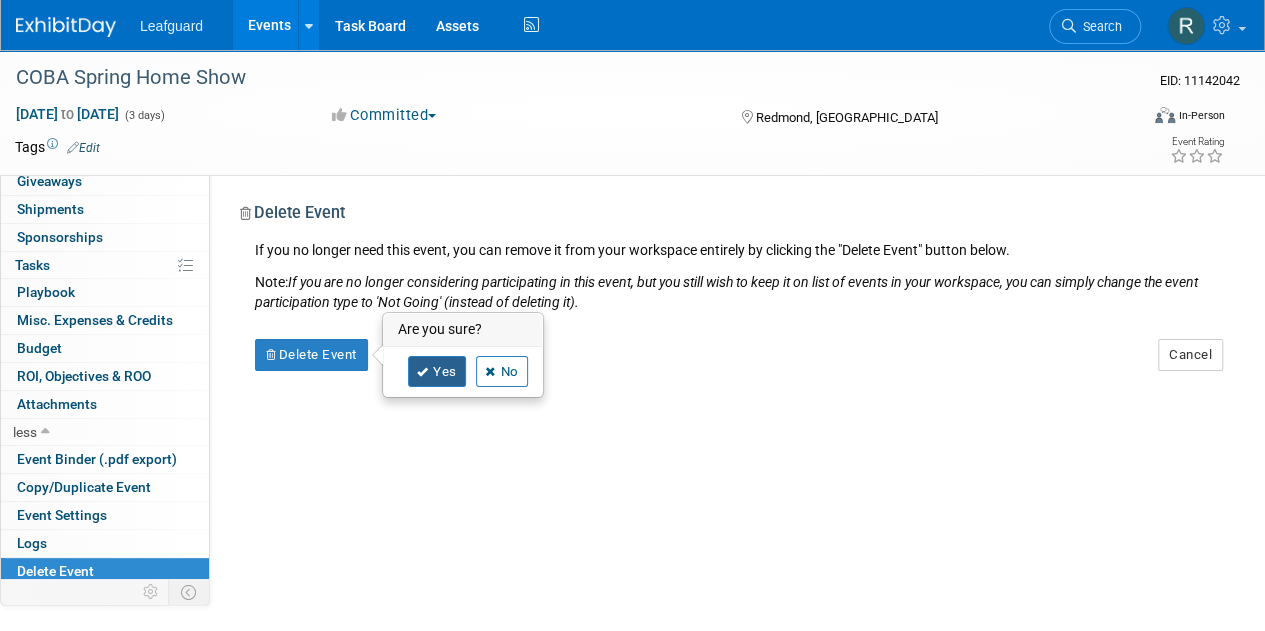 click on "Yes" at bounding box center (437, 372) 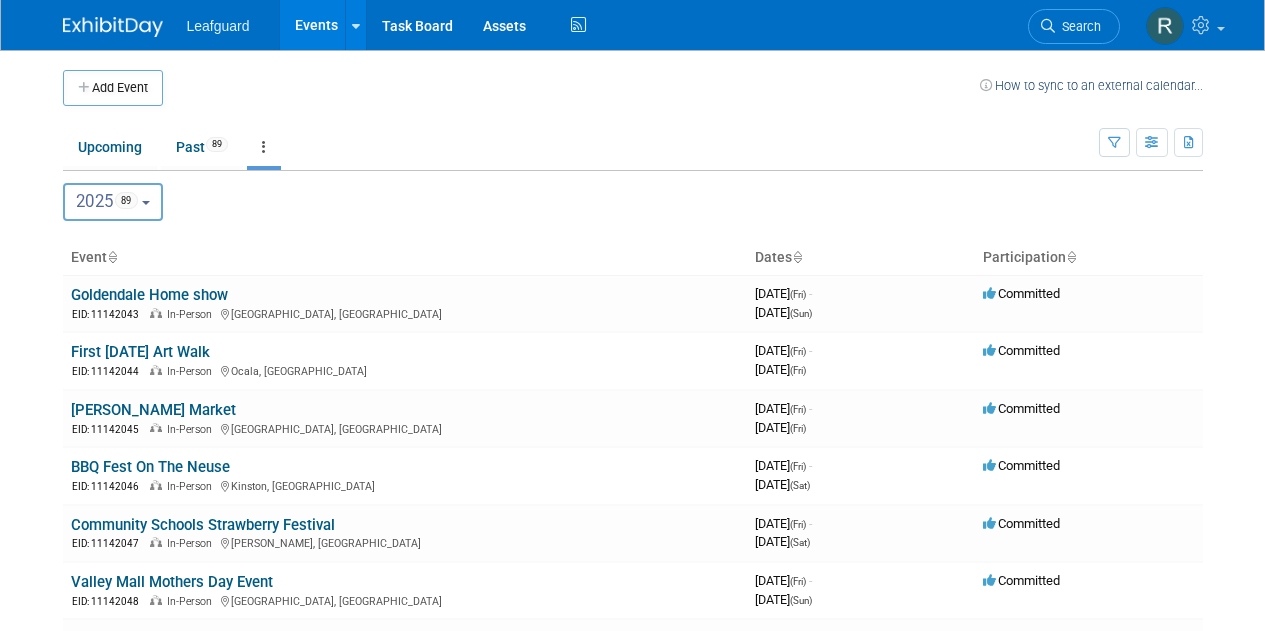 scroll, scrollTop: 0, scrollLeft: 0, axis: both 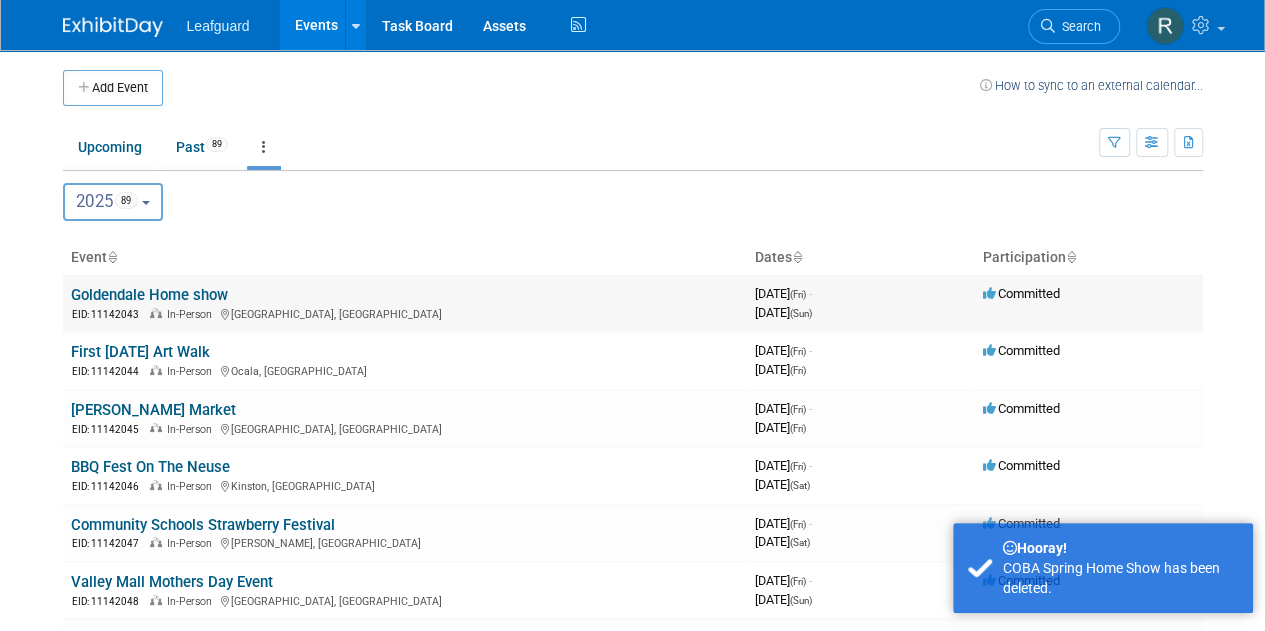 click on "Goldendale Home show" at bounding box center (149, 295) 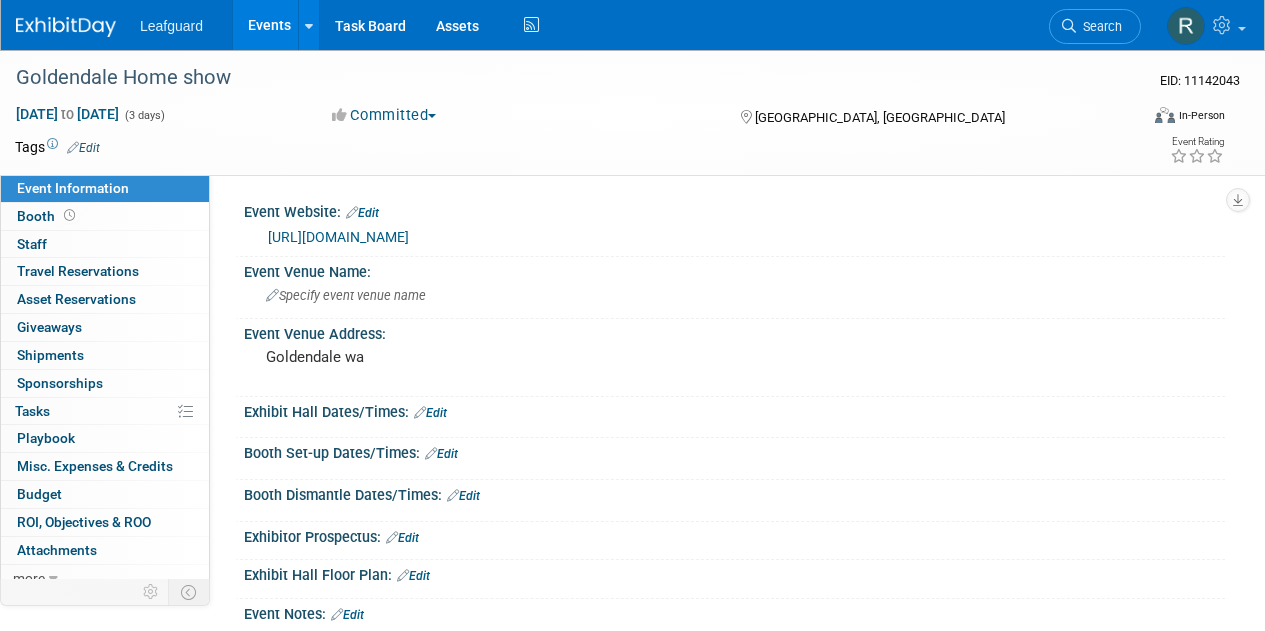 scroll, scrollTop: 0, scrollLeft: 0, axis: both 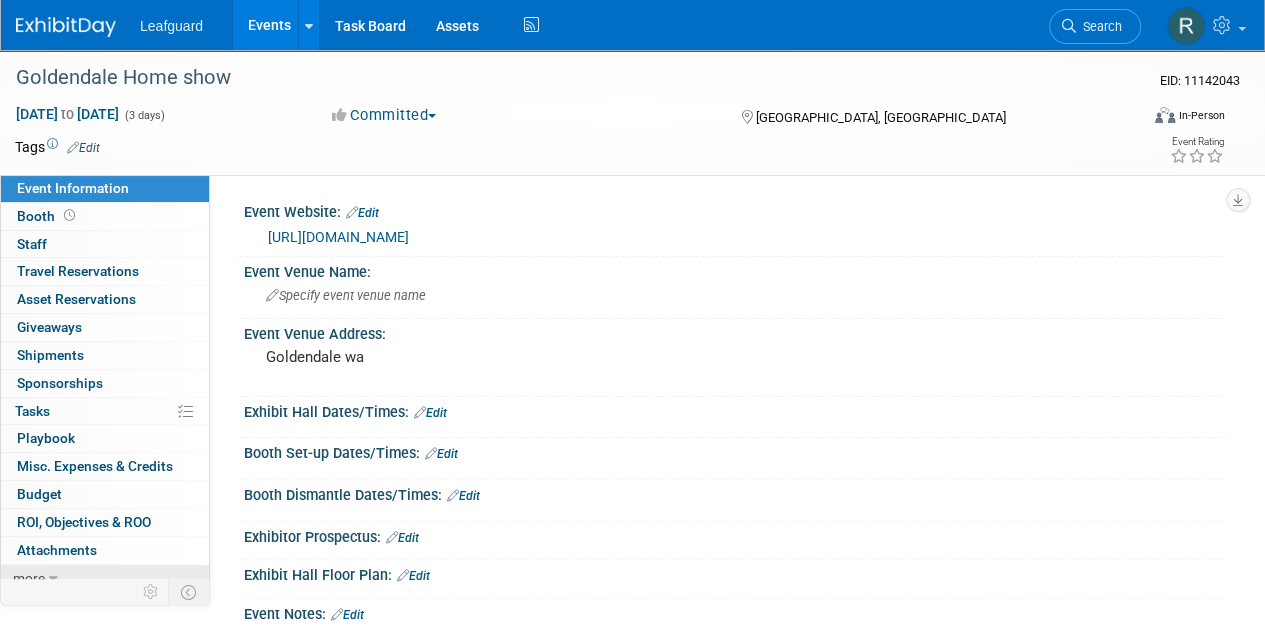 click on "more" at bounding box center (105, 578) 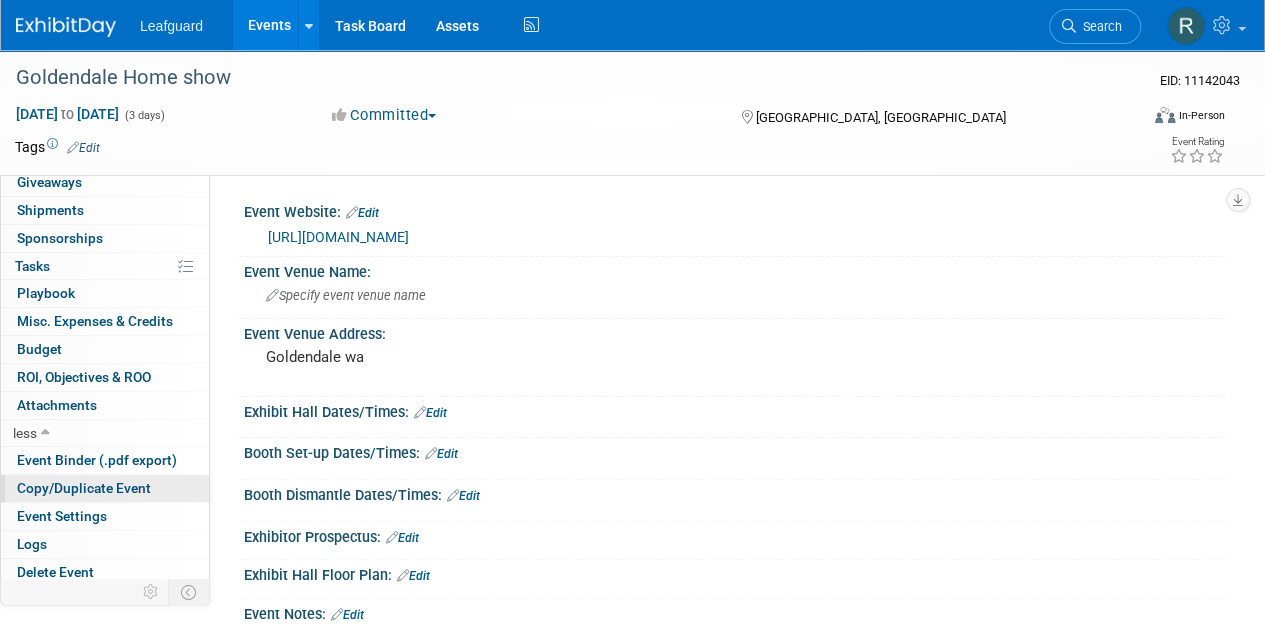 scroll, scrollTop: 146, scrollLeft: 0, axis: vertical 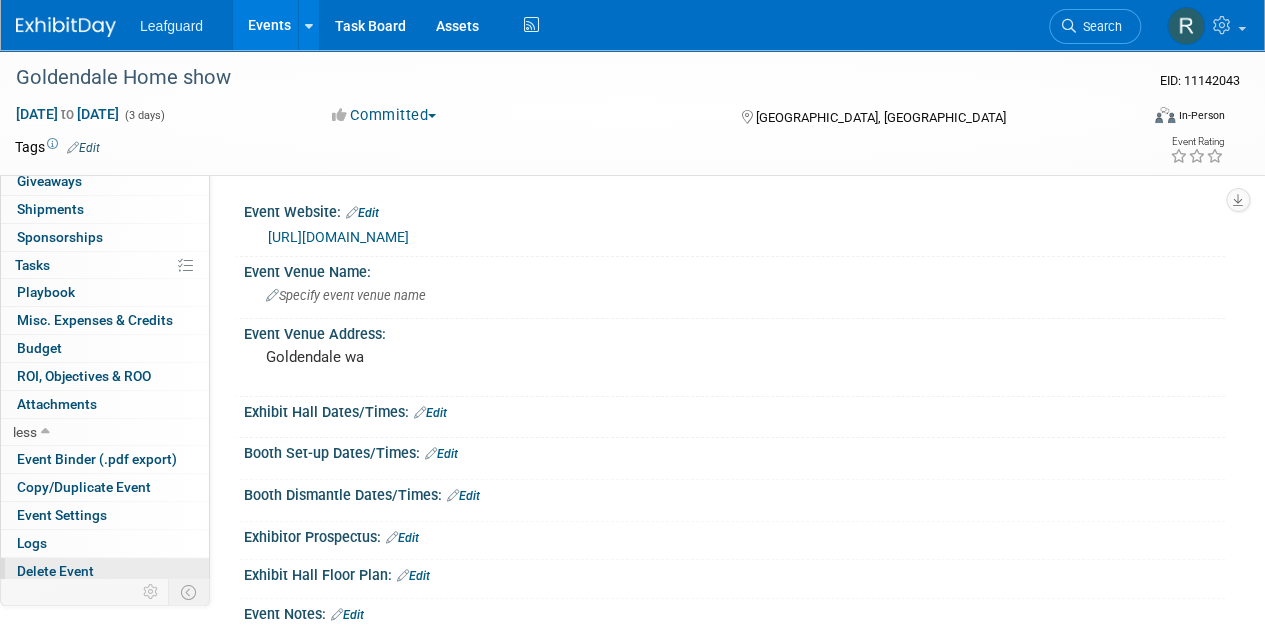 click on "Delete Event" at bounding box center [105, 571] 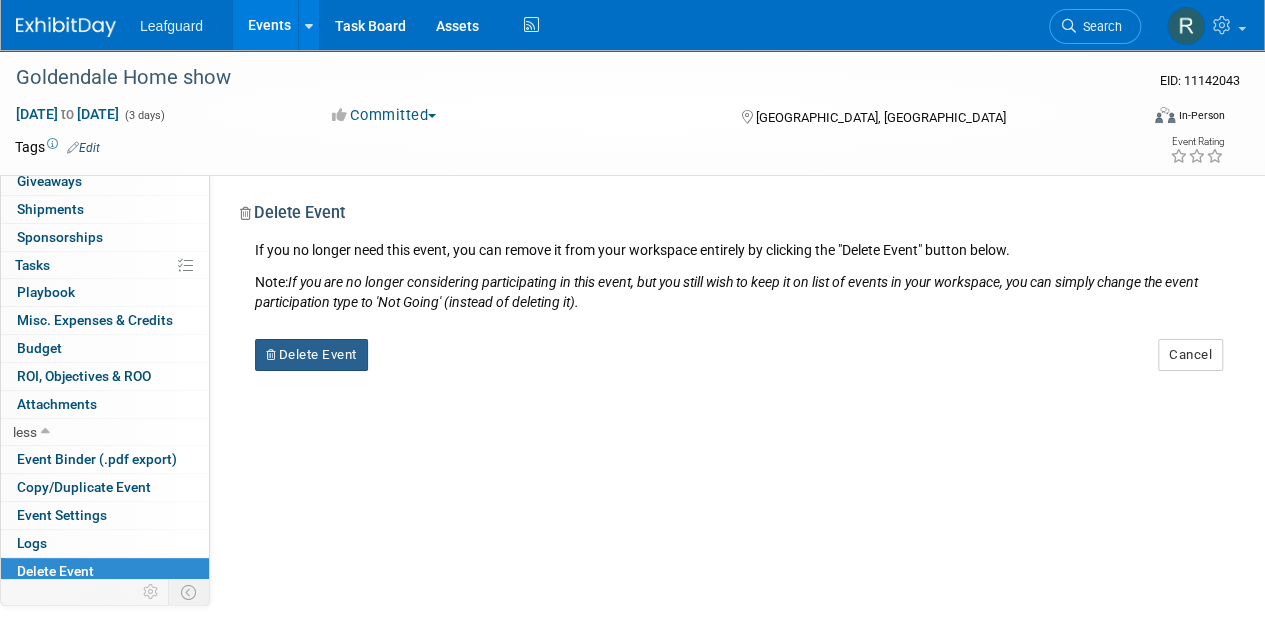 click on "Delete Event" at bounding box center [311, 355] 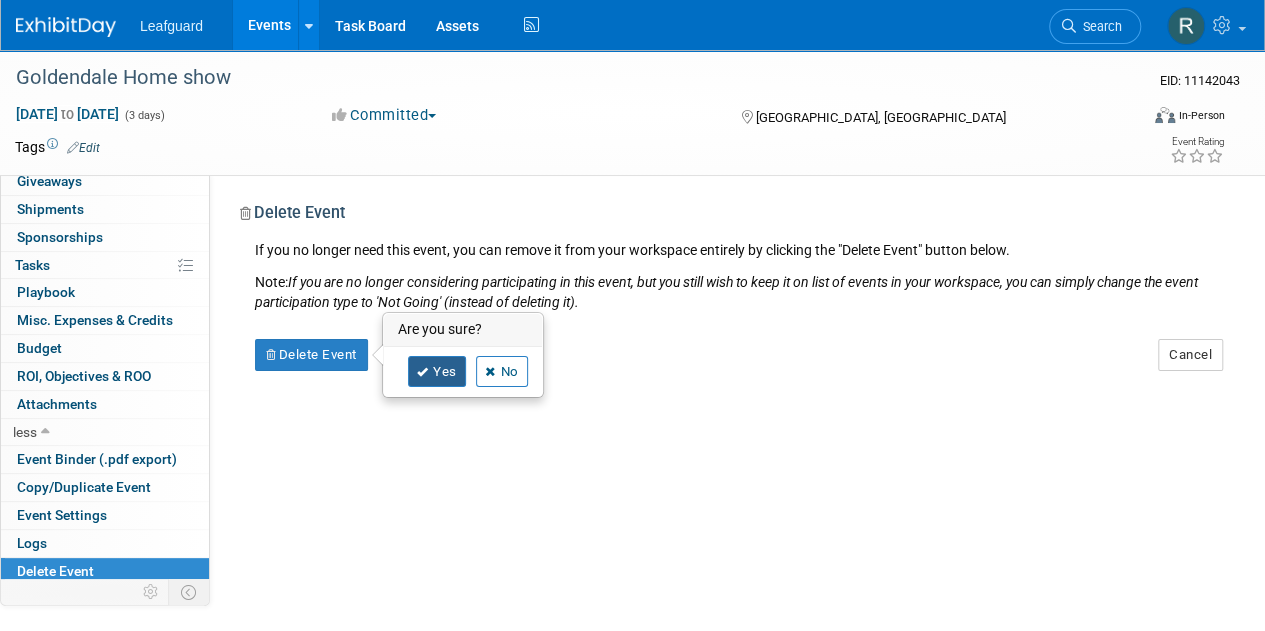 click on "Yes" at bounding box center [437, 372] 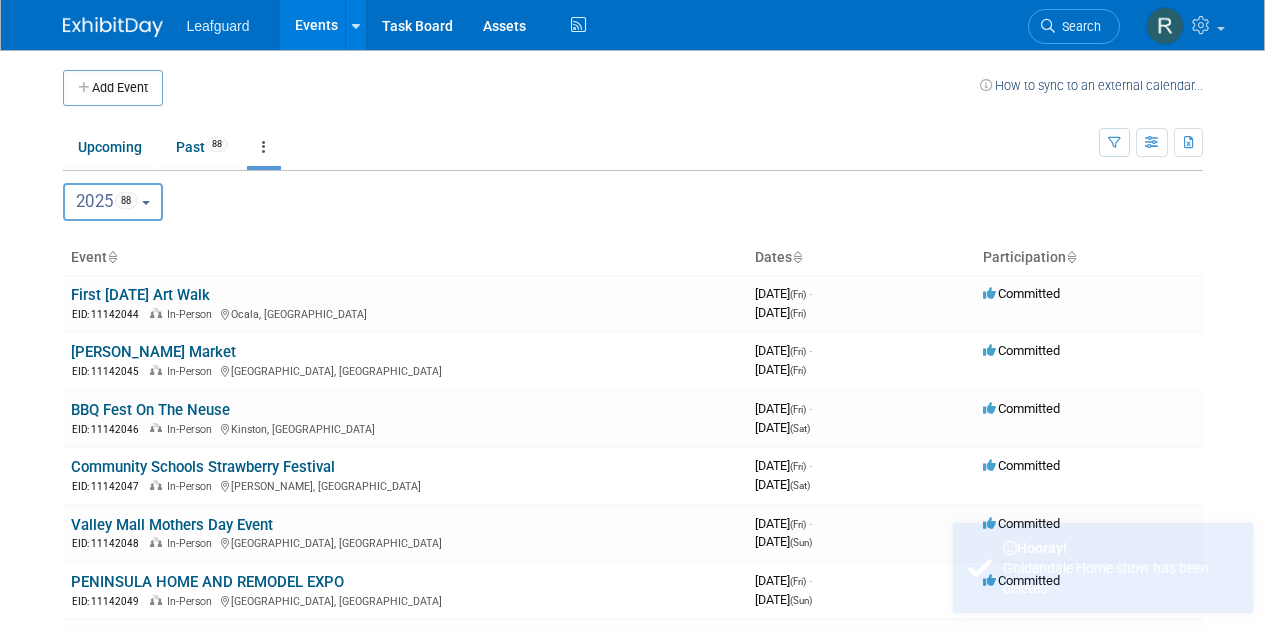 scroll, scrollTop: 0, scrollLeft: 0, axis: both 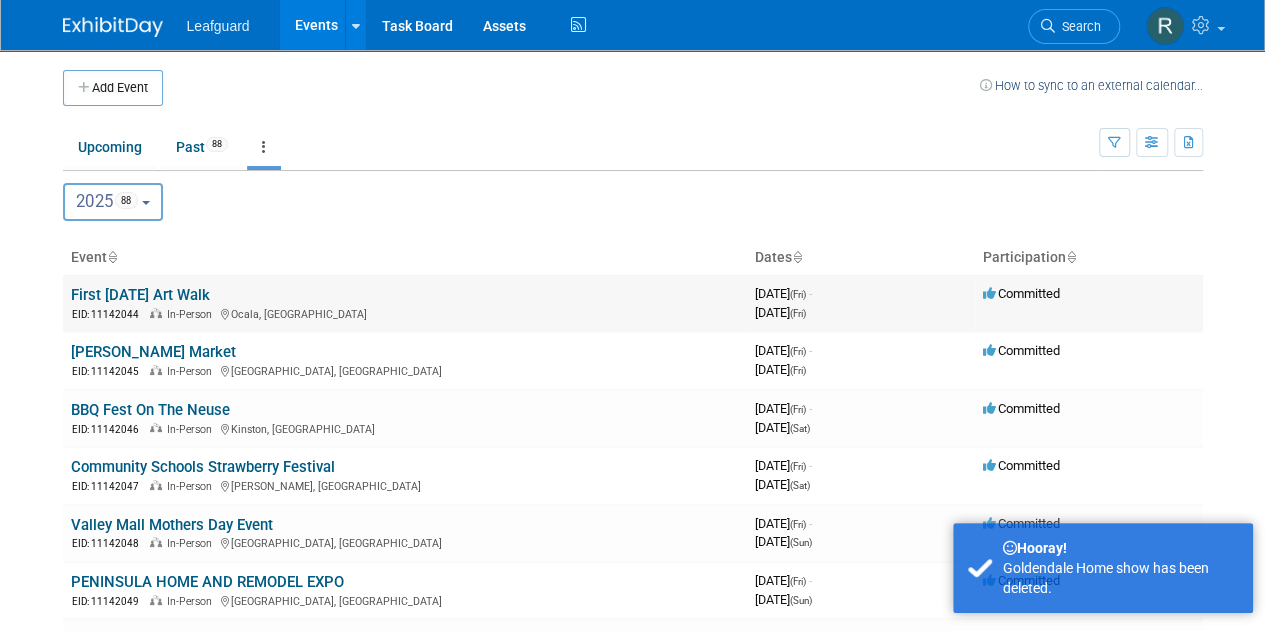 click on "First [DATE] Art Walk" at bounding box center (140, 295) 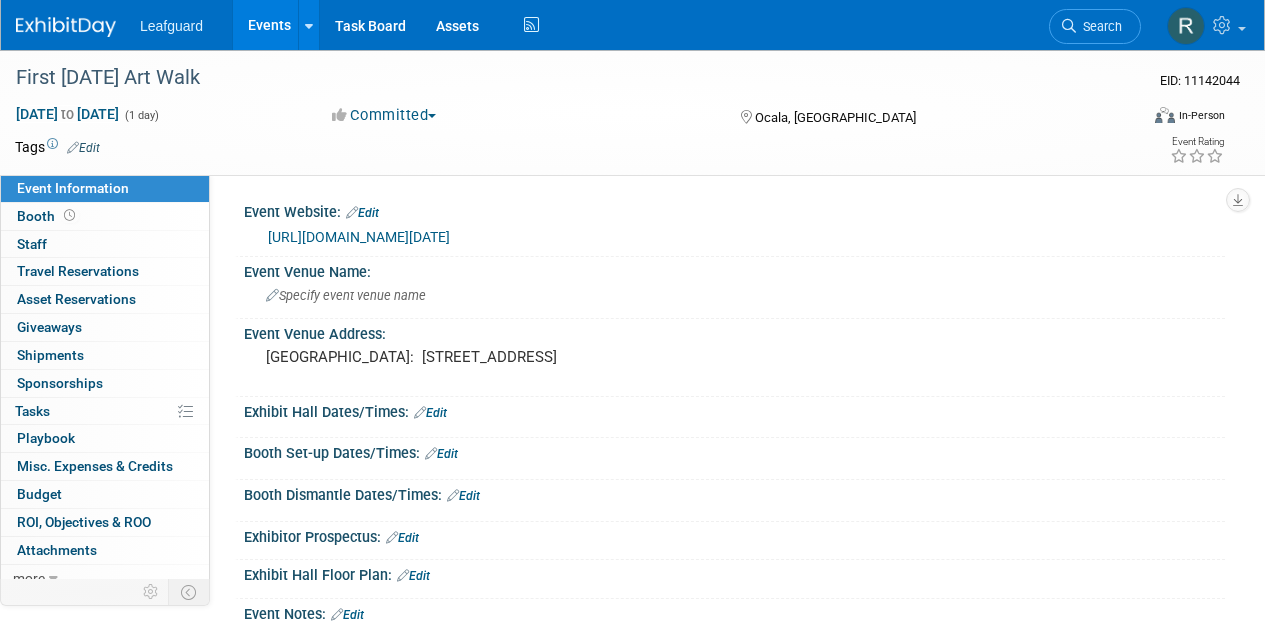 scroll, scrollTop: 0, scrollLeft: 0, axis: both 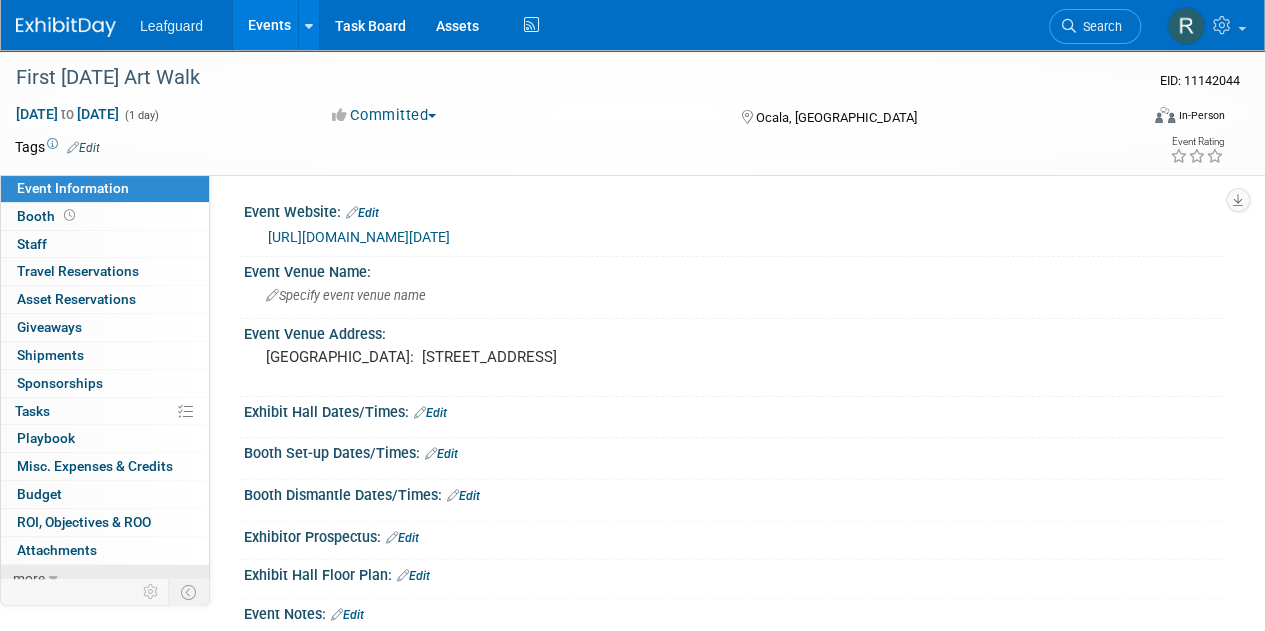 click on "more" at bounding box center [105, 578] 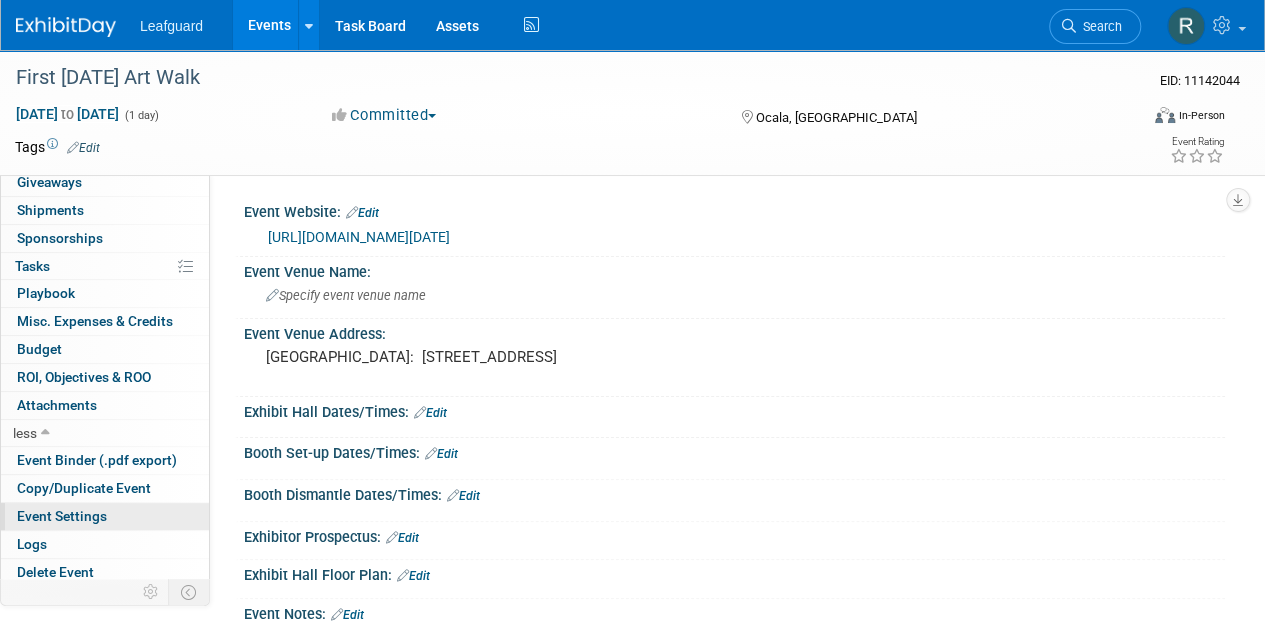 scroll, scrollTop: 146, scrollLeft: 0, axis: vertical 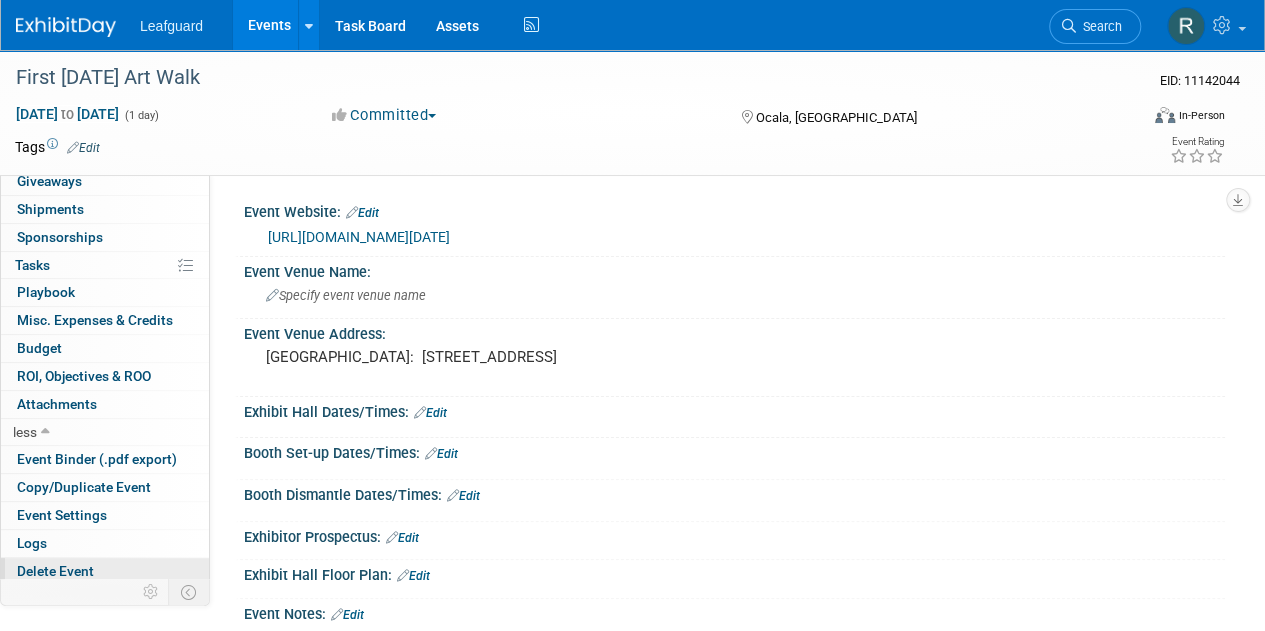 click on "Delete Event" at bounding box center [55, 571] 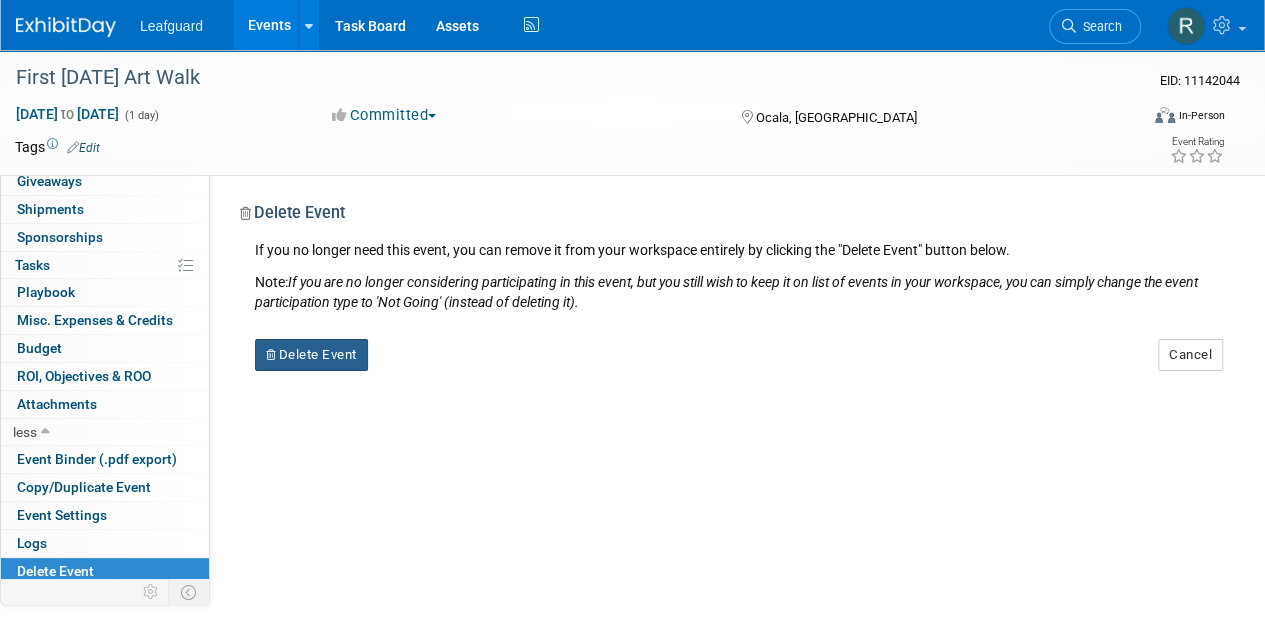 click on "Delete Event" at bounding box center [311, 355] 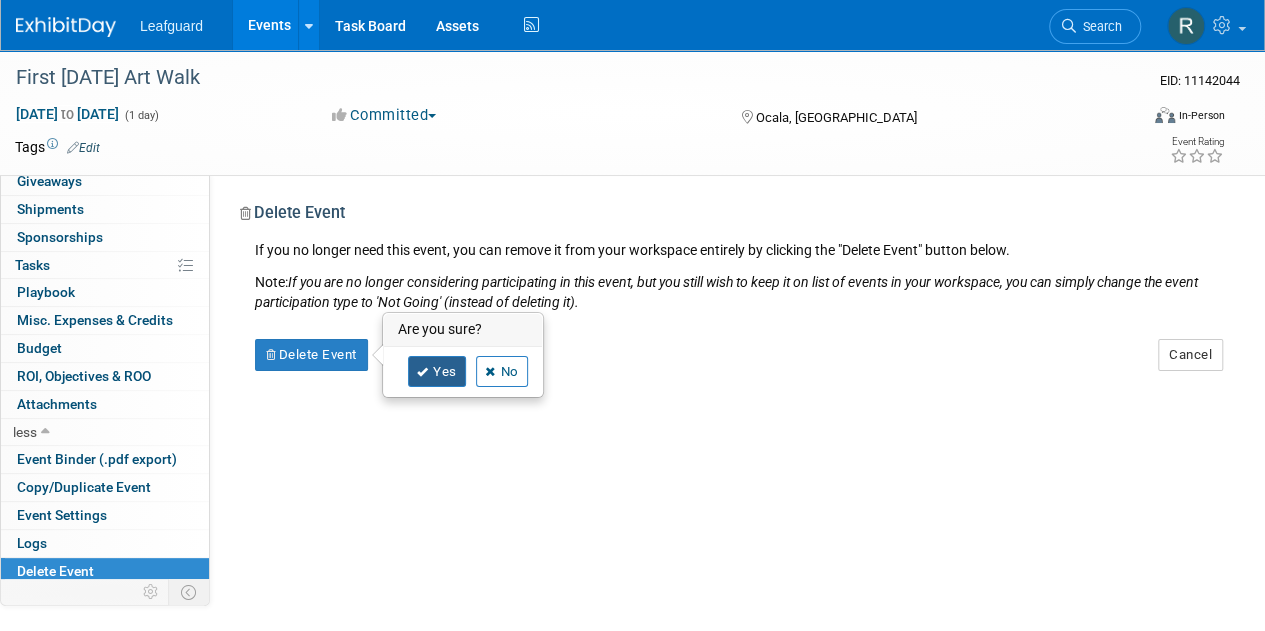click on "Yes" at bounding box center [437, 372] 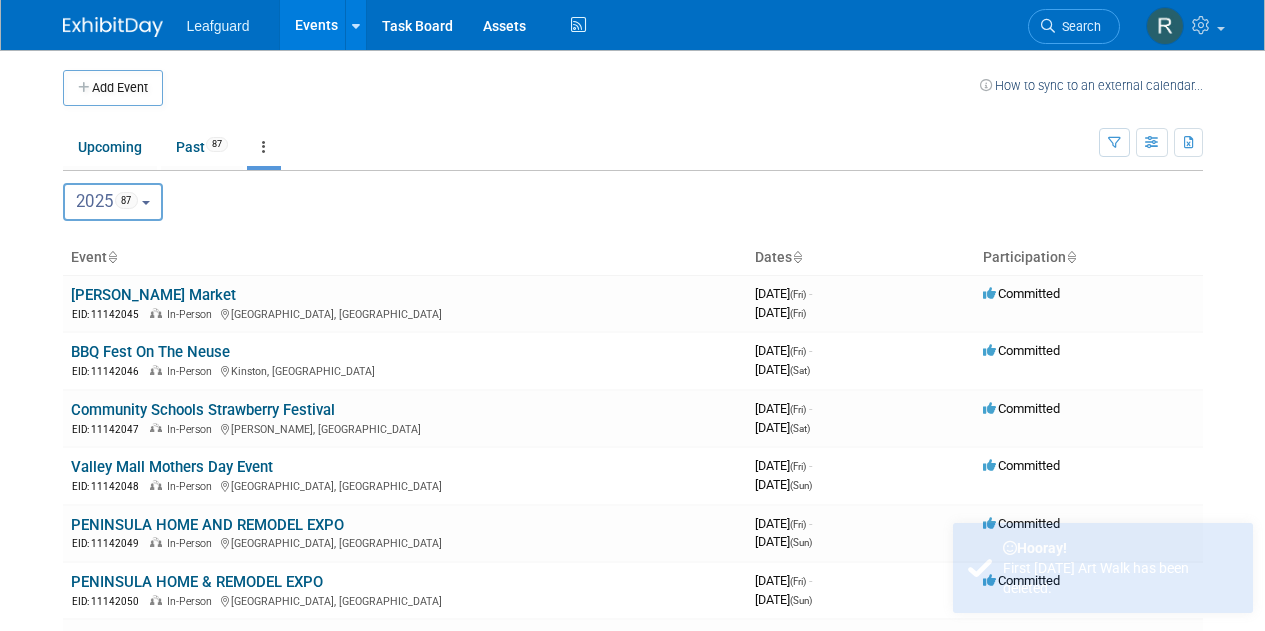 scroll, scrollTop: 0, scrollLeft: 0, axis: both 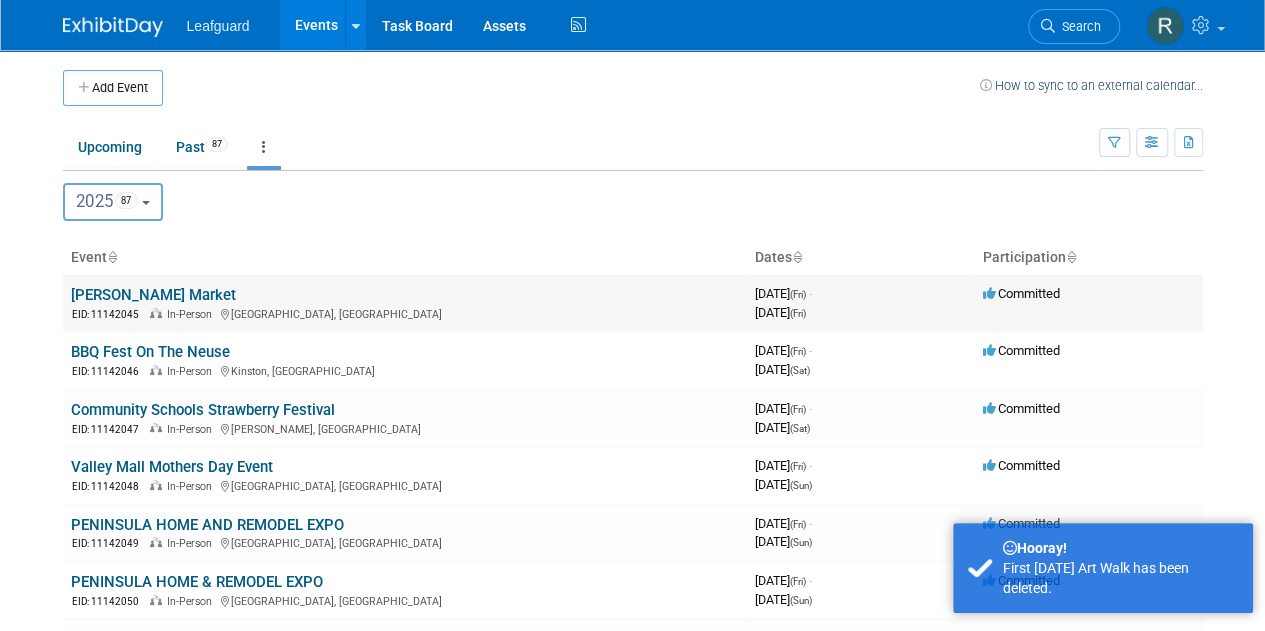 click on "[PERSON_NAME] Market" at bounding box center (153, 295) 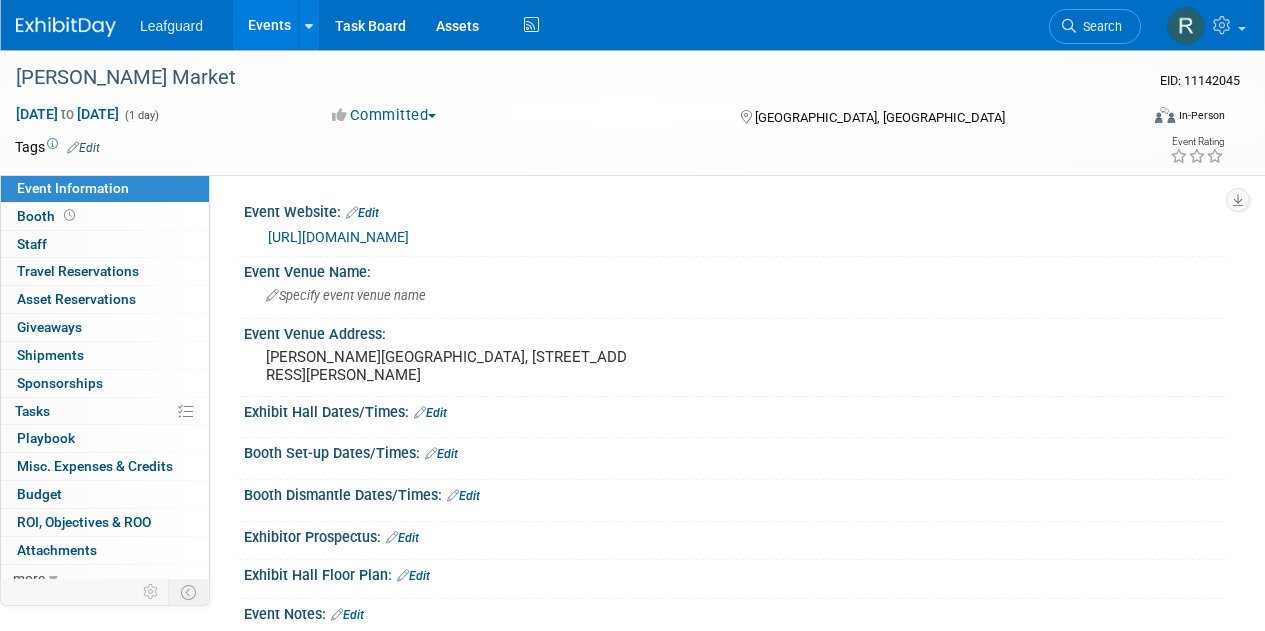 scroll, scrollTop: 0, scrollLeft: 0, axis: both 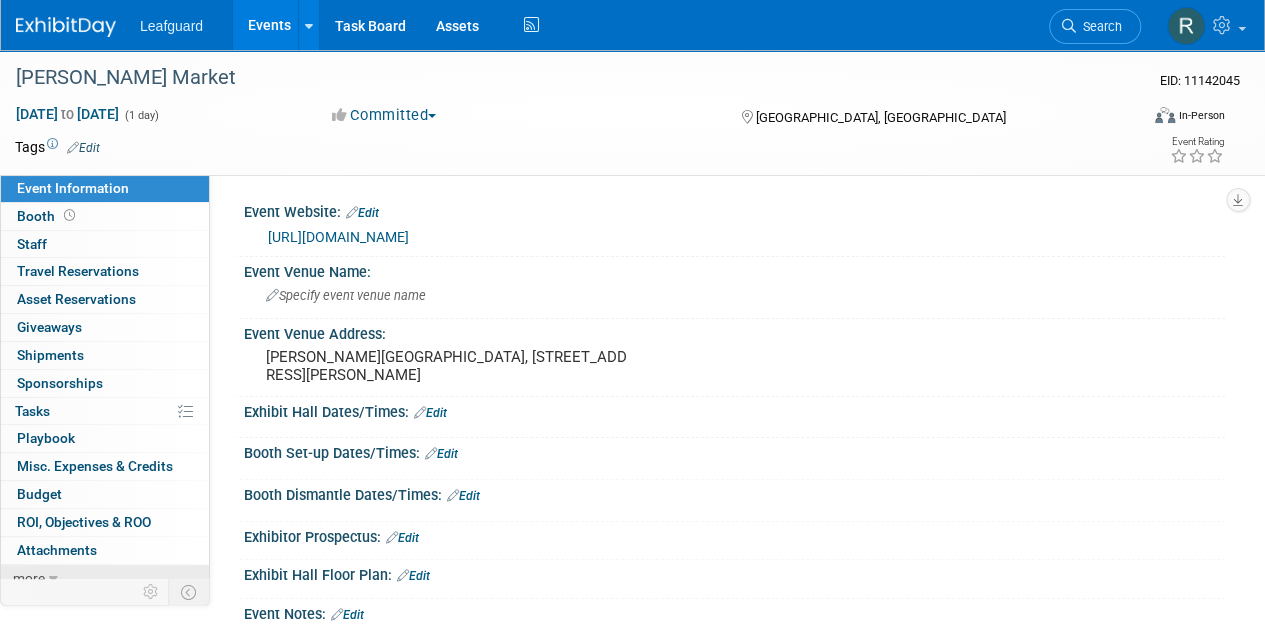 click at bounding box center (53, 579) 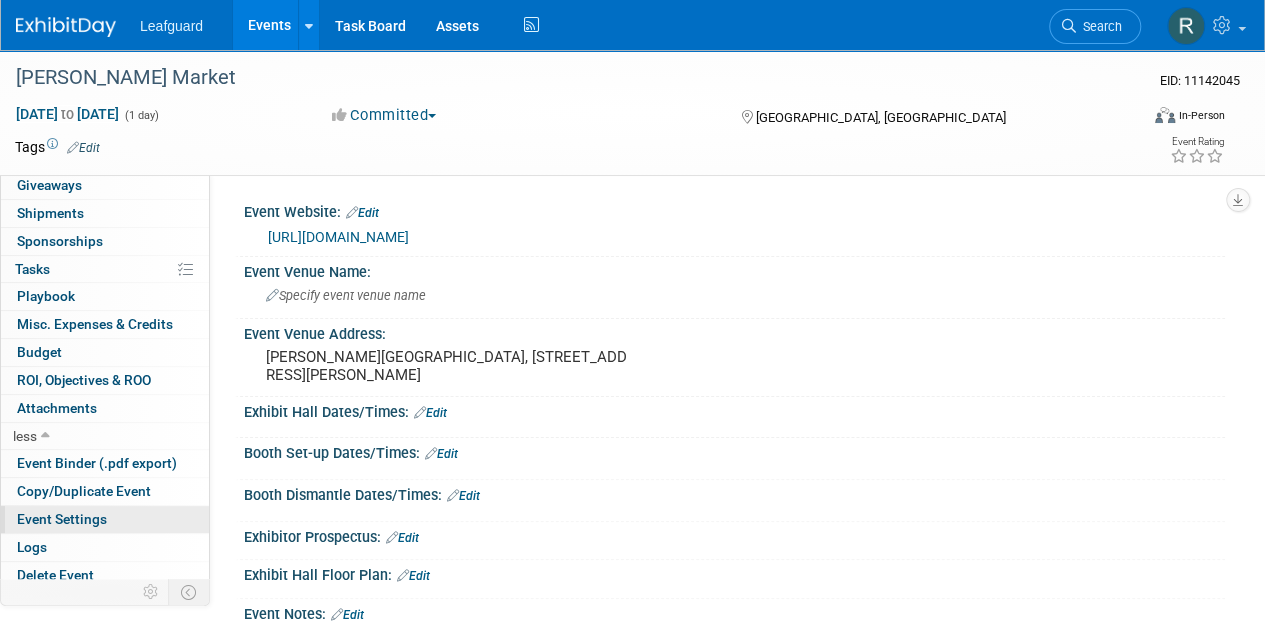 scroll, scrollTop: 146, scrollLeft: 0, axis: vertical 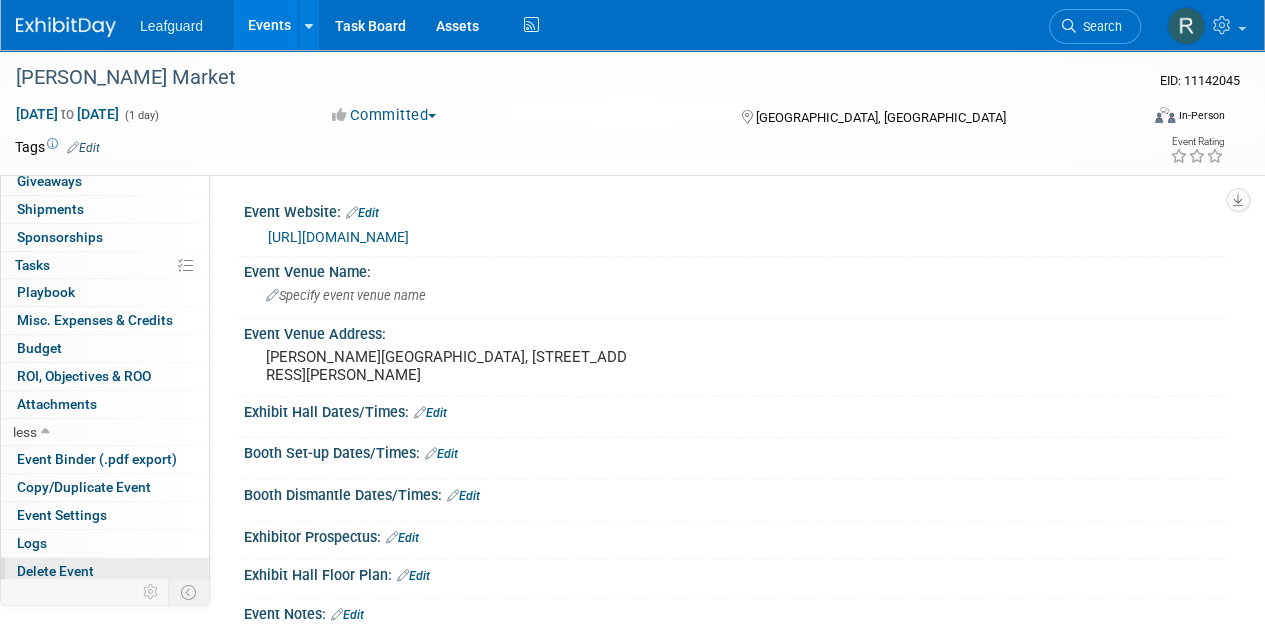 click on "Delete Event" at bounding box center (55, 571) 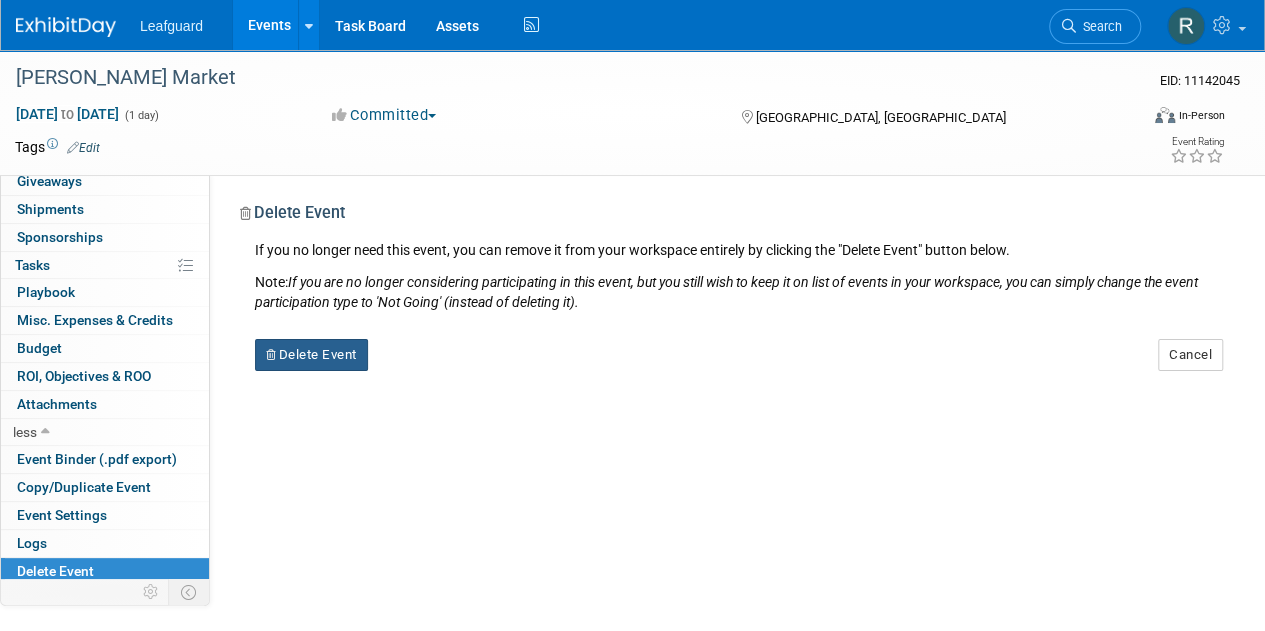 click on "Delete Event" at bounding box center (311, 355) 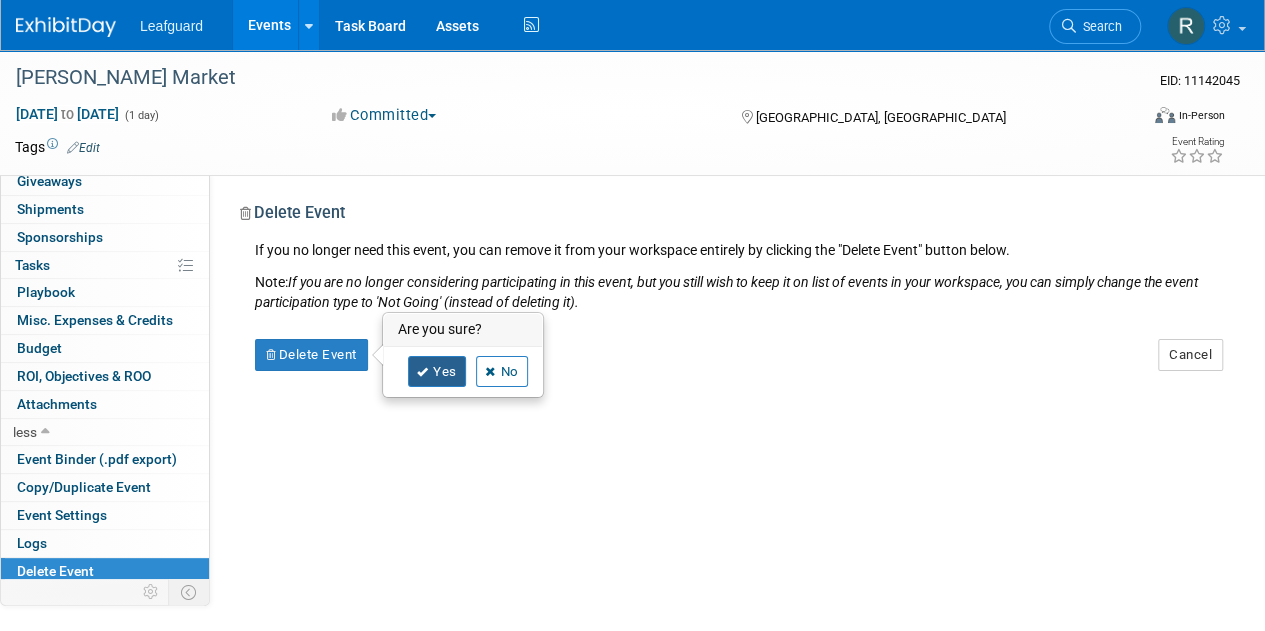 click on "Yes" at bounding box center (437, 372) 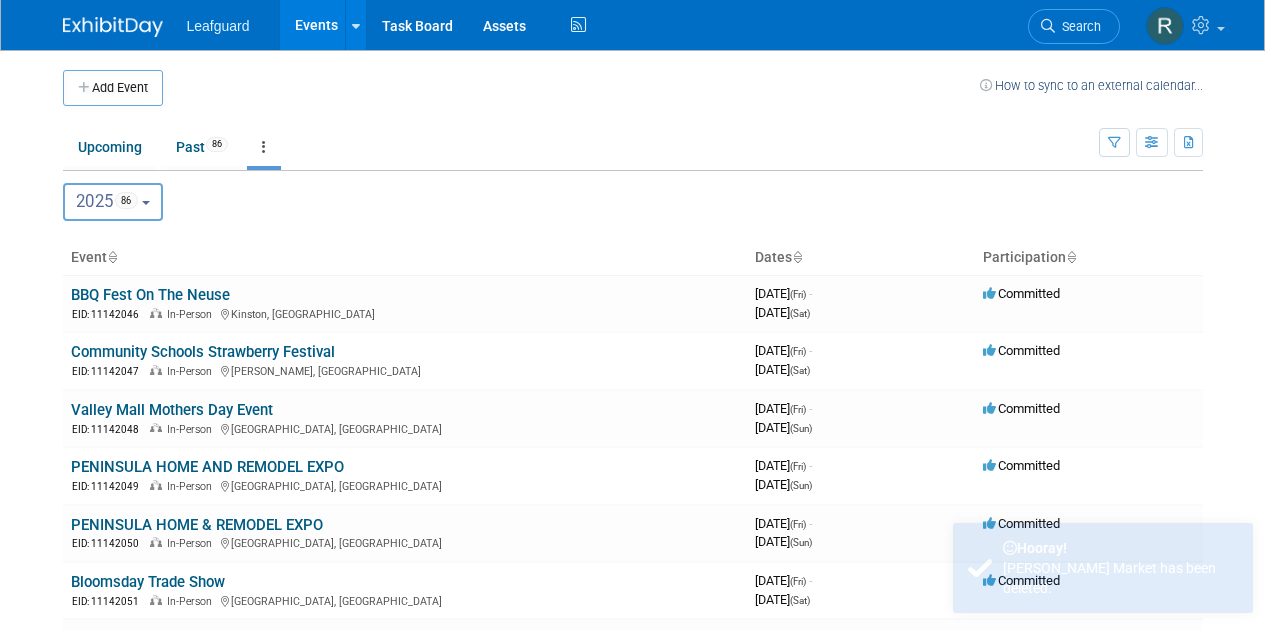 scroll, scrollTop: 0, scrollLeft: 0, axis: both 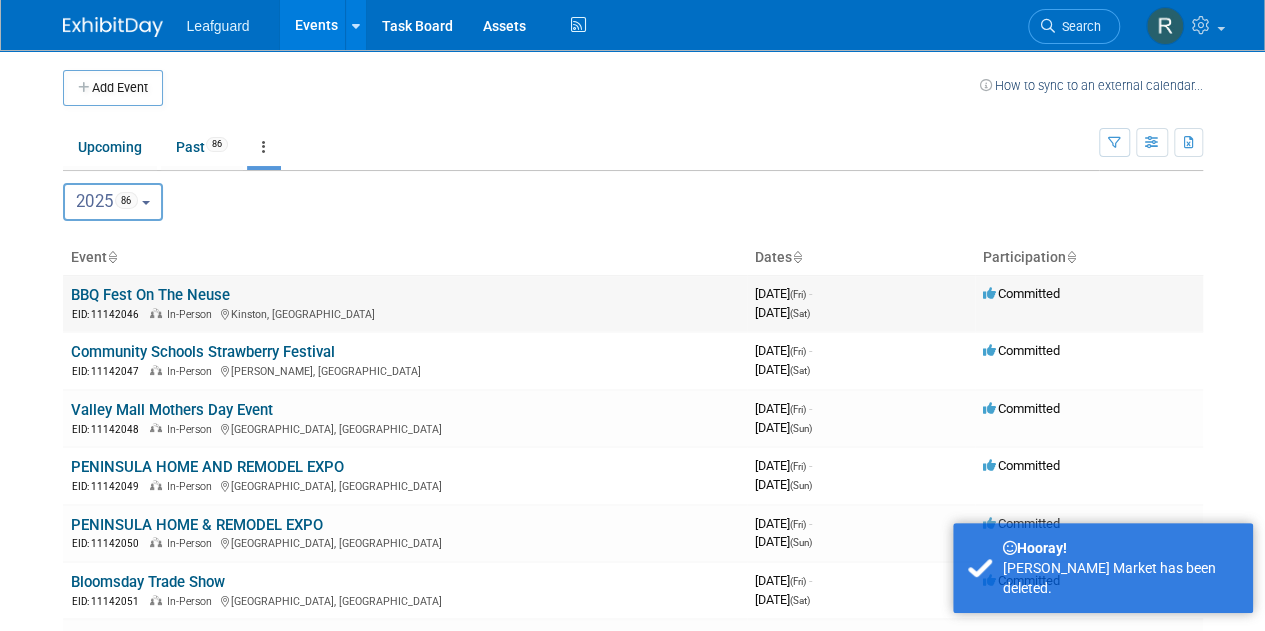 click on "BBQ Fest On The Neuse" at bounding box center (150, 295) 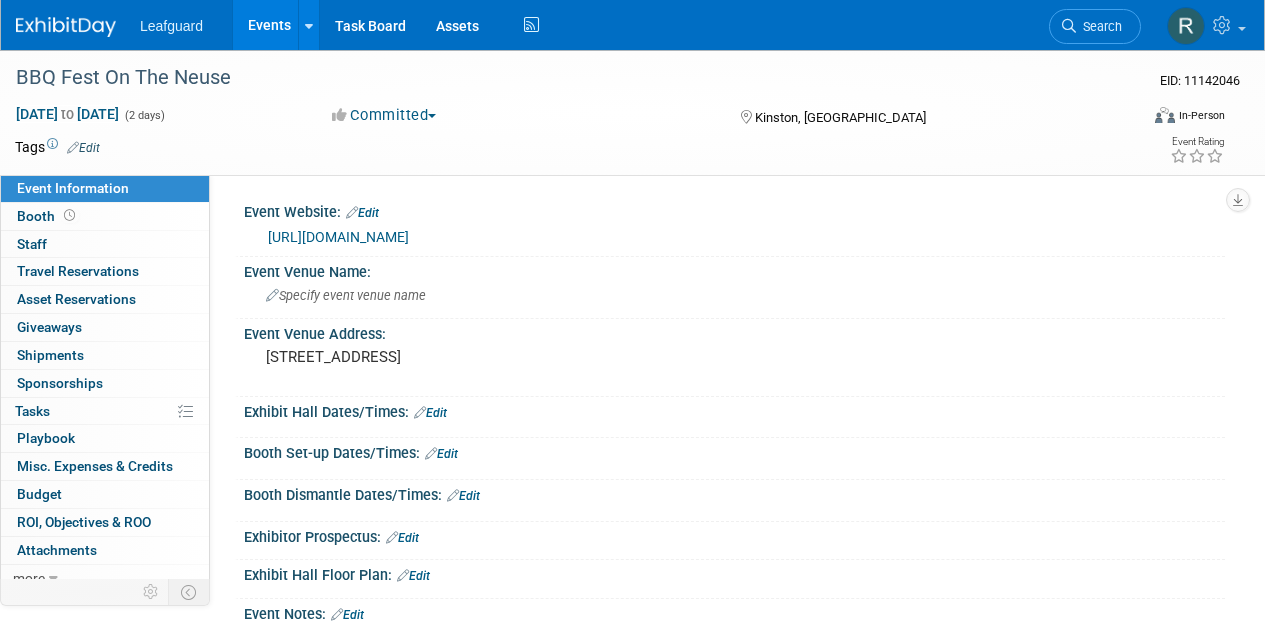 scroll, scrollTop: 0, scrollLeft: 0, axis: both 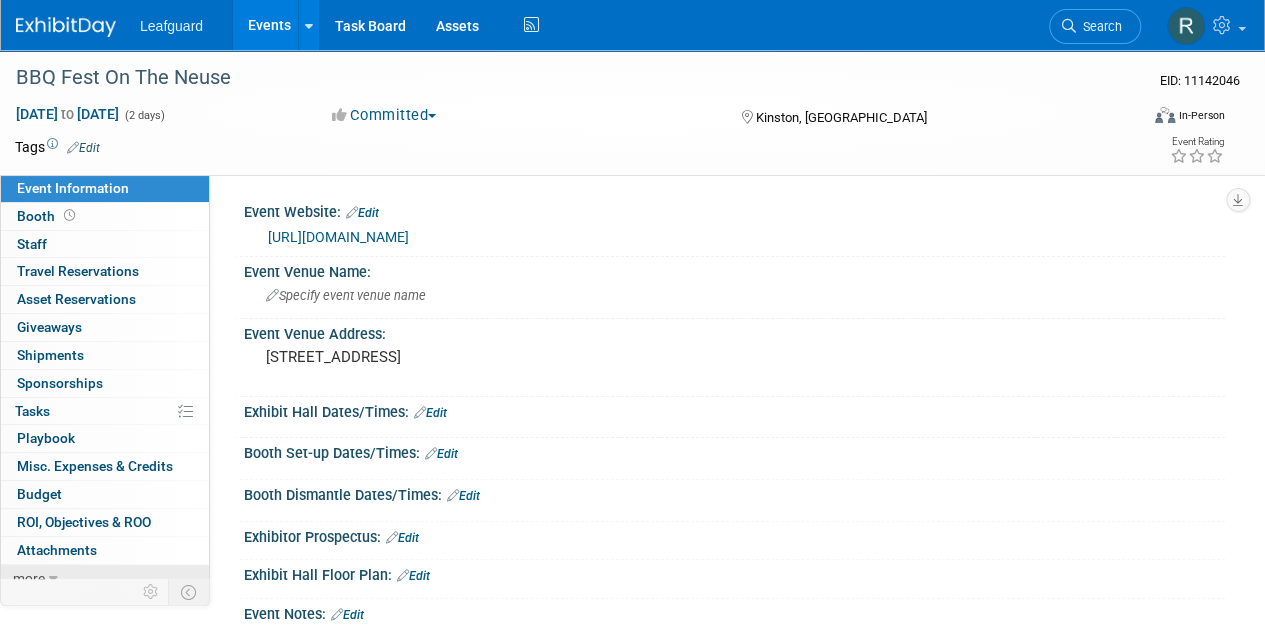 click on "more" at bounding box center [29, 578] 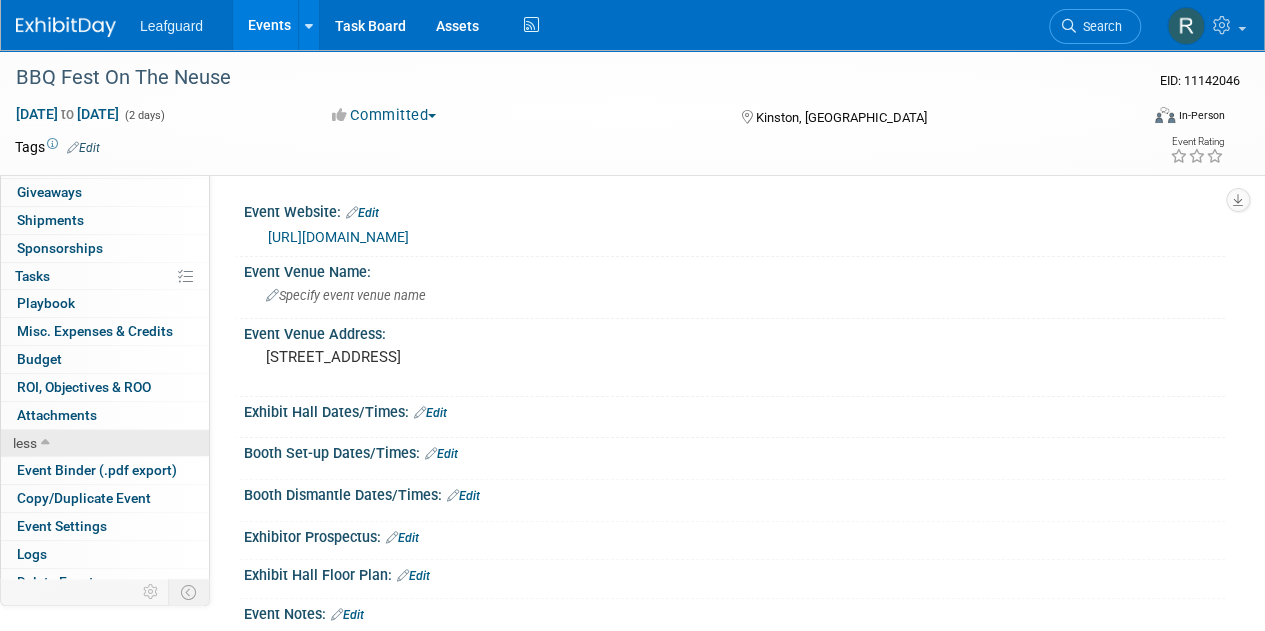 scroll, scrollTop: 146, scrollLeft: 0, axis: vertical 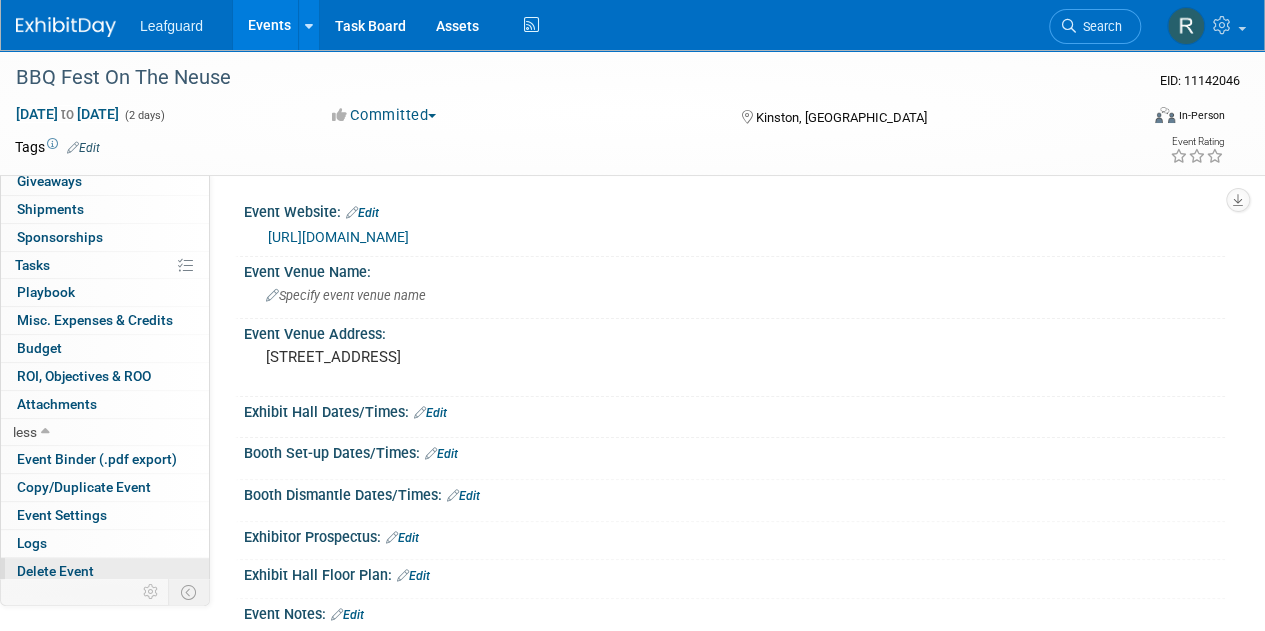 click on "Delete Event" at bounding box center [55, 571] 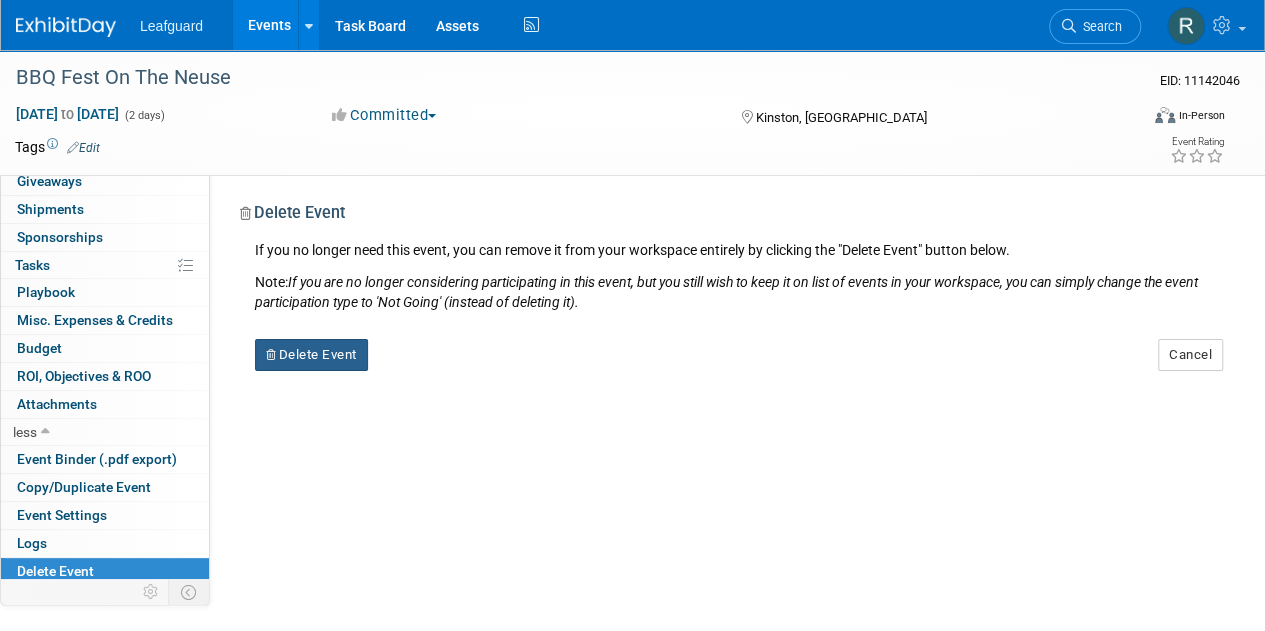 click on "Delete Event" at bounding box center [311, 355] 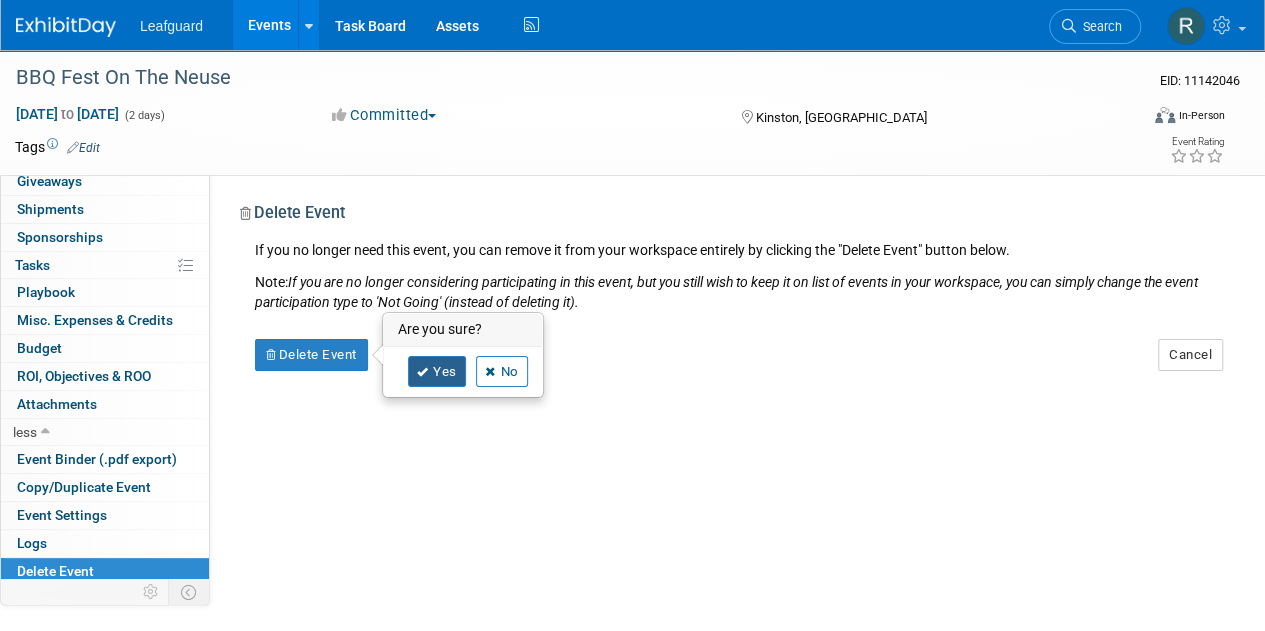 click at bounding box center [423, 372] 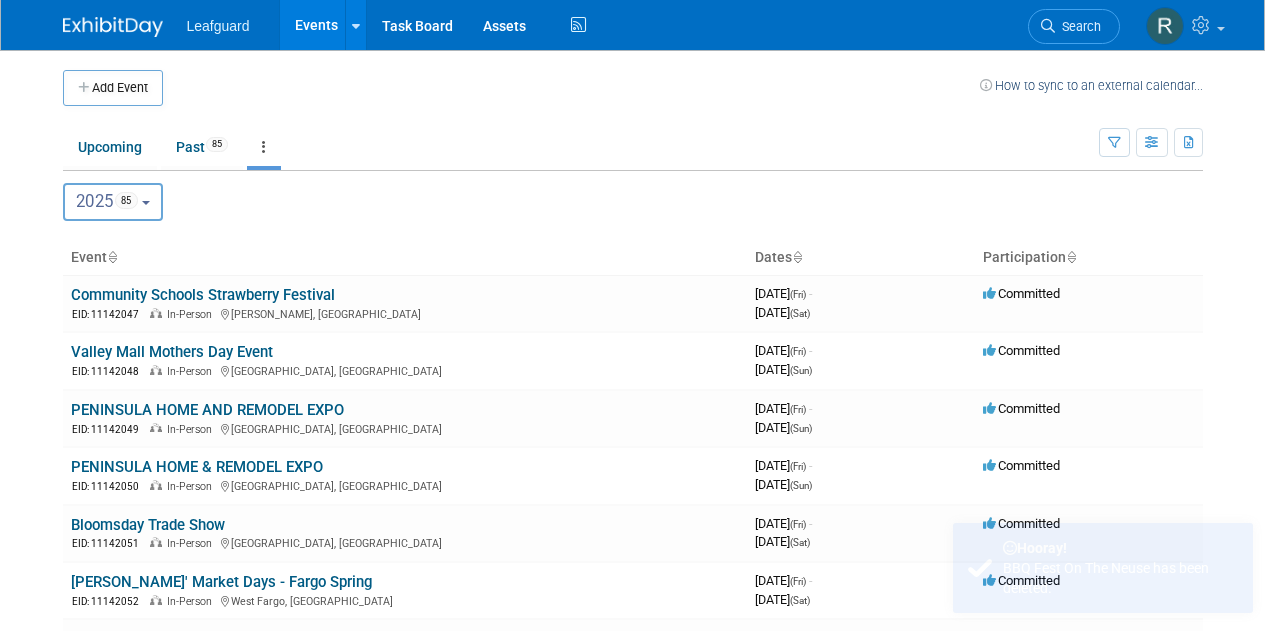 scroll, scrollTop: 0, scrollLeft: 0, axis: both 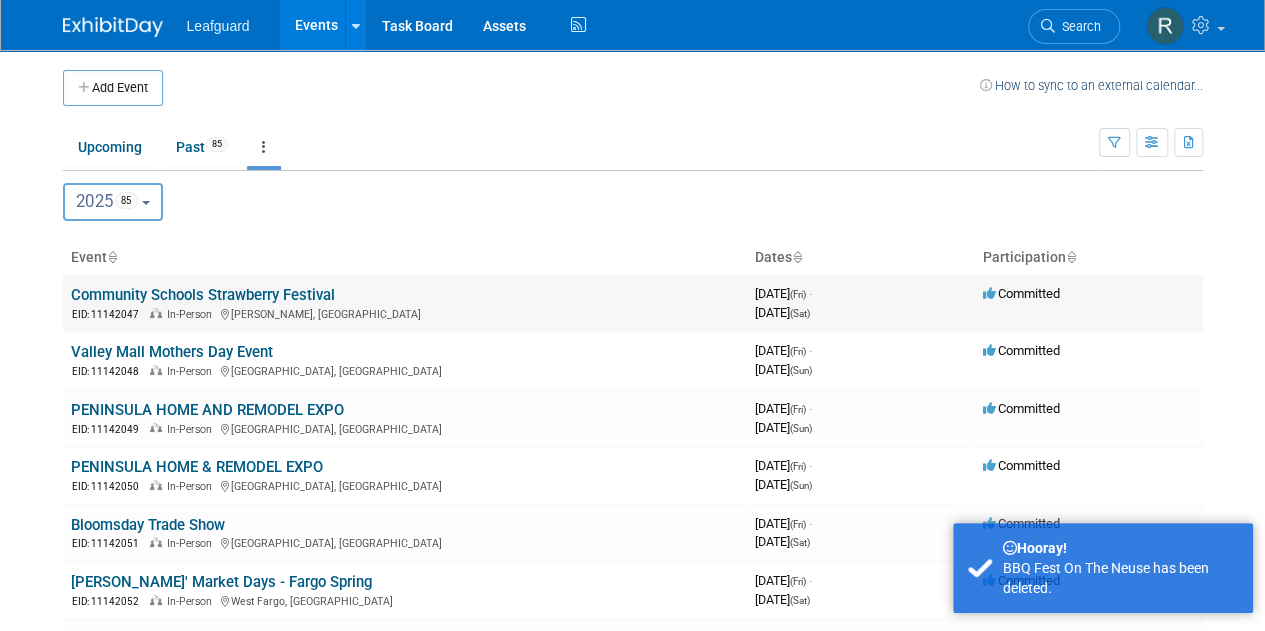 click on "Community Schools Strawberry Festival" at bounding box center [203, 295] 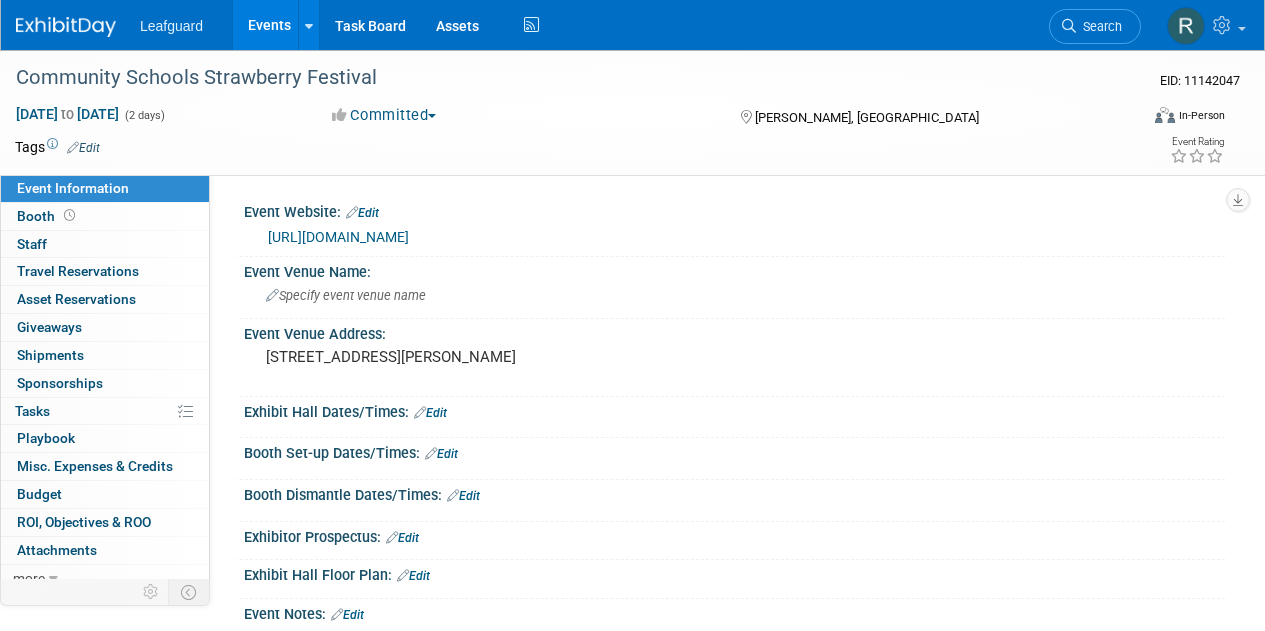 scroll, scrollTop: 0, scrollLeft: 0, axis: both 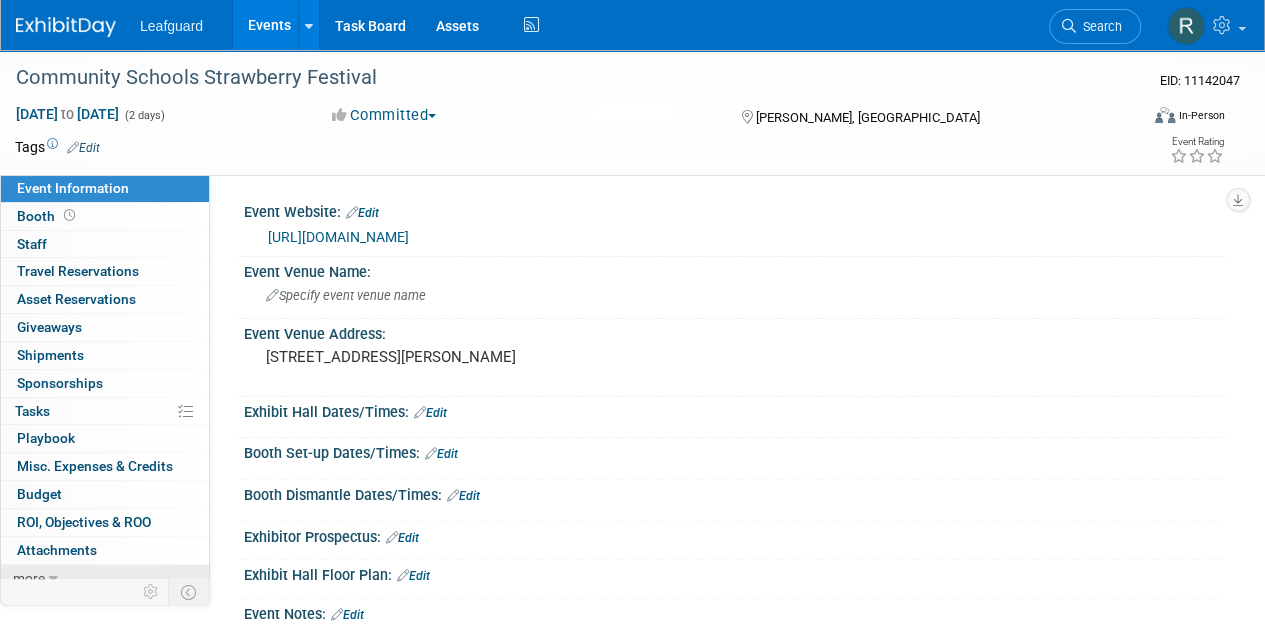 click at bounding box center [53, 579] 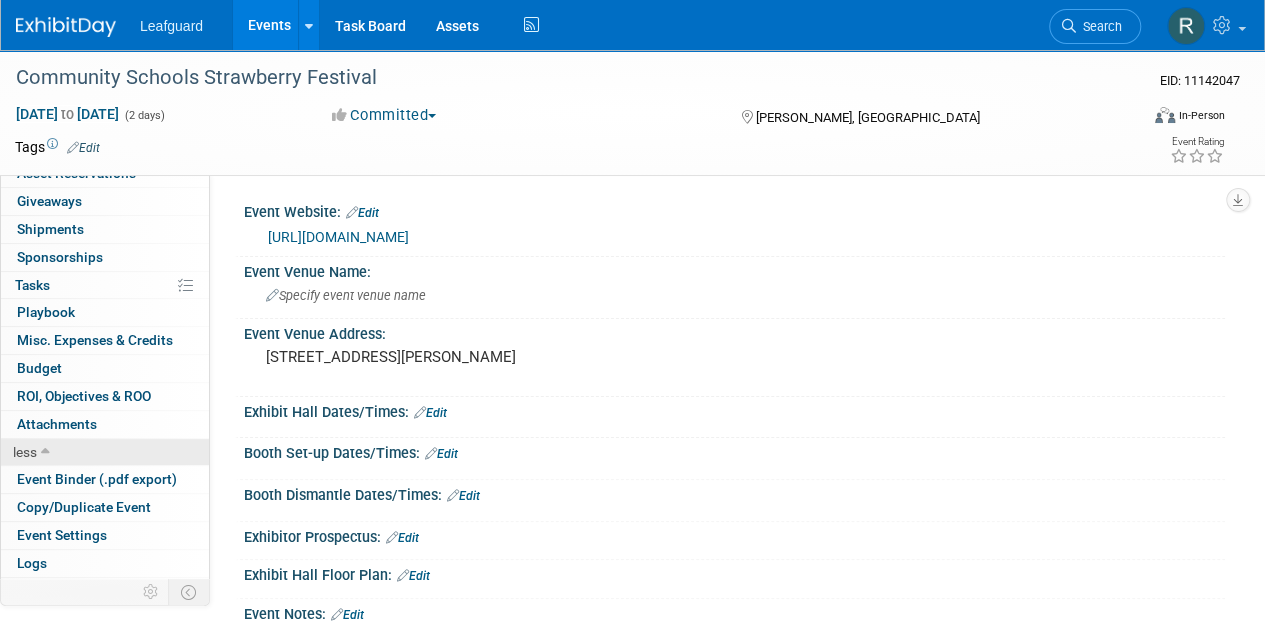 scroll, scrollTop: 146, scrollLeft: 0, axis: vertical 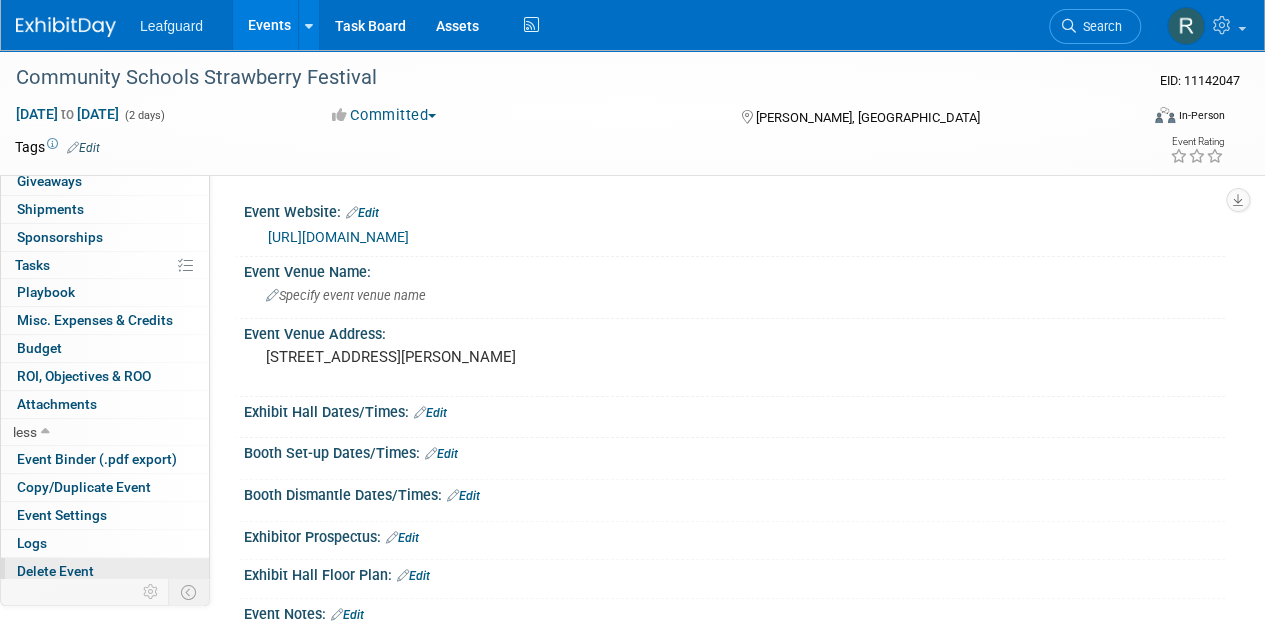 click on "Delete Event" at bounding box center [55, 571] 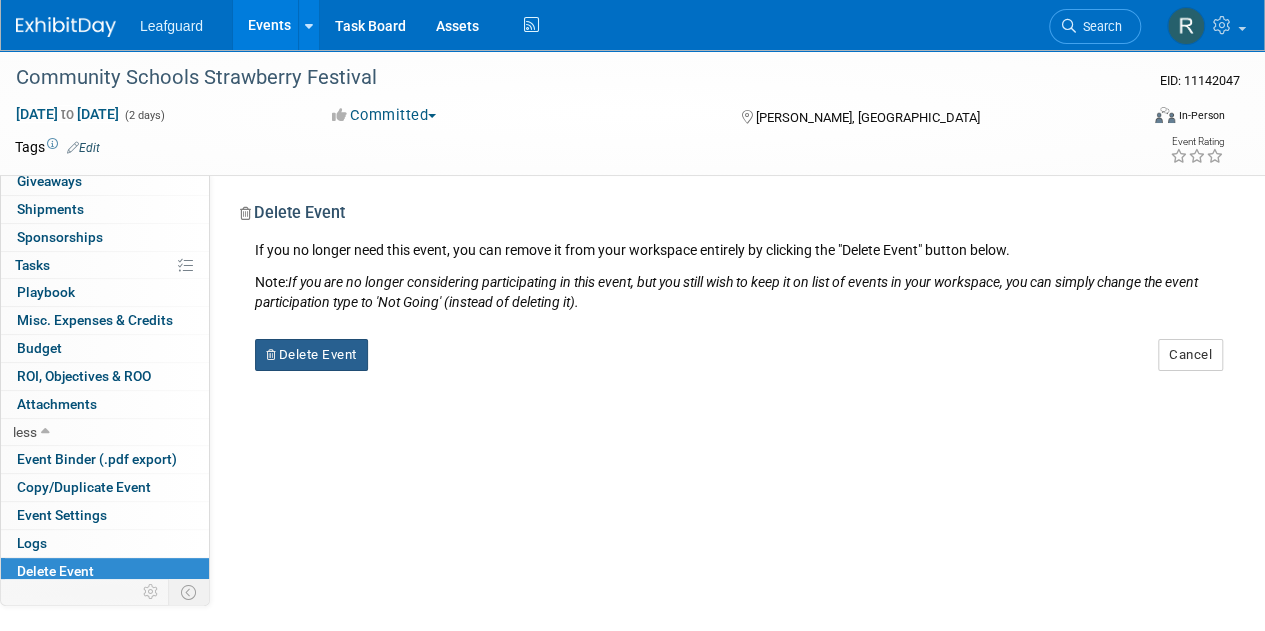 click on "Delete Event" at bounding box center (311, 355) 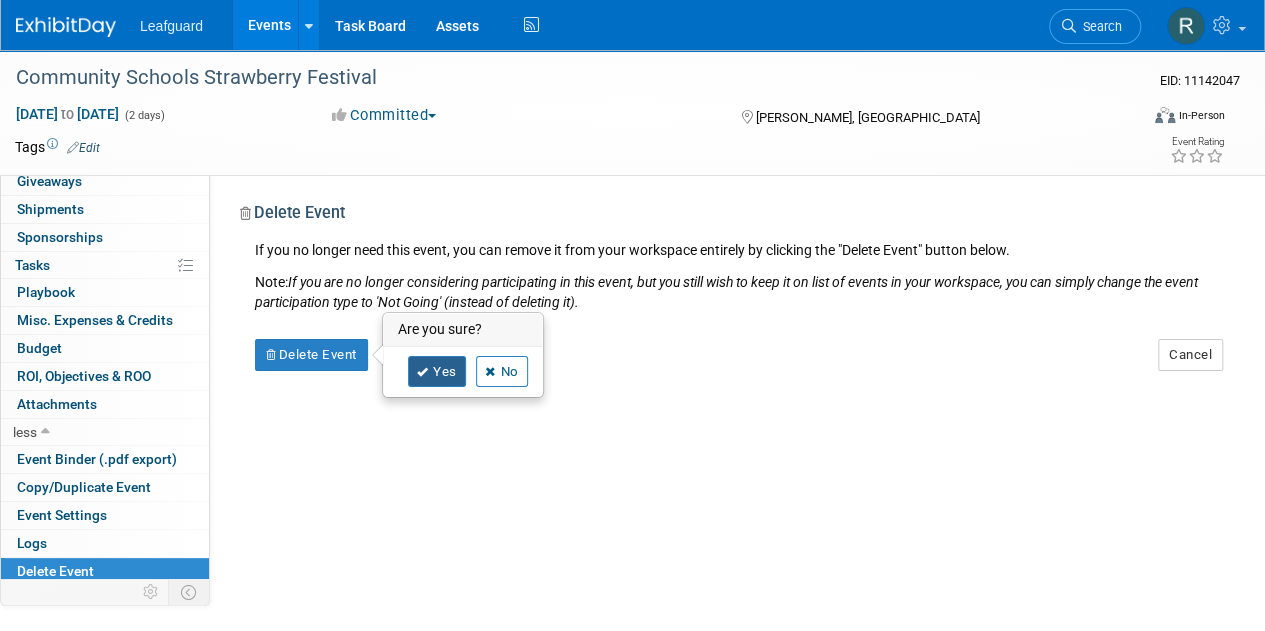 click on "Yes" at bounding box center [437, 372] 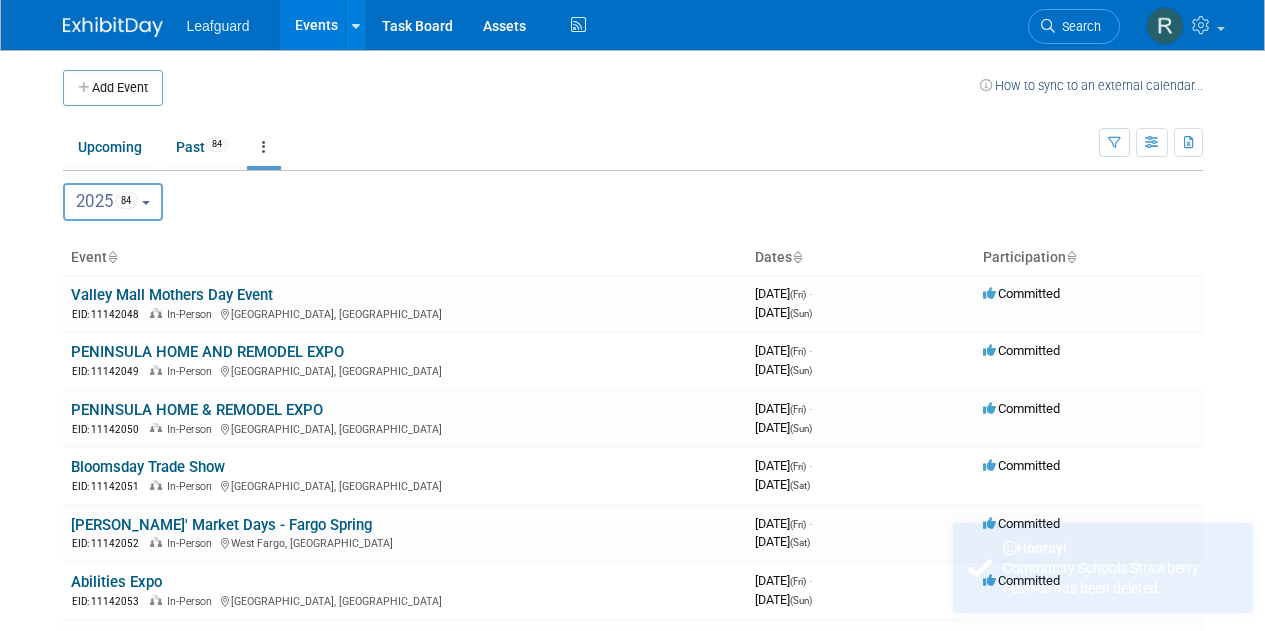 scroll, scrollTop: 0, scrollLeft: 0, axis: both 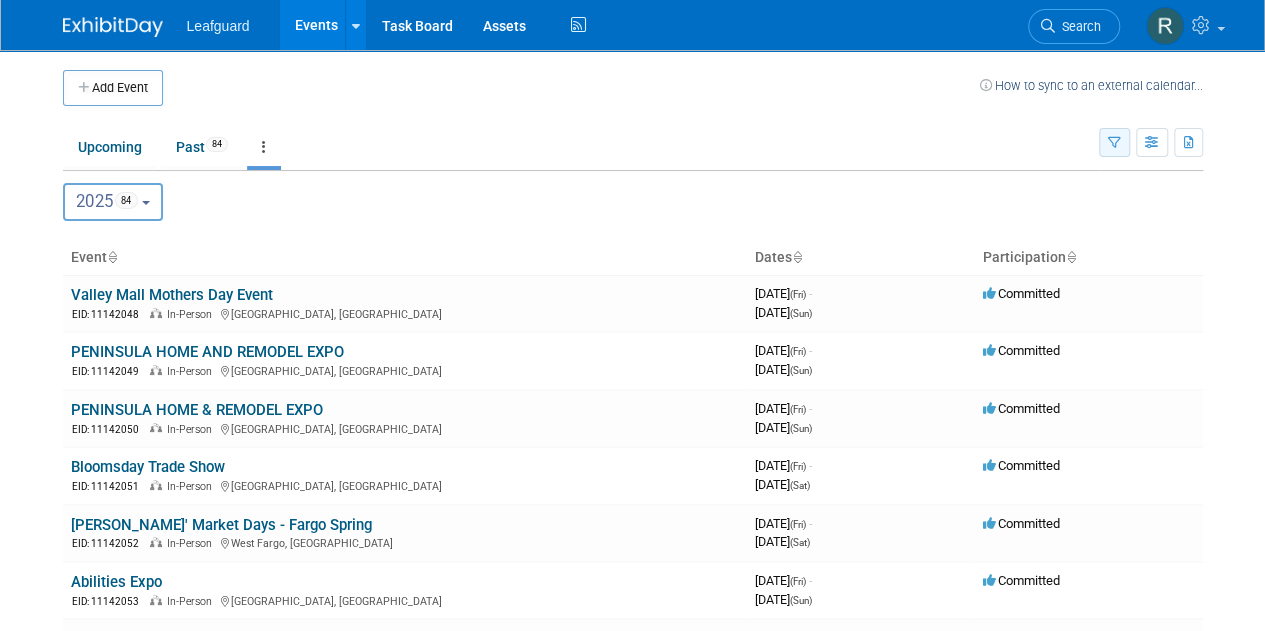 click at bounding box center [1114, 142] 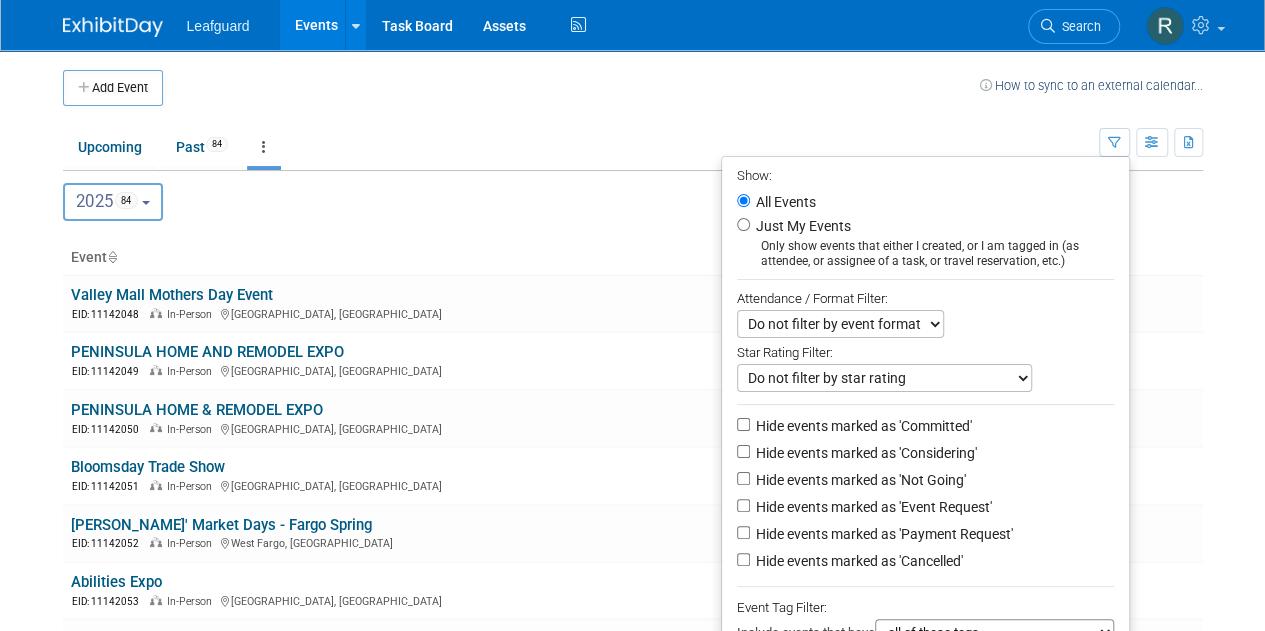 click on "Star Rating Filter:" at bounding box center (925, 351) 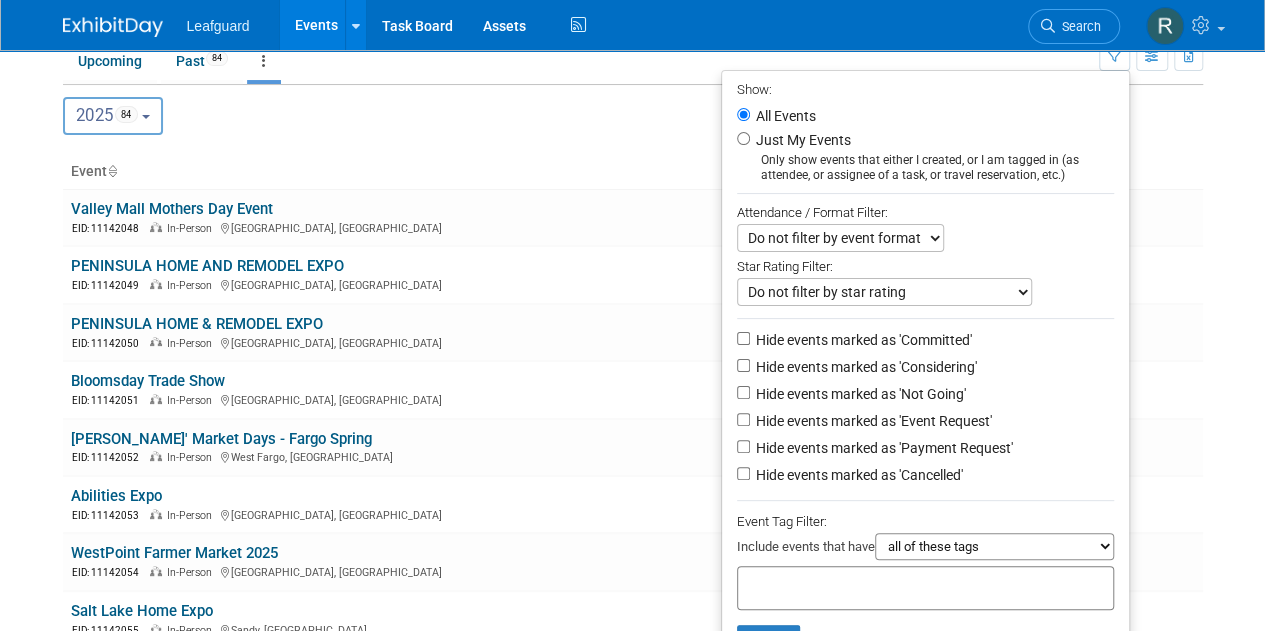 scroll, scrollTop: 0, scrollLeft: 0, axis: both 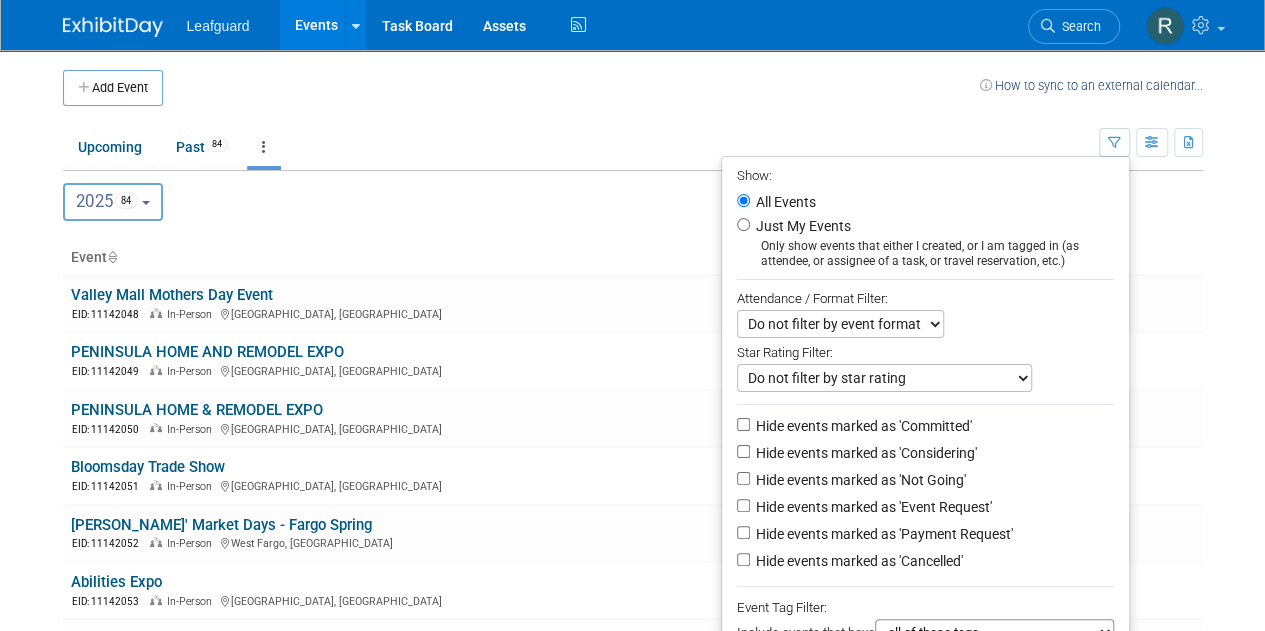 click on "Do not filter by event format
Only show In-Person events
Only show Virtual events
Only show Hybrid events" at bounding box center [840, 324] 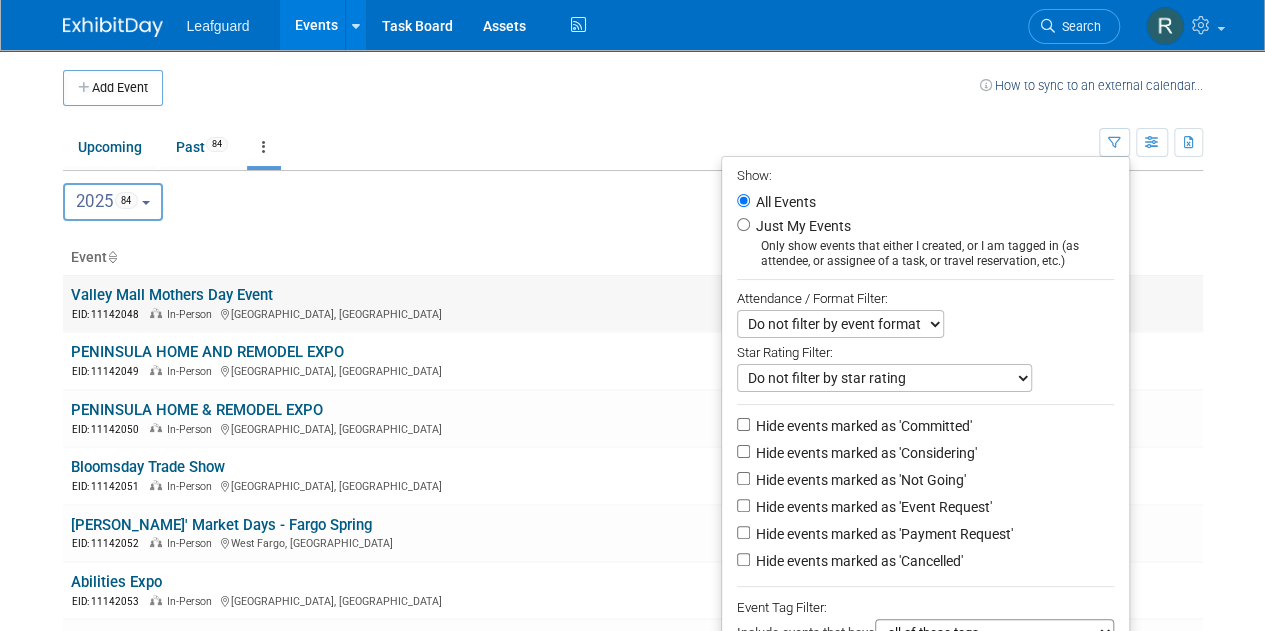 click on "Committed" at bounding box center [1089, 303] 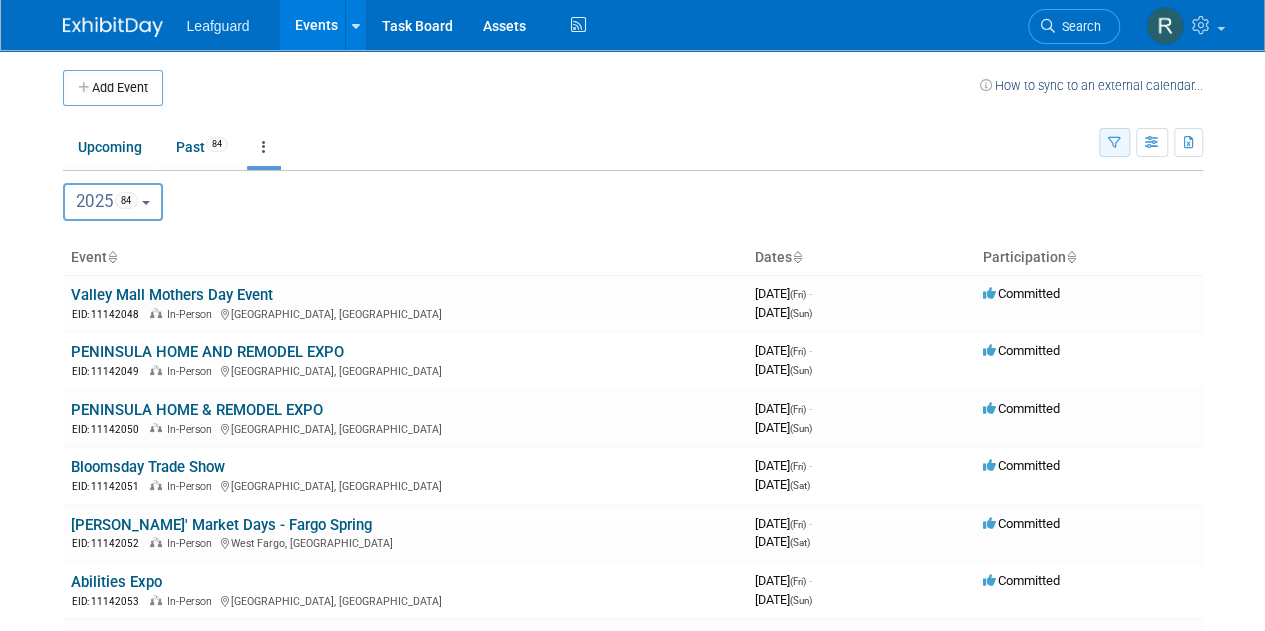 click at bounding box center [1114, 143] 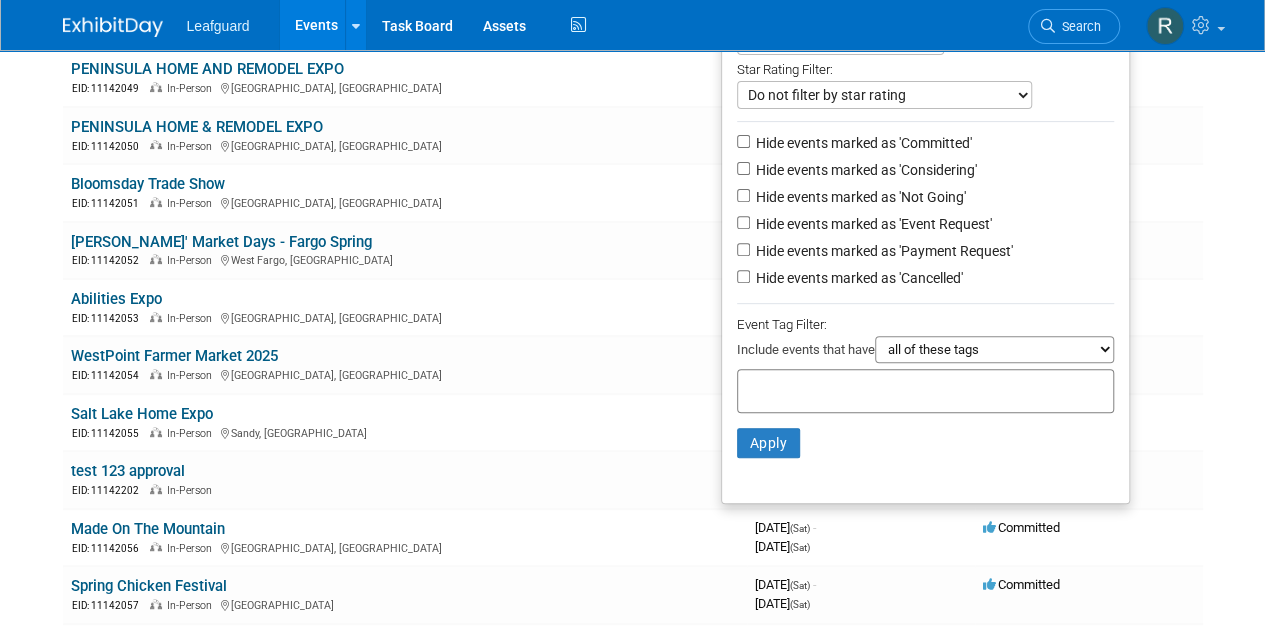 scroll, scrollTop: 277, scrollLeft: 0, axis: vertical 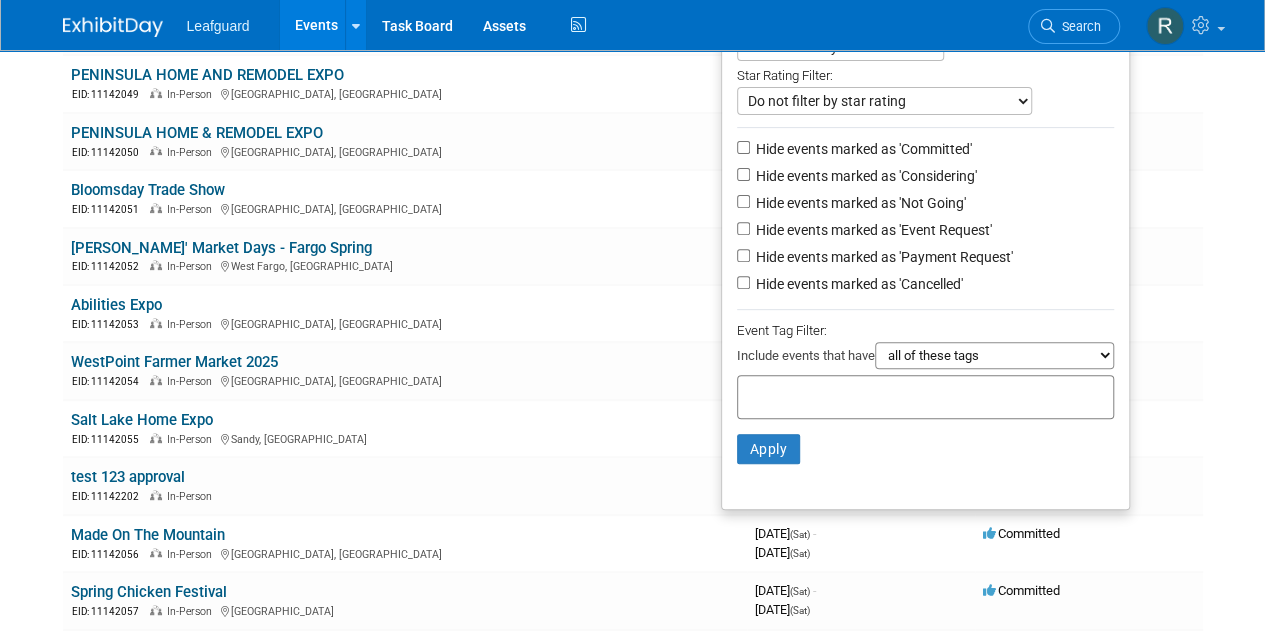 click on "all of these tags
any one of these tags
only and exactly these specific tags" at bounding box center (994, 355) 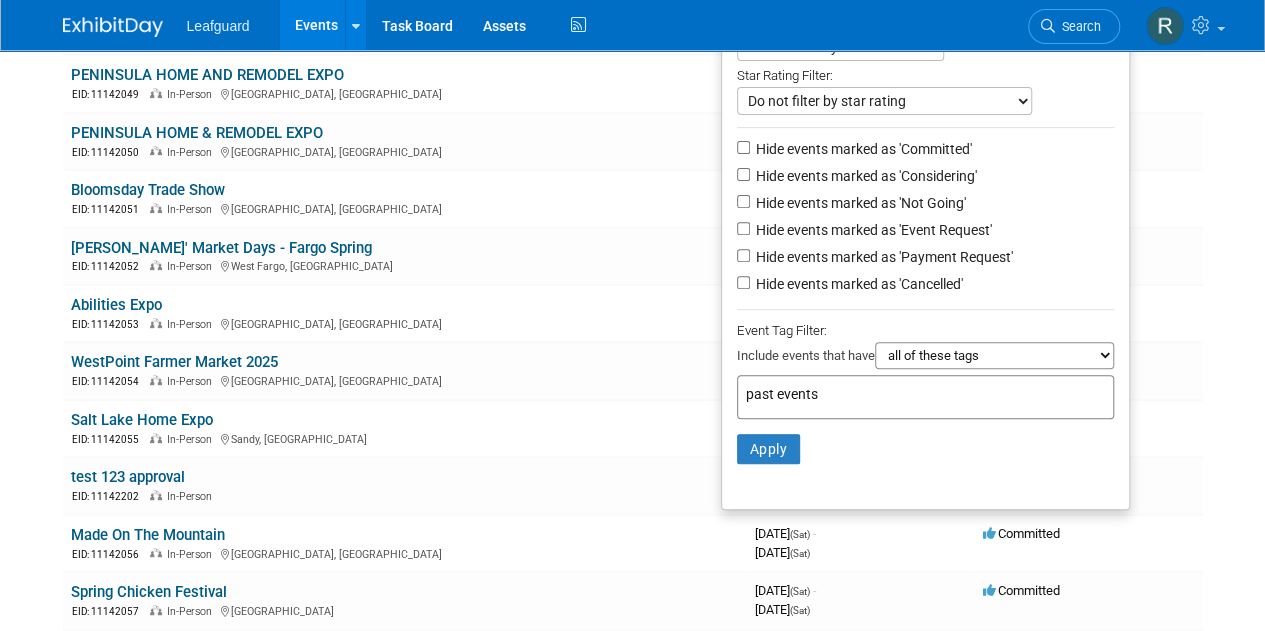 click on "past events" at bounding box center [886, 394] 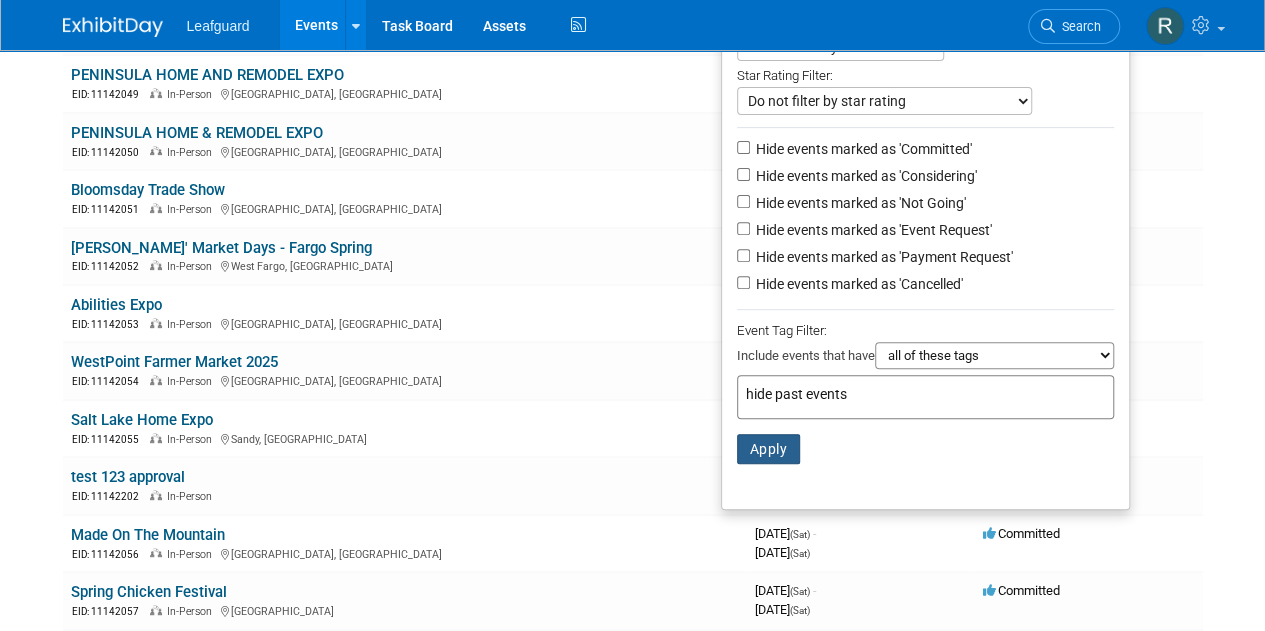 type on "hide past events" 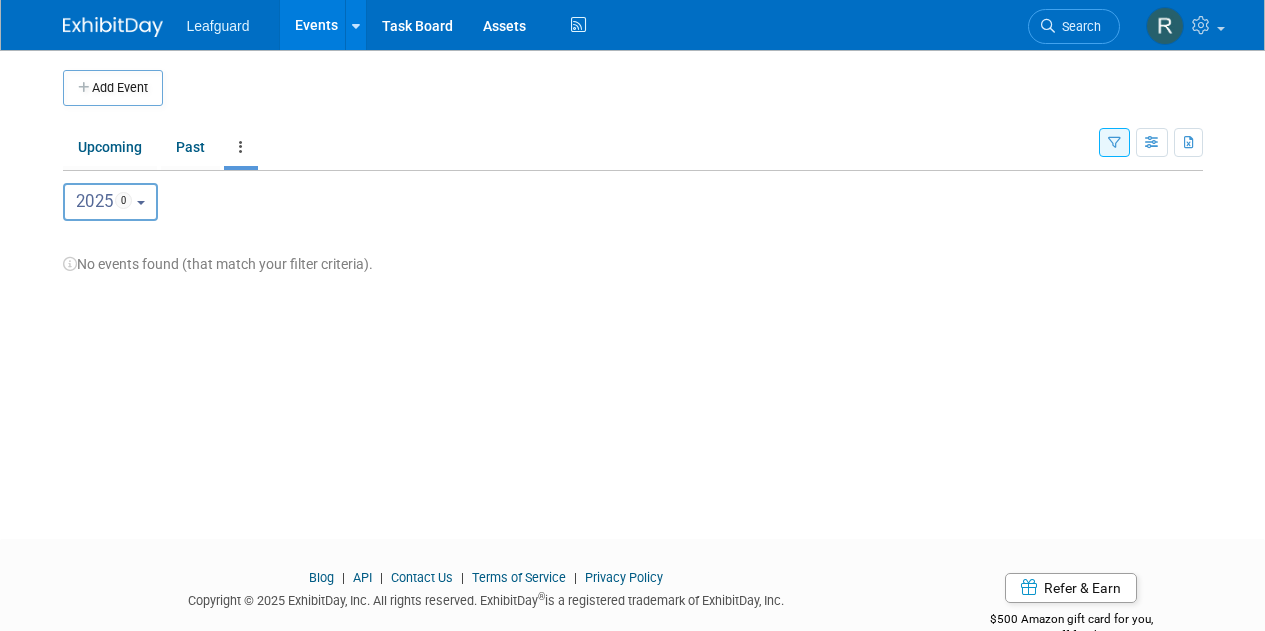 scroll, scrollTop: 0, scrollLeft: 0, axis: both 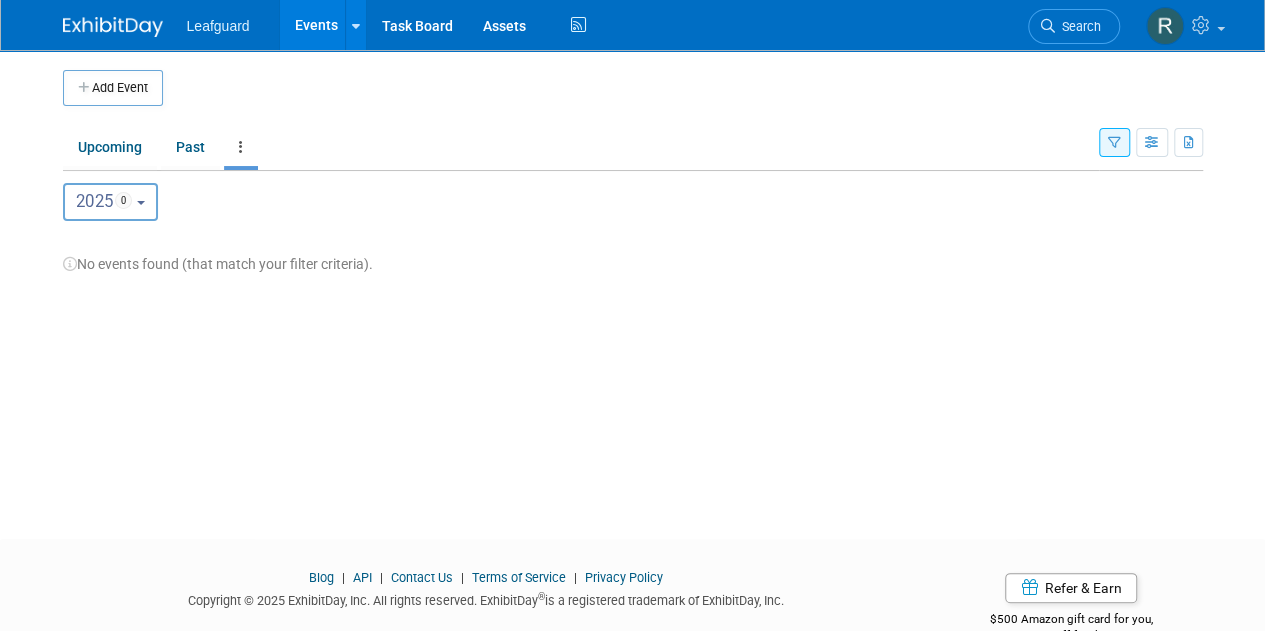 click at bounding box center (113, 27) 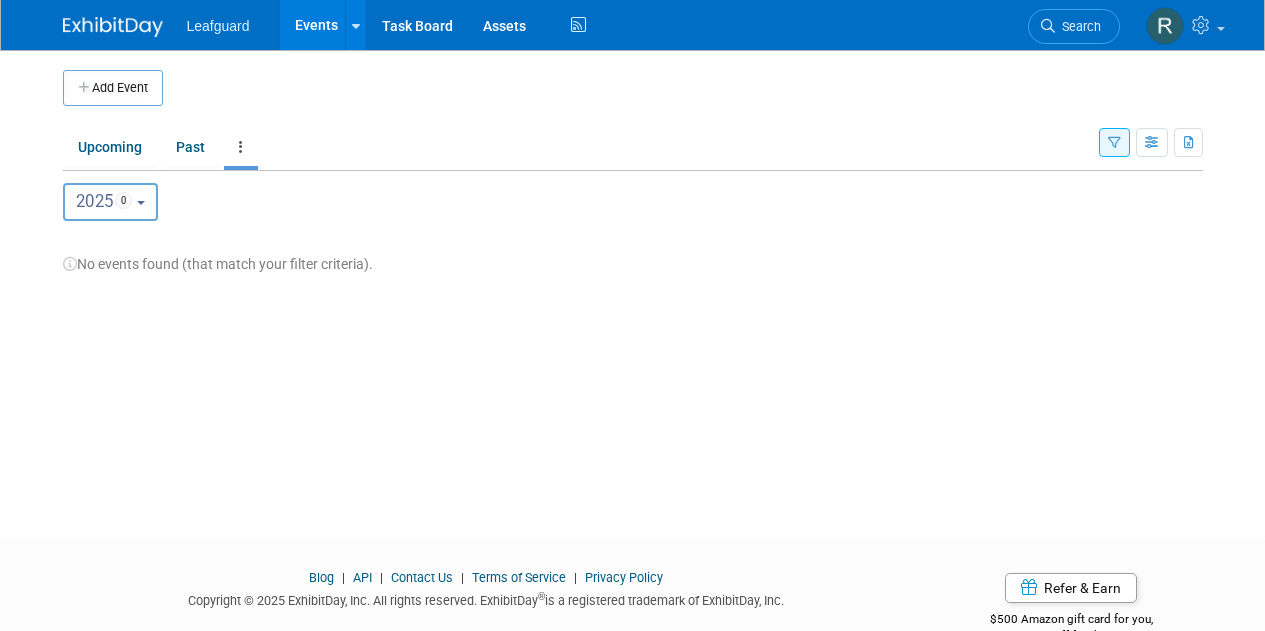 scroll, scrollTop: 0, scrollLeft: 0, axis: both 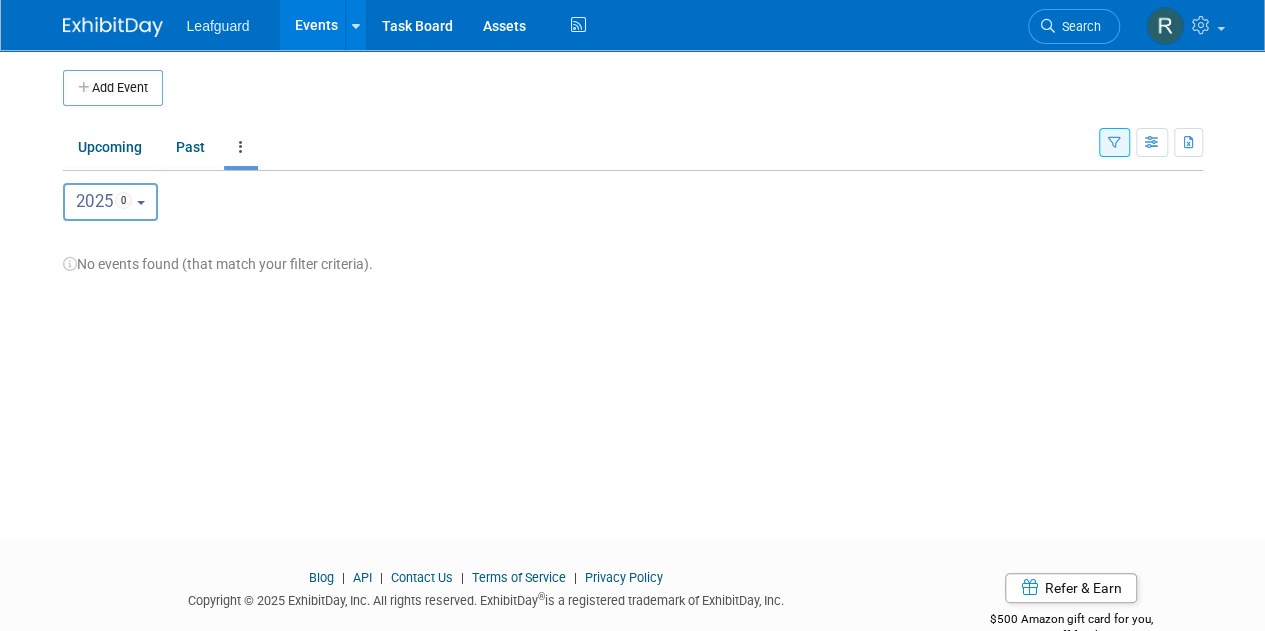 click on "Events" at bounding box center (316, 25) 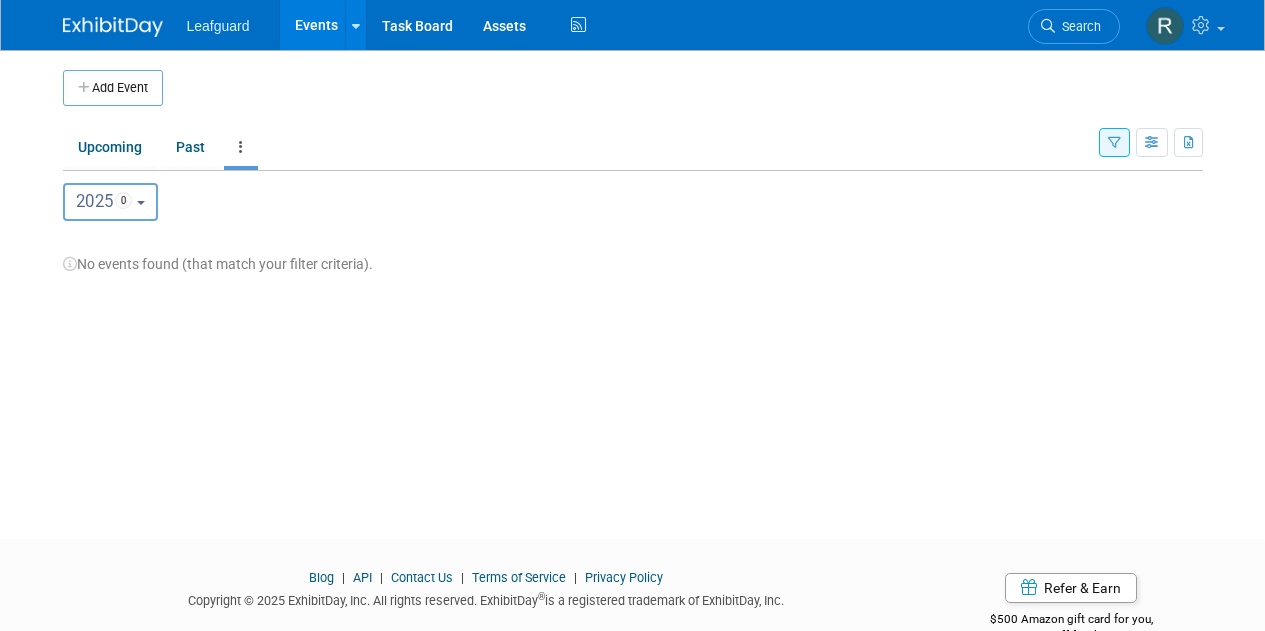 scroll, scrollTop: 0, scrollLeft: 0, axis: both 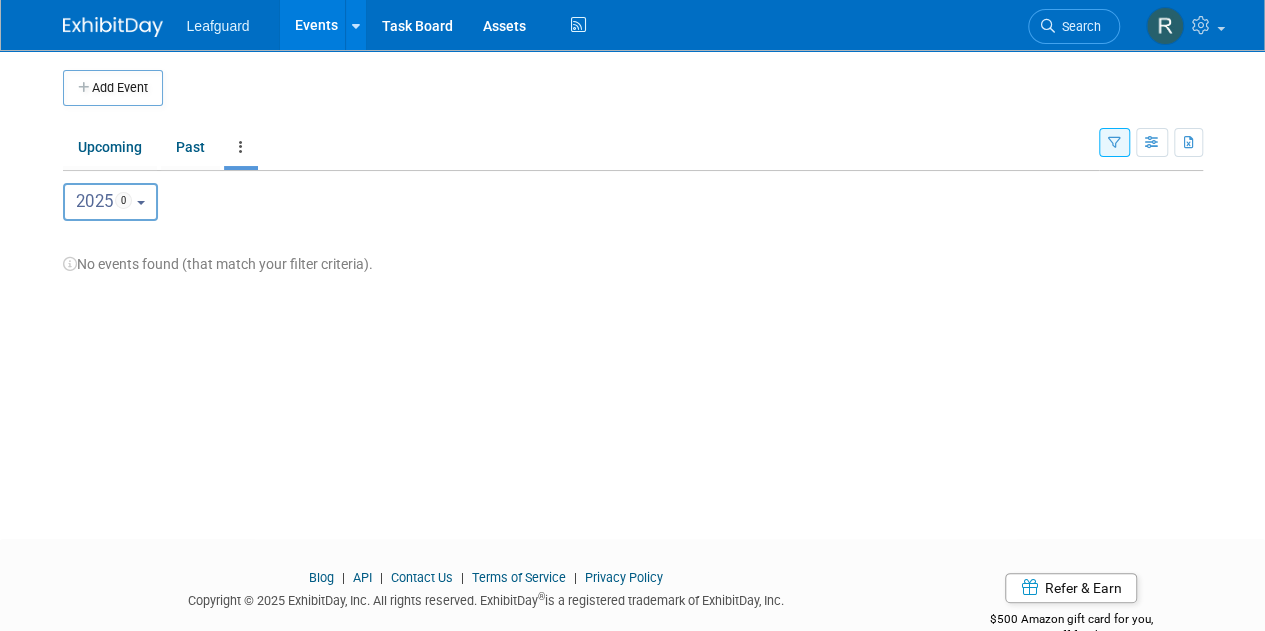 click at bounding box center [655, 88] 